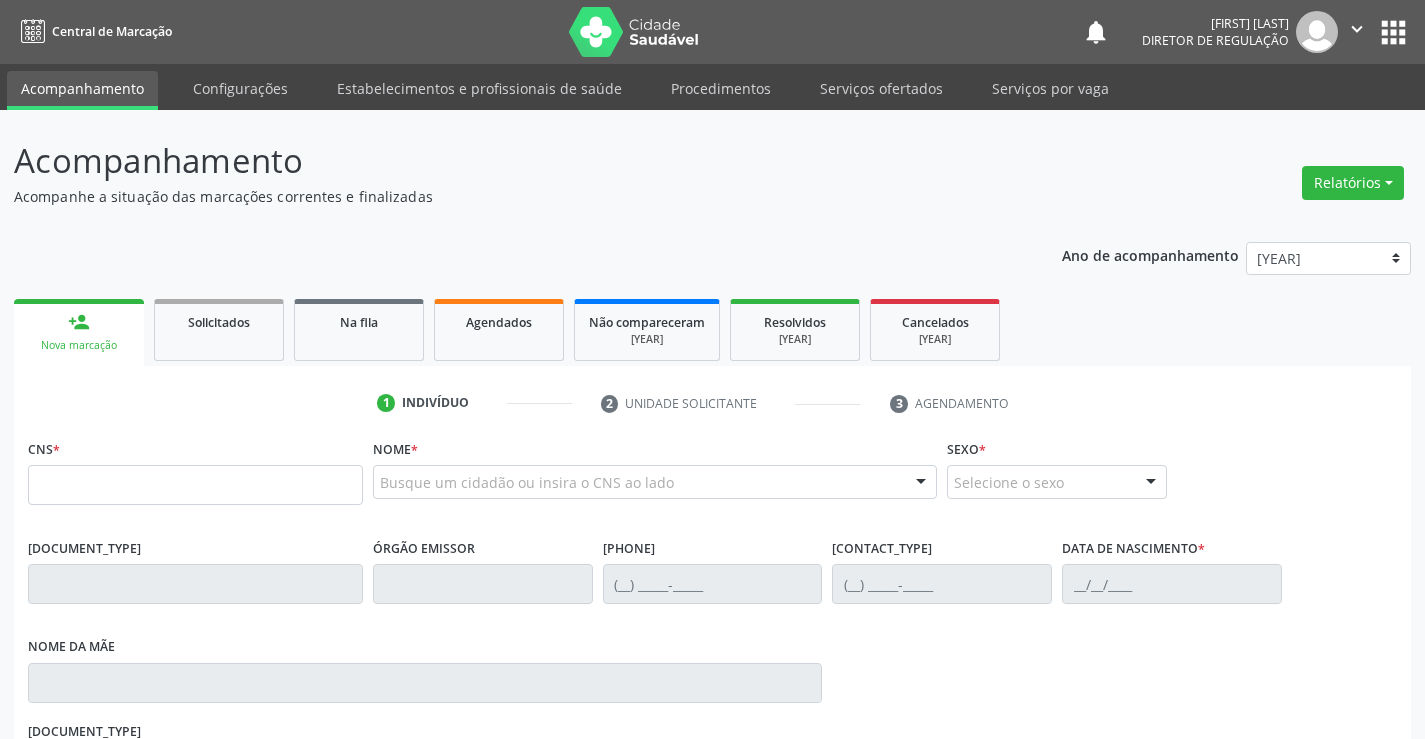 scroll, scrollTop: 0, scrollLeft: 0, axis: both 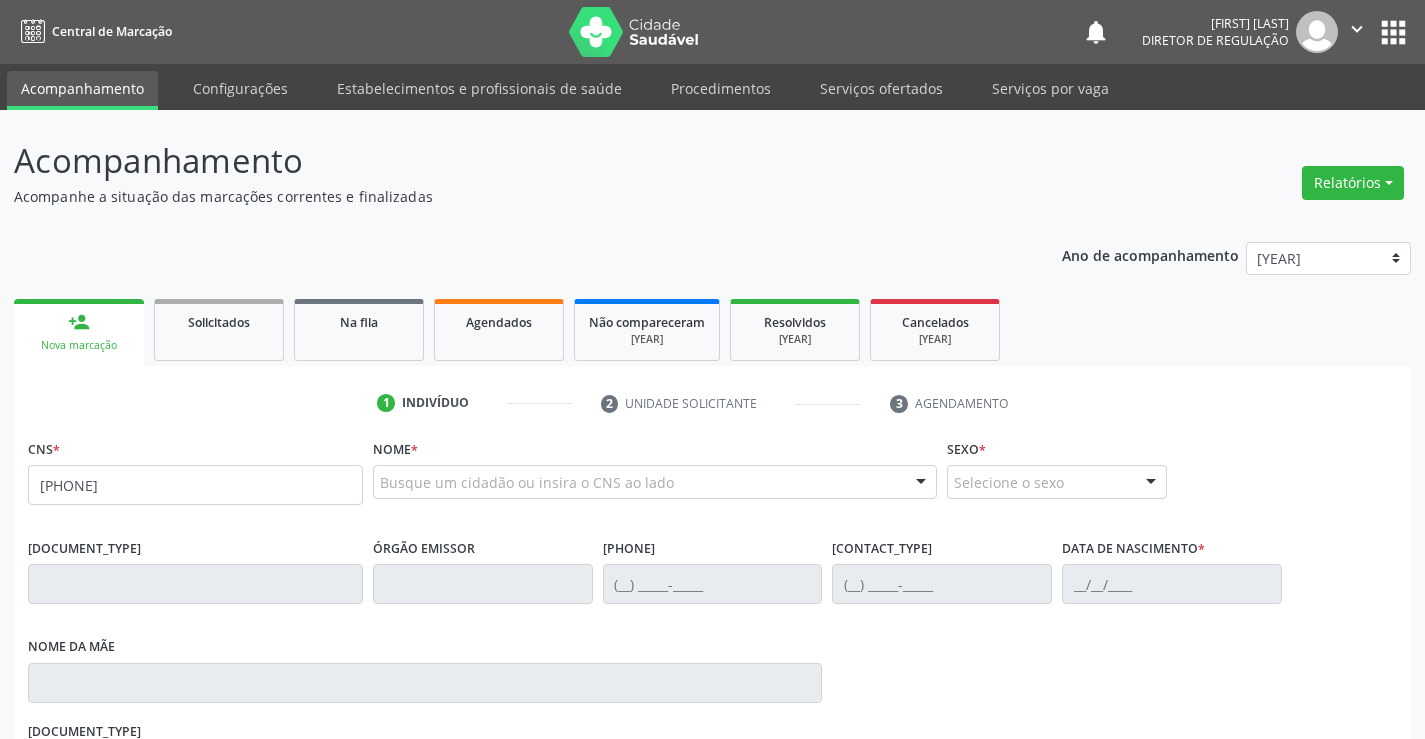 type on "709 2002 3264 2539" 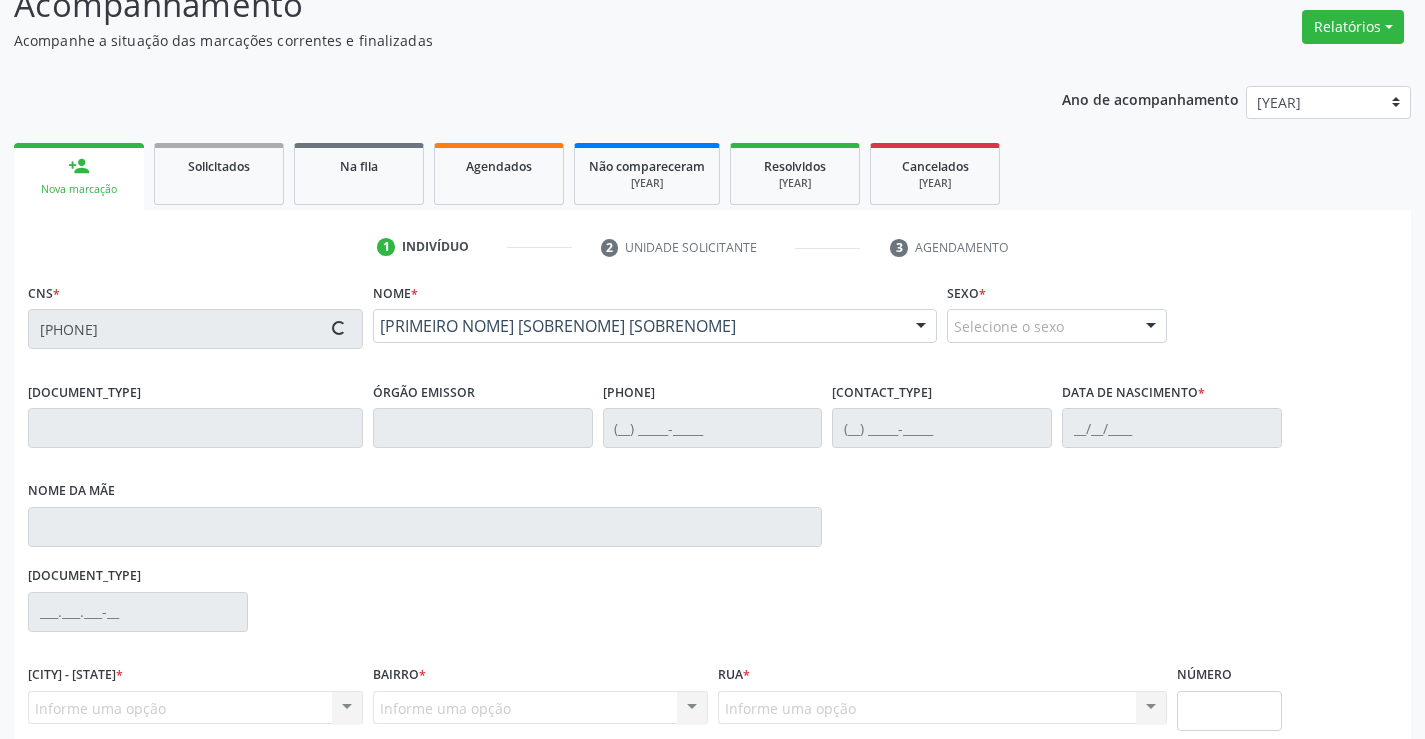 scroll, scrollTop: 331, scrollLeft: 0, axis: vertical 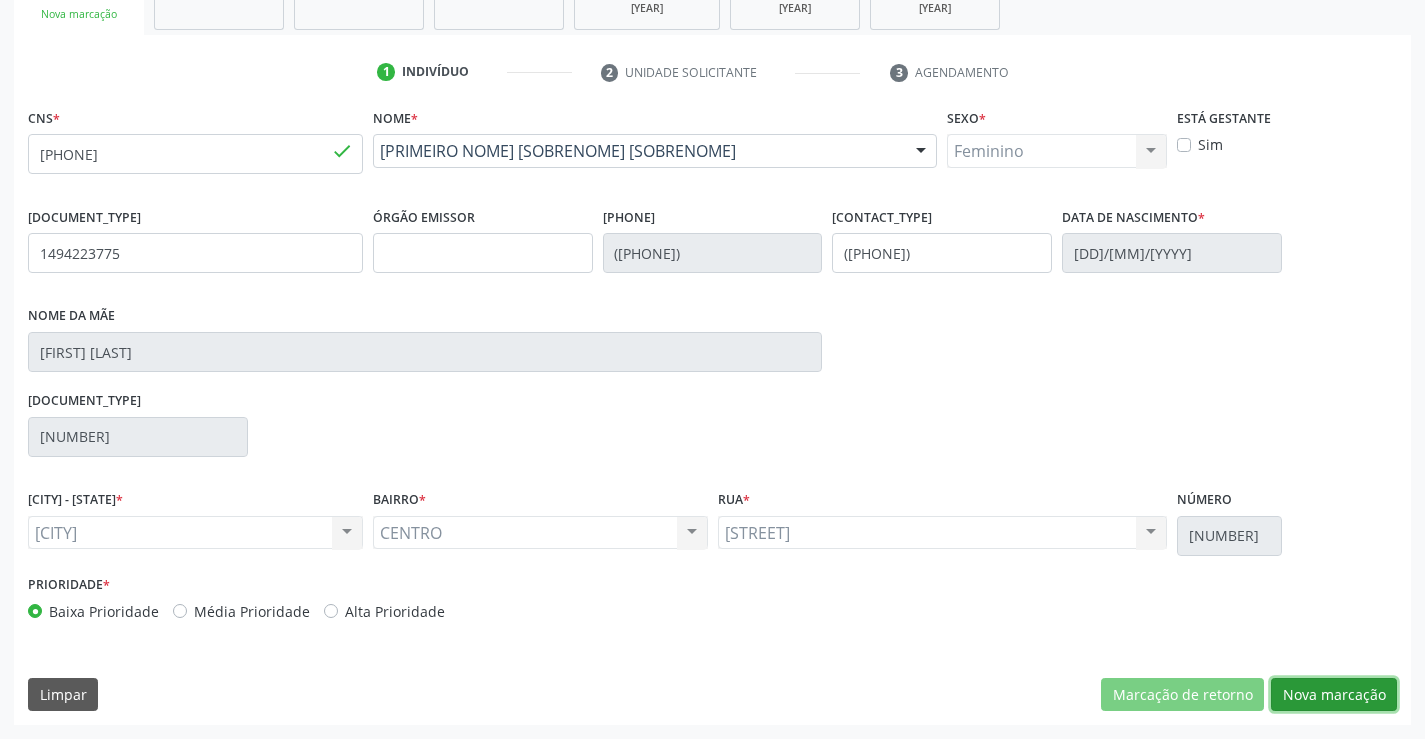 drag, startPoint x: 1332, startPoint y: 694, endPoint x: 890, endPoint y: 553, distance: 463.94504 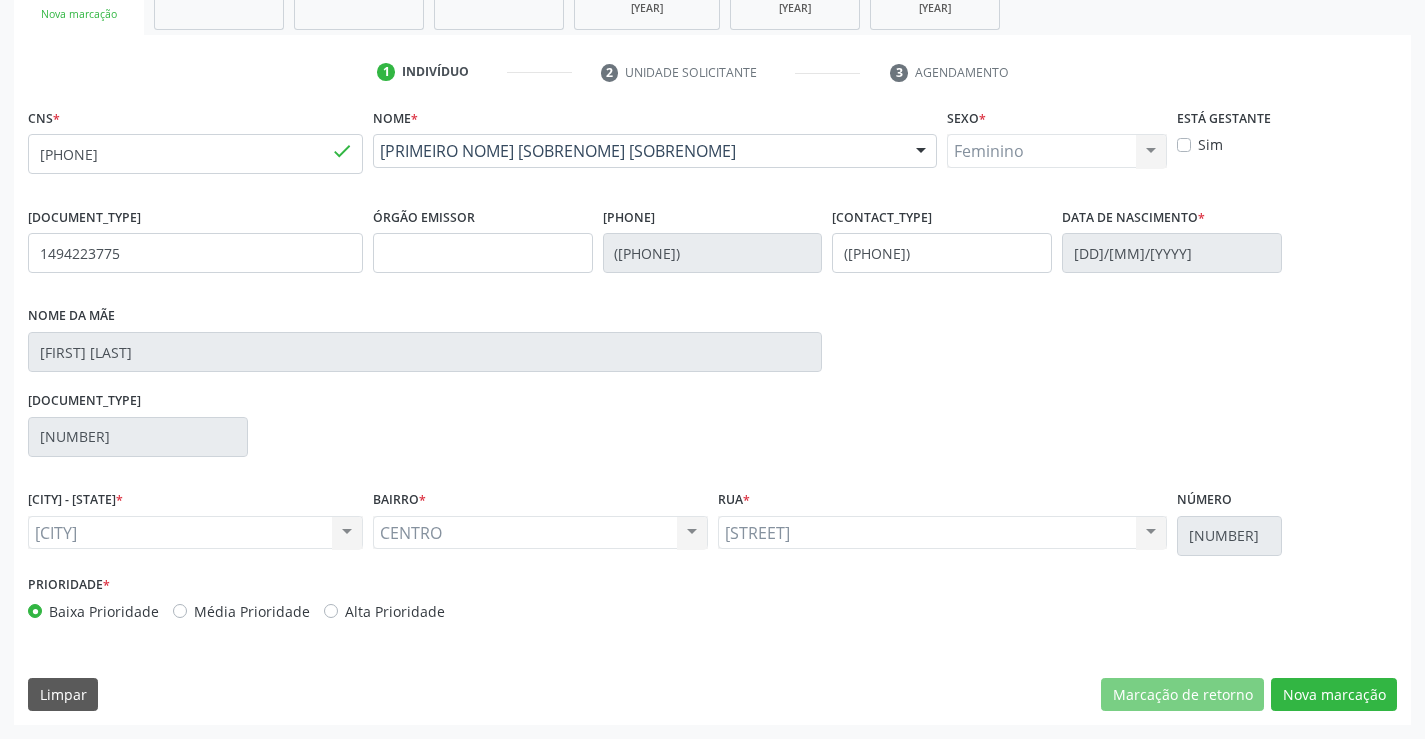 scroll, scrollTop: 167, scrollLeft: 0, axis: vertical 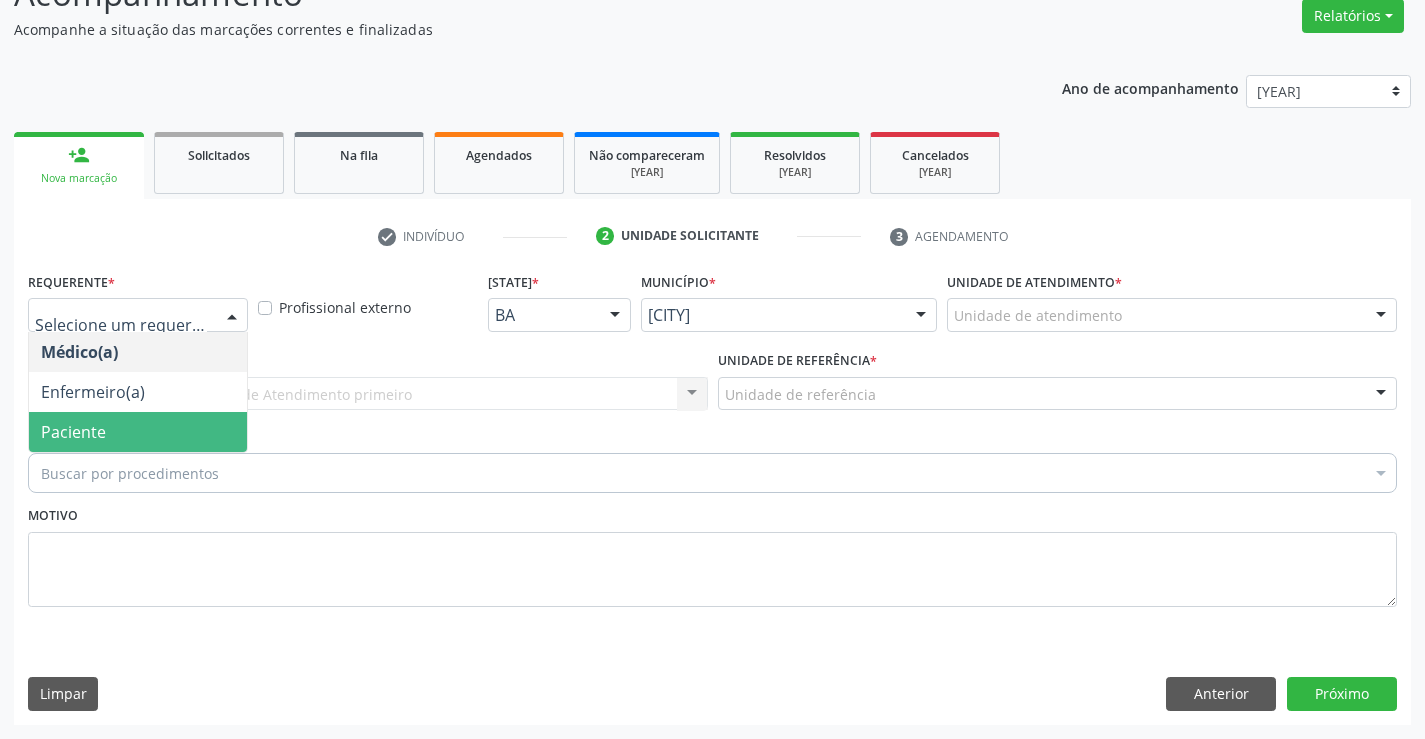 click on "Paciente" at bounding box center [138, 432] 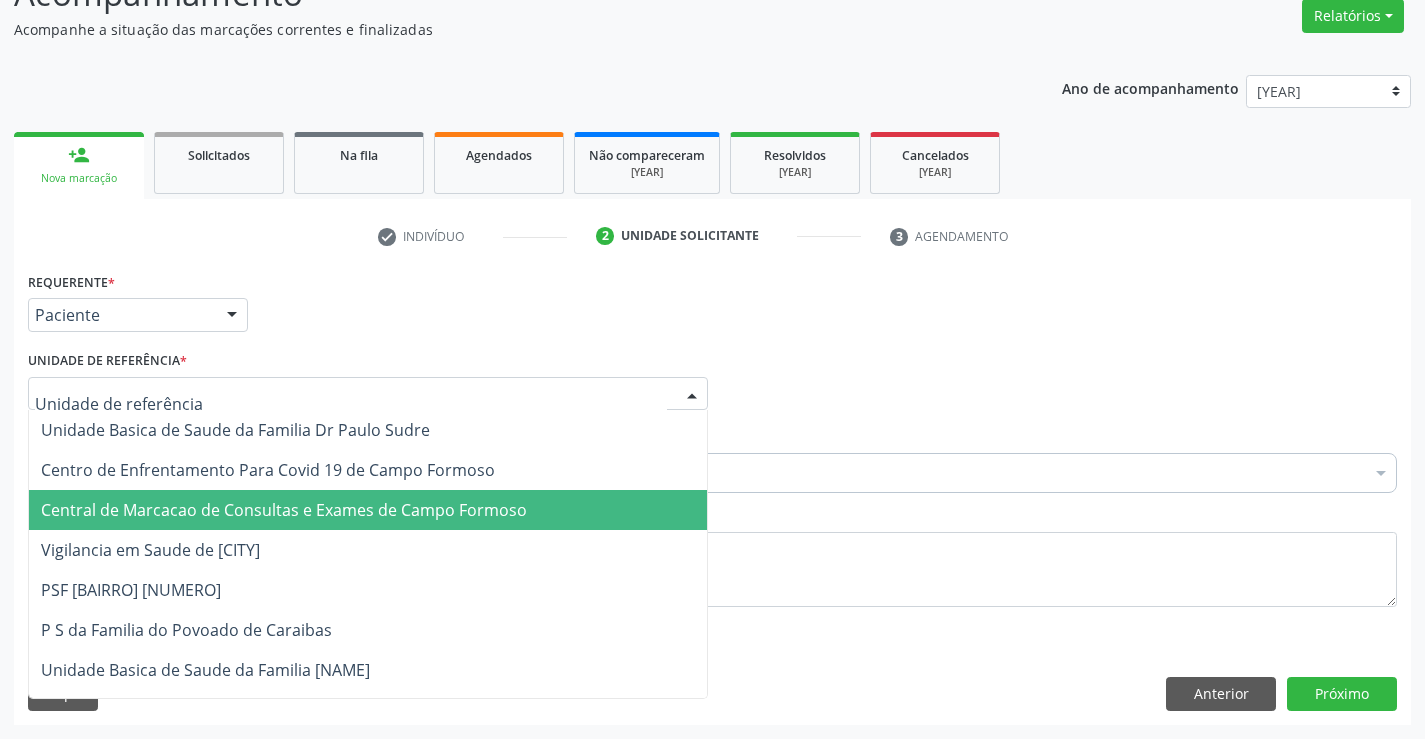 drag, startPoint x: 93, startPoint y: 520, endPoint x: 102, endPoint y: 515, distance: 10.29563 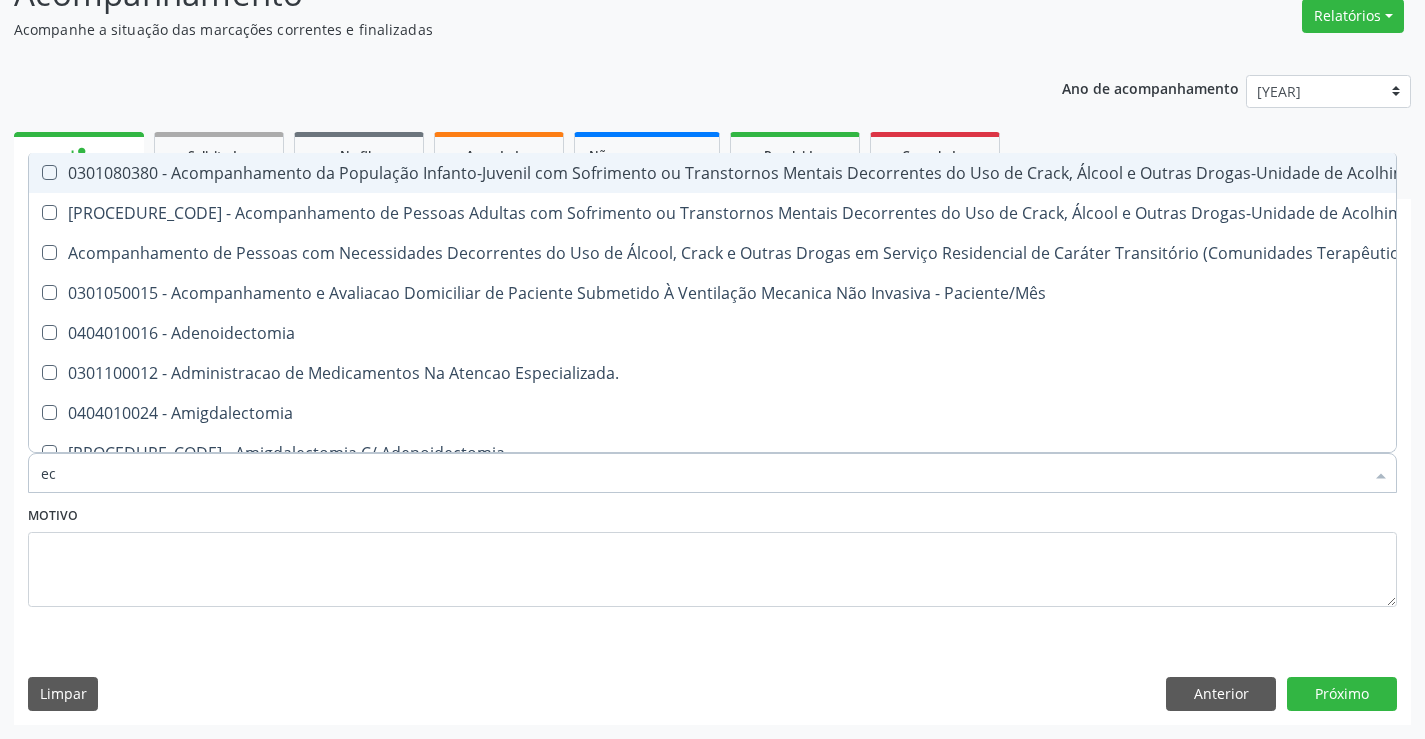 type on "eco" 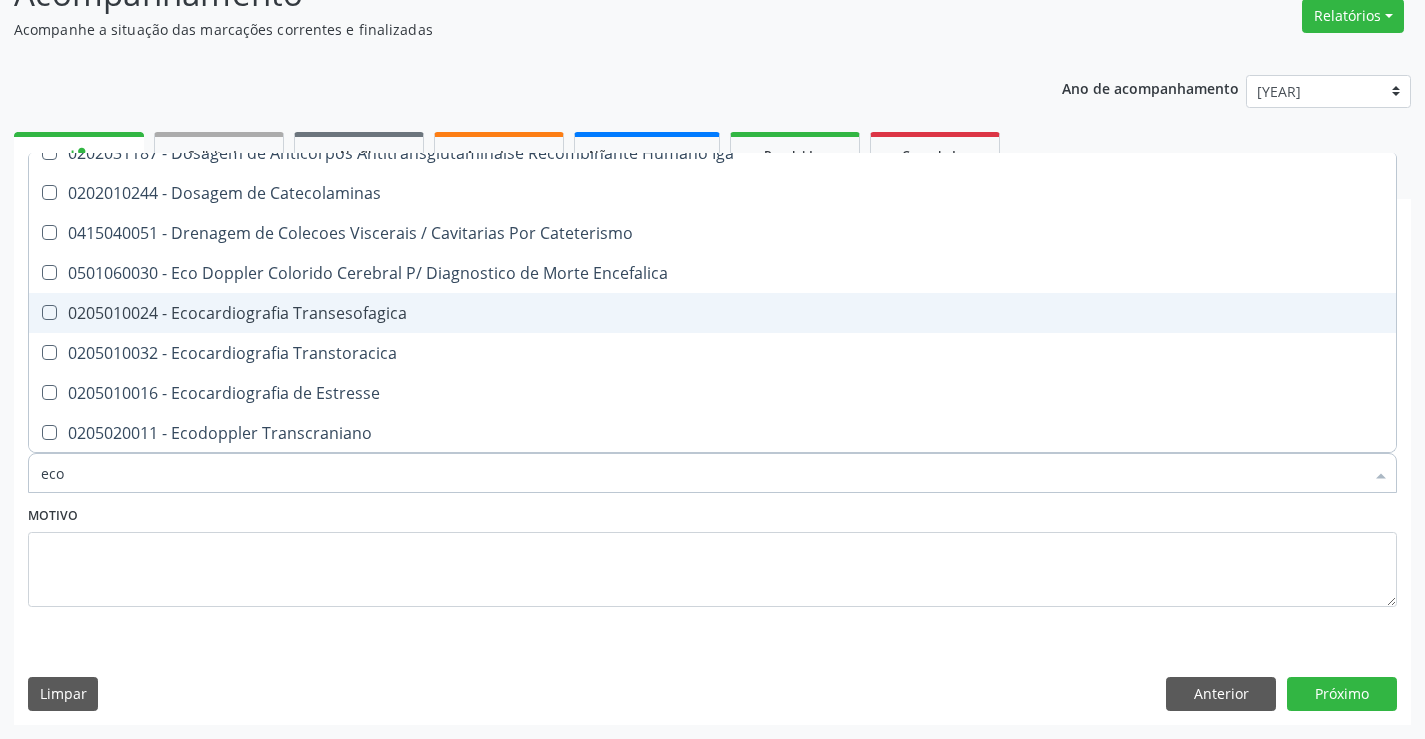 scroll, scrollTop: 1000, scrollLeft: 0, axis: vertical 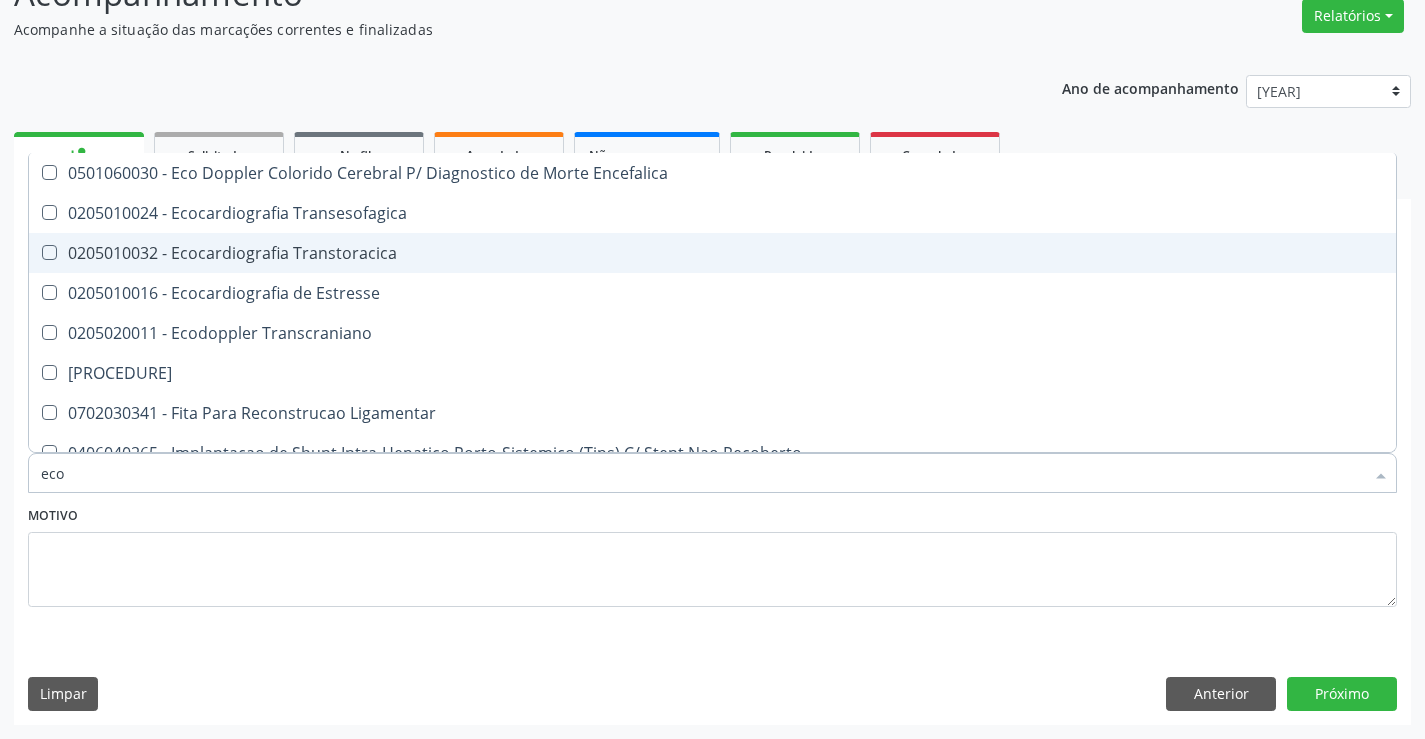 click on "0205010032 - Ecocardiografia Transtoracica" at bounding box center [1099, 253] 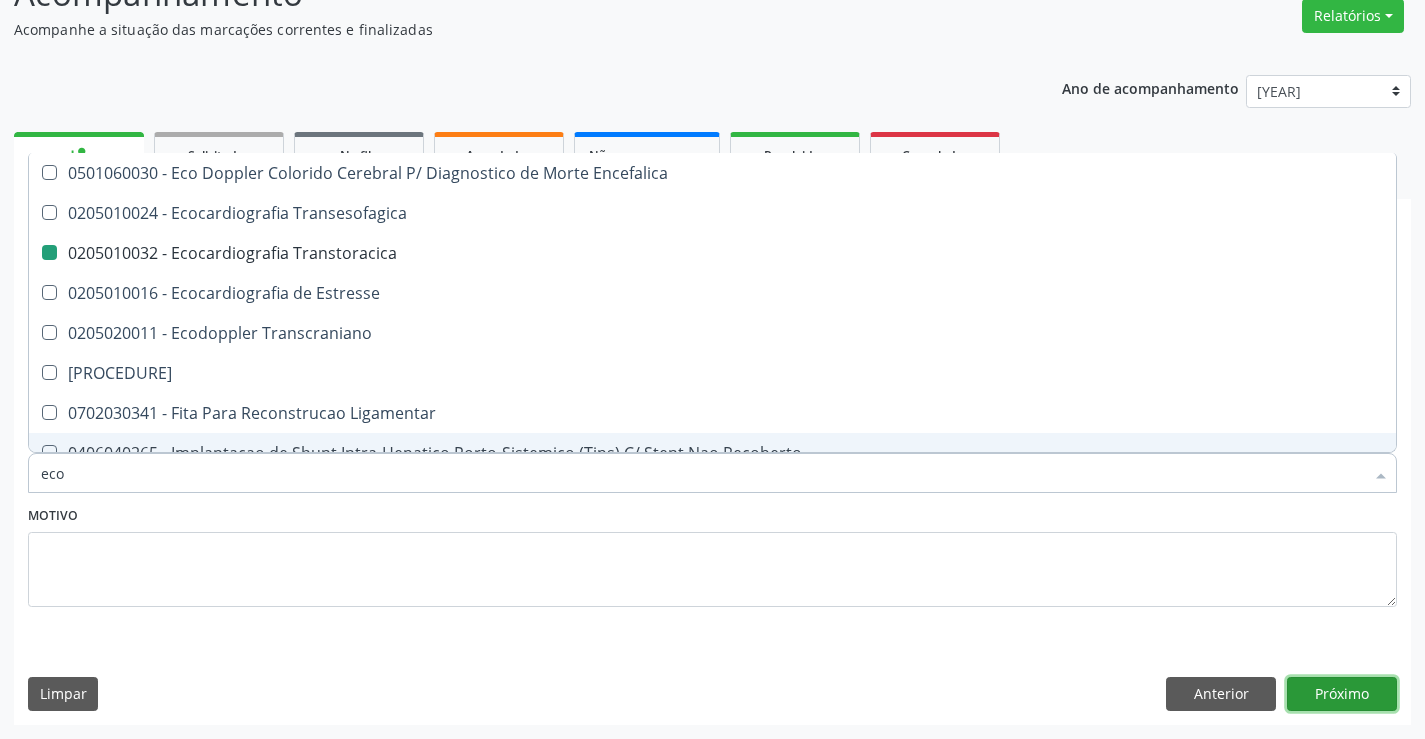 click on "Próximo" at bounding box center [1342, 694] 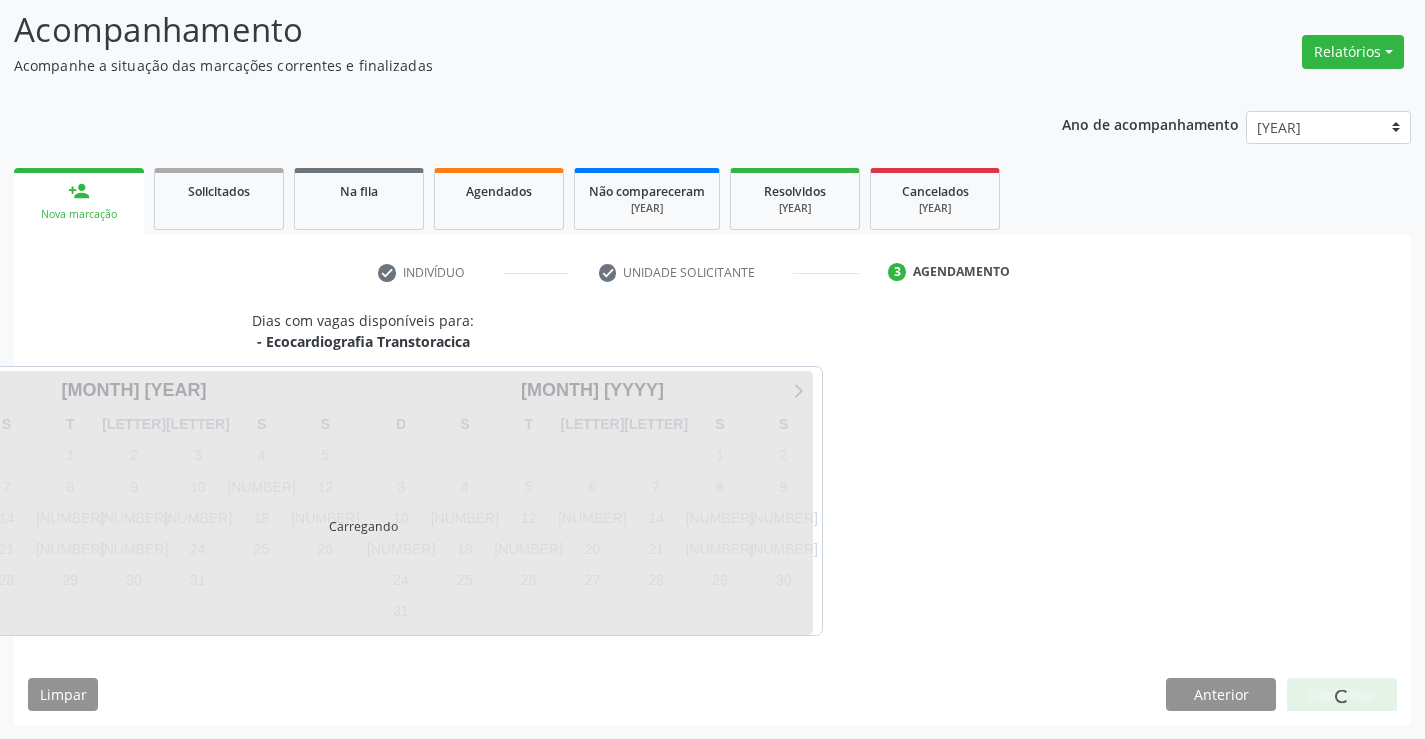 scroll, scrollTop: 131, scrollLeft: 0, axis: vertical 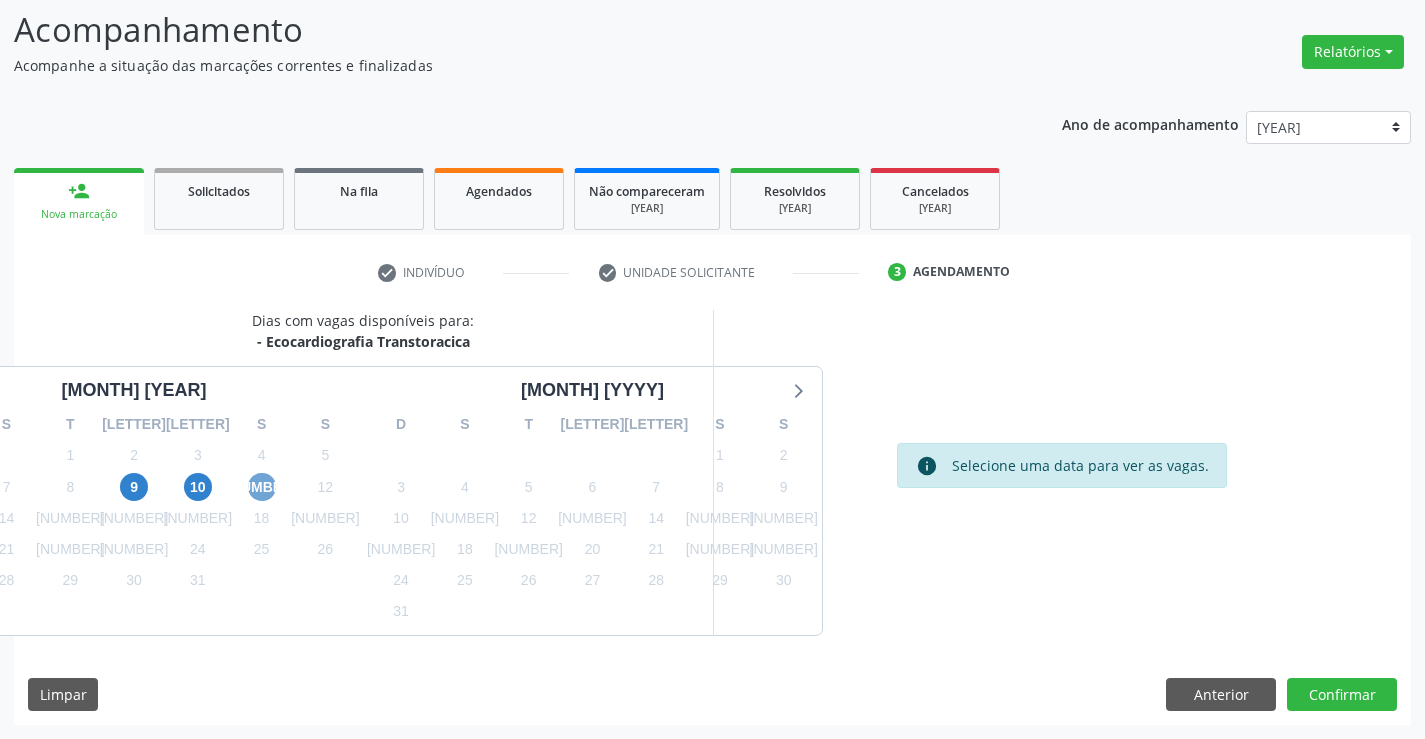 click on "11" at bounding box center [262, 487] 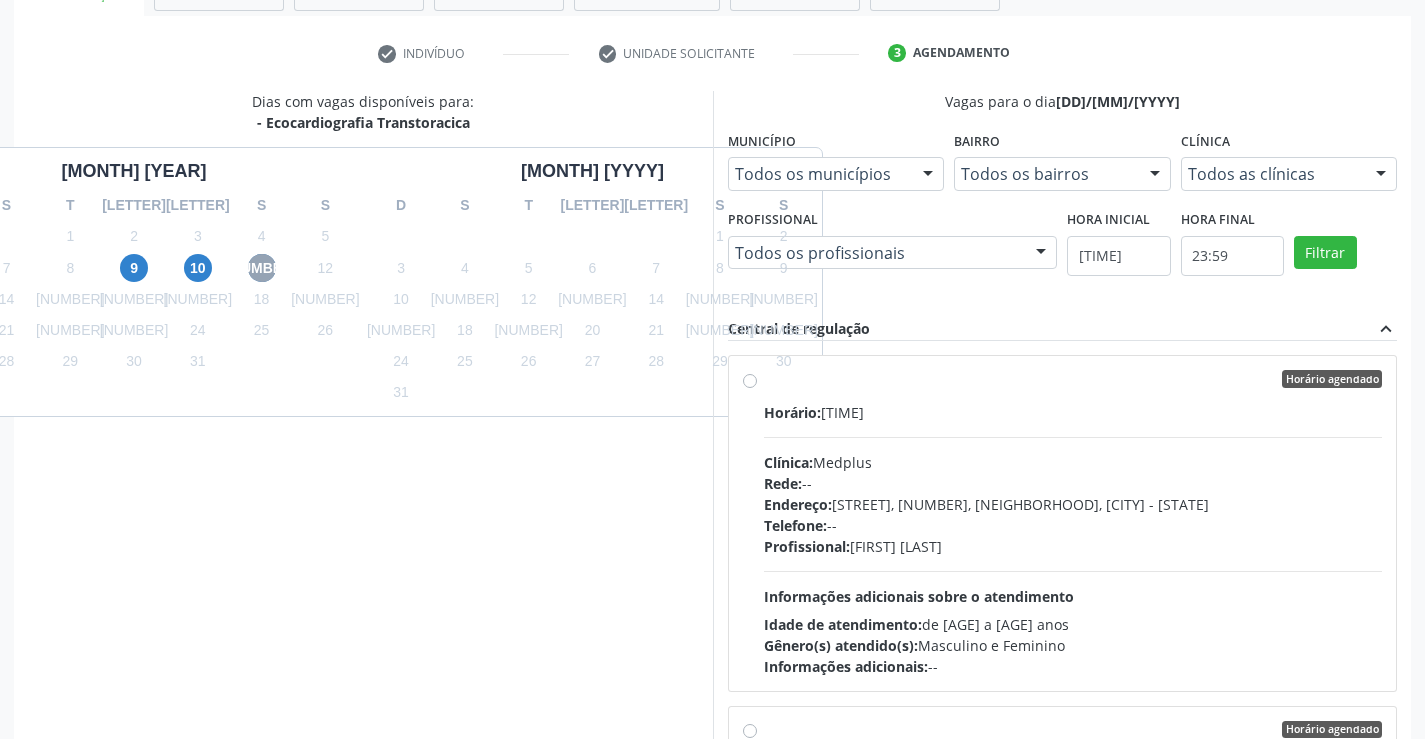 scroll, scrollTop: 431, scrollLeft: 0, axis: vertical 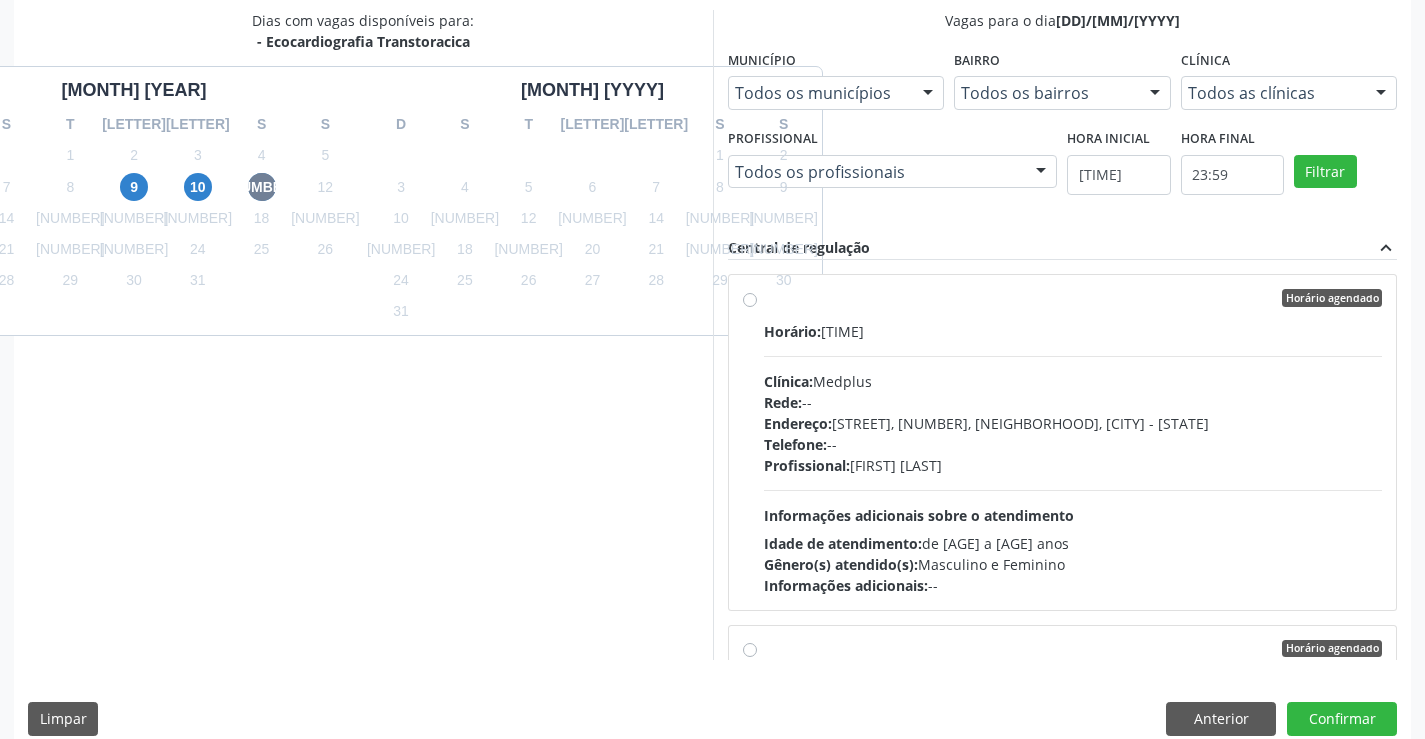 click on "Horário agendado
Horário:   16:20
Clínica:  Medplus
Rede:
--
Endereço:   2 and S 204 Ed Emp B, nº 35, Centro, Campo Formoso - BA
Telefone:   --
Profissional:
Antonio Miranda Rocha Junior
Informações adicionais sobre o atendimento
Idade de atendimento:
de 0 a 120 anos
Gênero(s) atendido(s):
Masculino e Feminino
Informações adicionais:
--" at bounding box center (1073, 442) 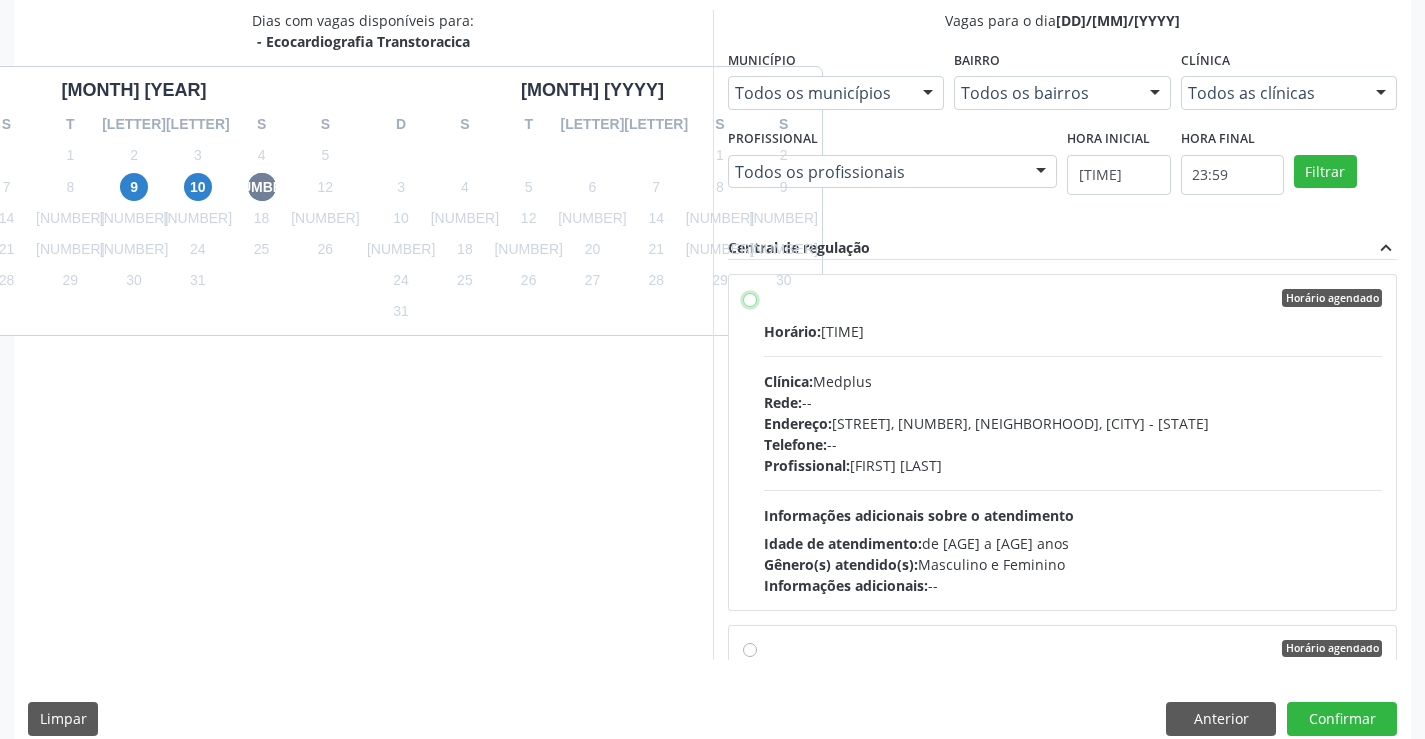 click on "Horário agendado
Horário:   16:20
Clínica:  Medplus
Rede:
--
Endereço:   2 and S 204 Ed Emp B, nº 35, Centro, Campo Formoso - BA
Telefone:   --
Profissional:
Antonio Miranda Rocha Junior
Informações adicionais sobre o atendimento
Idade de atendimento:
de 0 a 120 anos
Gênero(s) atendido(s):
Masculino e Feminino
Informações adicionais:
--" at bounding box center (750, 298) 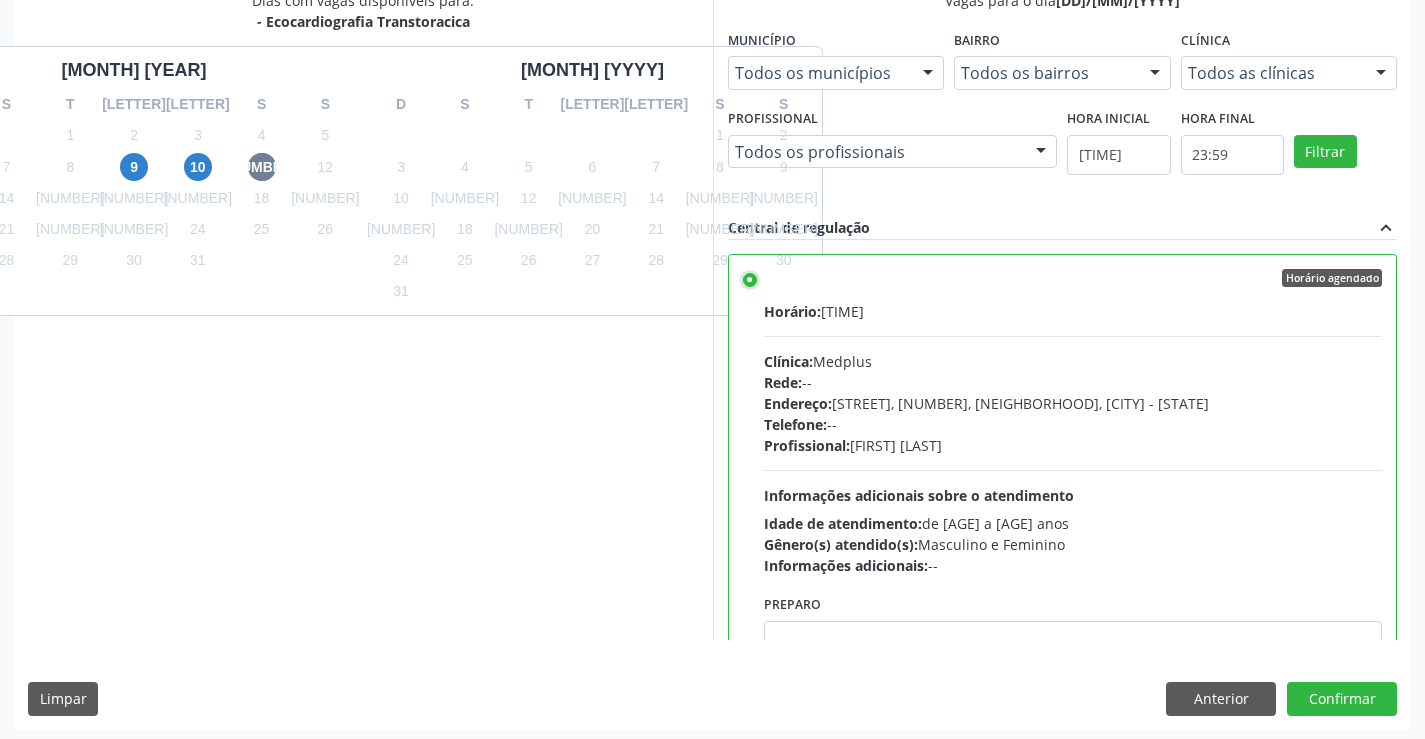 scroll, scrollTop: 456, scrollLeft: 0, axis: vertical 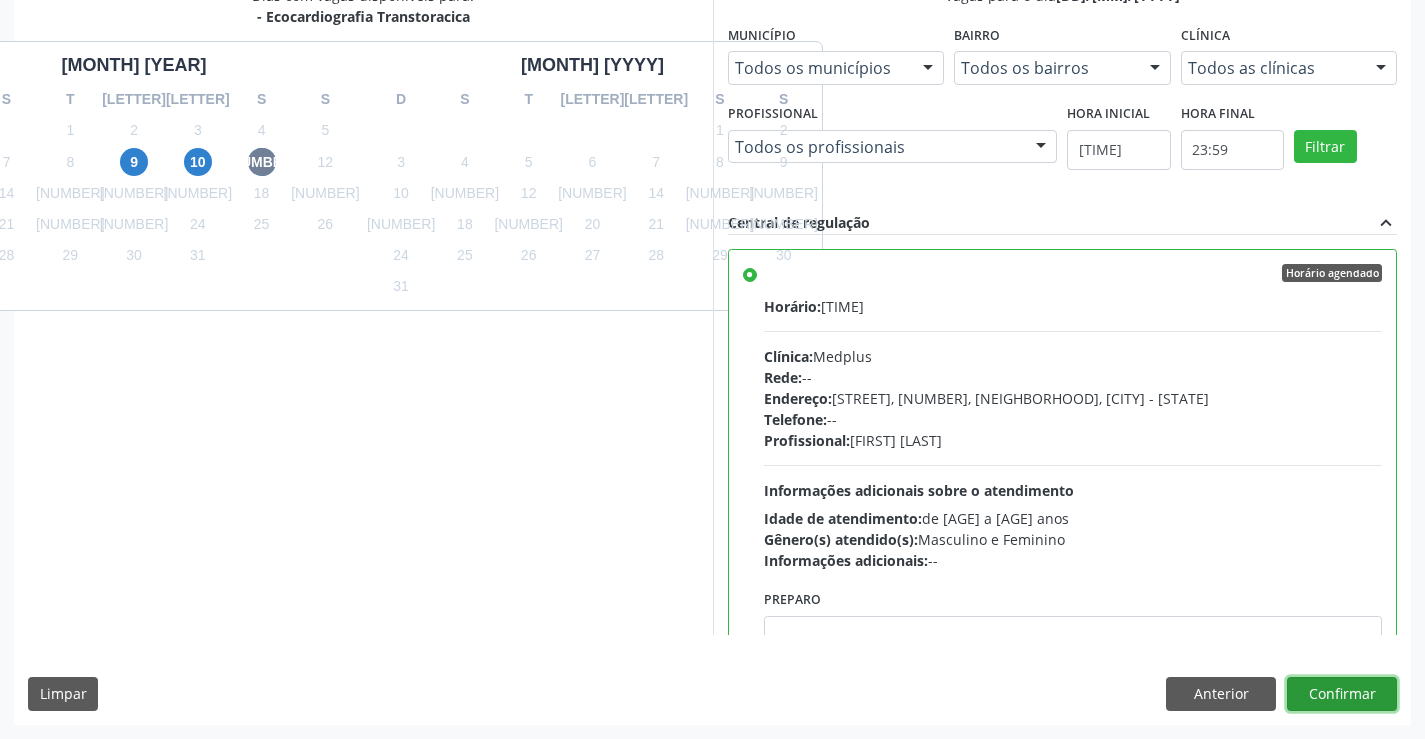 click on "Confirmar" at bounding box center (1342, 694) 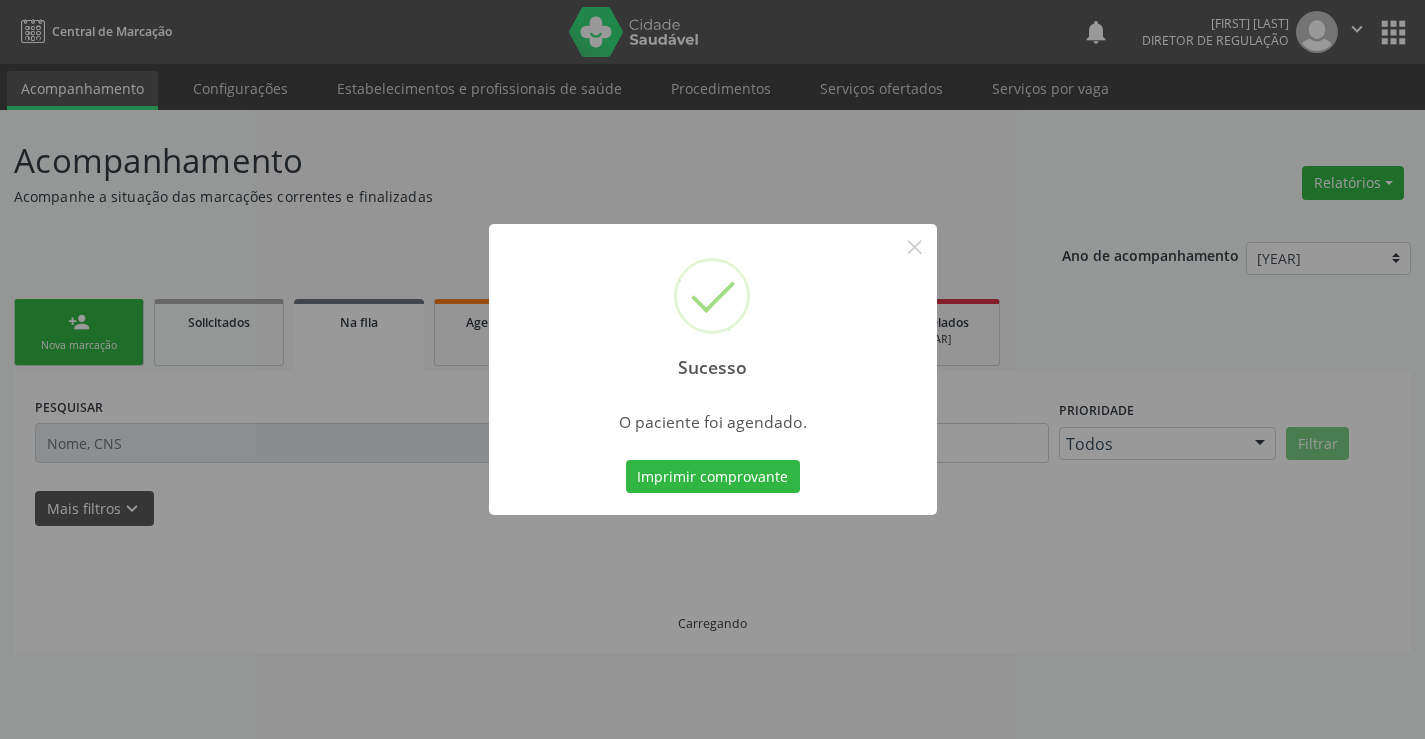 scroll, scrollTop: 0, scrollLeft: 0, axis: both 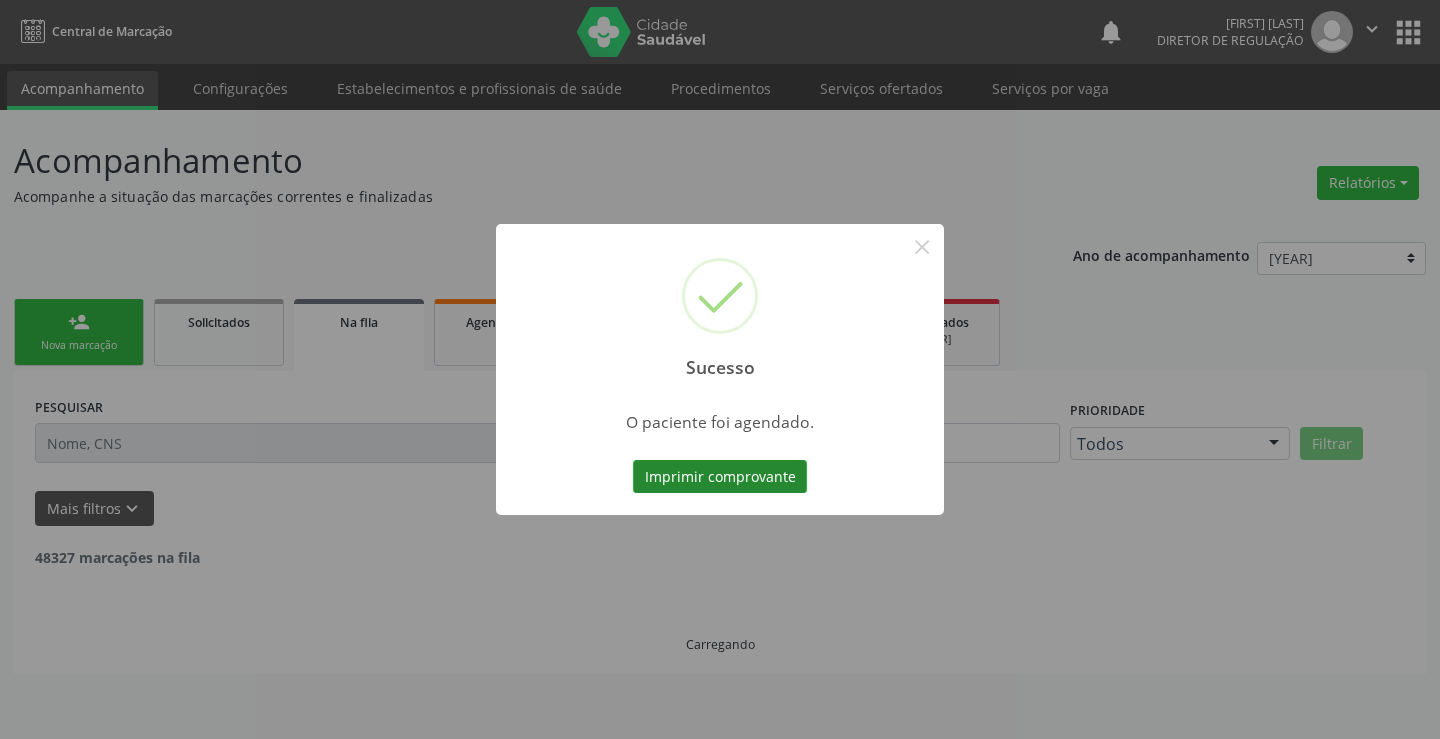click on "Imprimir comprovante" at bounding box center [720, 477] 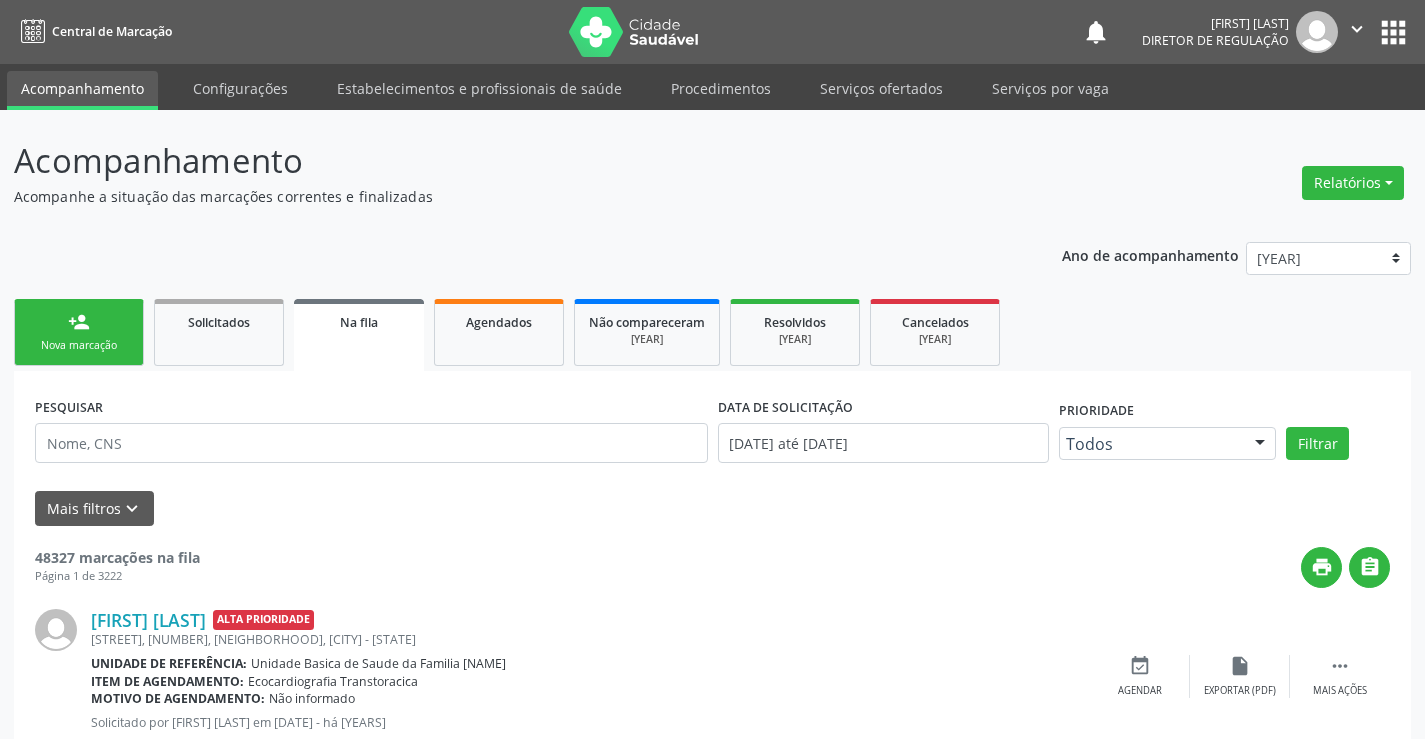 click on "person_add
Nova marcação" at bounding box center [79, 332] 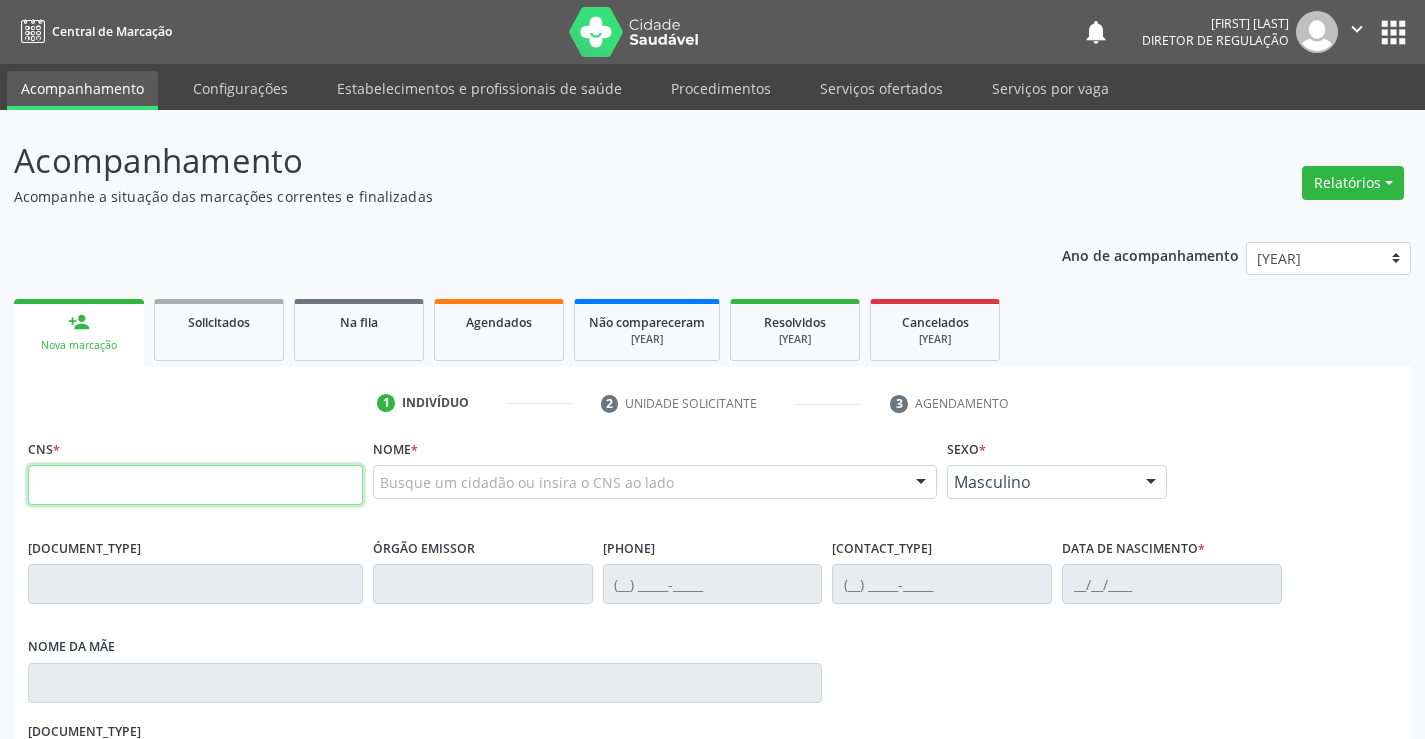 click on "CNS
*" at bounding box center [195, 469] 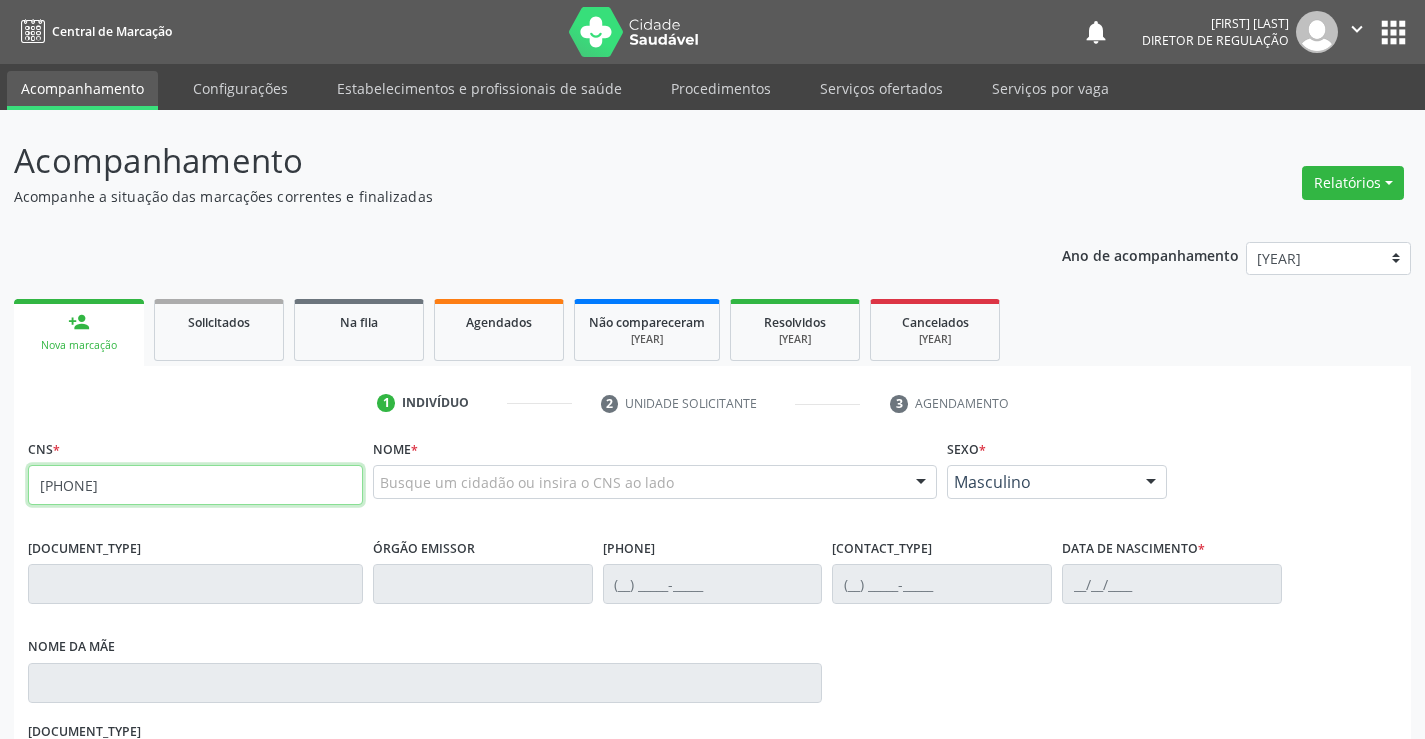 type on "708 5003 6356 1574" 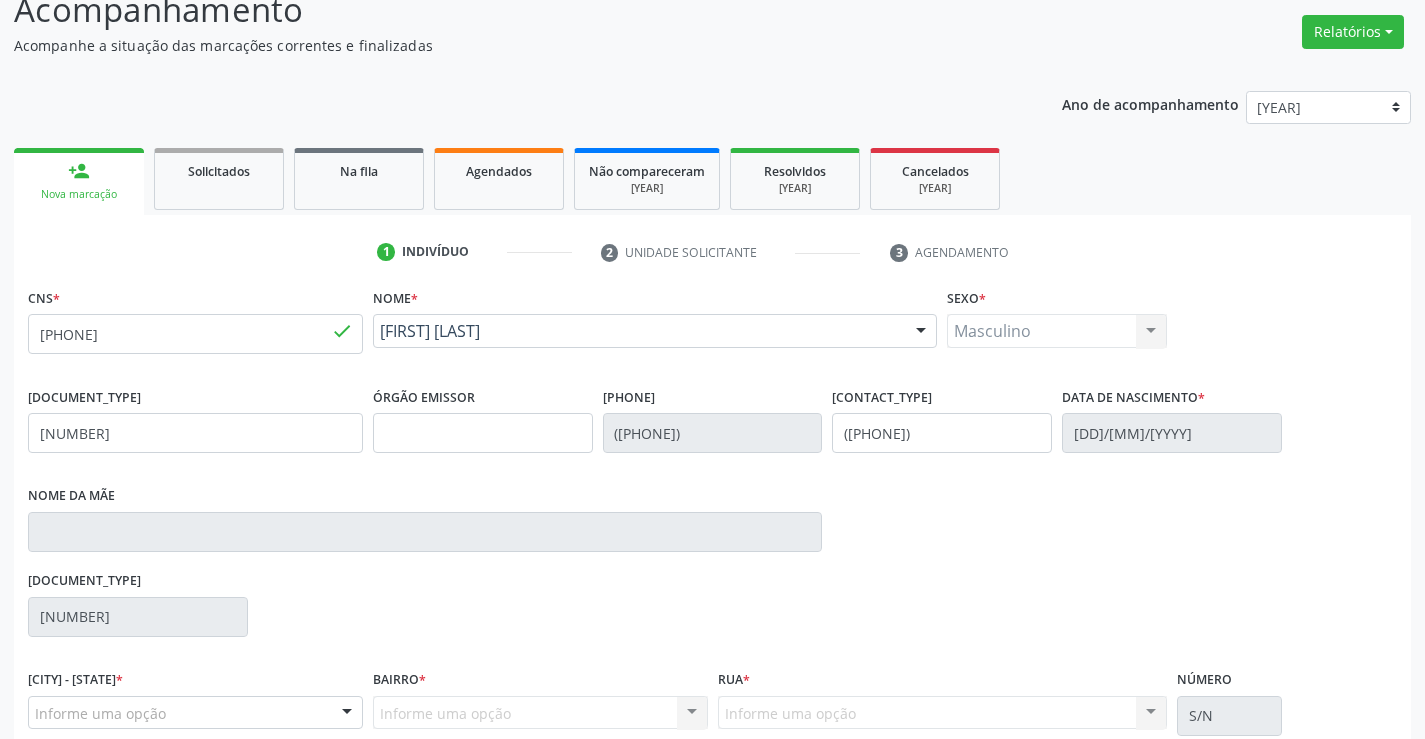 scroll, scrollTop: 331, scrollLeft: 0, axis: vertical 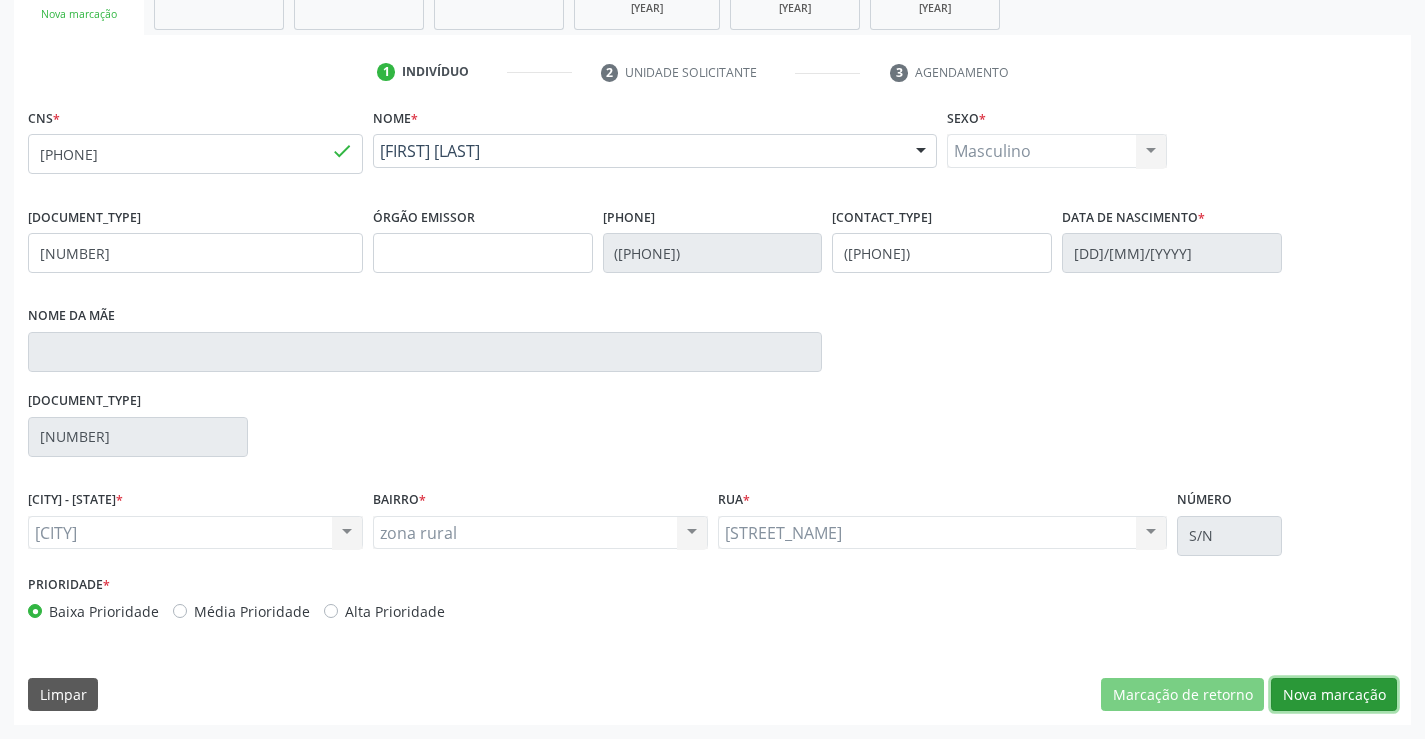 click on "Nova marcação" at bounding box center [1182, 695] 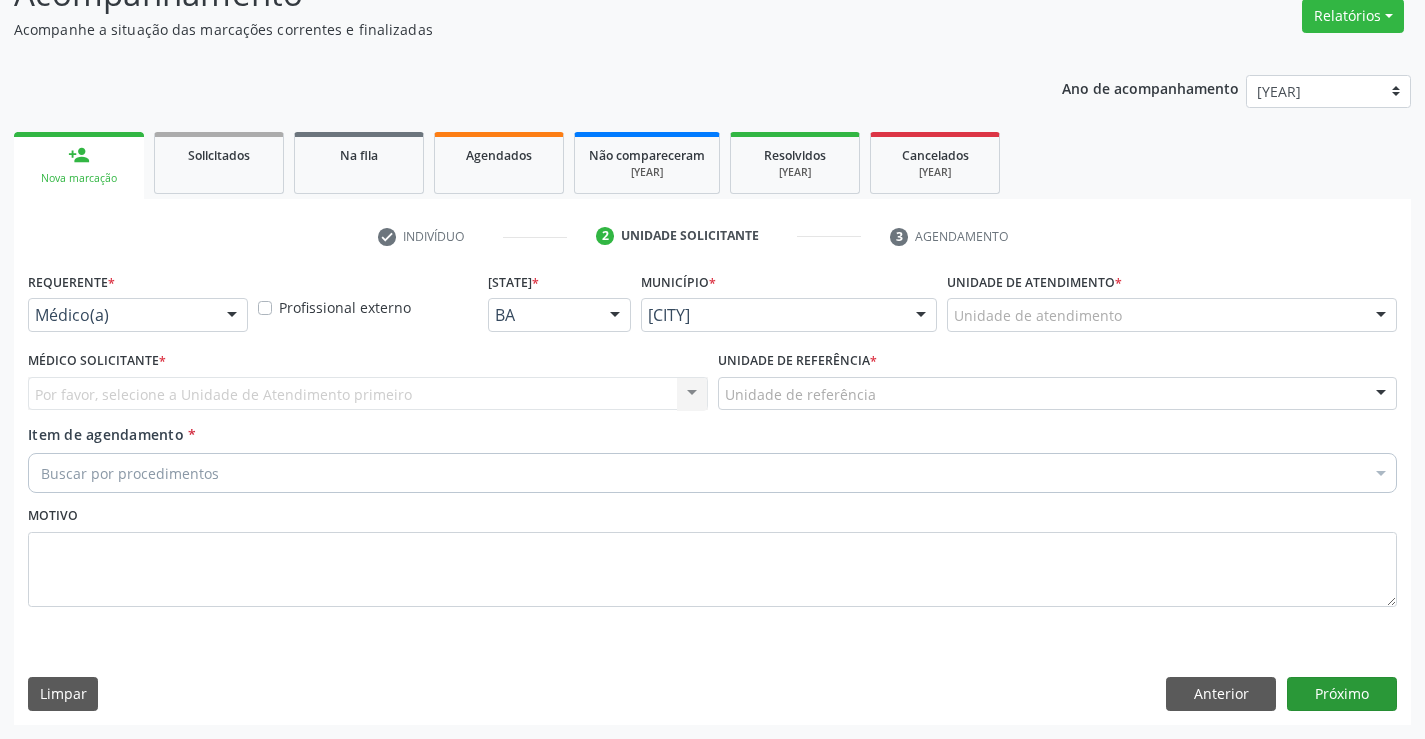 scroll, scrollTop: 167, scrollLeft: 0, axis: vertical 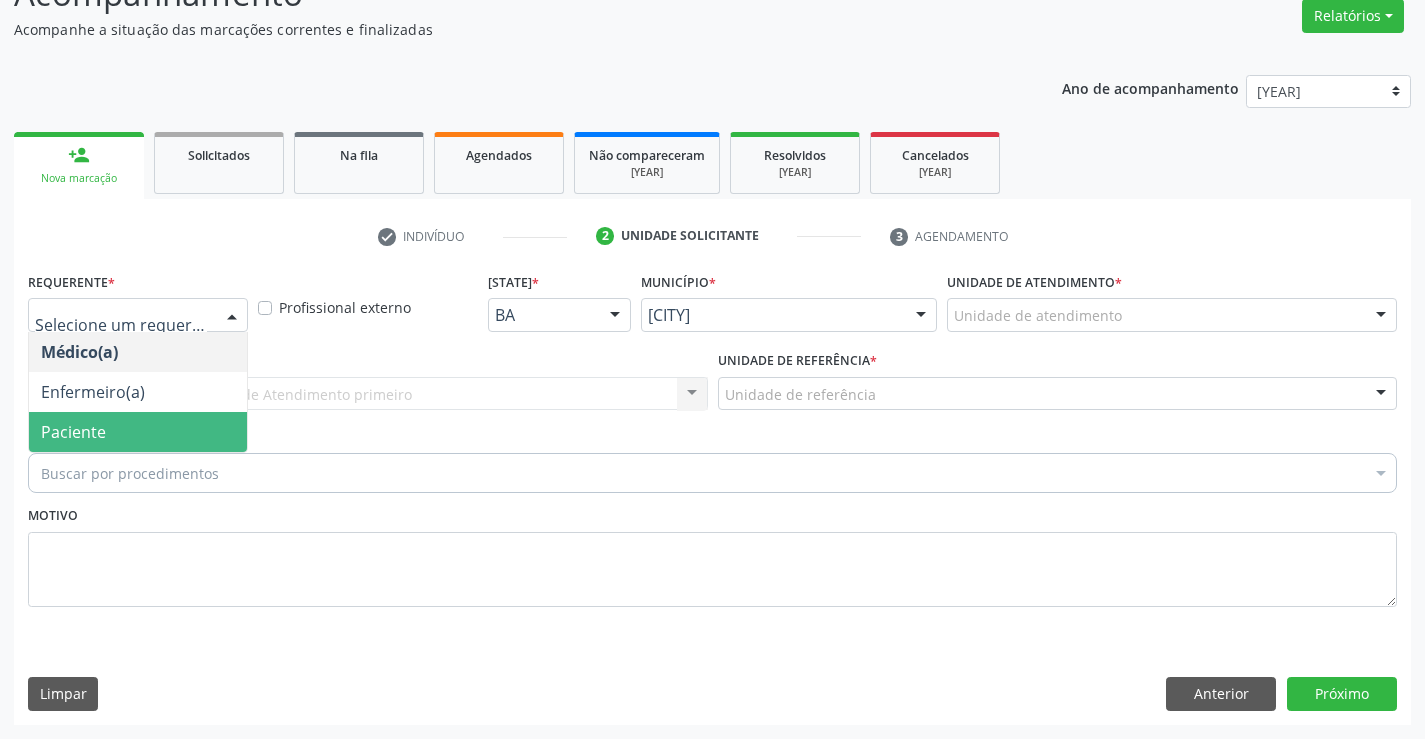 click on "Paciente" at bounding box center (73, 432) 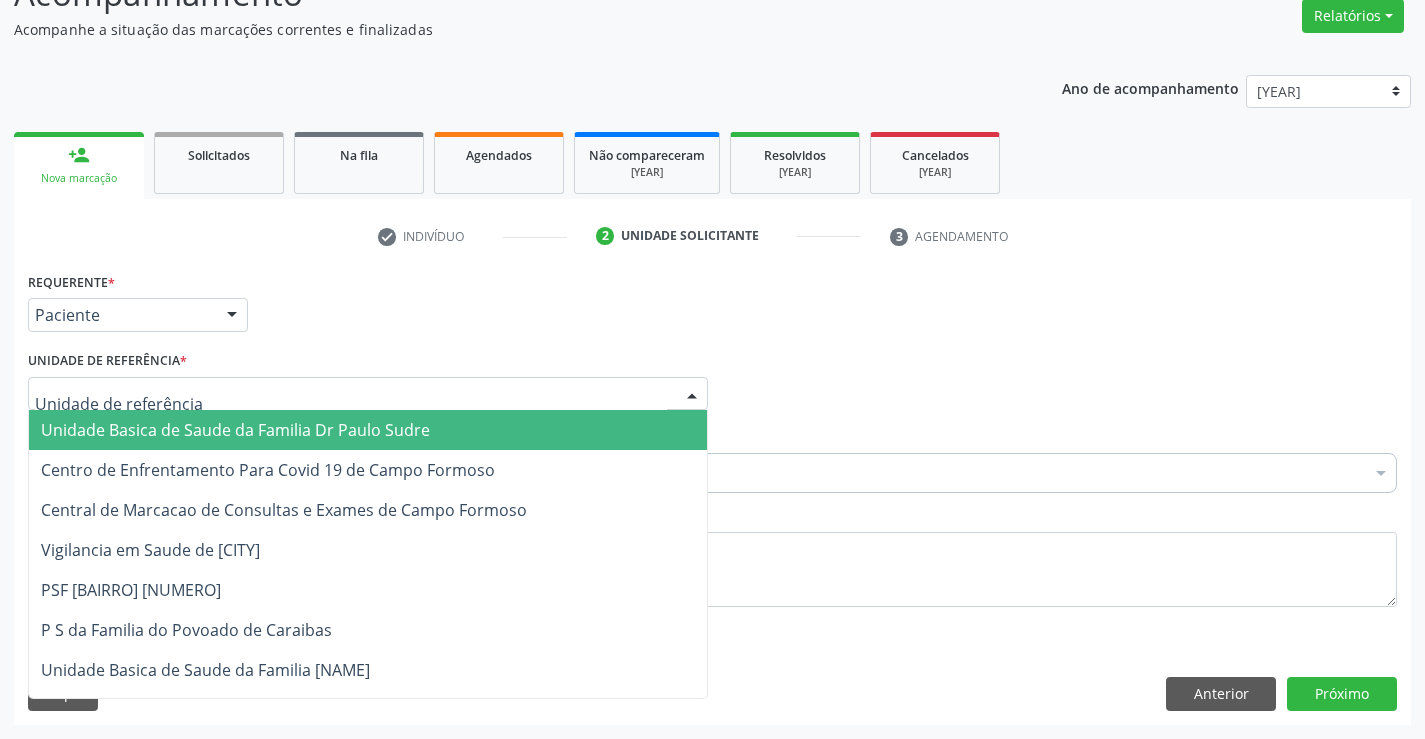 click at bounding box center (368, 394) 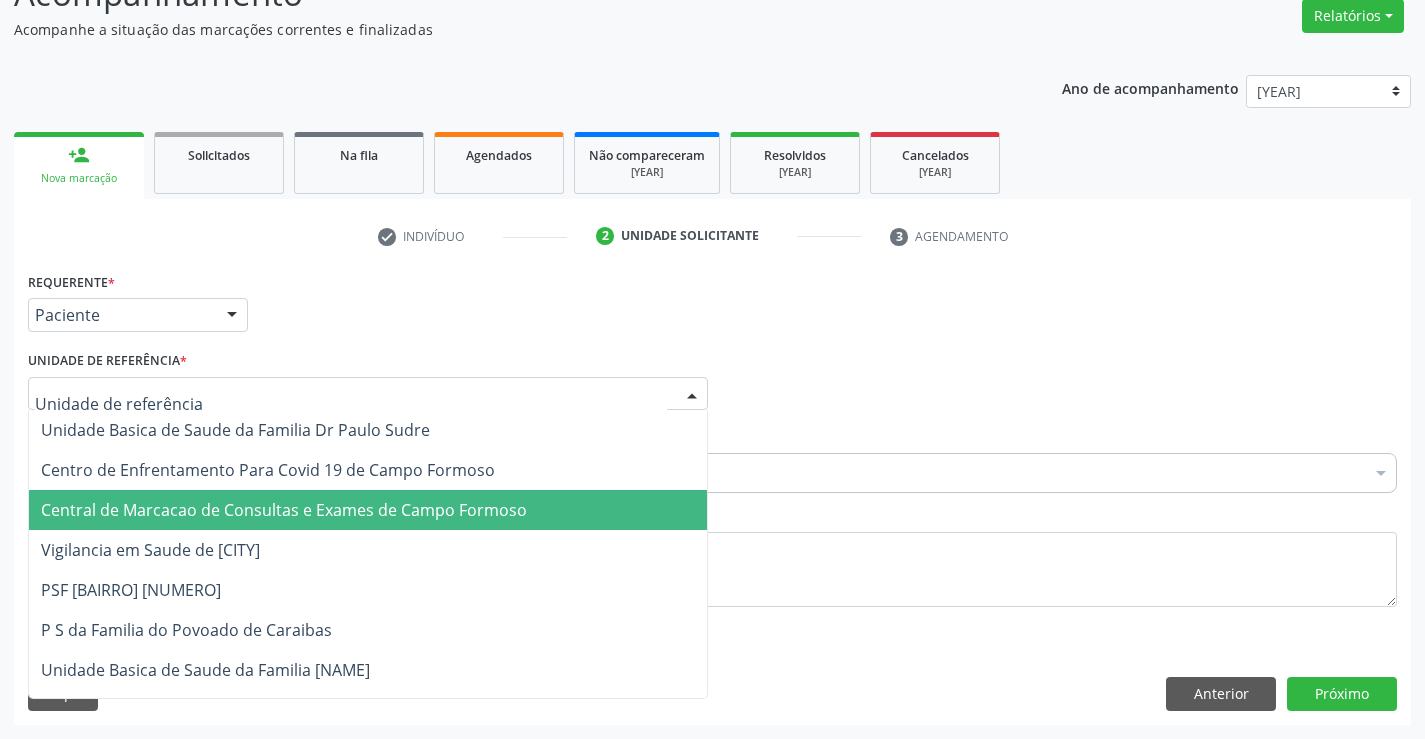 click on "Central de Marcacao de Consultas e Exames de [CITY]" at bounding box center [284, 510] 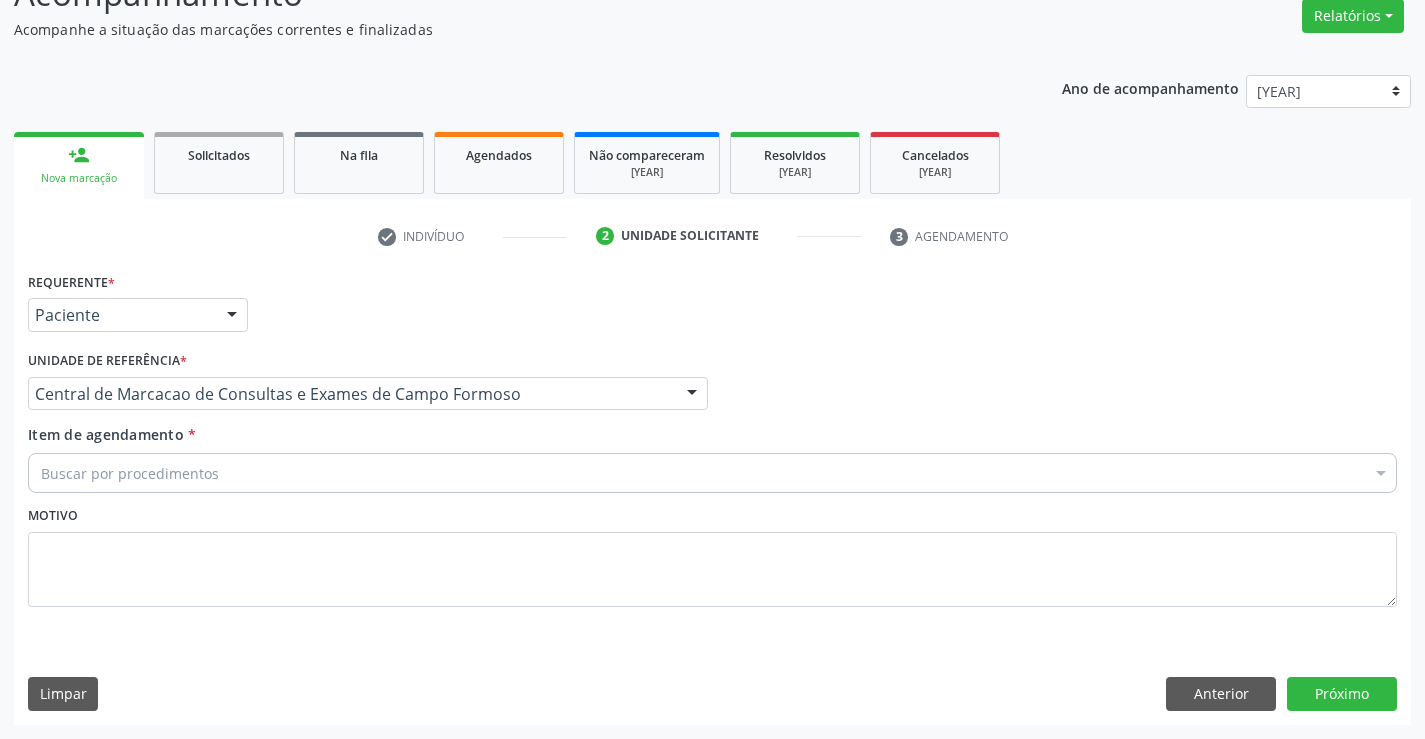 drag, startPoint x: 154, startPoint y: 467, endPoint x: 173, endPoint y: 459, distance: 20.615528 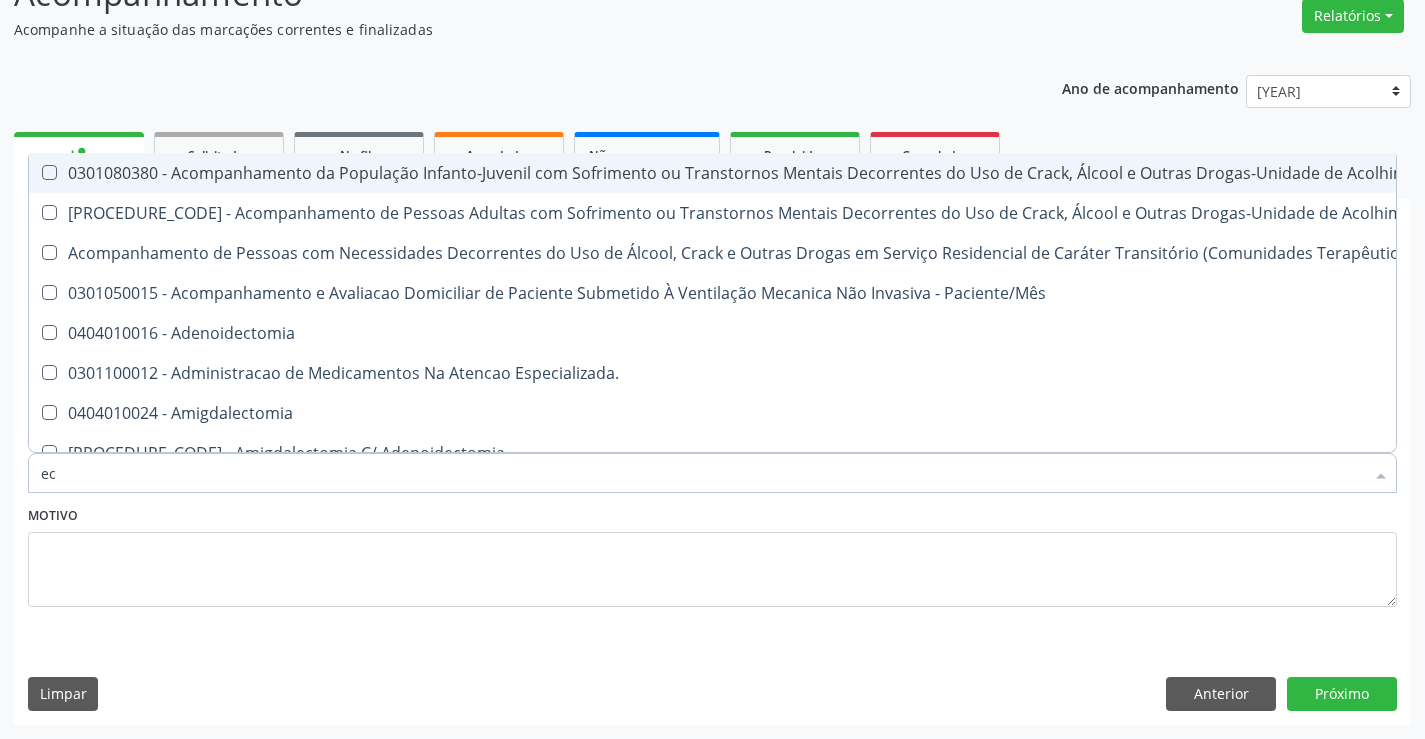 type on "eco" 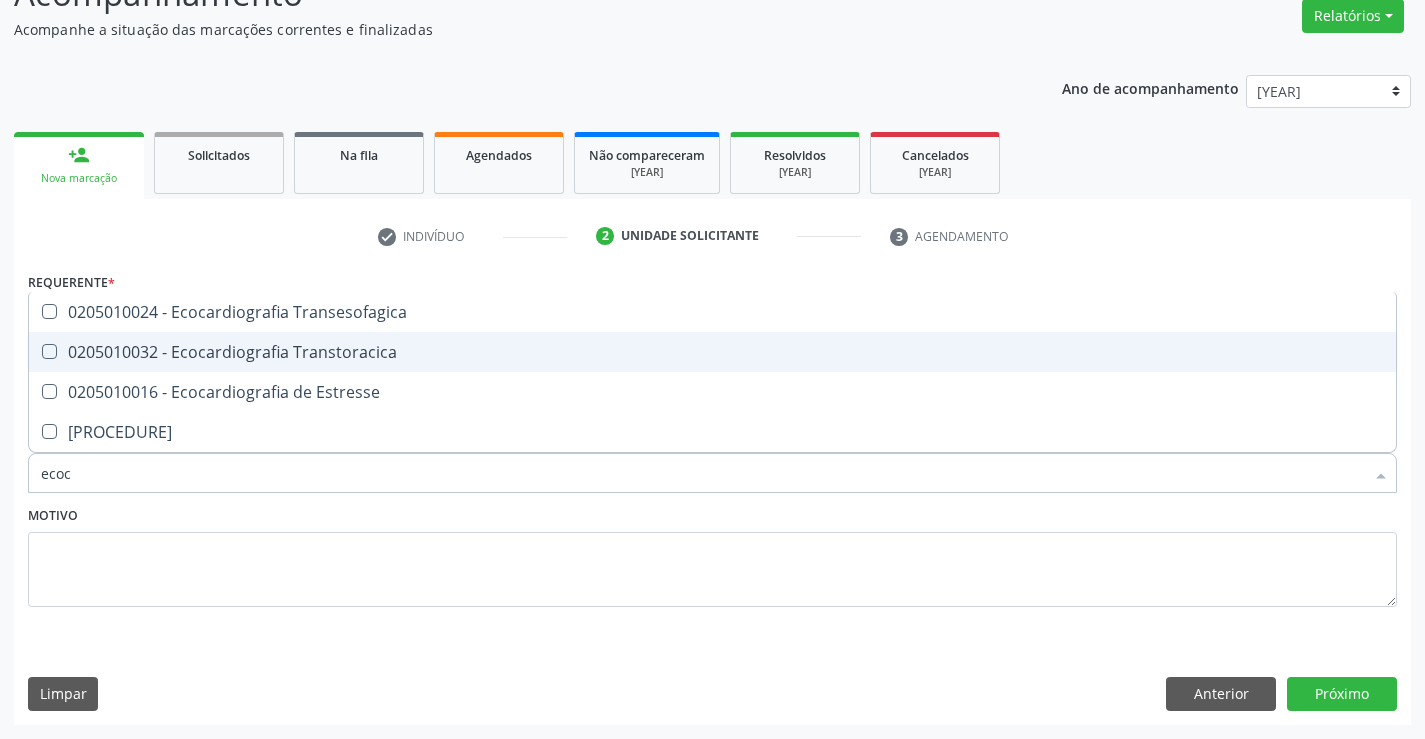 click on "0205010032 - Ecocardiografia Transtoracica" at bounding box center (712, 352) 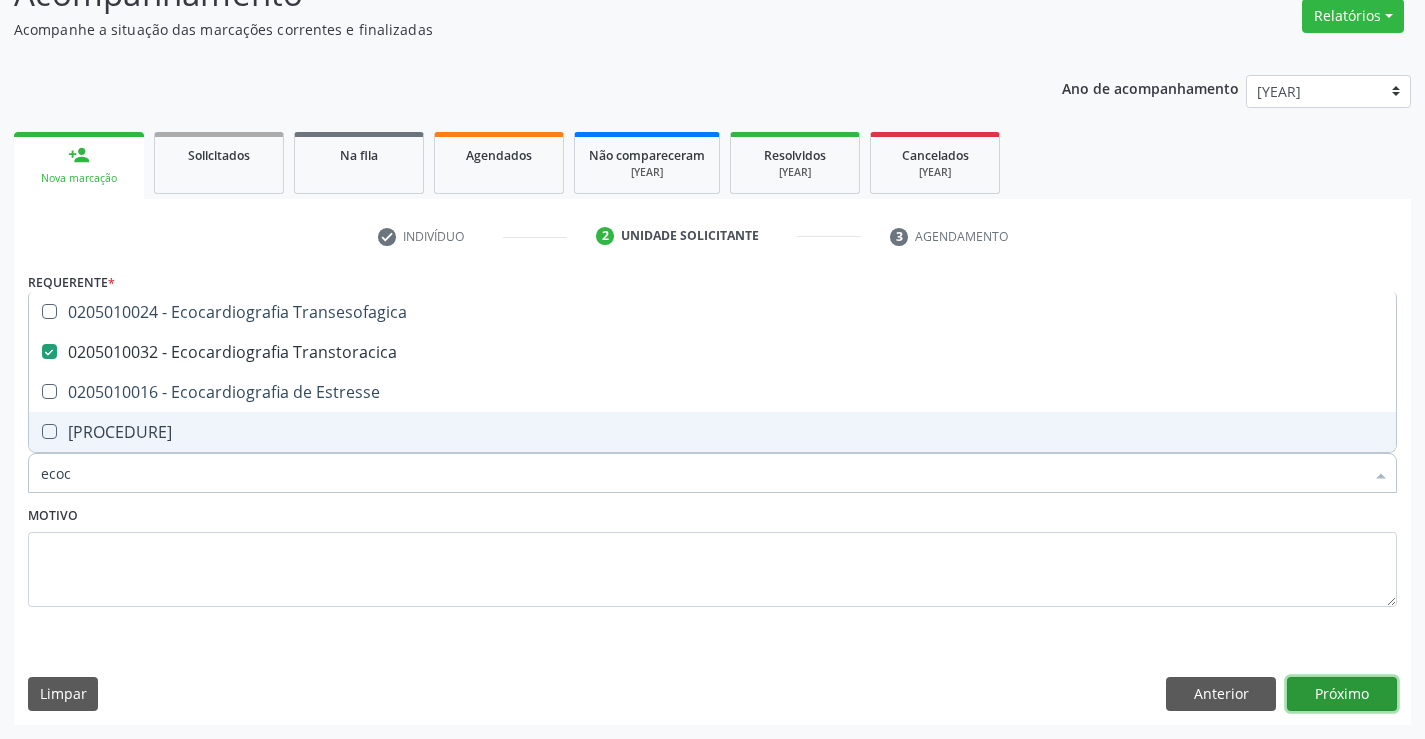 click on "Próximo" at bounding box center [1342, 694] 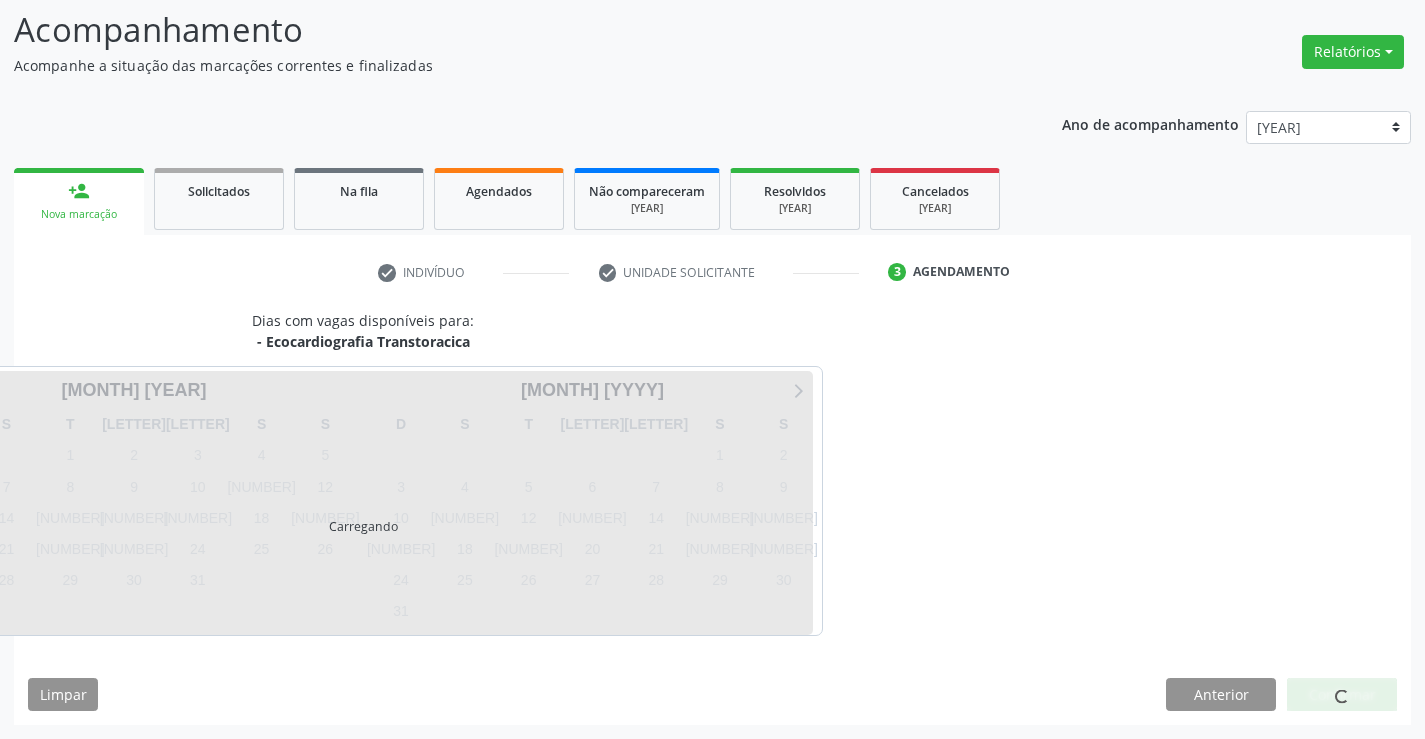 scroll, scrollTop: 131, scrollLeft: 0, axis: vertical 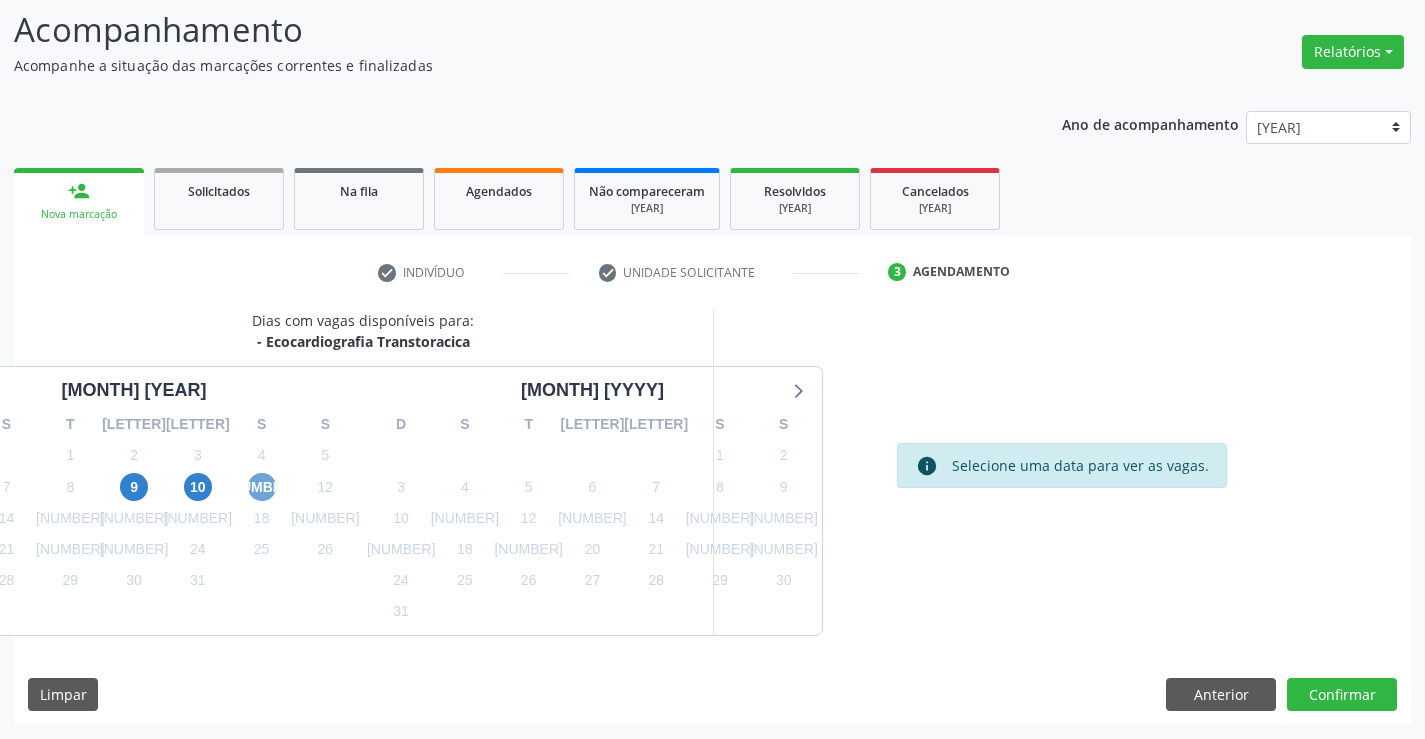 drag, startPoint x: 305, startPoint y: 491, endPoint x: 315, endPoint y: 486, distance: 11.18034 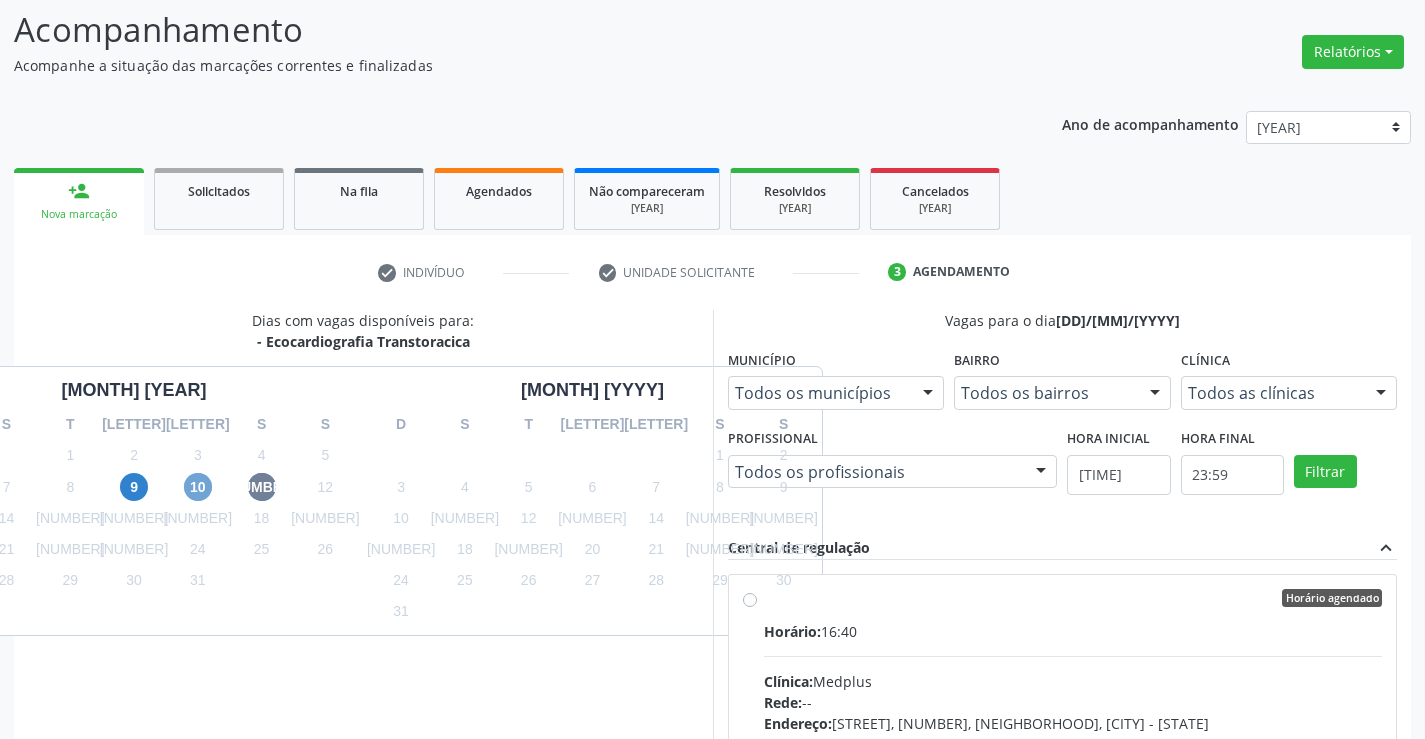 click on "[NUMBER]" at bounding box center [198, 487] 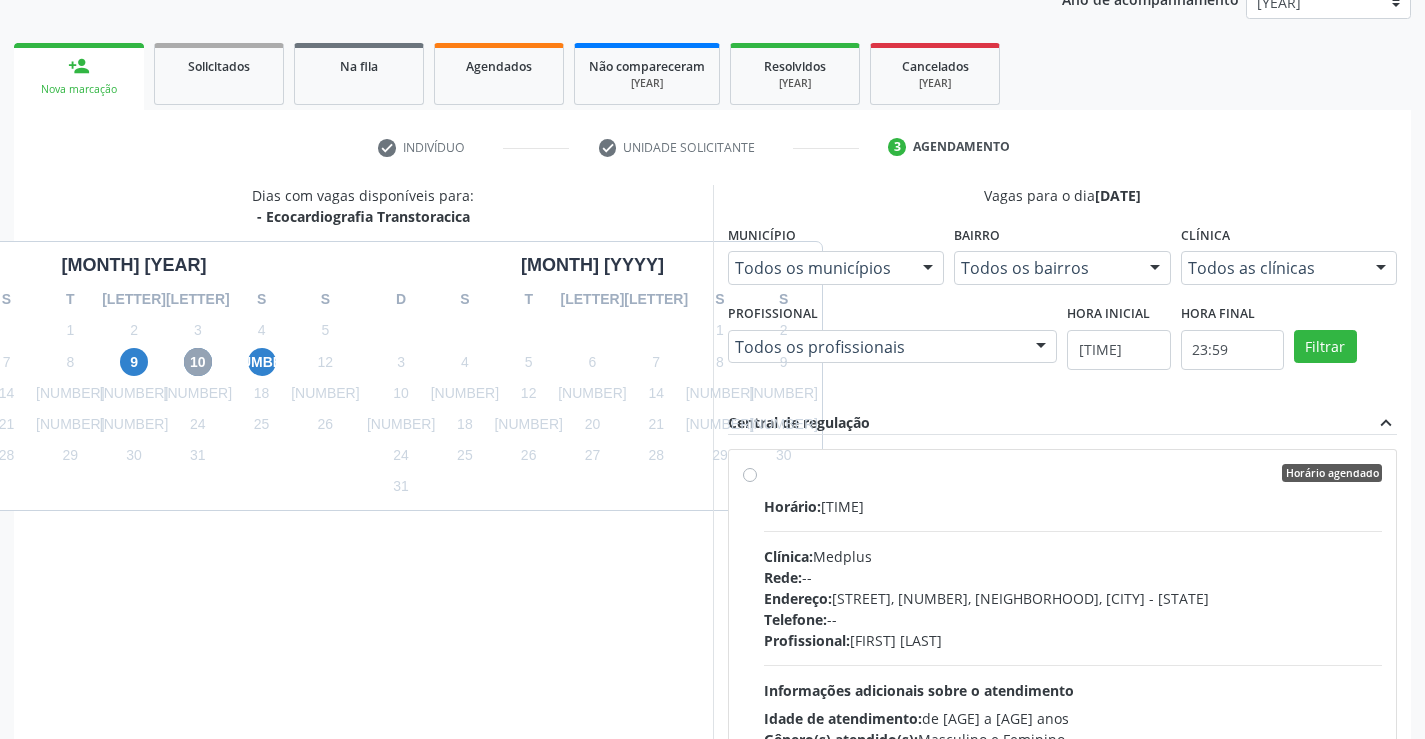 scroll, scrollTop: 456, scrollLeft: 0, axis: vertical 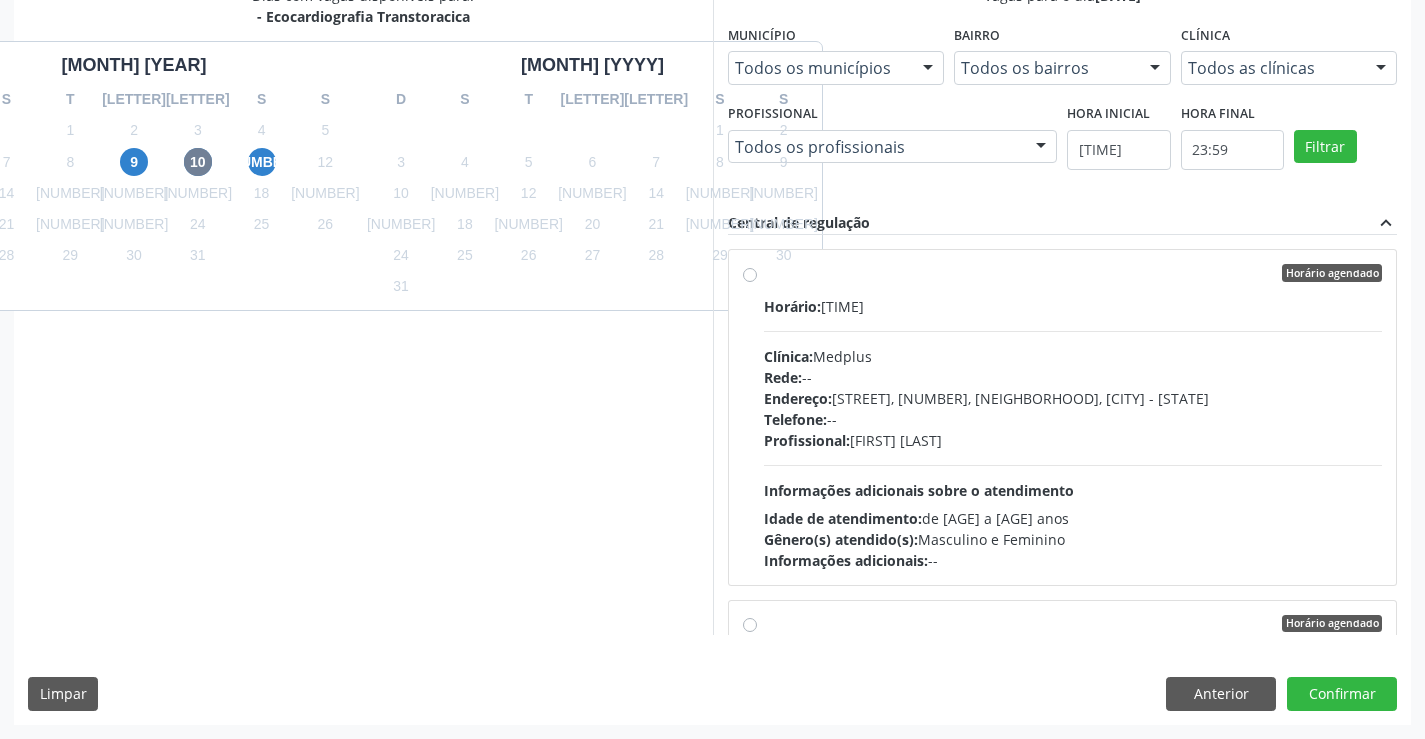 click on "Horário agendado
Horário:   16:20
Clínica:  Medplus
Rede:
--
Endereço:   2 and S 204 Ed Emp B, nº 35, Centro, Campo Formoso - BA
Telefone:   --
Profissional:
Antonio Miranda Rocha Junior
Informações adicionais sobre o atendimento
Idade de atendimento:
de 0 a 120 anos
Gênero(s) atendido(s):
Masculino e Feminino
Informações adicionais:
--" at bounding box center (1073, 417) 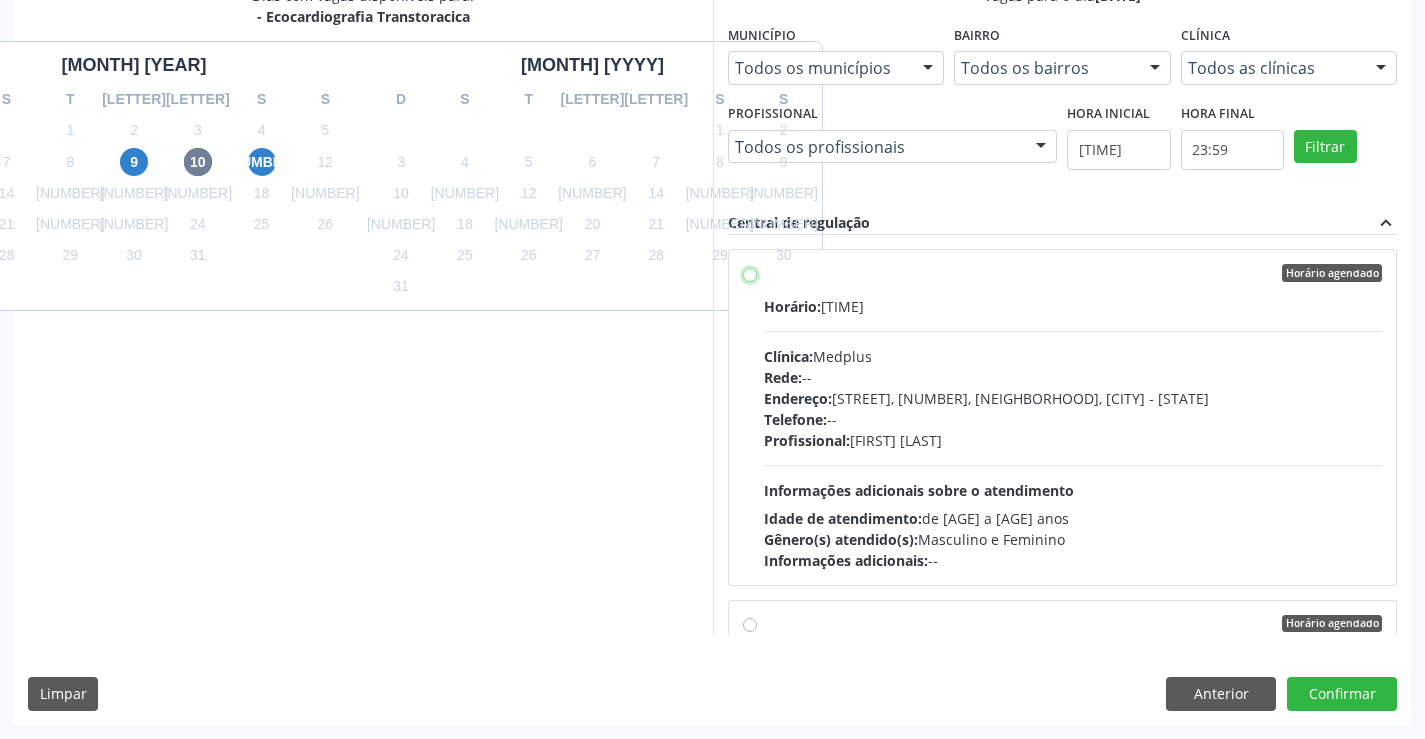 click on "Horário agendado
Horário:   16:20
Clínica:  Medplus
Rede:
--
Endereço:   2 and S 204 Ed Emp B, nº 35, Centro, Campo Formoso - BA
Telefone:   --
Profissional:
Antonio Miranda Rocha Junior
Informações adicionais sobre o atendimento
Idade de atendimento:
de 0 a 120 anos
Gênero(s) atendido(s):
Masculino e Feminino
Informações adicionais:
--" at bounding box center [750, 273] 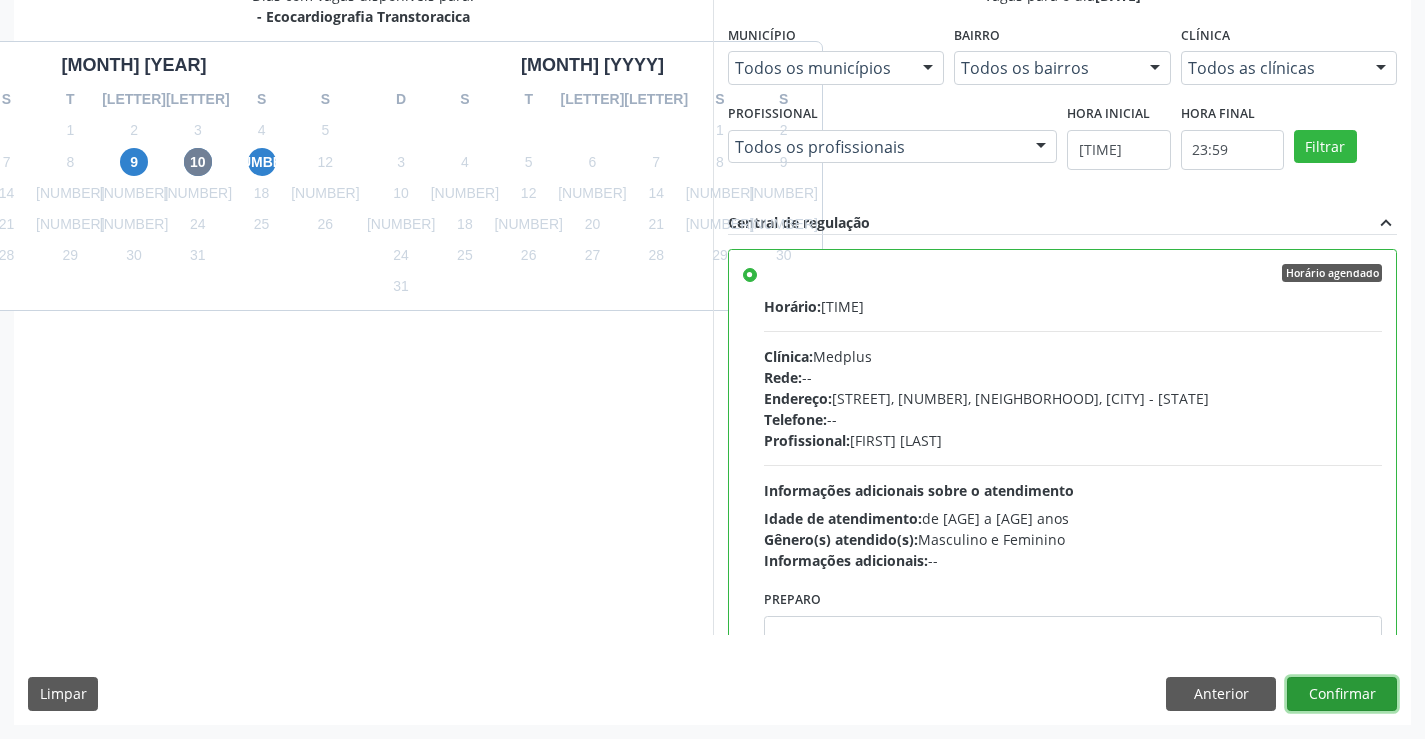 click on "Confirmar" at bounding box center [1342, 694] 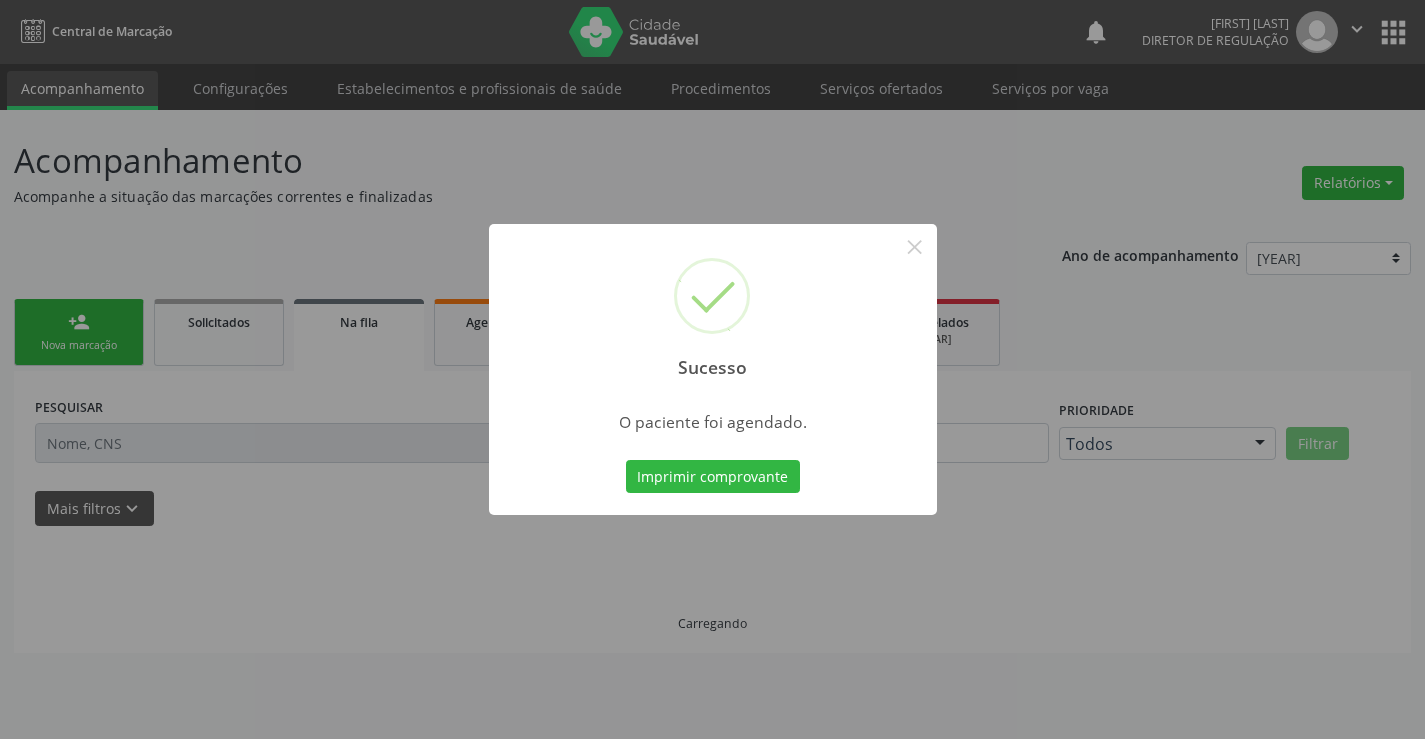 scroll, scrollTop: 0, scrollLeft: 0, axis: both 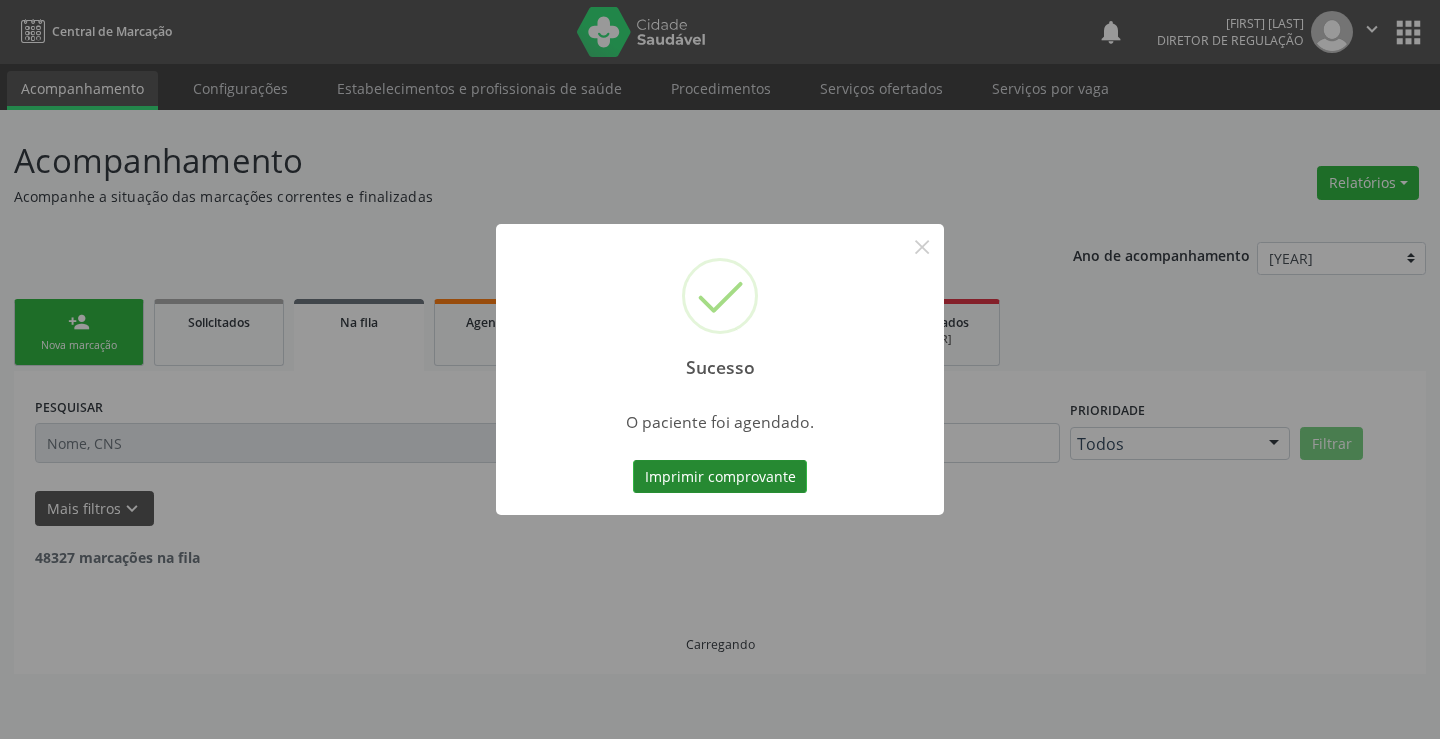 click on "Imprimir comprovante" at bounding box center (720, 477) 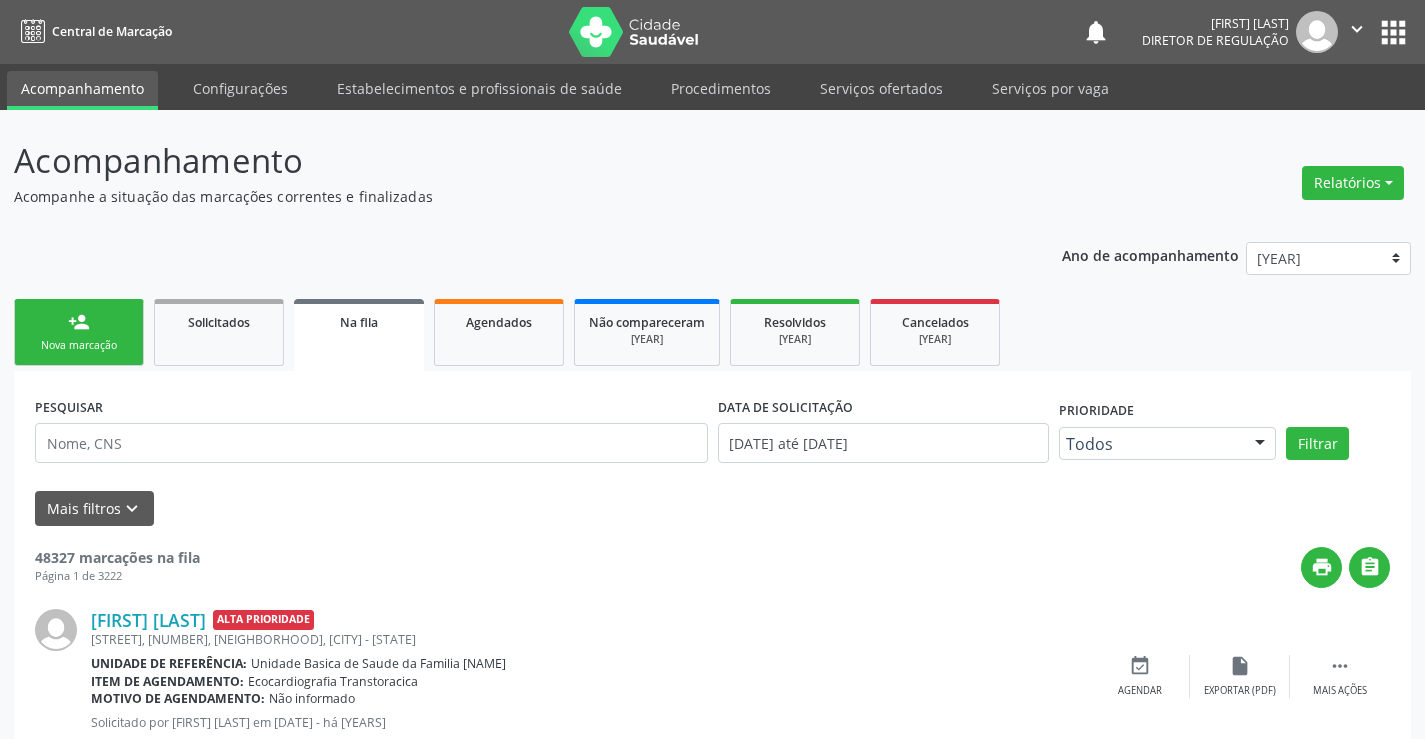 click on "person_add" at bounding box center (79, 322) 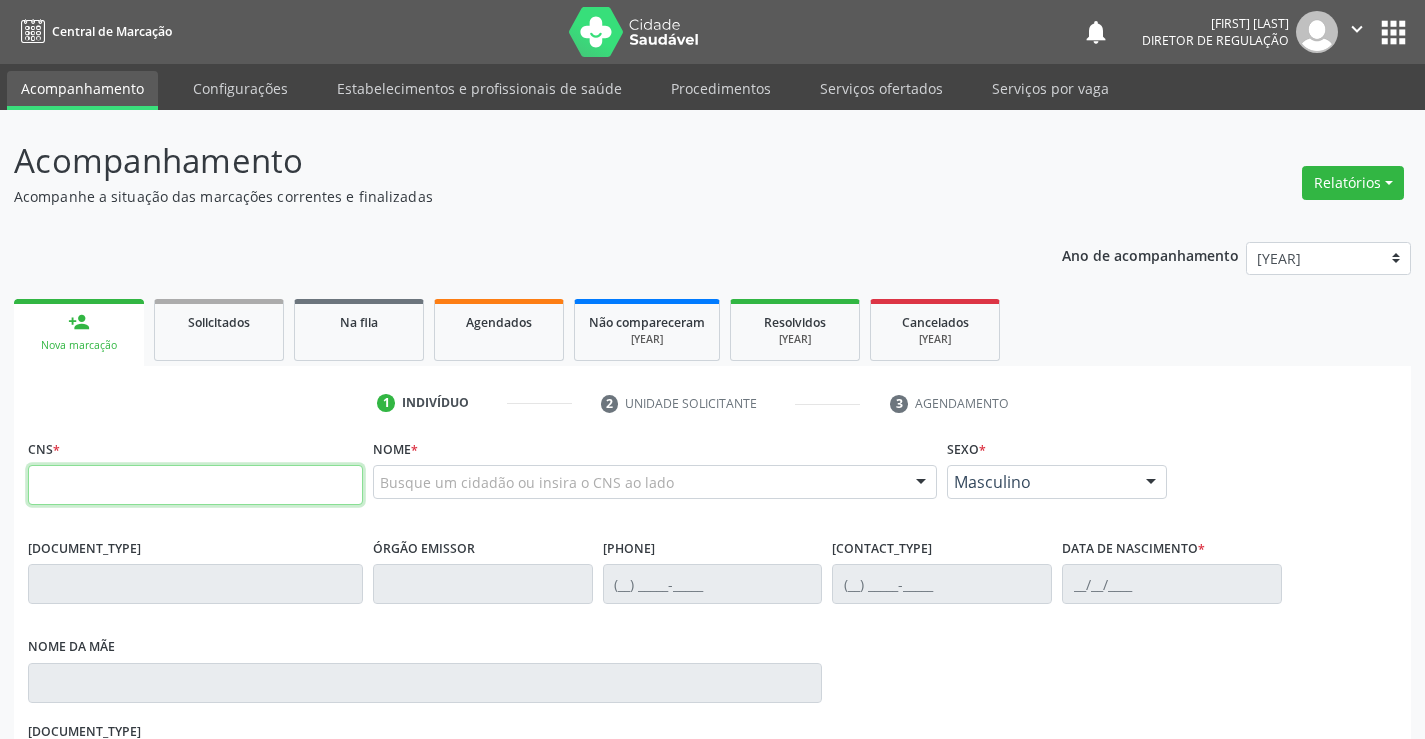 click at bounding box center [195, 485] 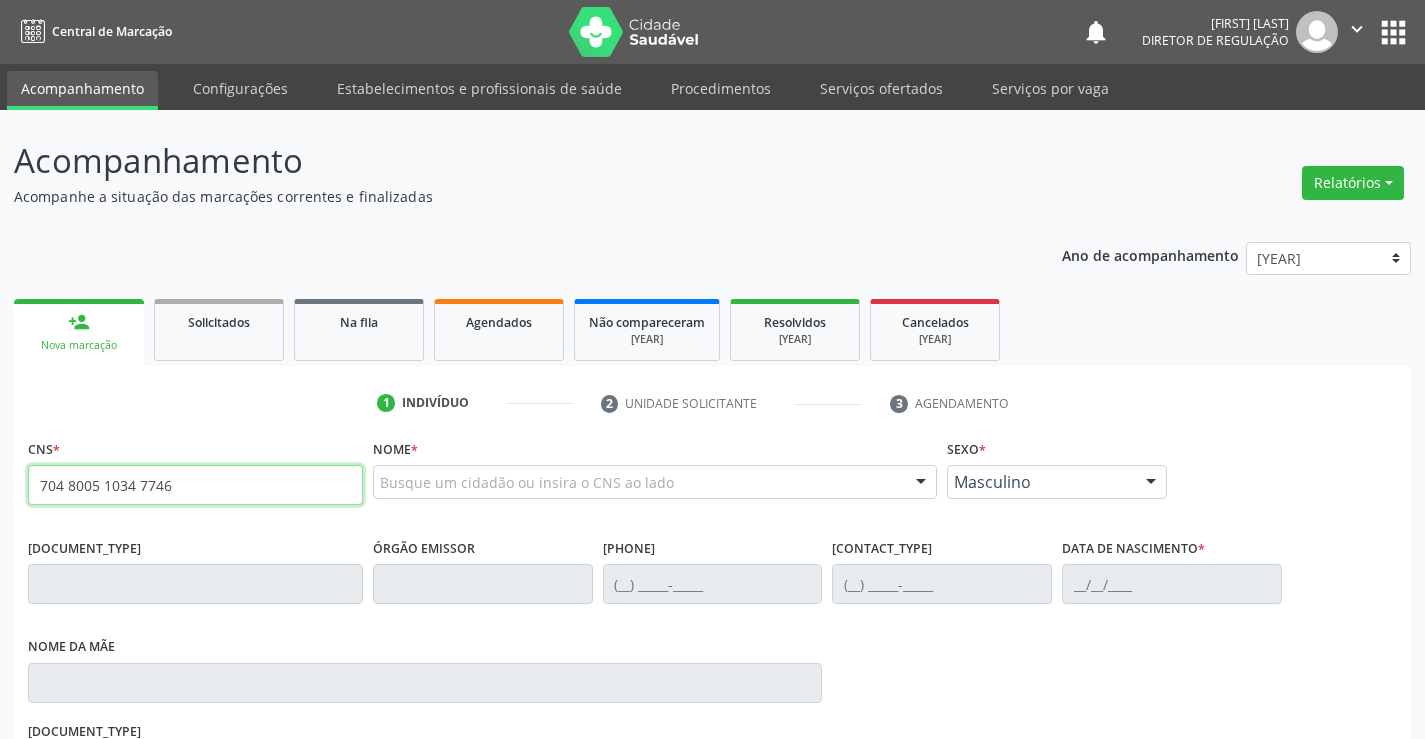 type on "704 8005 1034 7746" 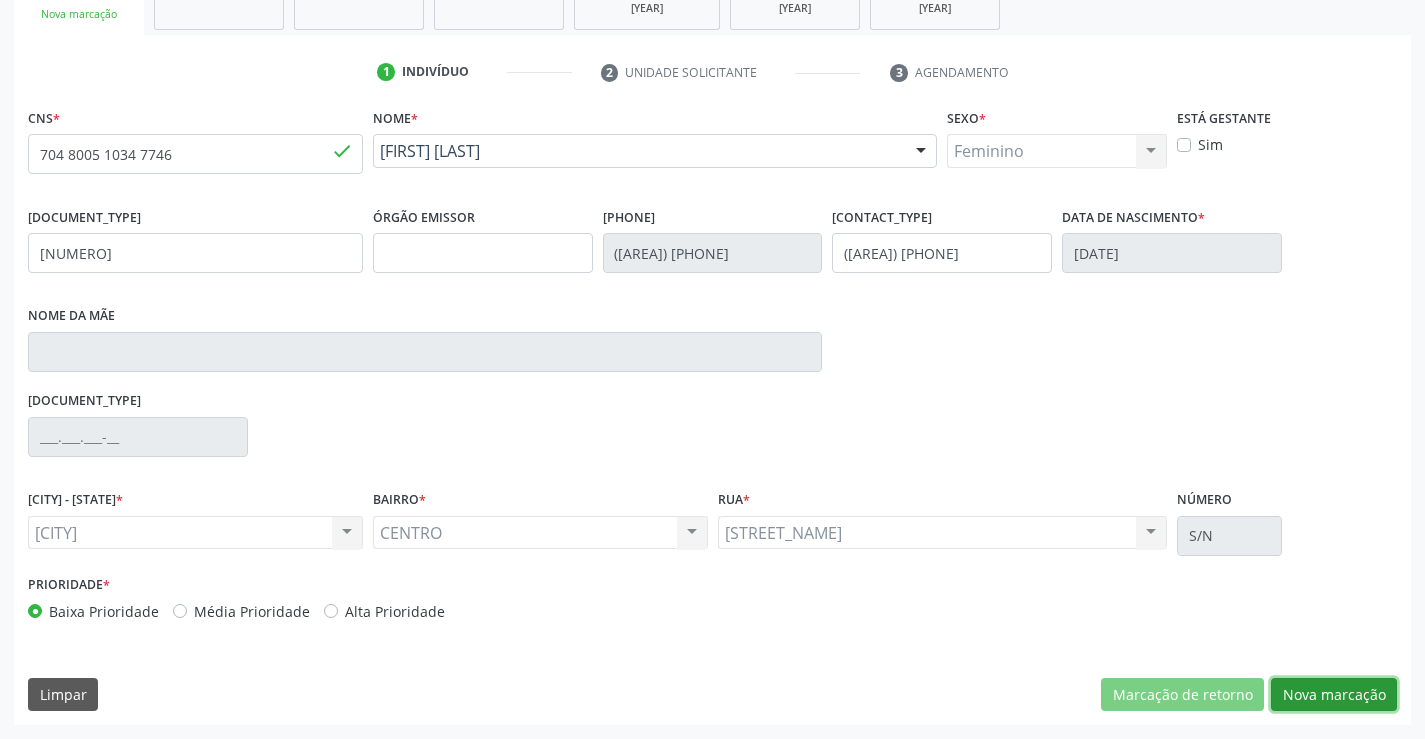 click on "Nova marcação" at bounding box center [1182, 695] 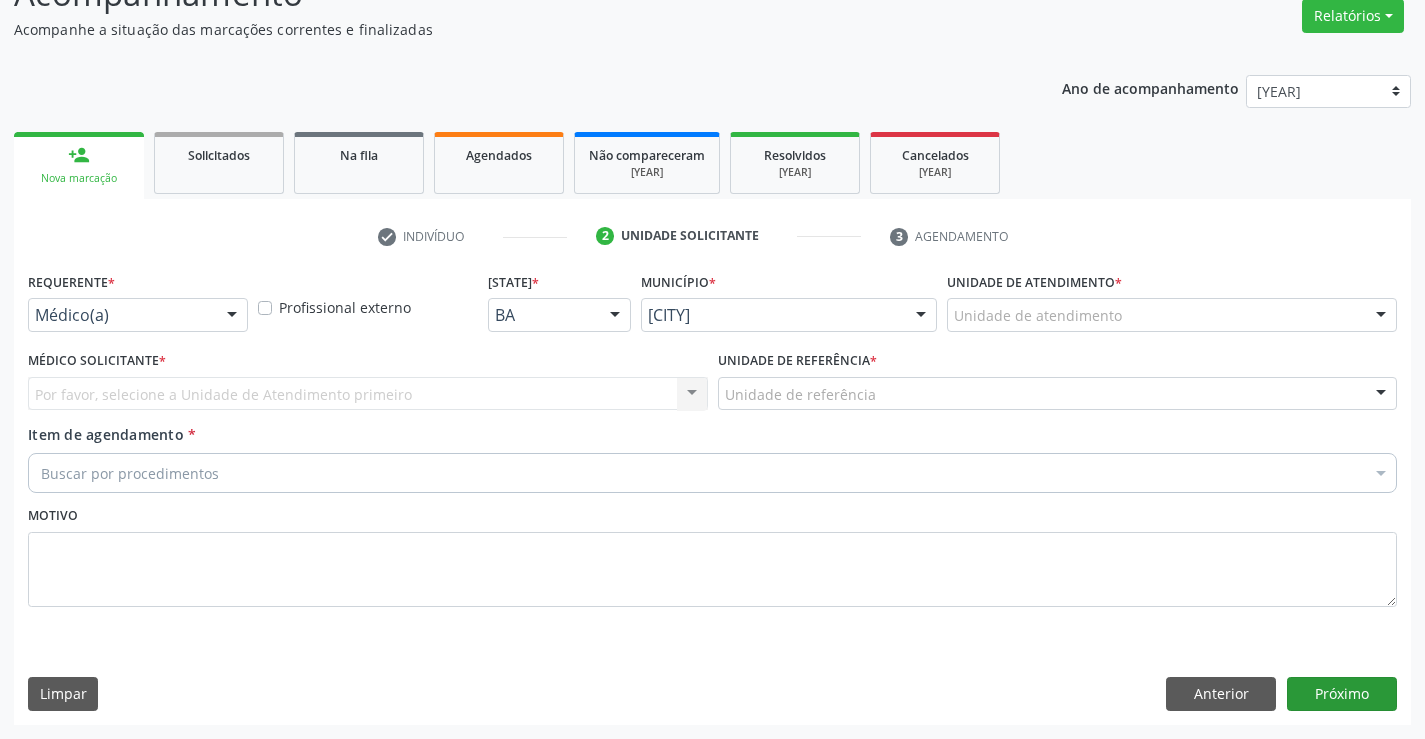 scroll, scrollTop: 167, scrollLeft: 0, axis: vertical 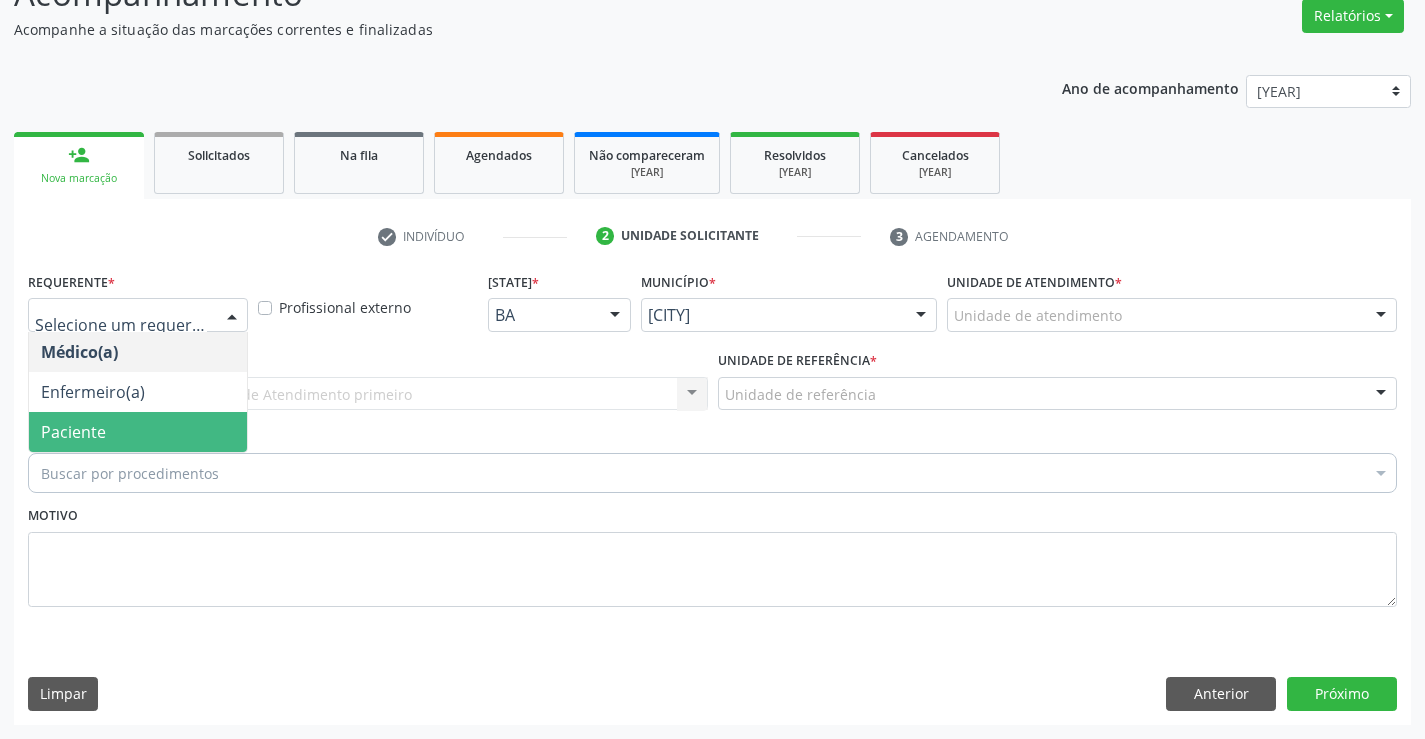 click on "Paciente" at bounding box center [138, 432] 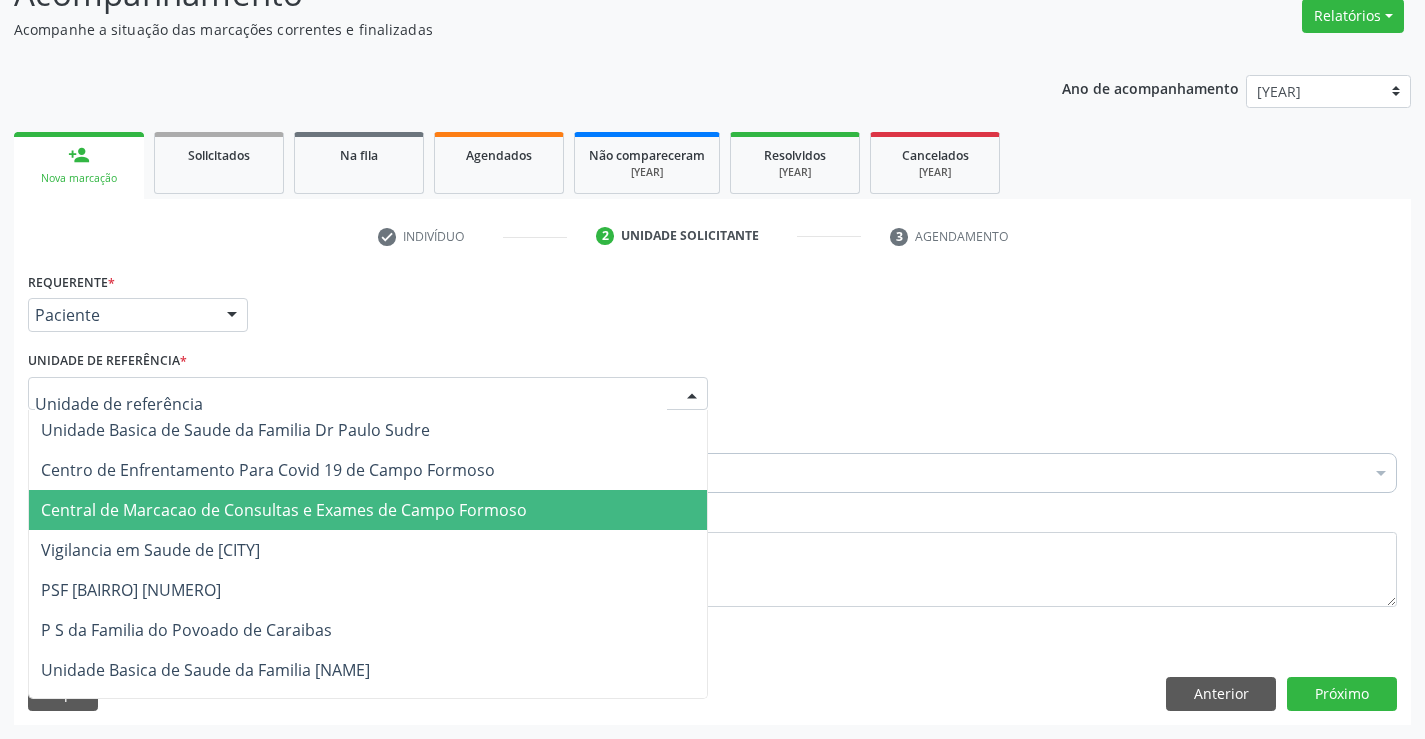 click on "Central de Marcacao de Consultas e Exames de [CITY]" at bounding box center [284, 510] 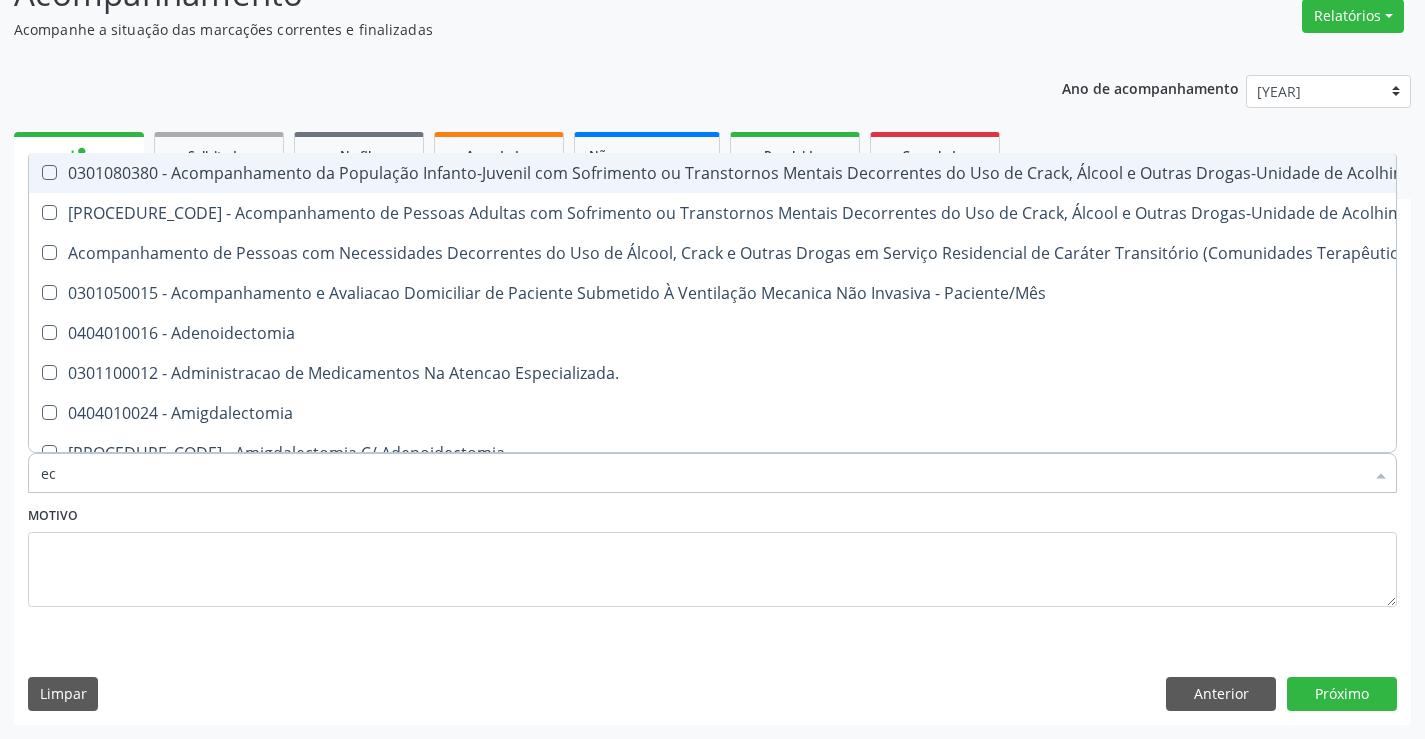 type on "eco" 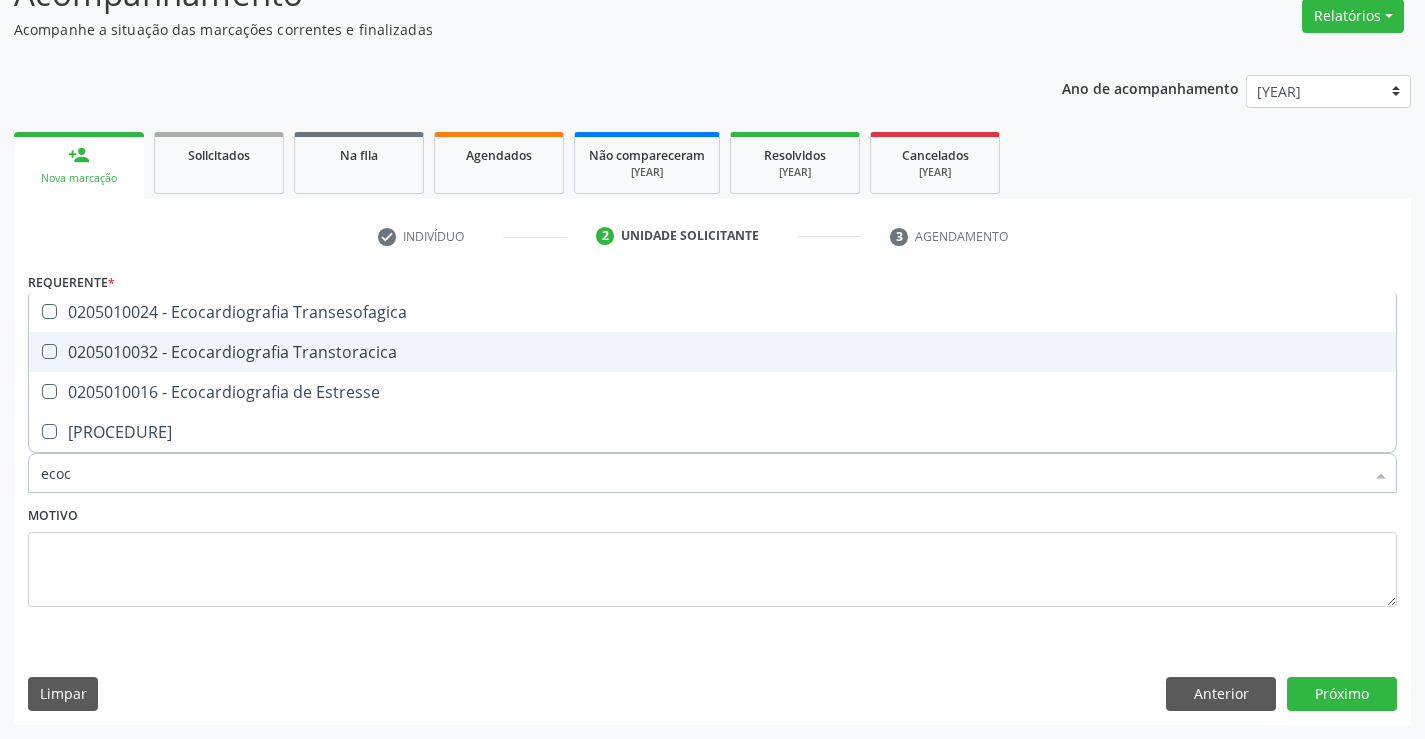 click on "0205010032 - Ecocardiografia Transtoracica" at bounding box center [712, 352] 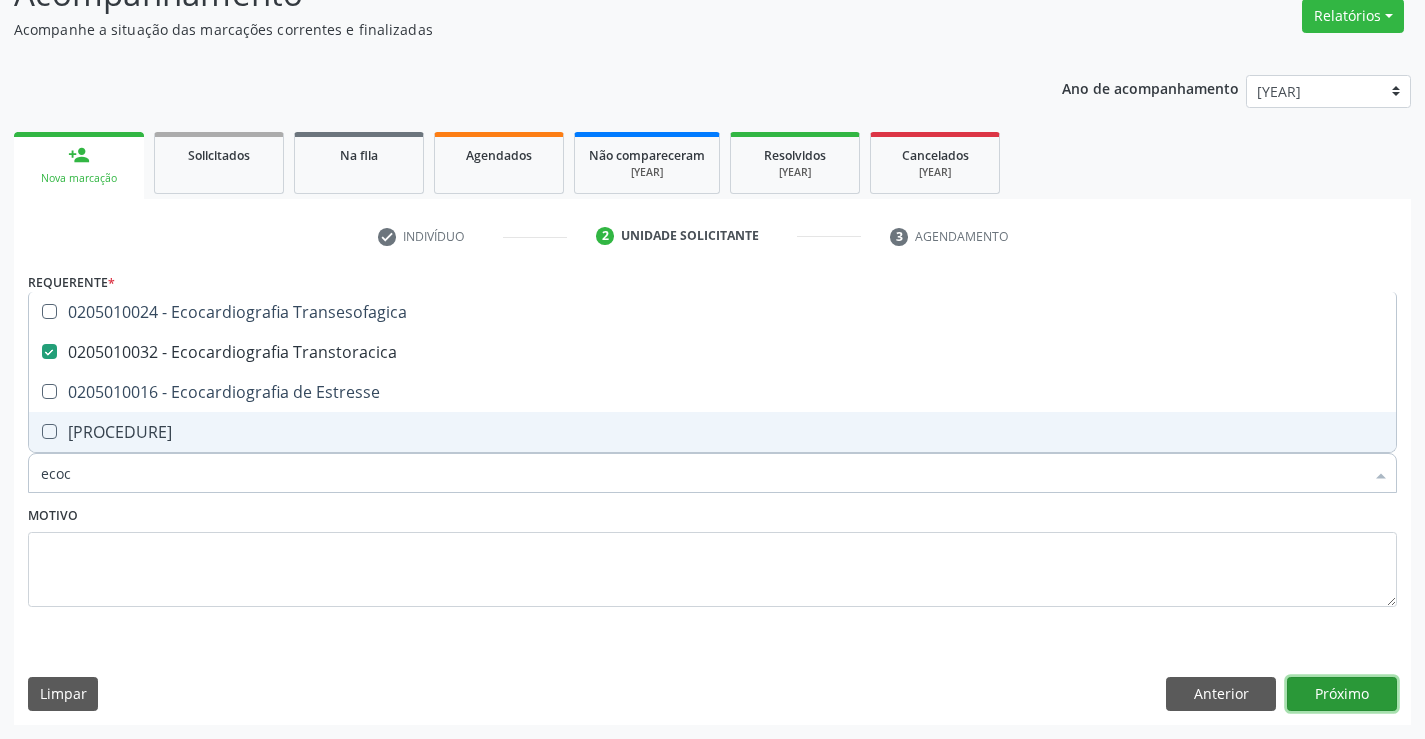 click on "Próximo" at bounding box center [1342, 694] 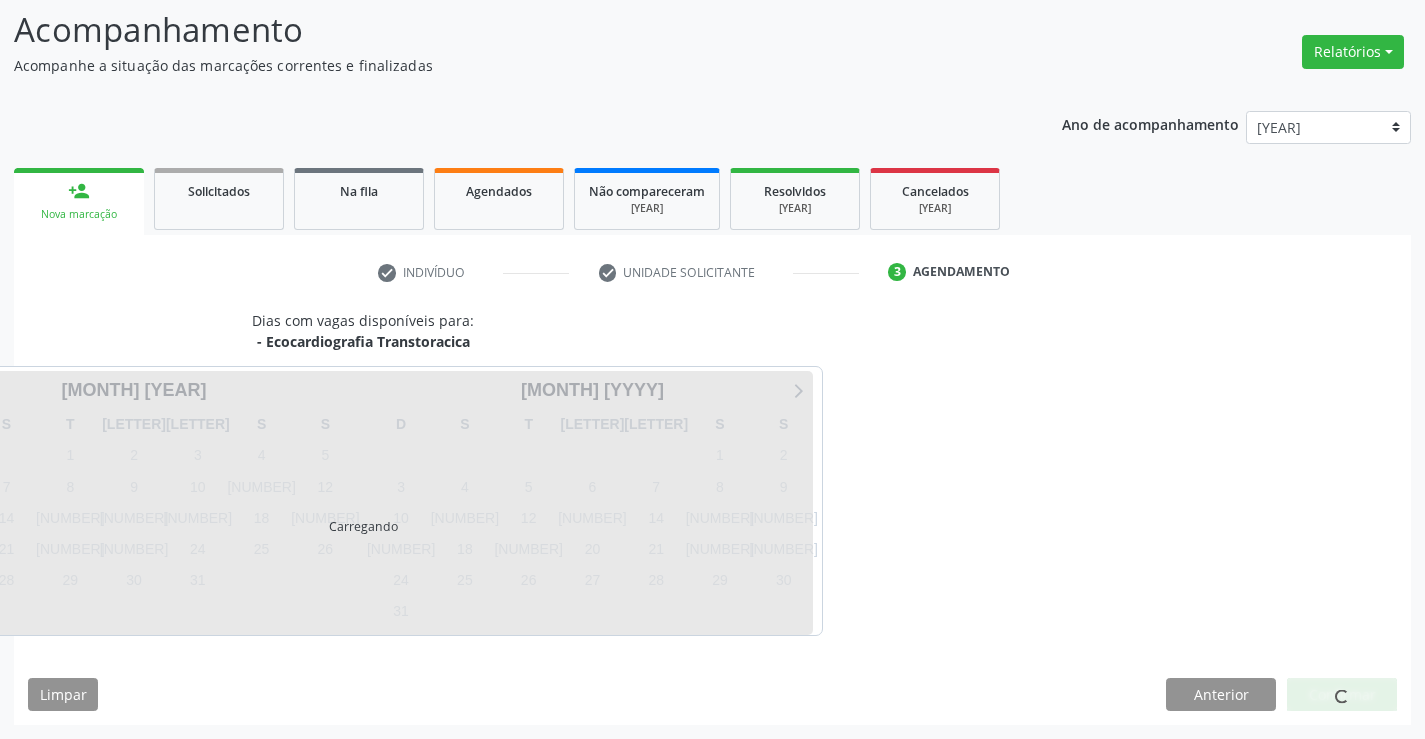 scroll, scrollTop: 131, scrollLeft: 0, axis: vertical 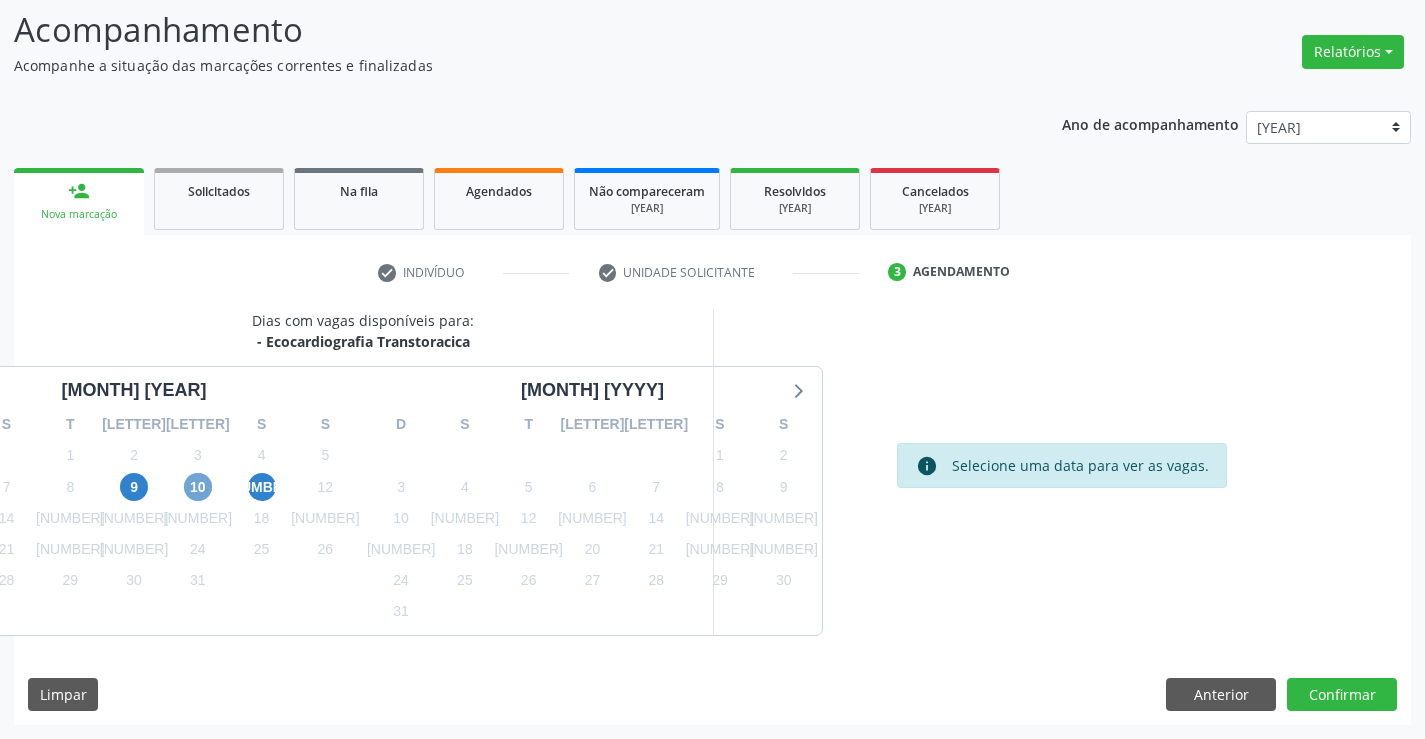 click on "[NUMBER]" at bounding box center (198, 487) 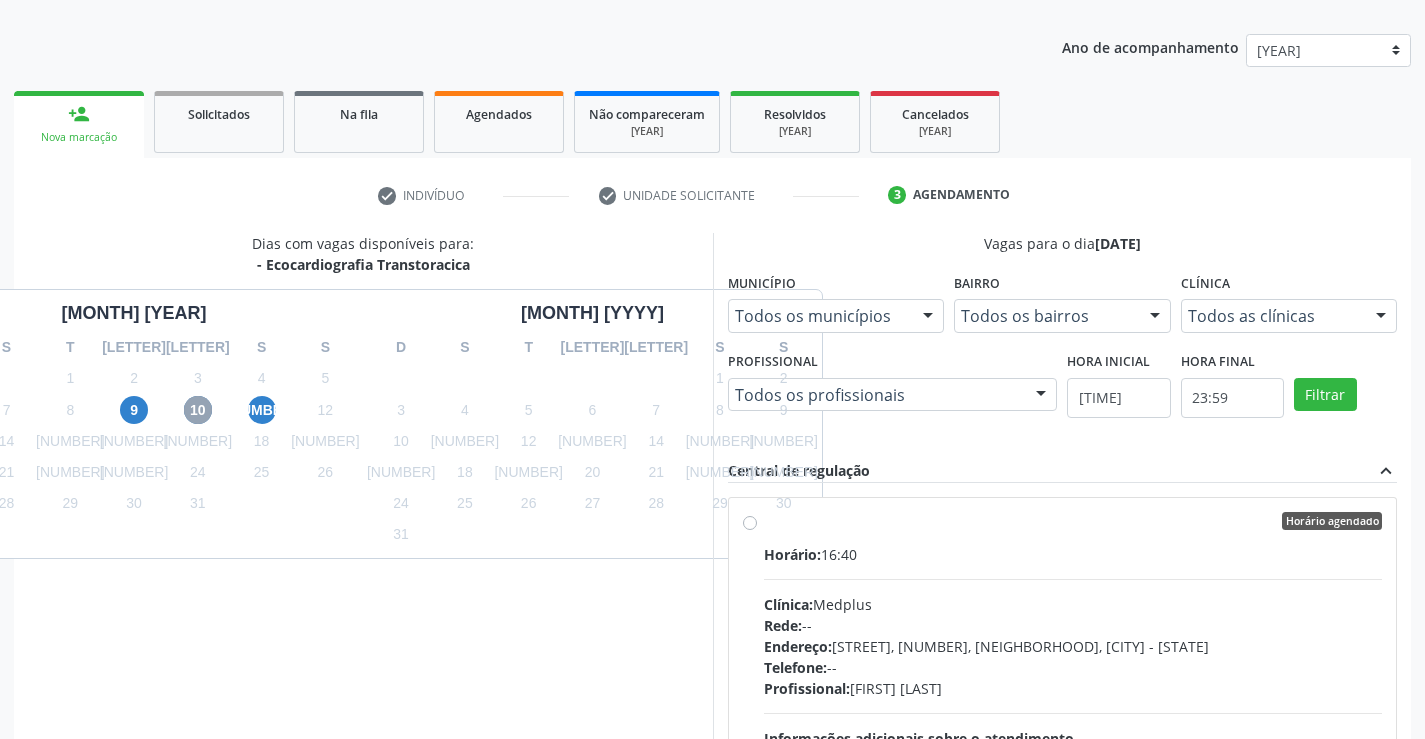 scroll, scrollTop: 456, scrollLeft: 0, axis: vertical 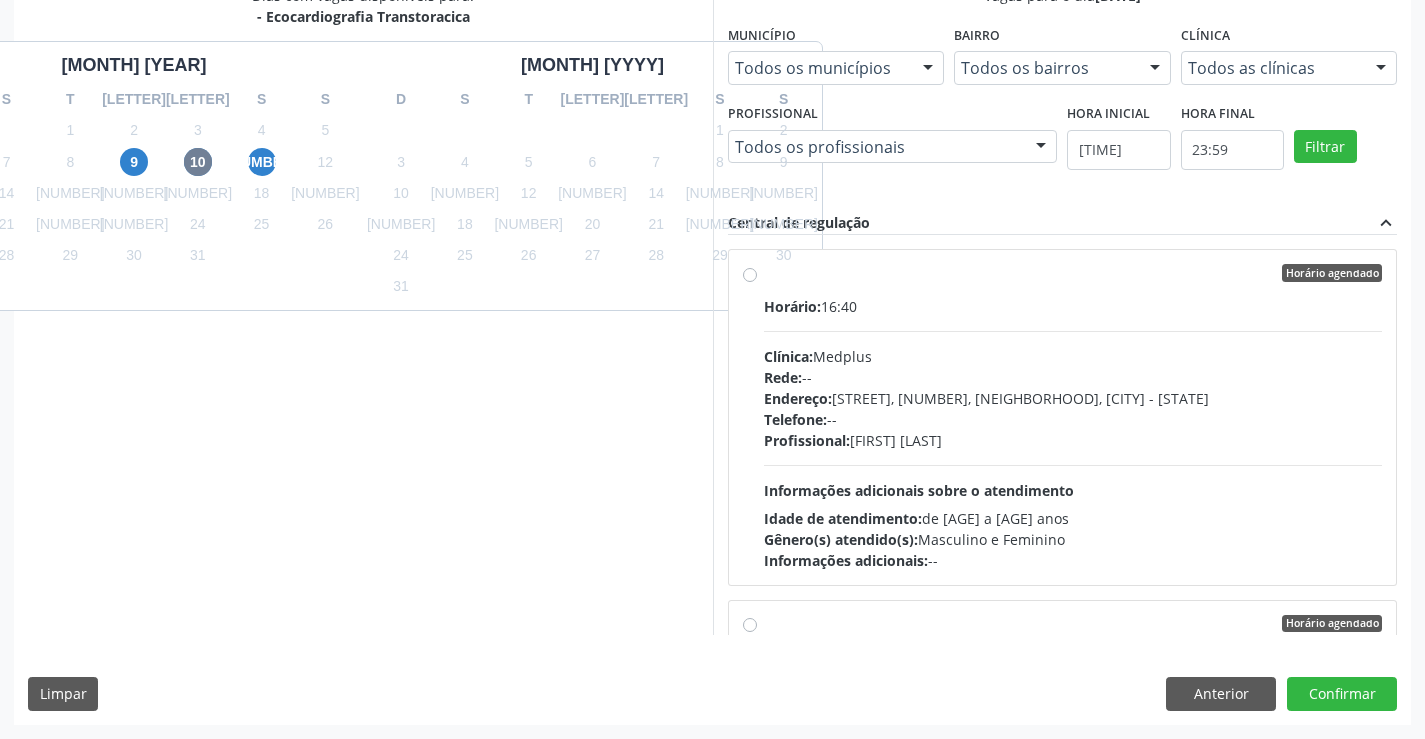 click on "Horário agendado
Horário:   16:40
Clínica:  Medplus
Rede:
--
Endereço:   2 and S 204 Ed Emp B, nº 35, Centro, Campo Formoso - BA
Telefone:   --
Profissional:
Antonio Miranda Rocha Junior
Informações adicionais sobre o atendimento
Idade de atendimento:
de 0 a 120 anos
Gênero(s) atendido(s):
Masculino e Feminino
Informações adicionais:
--" at bounding box center [1073, 417] 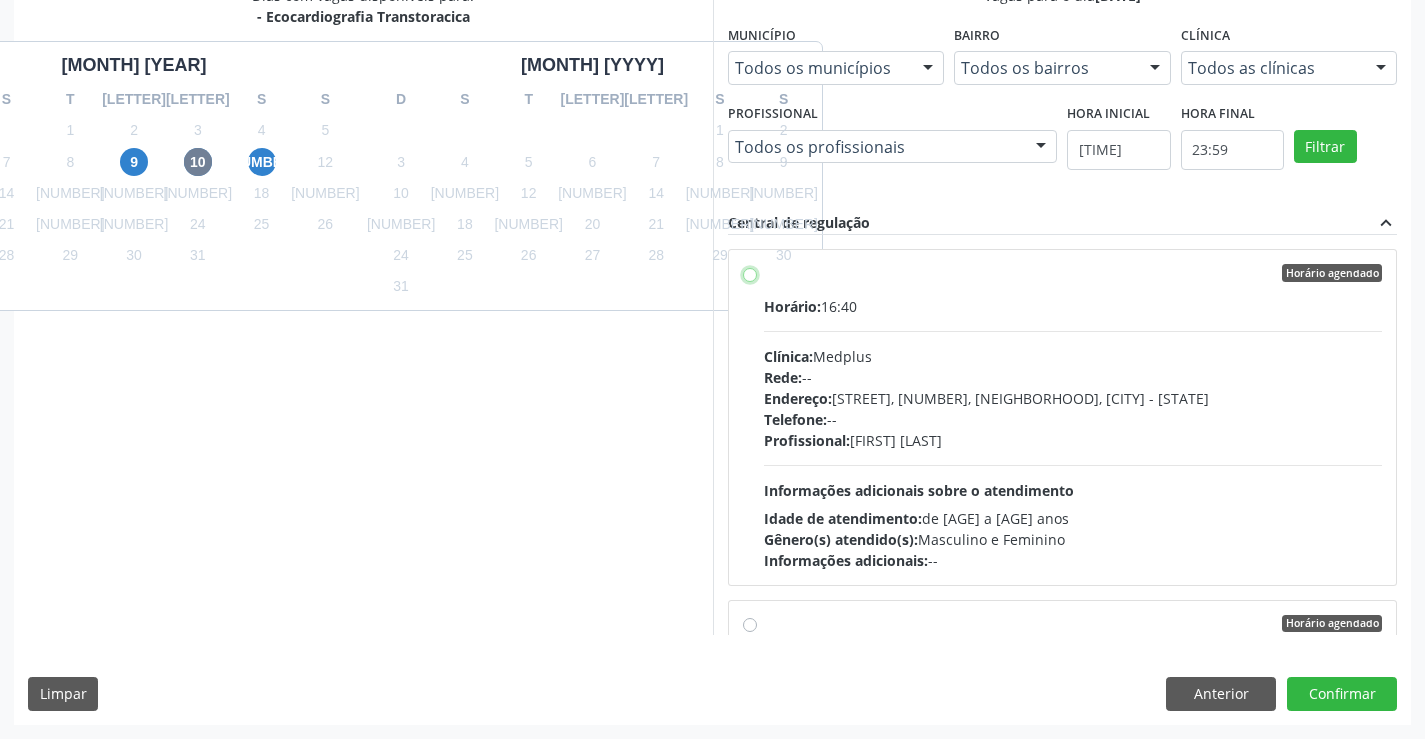 click on "Horário agendado
Horário:   16:40
Clínica:  Medplus
Rede:
--
Endereço:   2 and S 204 Ed Emp B, nº 35, Centro, Campo Formoso - BA
Telefone:   --
Profissional:
Antonio Miranda Rocha Junior
Informações adicionais sobre o atendimento
Idade de atendimento:
de 0 a 120 anos
Gênero(s) atendido(s):
Masculino e Feminino
Informações adicionais:
--" at bounding box center [750, 273] 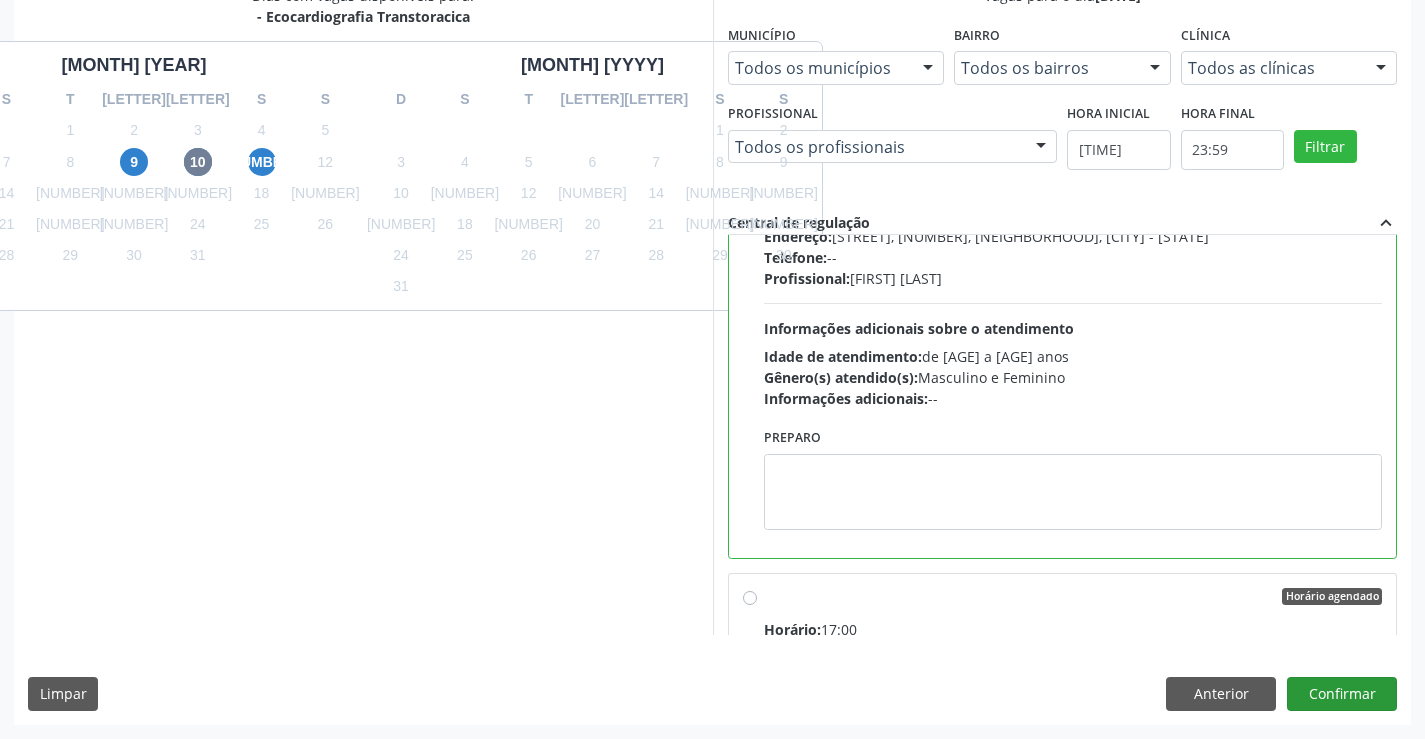 scroll, scrollTop: 300, scrollLeft: 0, axis: vertical 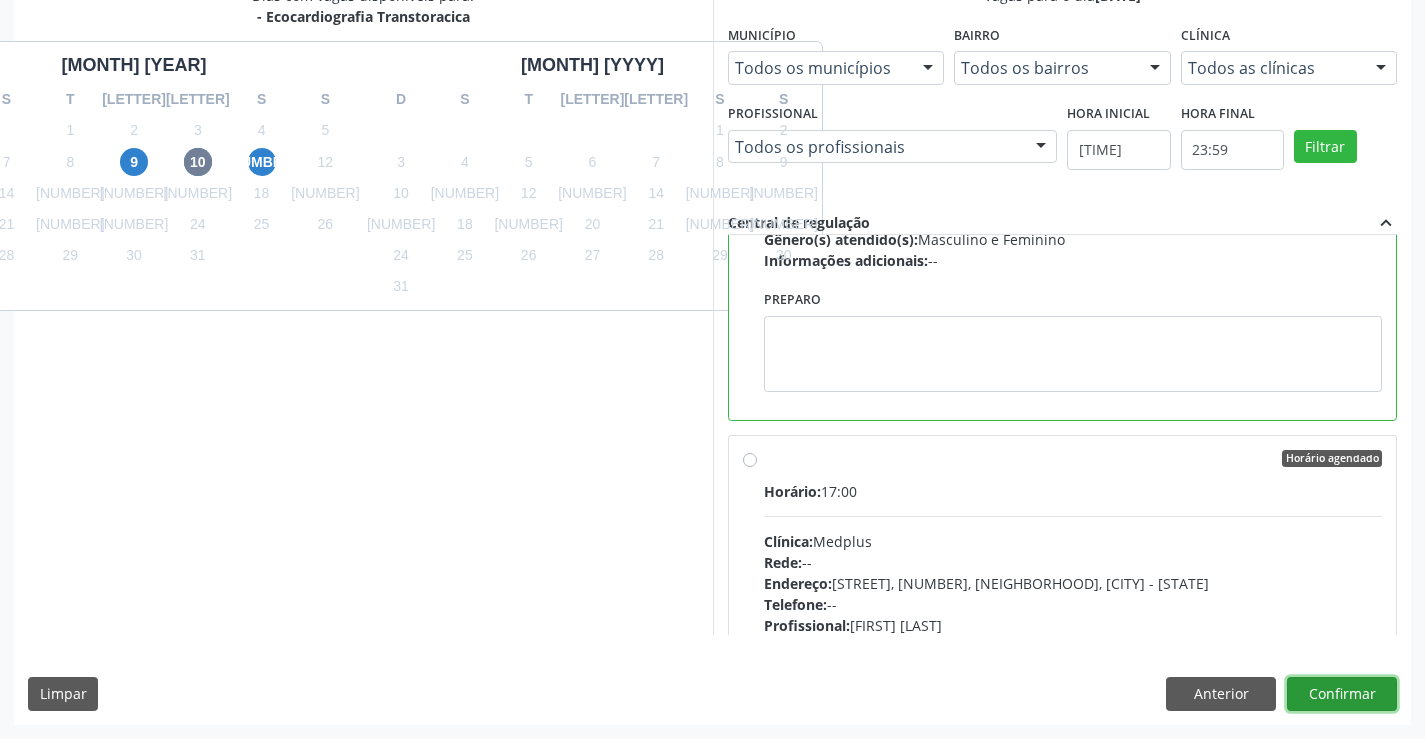 click on "Confirmar" at bounding box center [1342, 694] 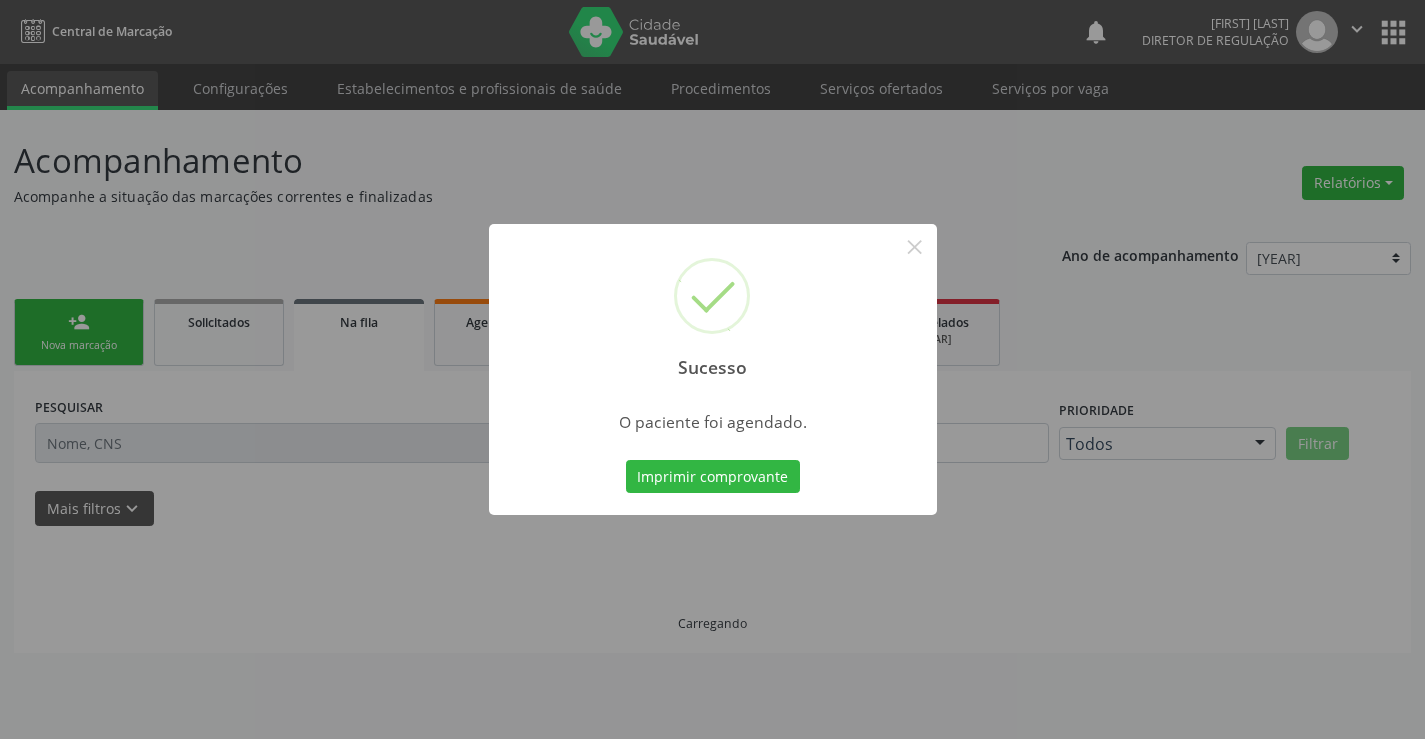scroll, scrollTop: 0, scrollLeft: 0, axis: both 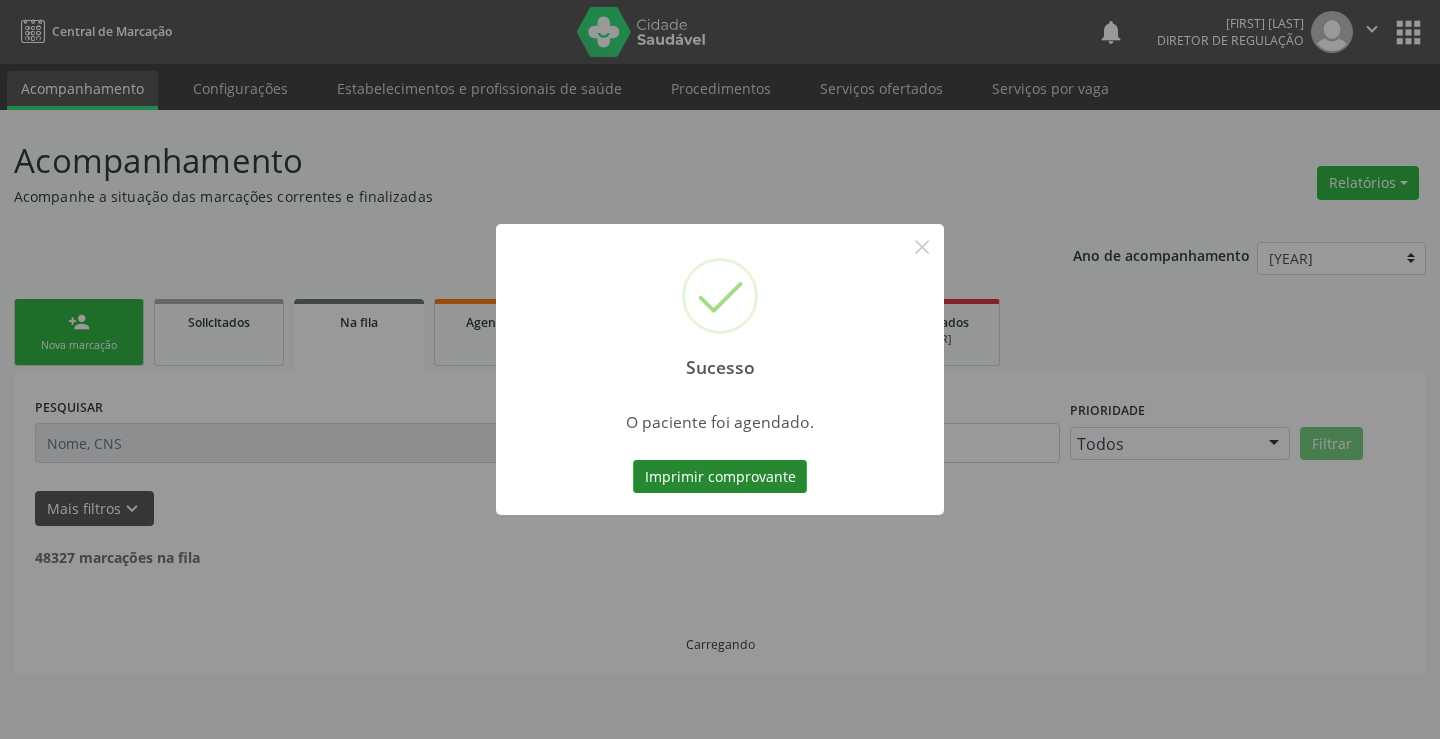 click on "Imprimir comprovante" at bounding box center [720, 477] 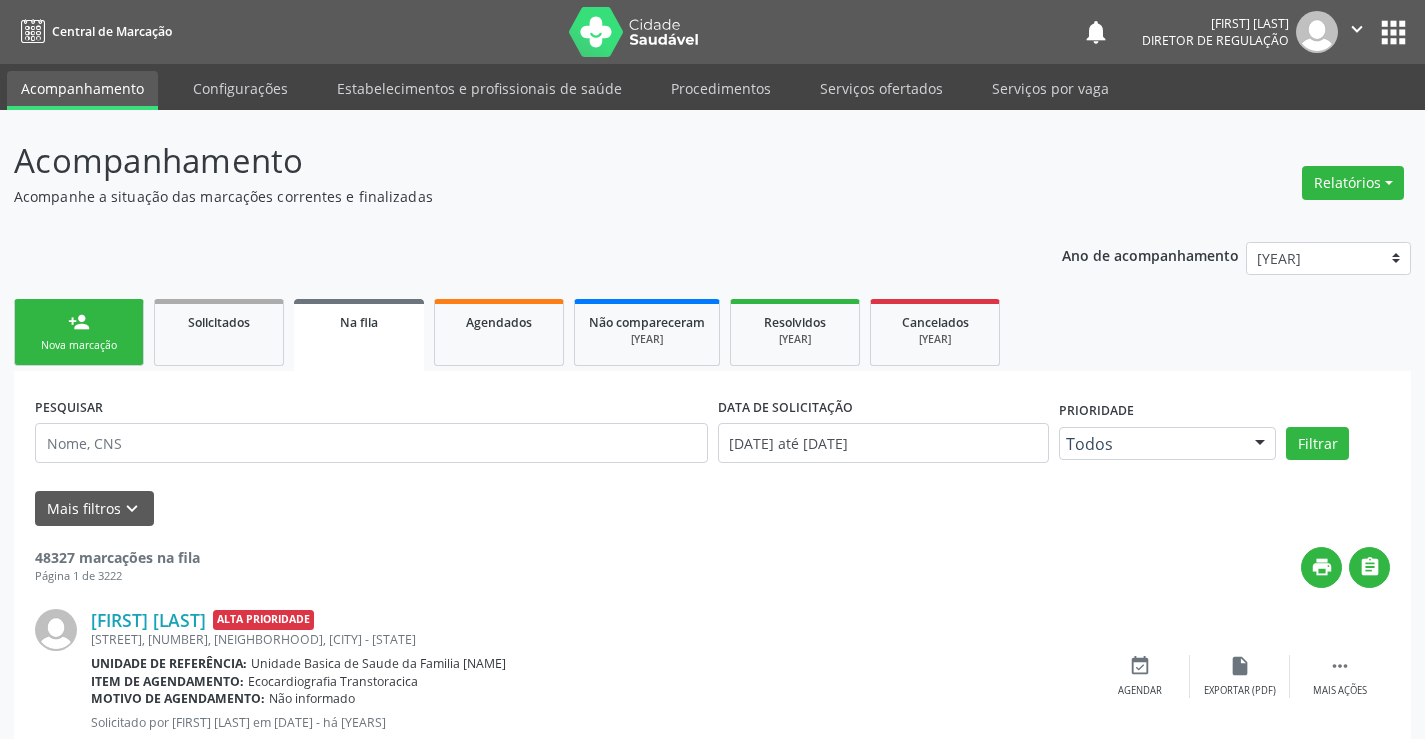 click on "person_add
Nova marcação" at bounding box center (79, 332) 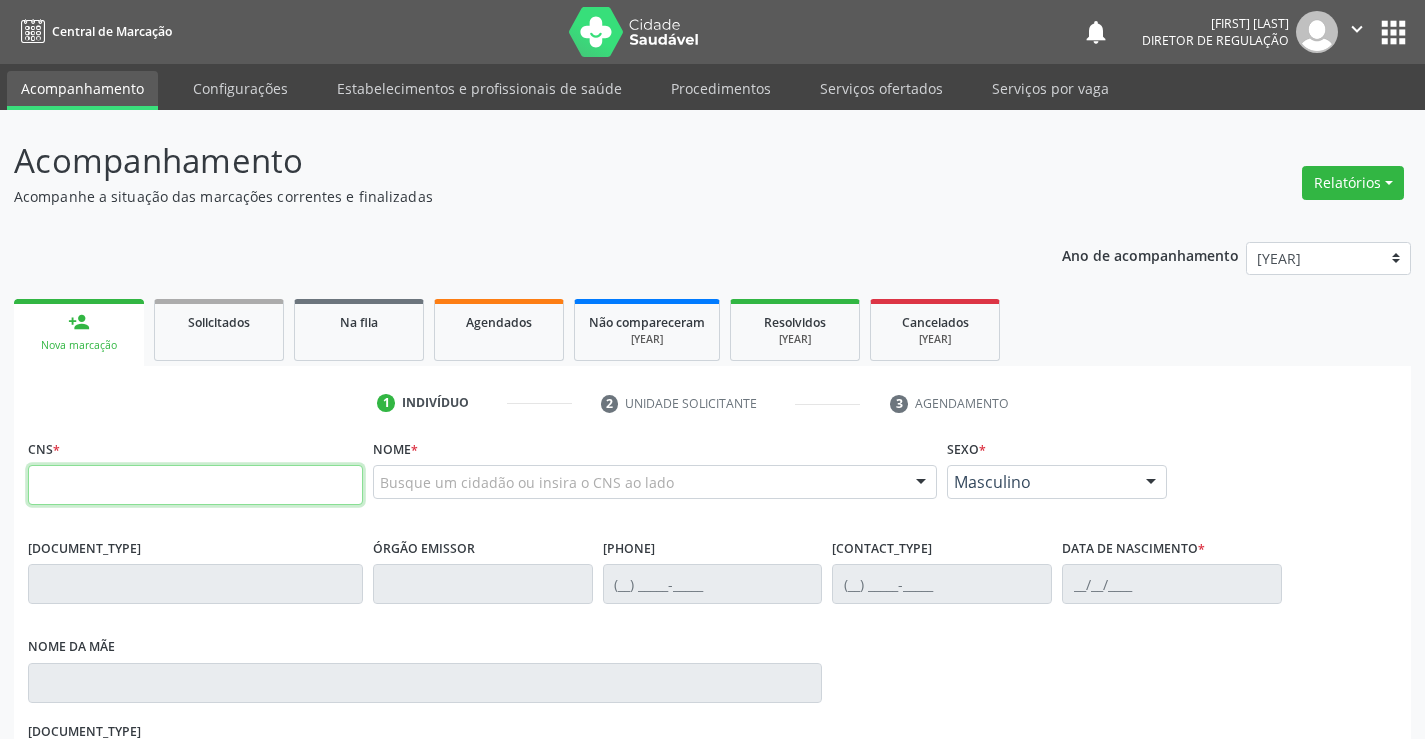 drag, startPoint x: 125, startPoint y: 485, endPoint x: 141, endPoint y: 481, distance: 16.492422 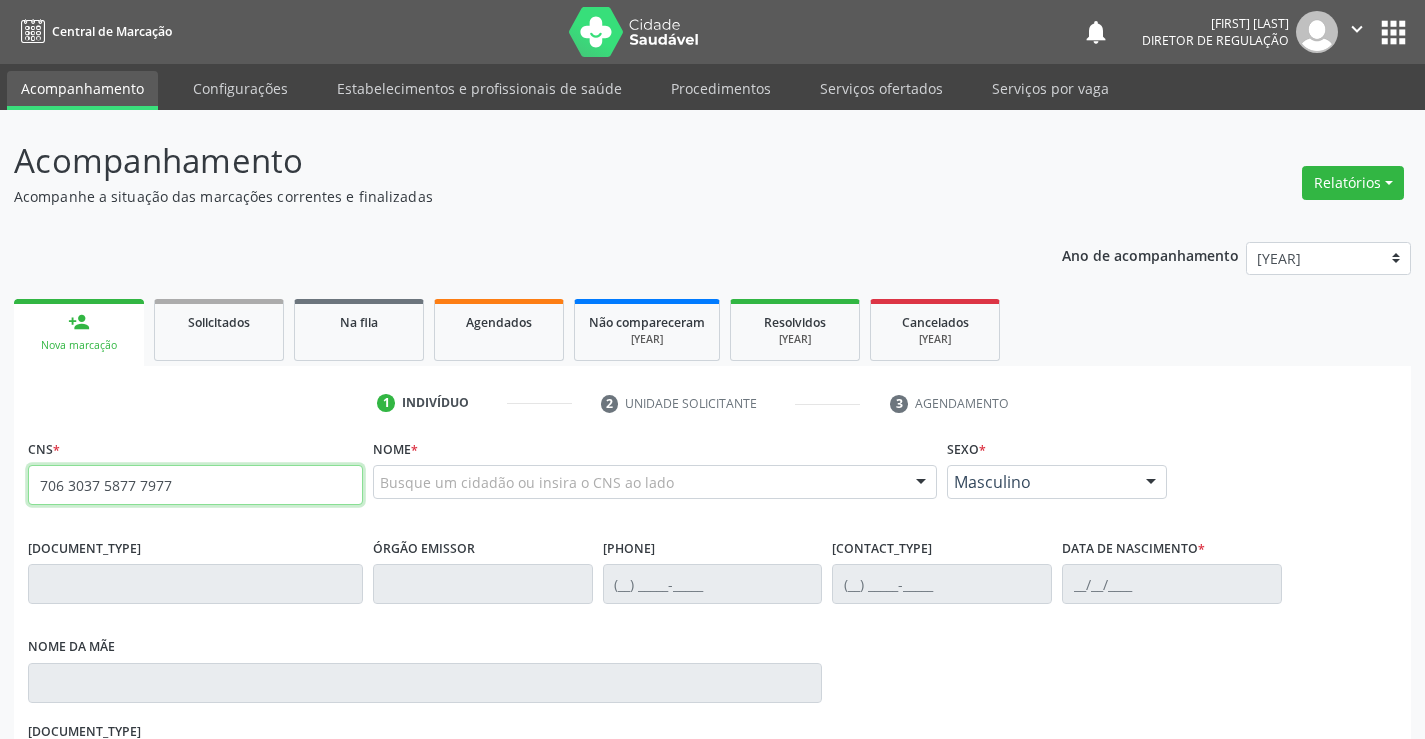 type on "706 3037 5877 7977" 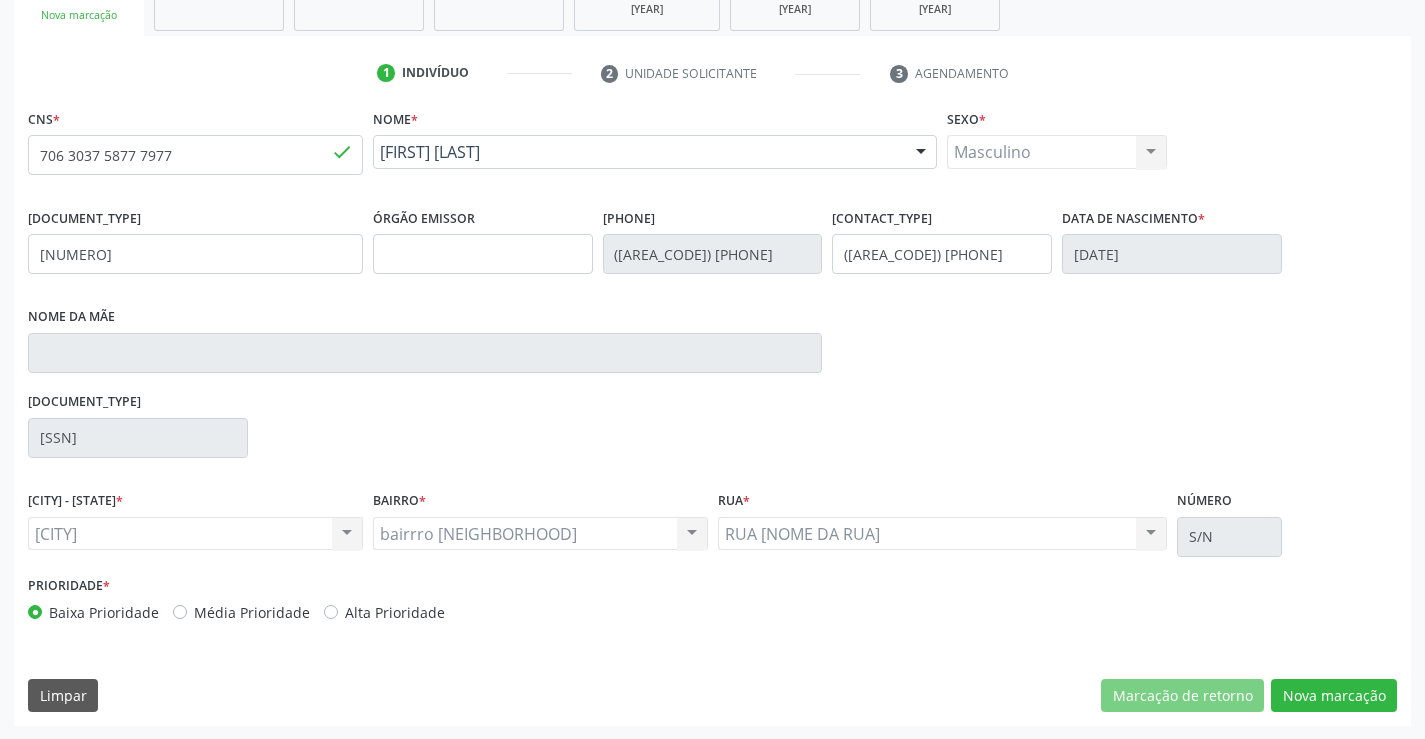 scroll, scrollTop: 331, scrollLeft: 0, axis: vertical 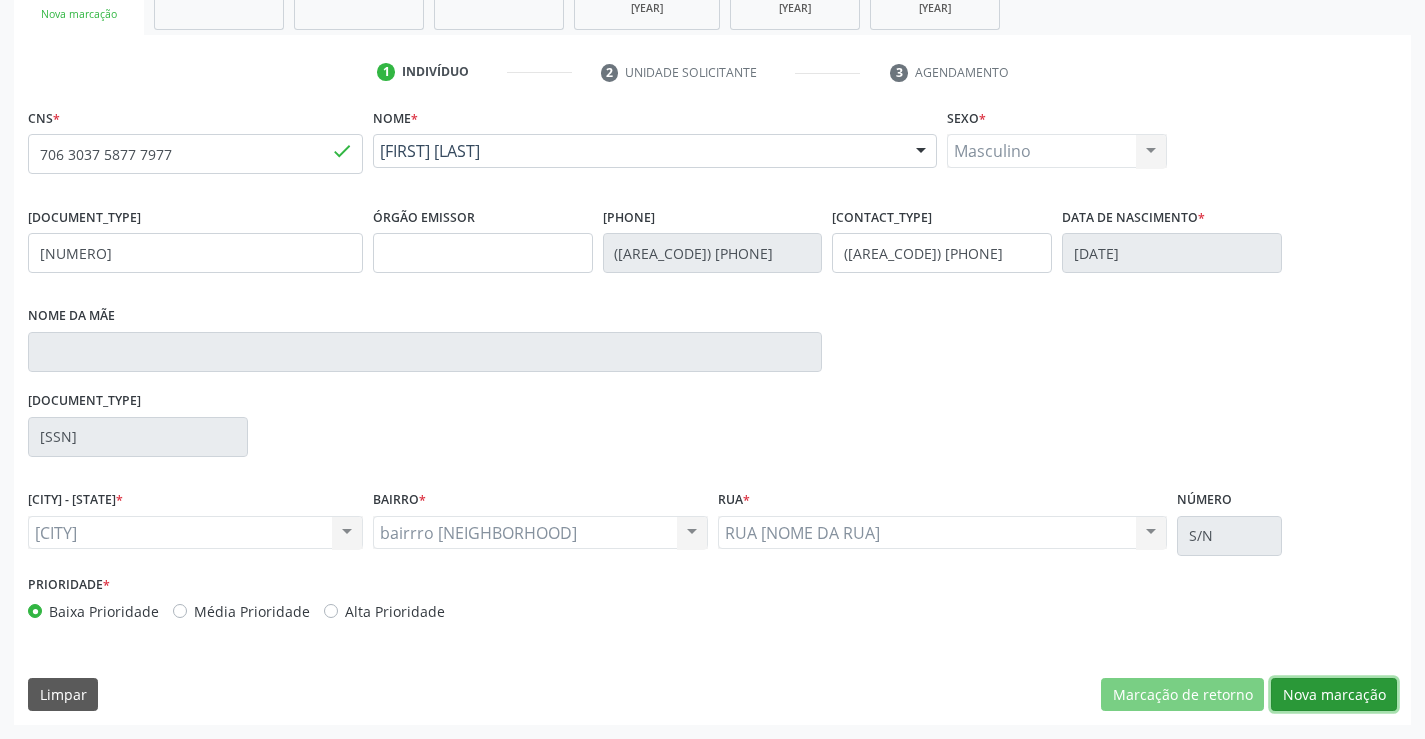 click on "Nova marcação" at bounding box center [1182, 695] 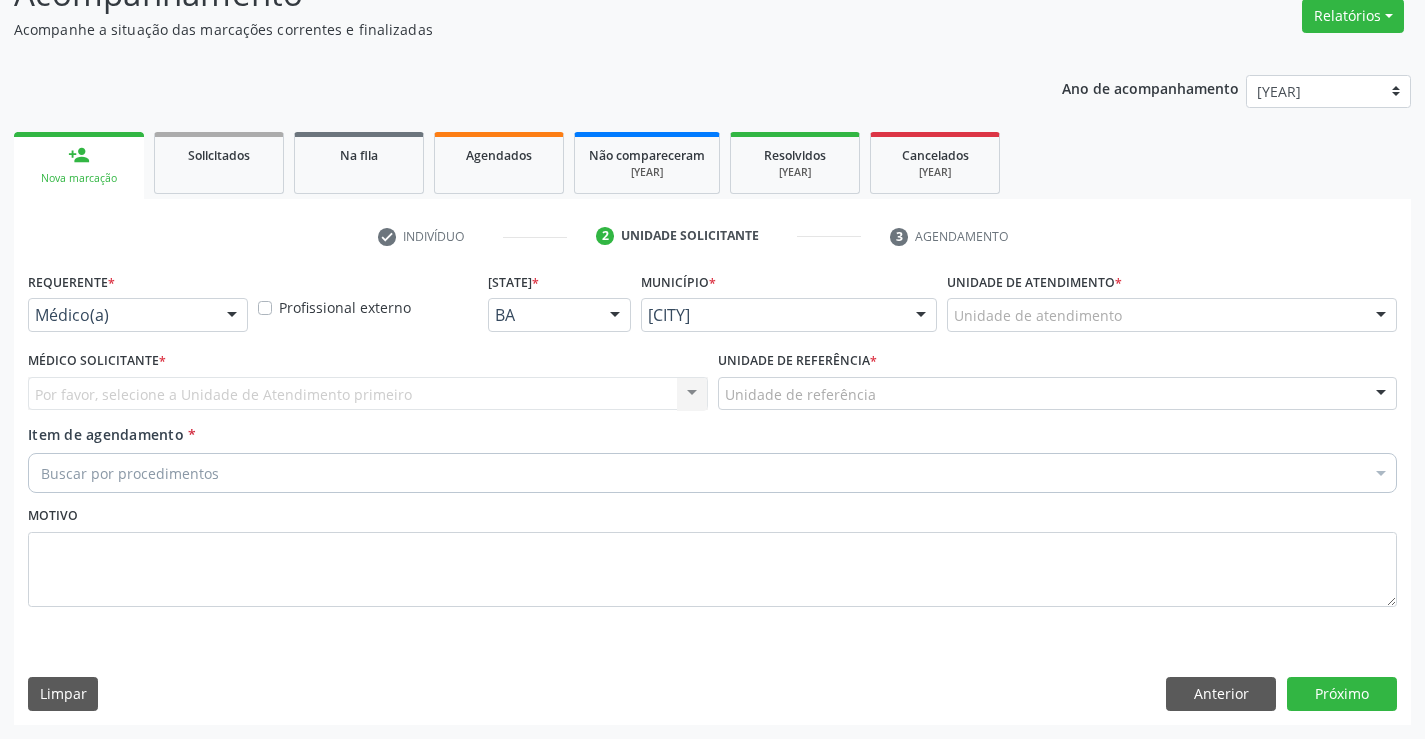 scroll, scrollTop: 167, scrollLeft: 0, axis: vertical 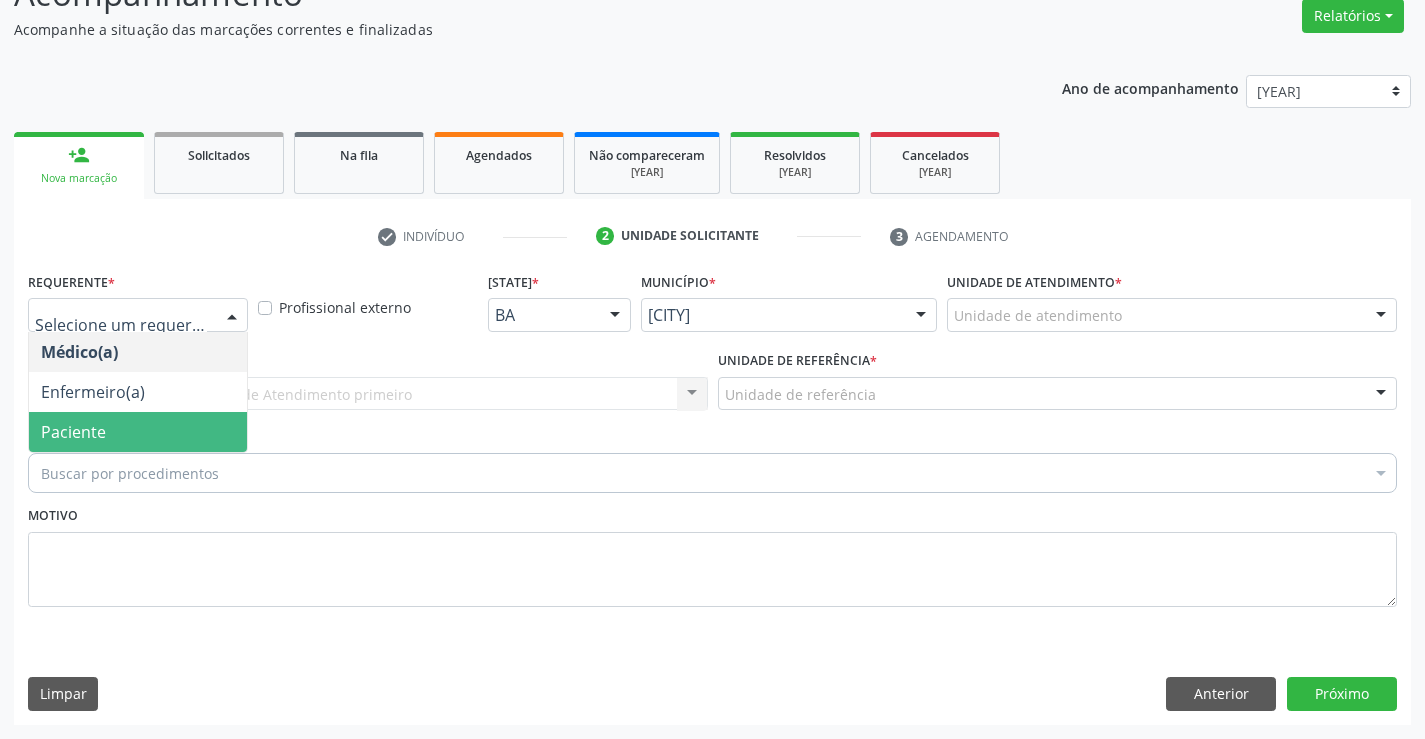 click on "Paciente" at bounding box center (73, 432) 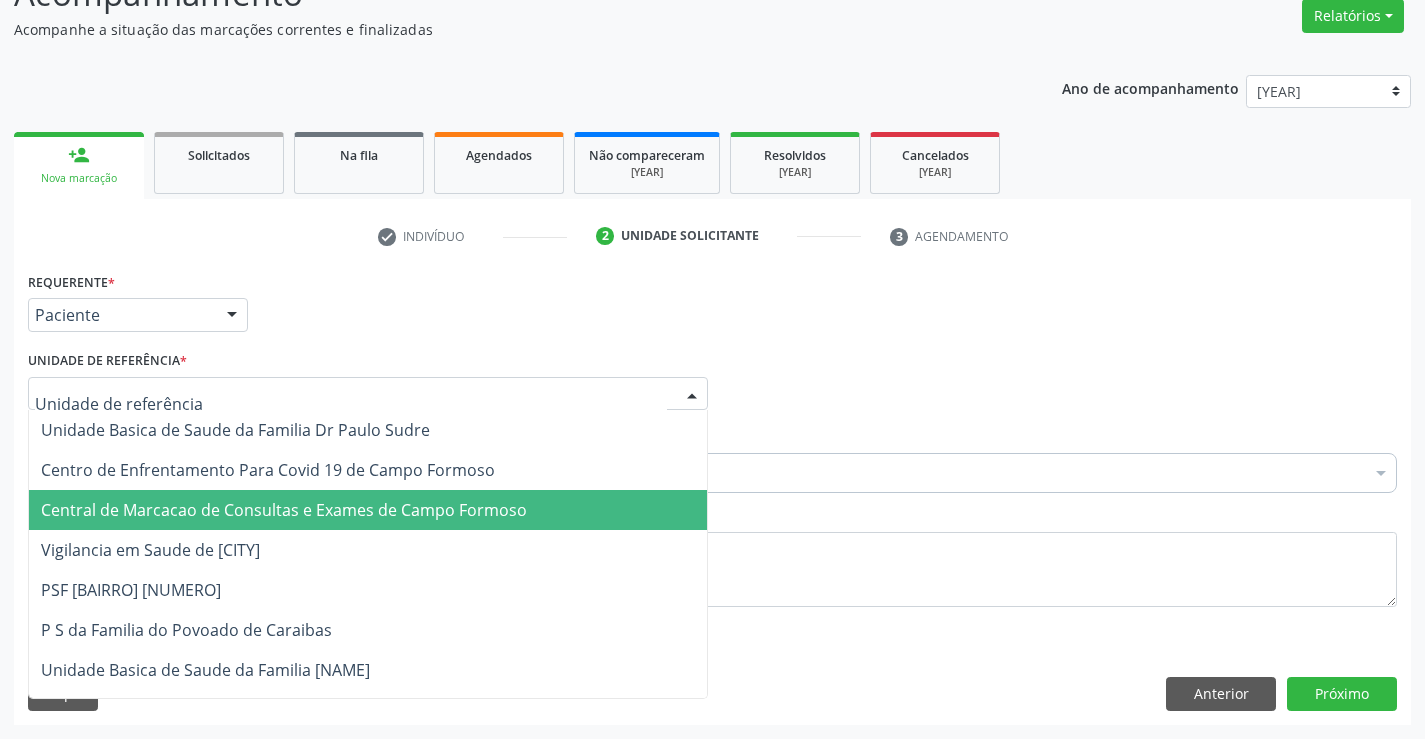 click on "Central de Marcacao de Consultas e Exames de [CITY]" at bounding box center [284, 510] 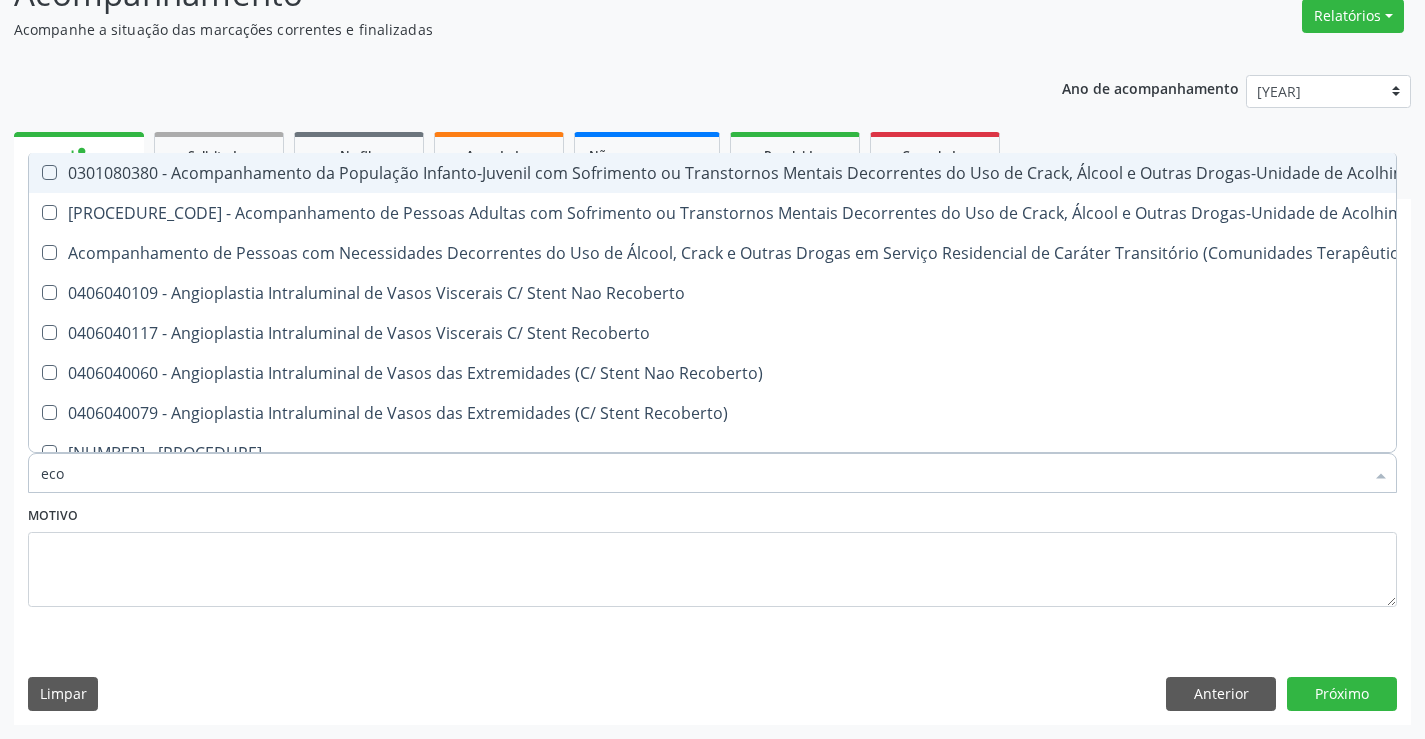 type on "ecoc" 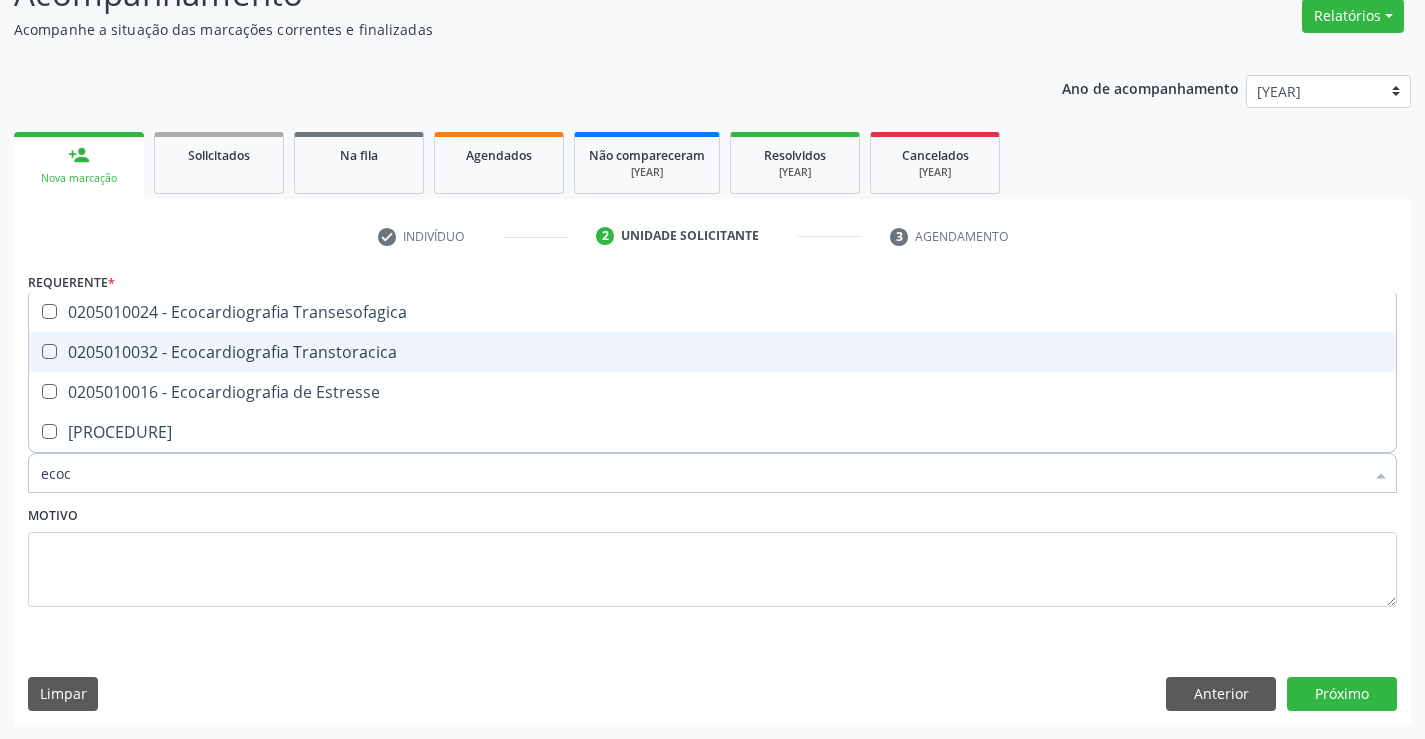 click on "0205010032 - Ecocardiografia Transtoracica" at bounding box center [712, 352] 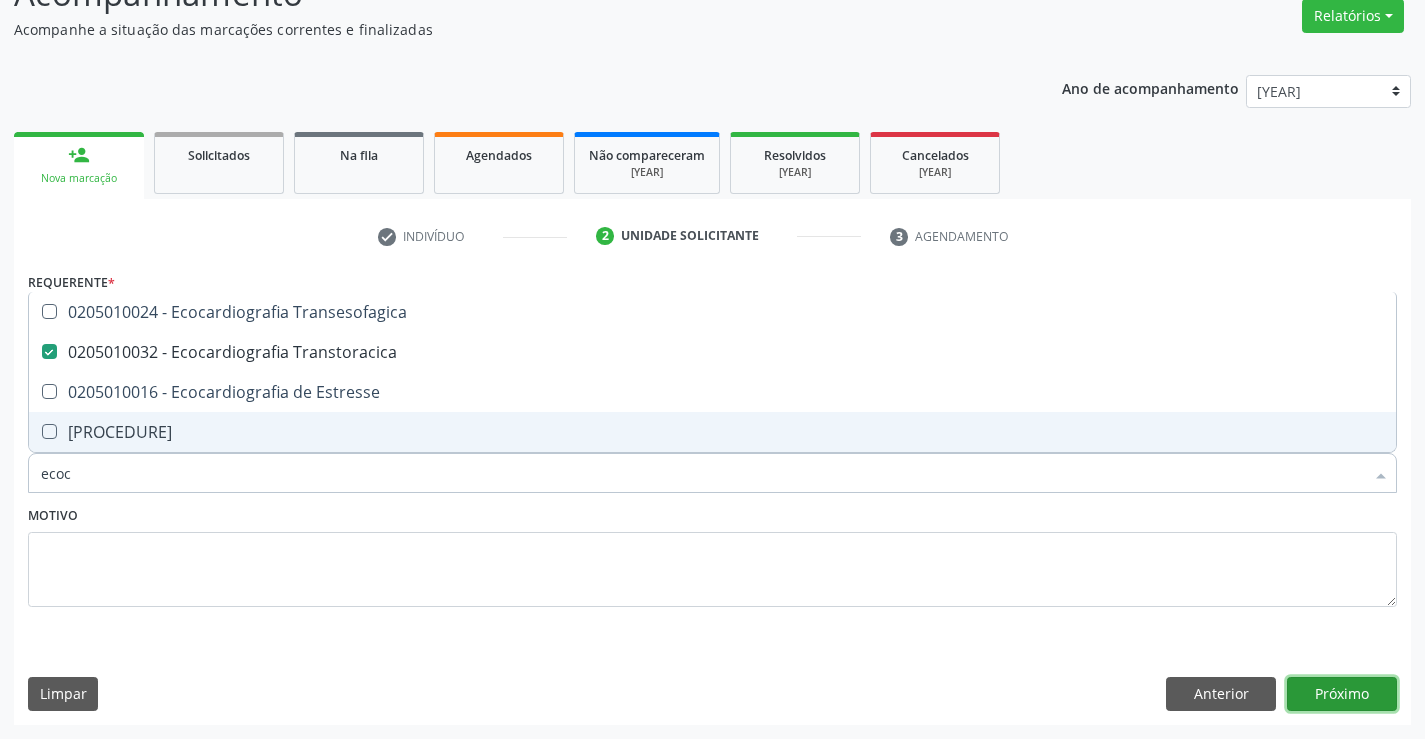 click on "Próximo" at bounding box center (1342, 694) 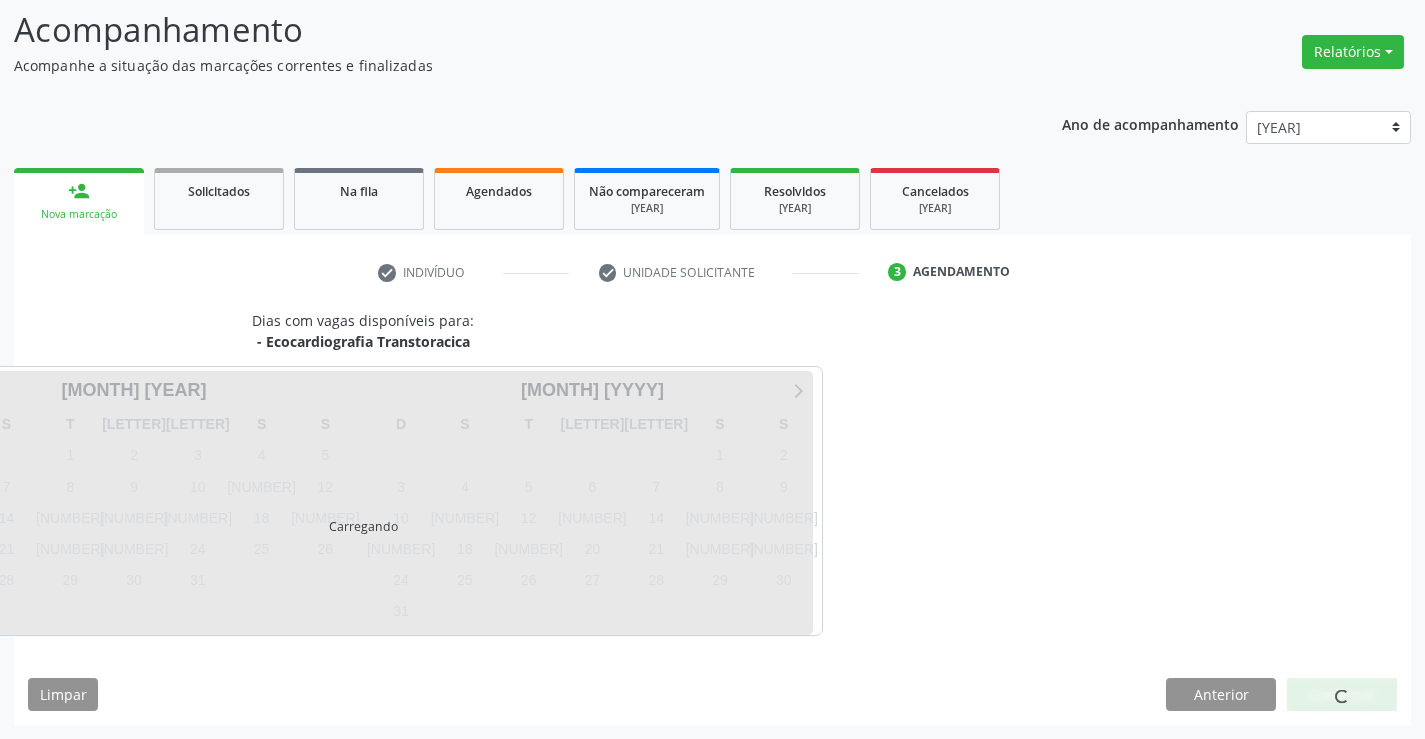 scroll, scrollTop: 131, scrollLeft: 0, axis: vertical 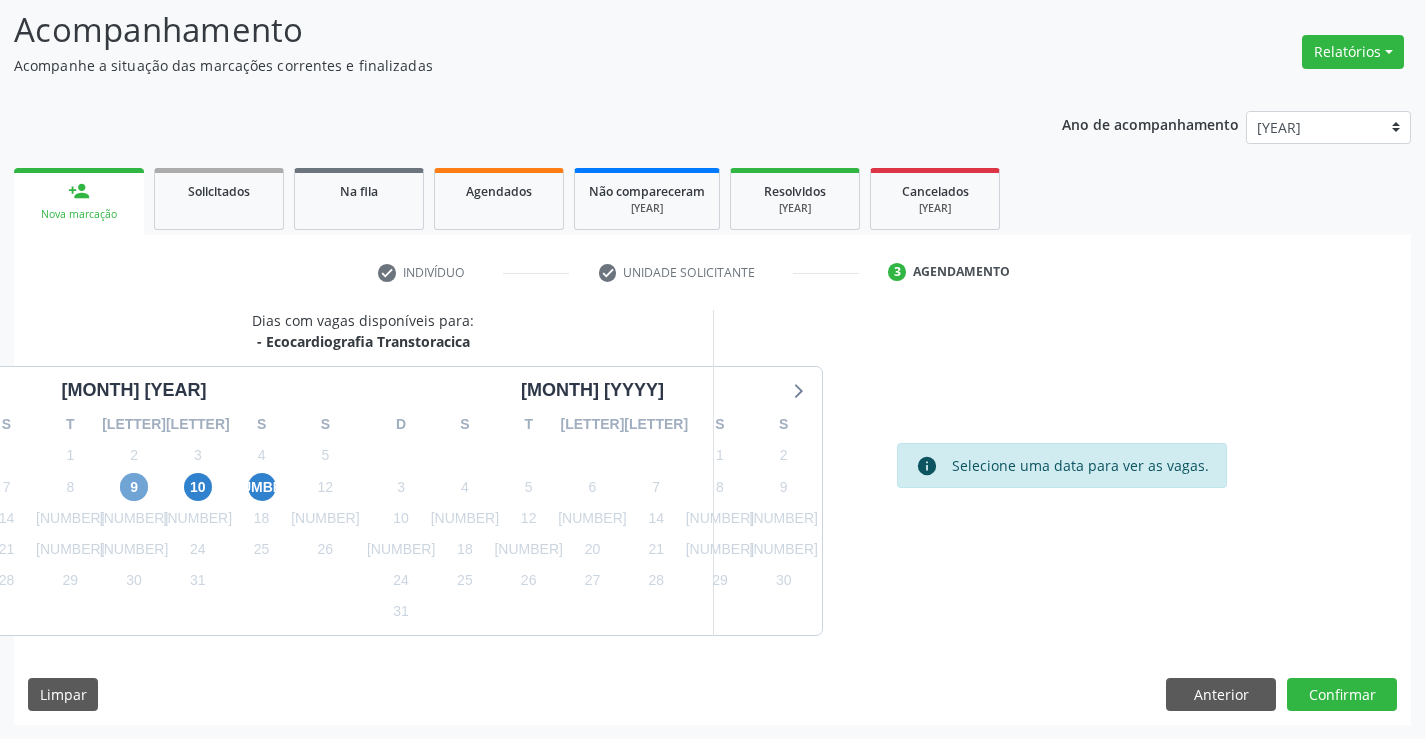 click on "[NUMBER]" at bounding box center [134, 487] 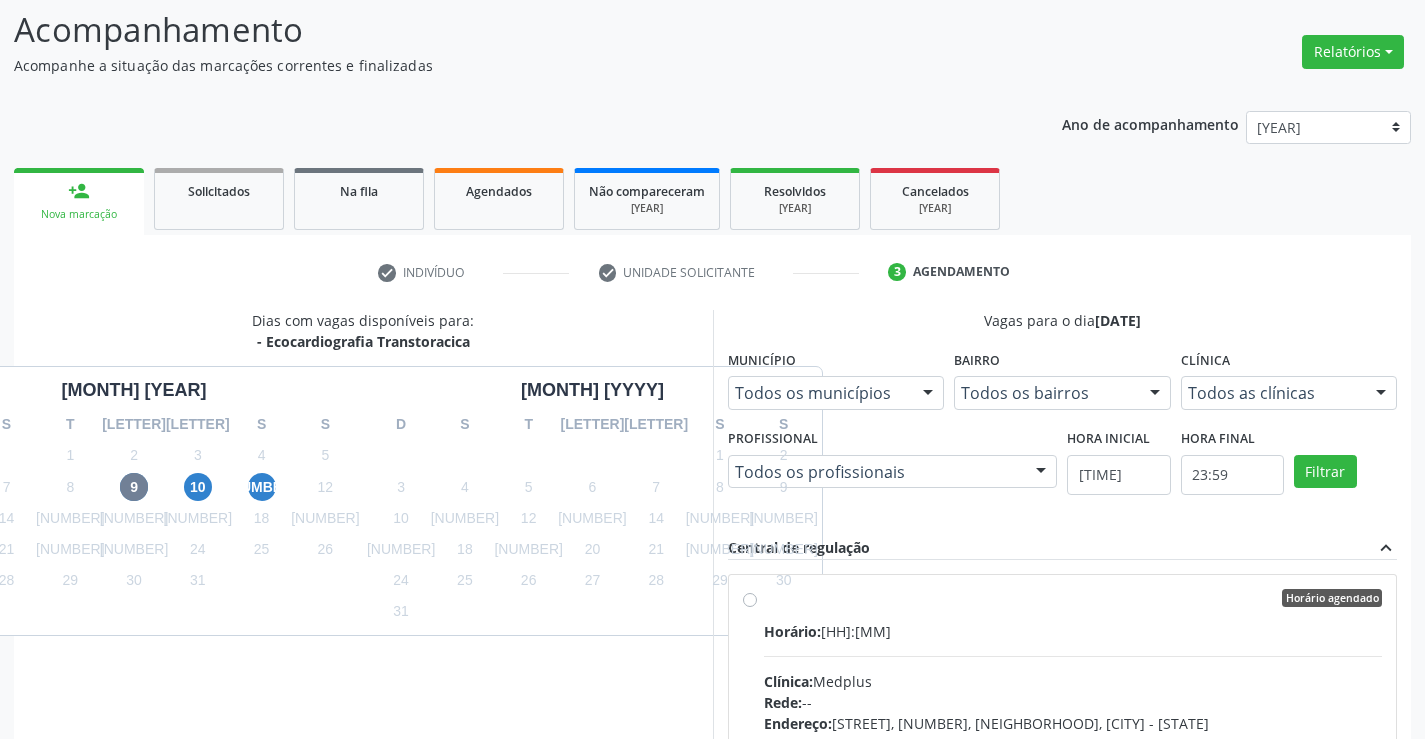 click on "Horário agendado
Horário:   17:20
Clínica:  Medplus
Rede:
--
Endereço:   2 and S 204 Ed Emp B, nº 35, Centro, Campo Formoso - BA
Telefone:   --
Profissional:
Antonio Miranda Rocha Junior
Informações adicionais sobre o atendimento
Idade de atendimento:
de 0 a 120 anos
Gênero(s) atendido(s):
Masculino e Feminino
Informações adicionais:
--" at bounding box center [1073, 742] 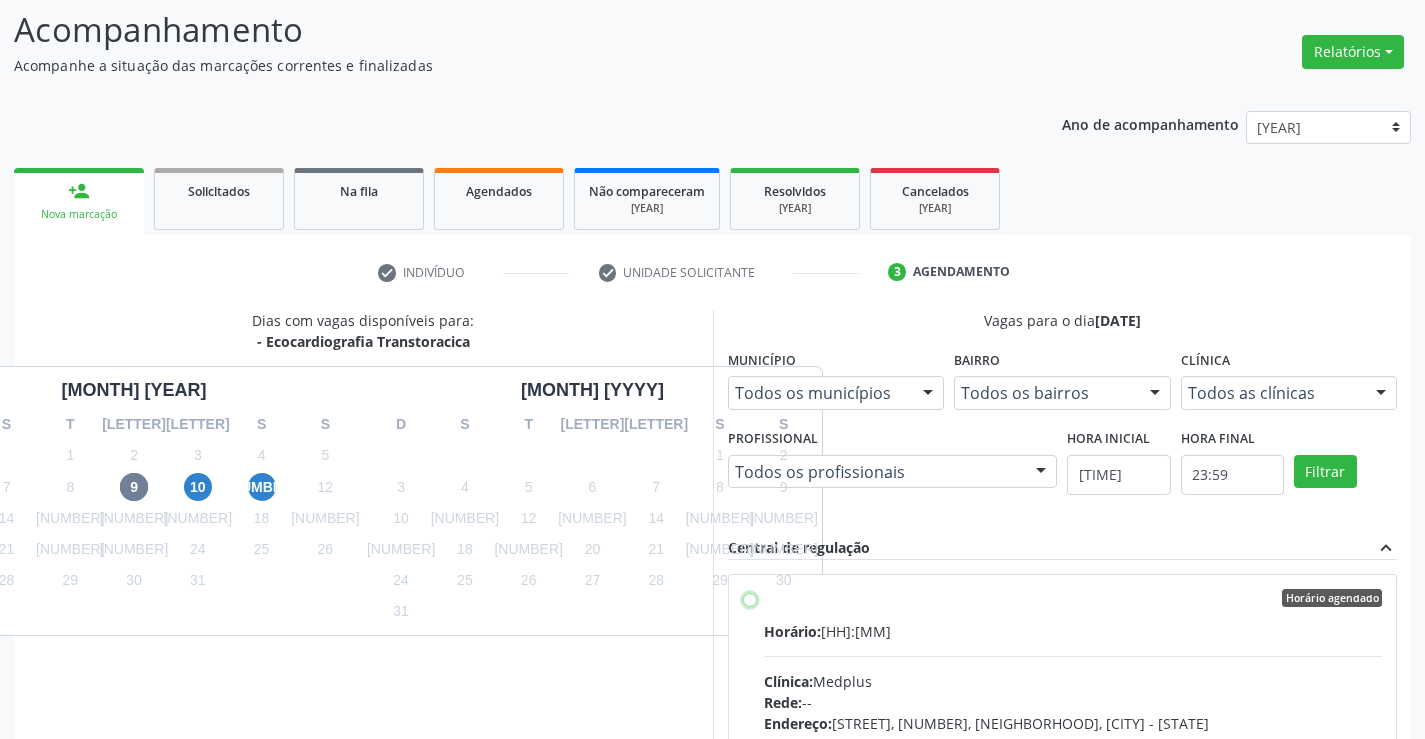 click on "Horário agendado
Horário:   17:20
Clínica:  Medplus
Rede:
--
Endereço:   2 and S 204 Ed Emp B, nº 35, Centro, Campo Formoso - BA
Telefone:   --
Profissional:
Antonio Miranda Rocha Junior
Informações adicionais sobre o atendimento
Idade de atendimento:
de 0 a 120 anos
Gênero(s) atendido(s):
Masculino e Feminino
Informações adicionais:
--" at bounding box center (750, 598) 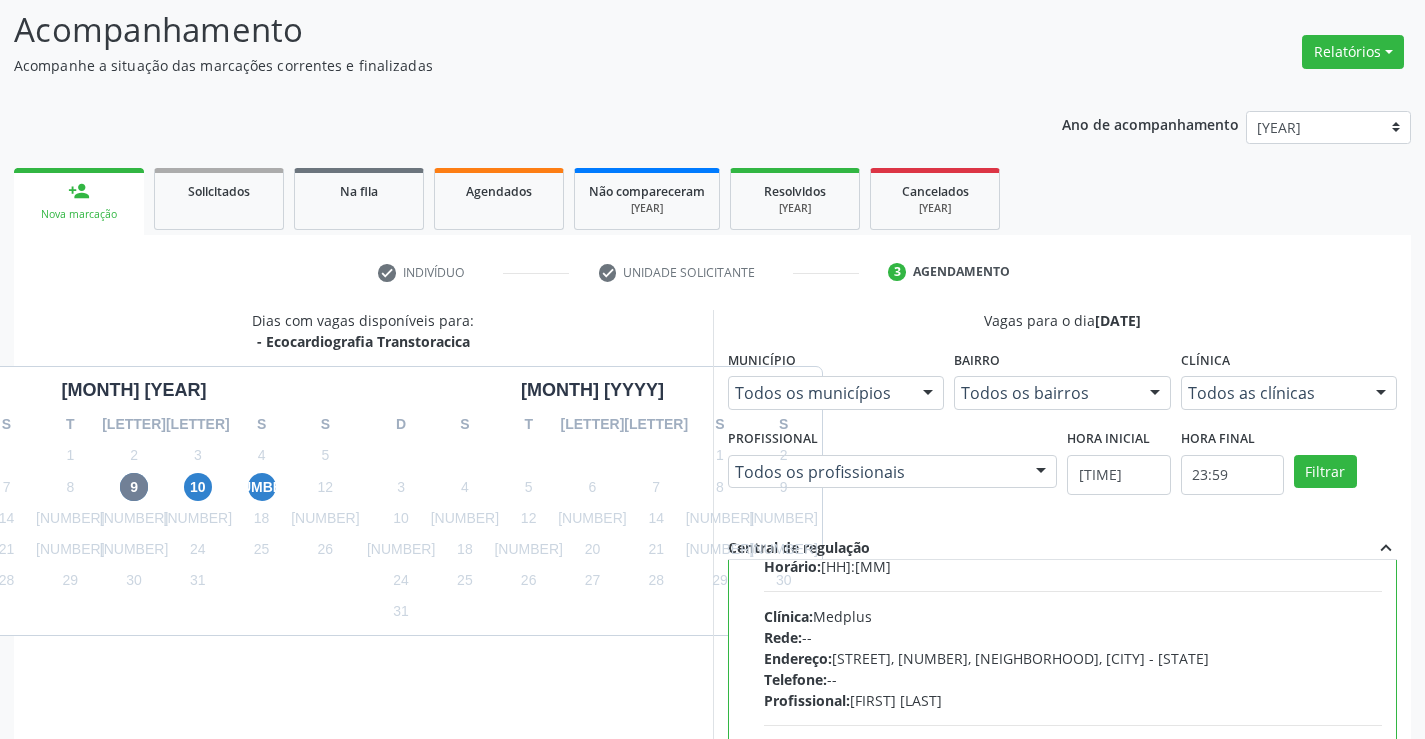 scroll, scrollTop: 99, scrollLeft: 0, axis: vertical 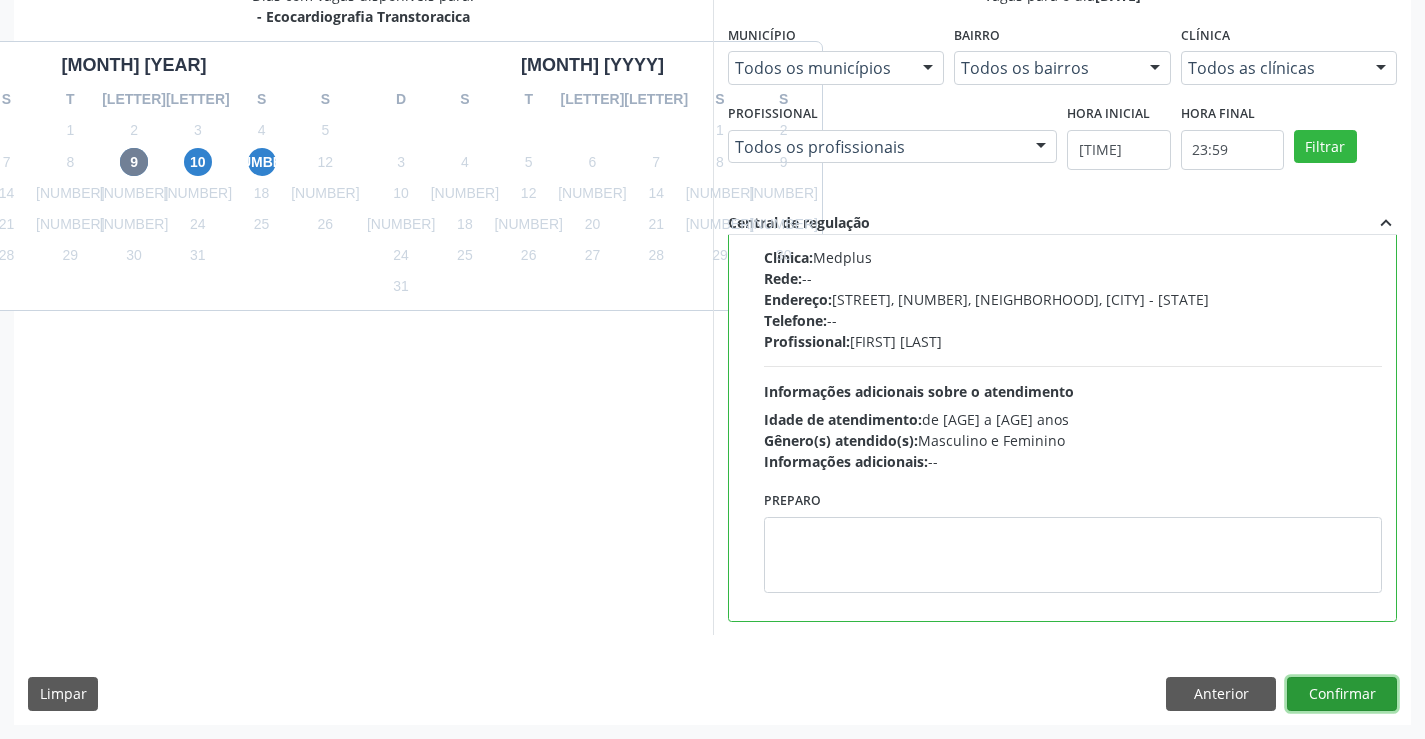 click on "Confirmar" at bounding box center [1342, 694] 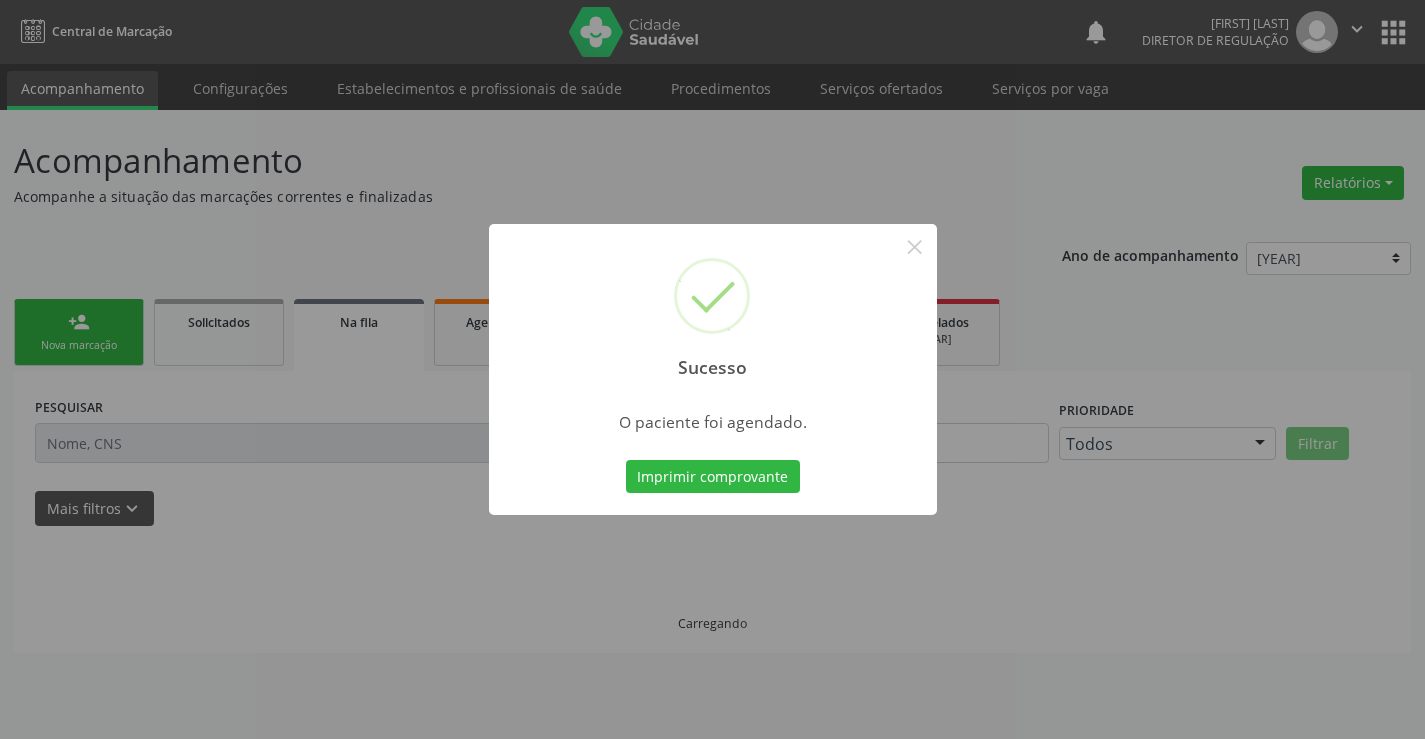 scroll, scrollTop: 0, scrollLeft: 0, axis: both 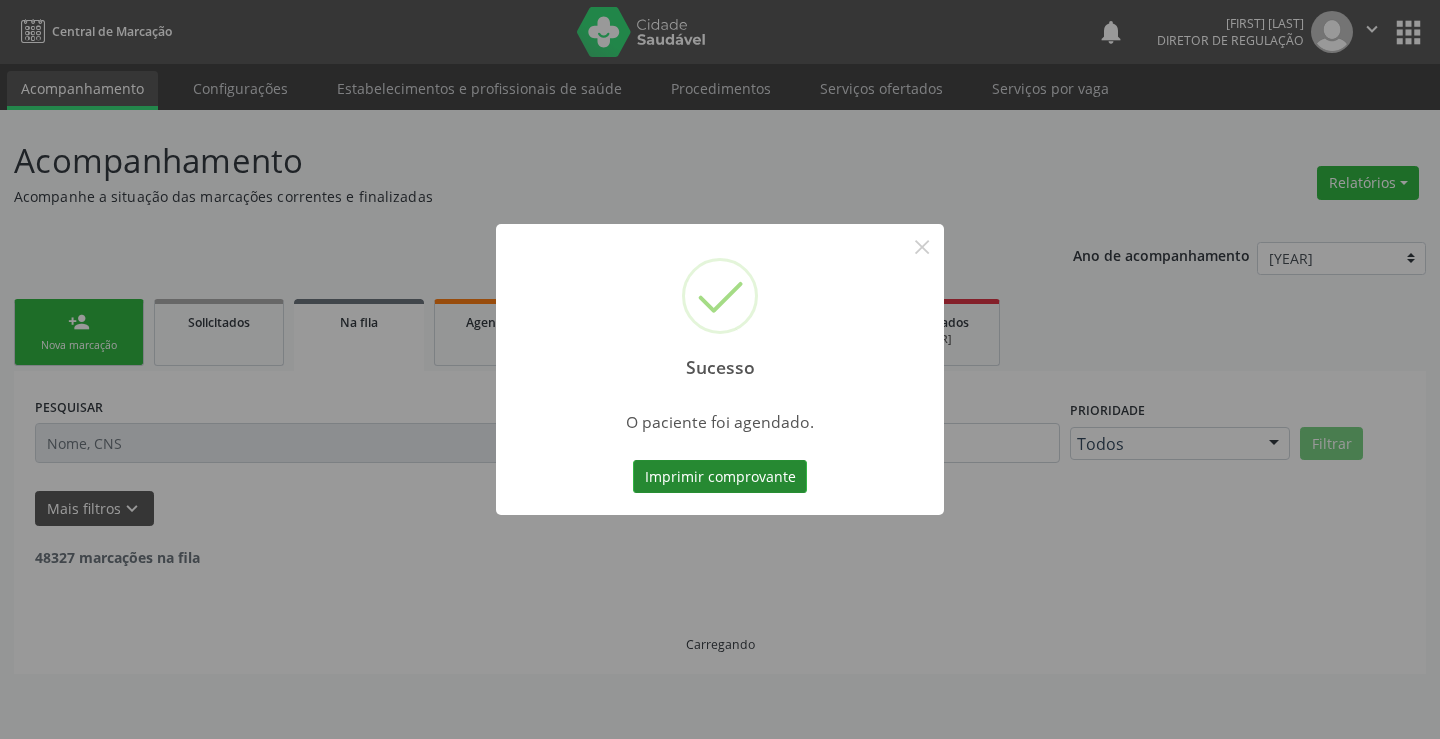 click on "Imprimir comprovante" at bounding box center [720, 477] 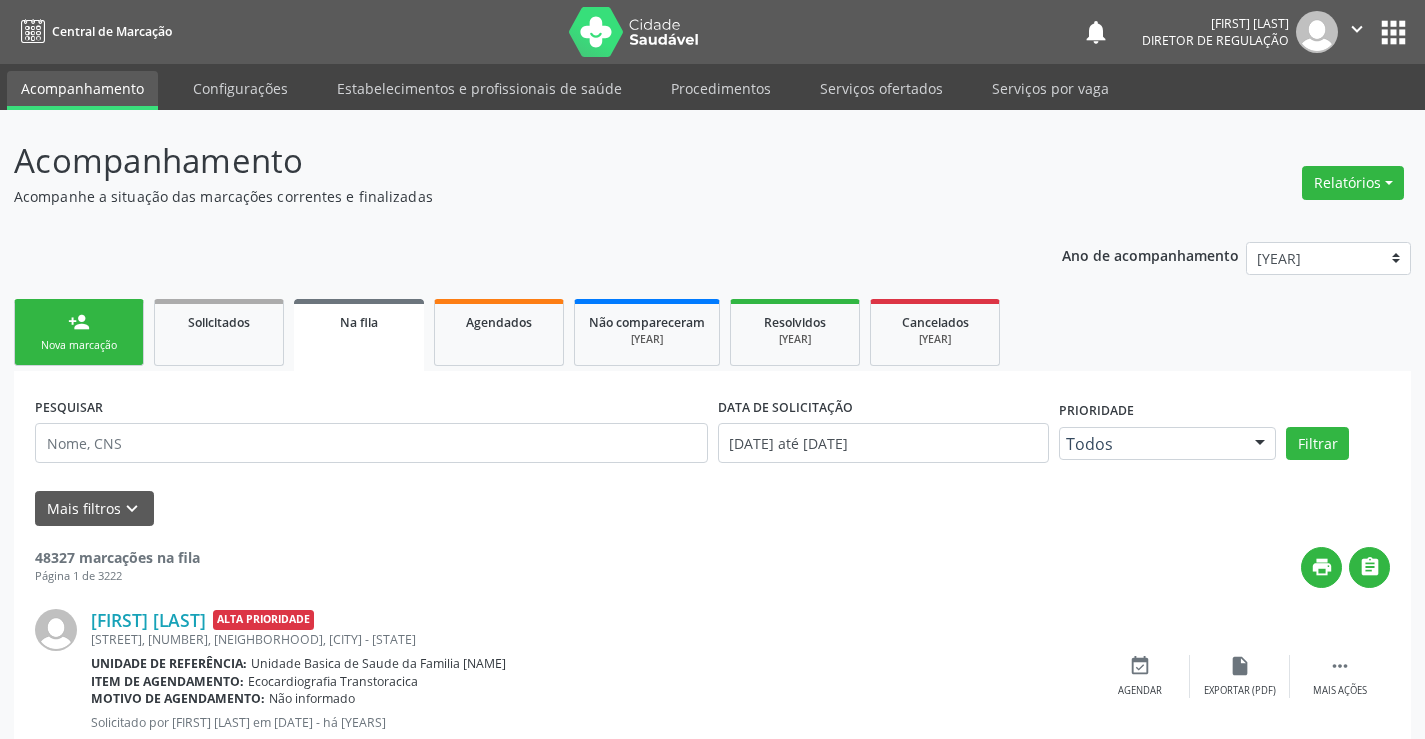 click on "person_add" at bounding box center [79, 322] 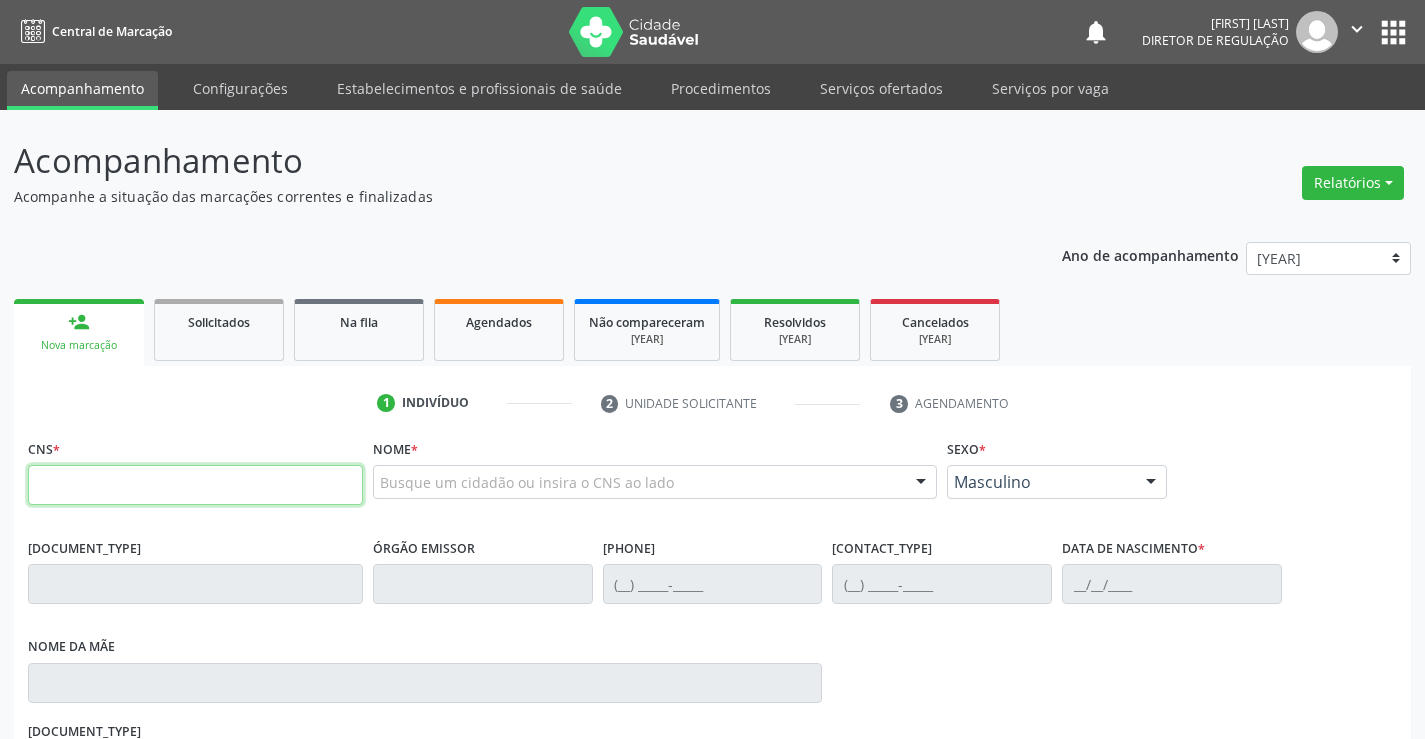 click at bounding box center [195, 485] 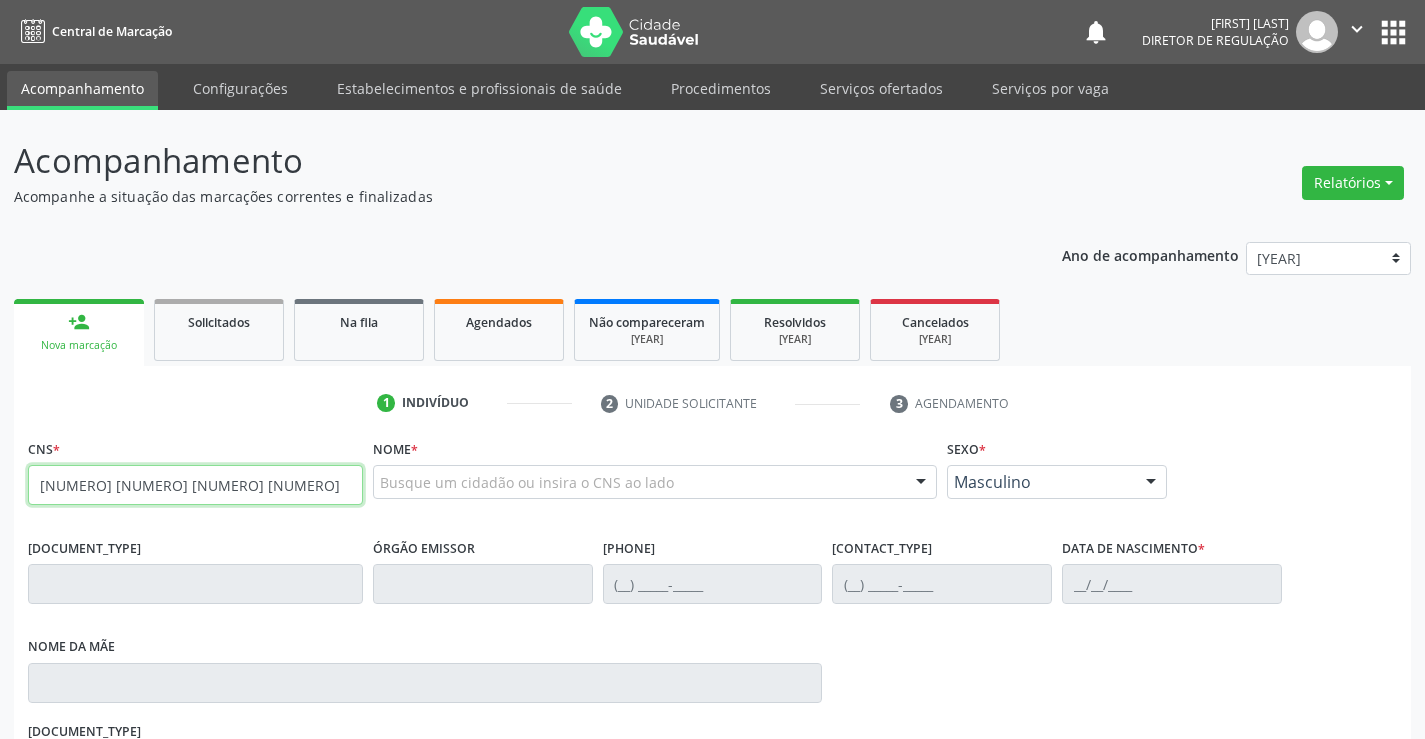 type on "700 2044 0603 7821" 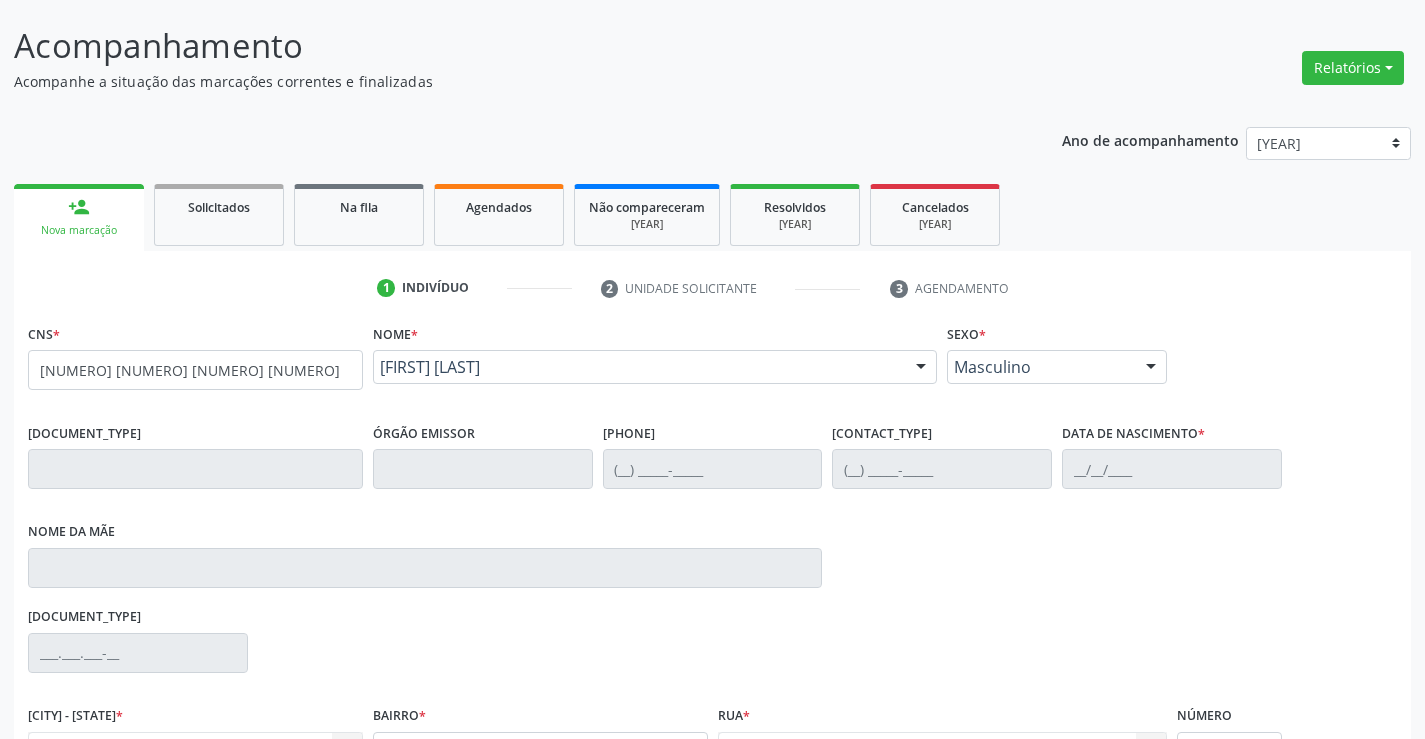 scroll, scrollTop: 331, scrollLeft: 0, axis: vertical 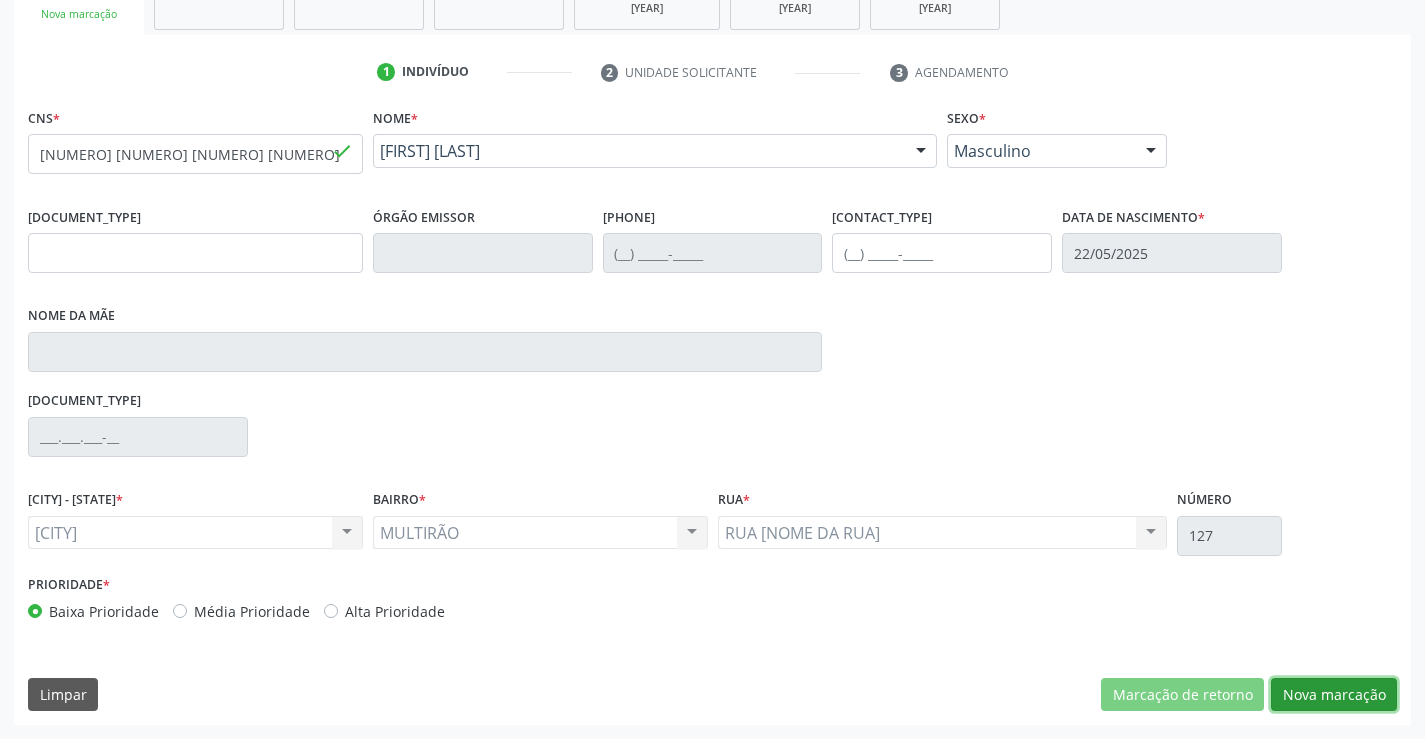 click on "Nova marcação" at bounding box center [1182, 695] 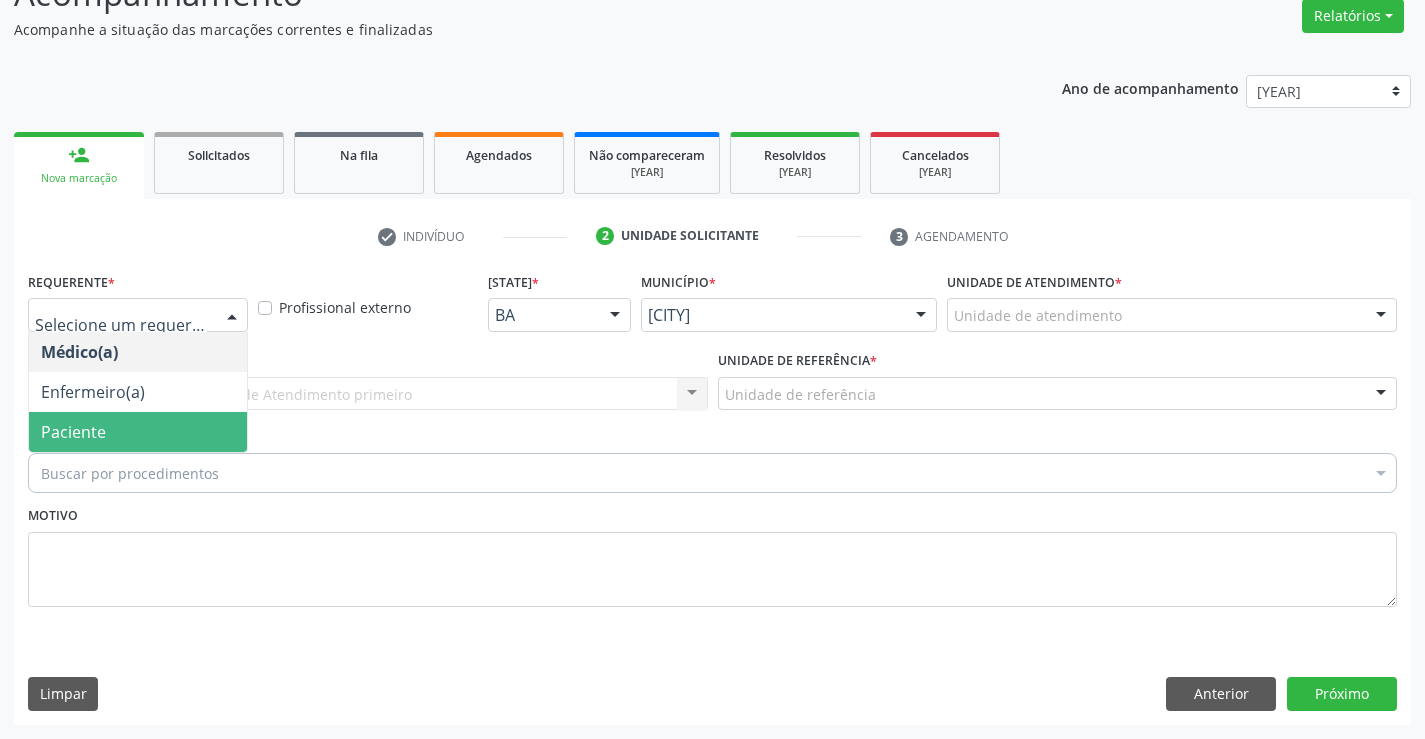 click on "Paciente" at bounding box center [138, 432] 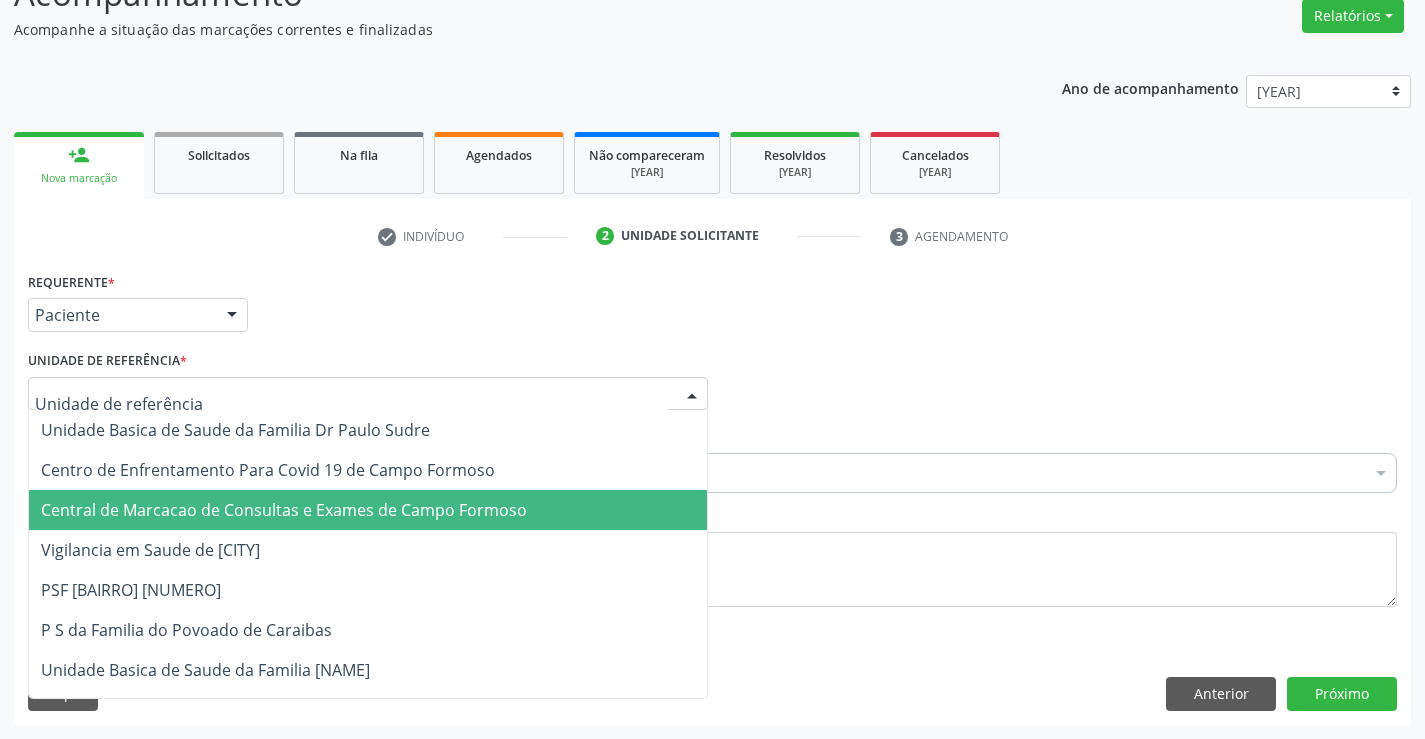 click on "Central de Marcacao de Consultas e Exames de [CITY]" at bounding box center [284, 510] 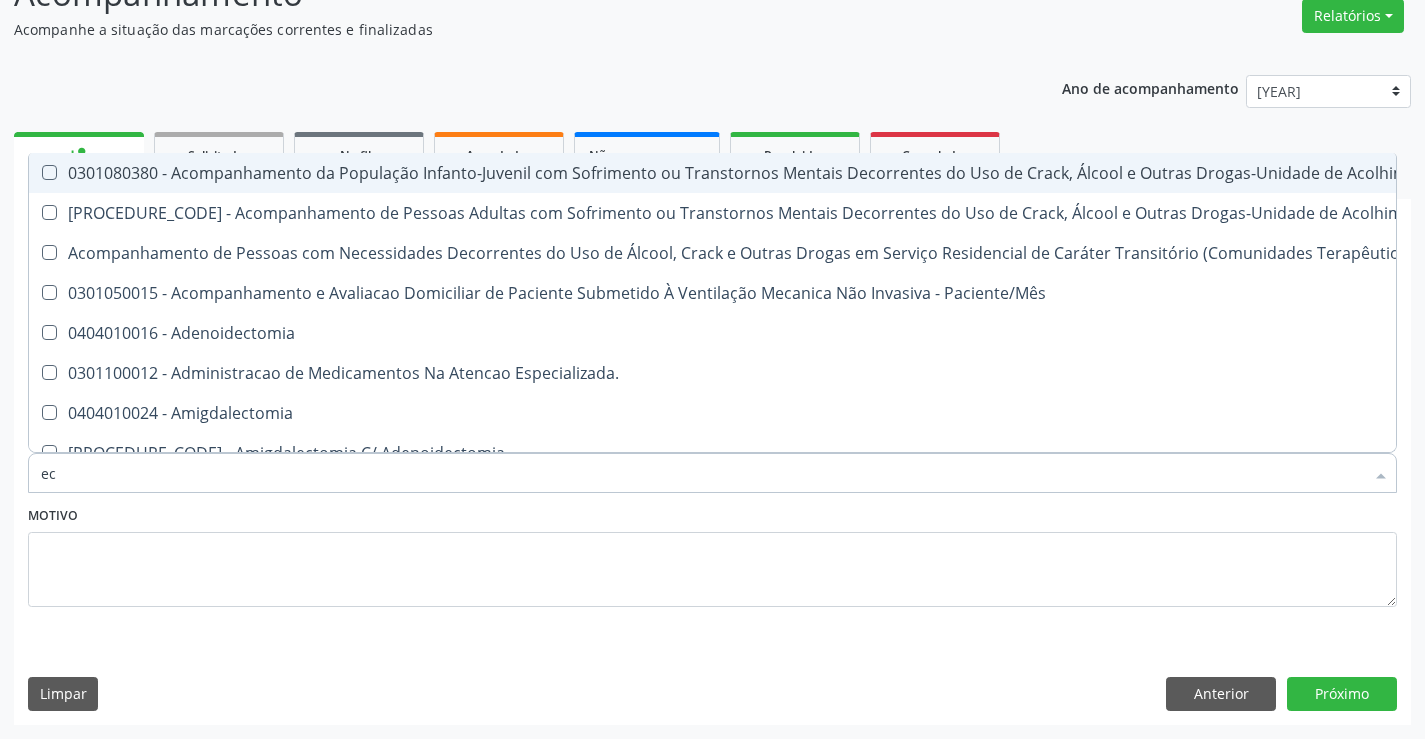 type on "eco" 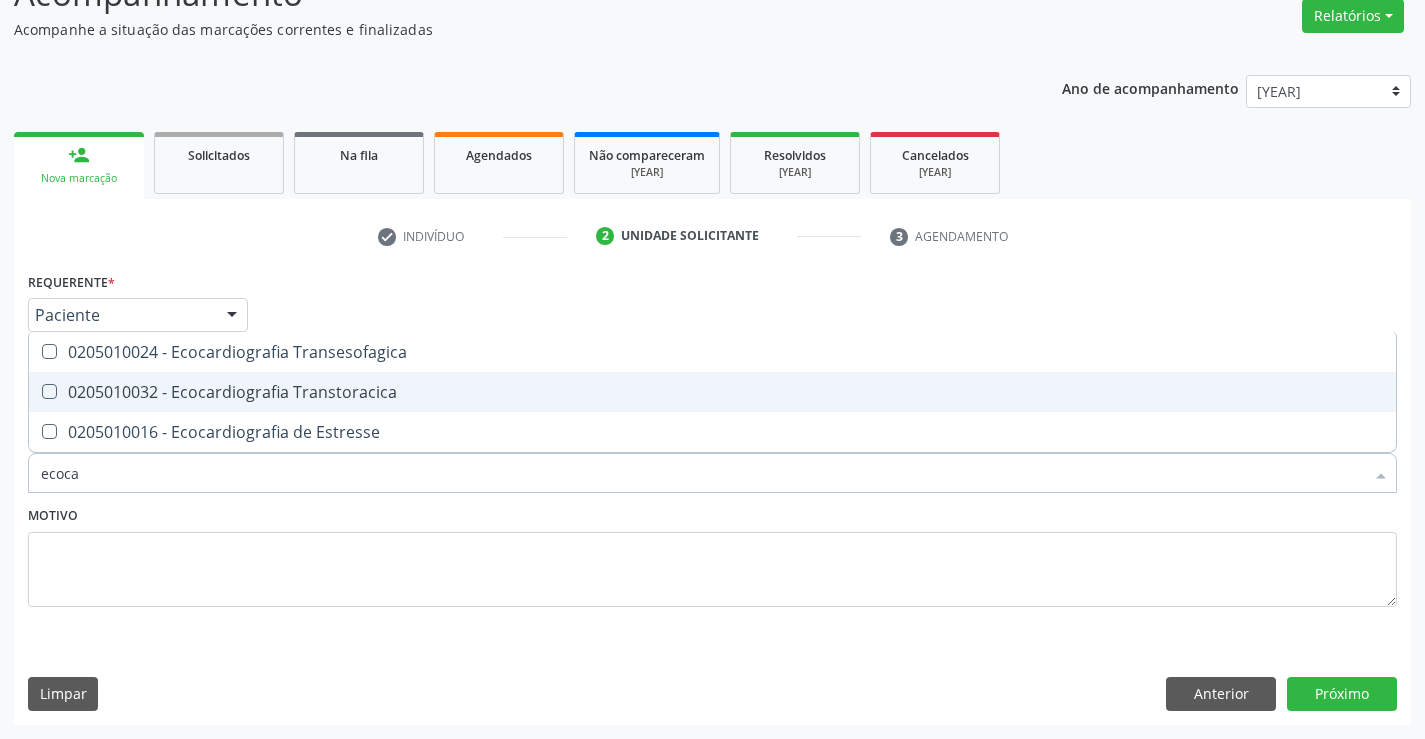 click on "0205010032 - Ecocardiografia Transtoracica" at bounding box center [712, 392] 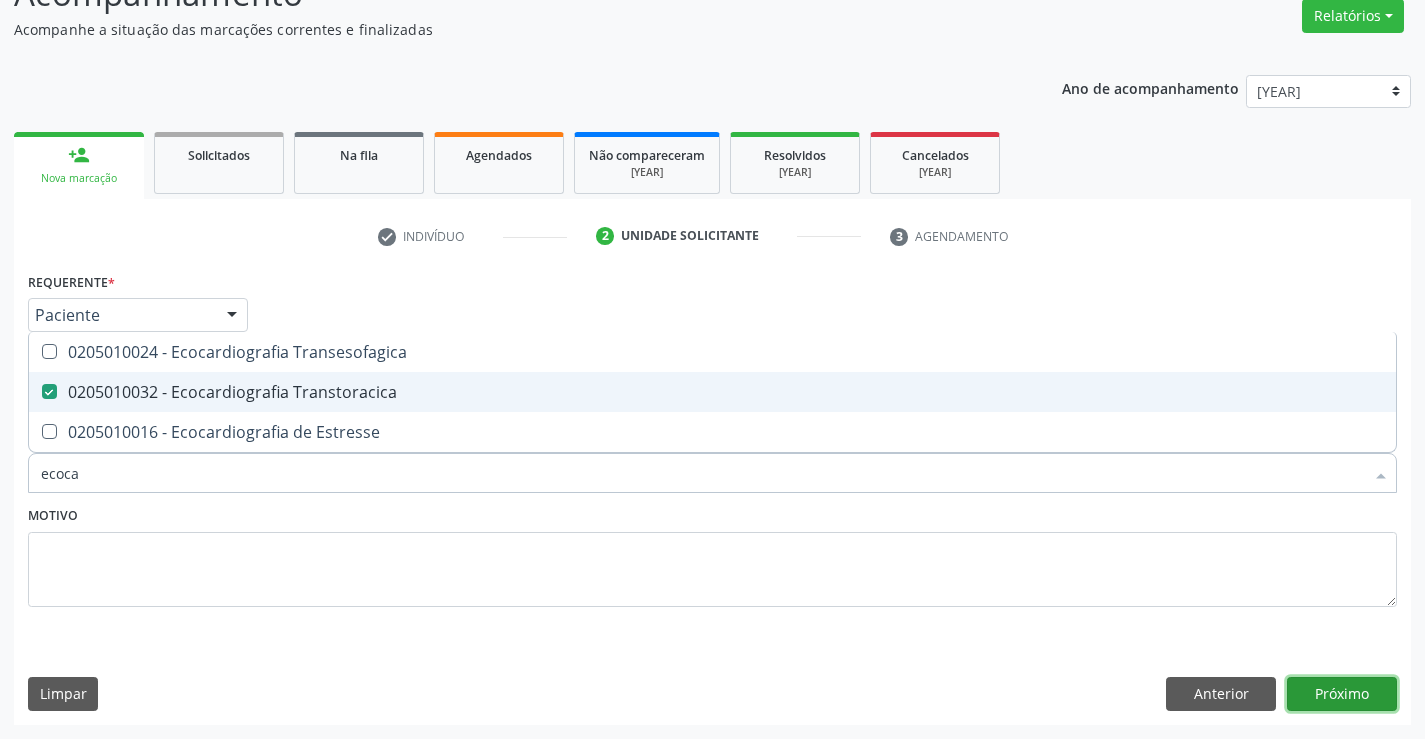 click on "Próximo" at bounding box center (1342, 694) 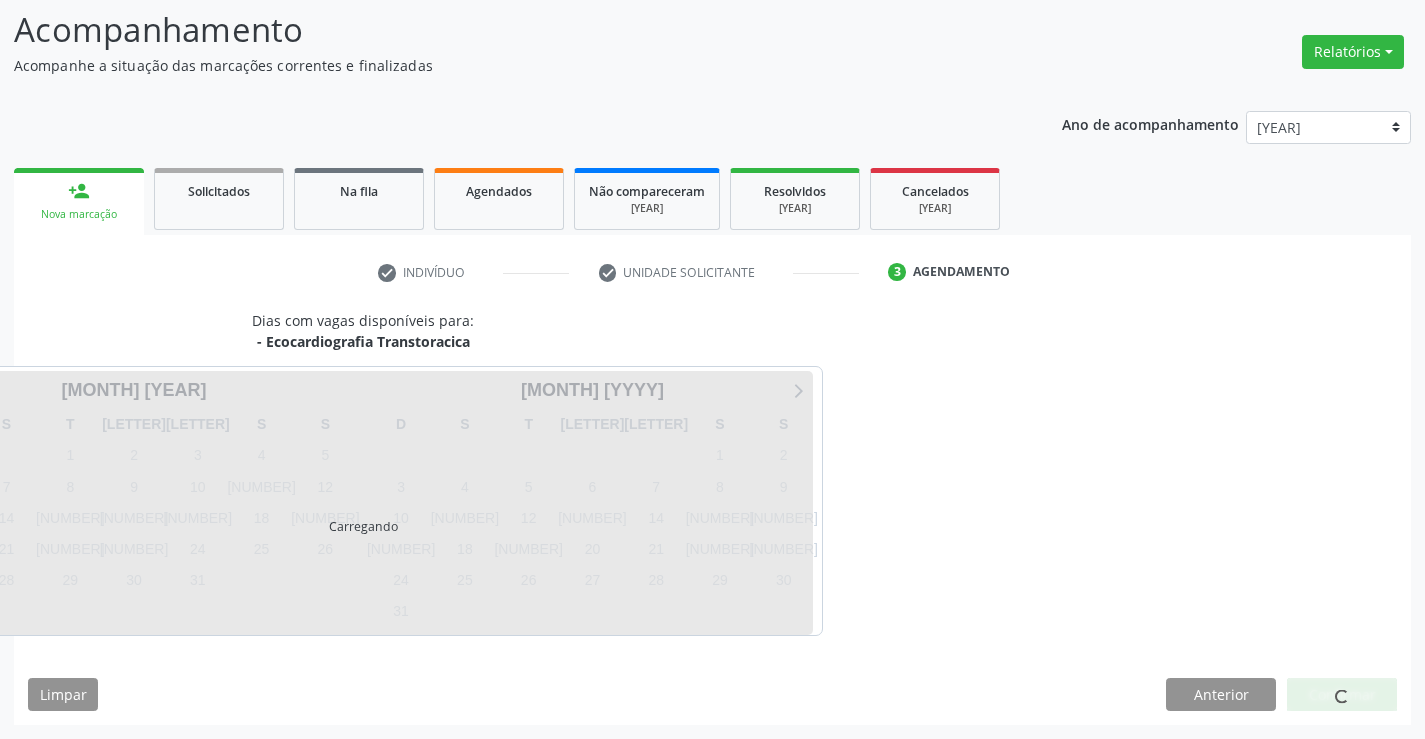 scroll, scrollTop: 131, scrollLeft: 0, axis: vertical 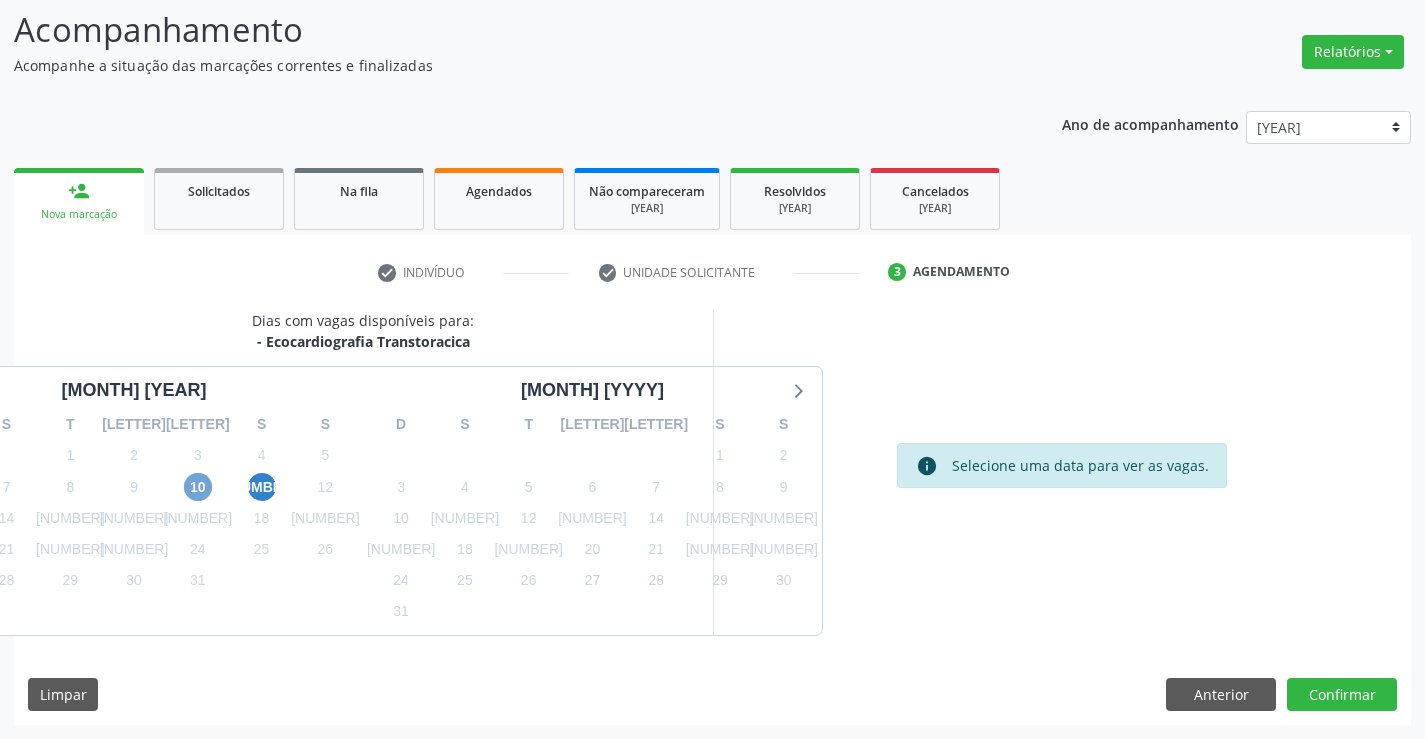 drag, startPoint x: 267, startPoint y: 491, endPoint x: 277, endPoint y: 487, distance: 10.770329 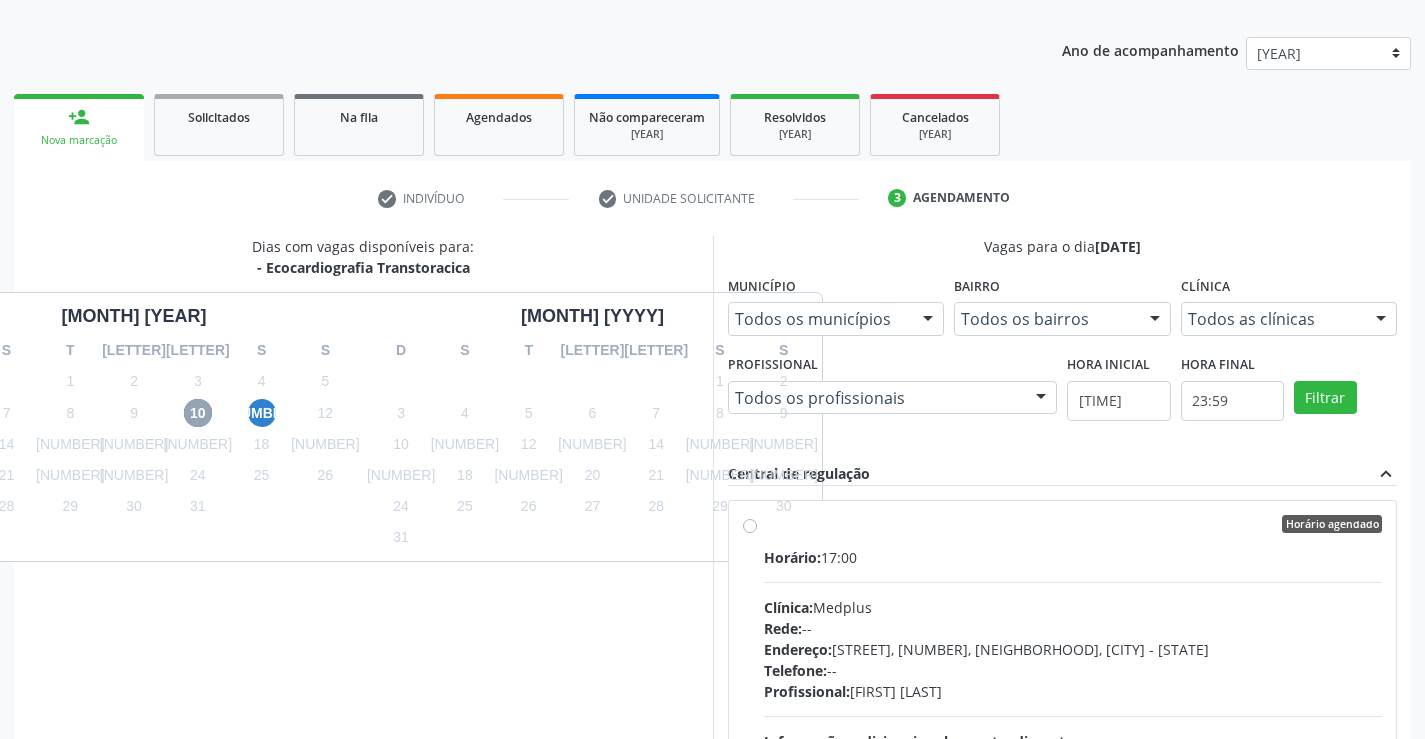 scroll, scrollTop: 331, scrollLeft: 0, axis: vertical 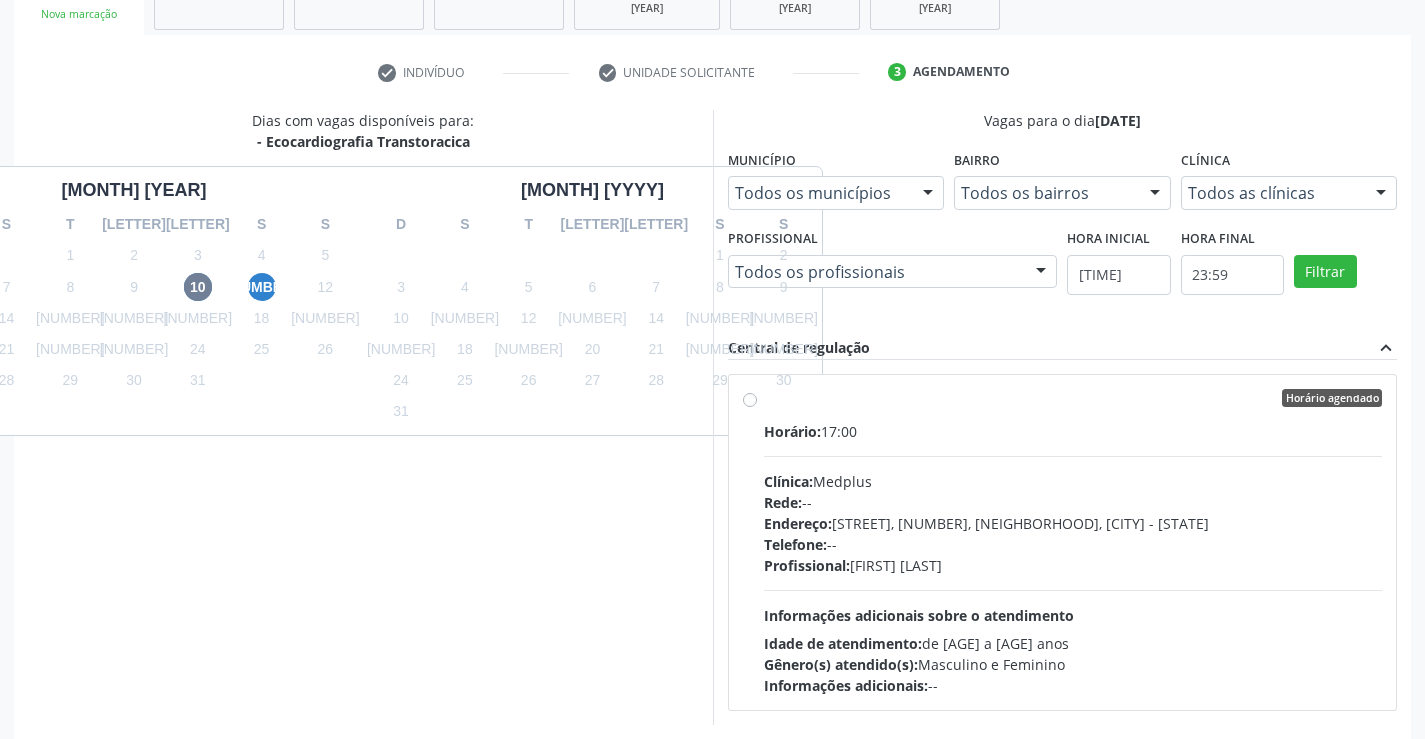 click on "Horário agendado
Horário:   17:00
Clínica:  Medplus
Rede:
--
Endereço:   2 and S 204 Ed Emp B, nº 35, Centro, Campo Formoso - BA
Telefone:   --
Profissional:
Antonio Miranda Rocha Junior
Informações adicionais sobre o atendimento
Idade de atendimento:
de 0 a 120 anos
Gênero(s) atendido(s):
Masculino e Feminino
Informações adicionais:
--" at bounding box center [1073, 542] 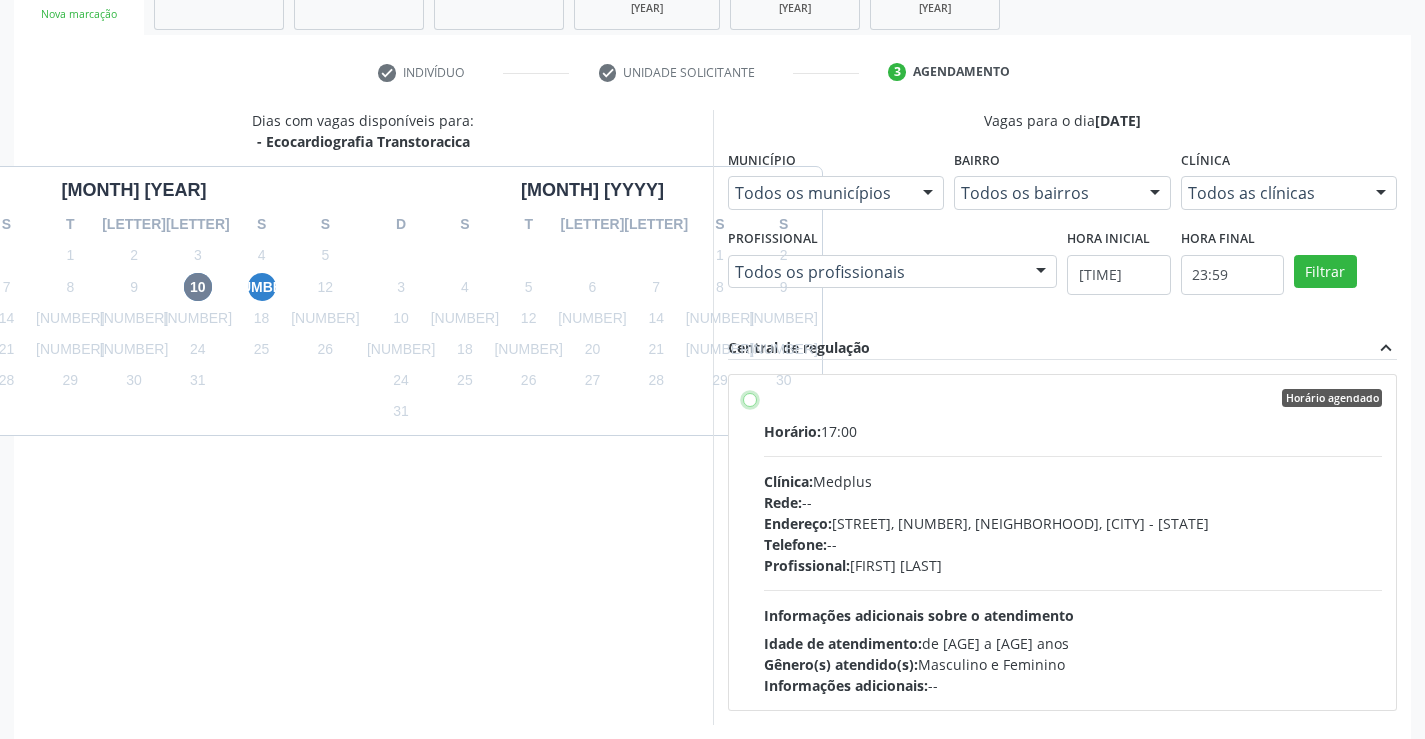 click on "Horário agendado
Horário:   17:00
Clínica:  Medplus
Rede:
--
Endereço:   2 and S 204 Ed Emp B, nº 35, Centro, Campo Formoso - BA
Telefone:   --
Profissional:
Antonio Miranda Rocha Junior
Informações adicionais sobre o atendimento
Idade de atendimento:
de 0 a 120 anos
Gênero(s) atendido(s):
Masculino e Feminino
Informações adicionais:
--" at bounding box center [750, 398] 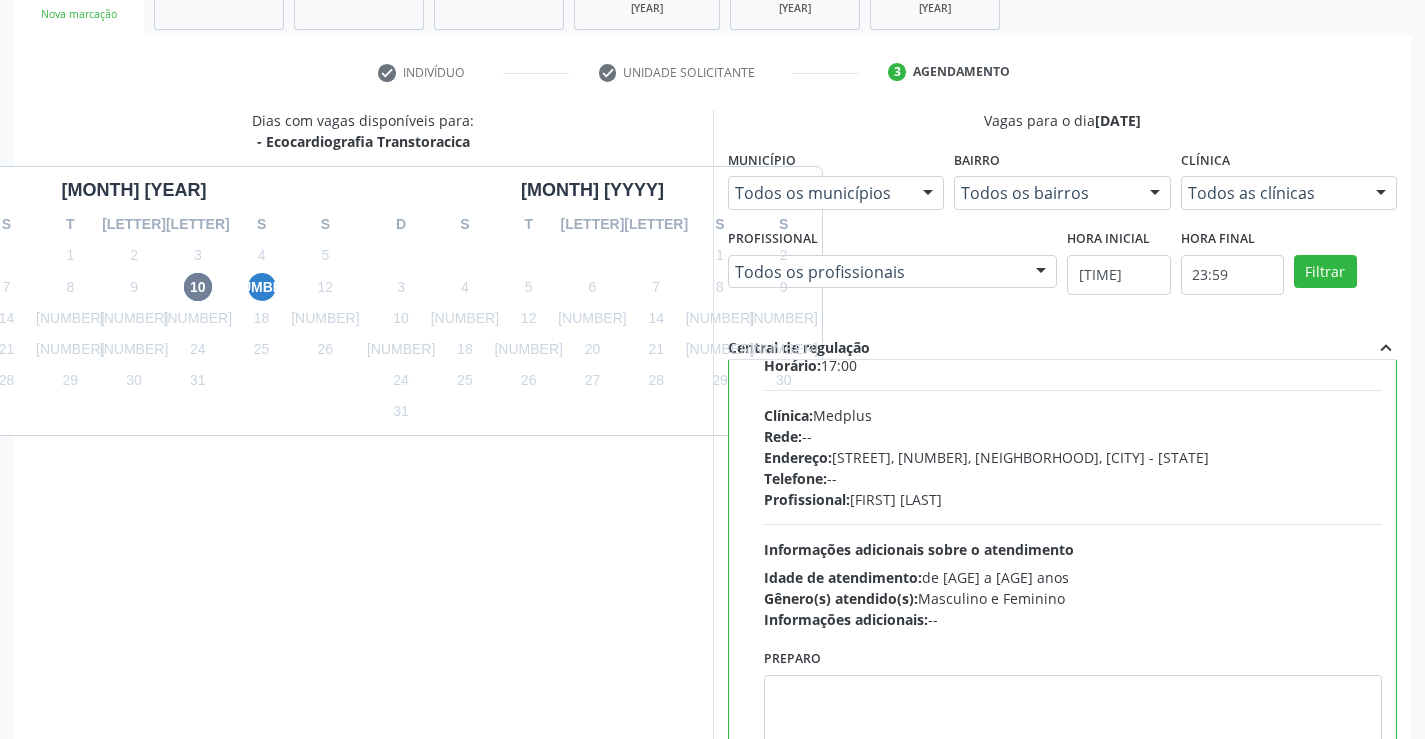 scroll, scrollTop: 99, scrollLeft: 0, axis: vertical 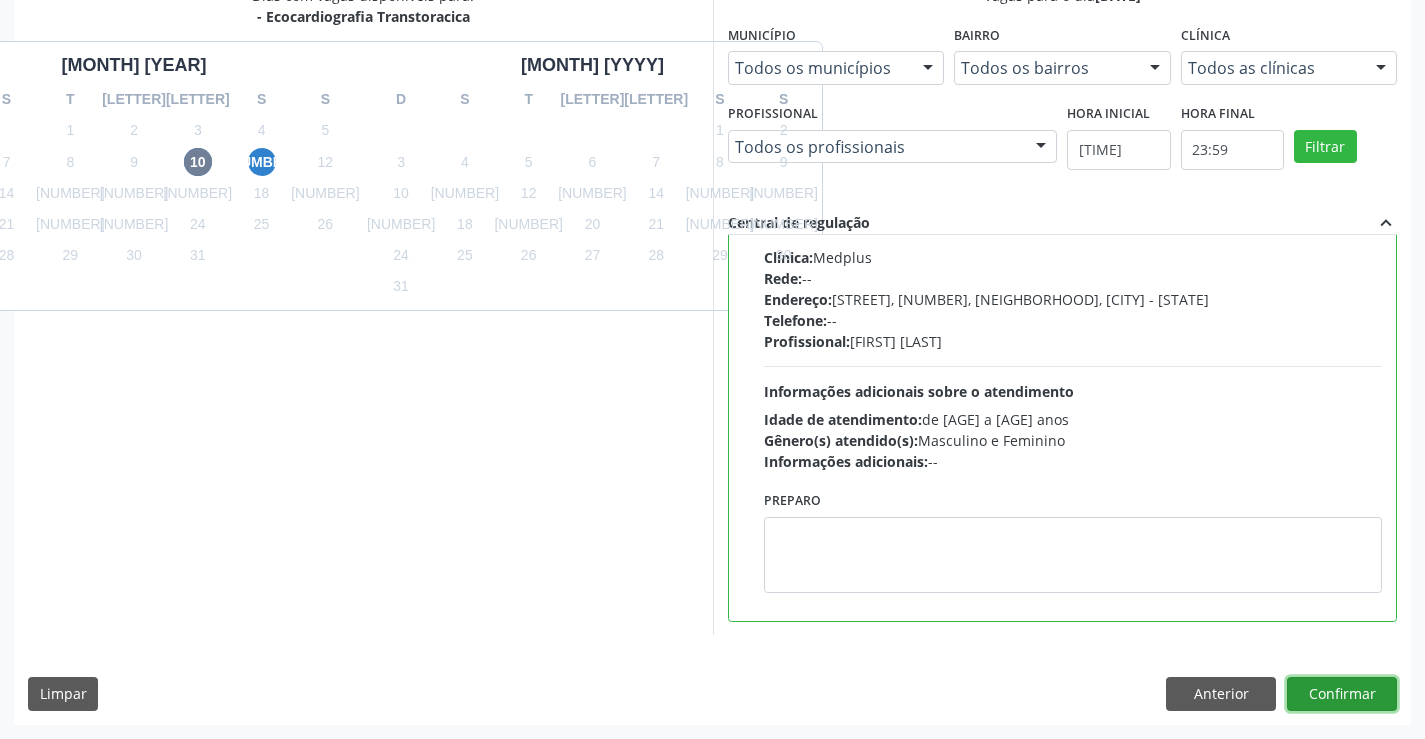 click on "Confirmar" at bounding box center (1342, 694) 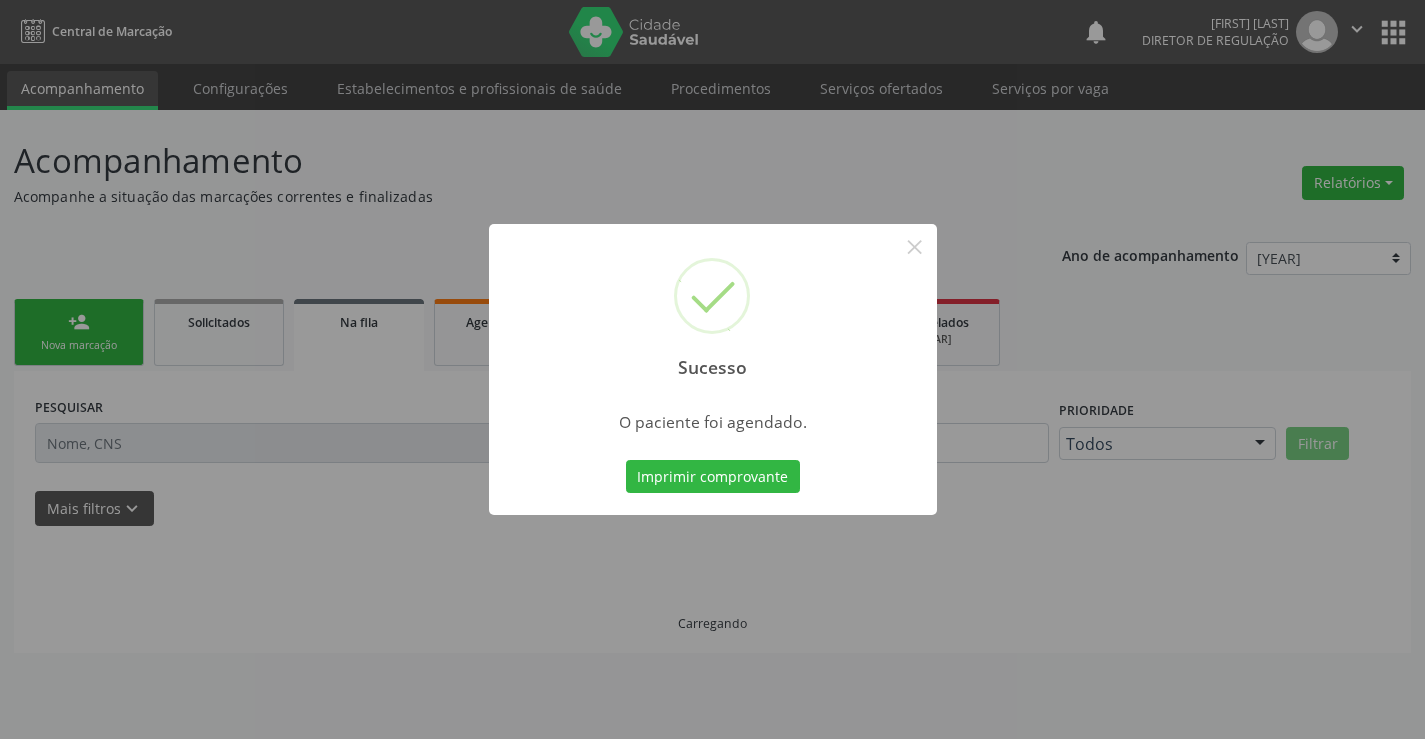 scroll, scrollTop: 0, scrollLeft: 0, axis: both 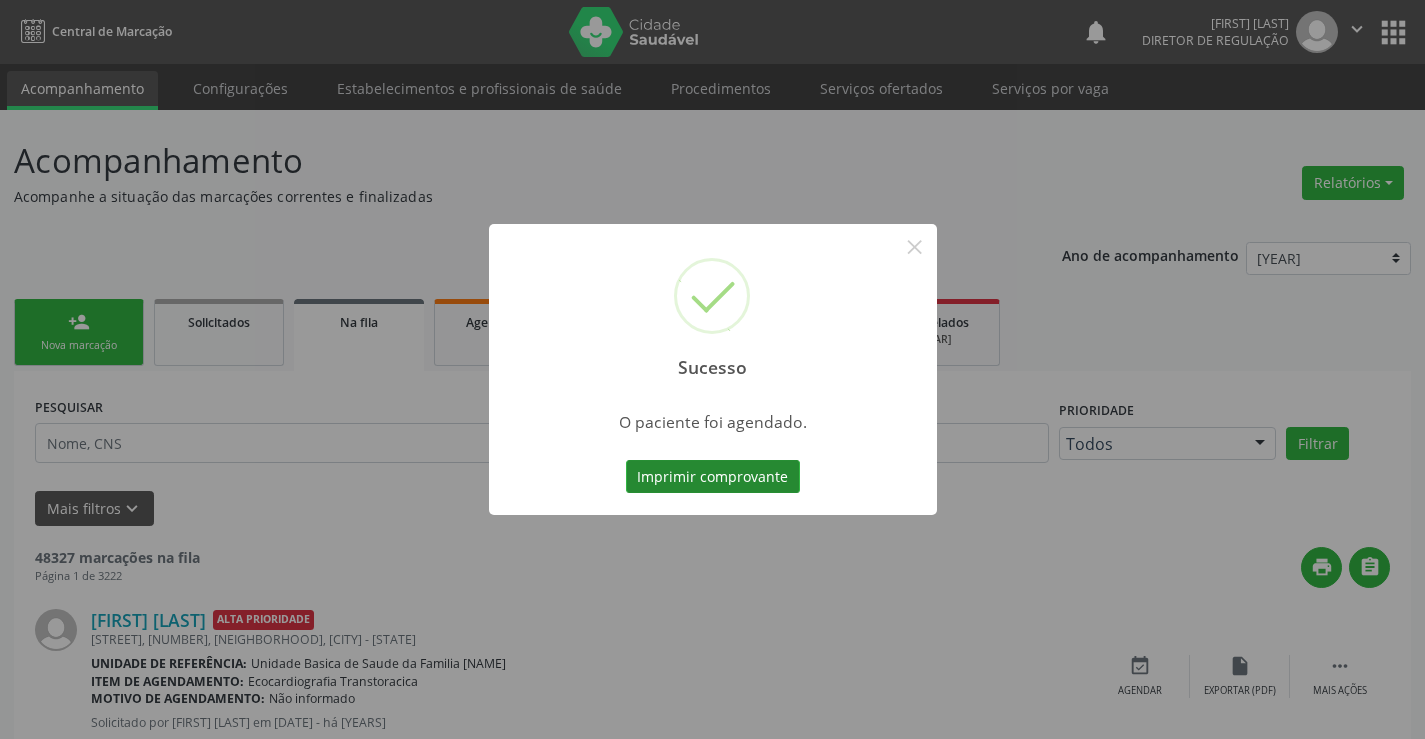 click on "Imprimir comprovante" at bounding box center (713, 477) 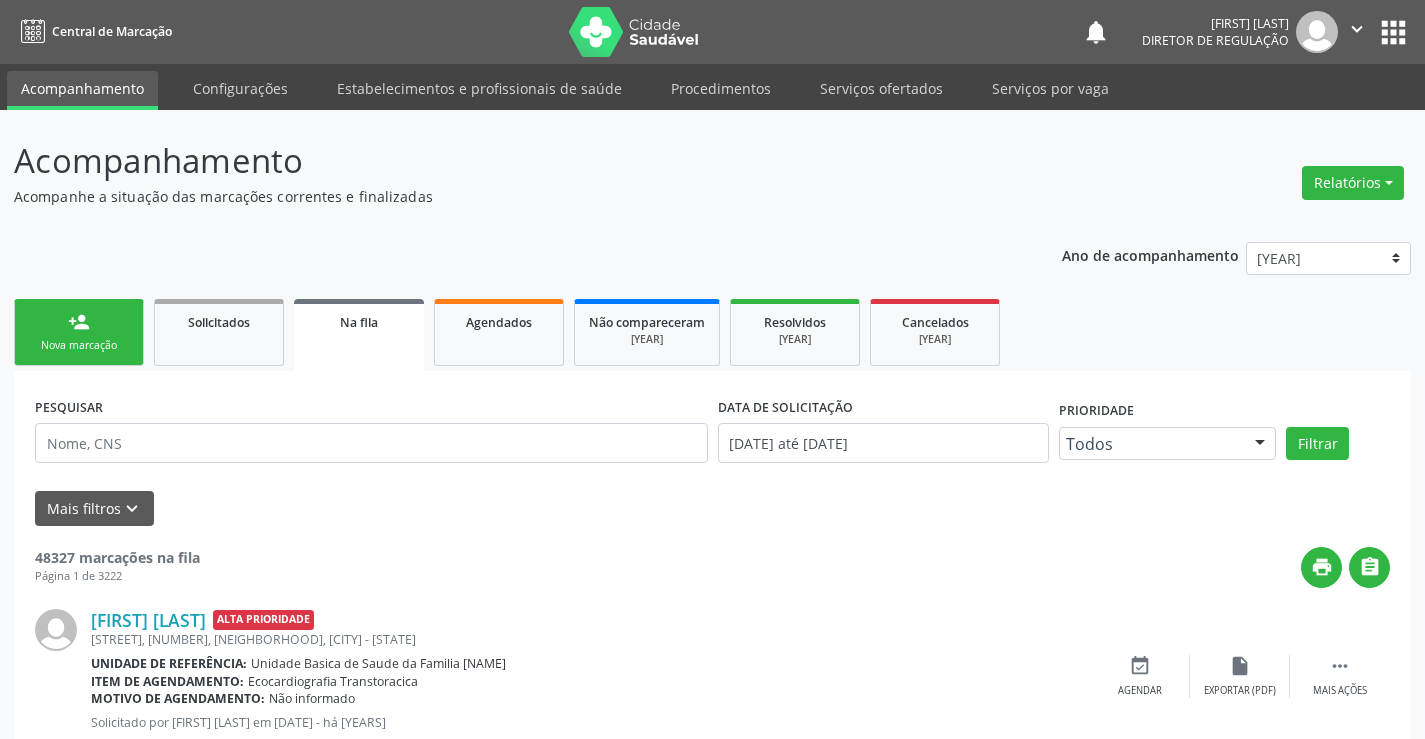 click on "person_add" at bounding box center [79, 322] 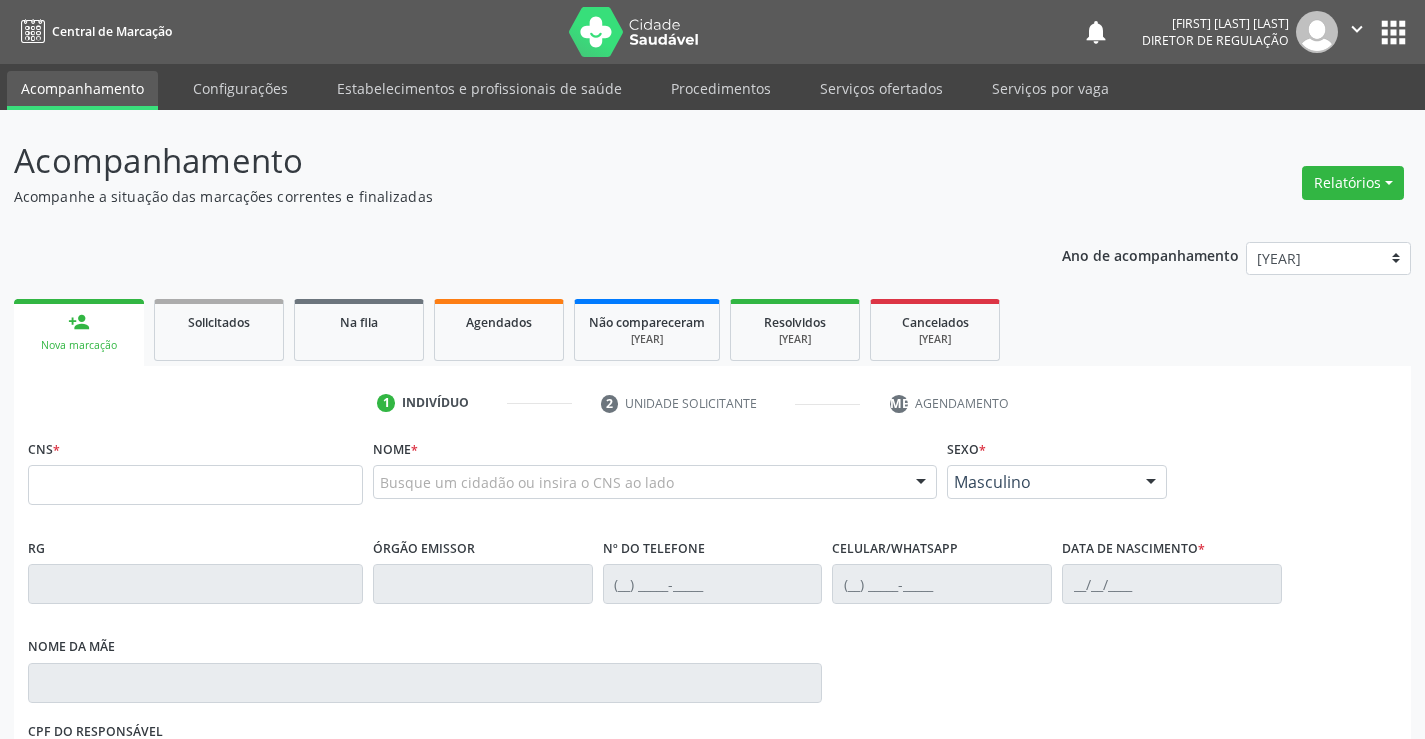 scroll, scrollTop: 0, scrollLeft: 0, axis: both 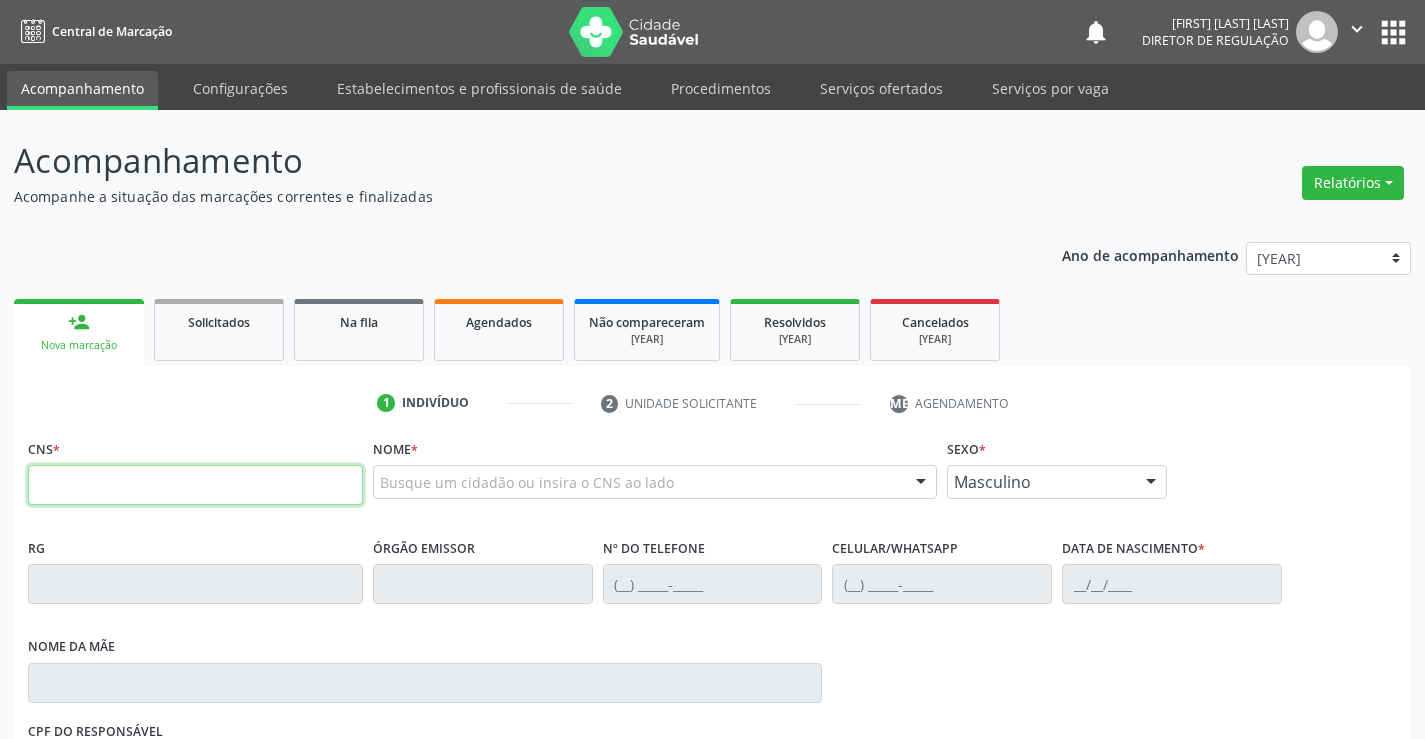 click at bounding box center (195, 485) 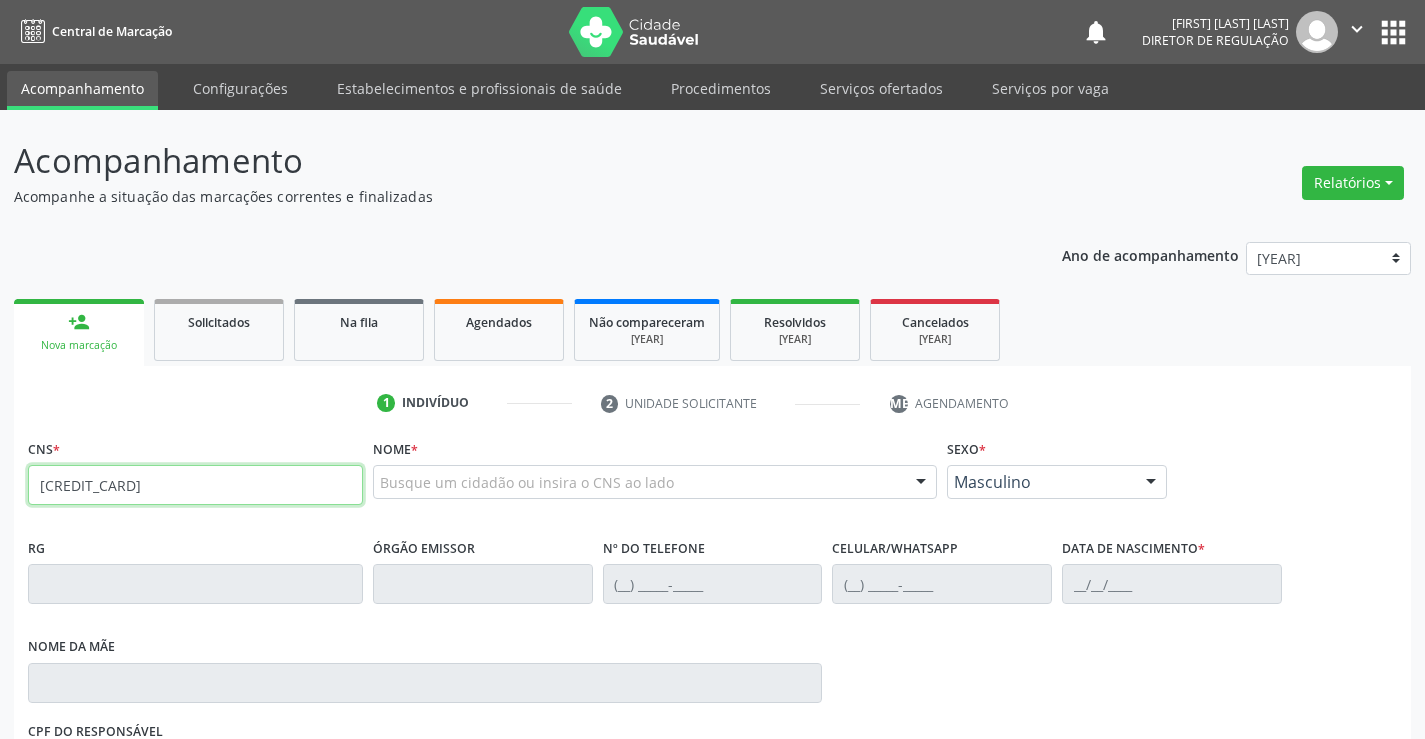 type on "[CREDIT_CARD]" 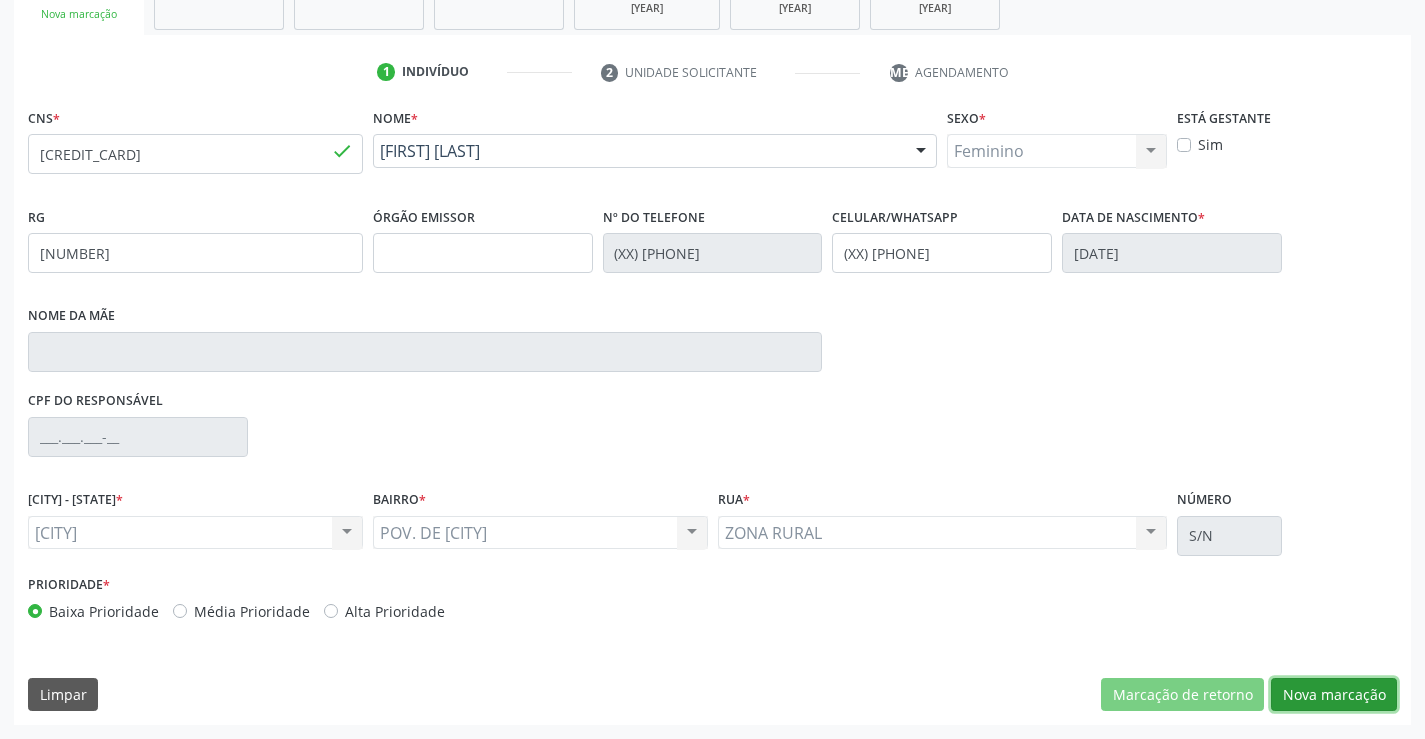drag, startPoint x: 1353, startPoint y: 693, endPoint x: 1111, endPoint y: 667, distance: 243.39268 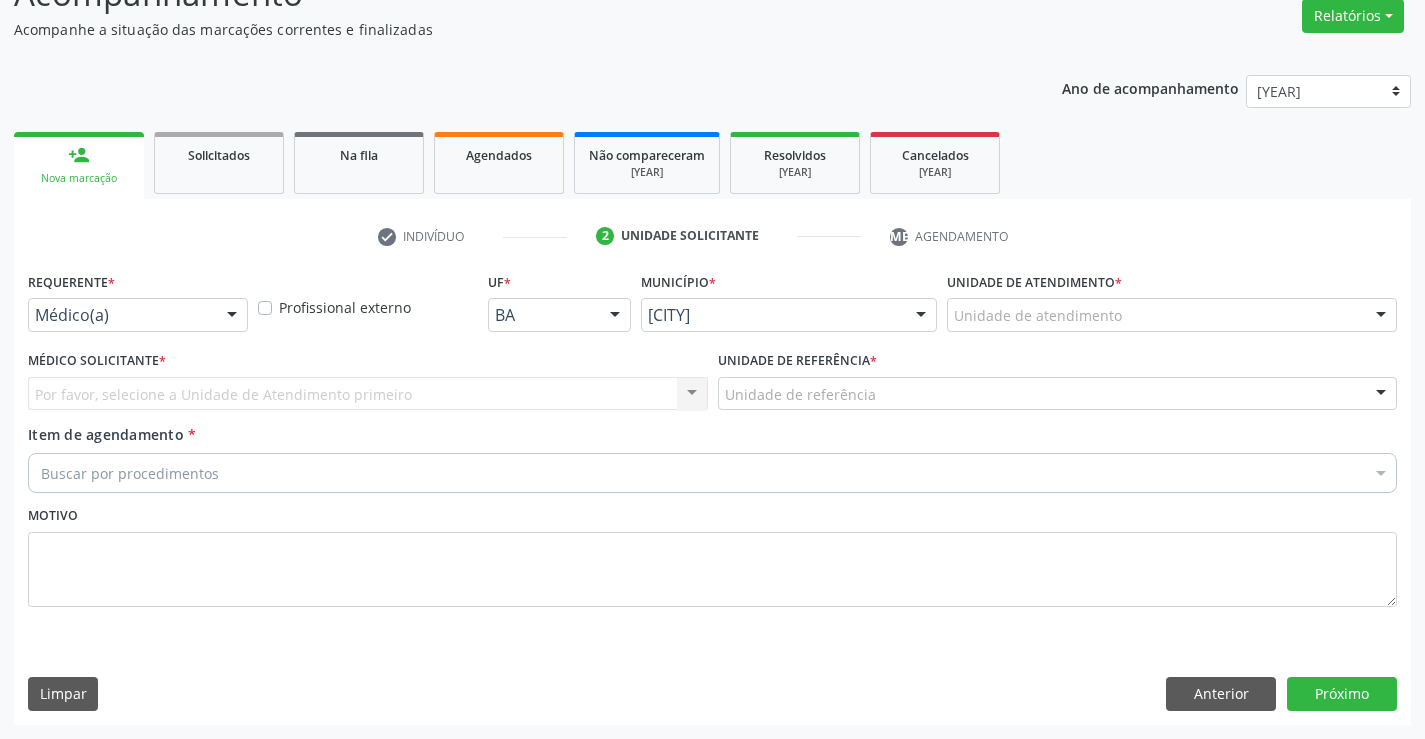 scroll, scrollTop: 167, scrollLeft: 0, axis: vertical 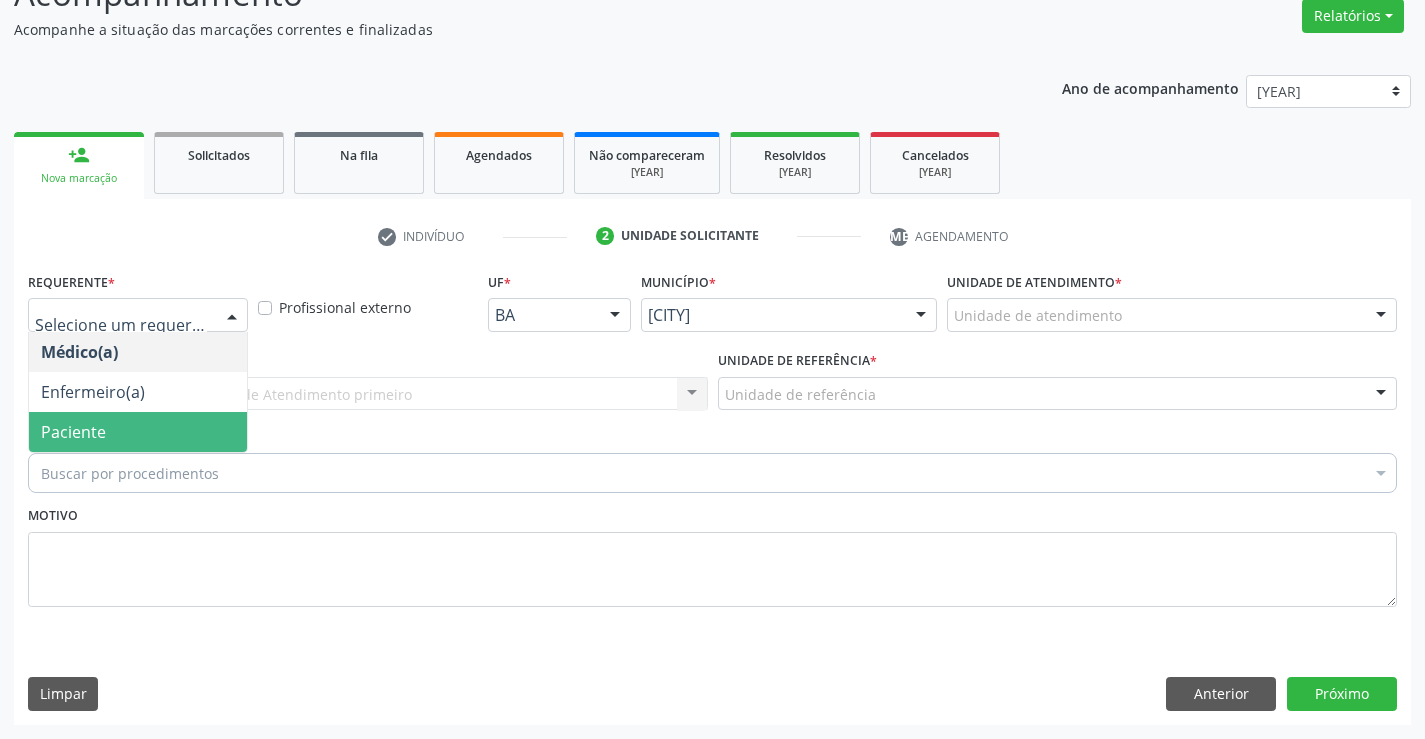 click on "Paciente" at bounding box center [138, 432] 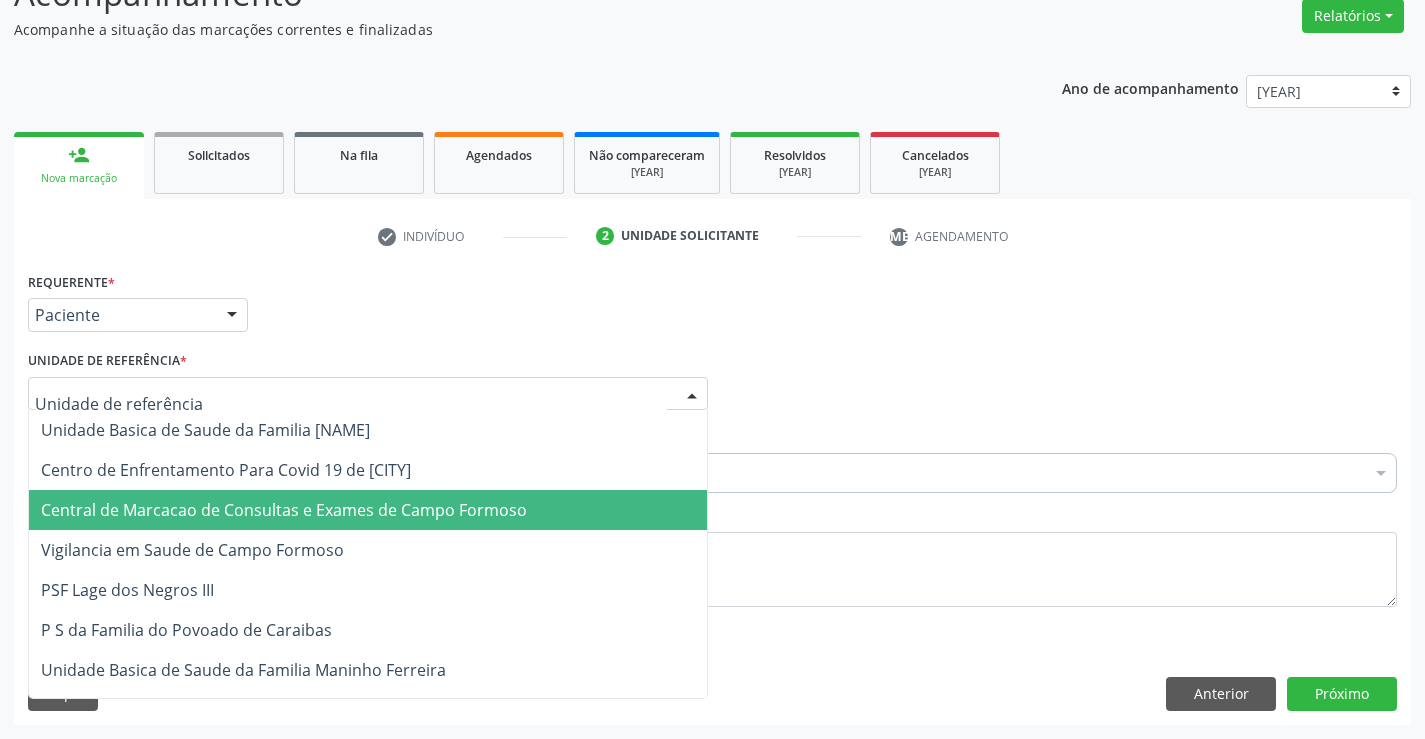 click on "Central de Marcacao de Consultas e Exames de Campo Formoso" at bounding box center [284, 510] 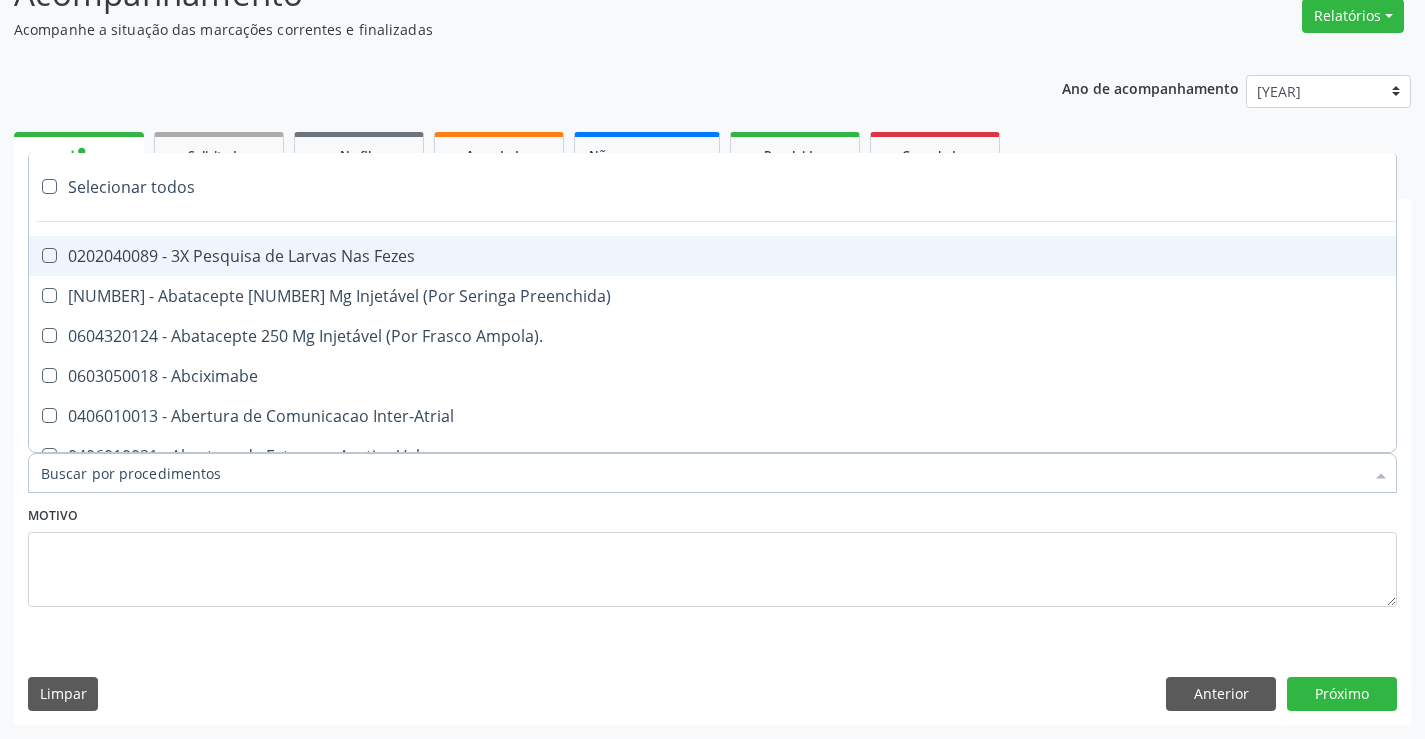 type on "3" 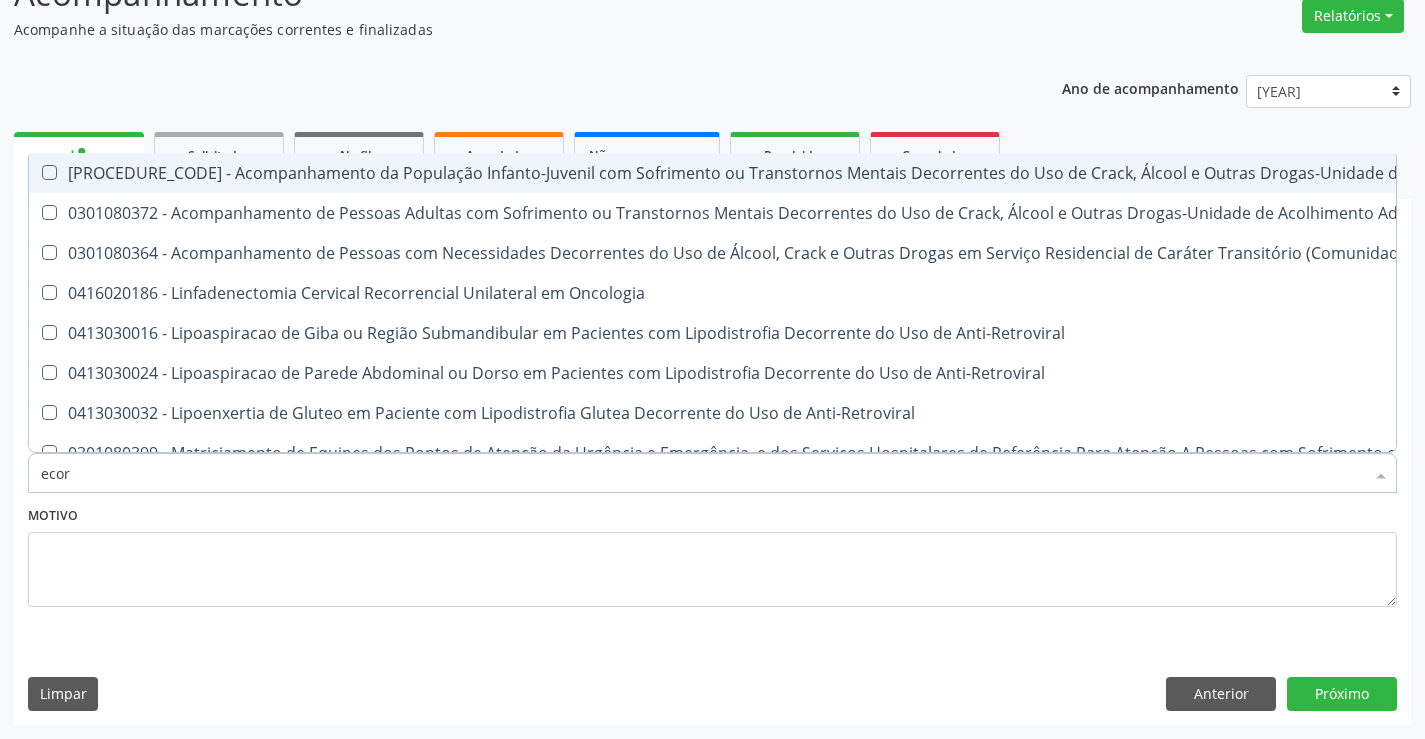 type on "eco" 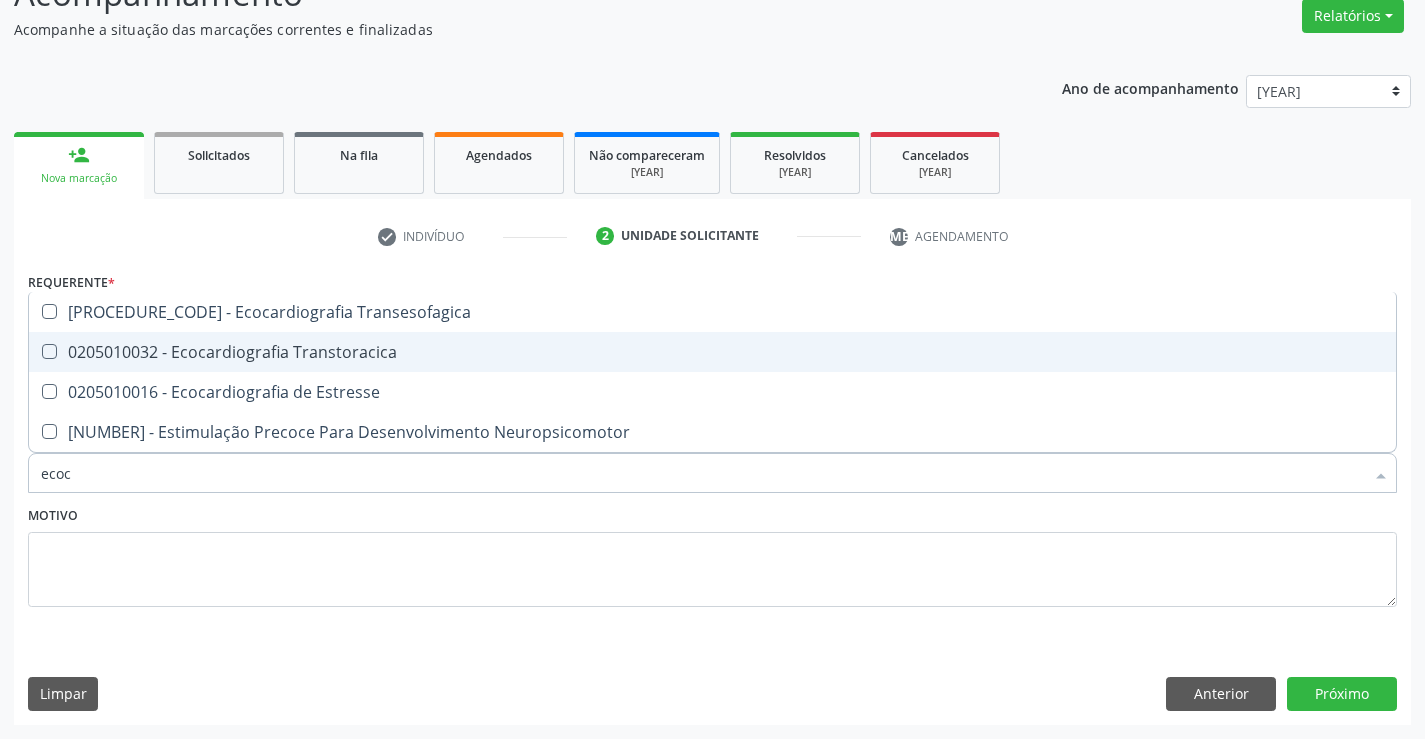click on "0205010032 - Ecocardiografia Transtoracica" at bounding box center [712, 352] 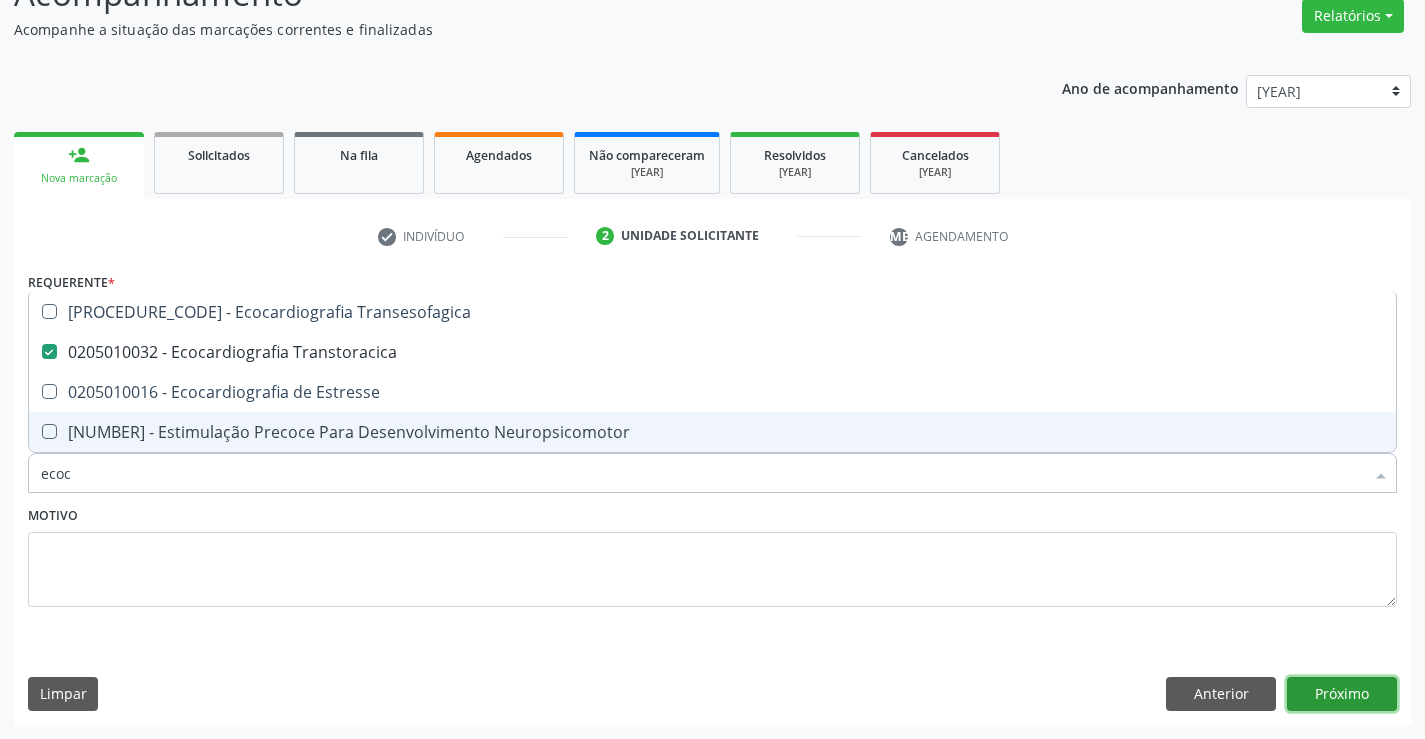 click on "Próximo" at bounding box center (1342, 694) 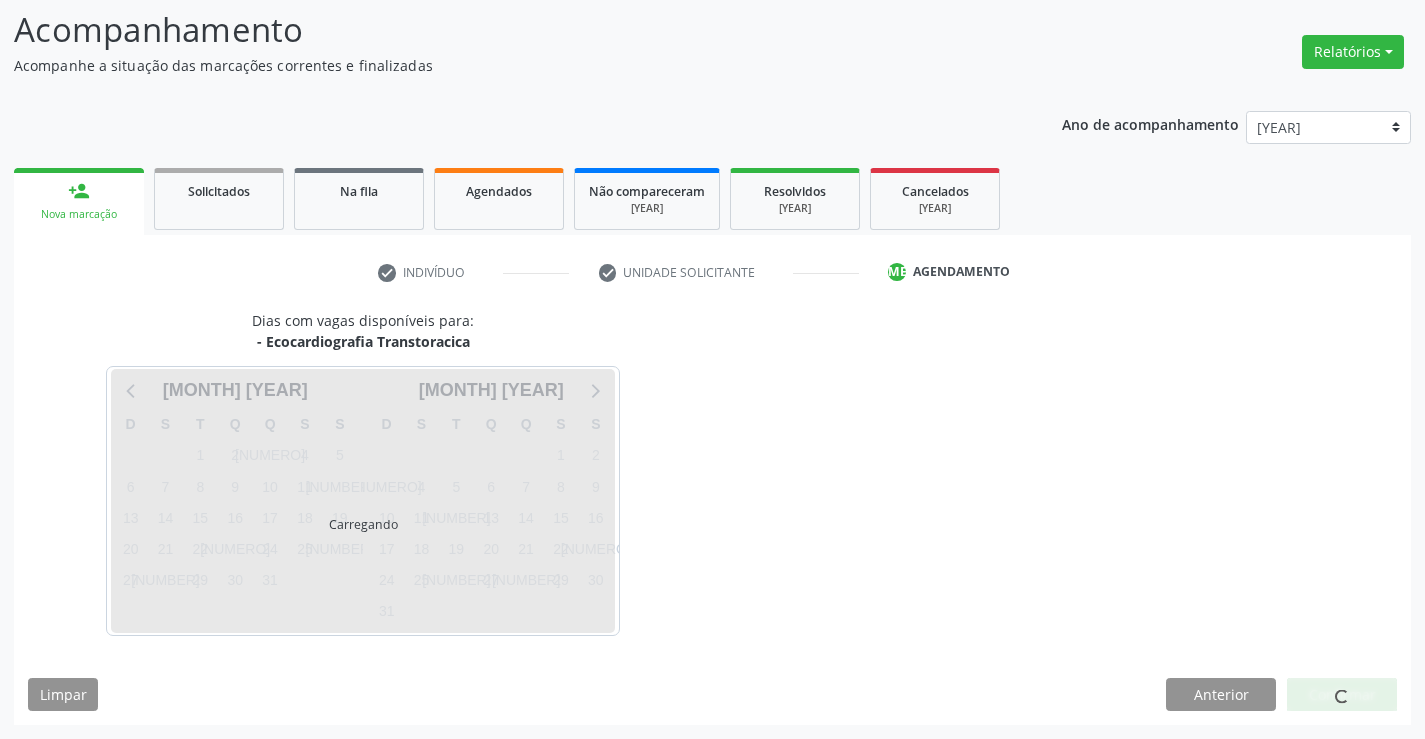 scroll, scrollTop: 131, scrollLeft: 0, axis: vertical 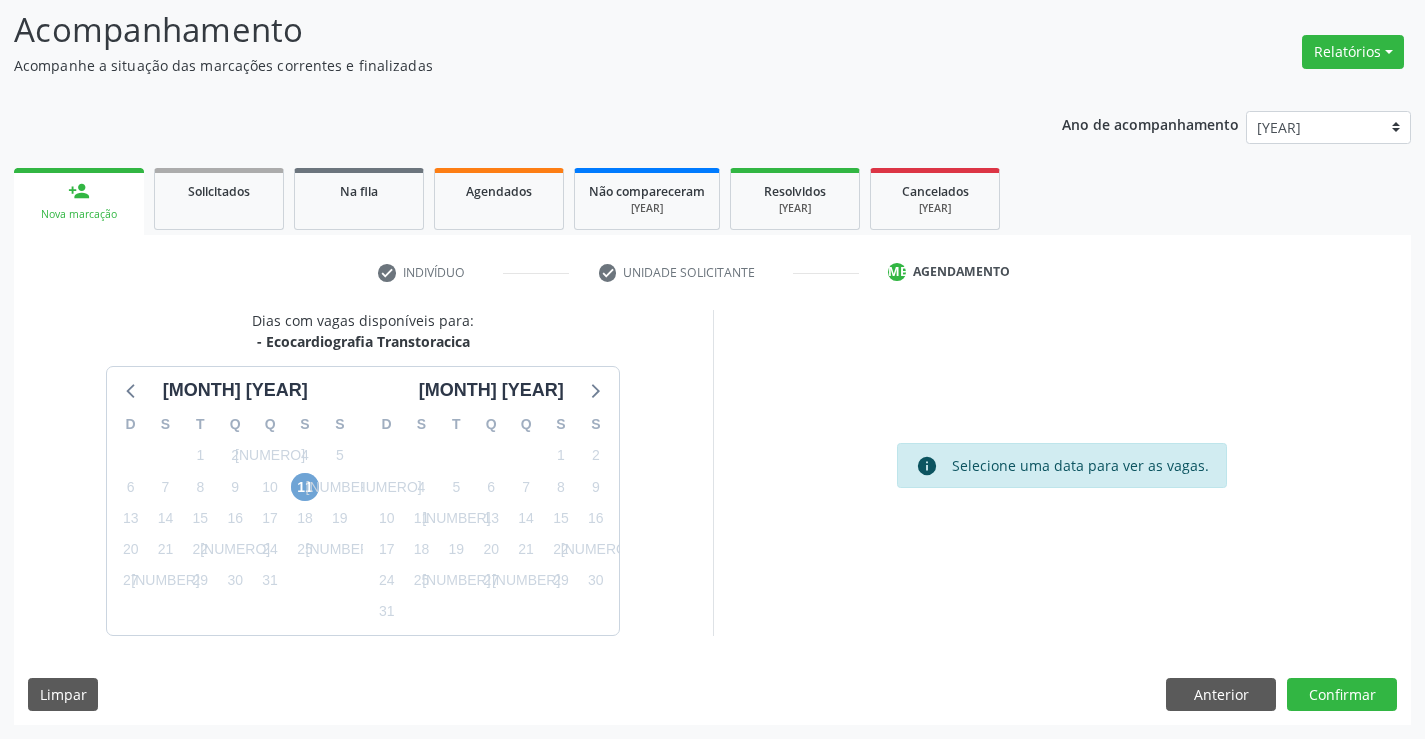 click on "11" at bounding box center (305, 487) 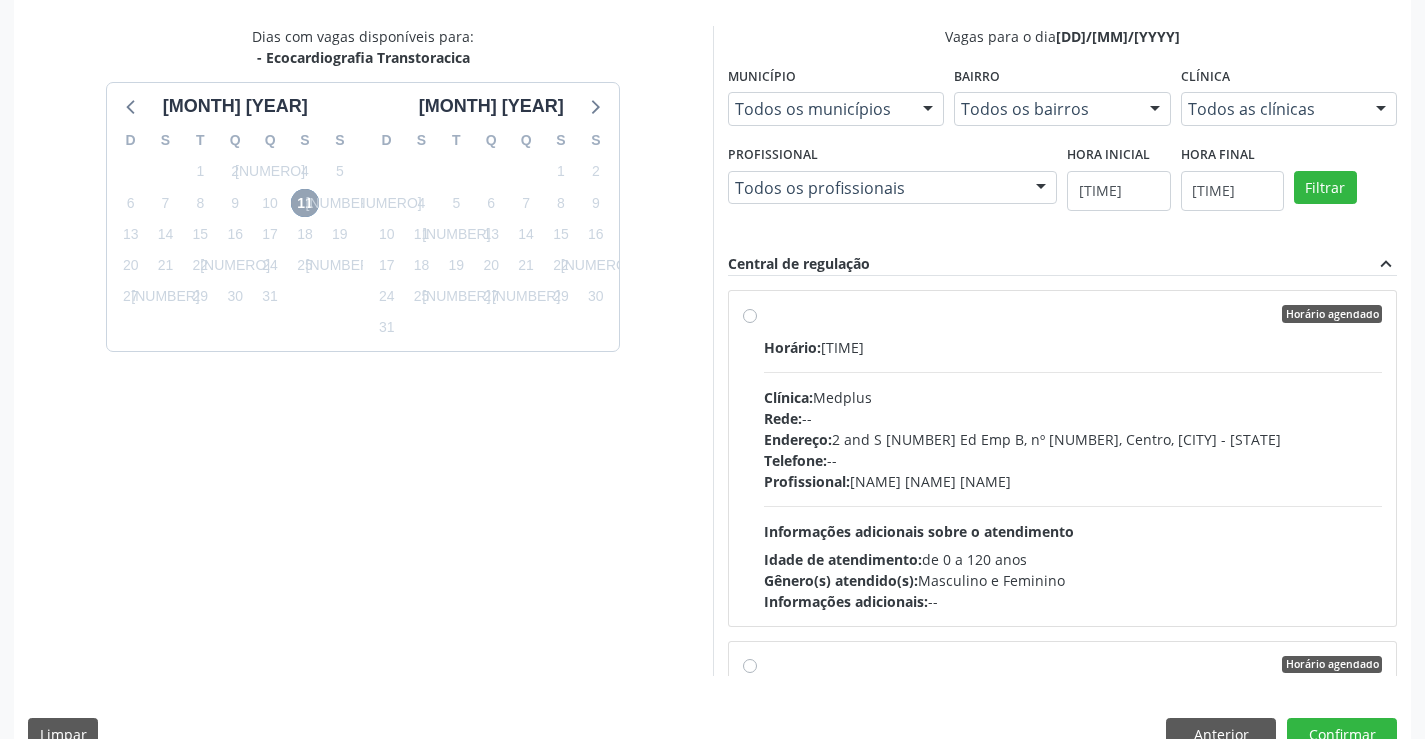 scroll, scrollTop: 431, scrollLeft: 0, axis: vertical 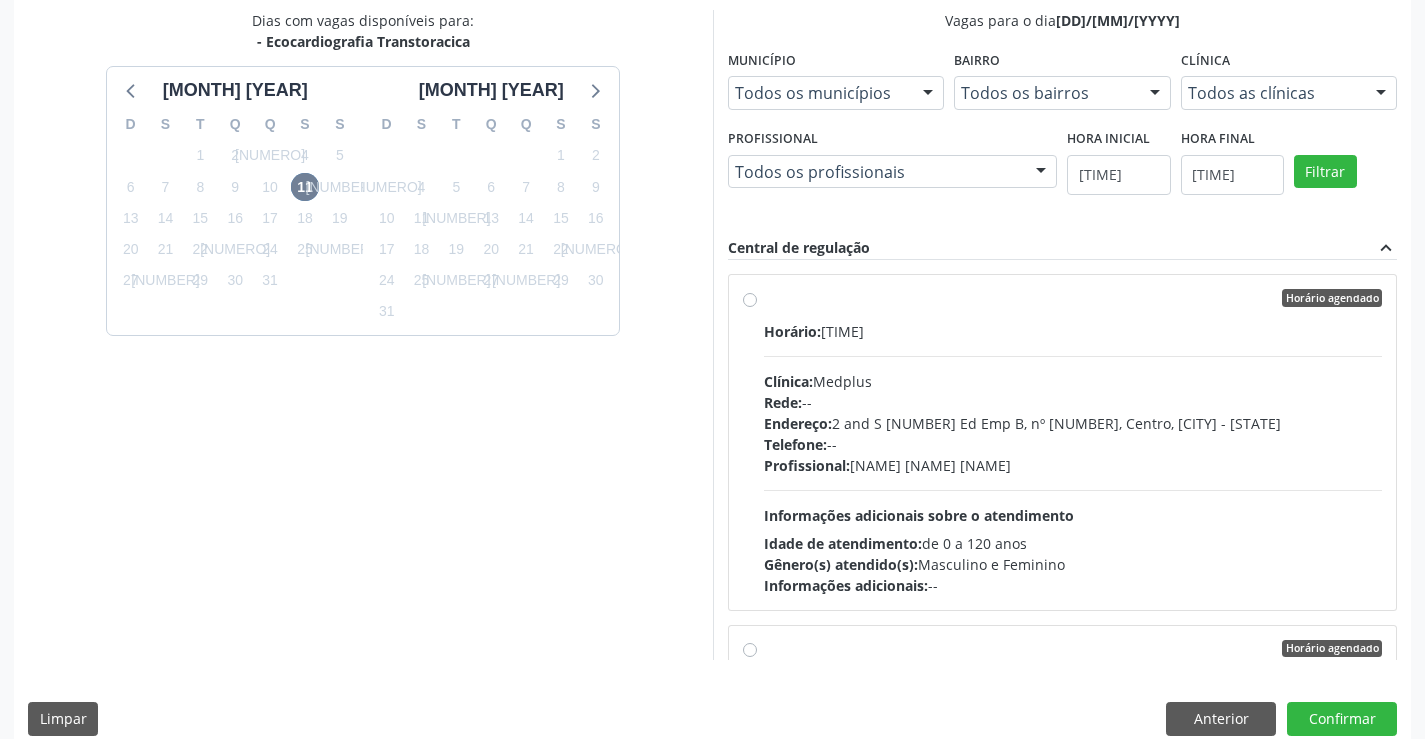 click on "Horário agendado
Horário:   16:40
Clínica:  Medplus
Rede:
--
Endereço:   2 and S 204 Ed Emp B, nº 35, Centro, Campo Formoso - BA
Telefone:   --
Profissional:
Antonio Miranda Rocha Junior
Informações adicionais sobre o atendimento
Idade de atendimento:
de 0 a 120 anos
Gênero(s) atendido(s):
Masculino e Feminino
Informações adicionais:
--" at bounding box center [1073, 442] 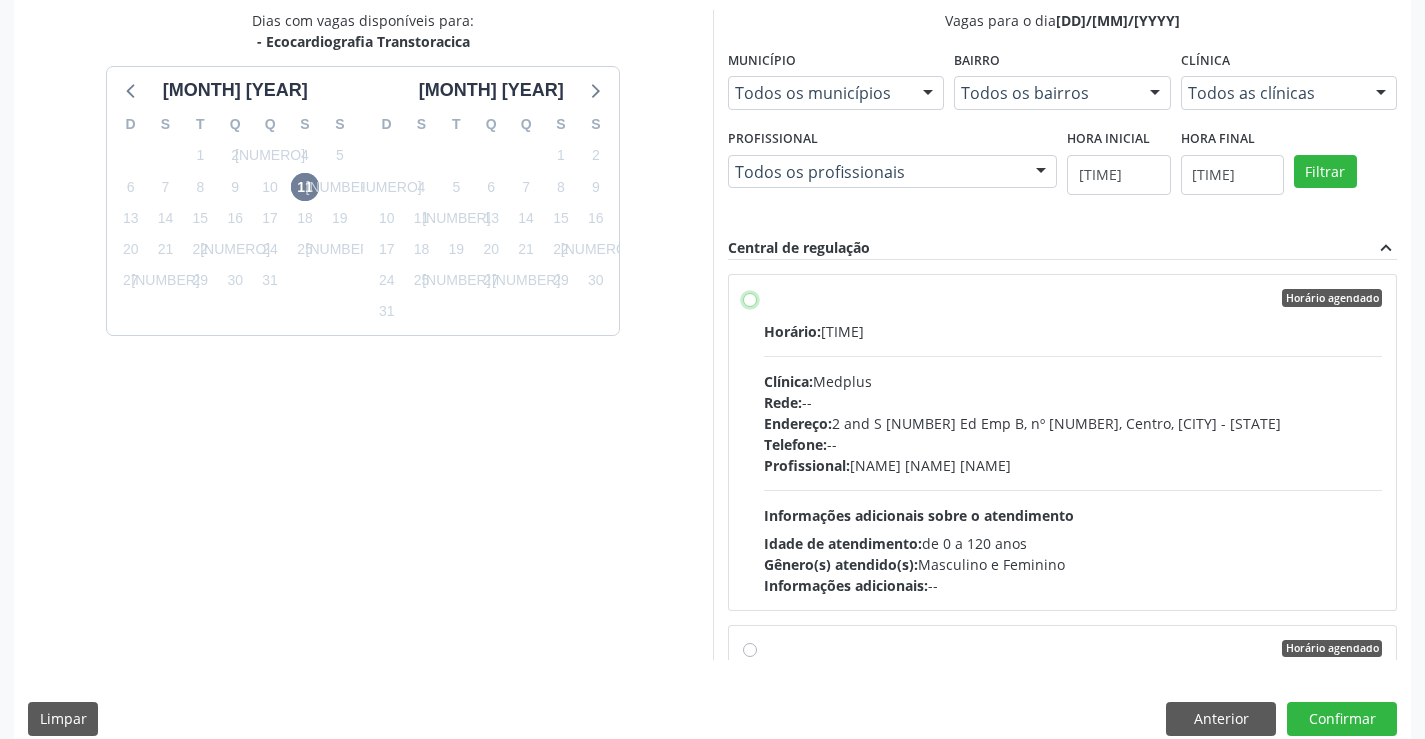 click on "Horário agendado
Horário:   16:40
Clínica:  Medplus
Rede:
--
Endereço:   2 and S 204 Ed Emp B, nº 35, Centro, Campo Formoso - BA
Telefone:   --
Profissional:
Antonio Miranda Rocha Junior
Informações adicionais sobre o atendimento
Idade de atendimento:
de 0 a 120 anos
Gênero(s) atendido(s):
Masculino e Feminino
Informações adicionais:
--" at bounding box center [750, 298] 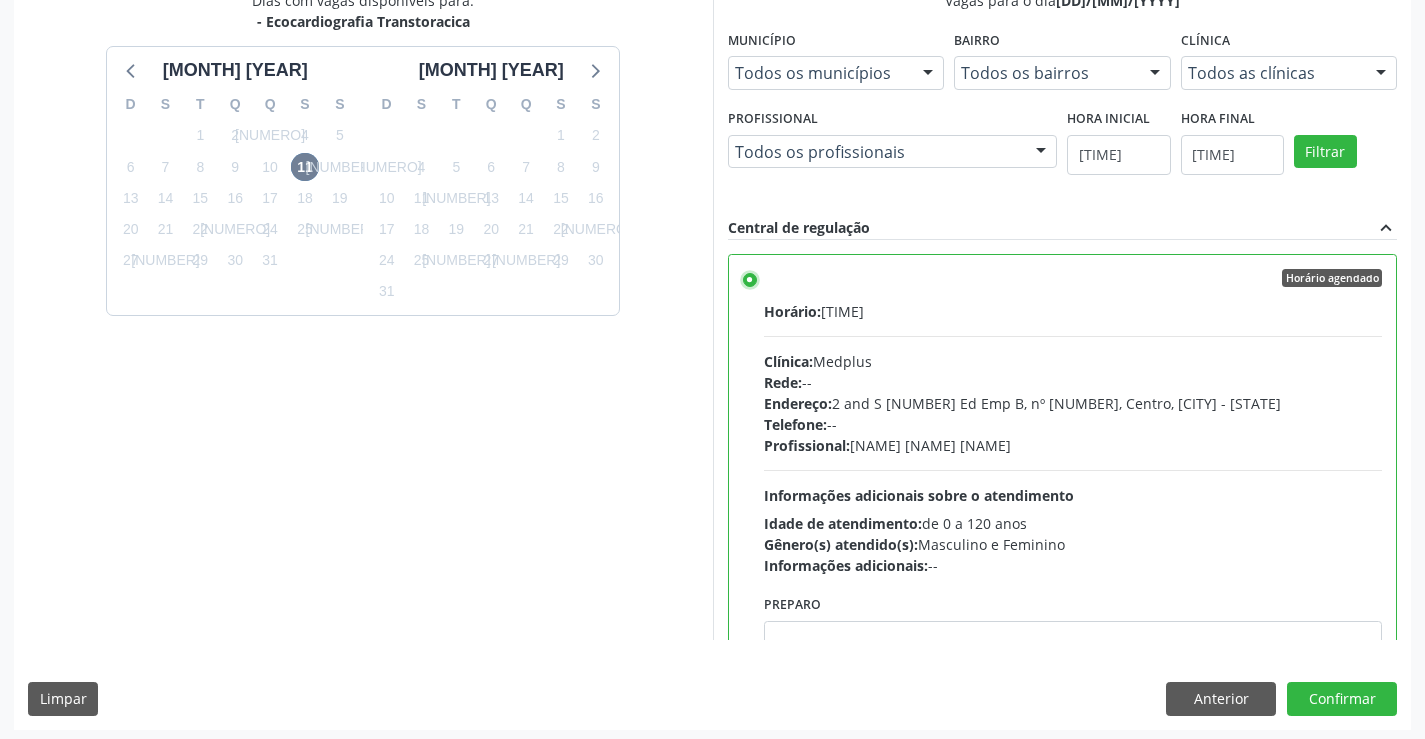 scroll, scrollTop: 456, scrollLeft: 0, axis: vertical 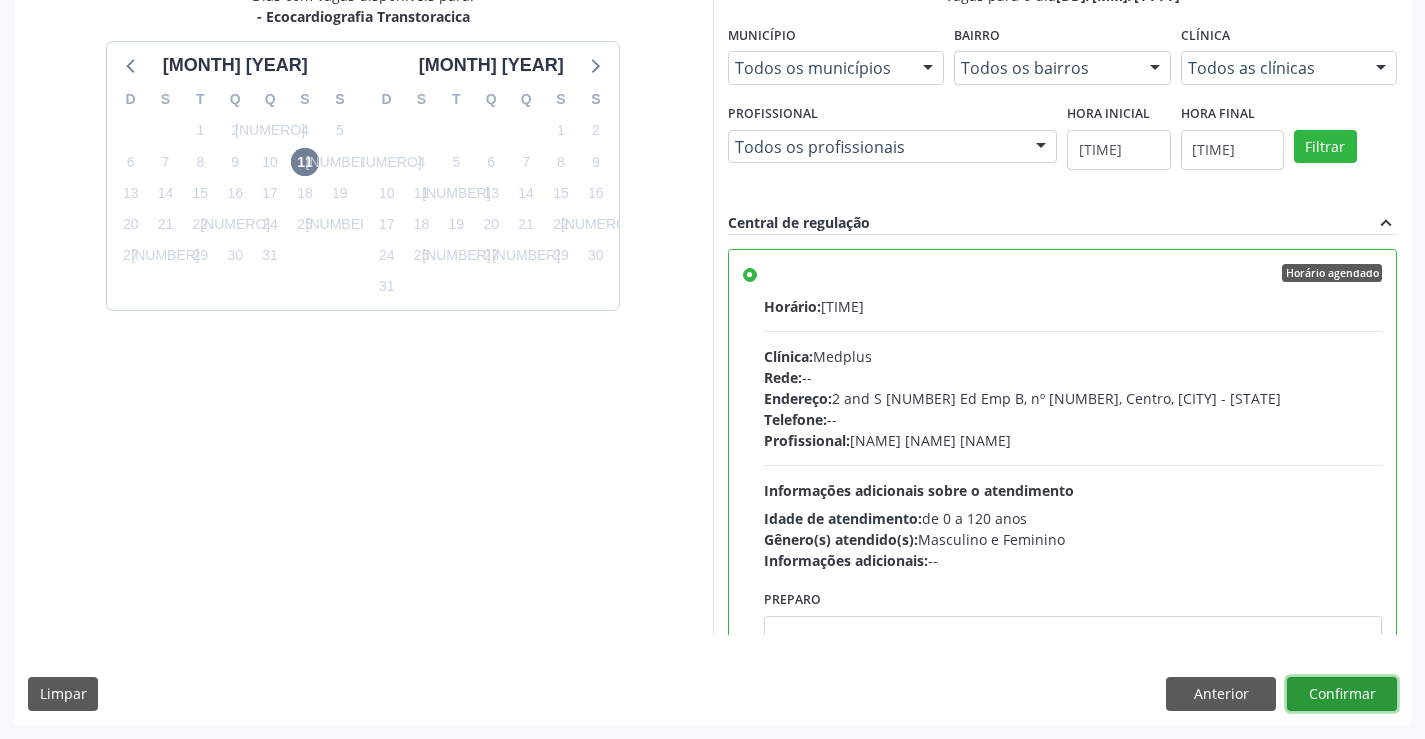 click on "Confirmar" at bounding box center (1342, 694) 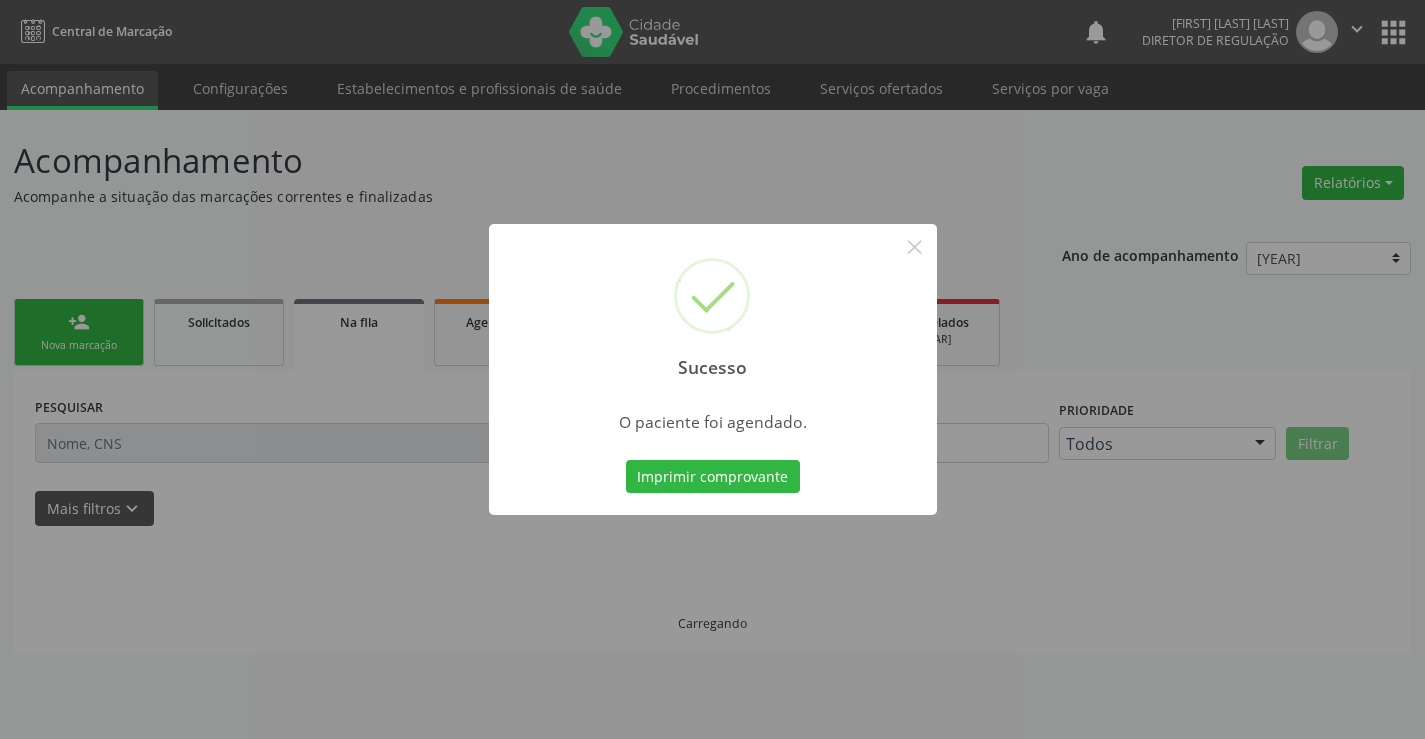 scroll, scrollTop: 0, scrollLeft: 0, axis: both 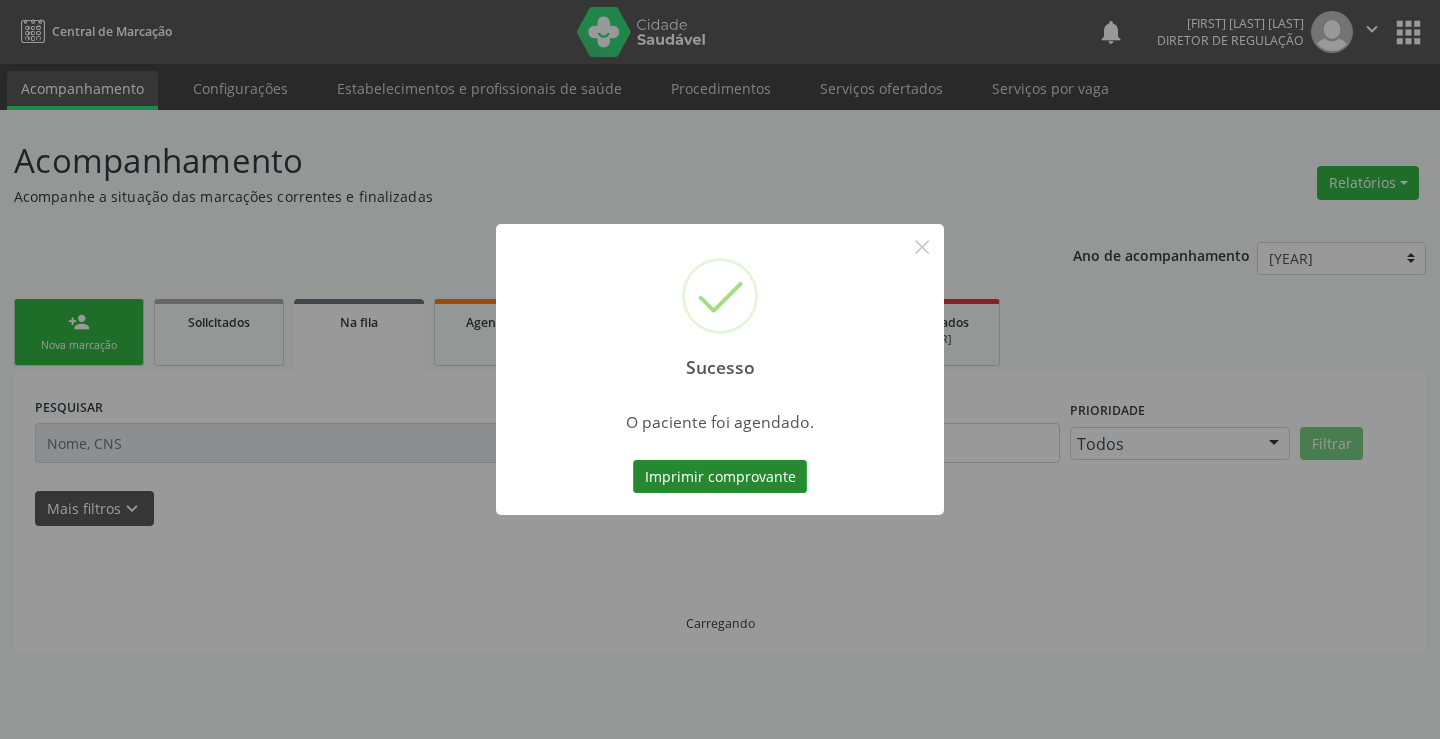 click on "Imprimir comprovante" at bounding box center [720, 477] 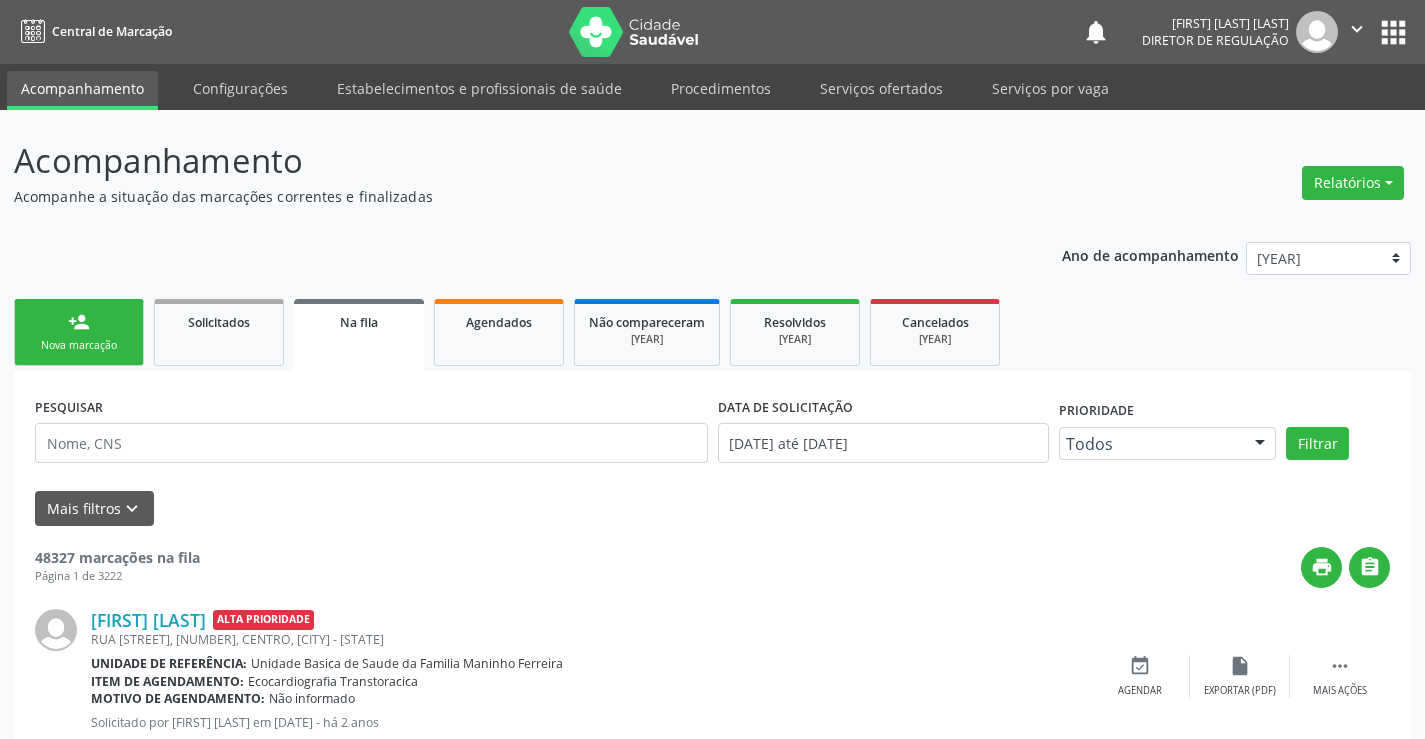 click on "person_add" at bounding box center [79, 322] 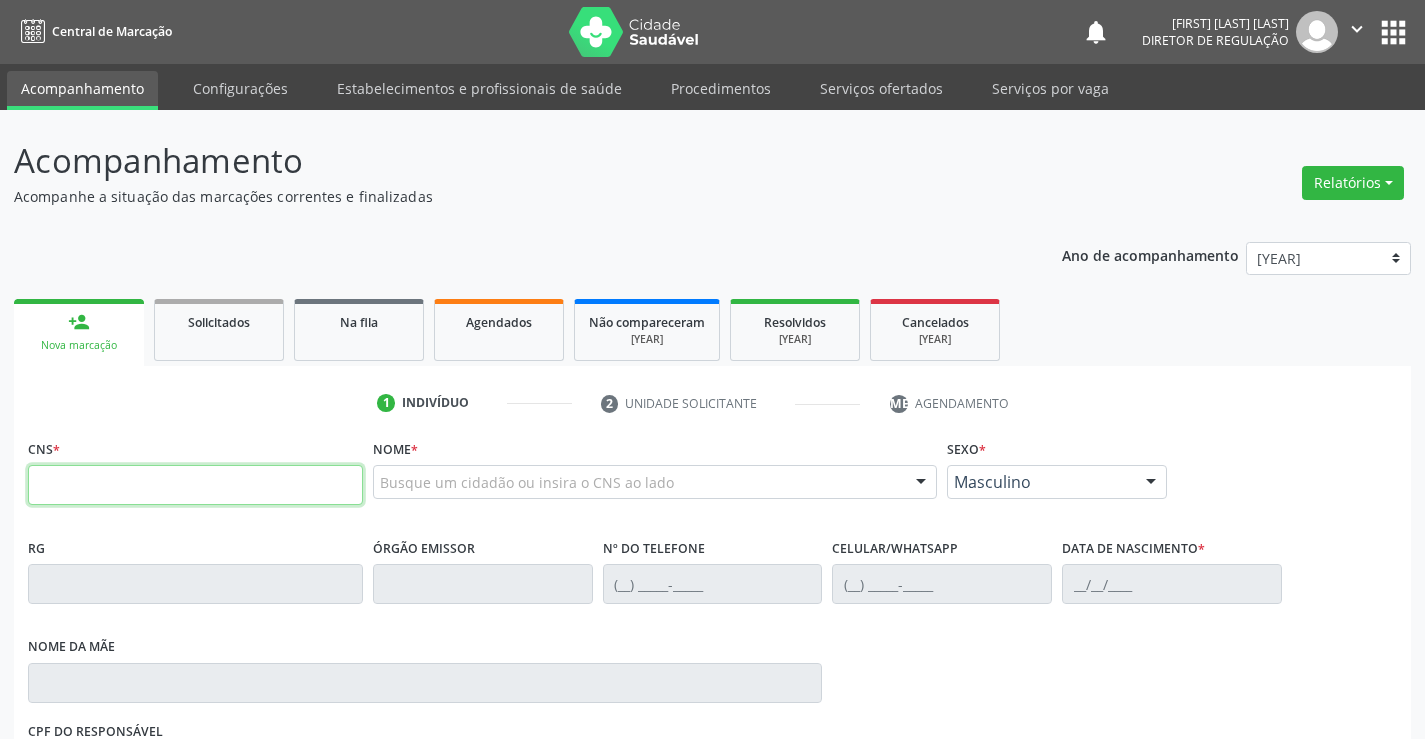 click at bounding box center [195, 485] 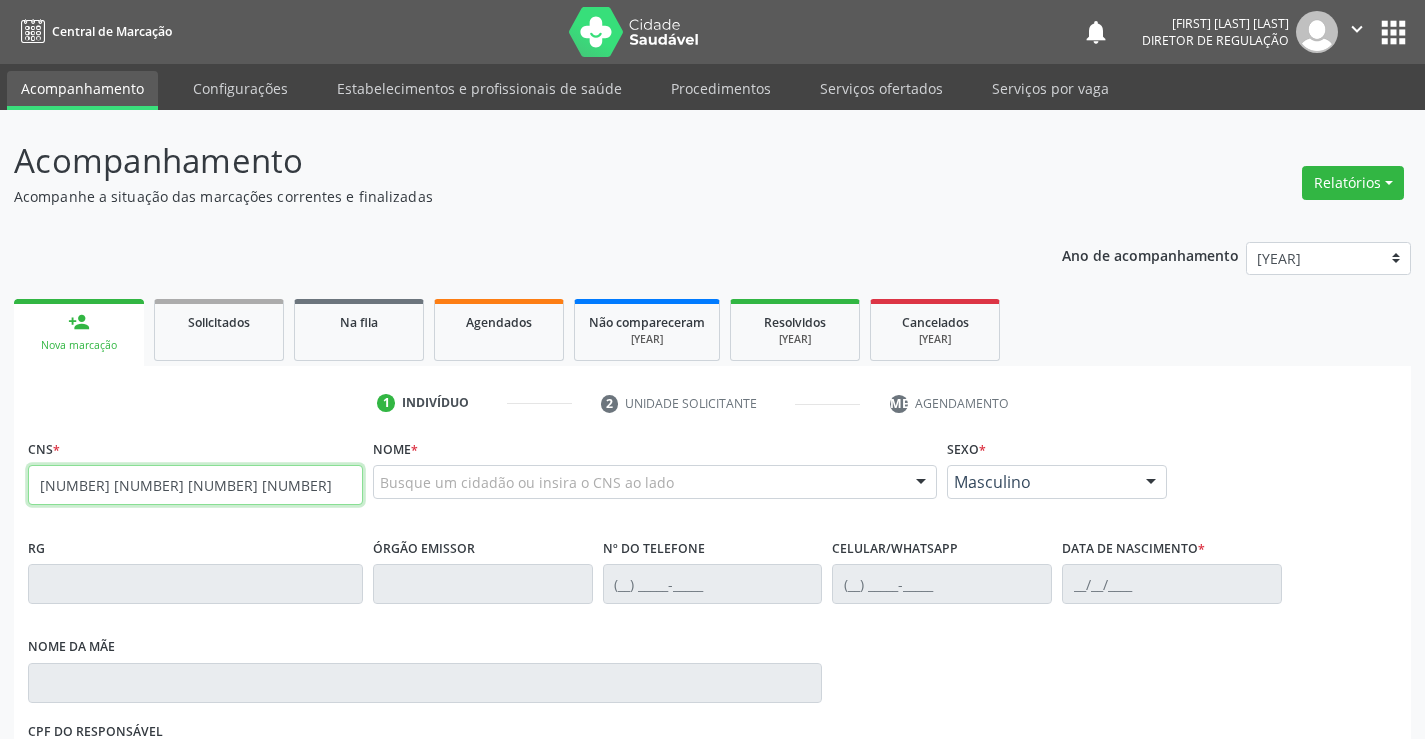 type on "700 4039 4255 9243" 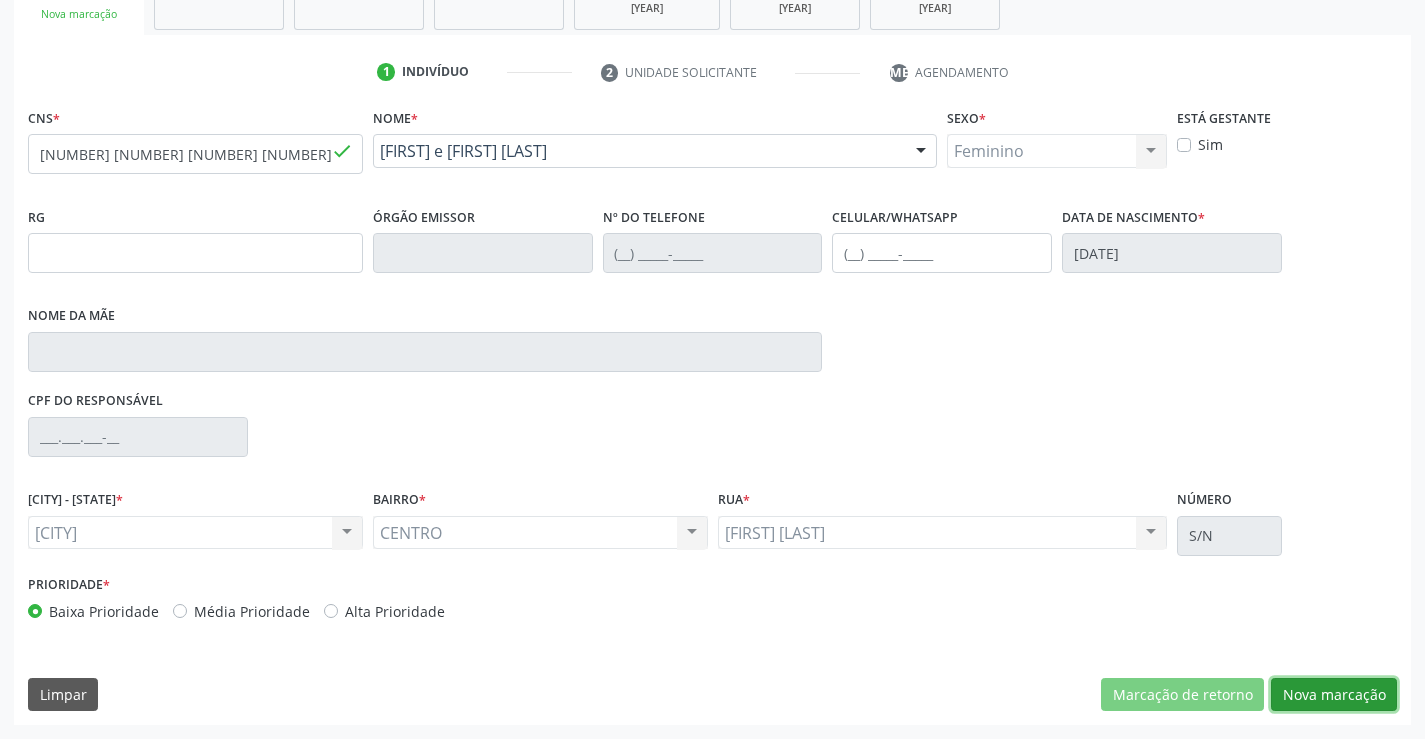 drag, startPoint x: 1332, startPoint y: 699, endPoint x: 1000, endPoint y: 658, distance: 334.52203 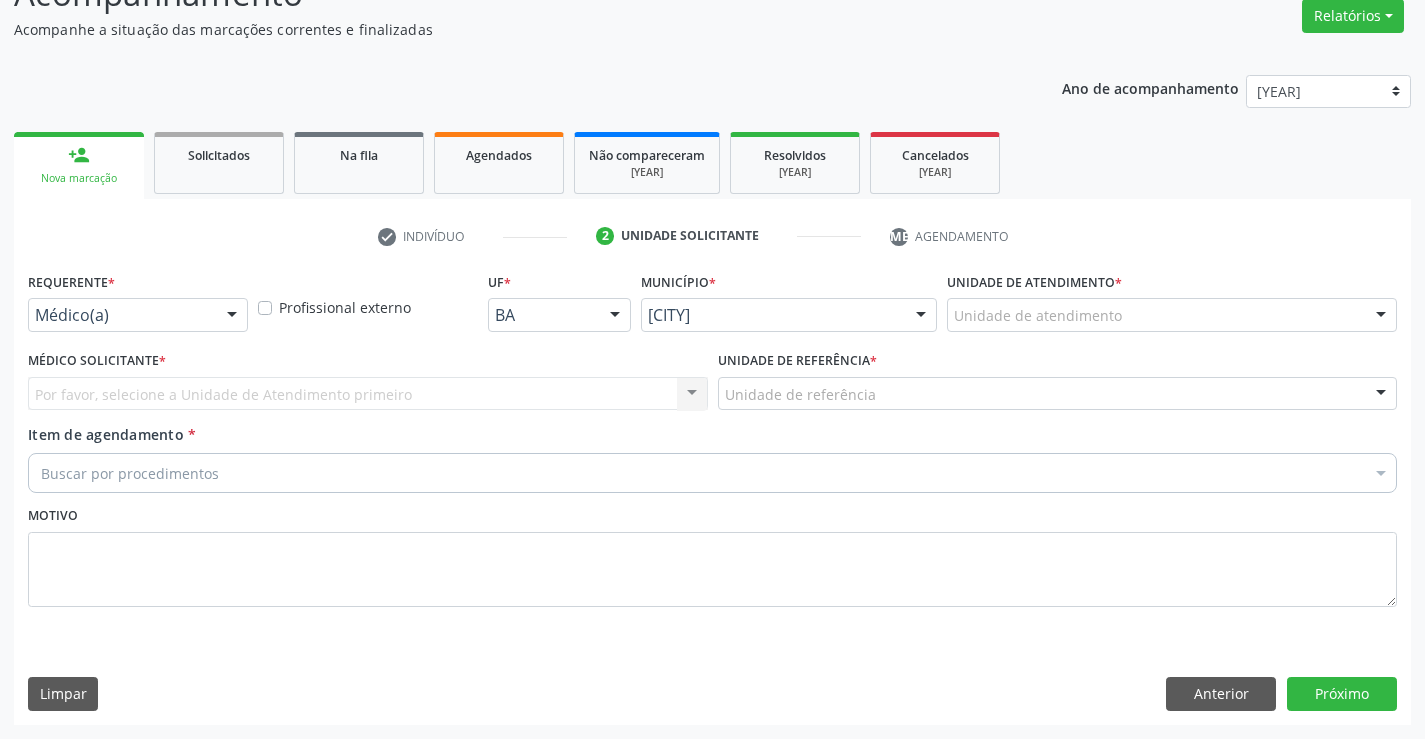 scroll, scrollTop: 167, scrollLeft: 0, axis: vertical 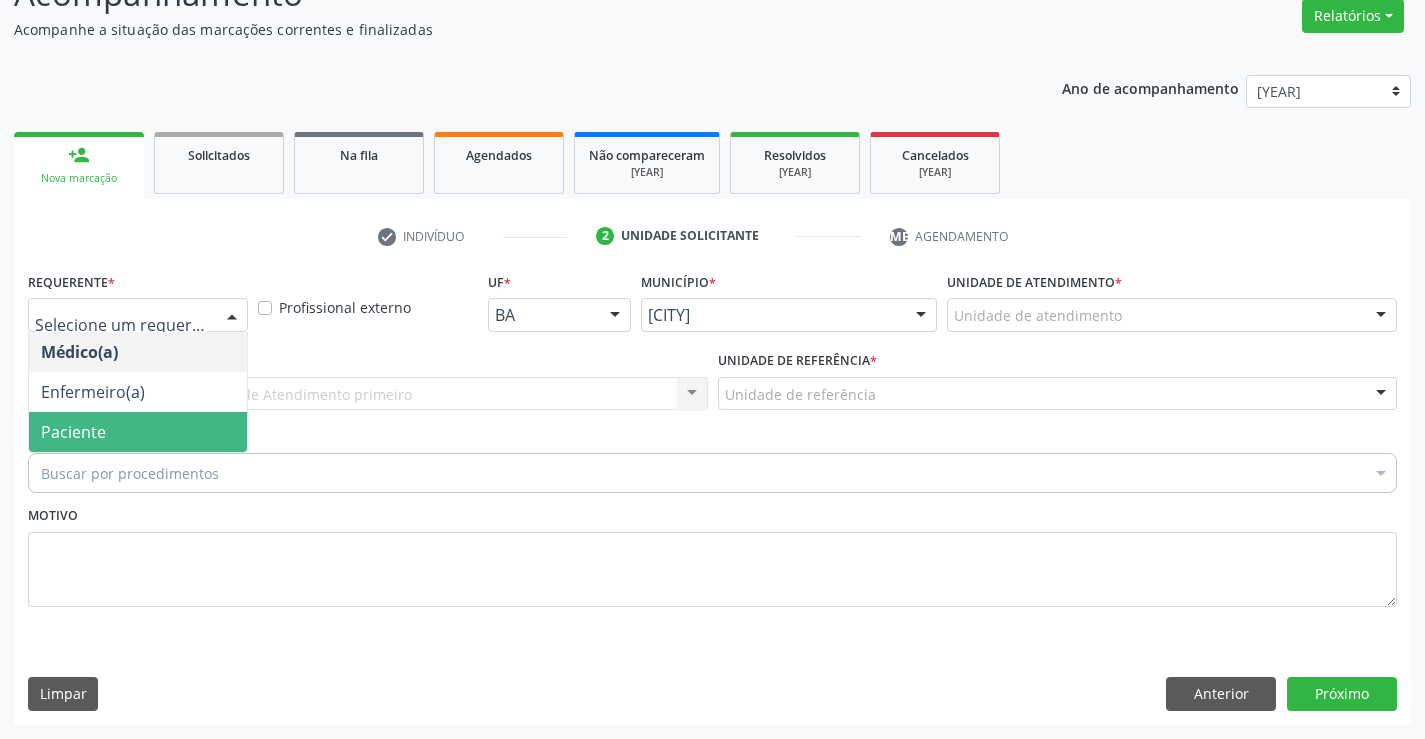 click on "Paciente" at bounding box center (138, 432) 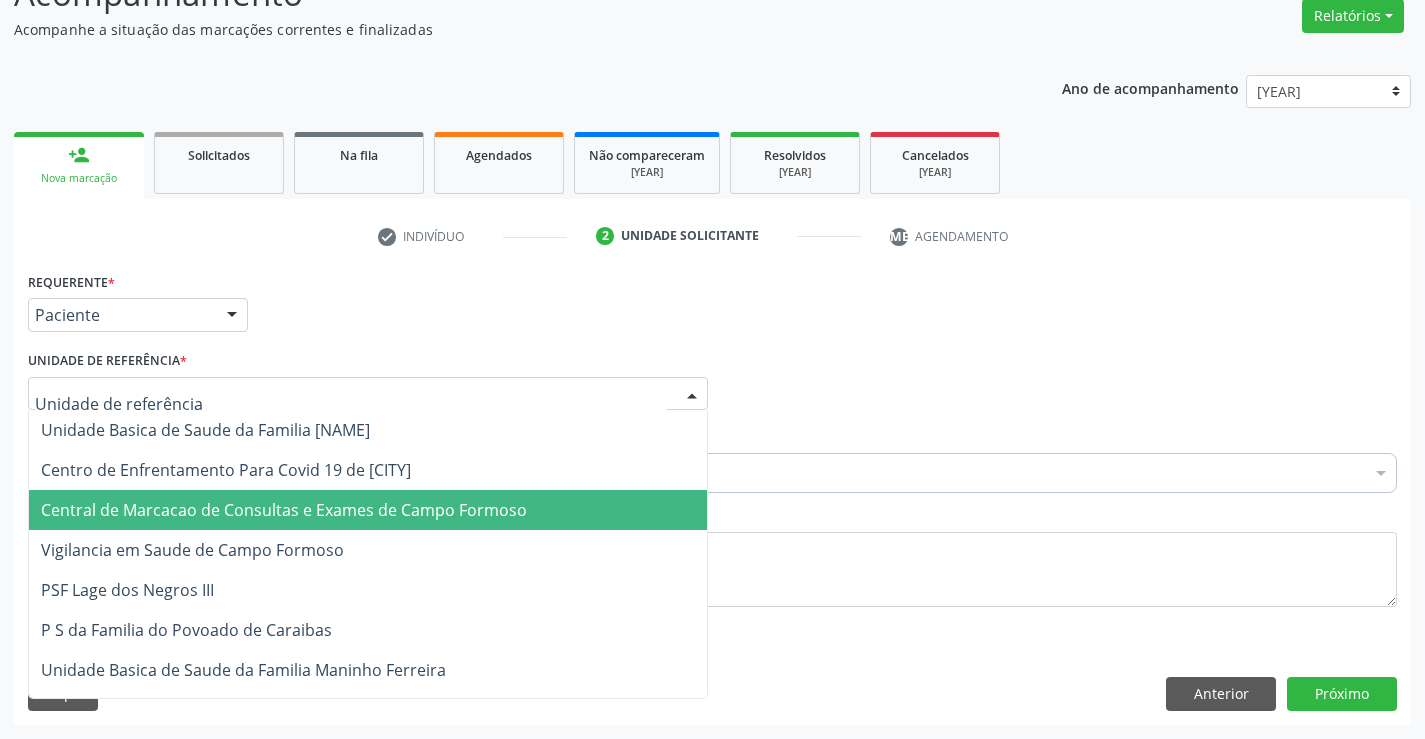 click on "Central de Marcacao de Consultas e Exames de [CITY]" at bounding box center (284, 510) 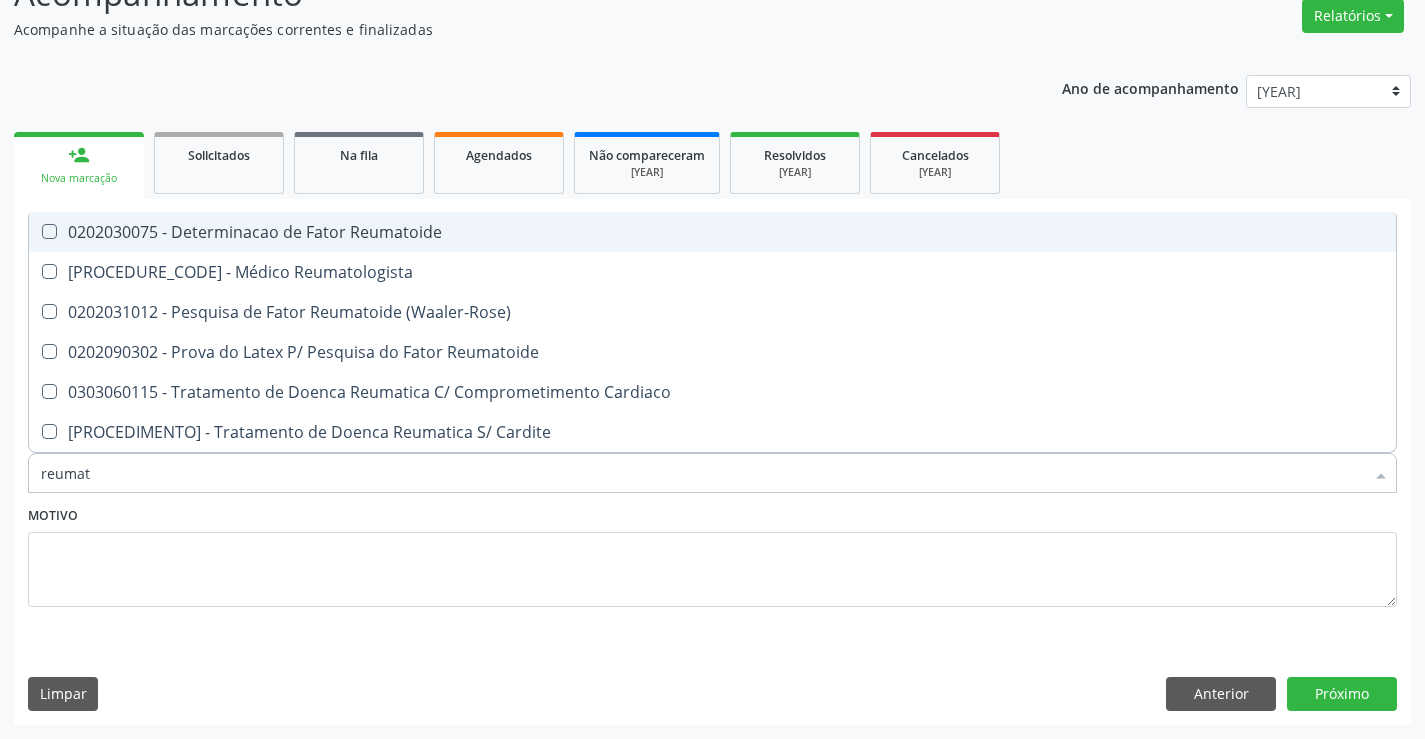type on "reumat+" 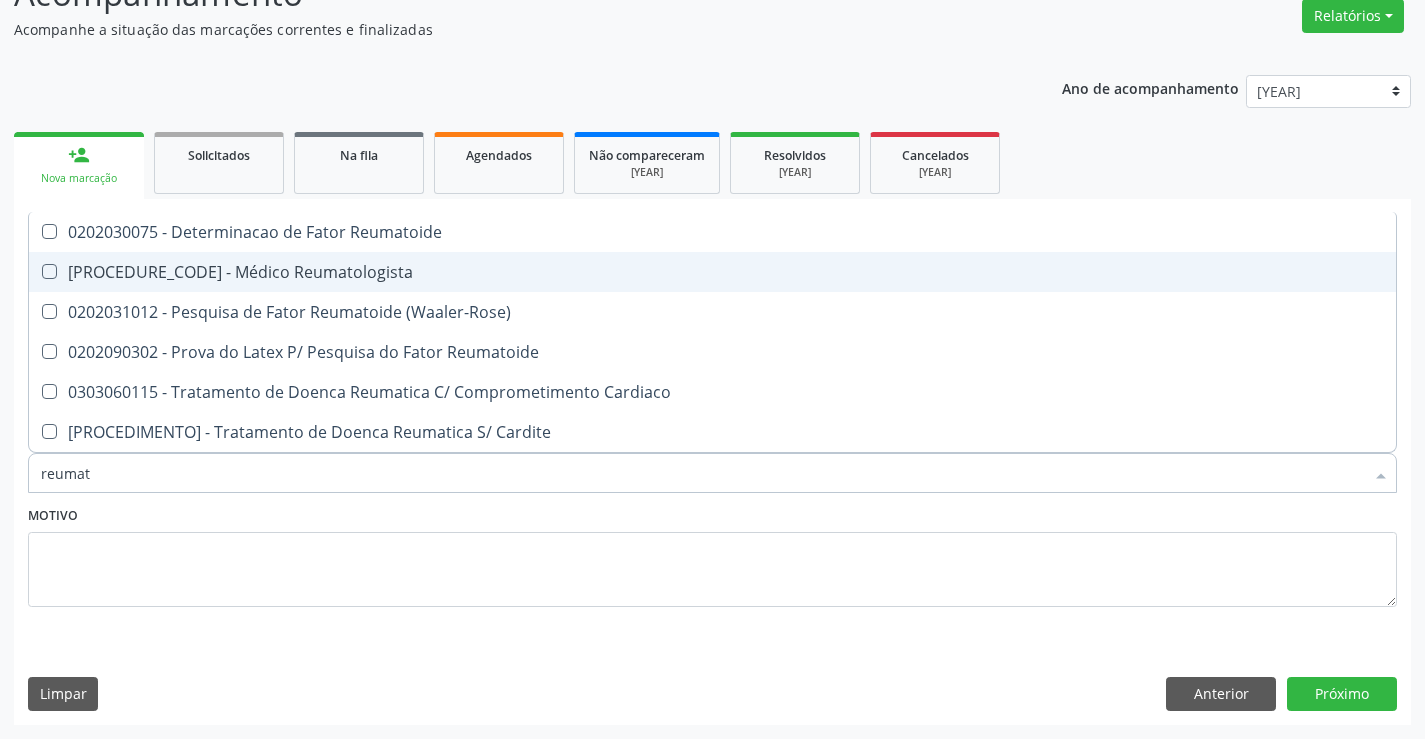 click on "[CODE] - Médico Reumatologista" at bounding box center (712, 272) 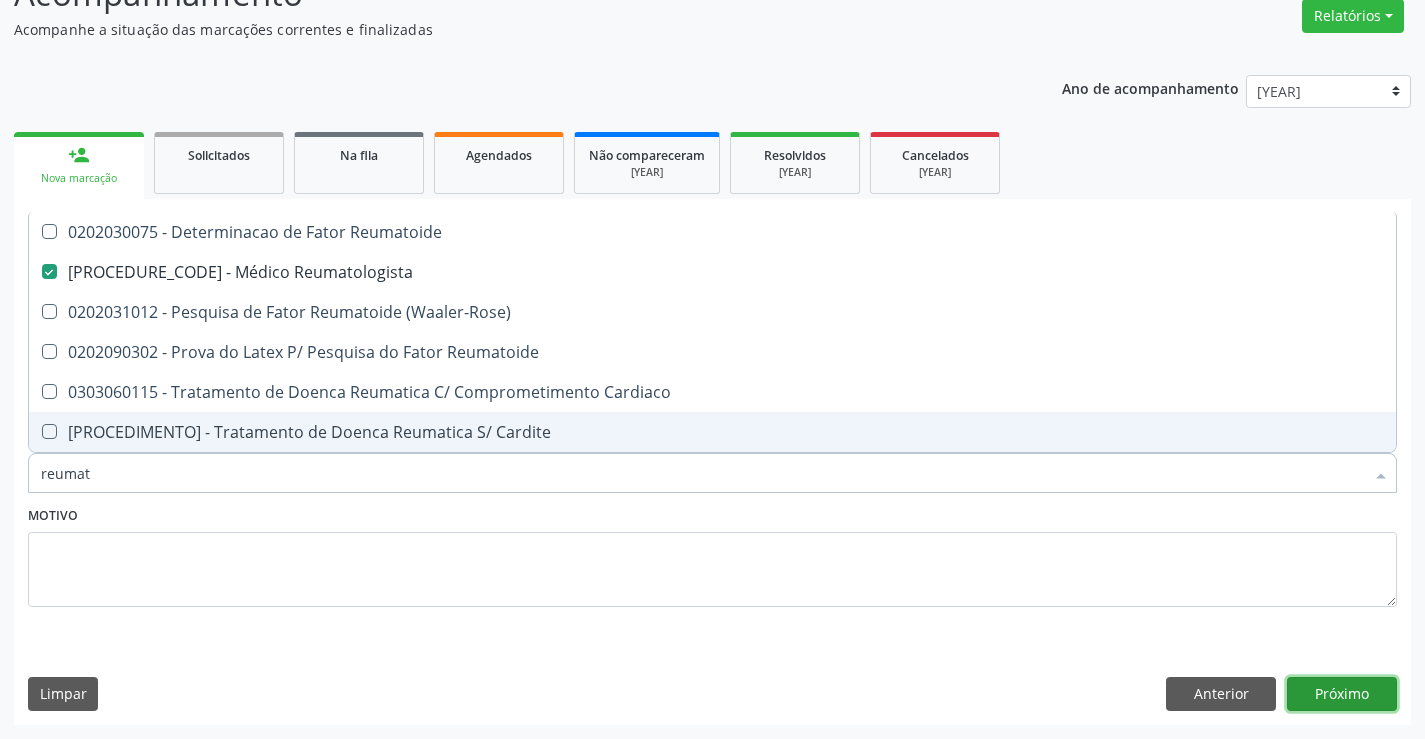 click on "Próximo" at bounding box center [1342, 694] 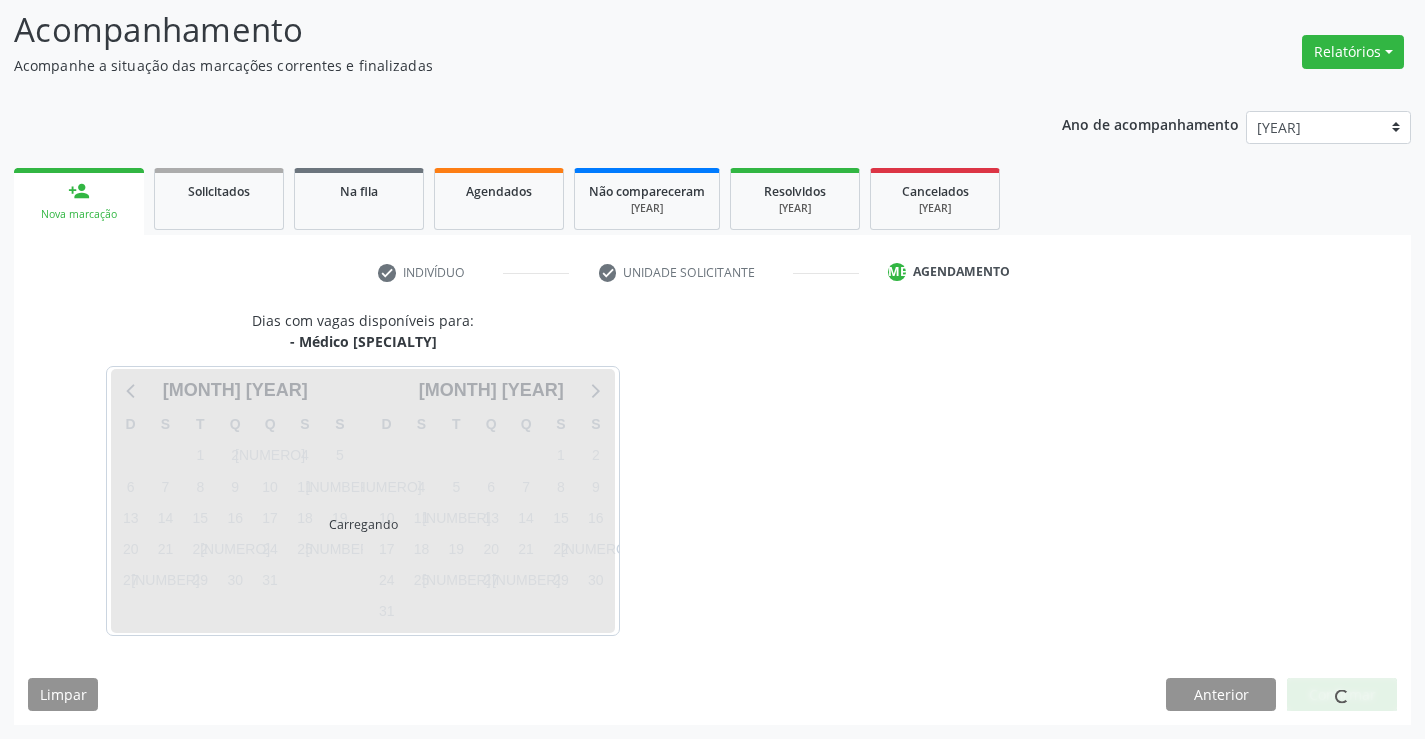 scroll, scrollTop: 131, scrollLeft: 0, axis: vertical 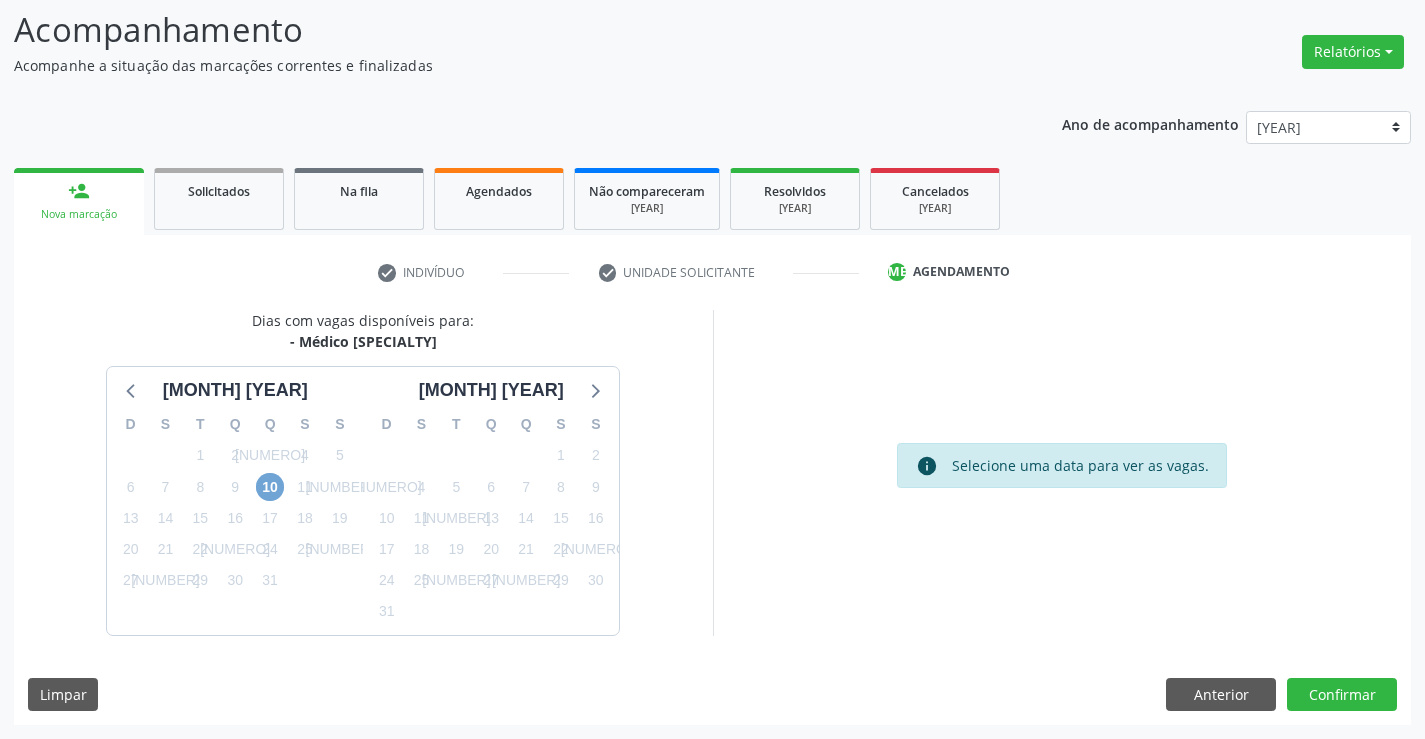 drag, startPoint x: 272, startPoint y: 489, endPoint x: 349, endPoint y: 467, distance: 80.08121 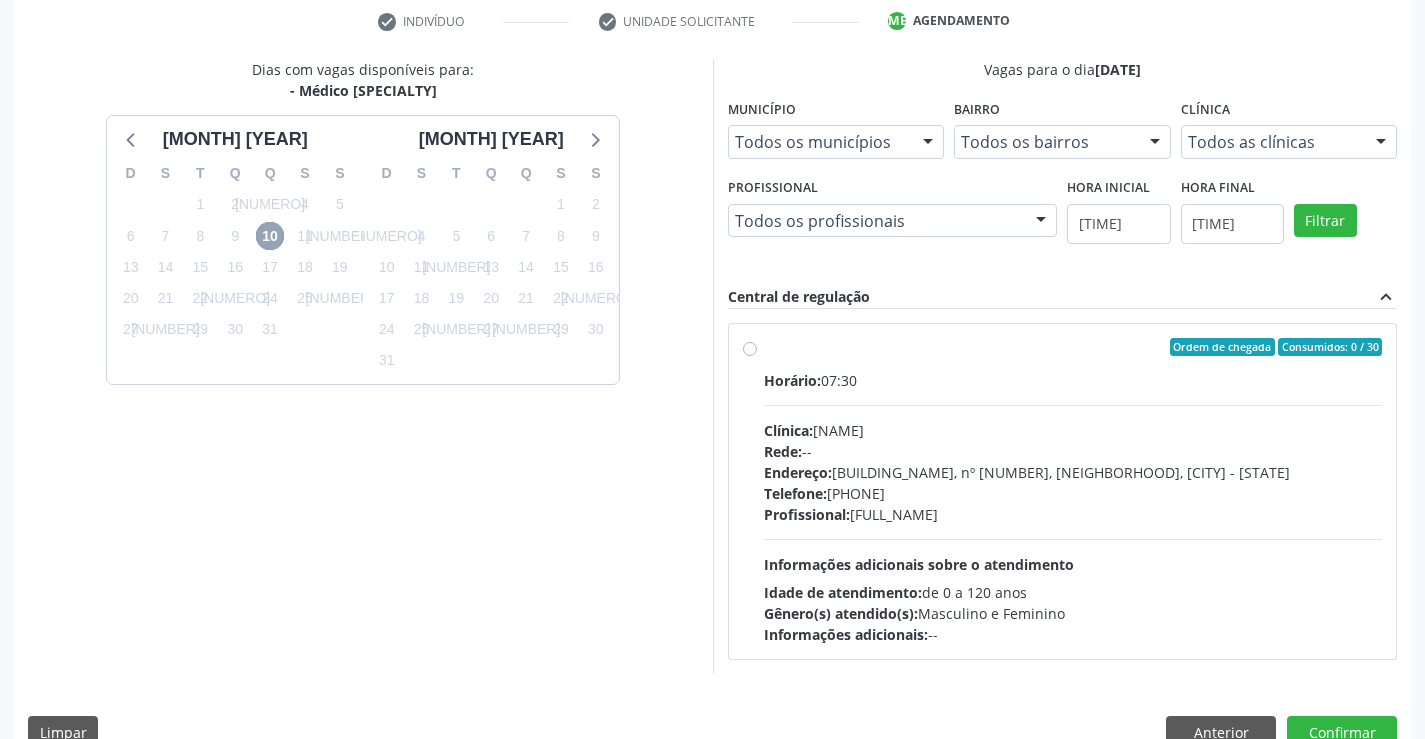 scroll, scrollTop: 420, scrollLeft: 0, axis: vertical 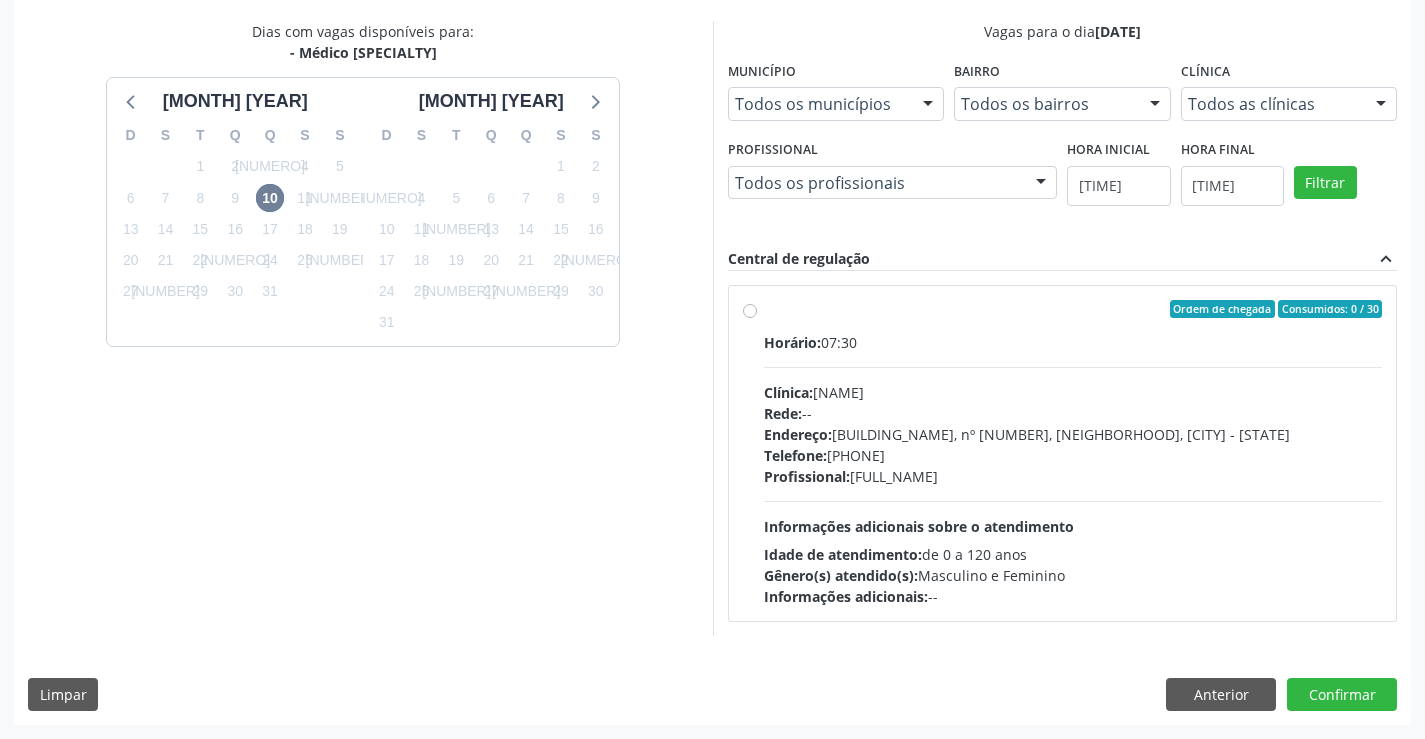 click on "Ordem de chegada
Consumidos: 0 / 30
Horário:   07:30
Clínica:  Policlínica Municipal
Rede:
--
Endereço:   Predio, nº 386, Centro, Campo Formoso - BA
Telefone:   (74) 6451312
Profissional:
Juvenilson Jose de Sa Andrade
Informações adicionais sobre o atendimento
Idade de atendimento:
de 0 a 120 anos
Gênero(s) atendido(s):
Masculino e Feminino
Informações adicionais:
--" at bounding box center [1073, 453] 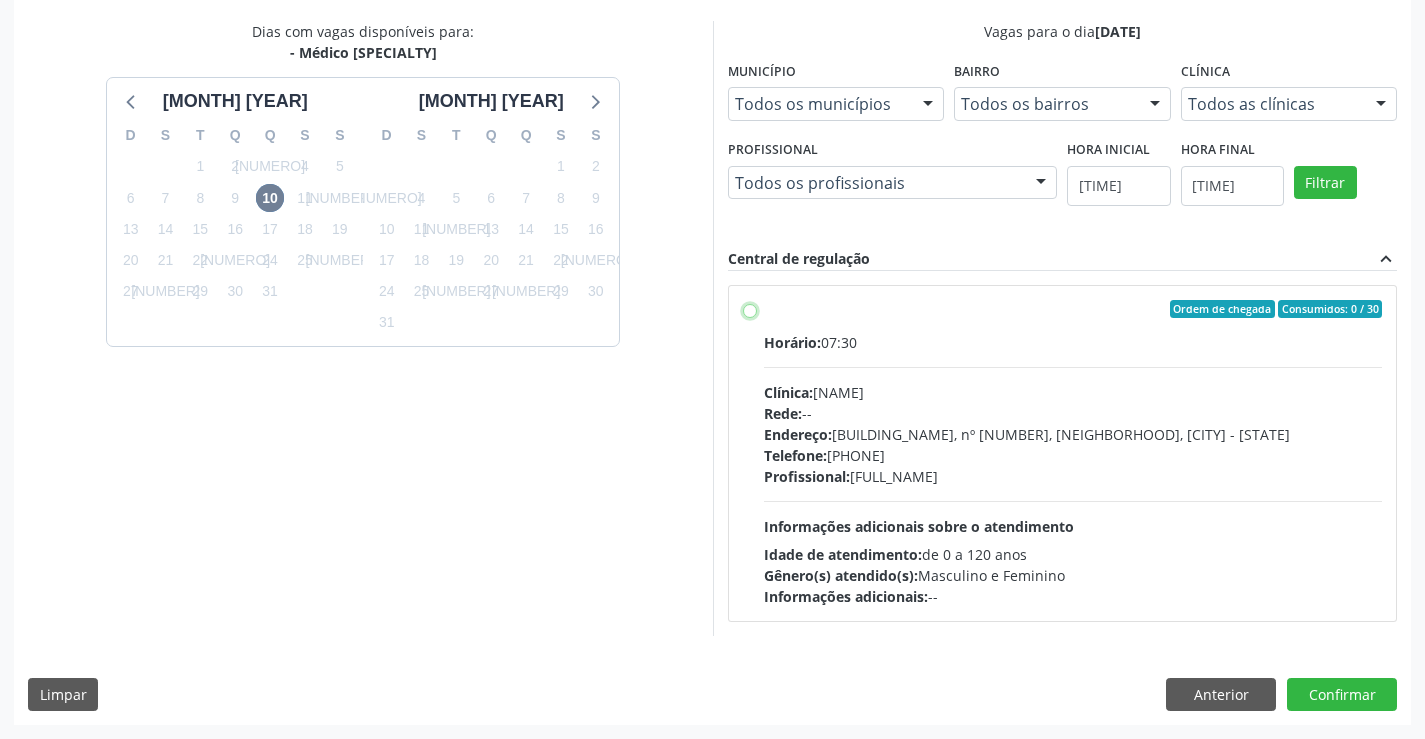 click on "Ordem de chegada
Consumidos: 0 / 30
Horário:   07:30
Clínica:  Policlínica Municipal
Rede:
--
Endereço:   Predio, nº 386, Centro, Campo Formoso - BA
Telefone:   (74) 6451312
Profissional:
Juvenilson Jose de Sa Andrade
Informações adicionais sobre o atendimento
Idade de atendimento:
de 0 a 120 anos
Gênero(s) atendido(s):
Masculino e Feminino
Informações adicionais:
--" at bounding box center [750, 309] 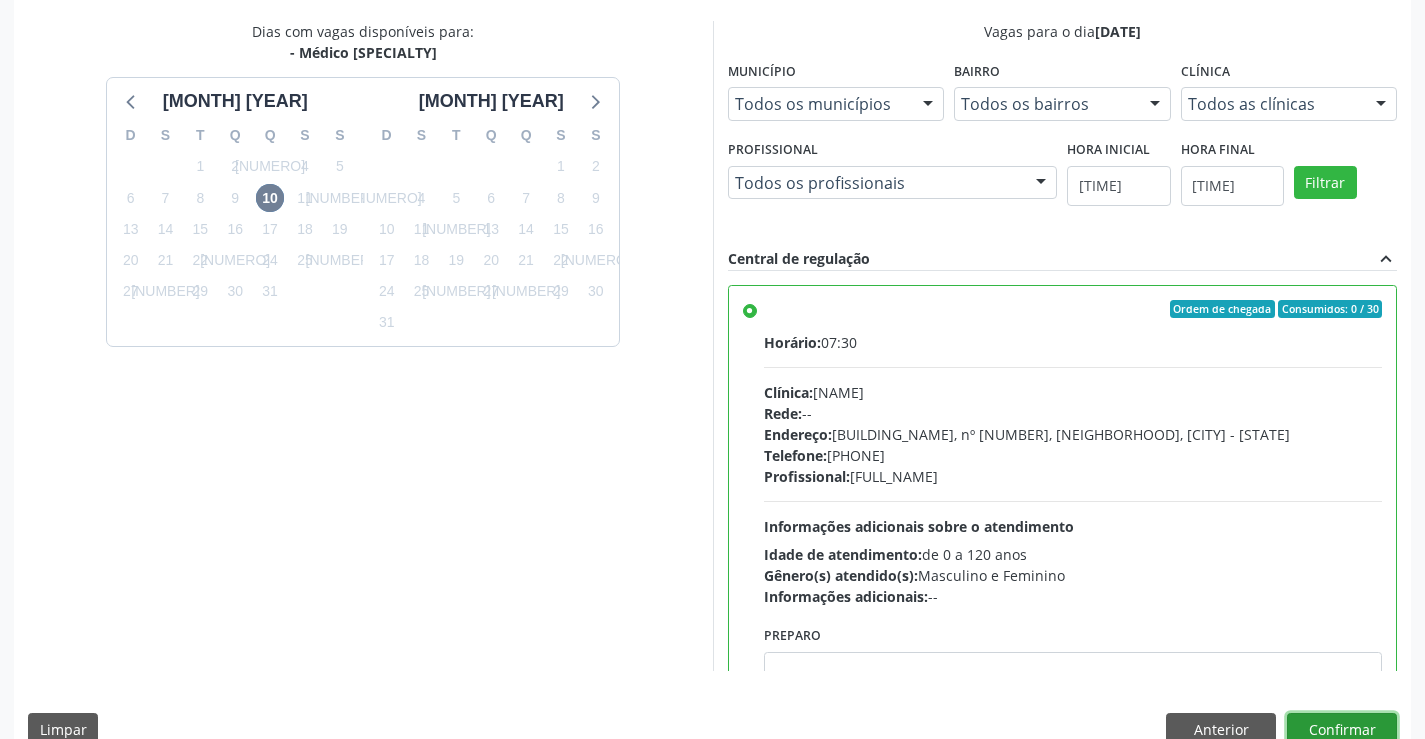 click on "Confirmar" at bounding box center (1342, 730) 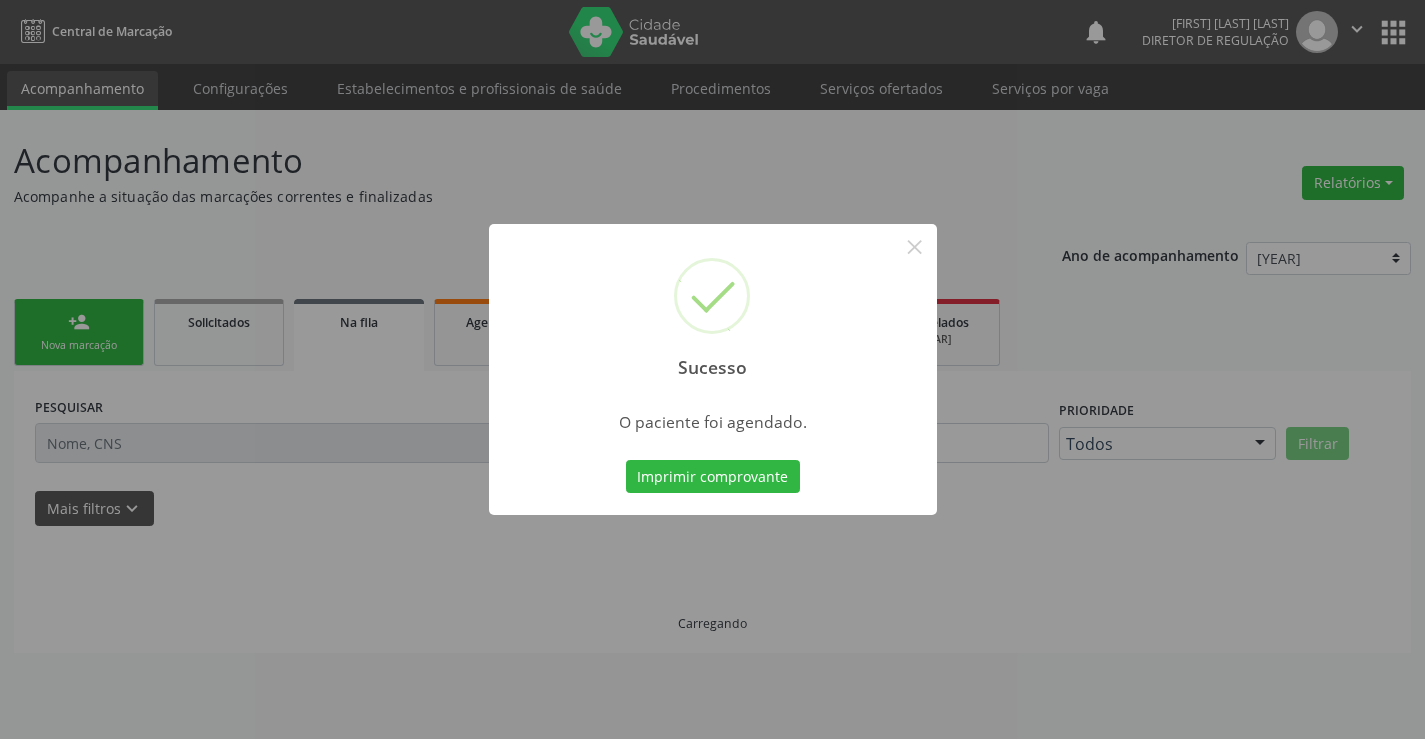 scroll, scrollTop: 0, scrollLeft: 0, axis: both 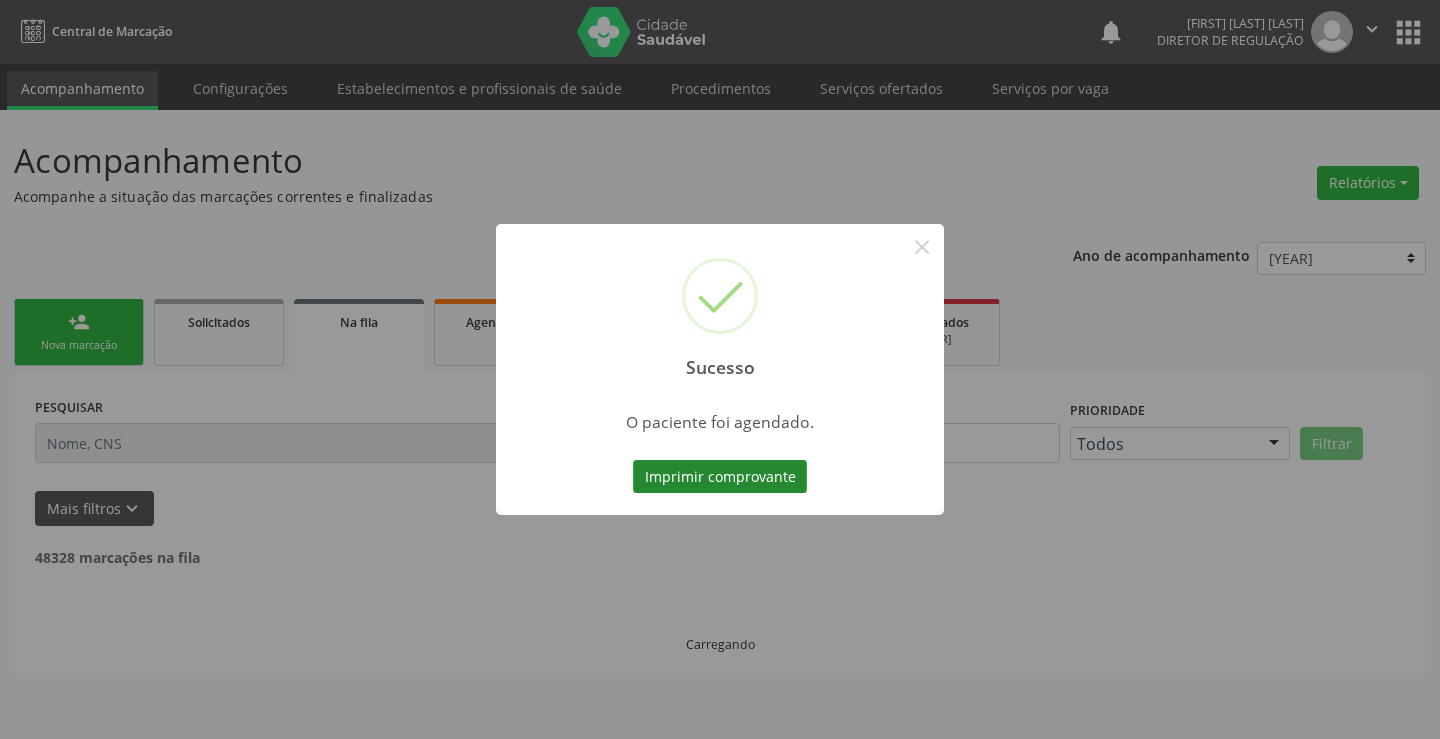 click on "Imprimir comprovante" at bounding box center (720, 477) 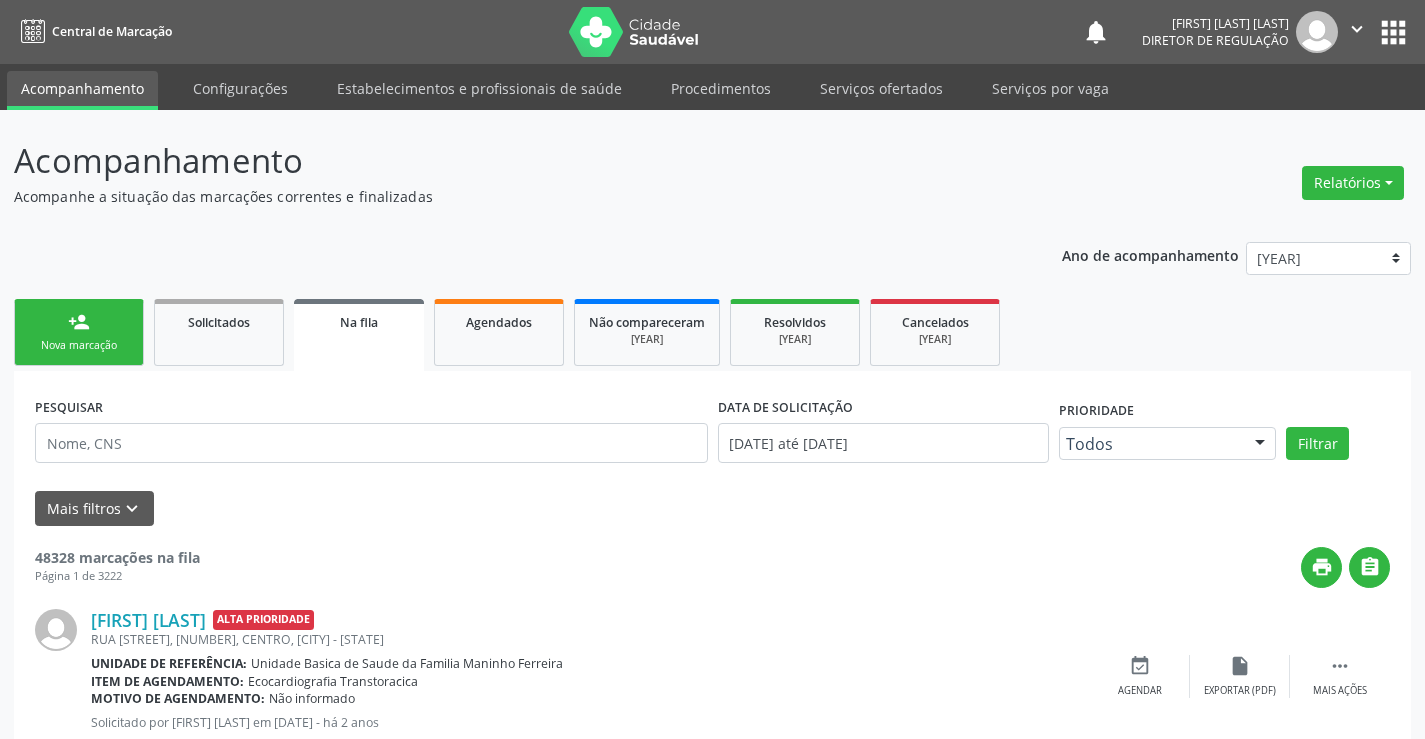 click on "person_add" at bounding box center [79, 322] 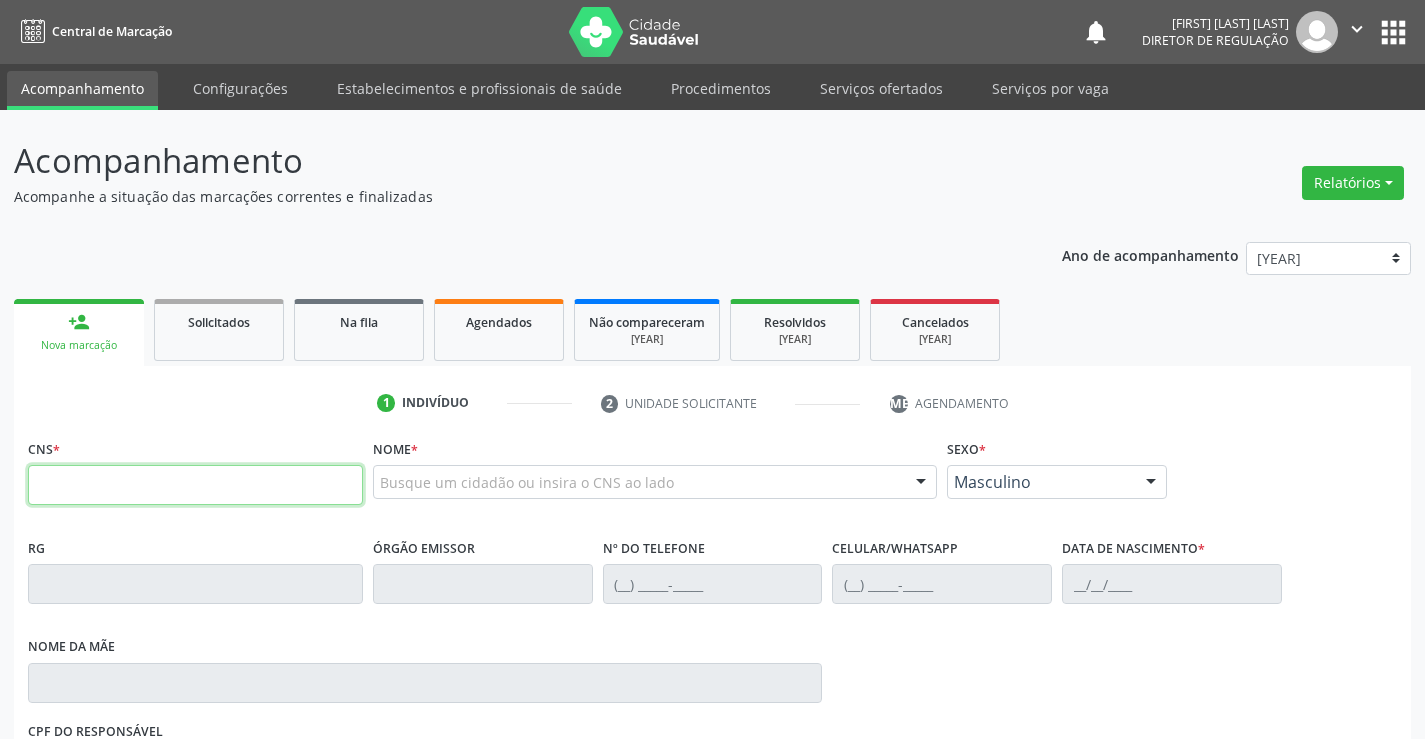 click at bounding box center [195, 485] 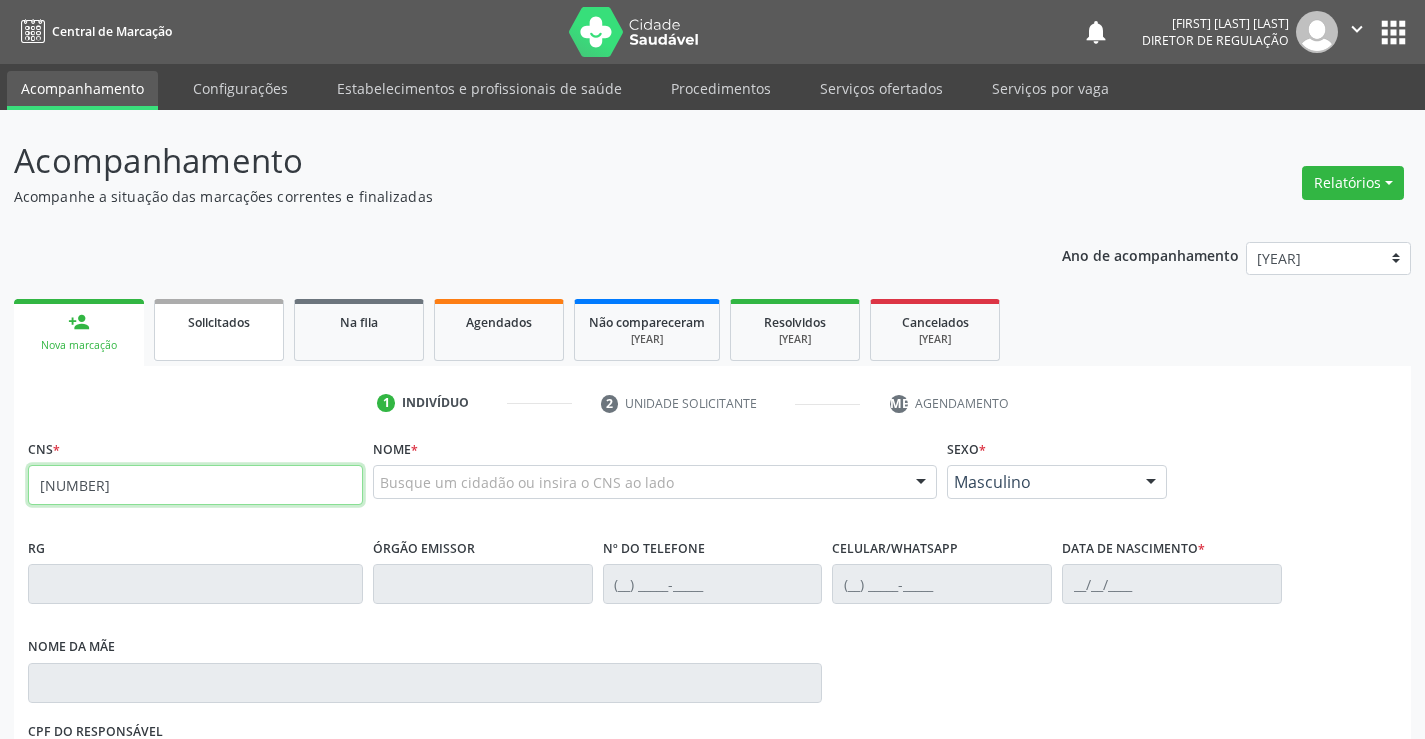 type on "708 2051 4501 4846" 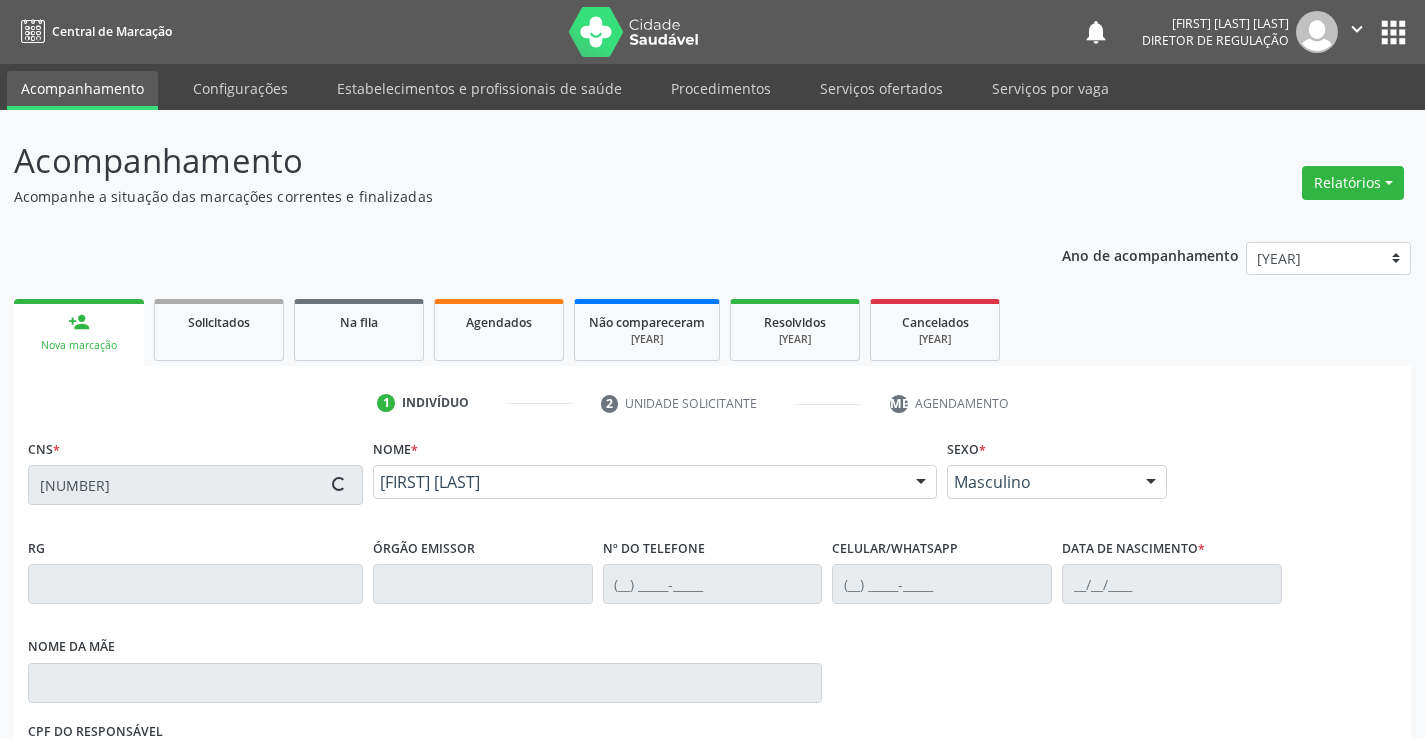 scroll, scrollTop: 331, scrollLeft: 0, axis: vertical 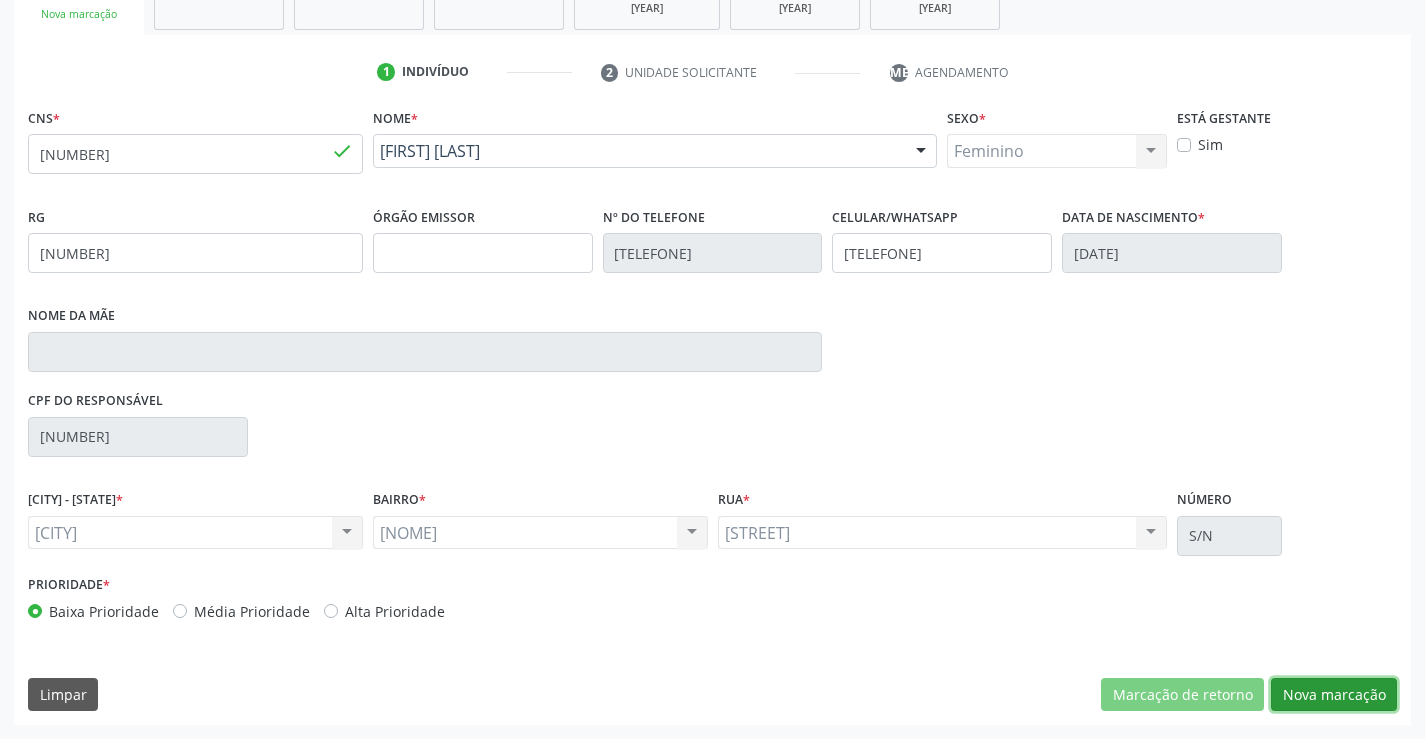 drag, startPoint x: 1347, startPoint y: 697, endPoint x: 957, endPoint y: 623, distance: 396.95844 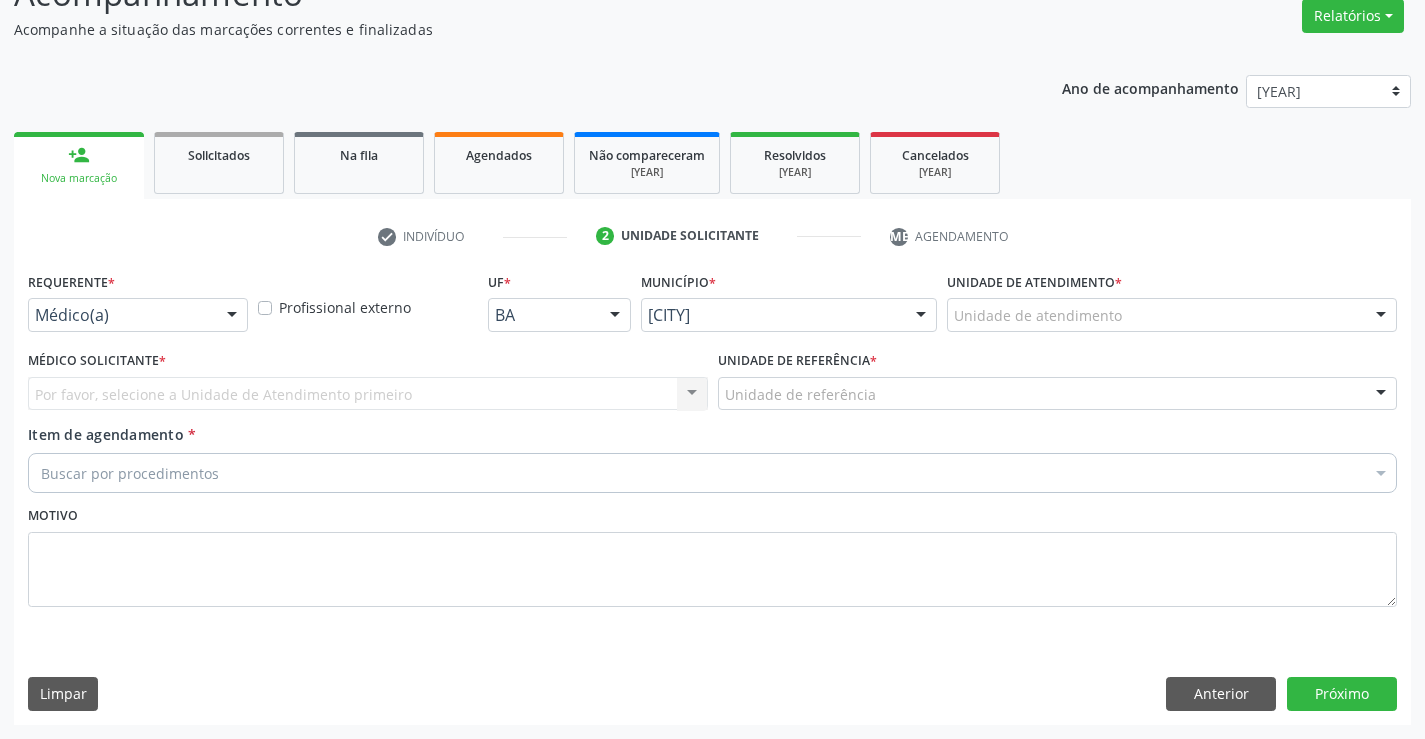 scroll, scrollTop: 167, scrollLeft: 0, axis: vertical 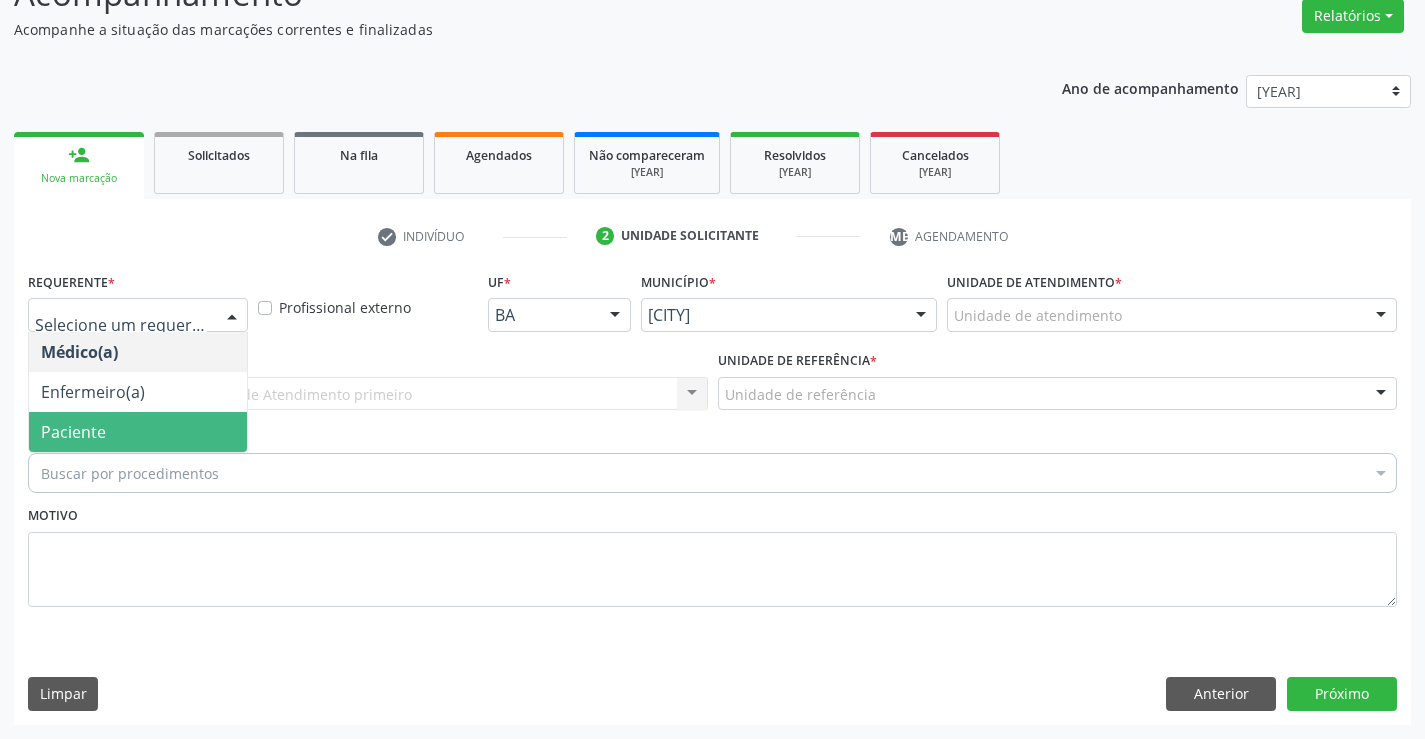 click on "Paciente" at bounding box center (138, 432) 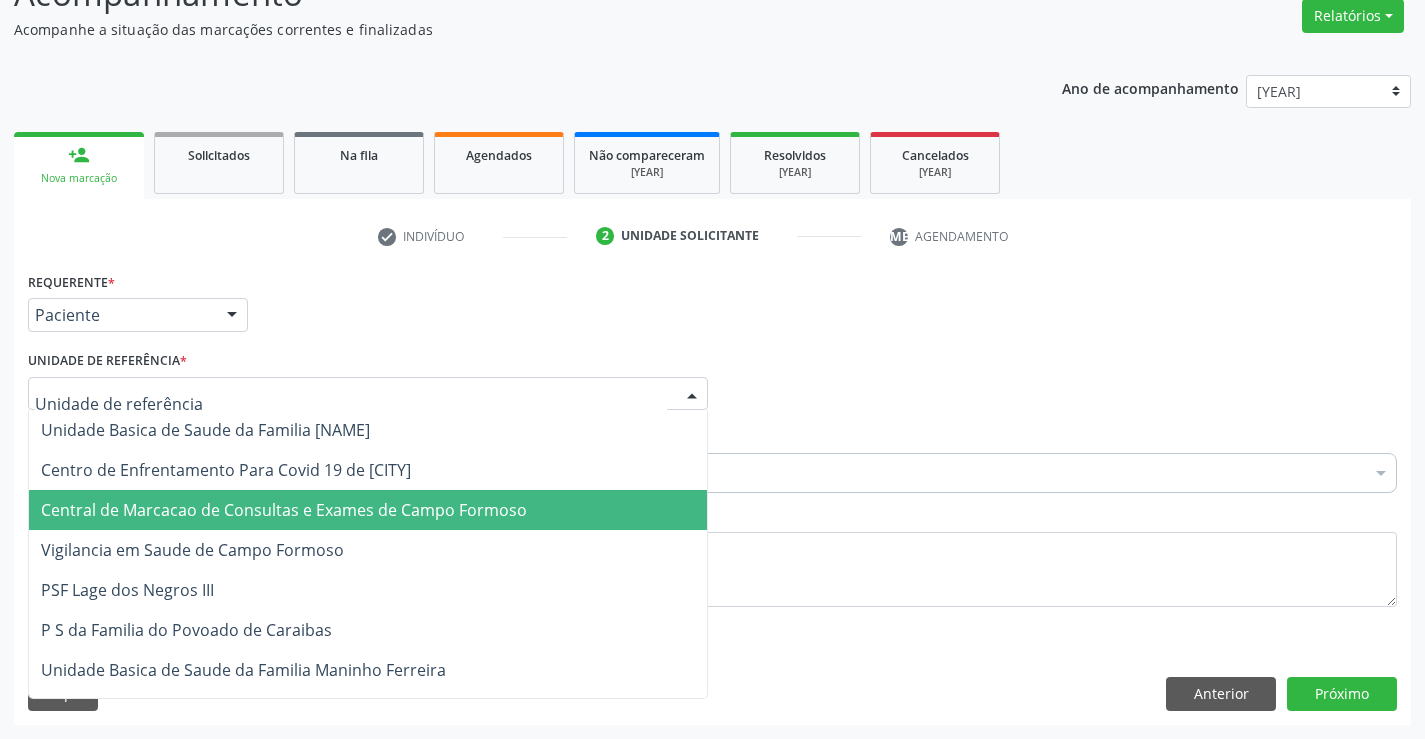 click on "Central de Marcacao de Consultas e Exames de [CITY]" at bounding box center [368, 510] 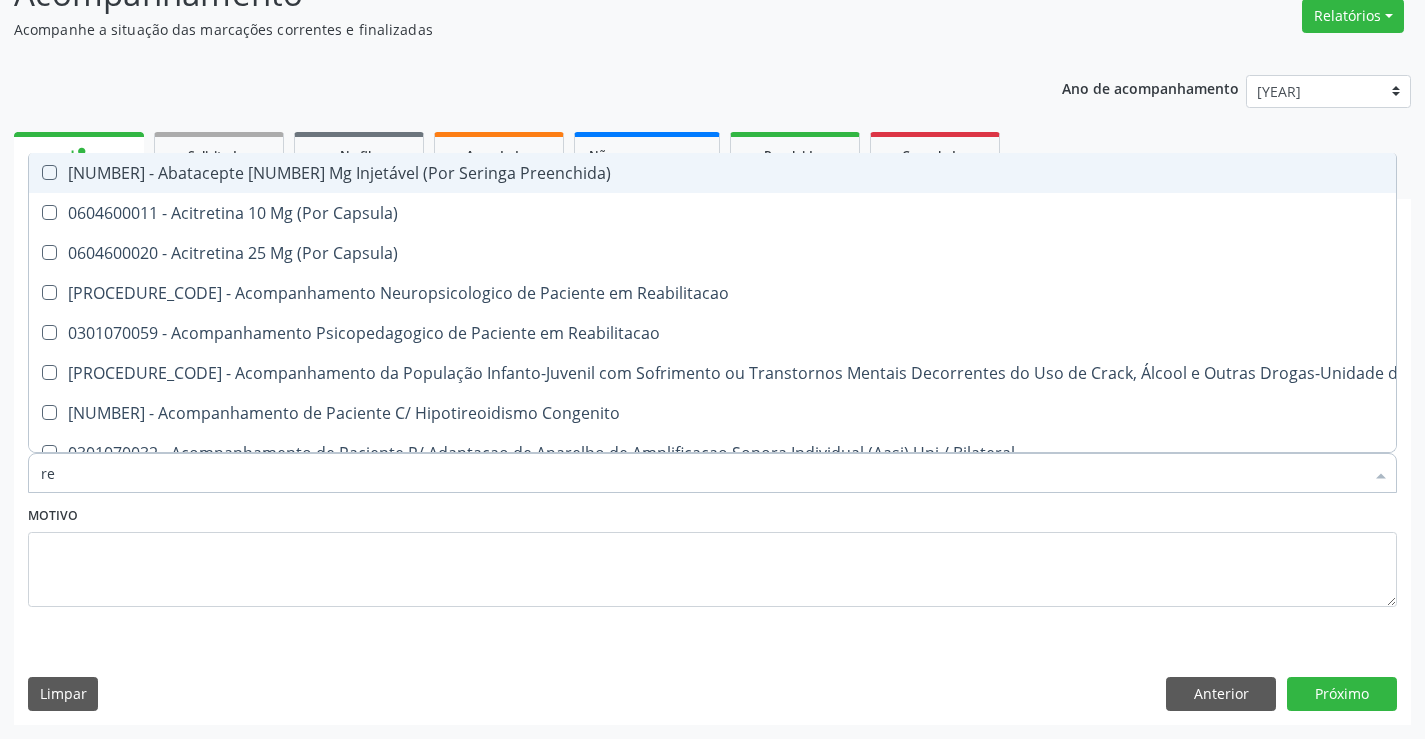 type on "[LAST]" 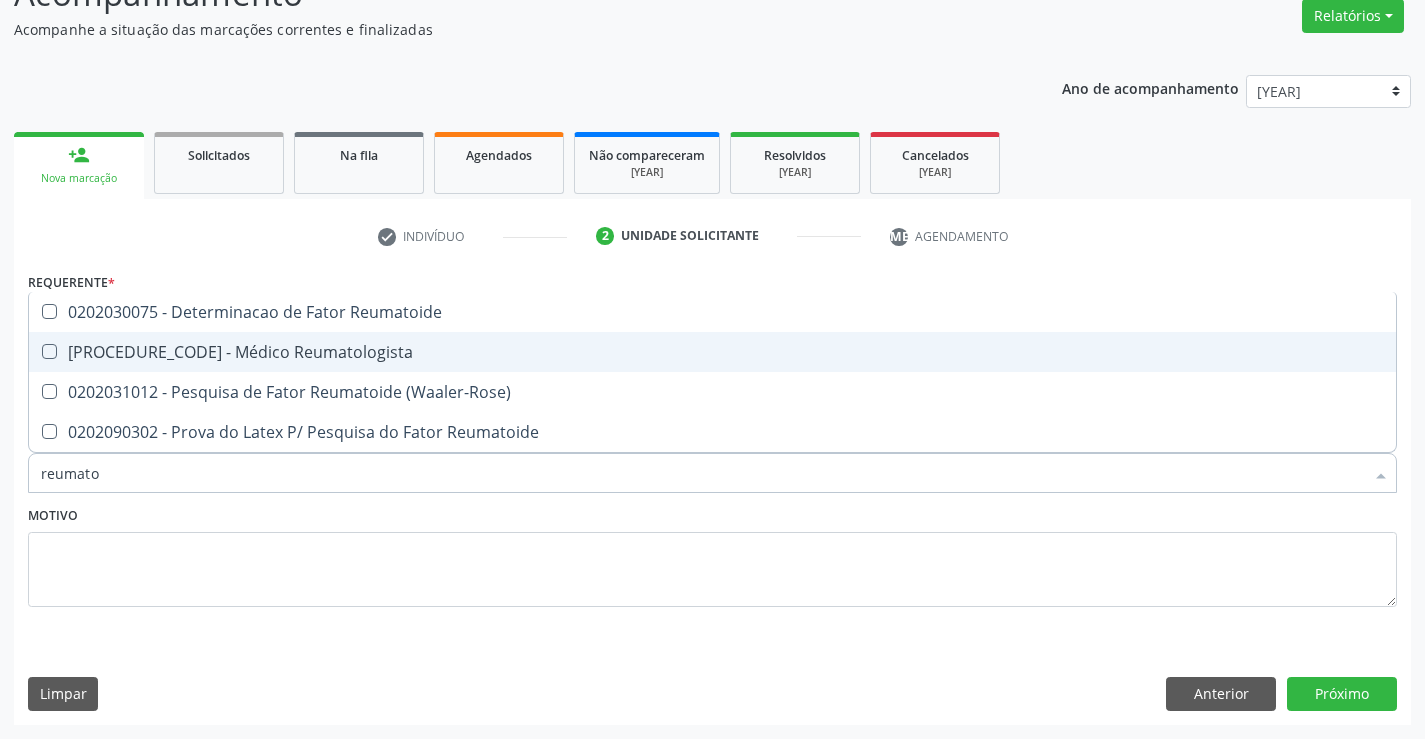 click on "[CODE] - Médico Reumatologista" at bounding box center [712, 352] 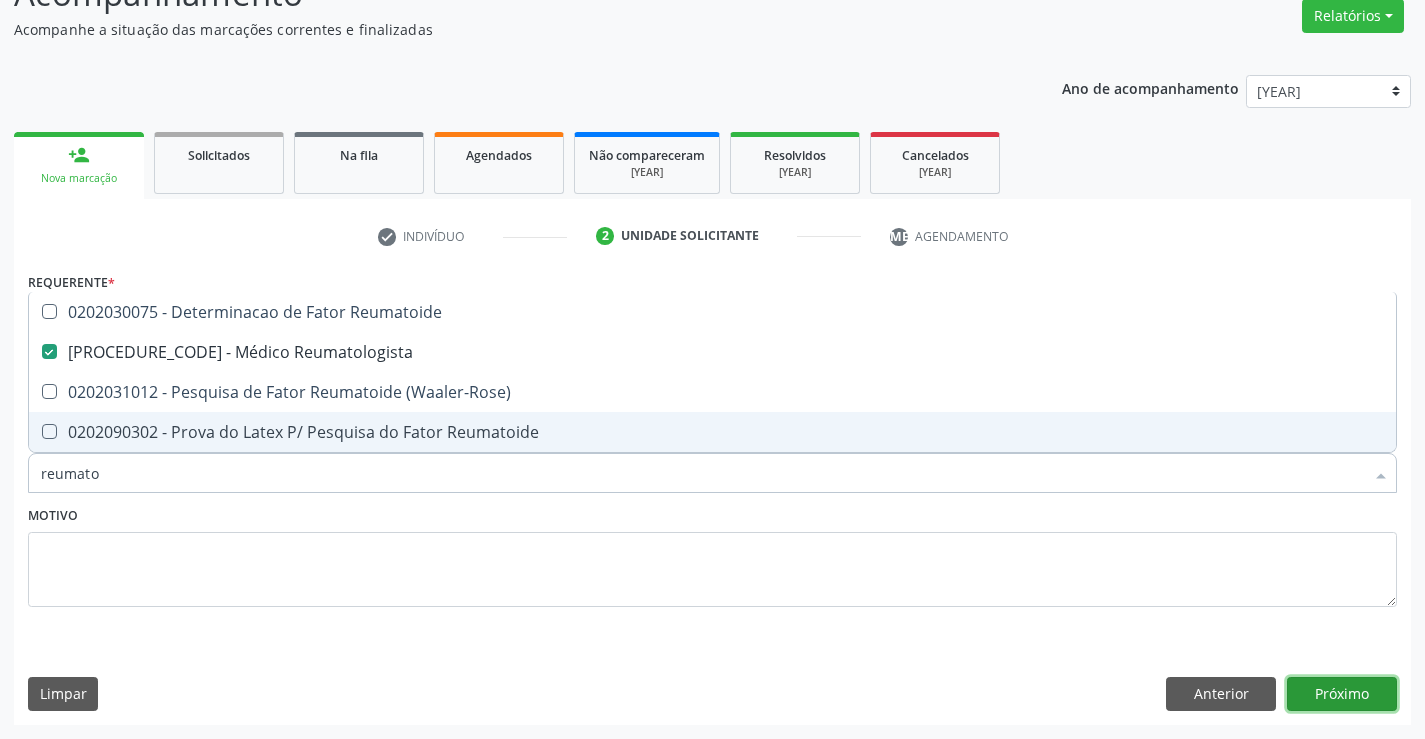 click on "Próximo" at bounding box center (1342, 694) 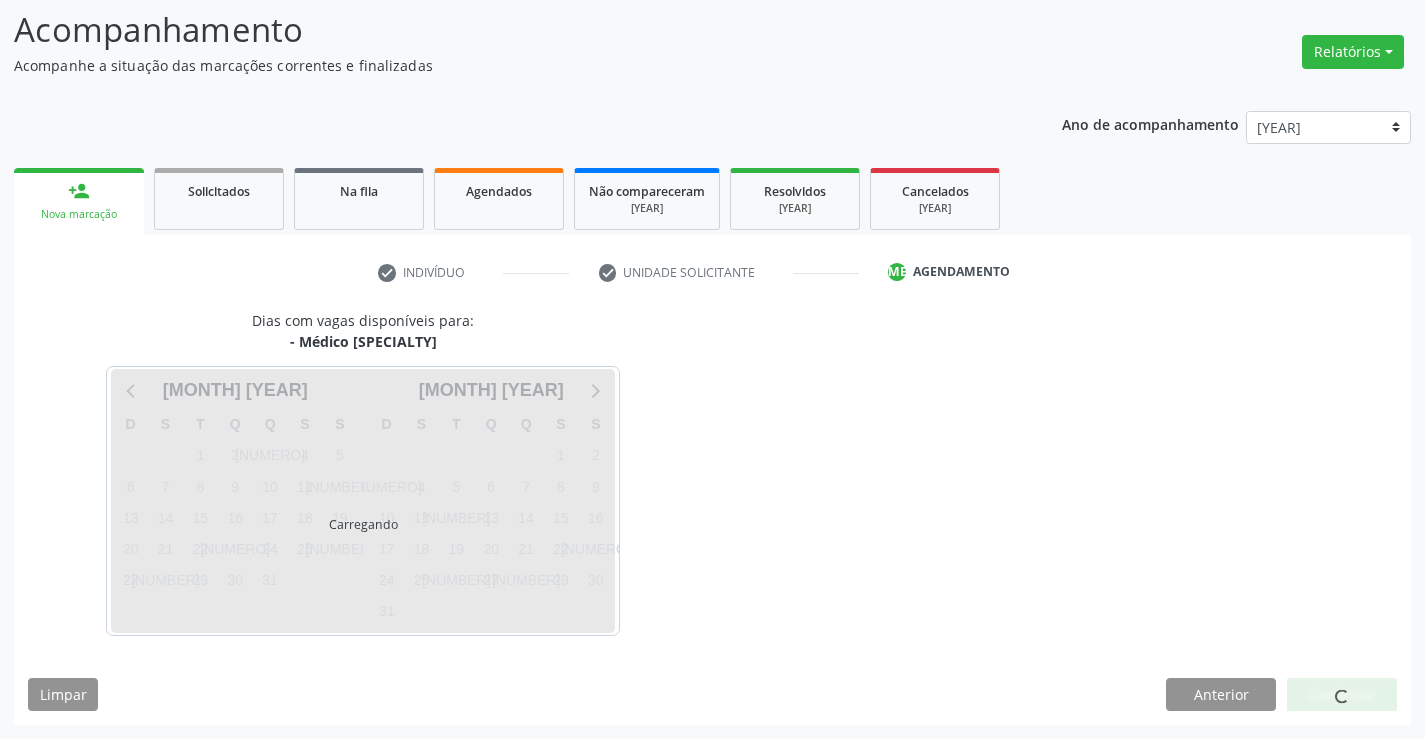 scroll, scrollTop: 131, scrollLeft: 0, axis: vertical 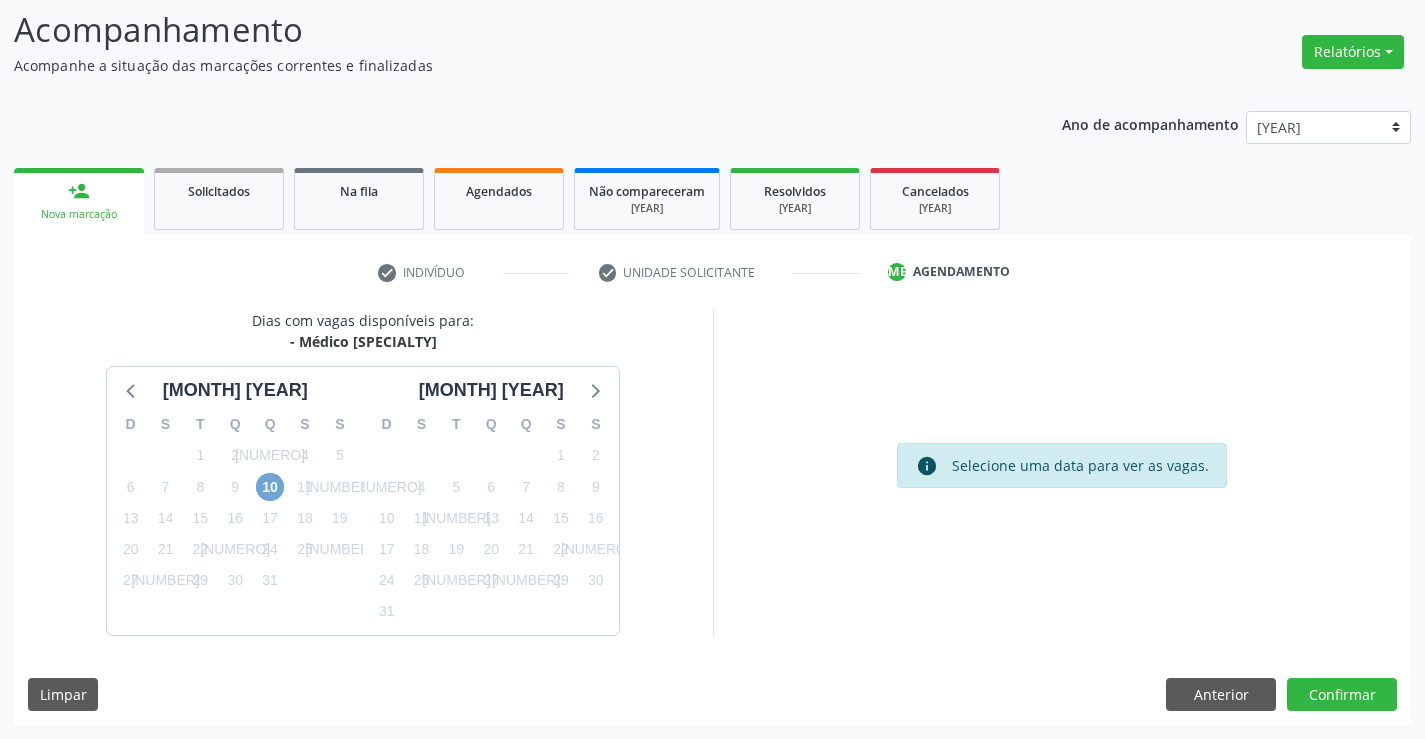 click on "[NUMBER]" at bounding box center [270, 487] 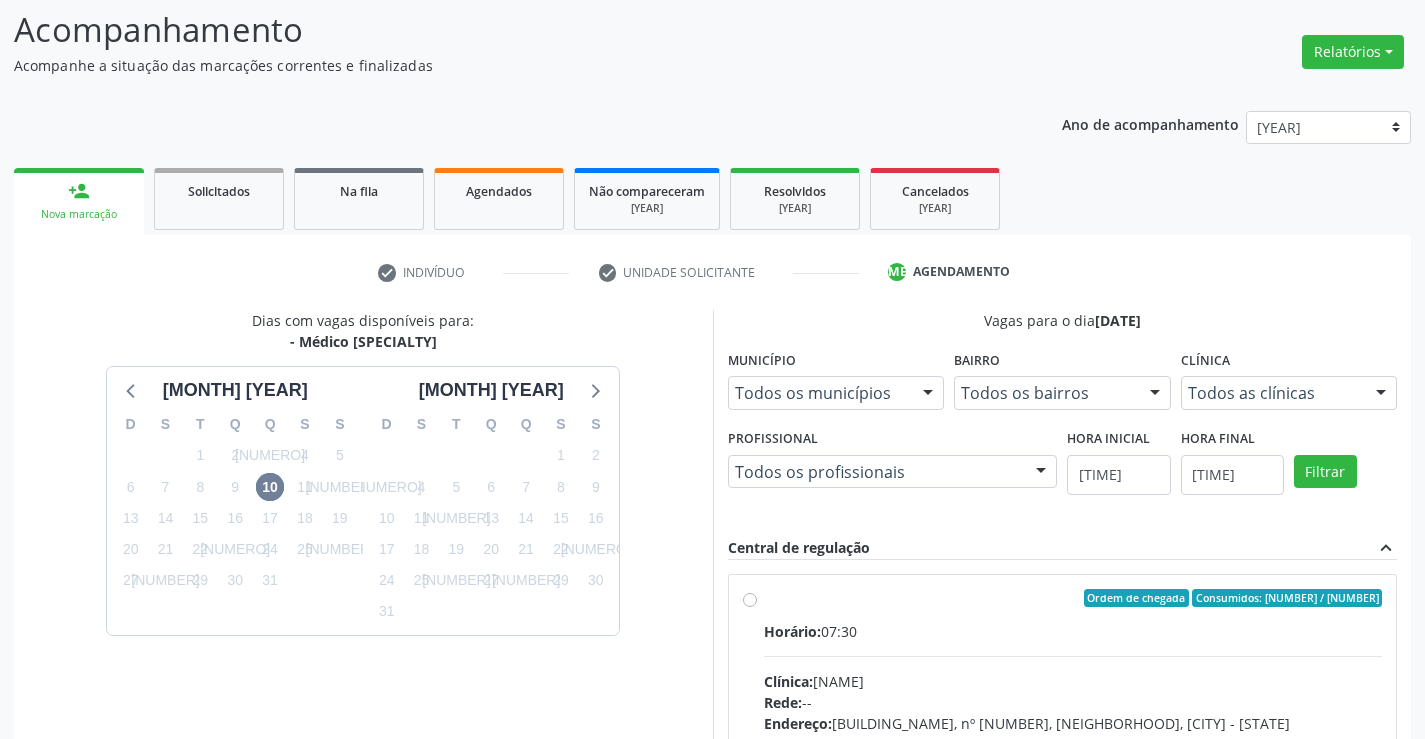 click on "Ordem de chegada
Consumidos: 1 / 30
Horário:   07:30
Clínica:  Policlínica Municipal
Rede:
--
Endereço:   Predio, nº 386, Centro, Campo Formoso - BA
Telefone:   (74) 6451312
Profissional:
Juvenilson Jose de Sa Andrade
Informações adicionais sobre o atendimento
Idade de atendimento:
de 0 a 120 anos
Gênero(s) atendido(s):
Masculino e Feminino
Informações adicionais:
--" at bounding box center [1073, 742] 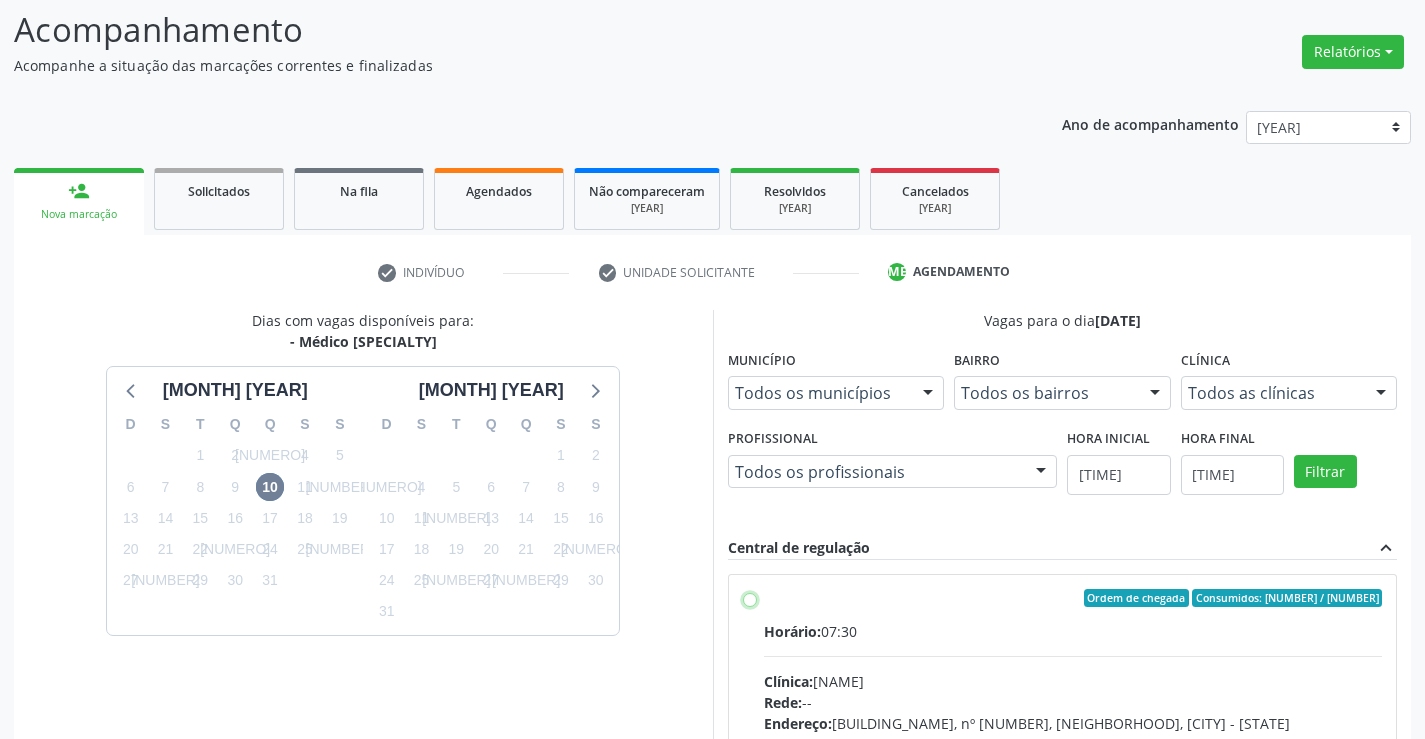 click on "Ordem de chegada
Consumidos: 1 / 30
Horário:   07:30
Clínica:  Policlínica Municipal
Rede:
--
Endereço:   Predio, nº 386, Centro, Campo Formoso - BA
Telefone:   (74) 6451312
Profissional:
Juvenilson Jose de Sa Andrade
Informações adicionais sobre o atendimento
Idade de atendimento:
de 0 a 120 anos
Gênero(s) atendido(s):
Masculino e Feminino
Informações adicionais:
--" at bounding box center [750, 598] 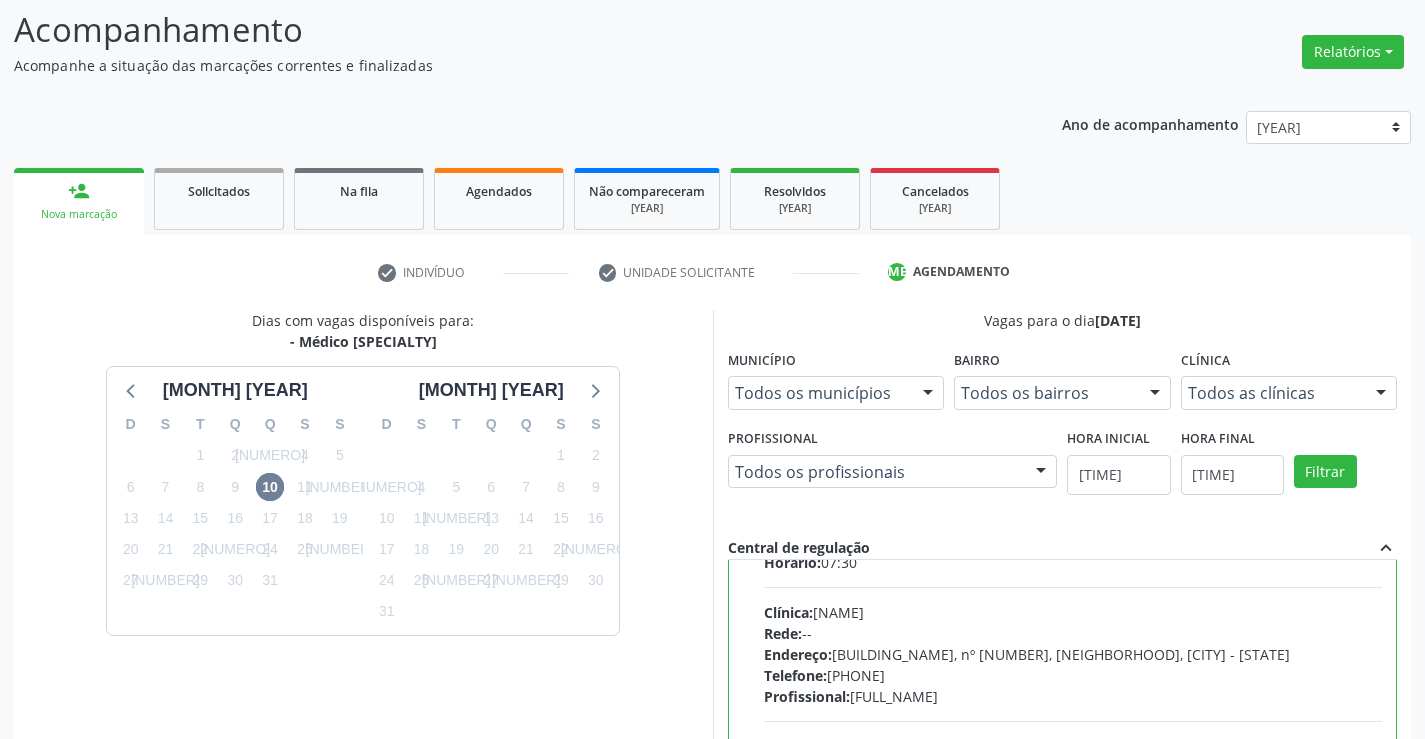 scroll, scrollTop: 99, scrollLeft: 0, axis: vertical 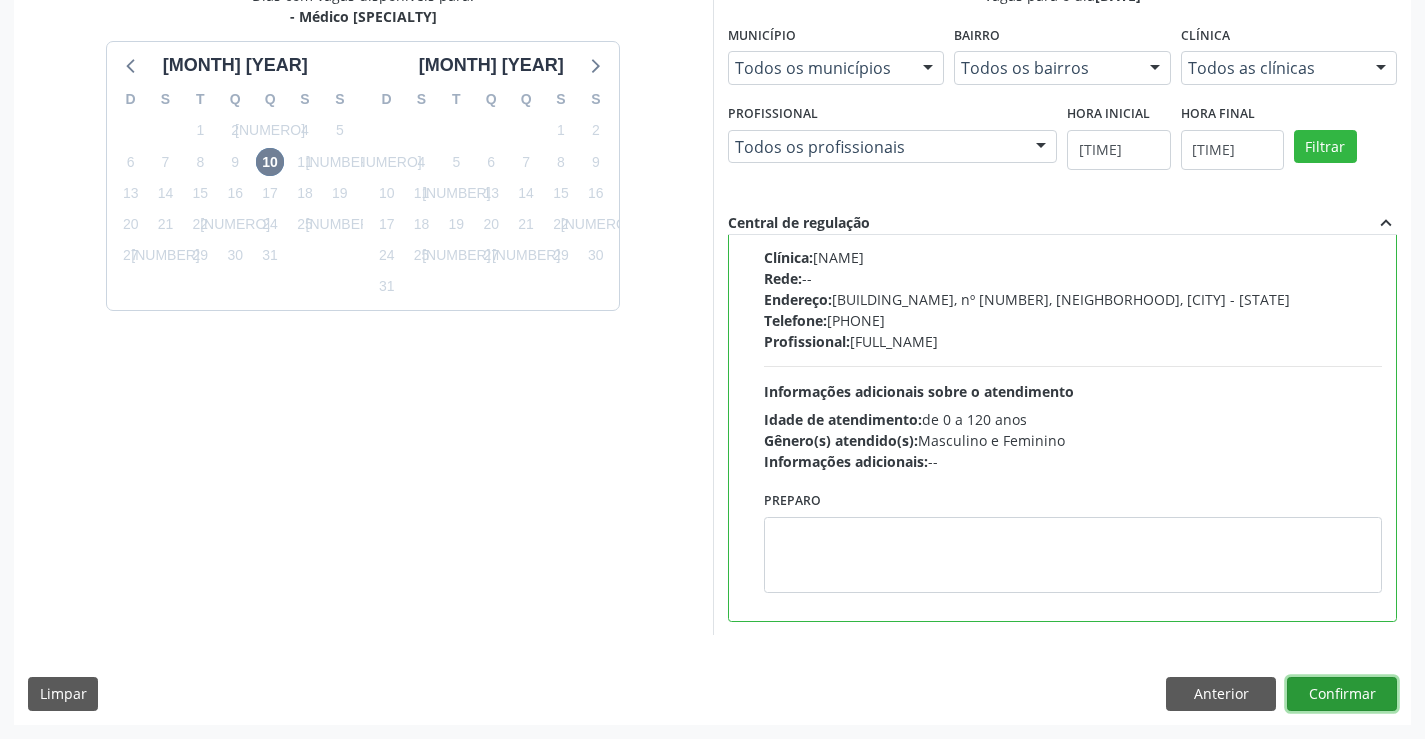 click on "Confirmar" at bounding box center [1342, 694] 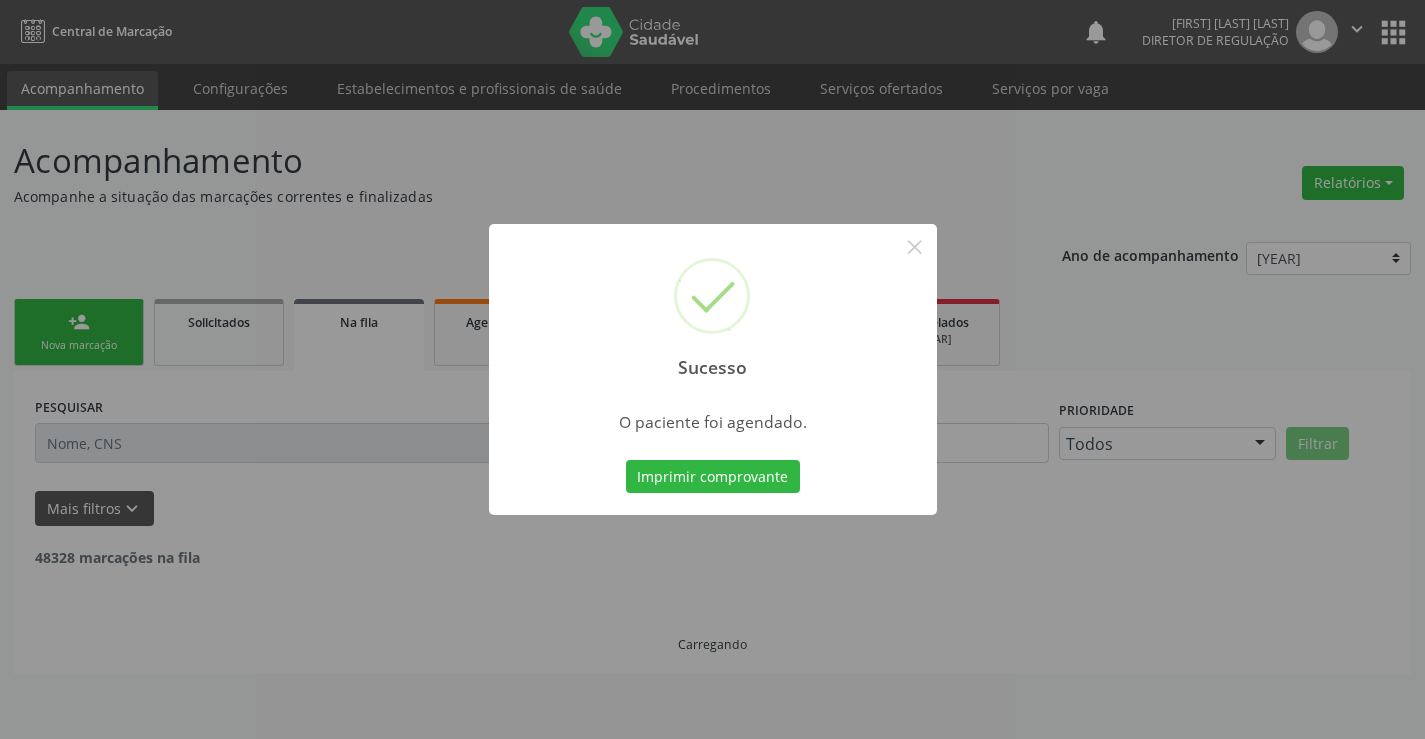 scroll, scrollTop: 0, scrollLeft: 0, axis: both 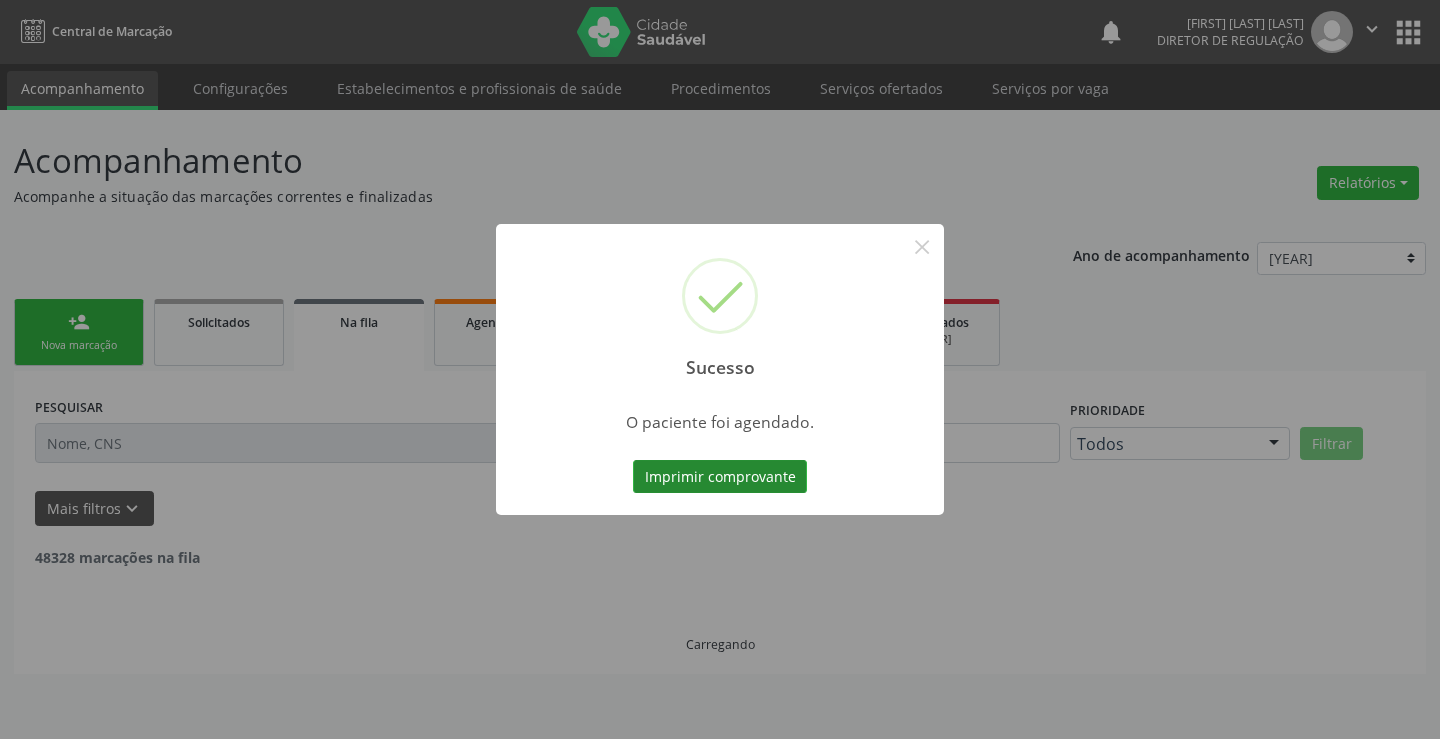 click on "Imprimir comprovante" at bounding box center (720, 477) 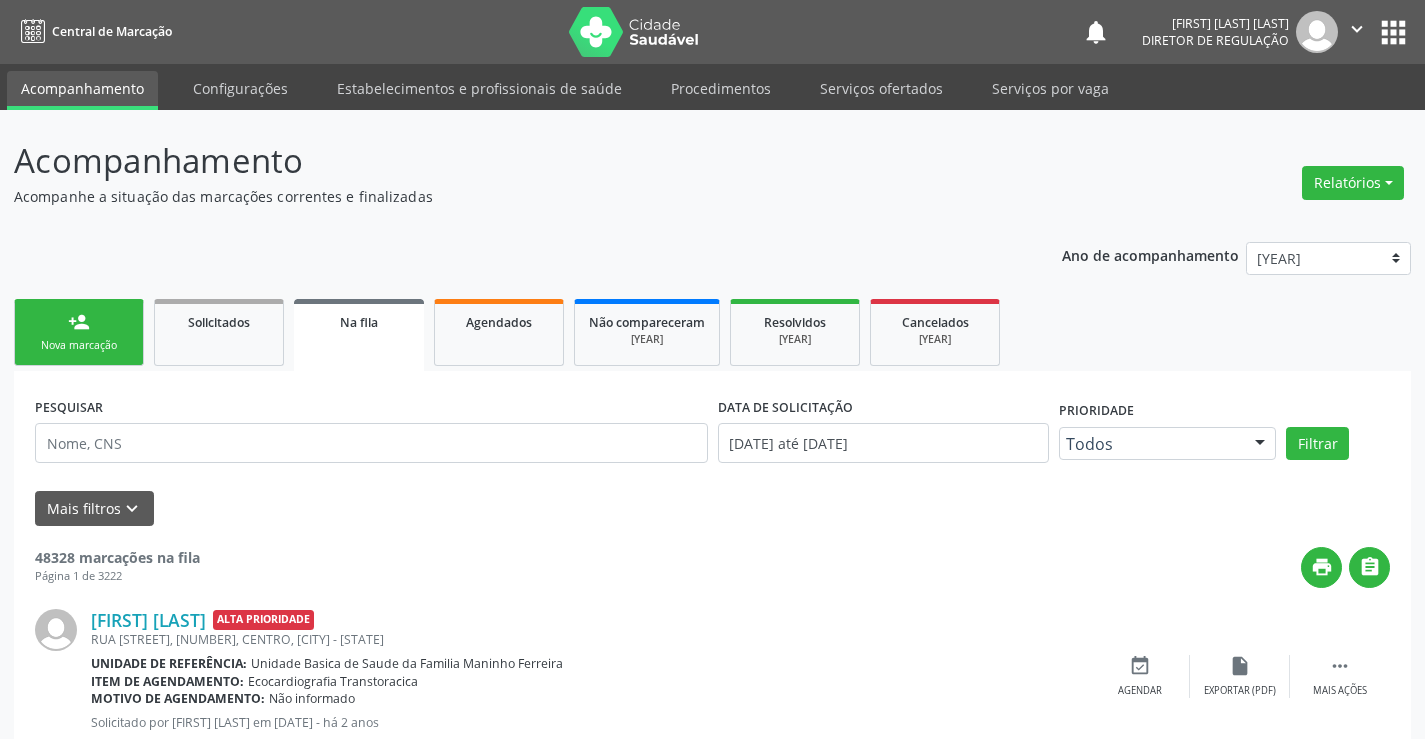 click on "person_add" at bounding box center [79, 322] 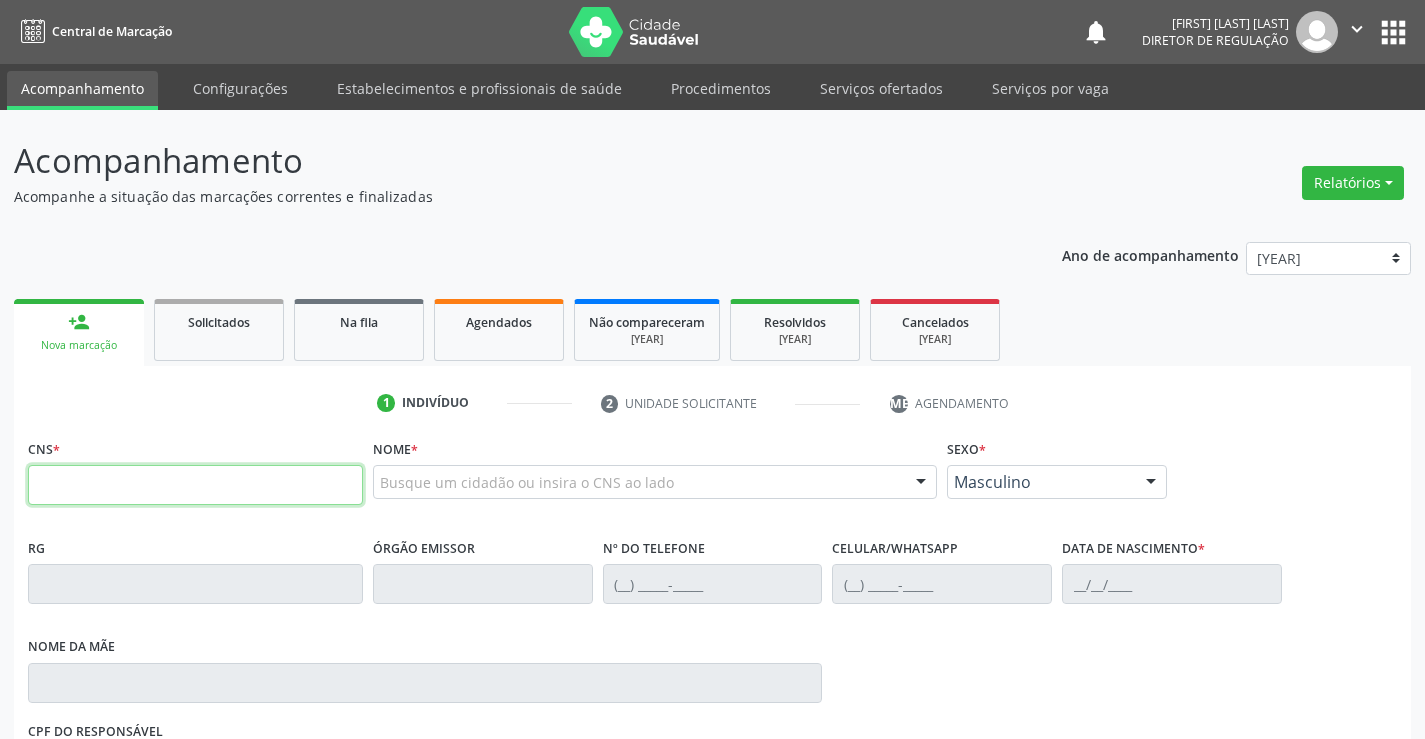 drag, startPoint x: 160, startPoint y: 475, endPoint x: 180, endPoint y: 468, distance: 21.189621 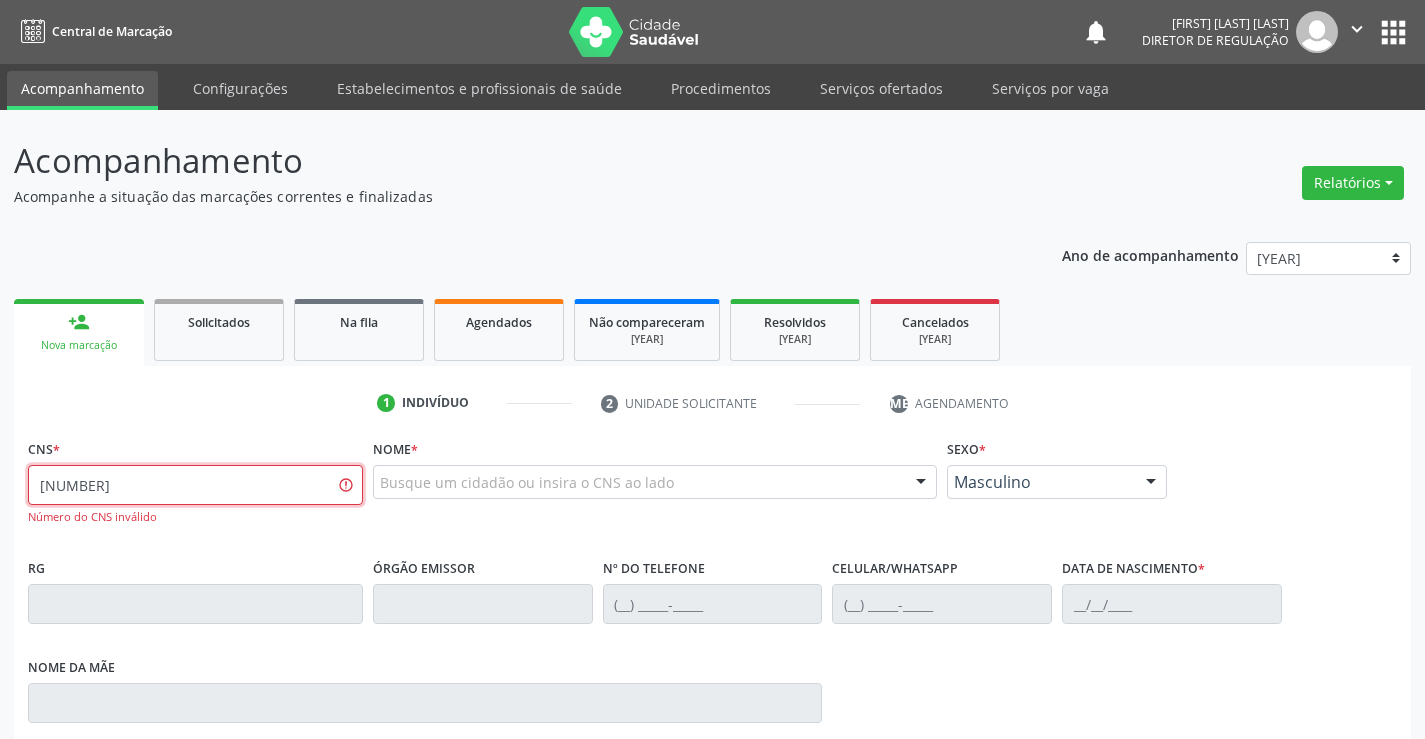 type on "700 0075 1896 4508" 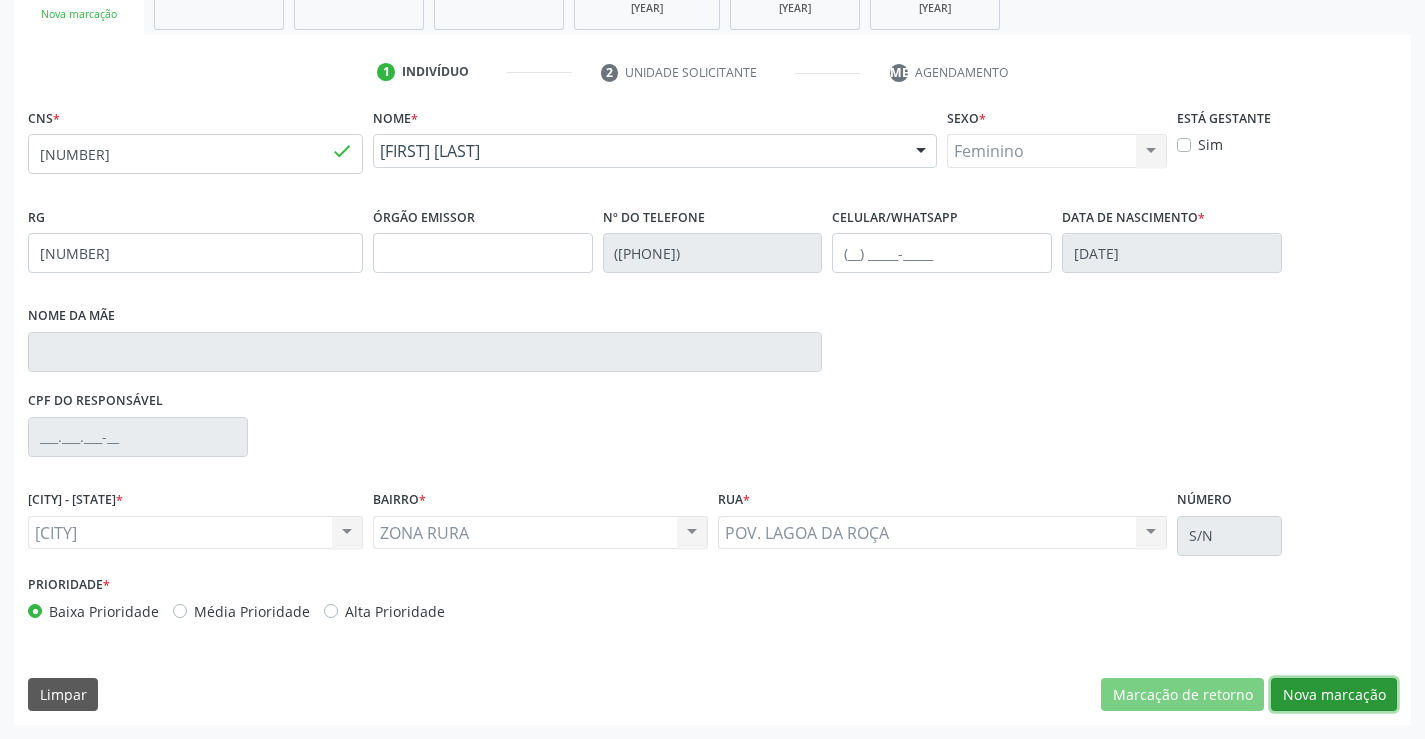click on "Nova marcação" at bounding box center [1182, 695] 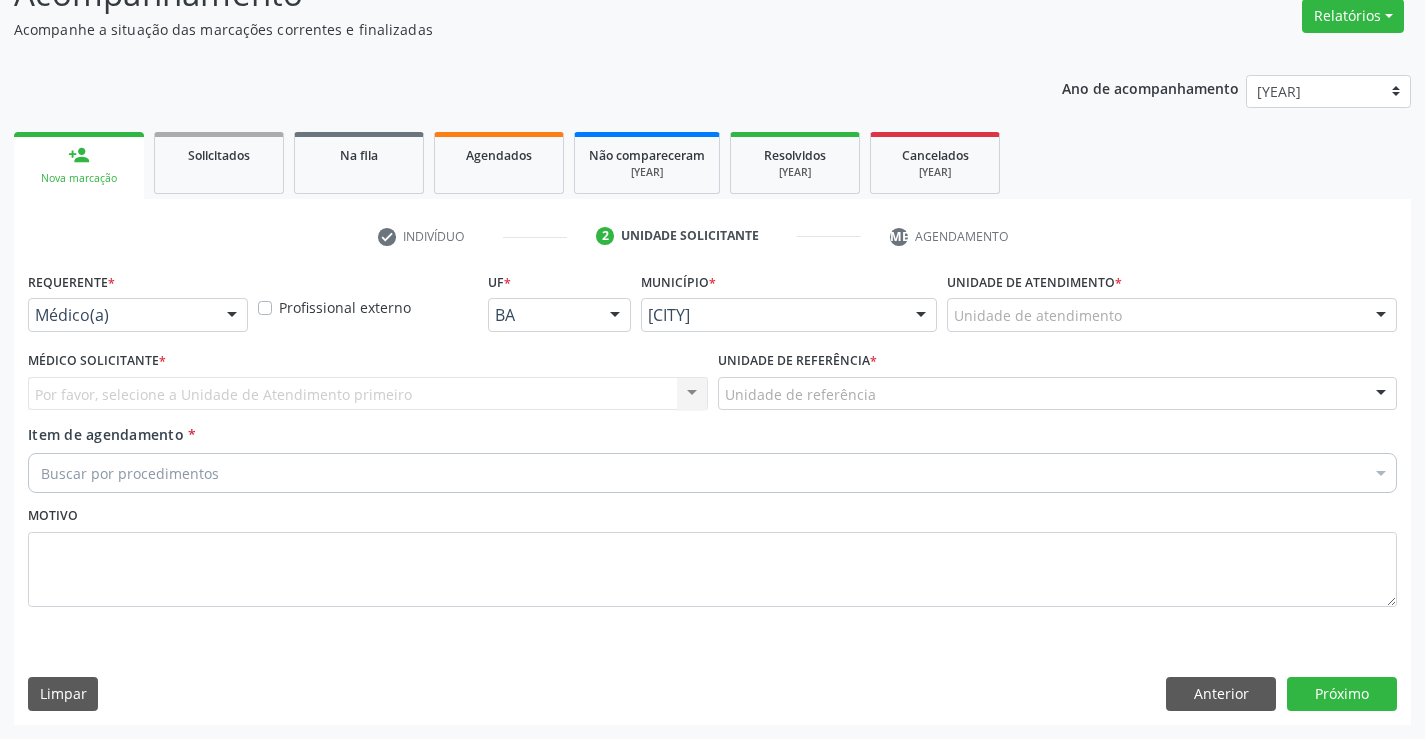 scroll, scrollTop: 167, scrollLeft: 0, axis: vertical 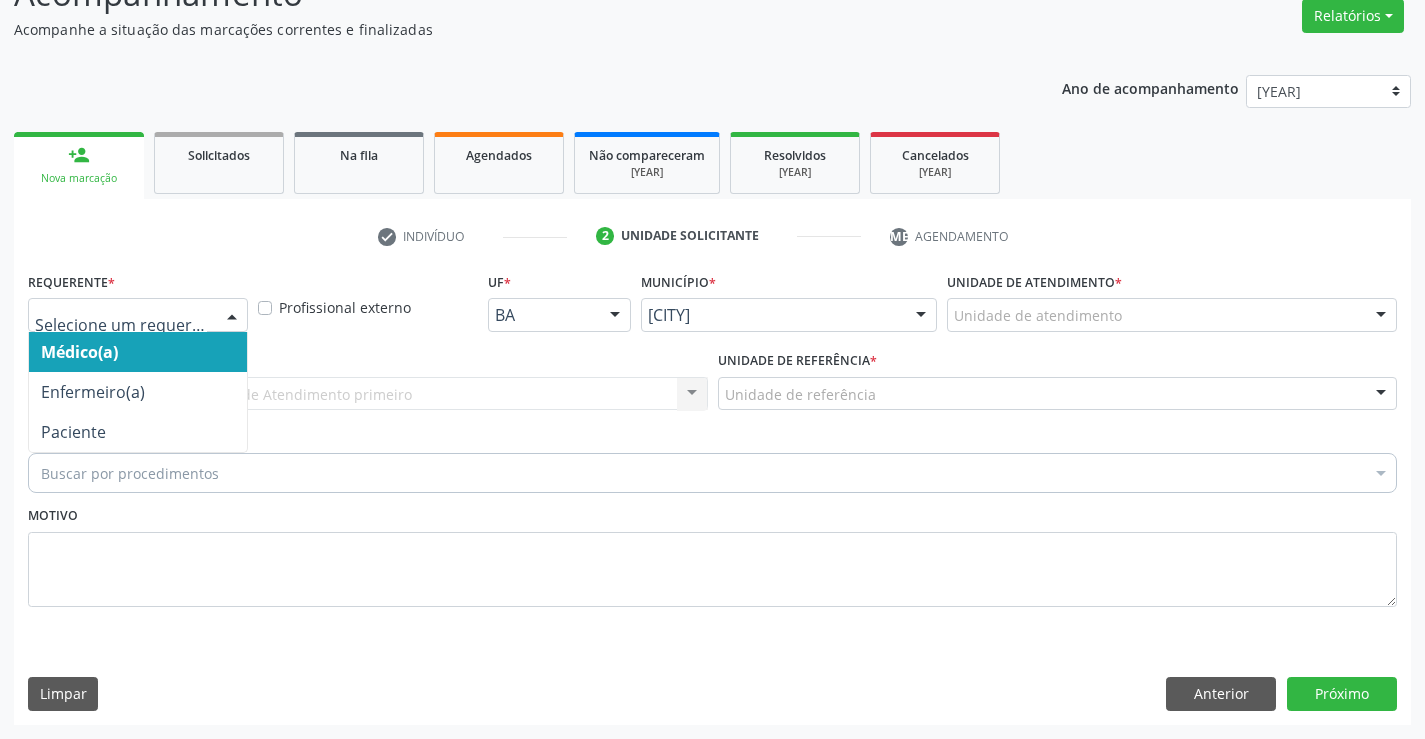 drag, startPoint x: 61, startPoint y: 320, endPoint x: 73, endPoint y: 366, distance: 47.539455 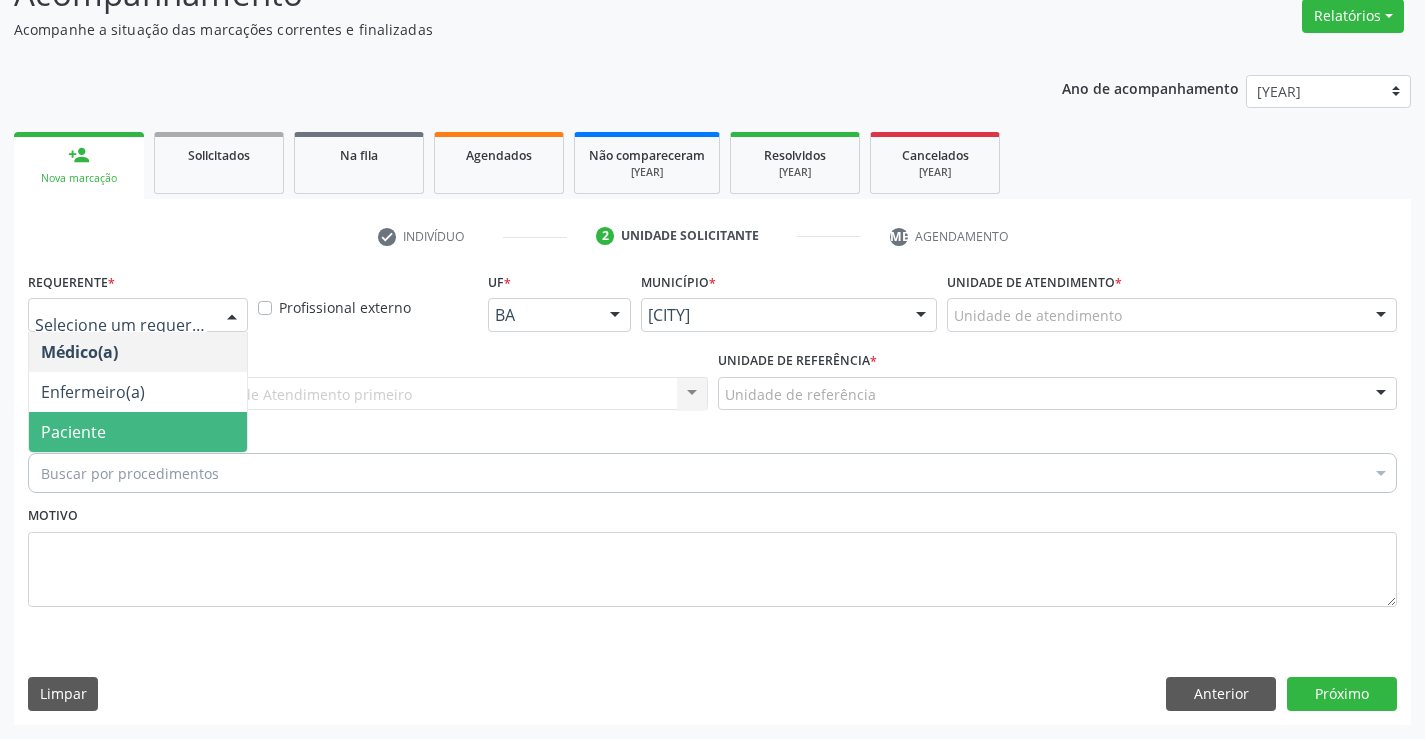 click on "Paciente" at bounding box center [138, 432] 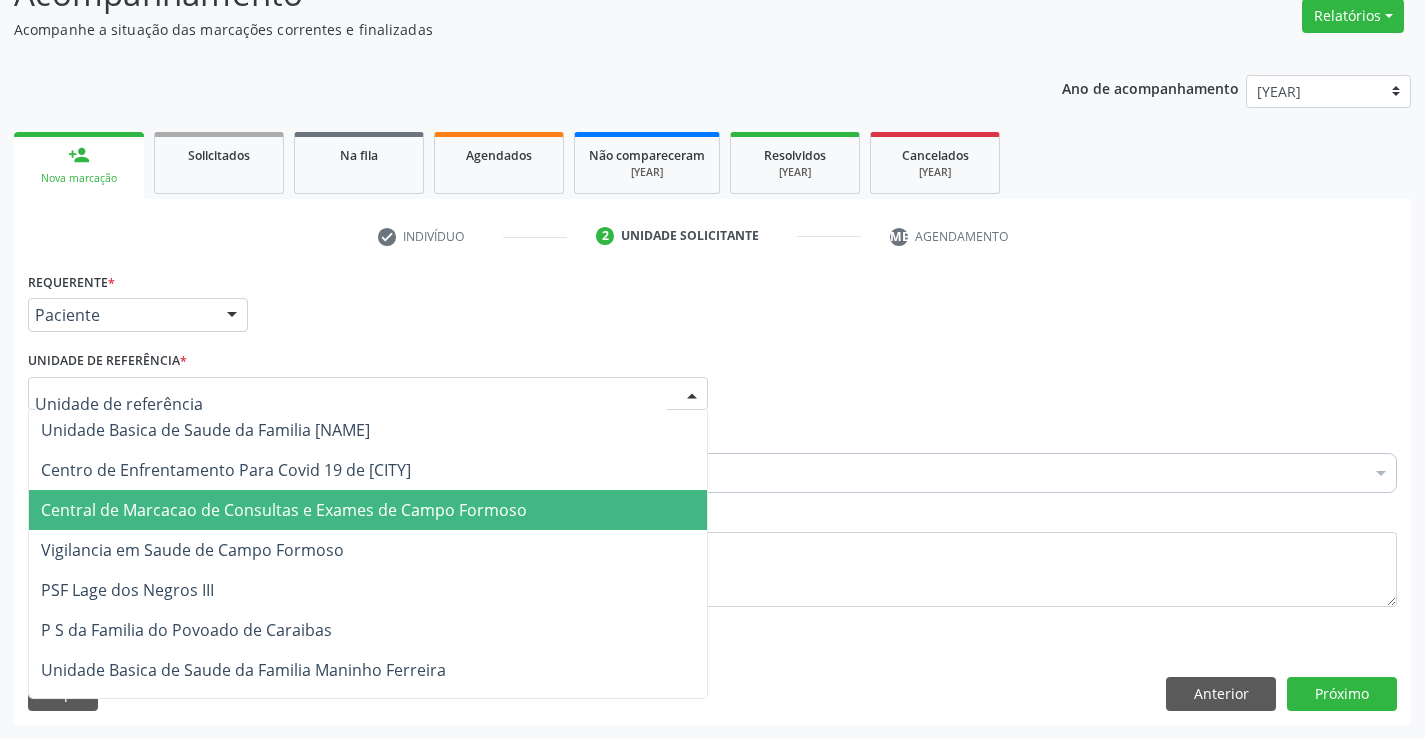 click on "Central de Marcacao de Consultas e Exames de [CITY]" at bounding box center [284, 510] 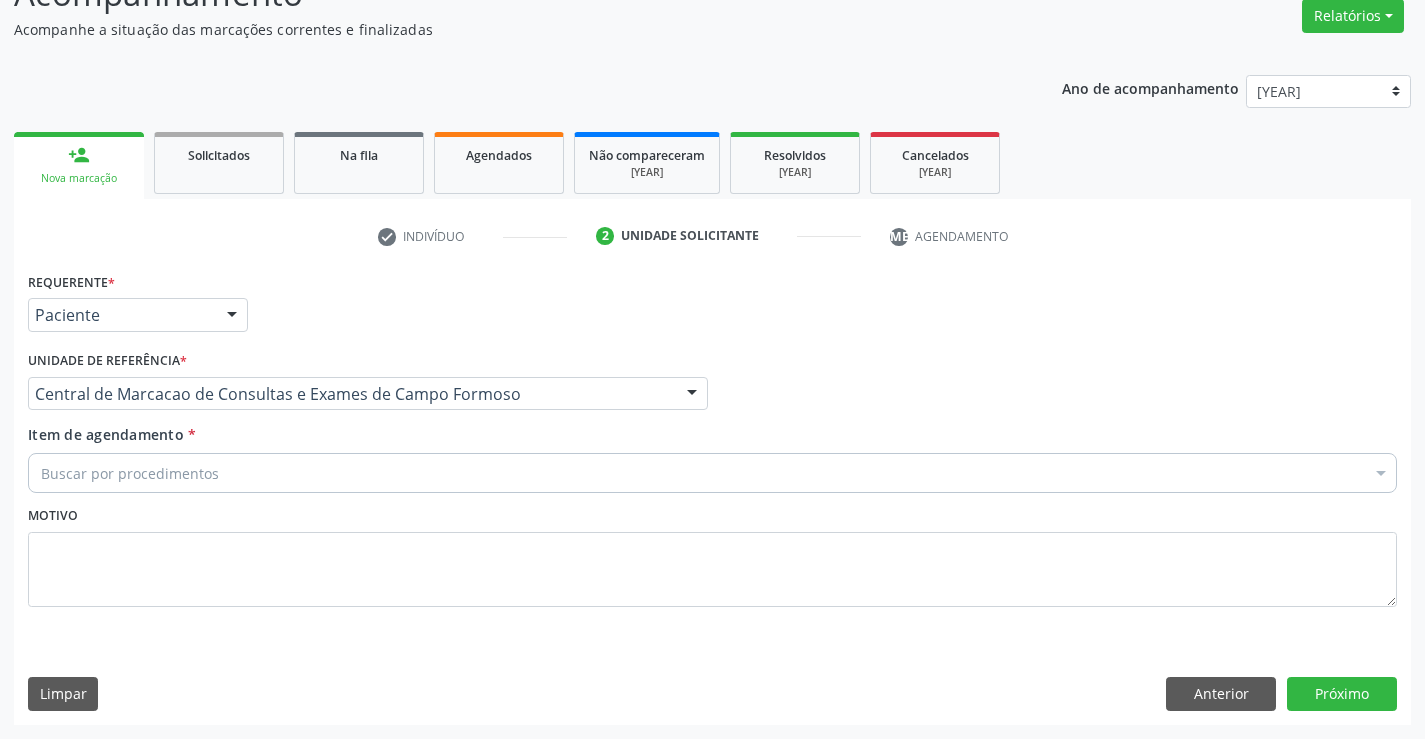 drag, startPoint x: 154, startPoint y: 476, endPoint x: 181, endPoint y: 466, distance: 28.79236 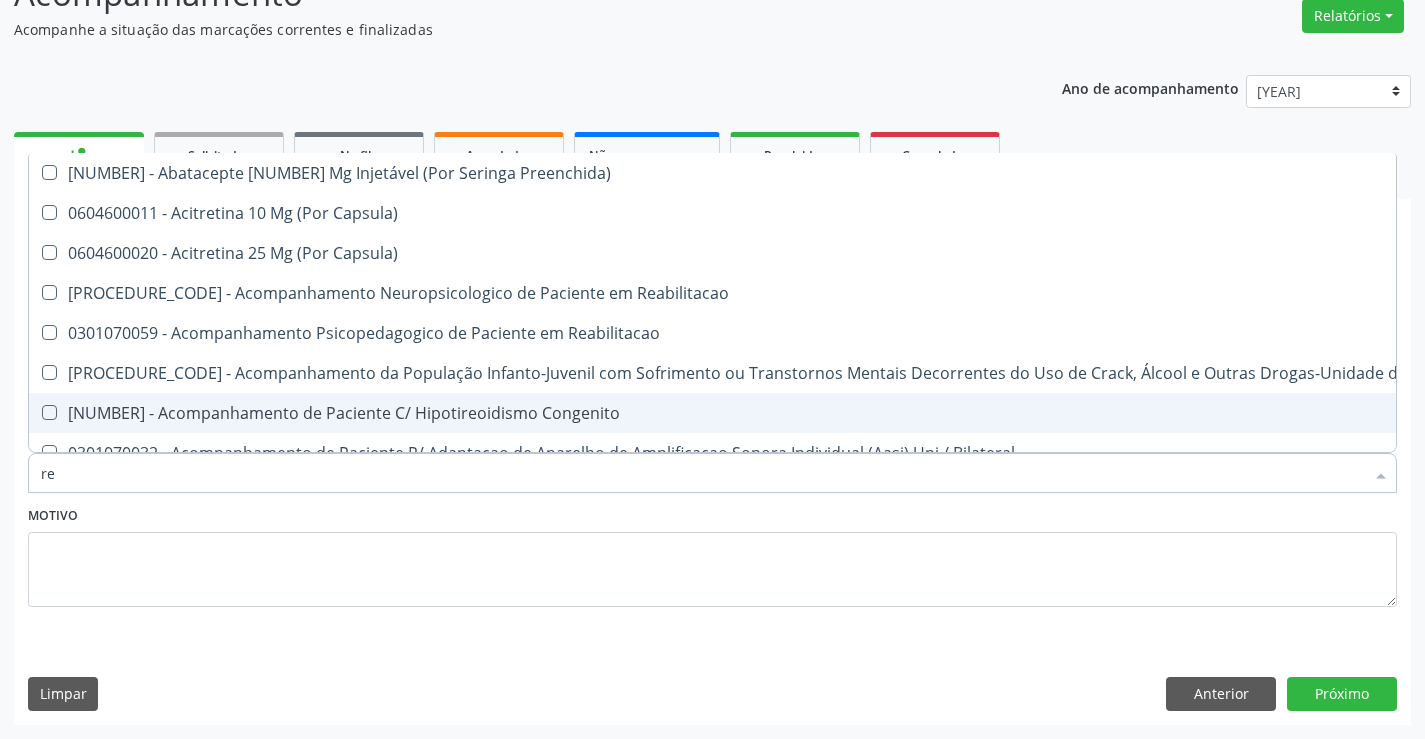 type on "[LAST]" 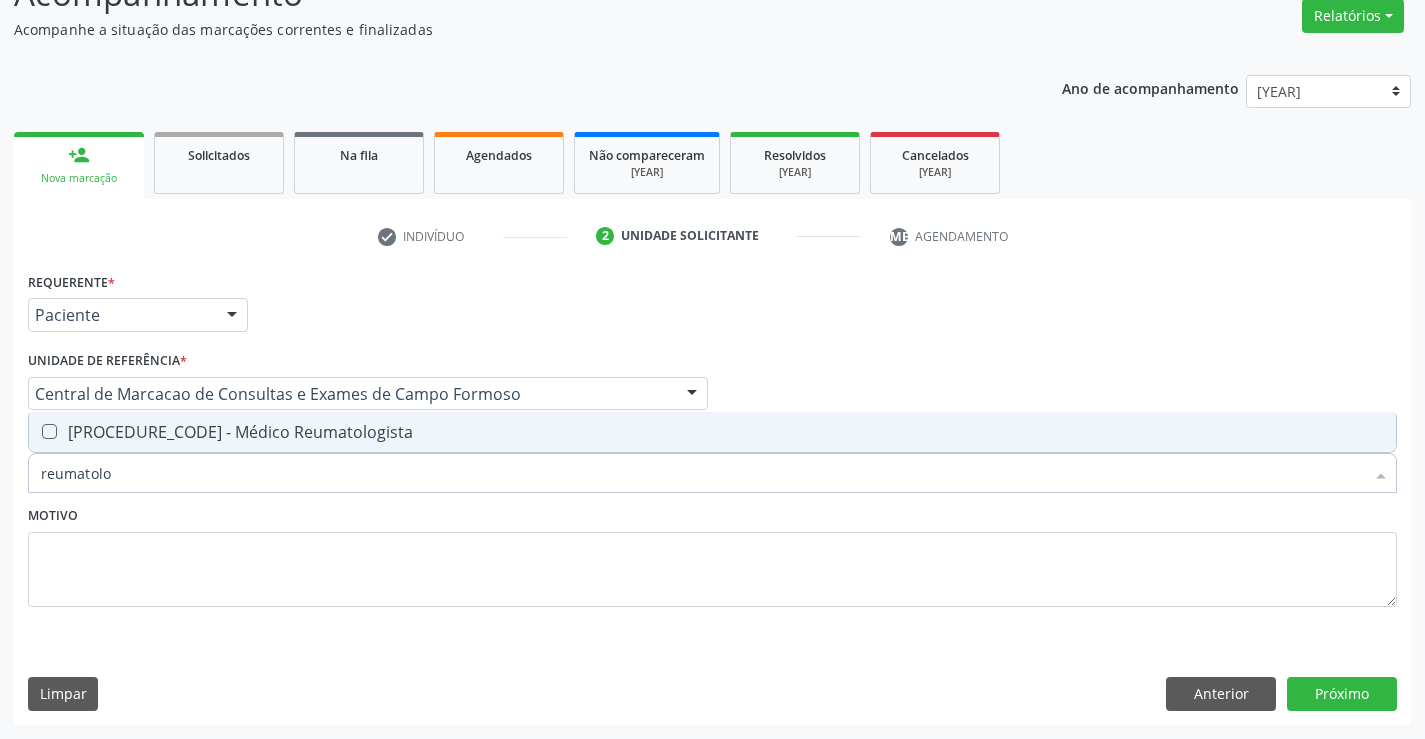 click on "[CODE] - Médico Reumatologista" at bounding box center (712, 432) 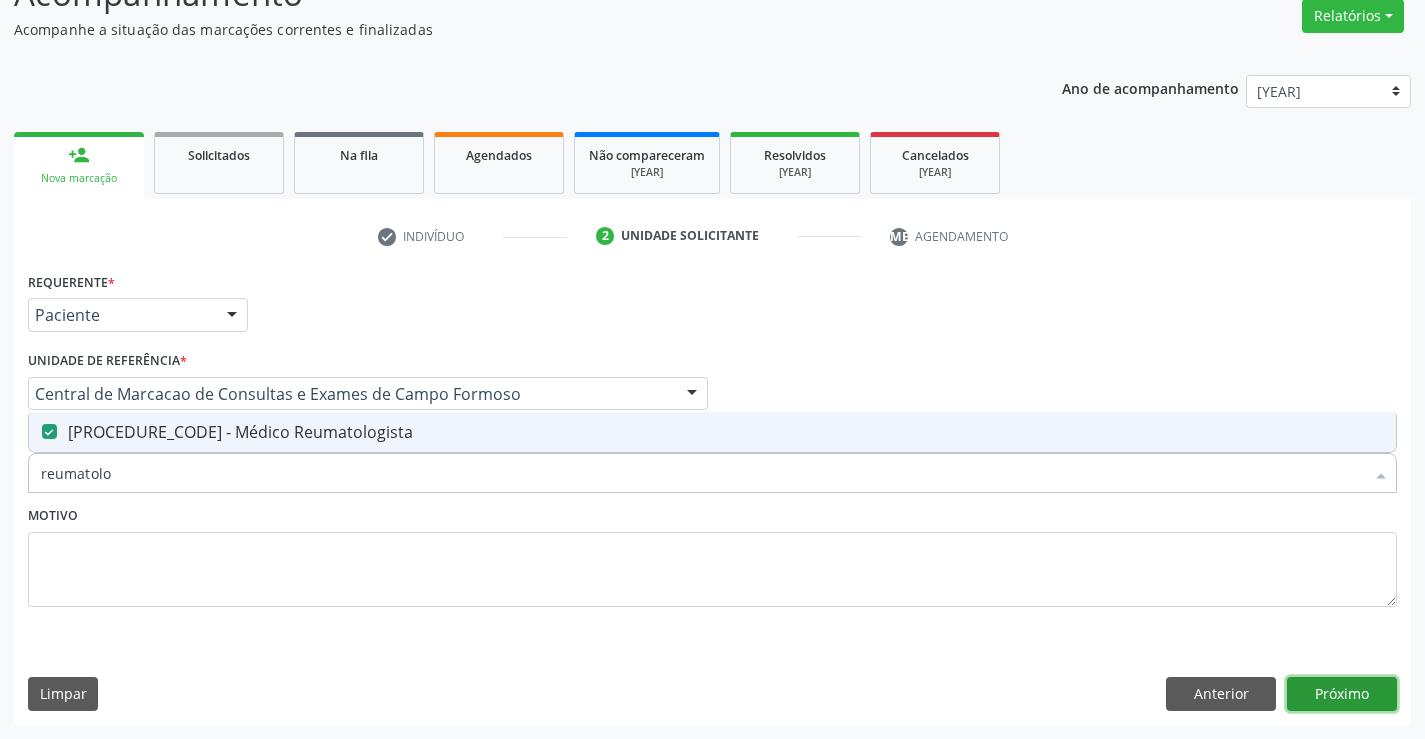 click on "Próximo" at bounding box center (1342, 694) 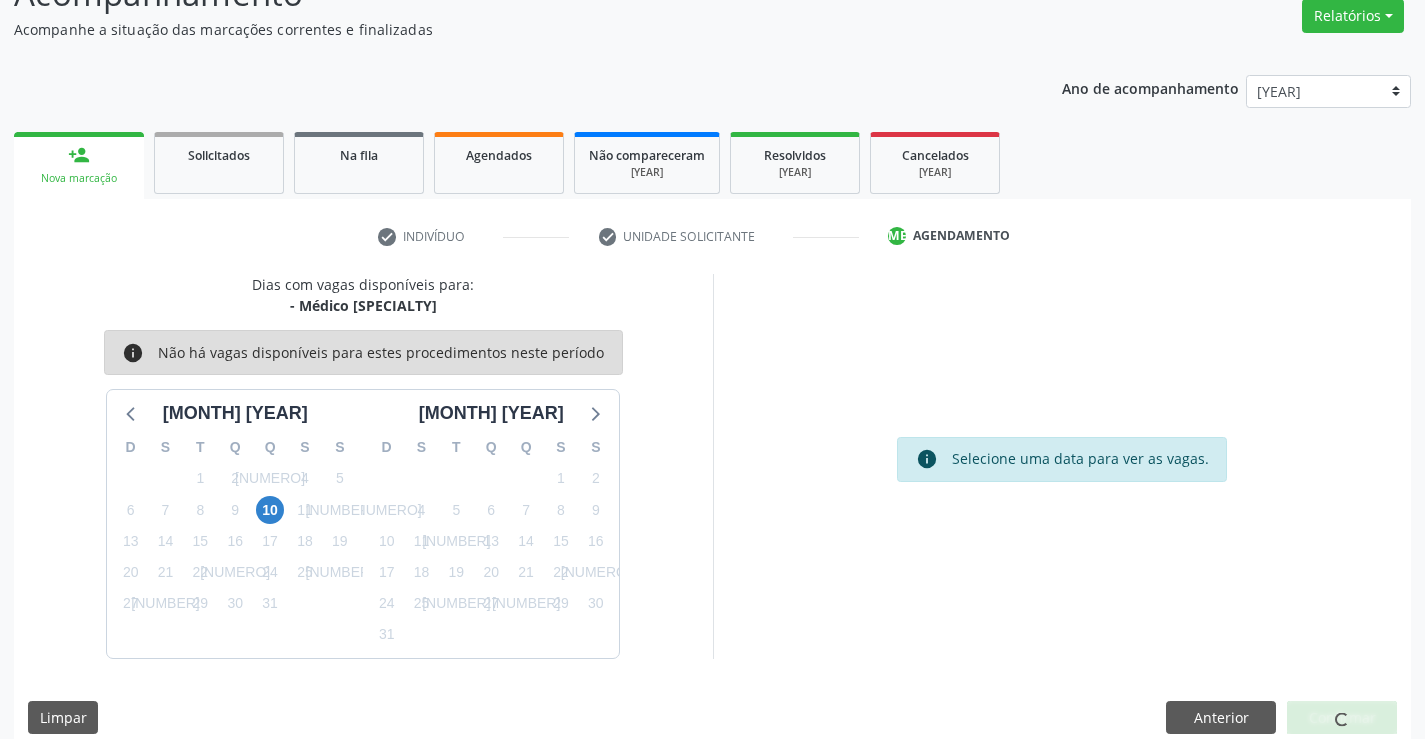 scroll, scrollTop: 131, scrollLeft: 0, axis: vertical 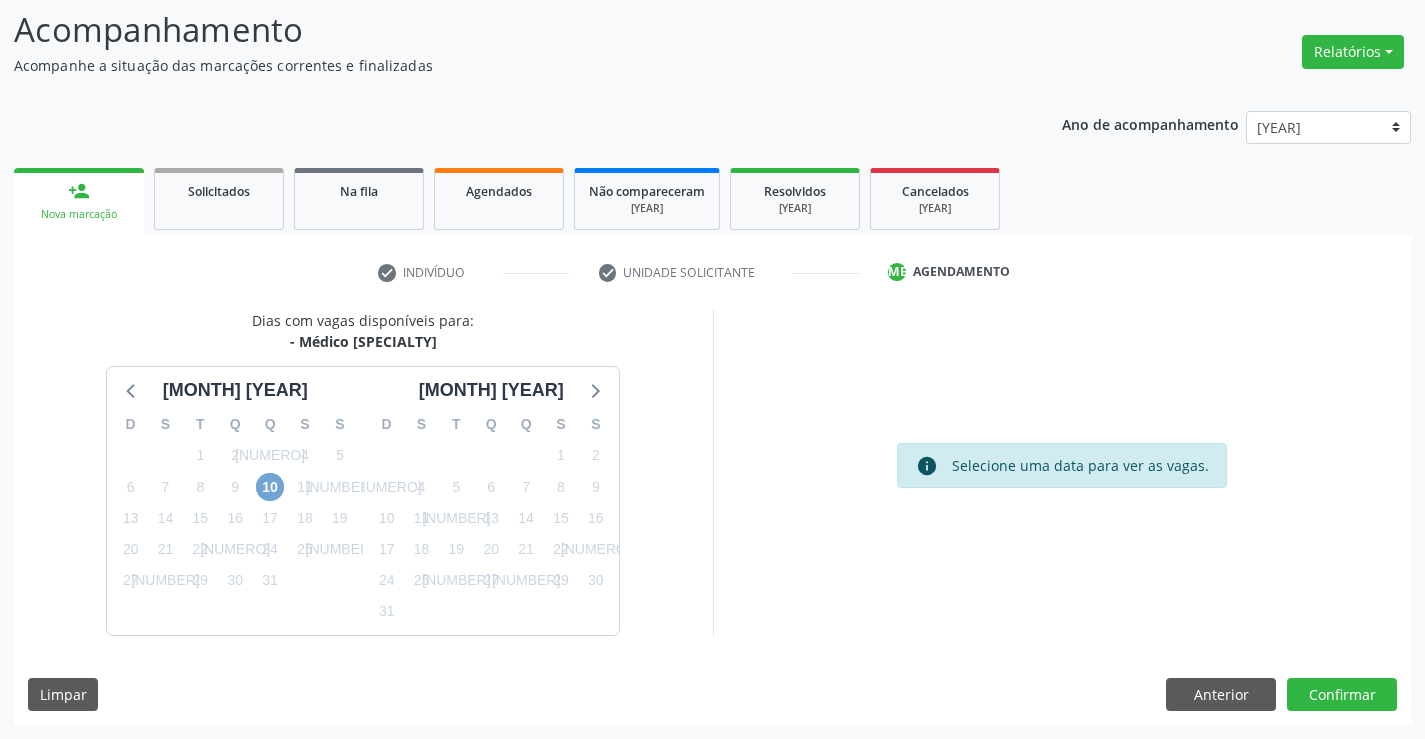 click on "[NUMBER]" at bounding box center [270, 487] 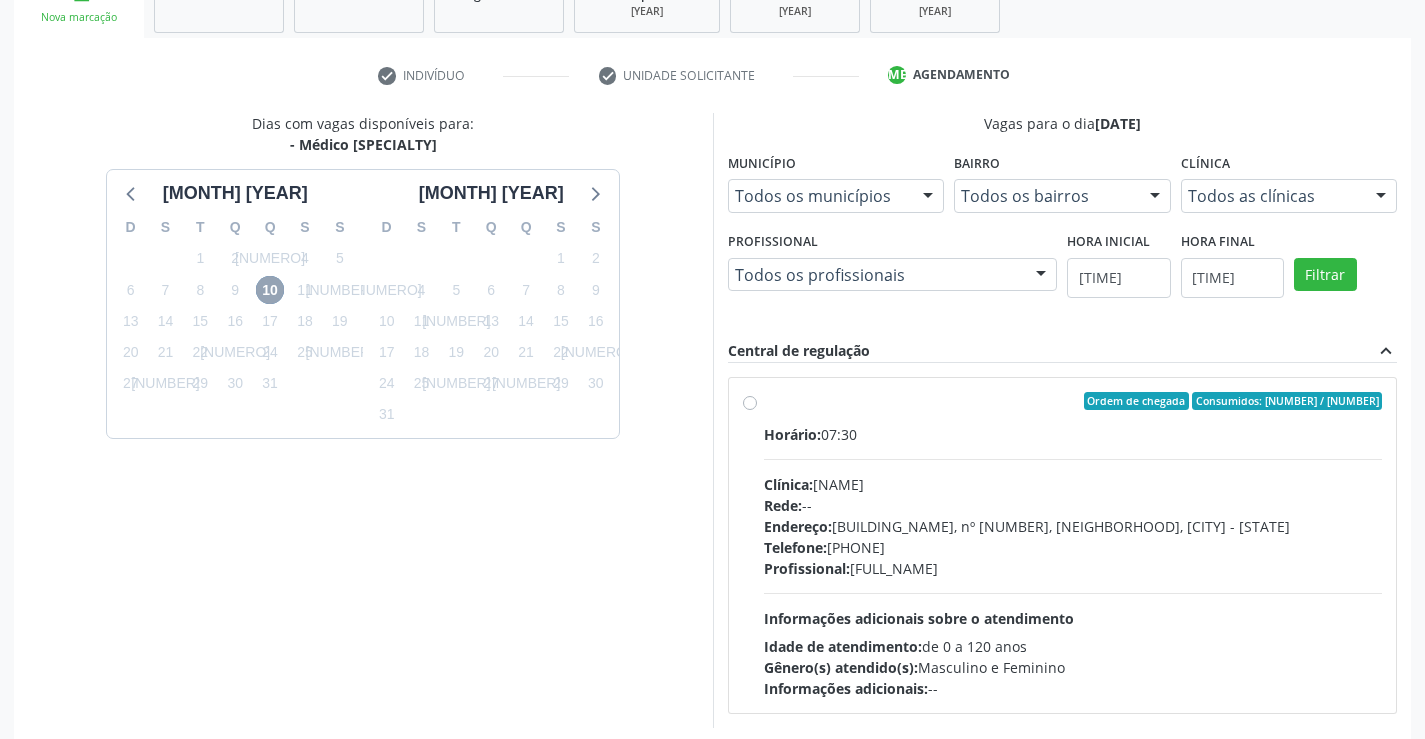 scroll, scrollTop: 420, scrollLeft: 0, axis: vertical 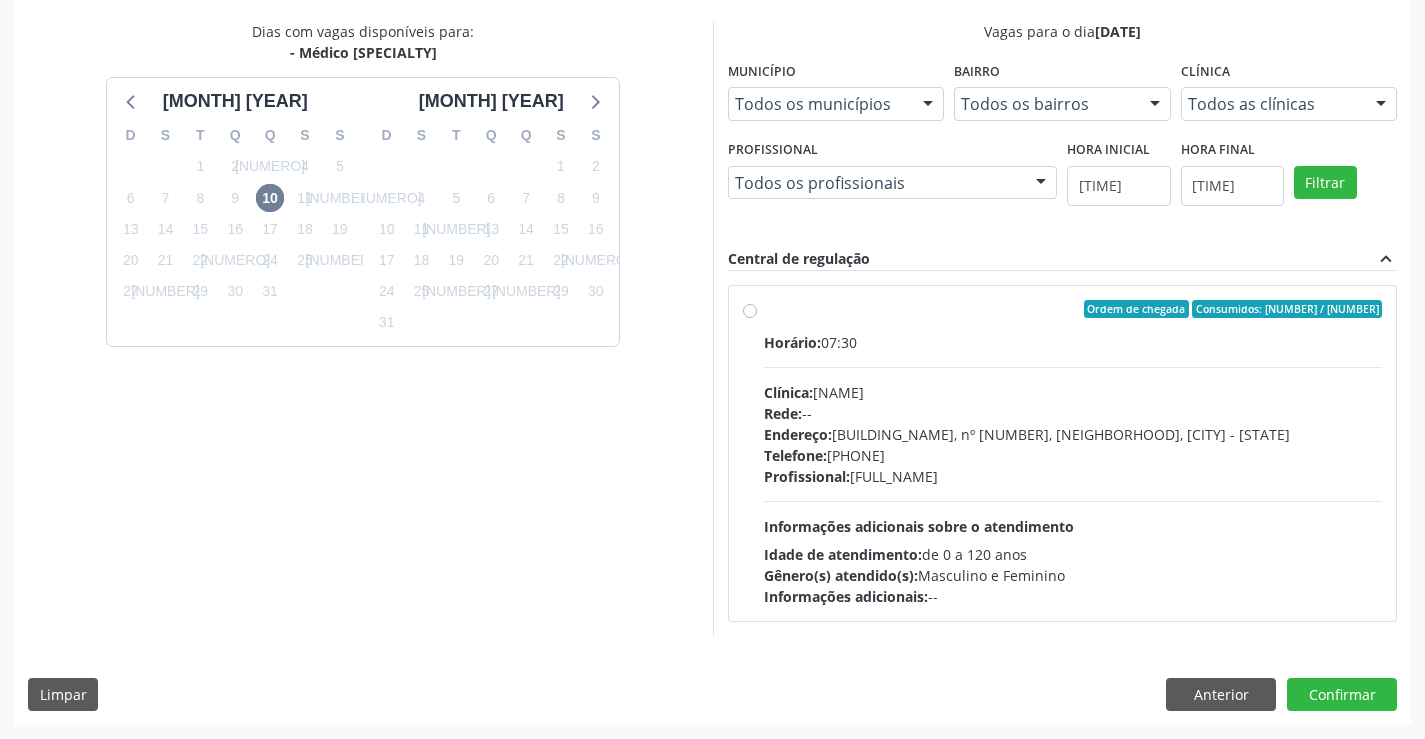 click on "Ordem de chegada
Consumidos: 2 / 30
Horário:   07:30
Clínica:  Policlínica Municipal
Rede:
--
Endereço:   Predio, nº 386, Centro, Campo Formoso - BA
Telefone:   (74) 6451312
Profissional:
Juvenilson Jose de Sa Andrade
Informações adicionais sobre o atendimento
Idade de atendimento:
de 0 a 120 anos
Gênero(s) atendido(s):
Masculino e Feminino
Informações adicionais:
--" at bounding box center (1073, 453) 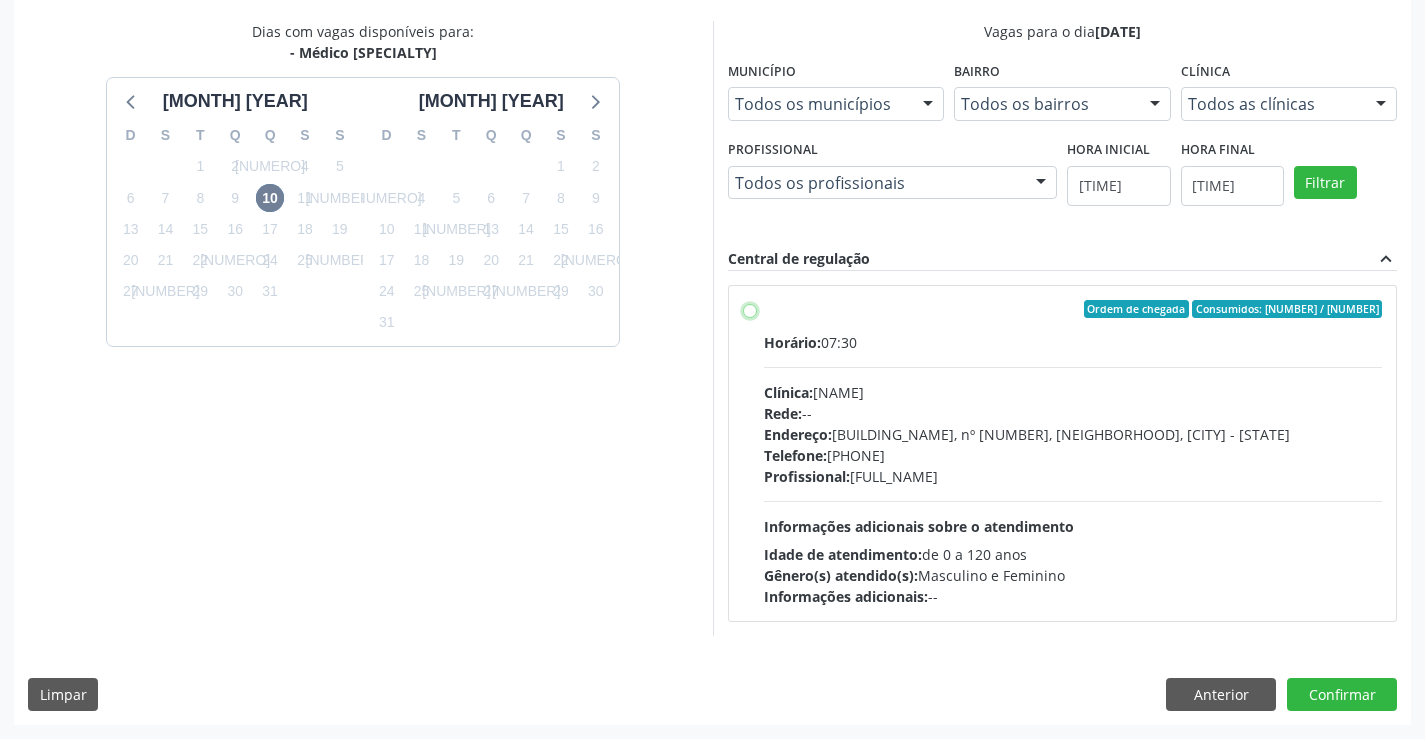 click on "Ordem de chegada
Consumidos: 2 / 30
Horário:   07:30
Clínica:  Policlínica Municipal
Rede:
--
Endereço:   Predio, nº 386, Centro, Campo Formoso - BA
Telefone:   (74) 6451312
Profissional:
Juvenilson Jose de Sa Andrade
Informações adicionais sobre o atendimento
Idade de atendimento:
de 0 a 120 anos
Gênero(s) atendido(s):
Masculino e Feminino
Informações adicionais:
--" at bounding box center (750, 309) 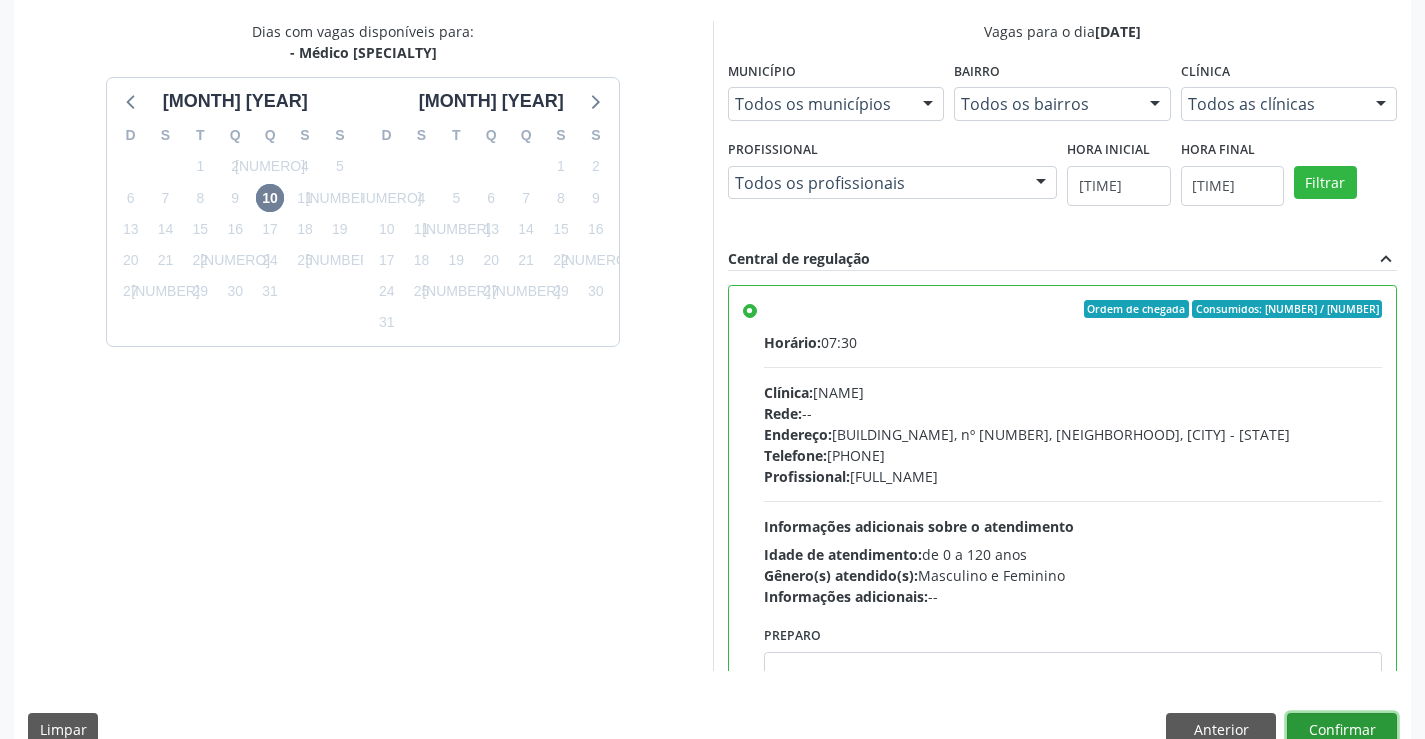 click on "Confirmar" at bounding box center [1342, 730] 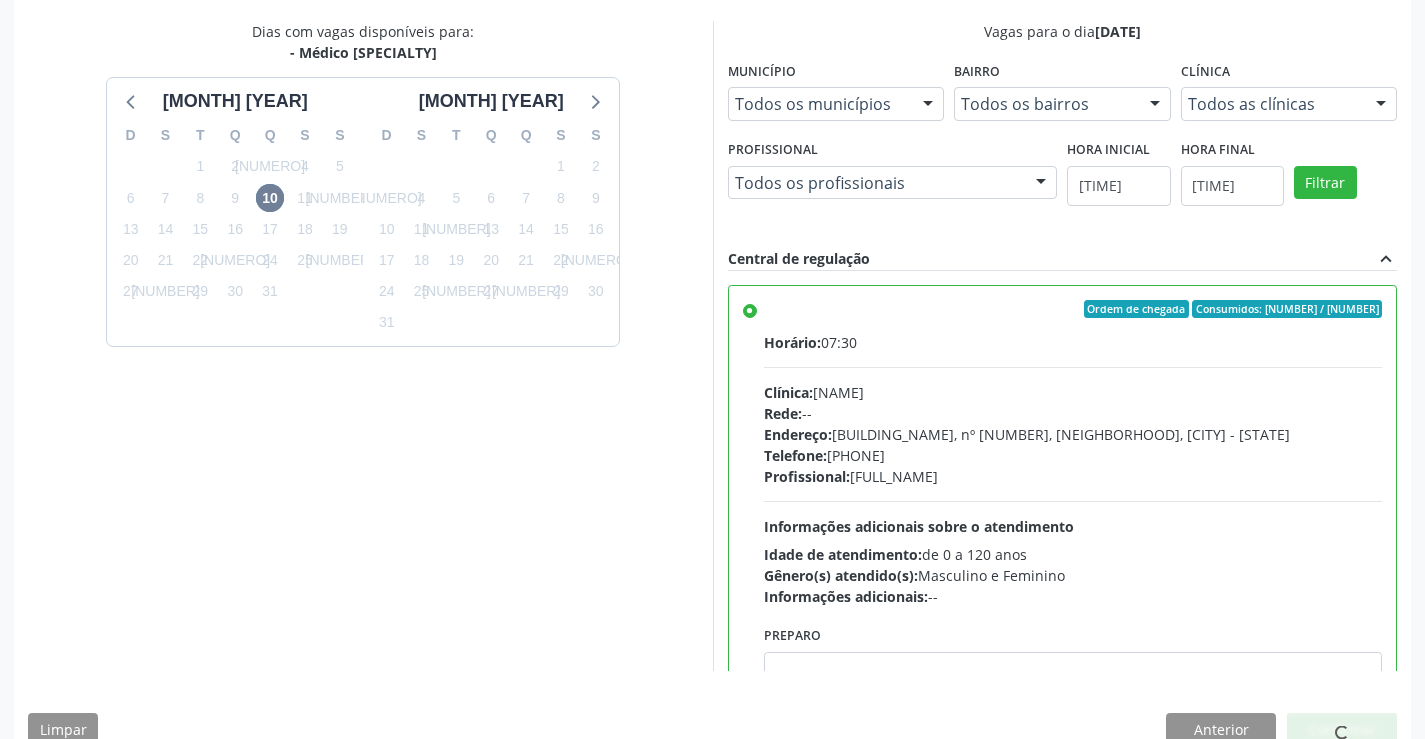scroll, scrollTop: 0, scrollLeft: 0, axis: both 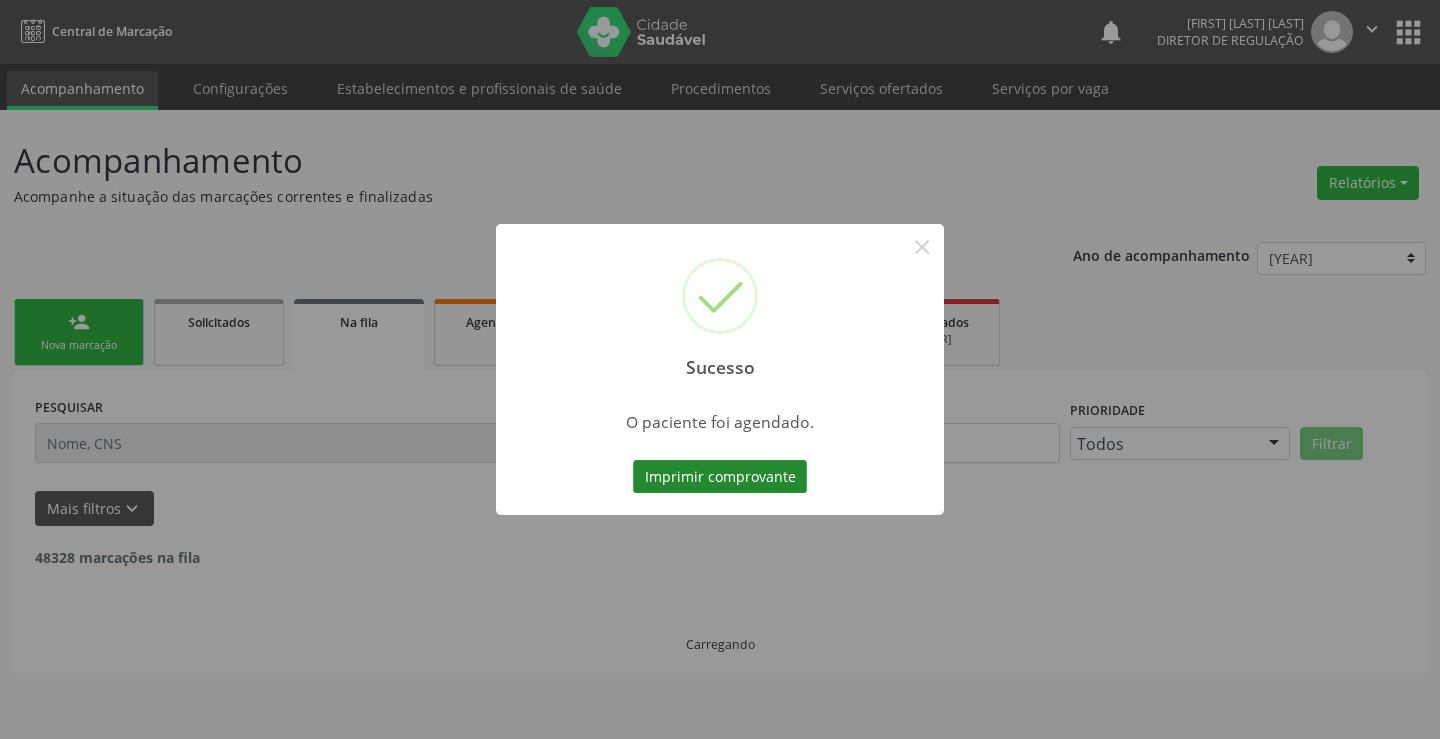 click on "Imprimir comprovante" at bounding box center (720, 477) 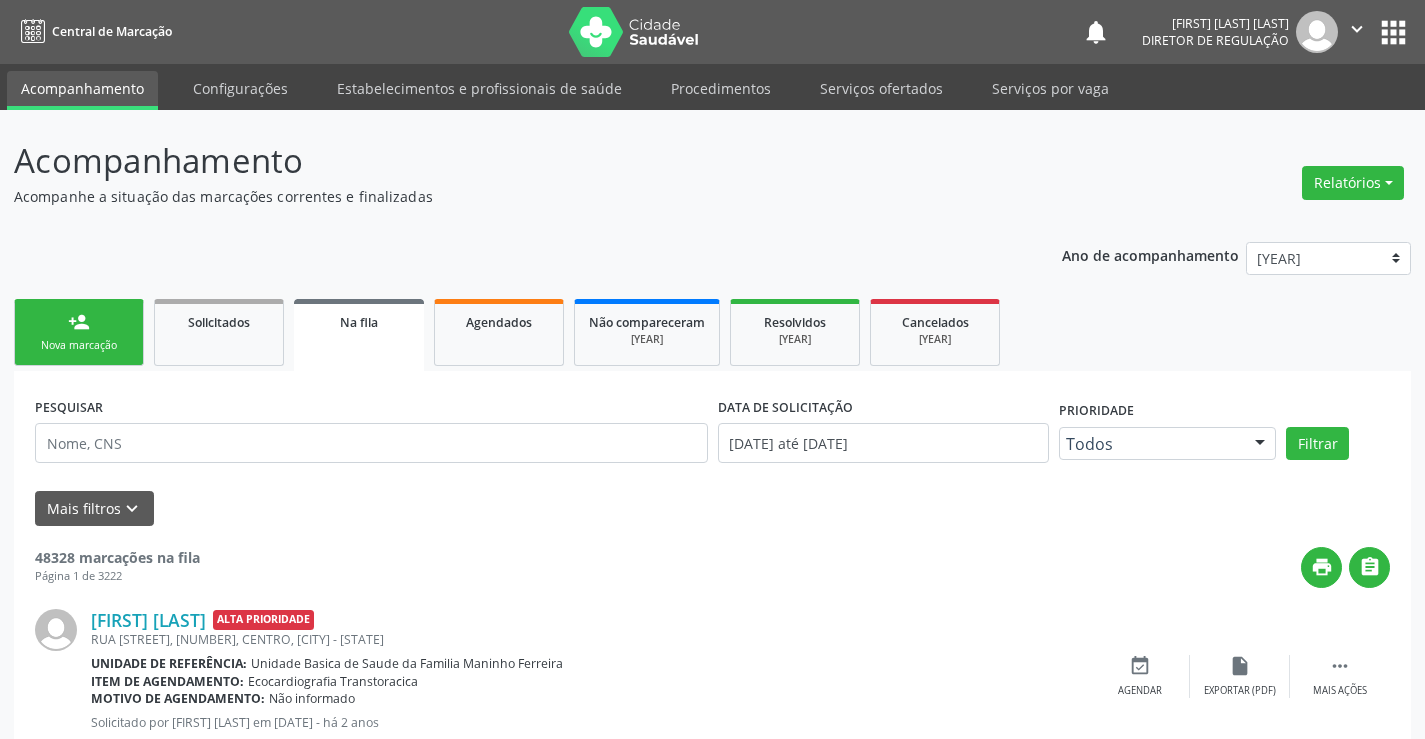 click on "person_add
Nova marcação" at bounding box center (79, 332) 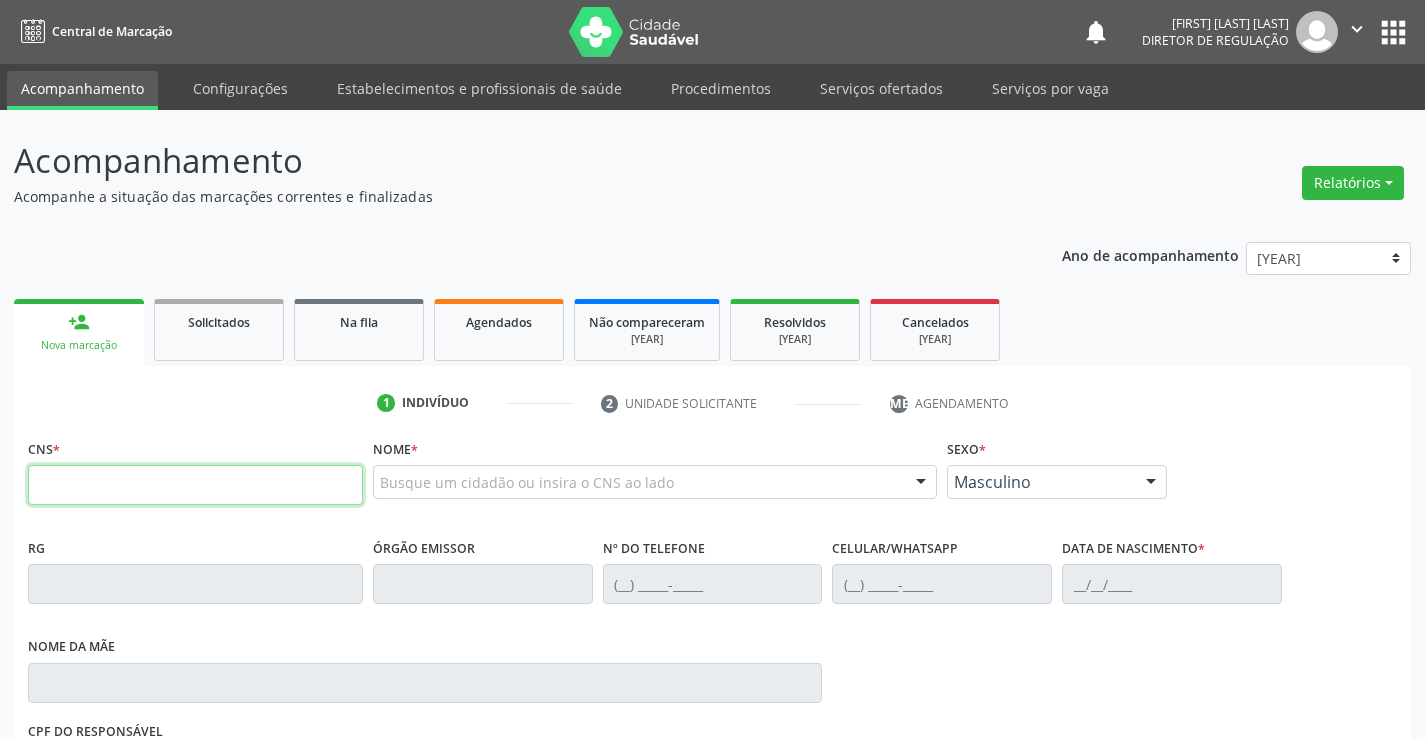 click at bounding box center (195, 485) 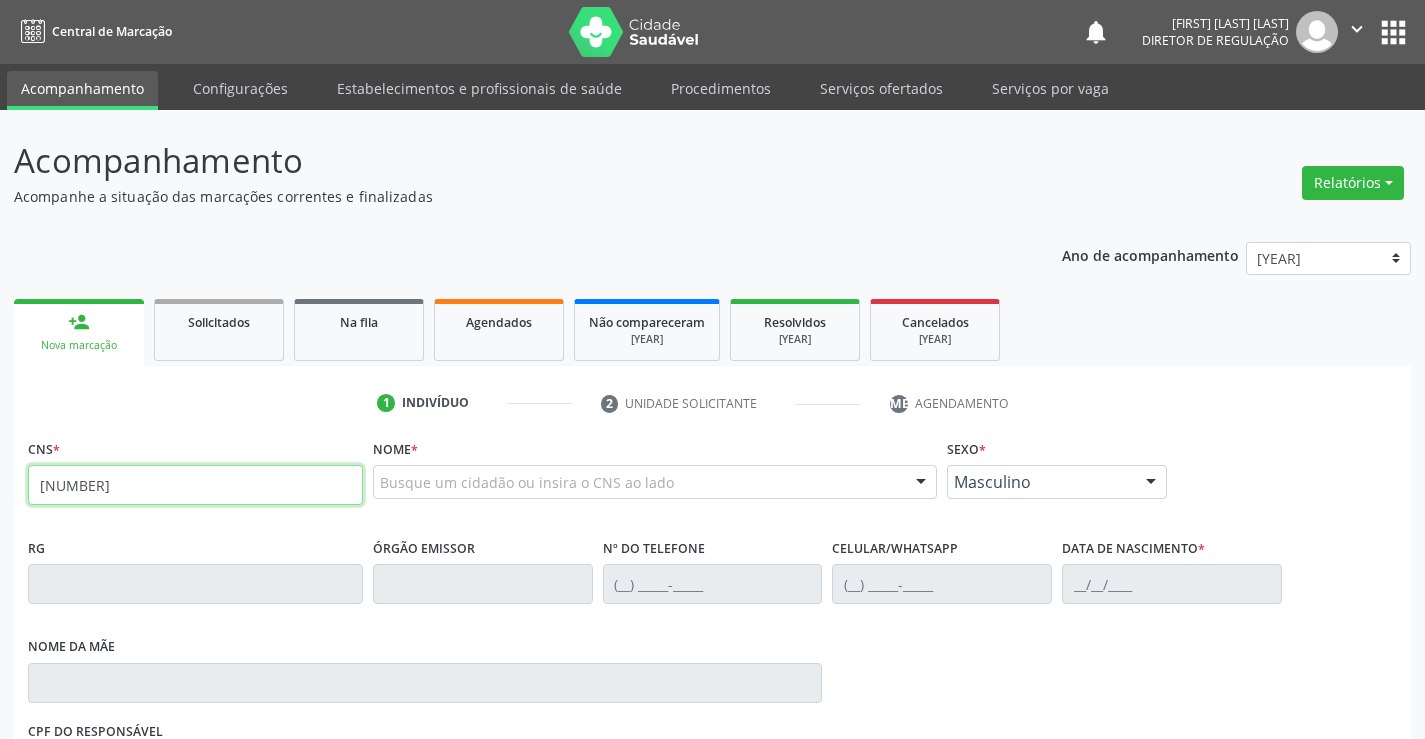 type on "700 0056 0181 0103" 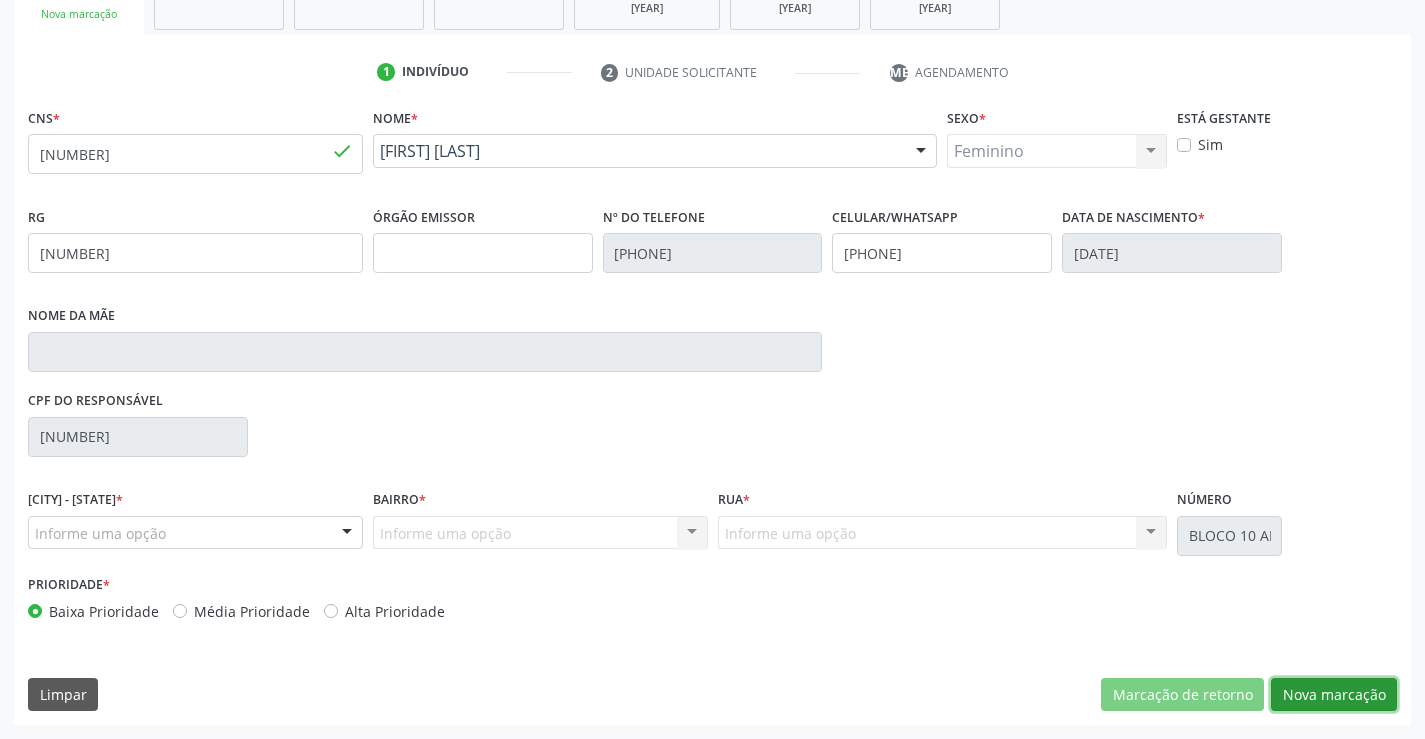 click on "Nova marcação" at bounding box center [1182, 695] 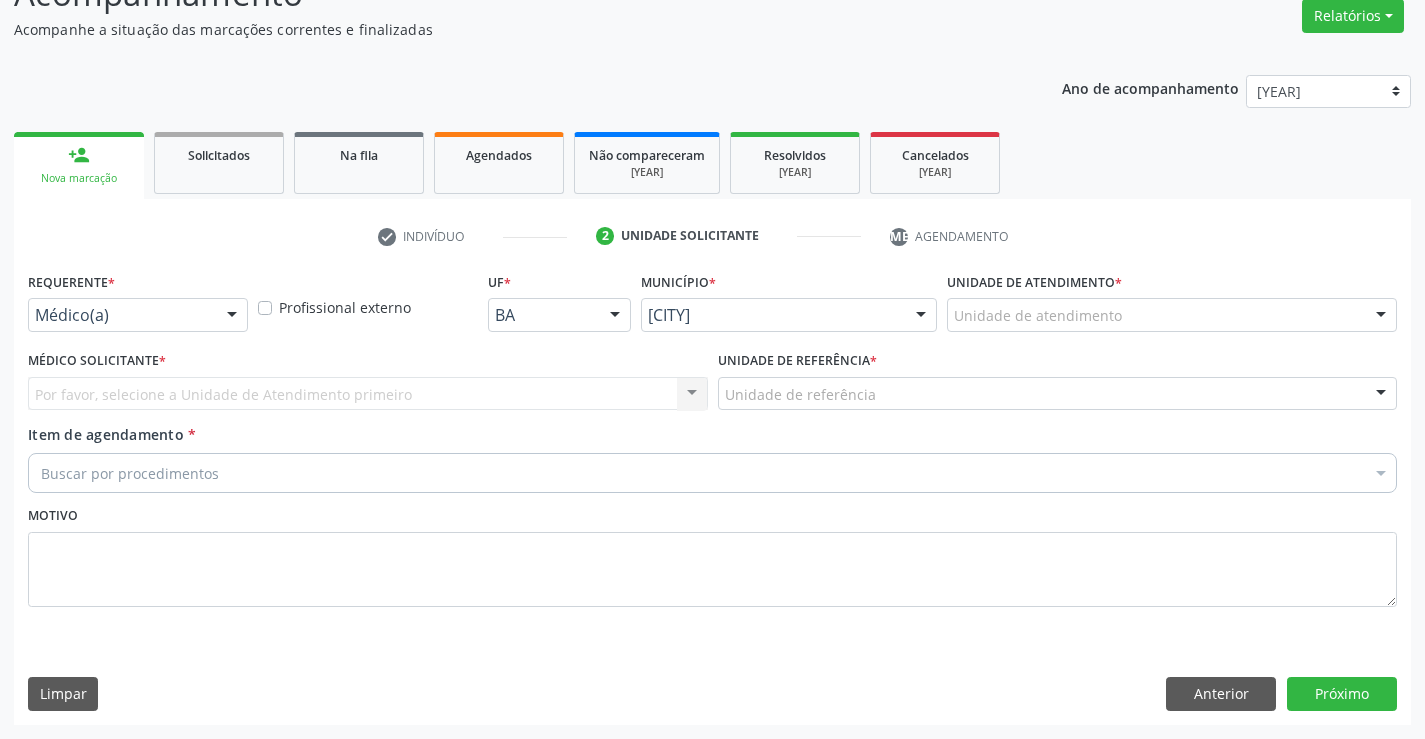 scroll, scrollTop: 167, scrollLeft: 0, axis: vertical 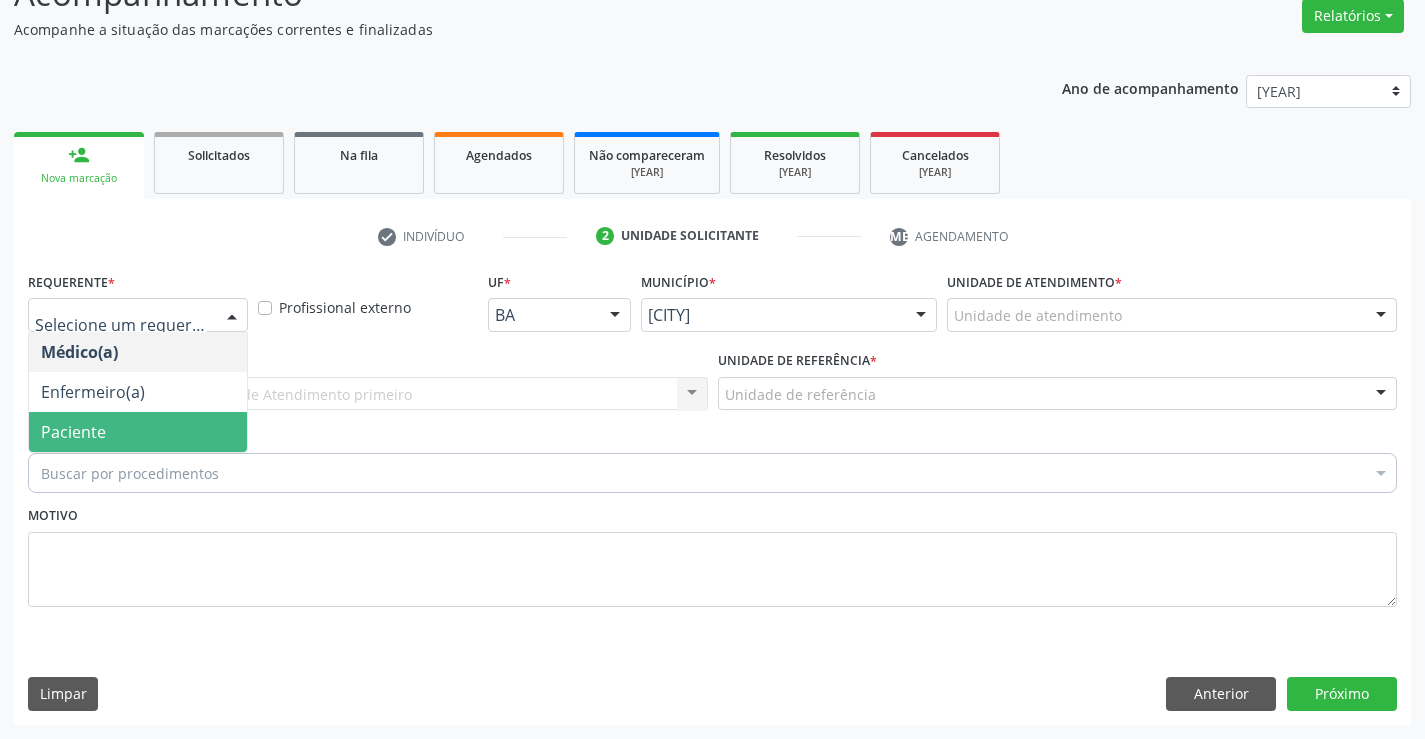 click on "Paciente" at bounding box center [138, 432] 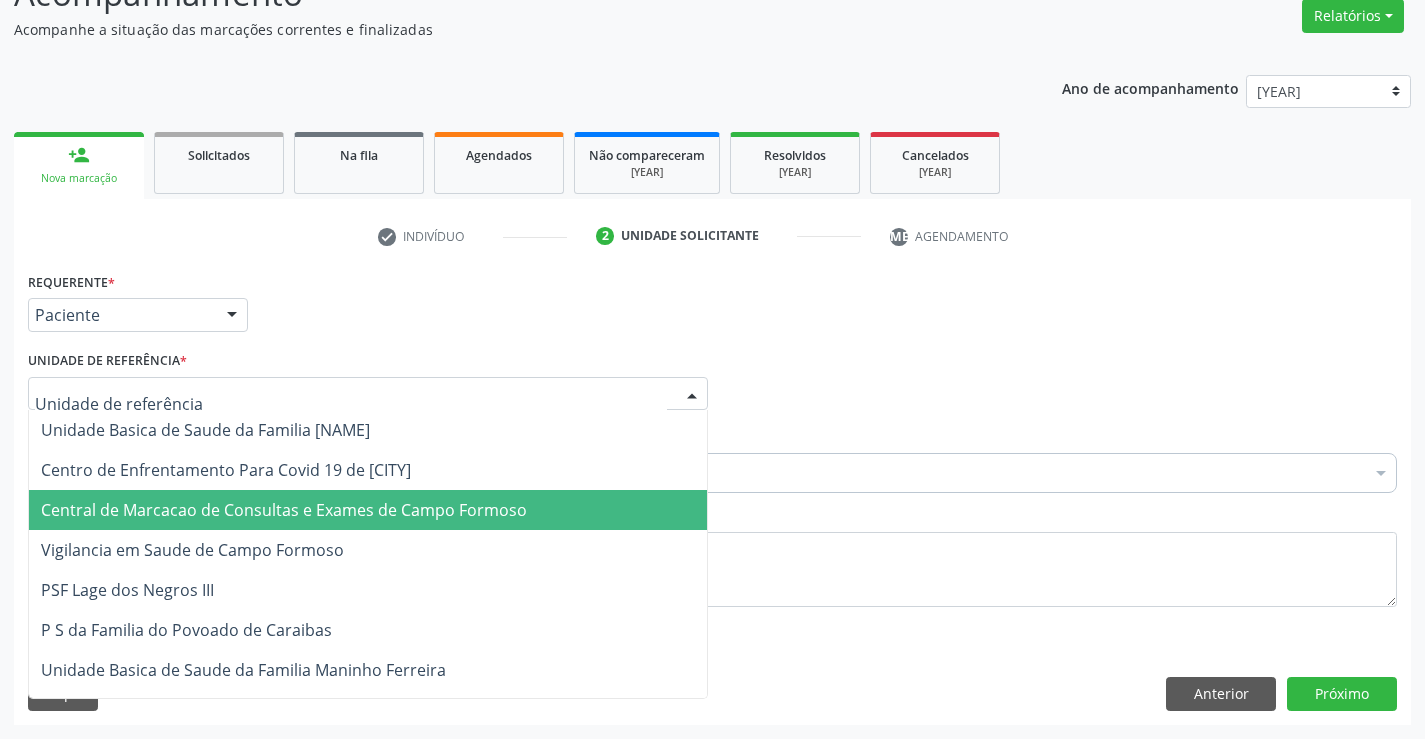 click on "Central de Marcacao de Consultas e Exames de [CITY]" at bounding box center [284, 510] 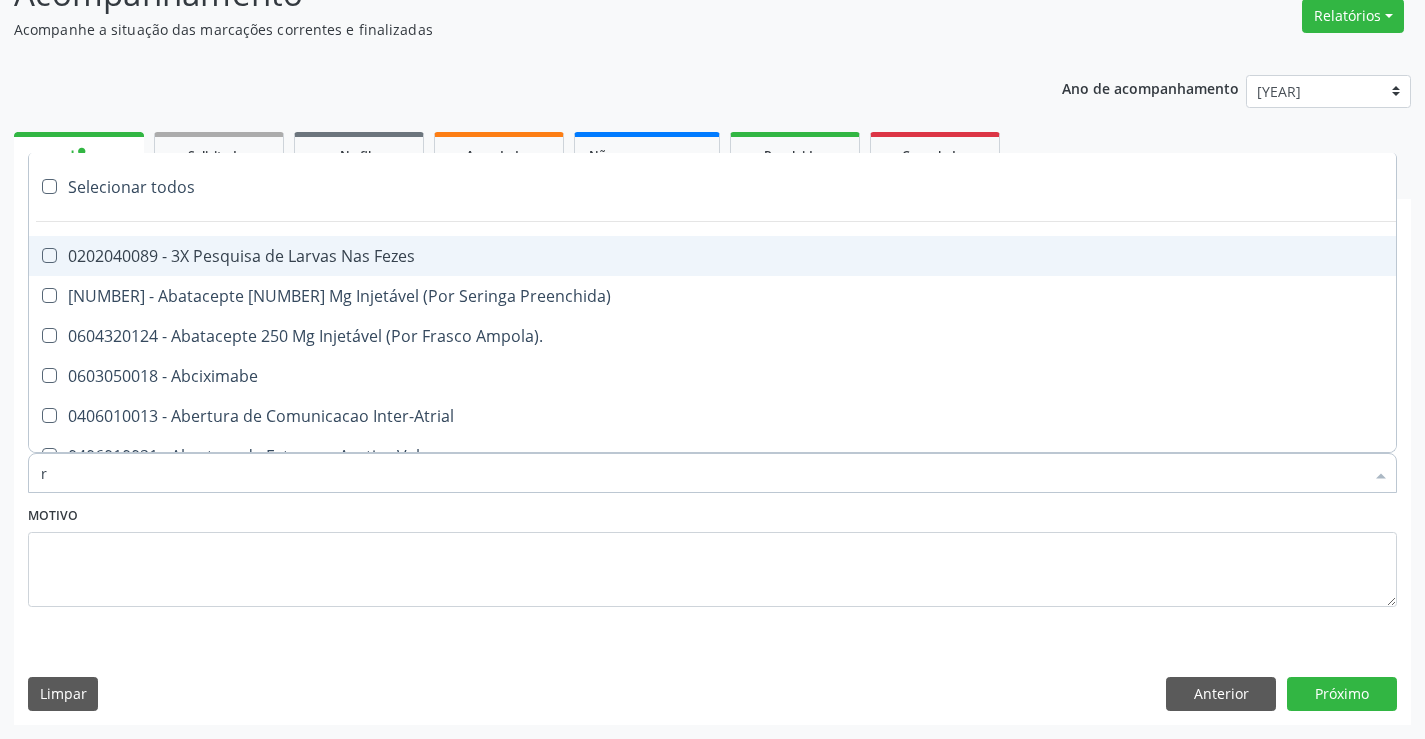 type on "re" 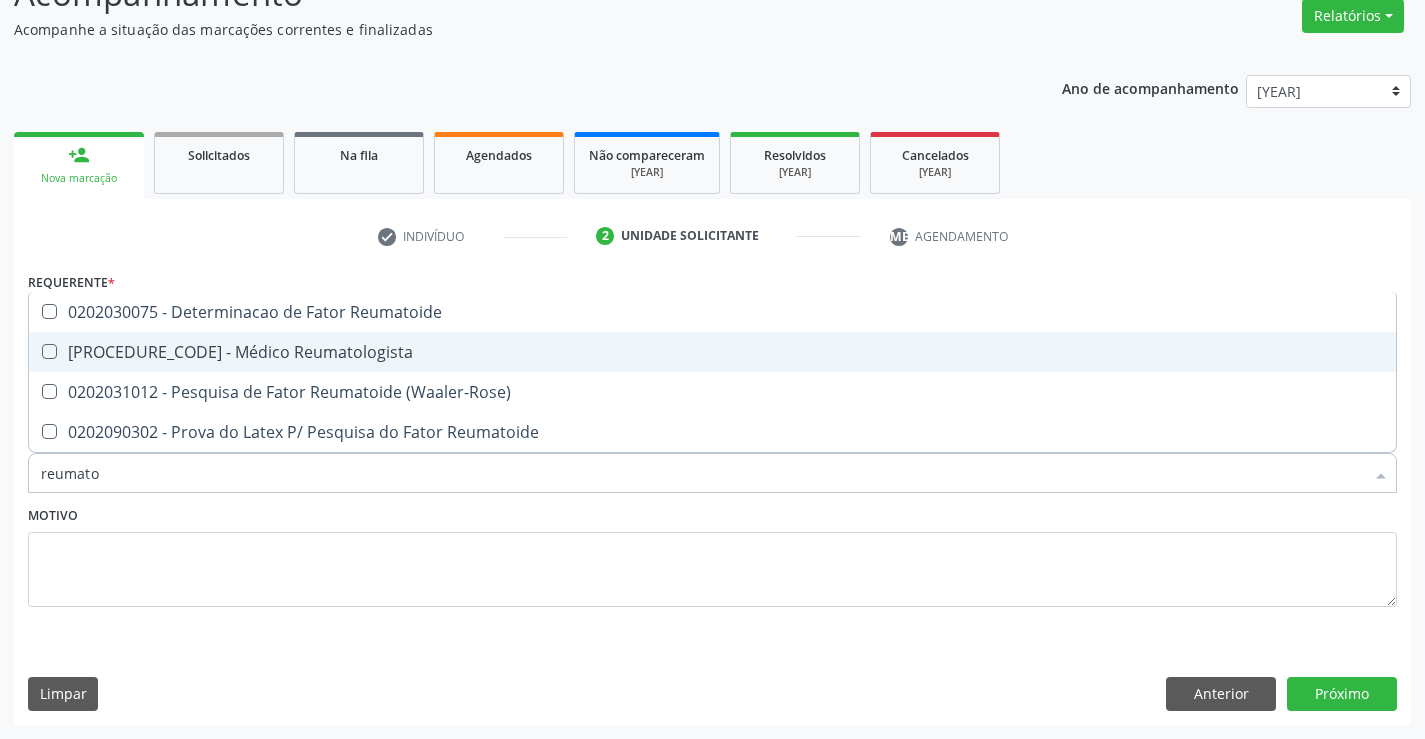 click on "[CODE] - Médico Reumatologista" at bounding box center [712, 352] 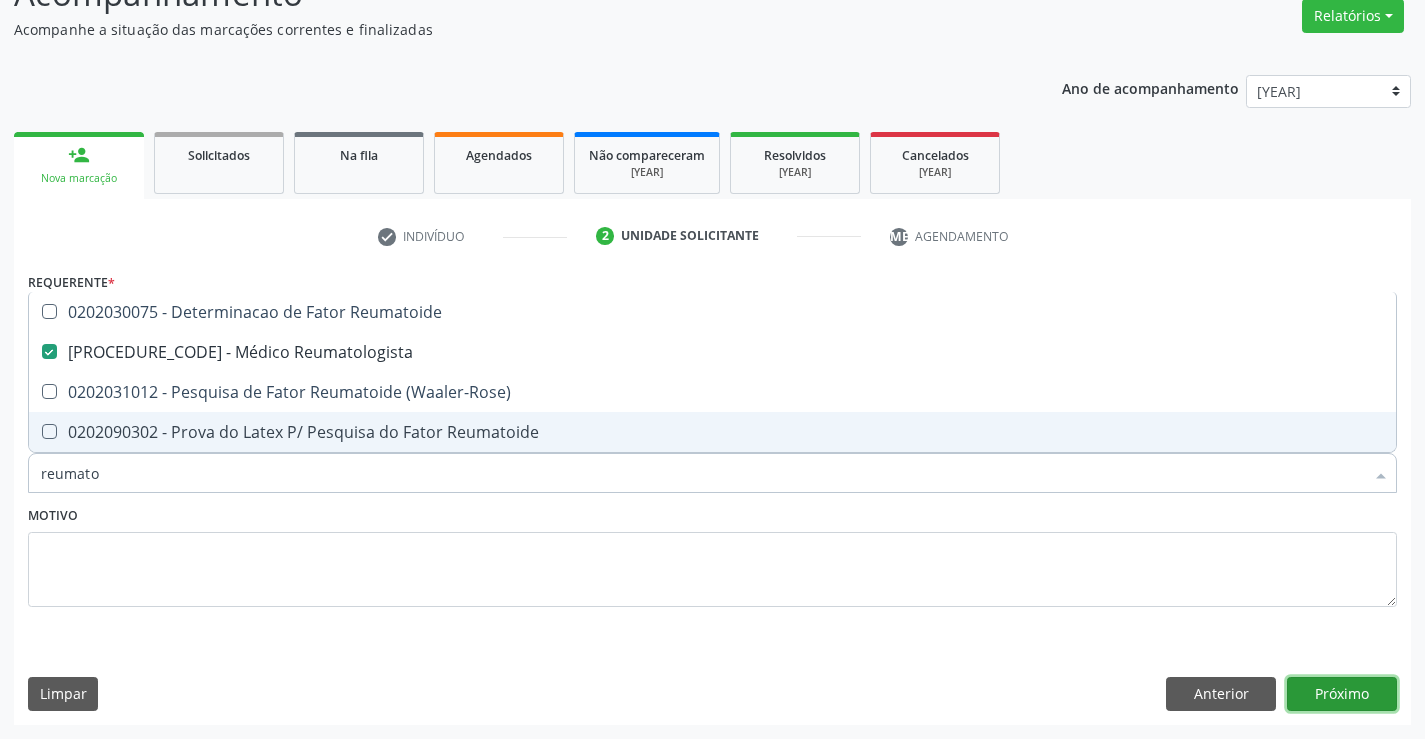 click on "Próximo" at bounding box center [1342, 694] 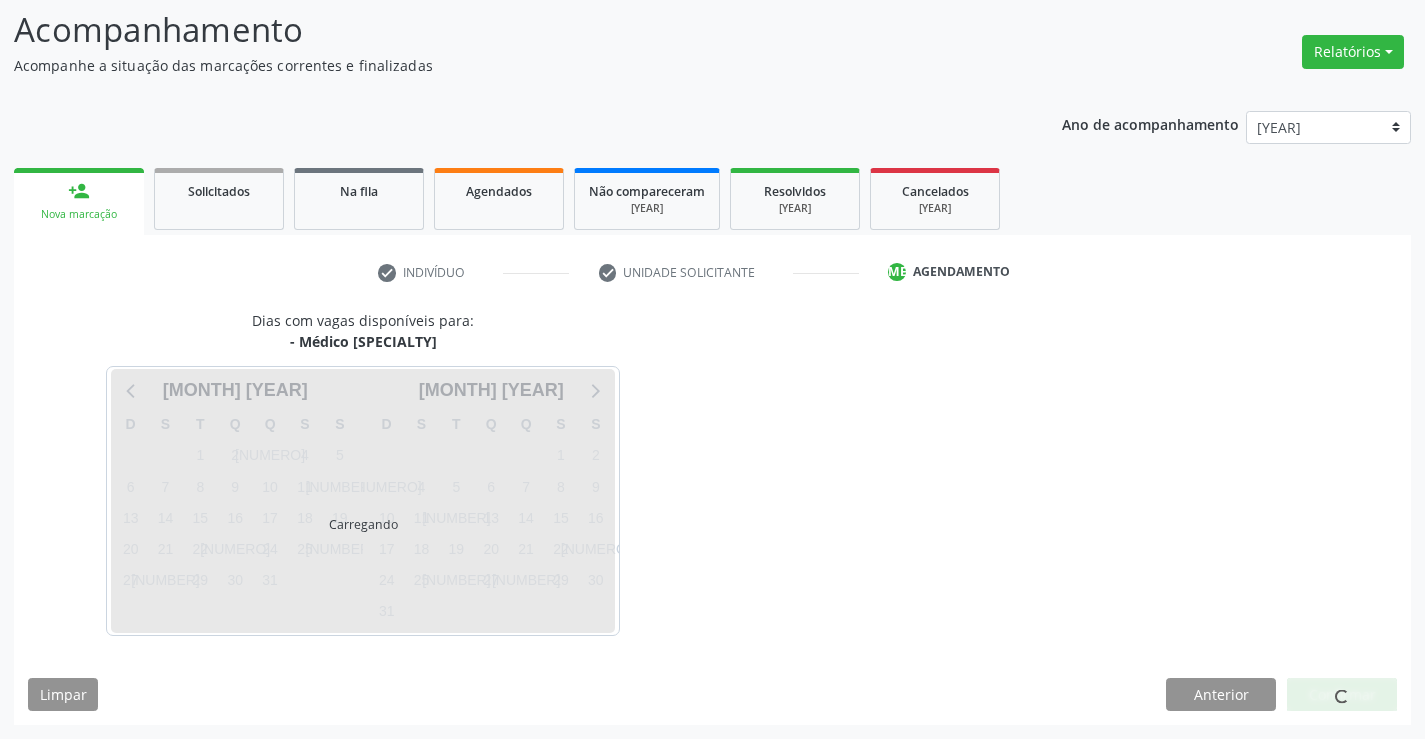 scroll, scrollTop: 131, scrollLeft: 0, axis: vertical 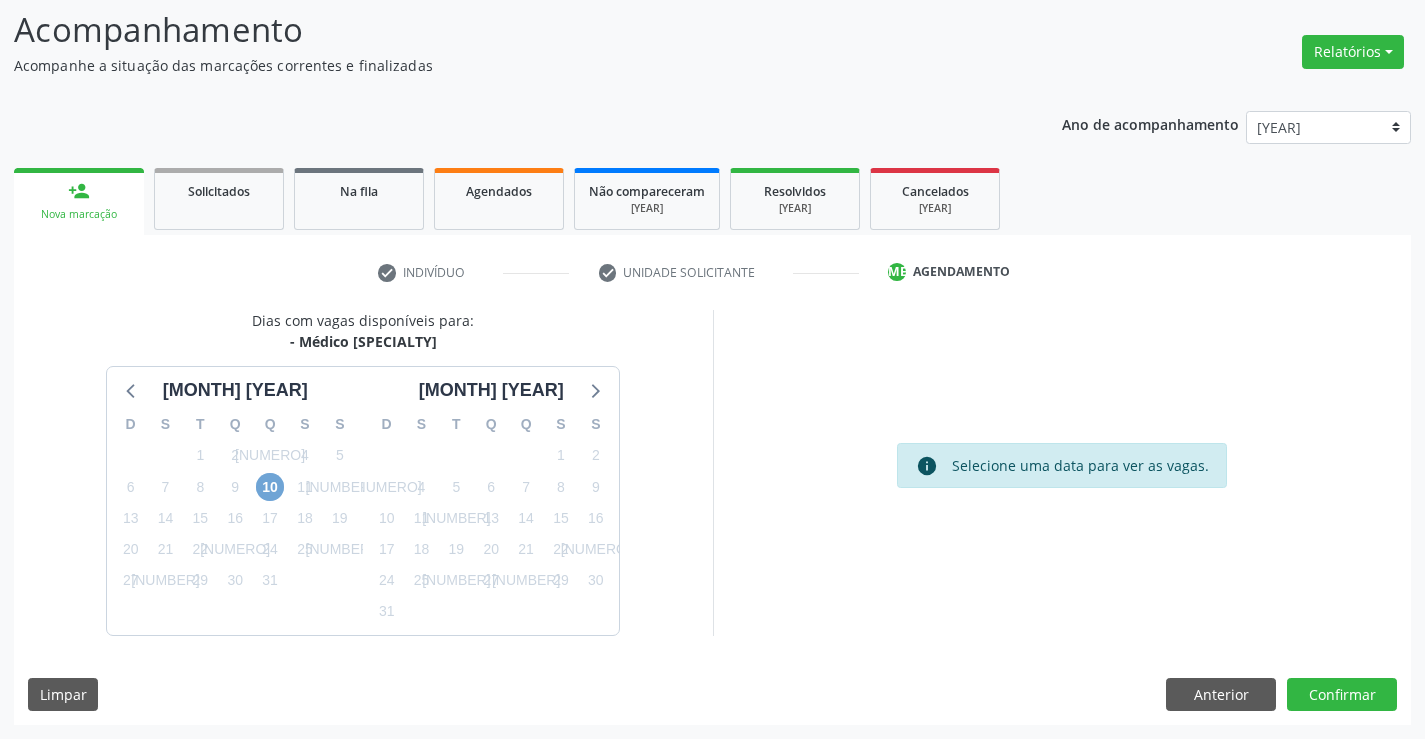 drag, startPoint x: 273, startPoint y: 493, endPoint x: 730, endPoint y: 483, distance: 457.1094 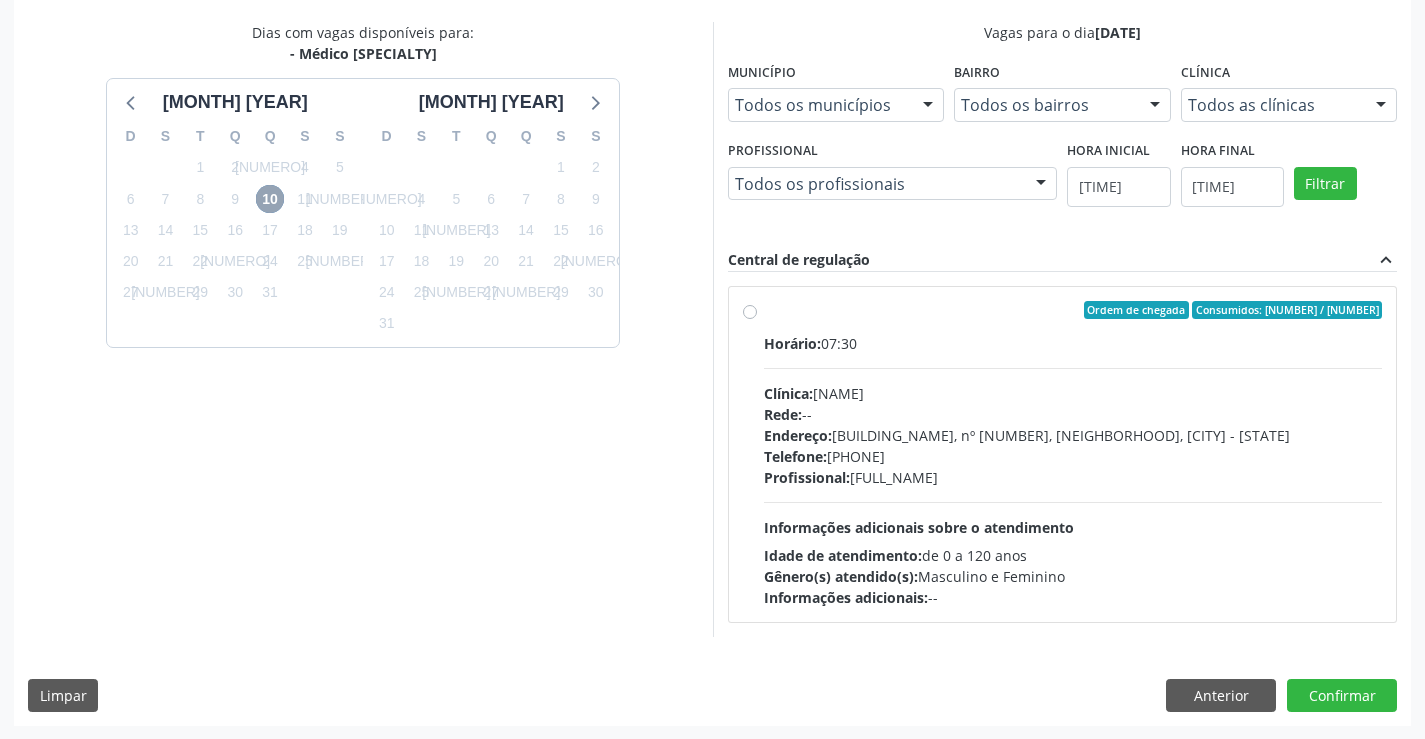 scroll, scrollTop: 420, scrollLeft: 0, axis: vertical 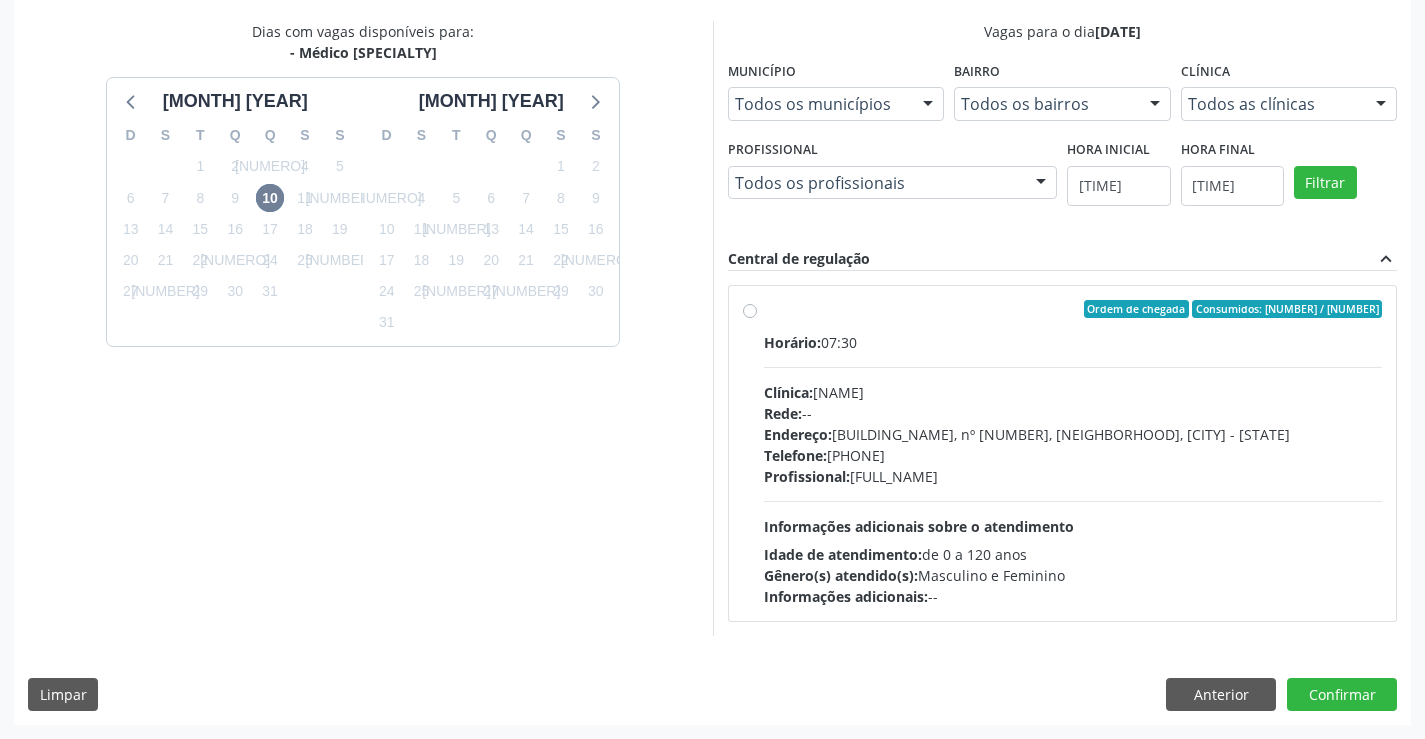 click on "Ordem de chegada
Consumidos: 3 / 30
Horário:   07:30
Clínica:  Policlínica Municipal
Rede:
--
Endereço:   Predio, nº 386, Centro, Campo Formoso - BA
Telefone:   (74) 6451312
Profissional:
Juvenilson Jose de Sa Andrade
Informações adicionais sobre o atendimento
Idade de atendimento:
de 0 a 120 anos
Gênero(s) atendido(s):
Masculino e Feminino
Informações adicionais:
--" at bounding box center [1073, 453] 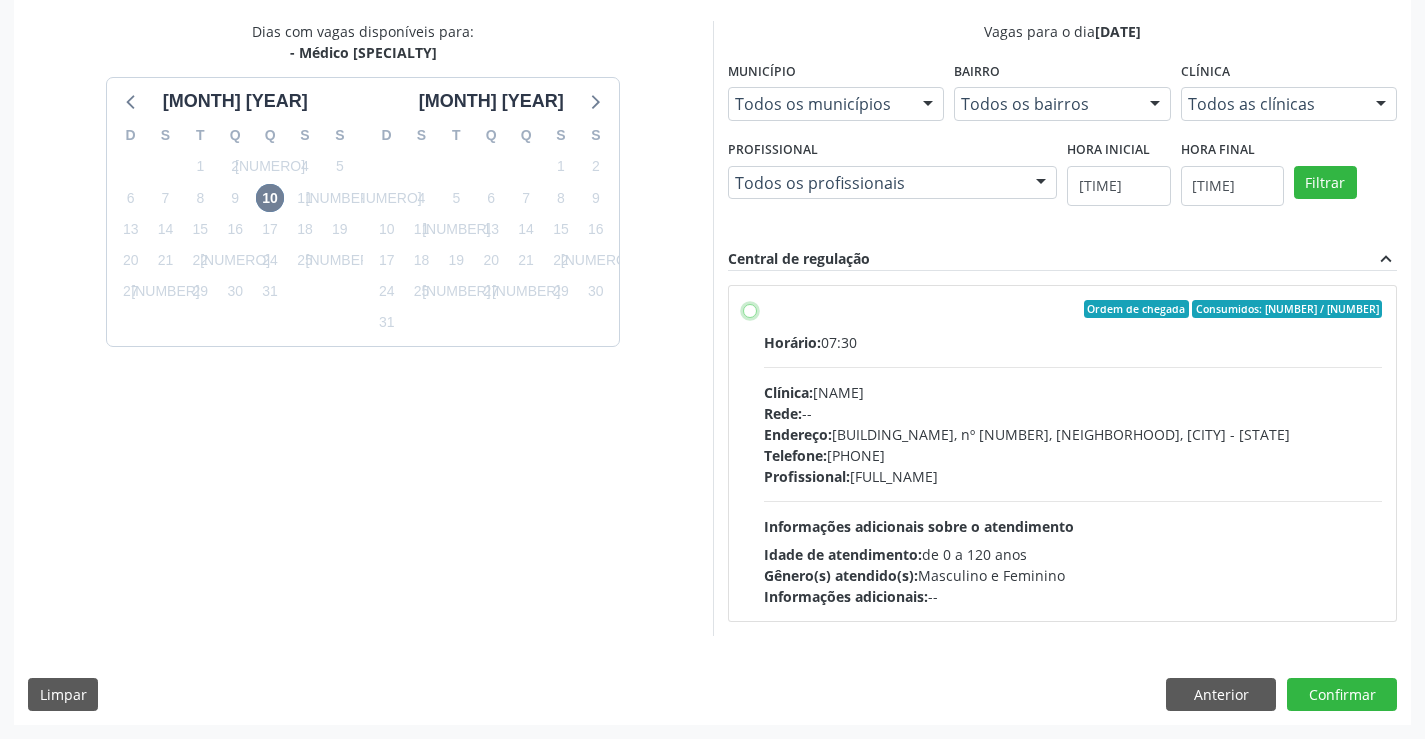 click on "Ordem de chegada
Consumidos: 3 / 30
Horário:   07:30
Clínica:  Policlínica Municipal
Rede:
--
Endereço:   Predio, nº 386, Centro, Campo Formoso - BA
Telefone:   (74) 6451312
Profissional:
Juvenilson Jose de Sa Andrade
Informações adicionais sobre o atendimento
Idade de atendimento:
de 0 a 120 anos
Gênero(s) atendido(s):
Masculino e Feminino
Informações adicionais:
--" at bounding box center (750, 309) 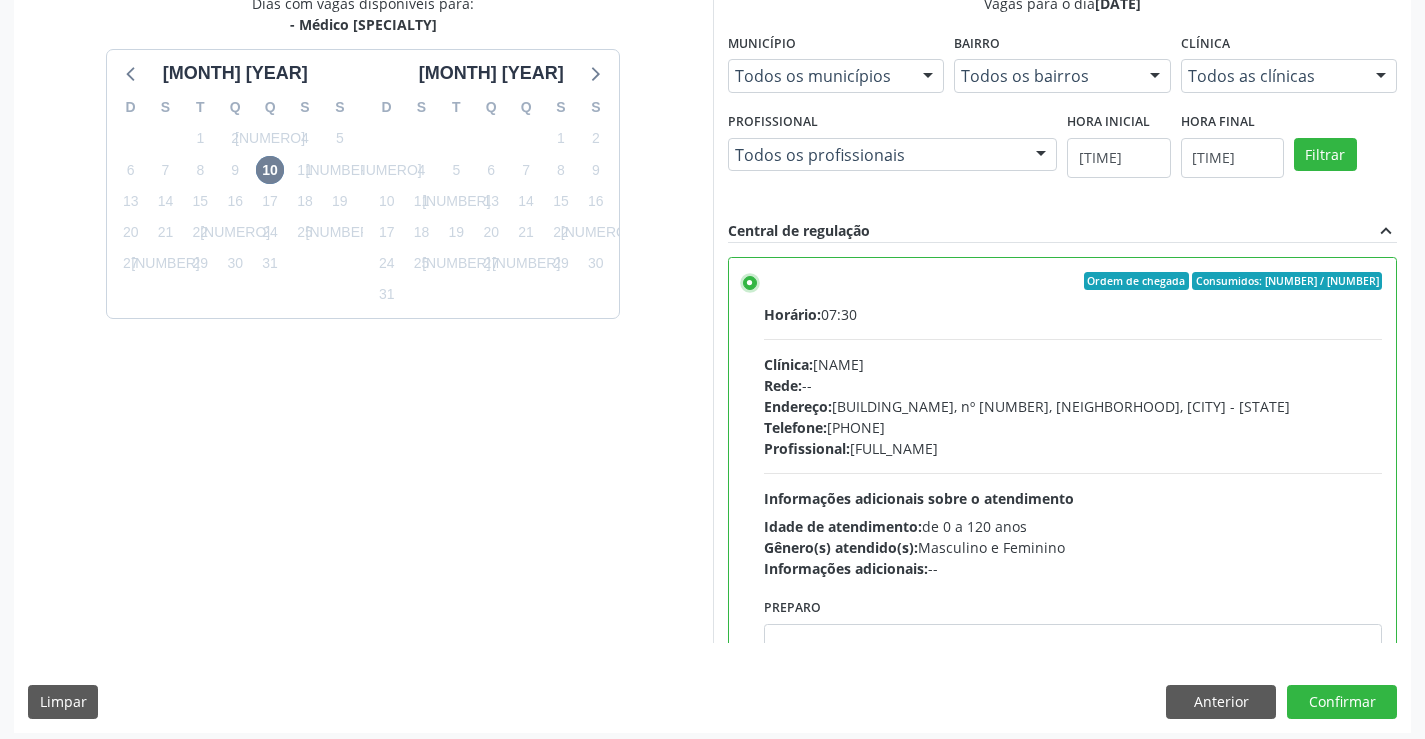 scroll, scrollTop: 456, scrollLeft: 0, axis: vertical 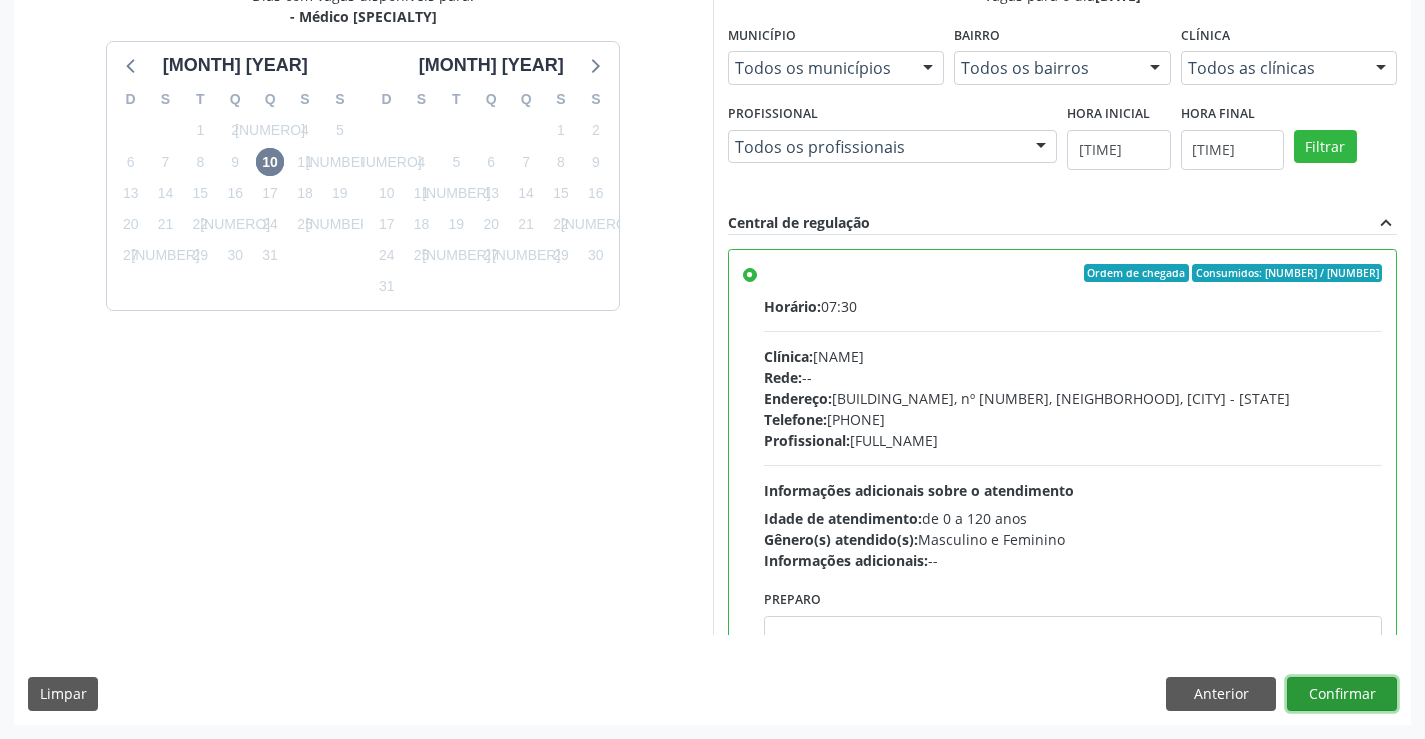 click on "Confirmar" at bounding box center (1342, 694) 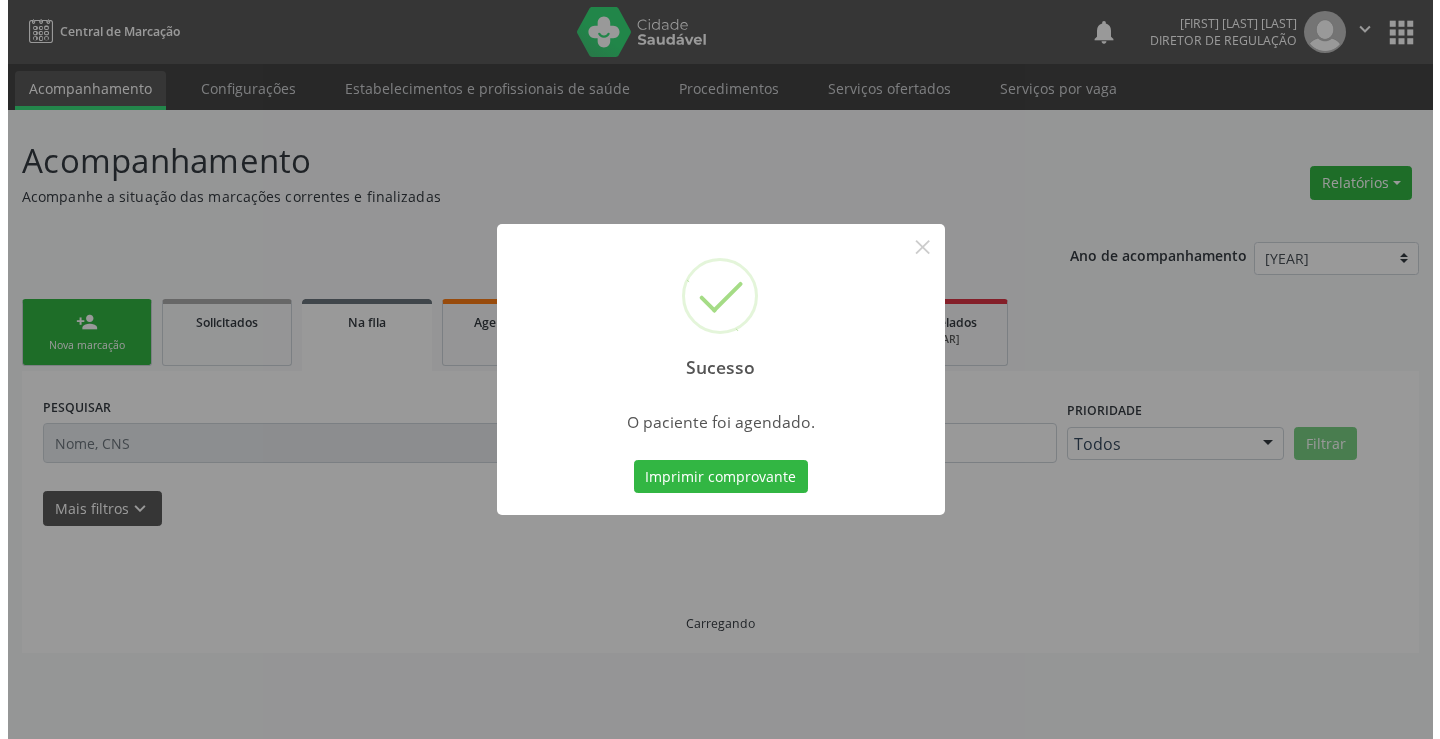 scroll, scrollTop: 0, scrollLeft: 0, axis: both 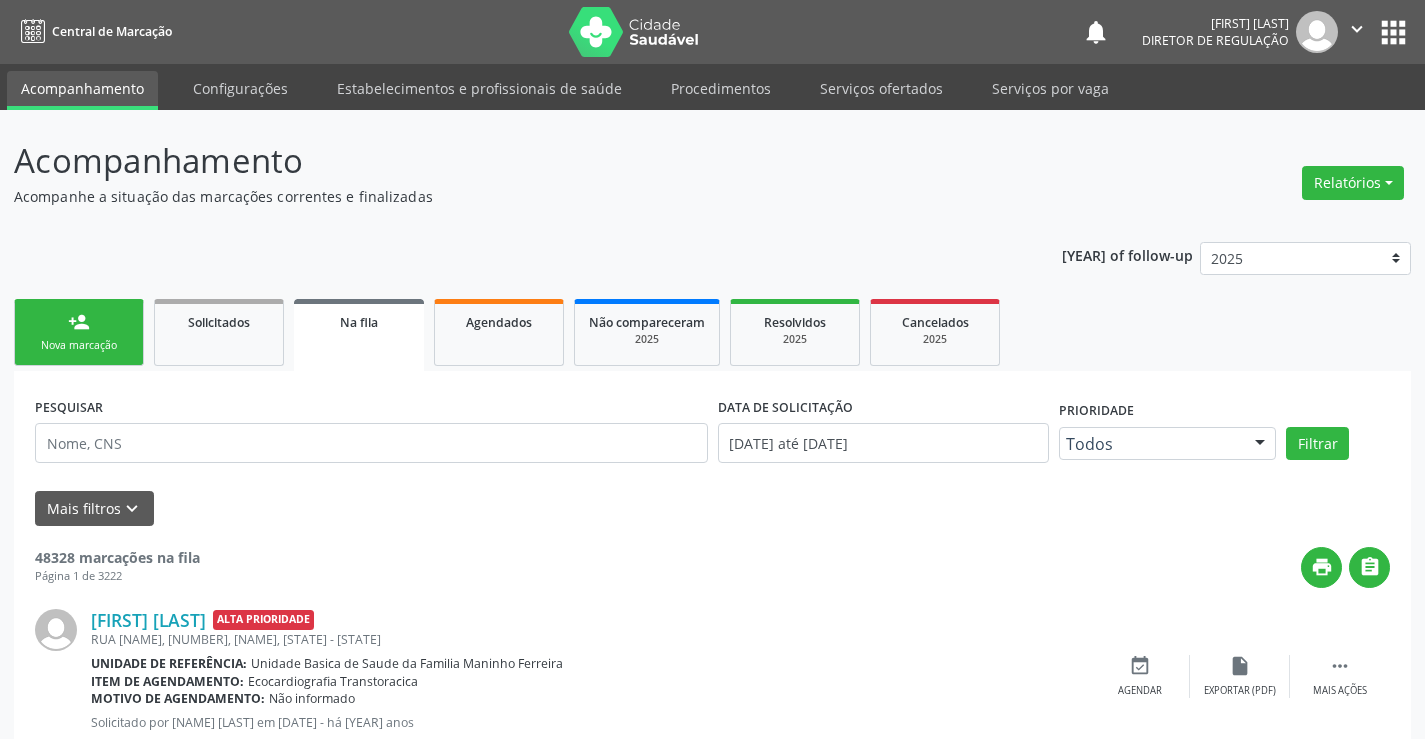 click on "person_add" at bounding box center [79, 322] 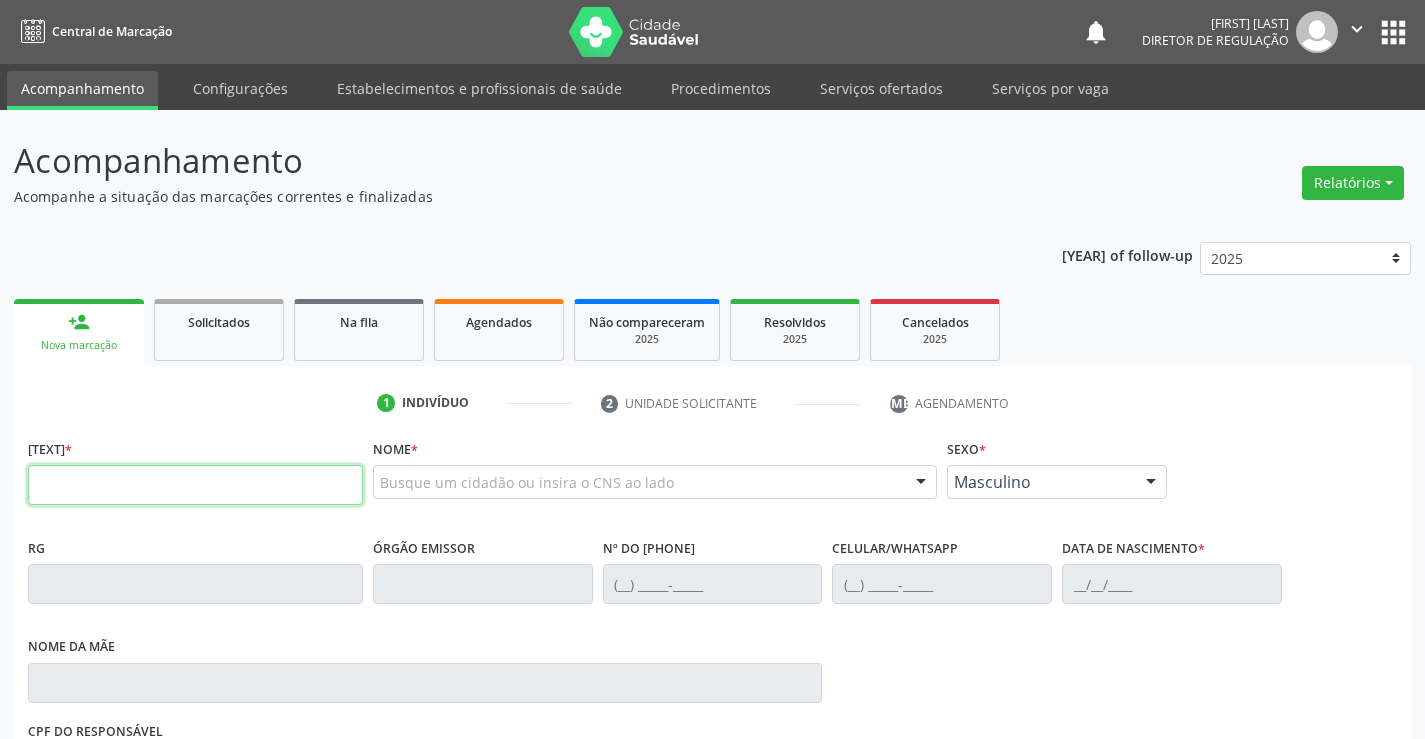 click at bounding box center (195, 485) 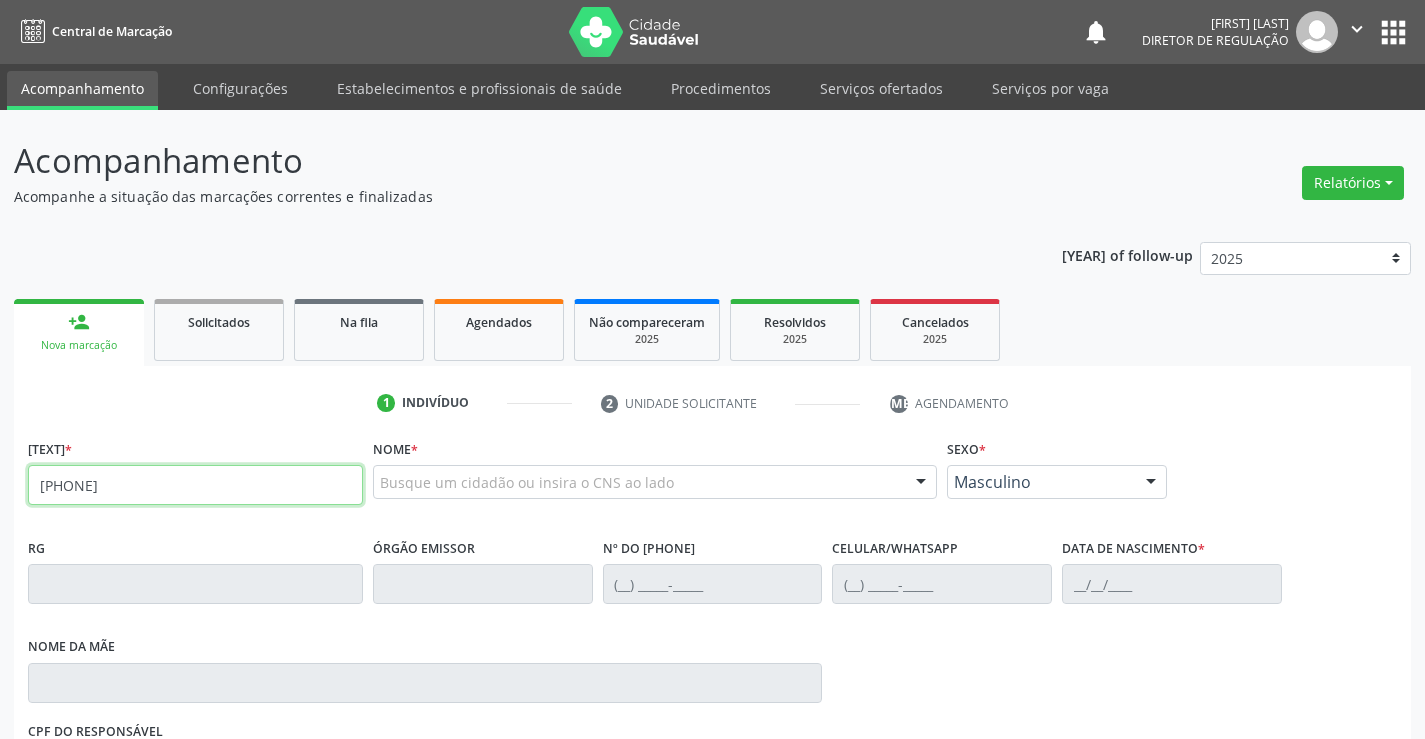 type on "700 5019 0616 2050" 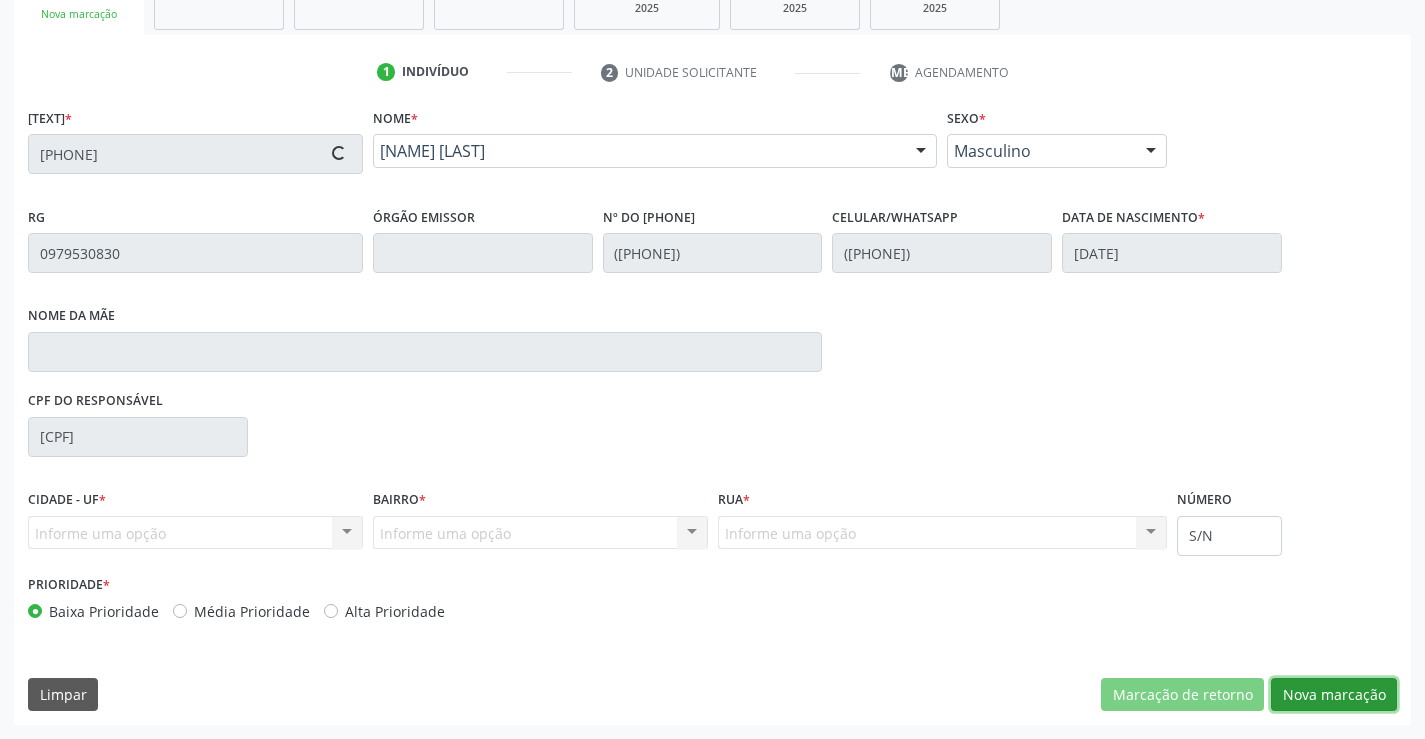 click on "Nova marcação" at bounding box center [1182, 695] 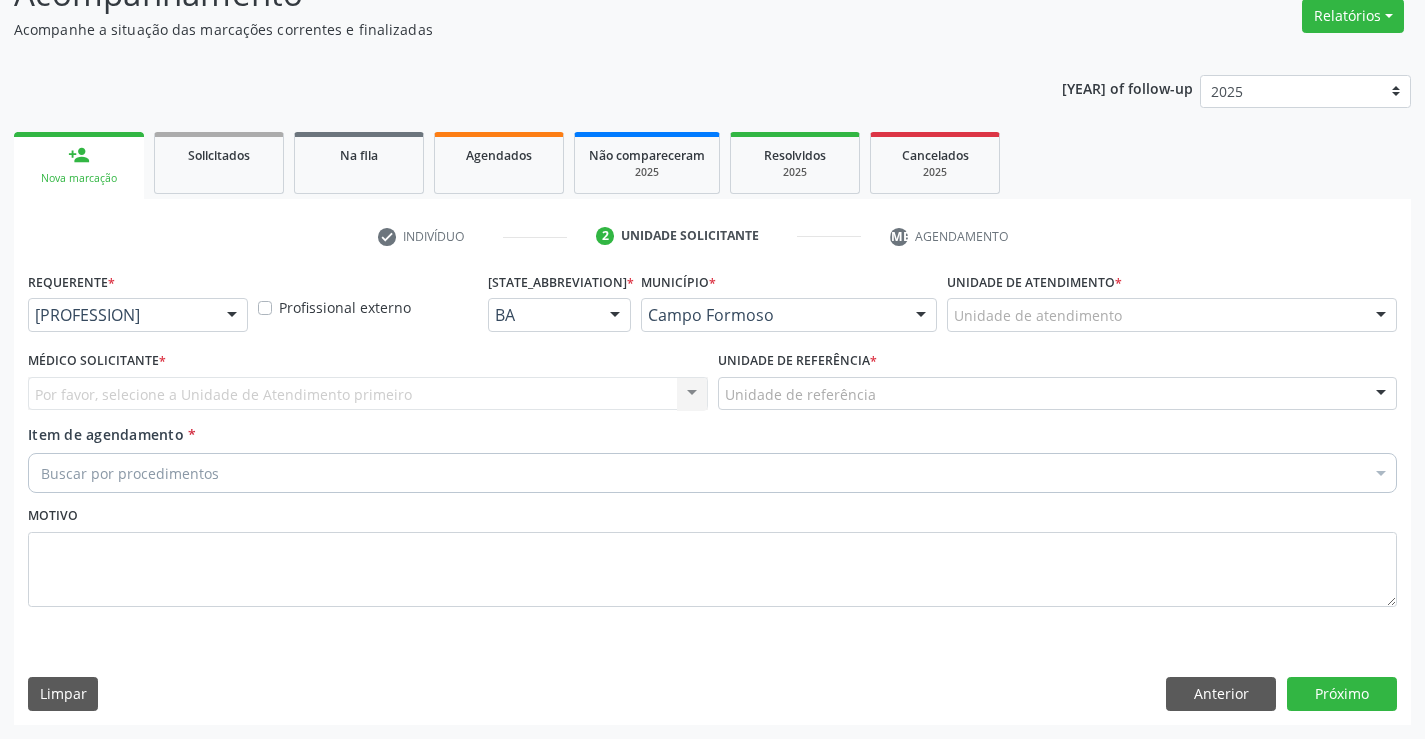 scroll, scrollTop: 167, scrollLeft: 0, axis: vertical 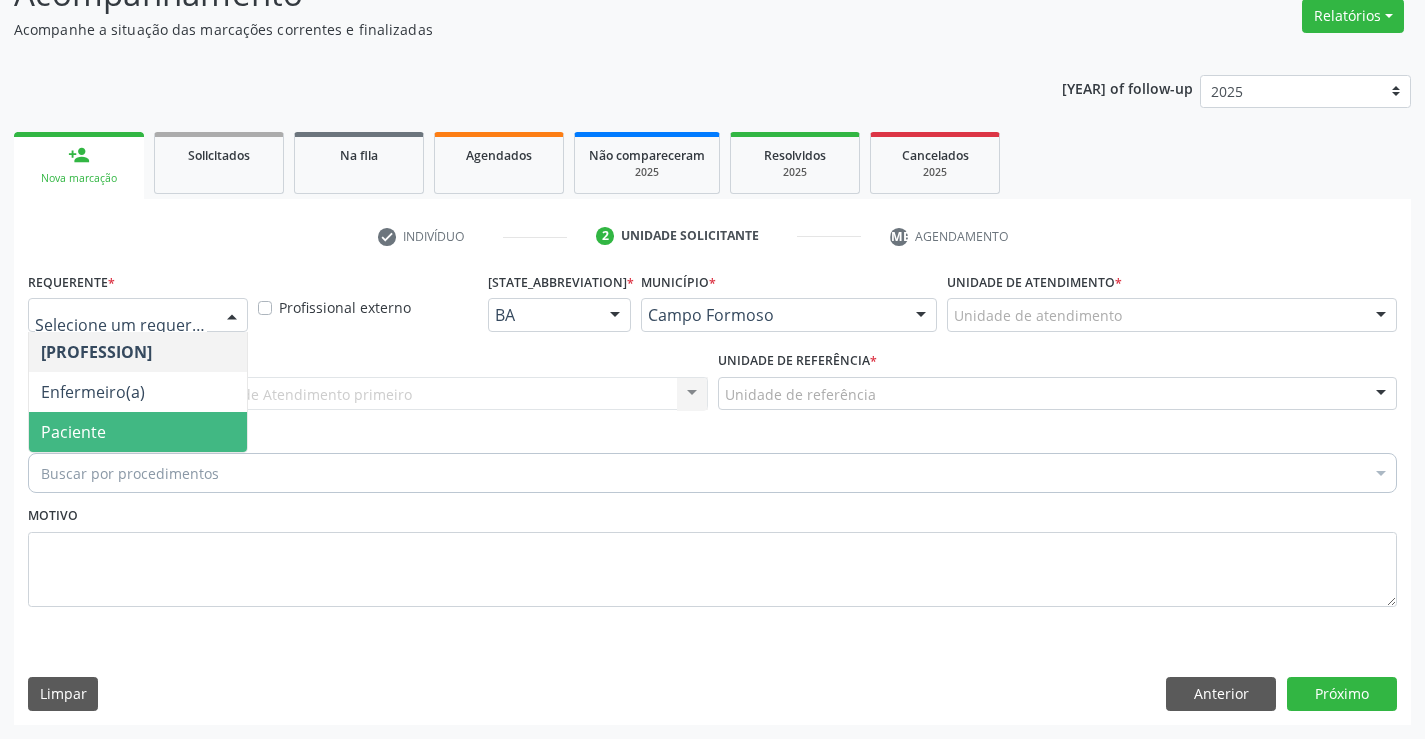 drag, startPoint x: 108, startPoint y: 437, endPoint x: 130, endPoint y: 428, distance: 23.769728 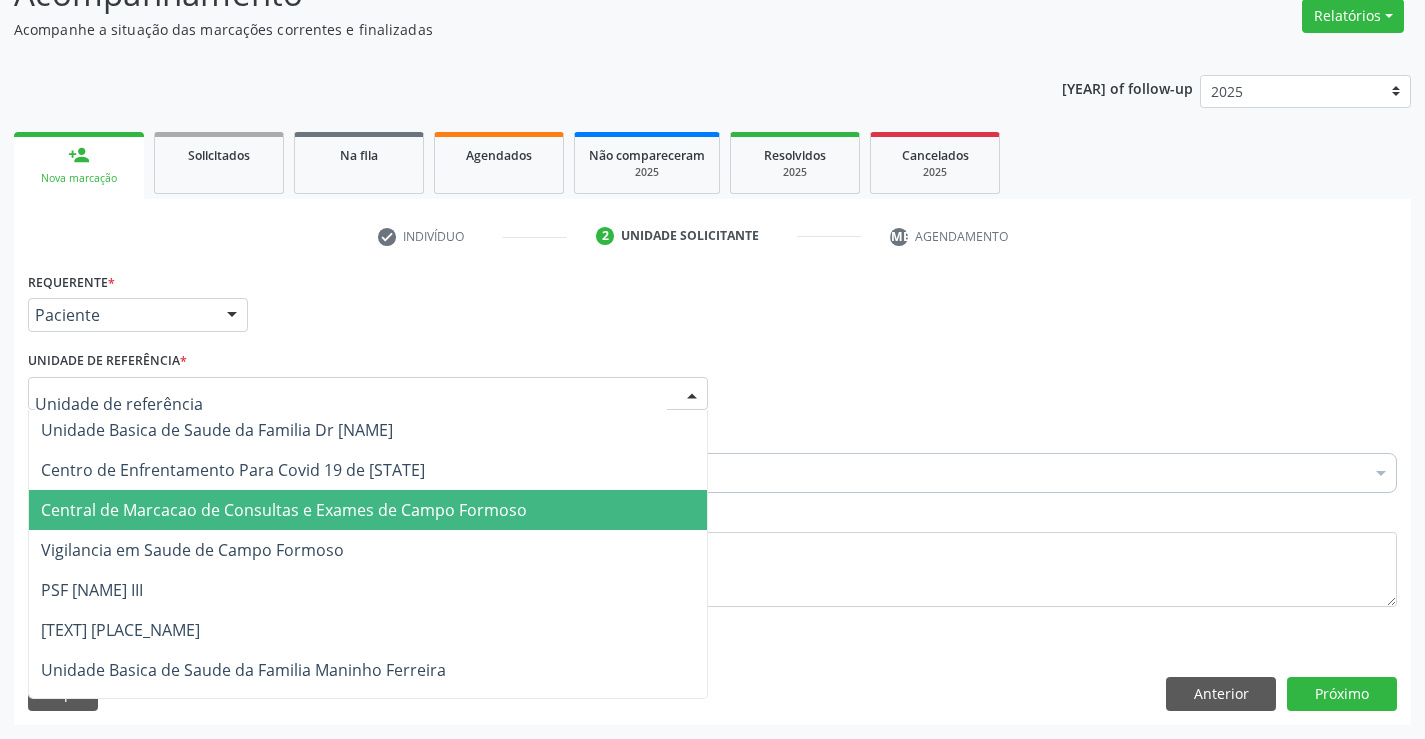 click on "Central de Marcacao de Consultas e Exames de [CITY]" at bounding box center [284, 510] 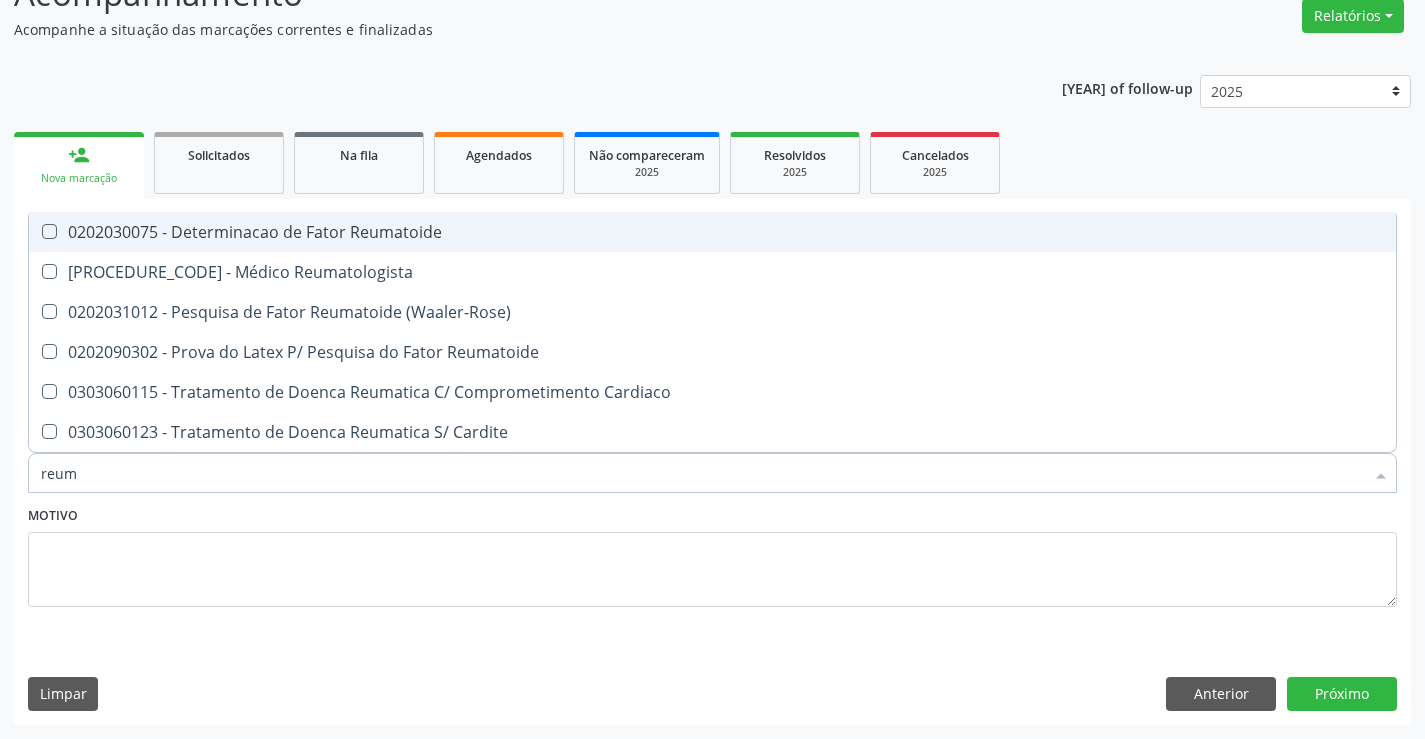 type on "reuma" 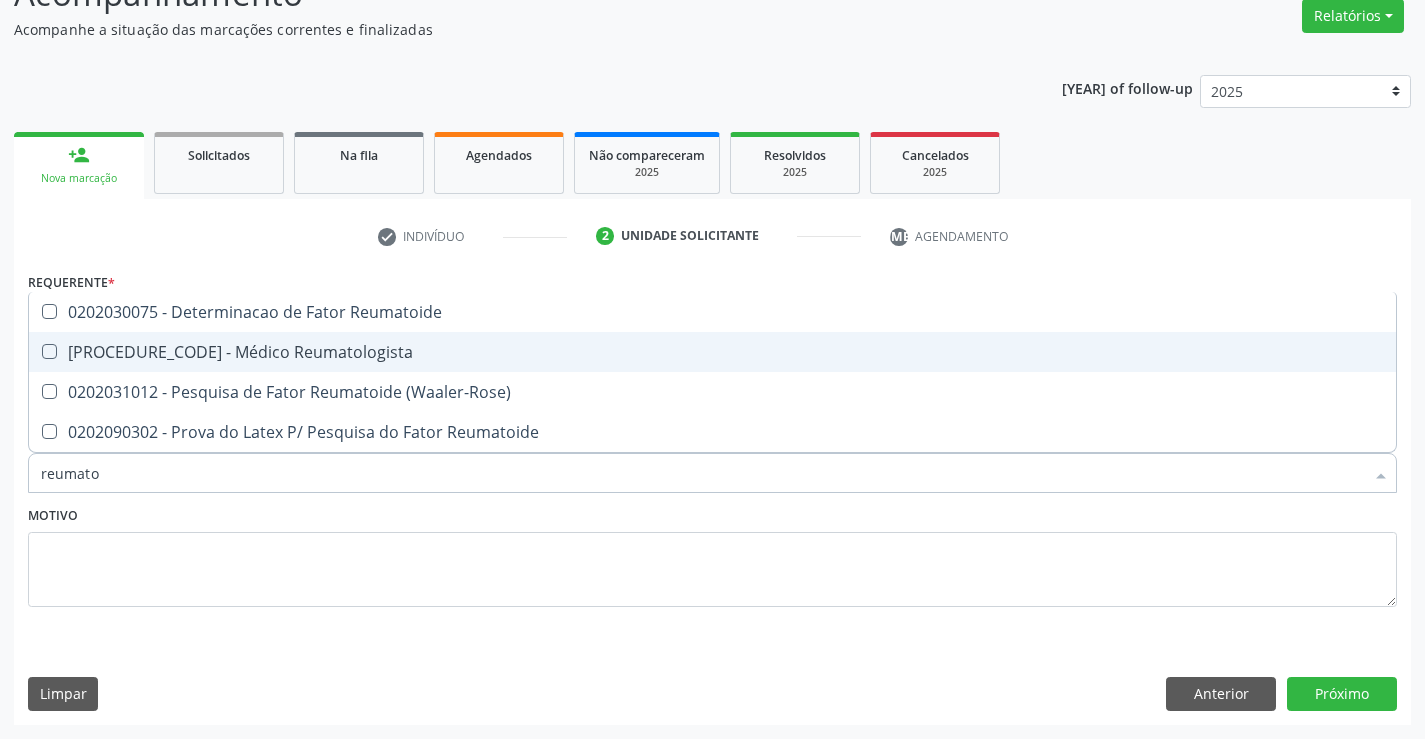 click on "[CODE] - Médico Reumatologista" at bounding box center [712, 352] 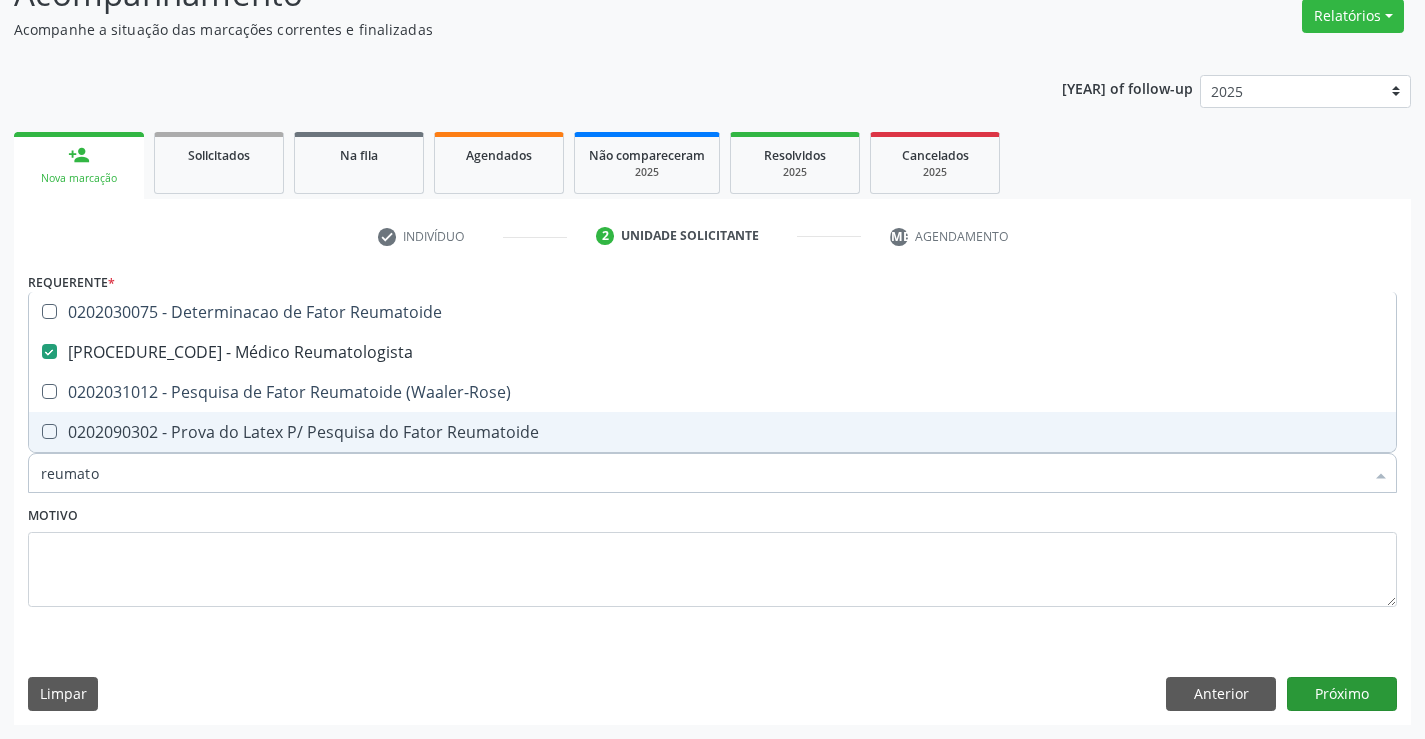 drag, startPoint x: 1315, startPoint y: 669, endPoint x: 1315, endPoint y: 683, distance: 14 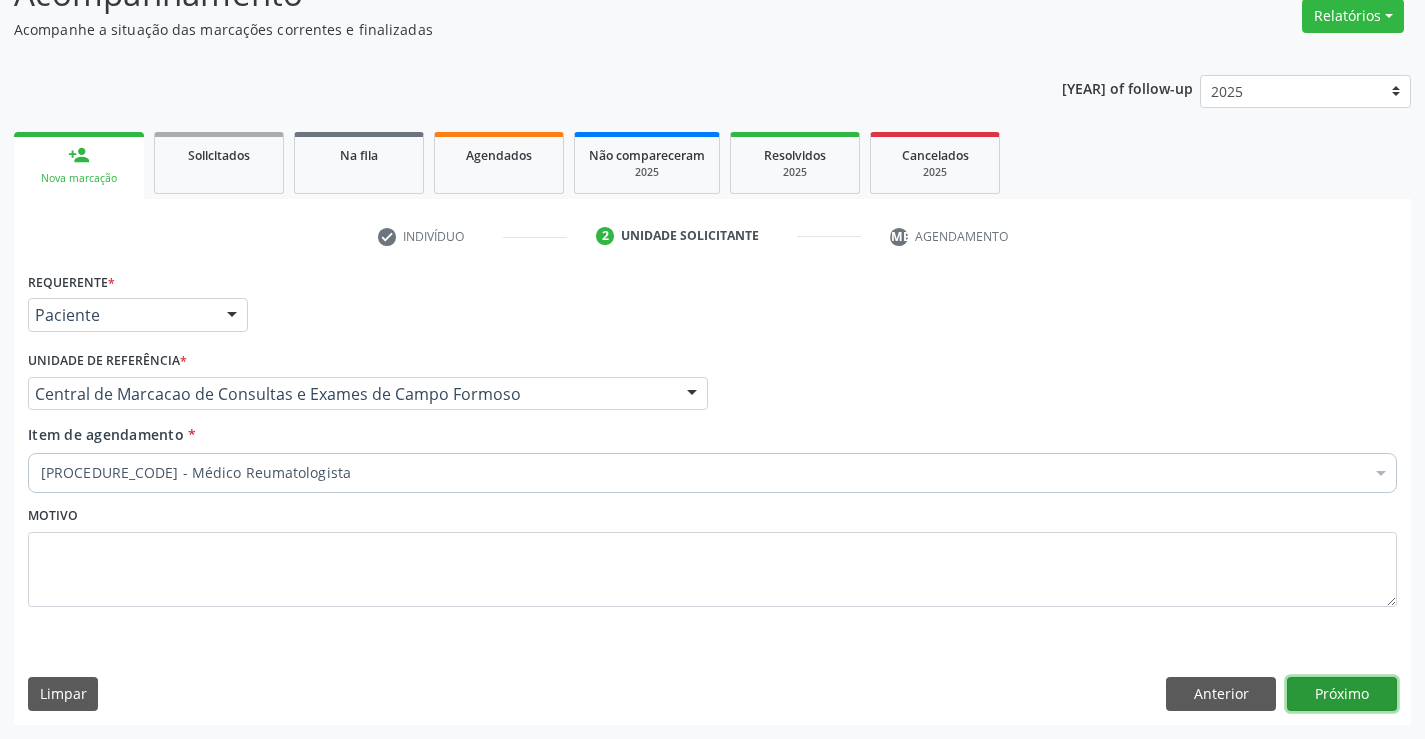 click on "Próximo" at bounding box center [1342, 694] 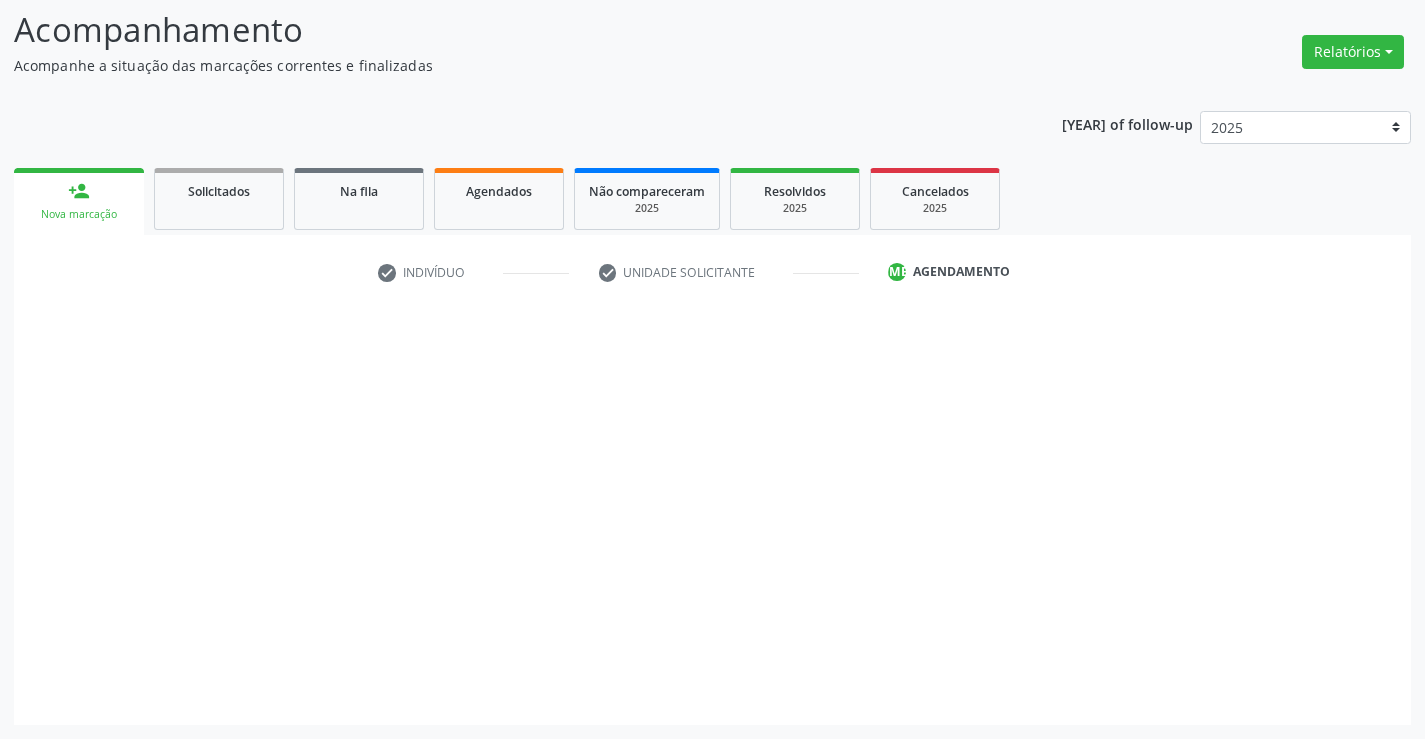 scroll, scrollTop: 131, scrollLeft: 0, axis: vertical 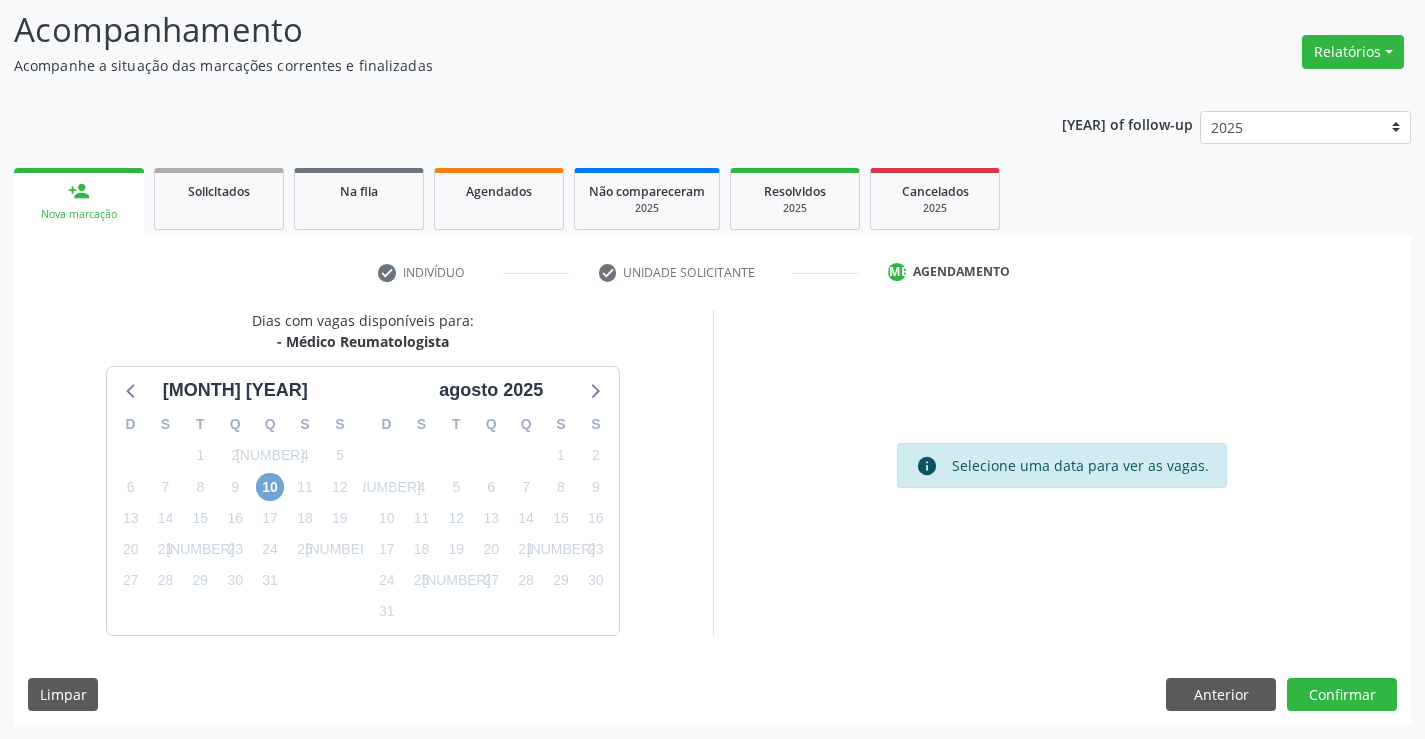 click on "[NUMBER]" at bounding box center (270, 487) 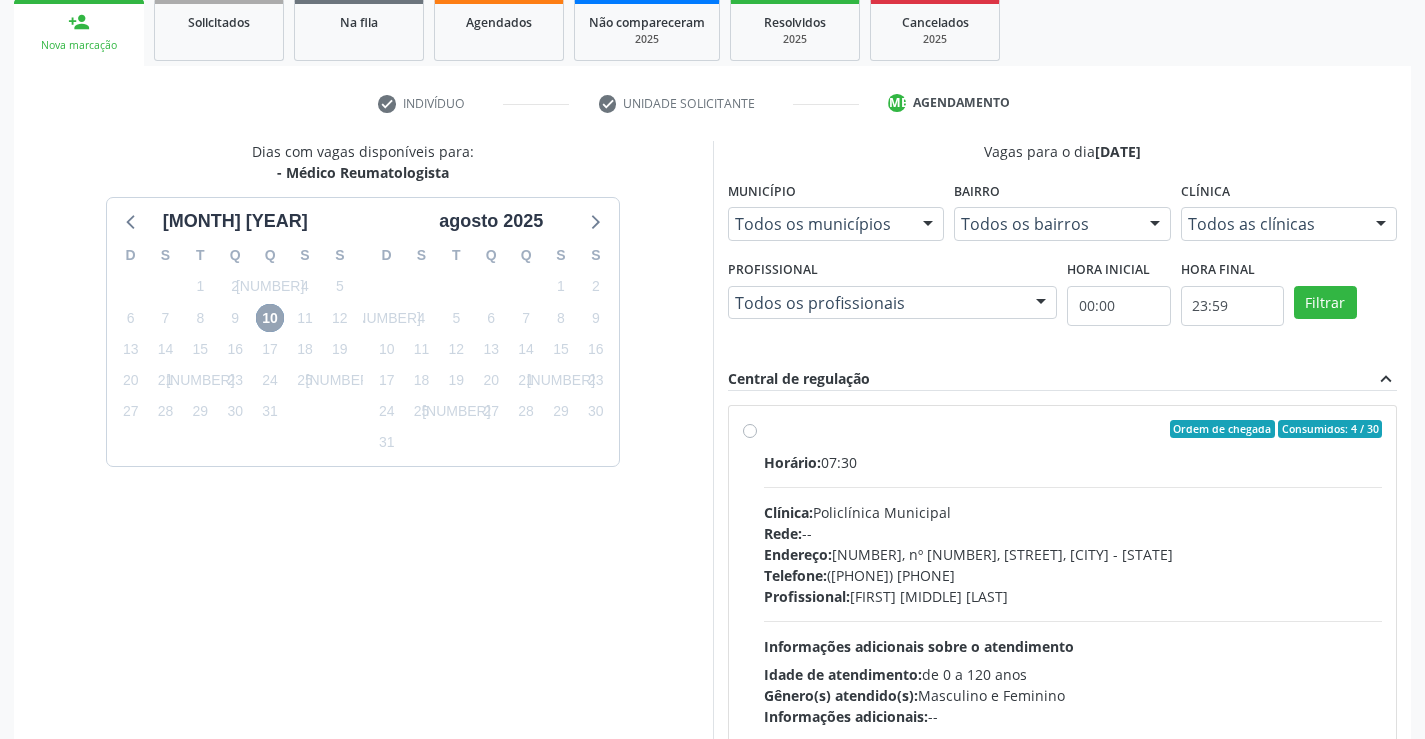 scroll, scrollTop: 331, scrollLeft: 0, axis: vertical 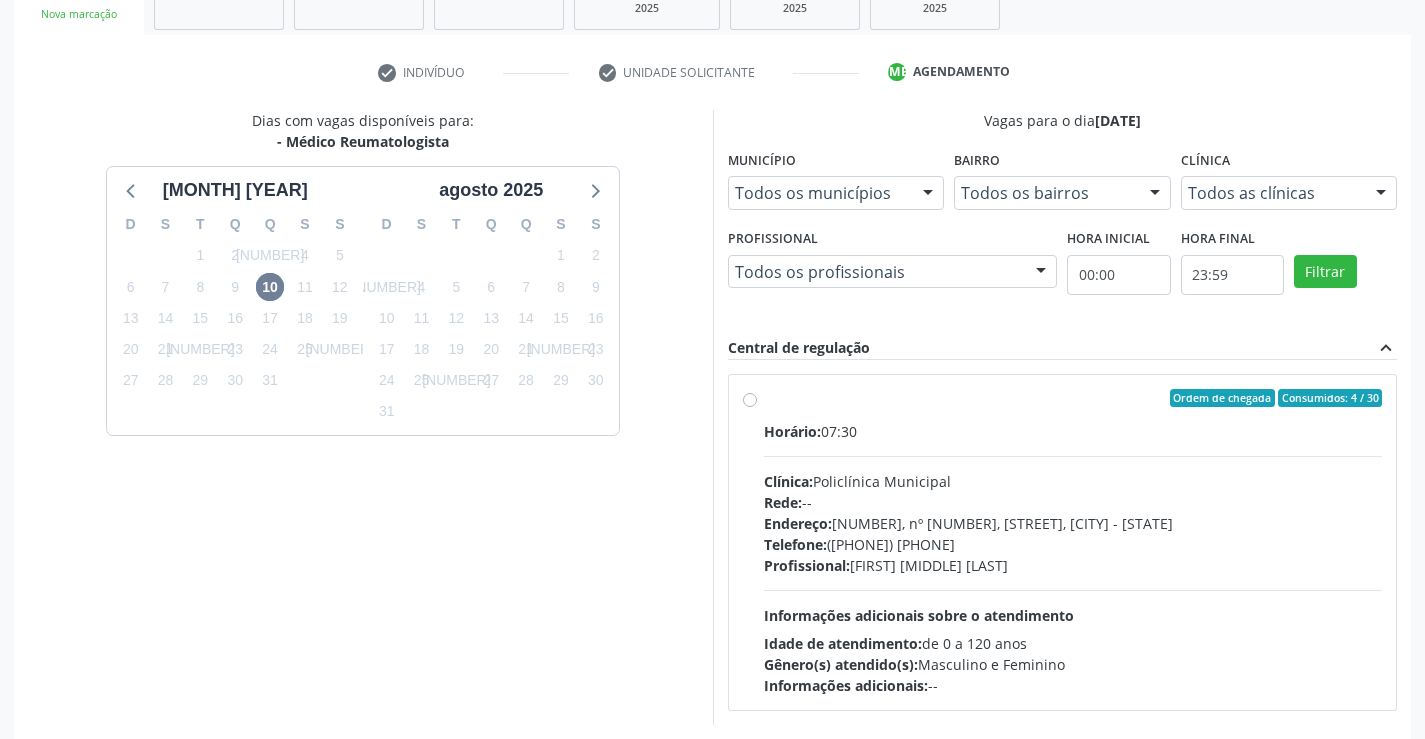 click on "Ordem de chegada
Consumidos: 4 / 30
Horário:   07:30
Clínica:  Policlínica Municipal
Rede:
--
Endereço:   Predio, nº 386, Centro, Campo Formoso - BA
Telefone:   (74) 6451312
Profissional:
Juvenilson Jose de Sa Andrade
Informações adicionais sobre o atendimento
Idade de atendimento:
de 0 a 120 anos
Gênero(s) atendido(s):
Masculino e Feminino
Informações adicionais:
--" at bounding box center (1073, 542) 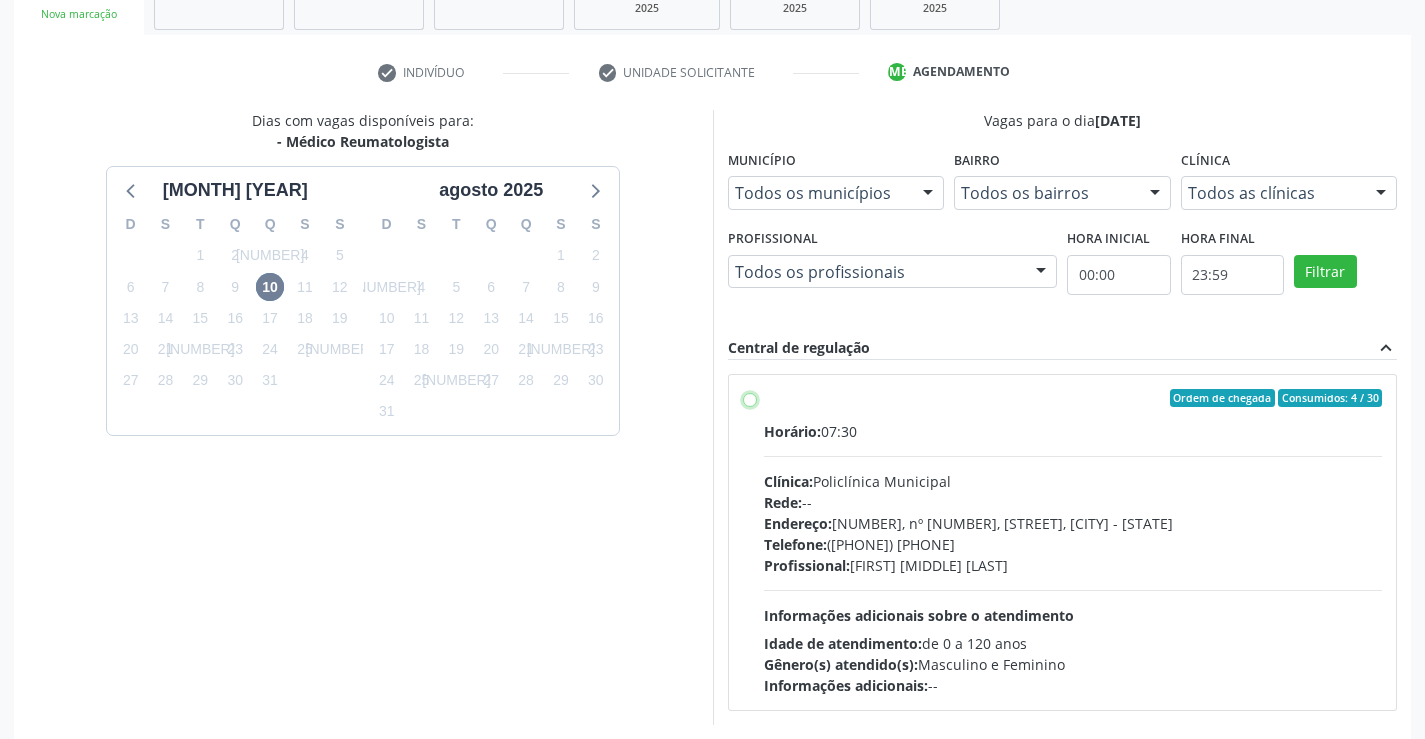 click on "Ordem de chegada
Consumidos: 4 / 30
Horário:   07:30
Clínica:  Policlínica Municipal
Rede:
--
Endereço:   Predio, nº 386, Centro, Campo Formoso - BA
Telefone:   (74) 6451312
Profissional:
Juvenilson Jose de Sa Andrade
Informações adicionais sobre o atendimento
Idade de atendimento:
de 0 a 120 anos
Gênero(s) atendido(s):
Masculino e Feminino
Informações adicionais:
--" at bounding box center [750, 398] 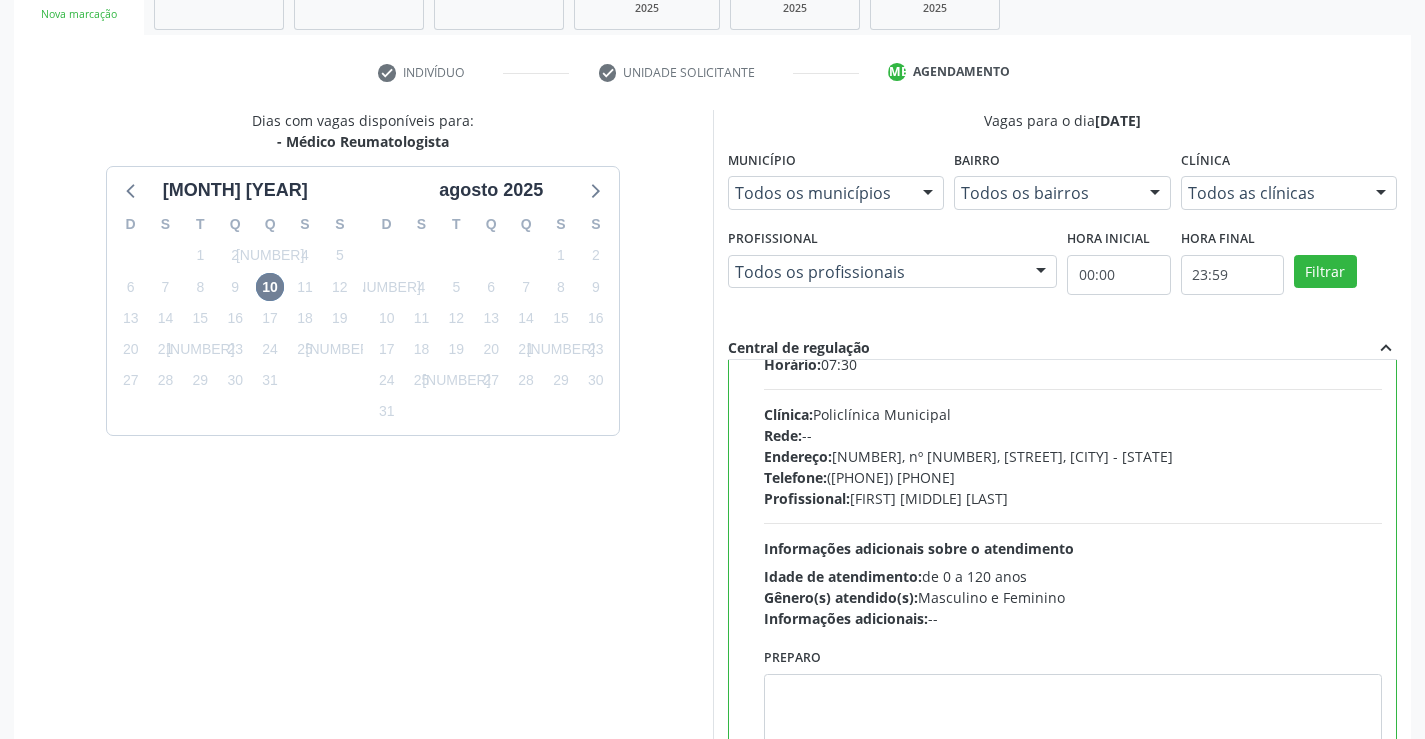 scroll, scrollTop: 99, scrollLeft: 0, axis: vertical 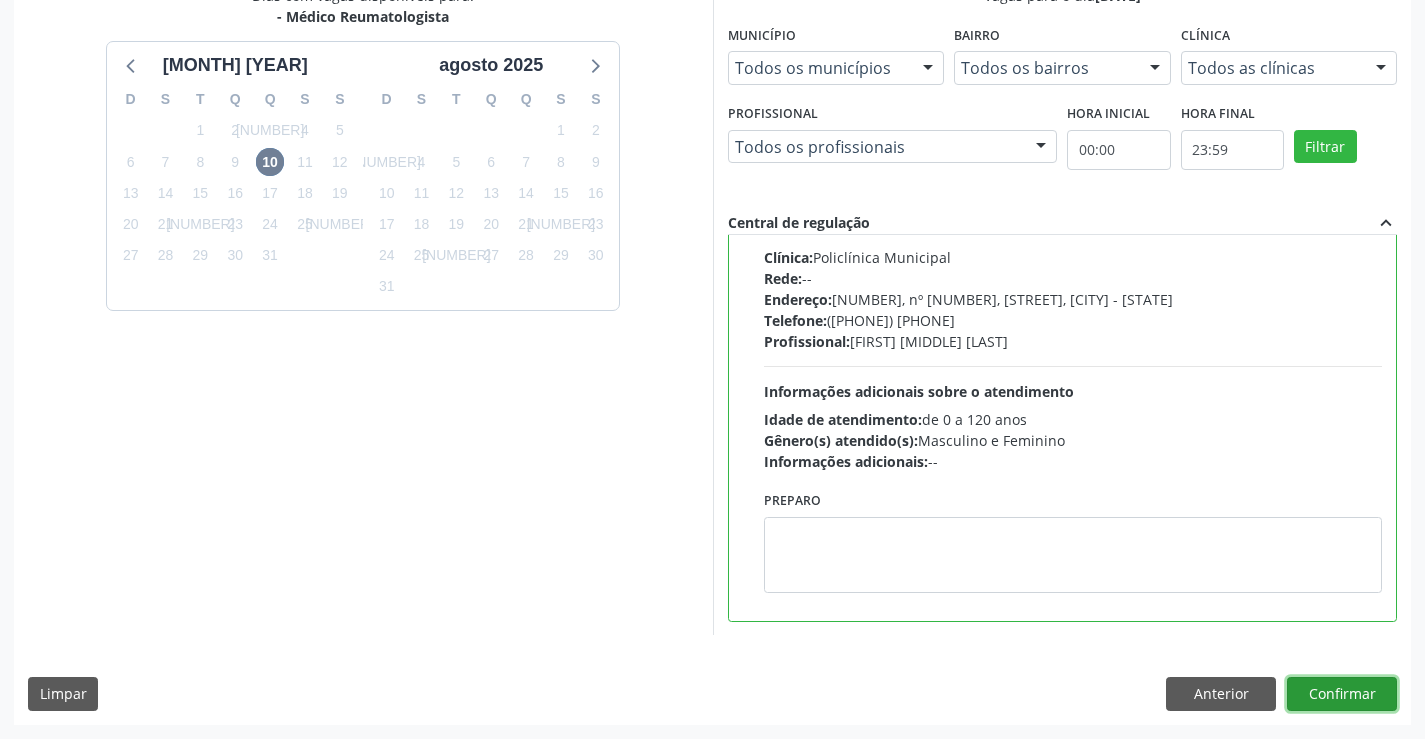 click on "Confirmar" at bounding box center (1342, 694) 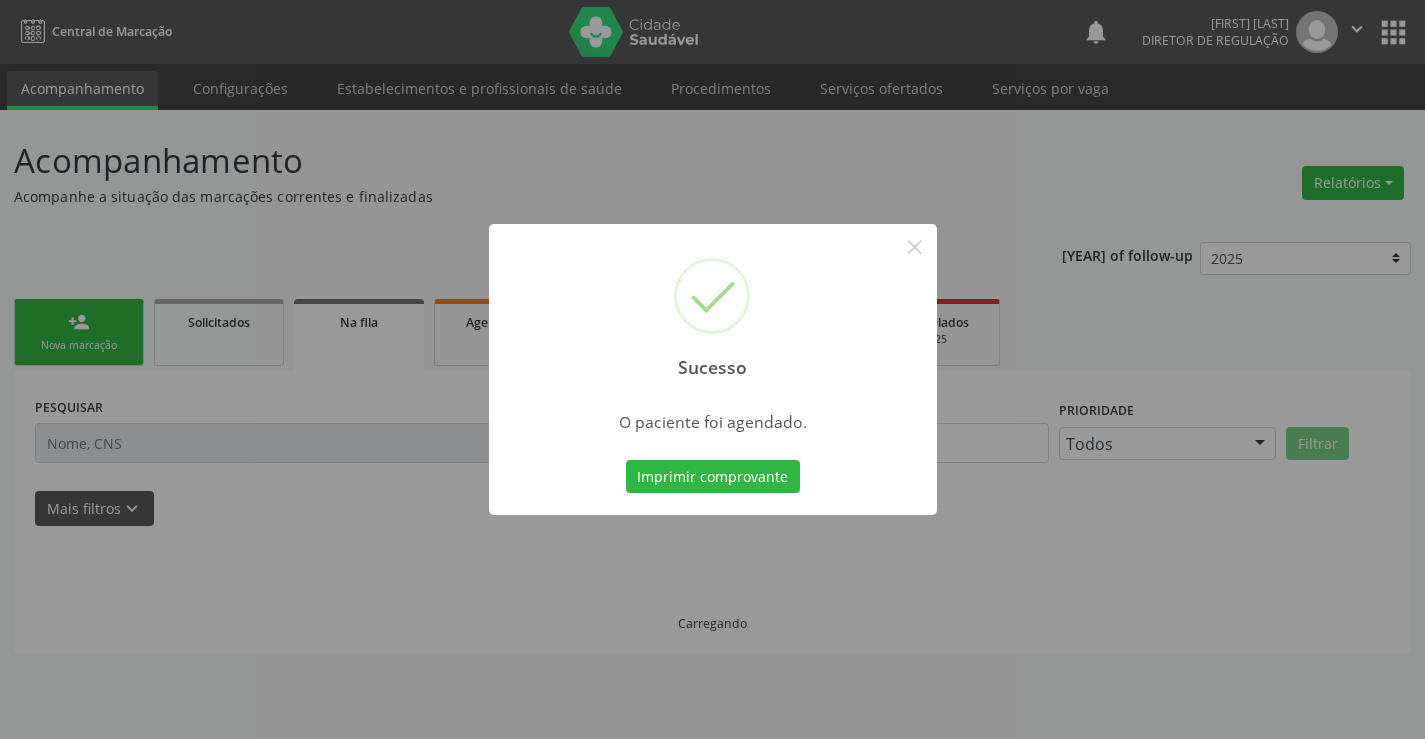 scroll, scrollTop: 0, scrollLeft: 0, axis: both 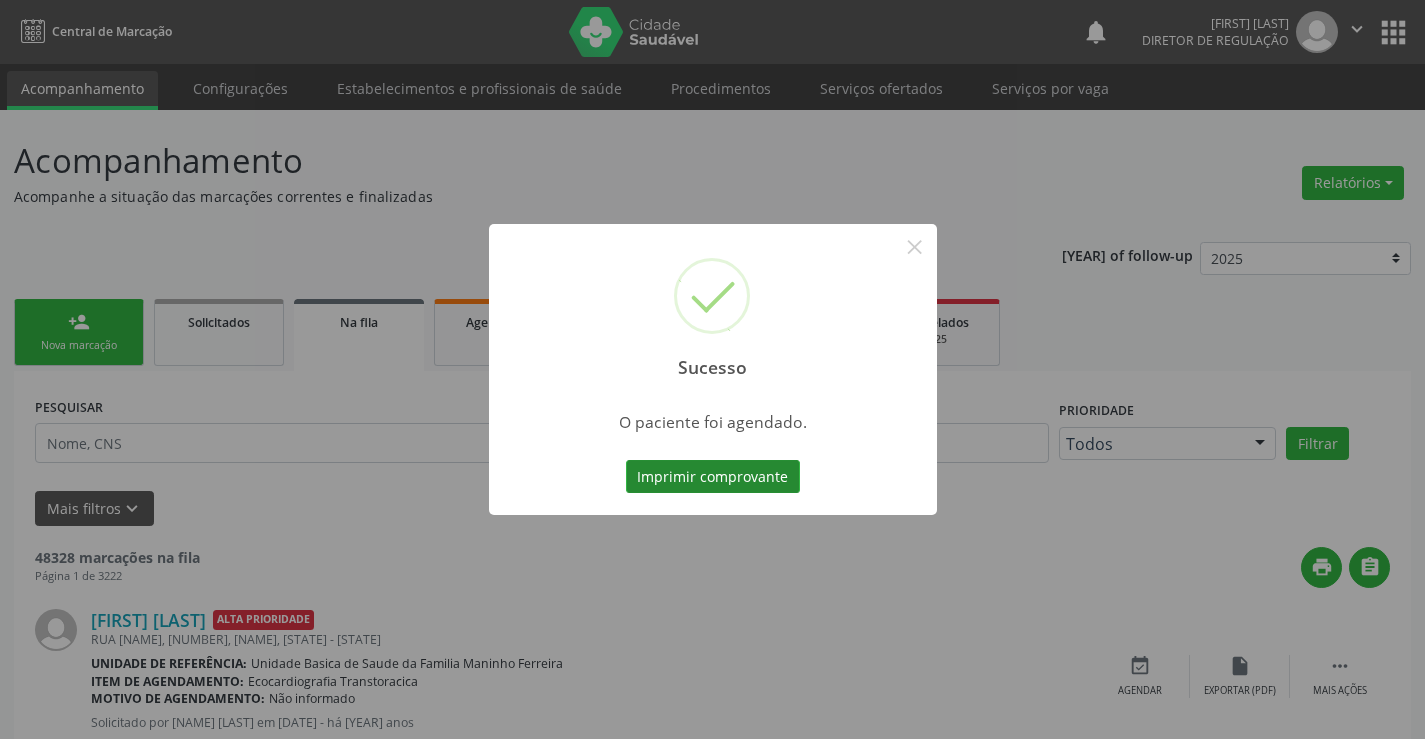click on "Imprimir comprovante" at bounding box center [713, 477] 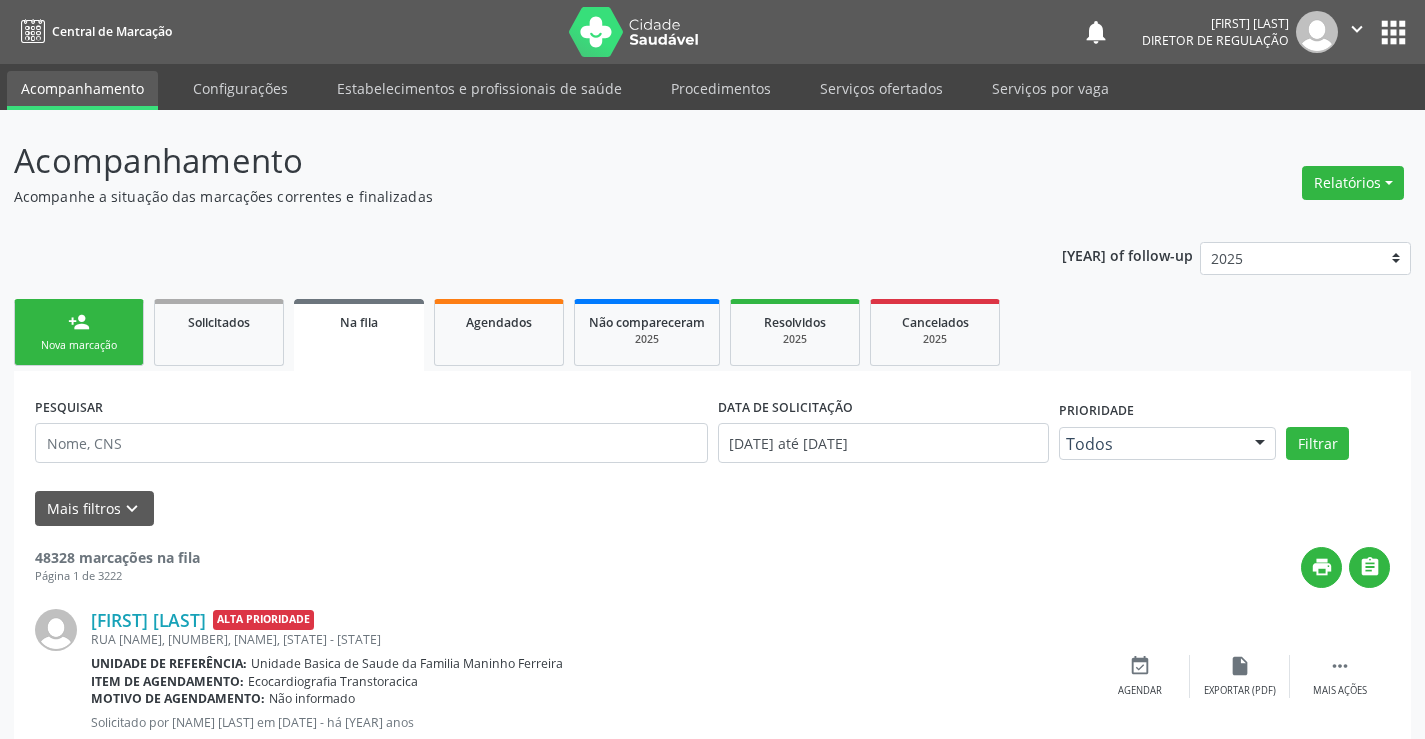 click on "person_add" at bounding box center [79, 322] 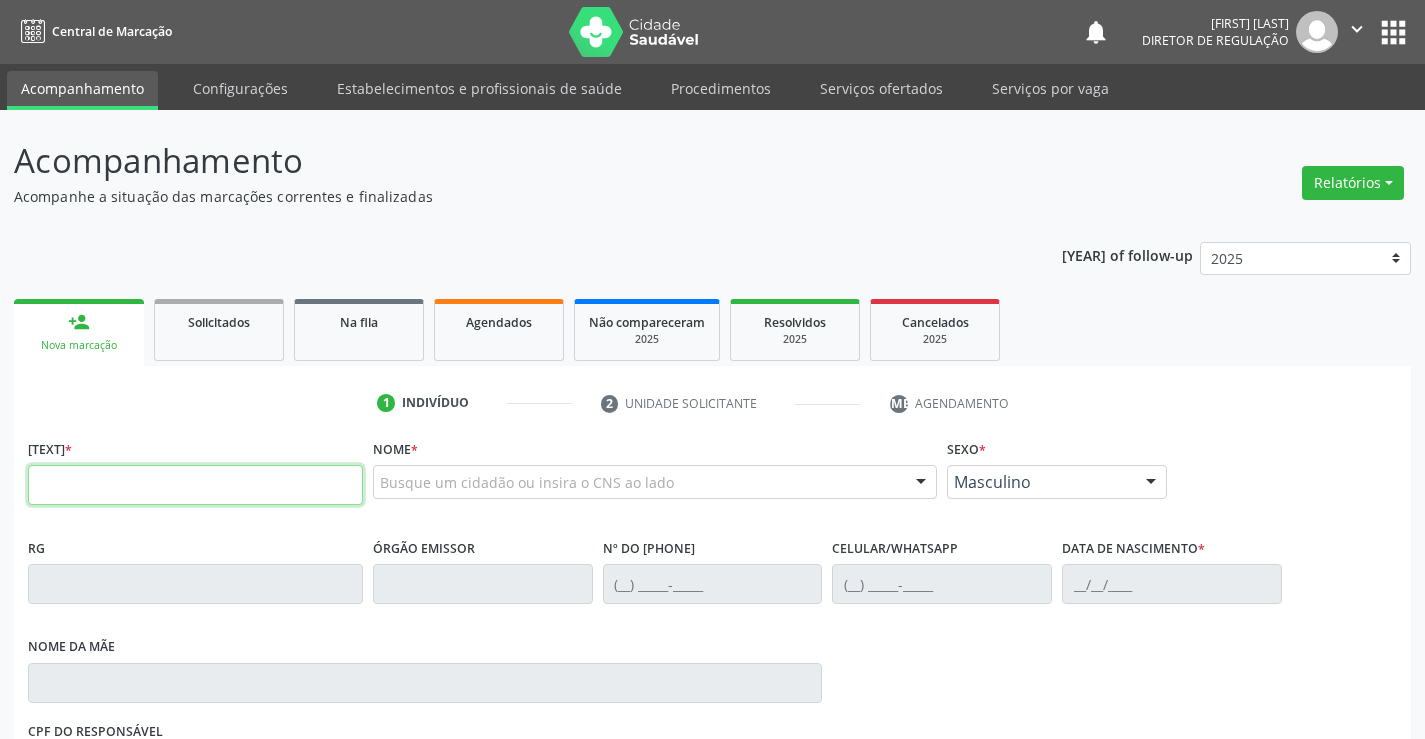 click at bounding box center [195, 485] 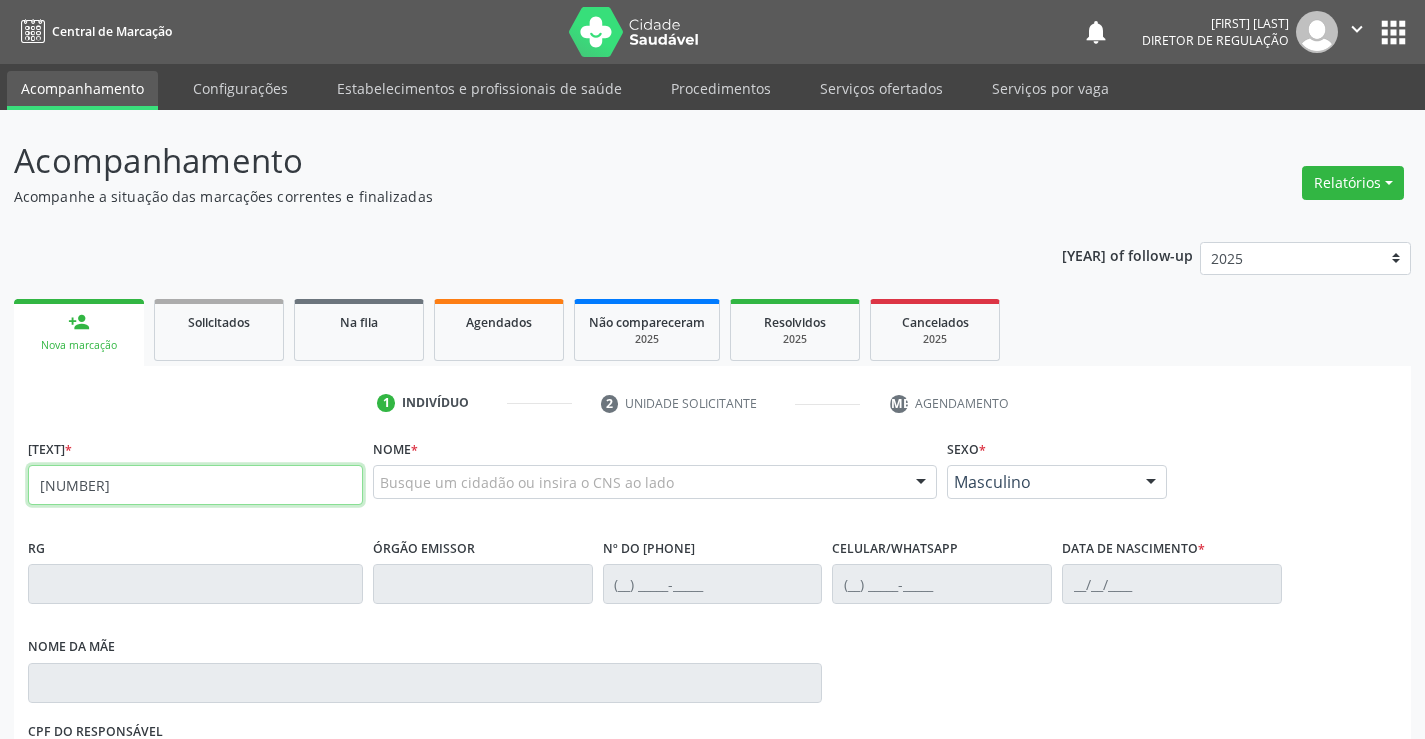 type on "700 0071 0094 7507" 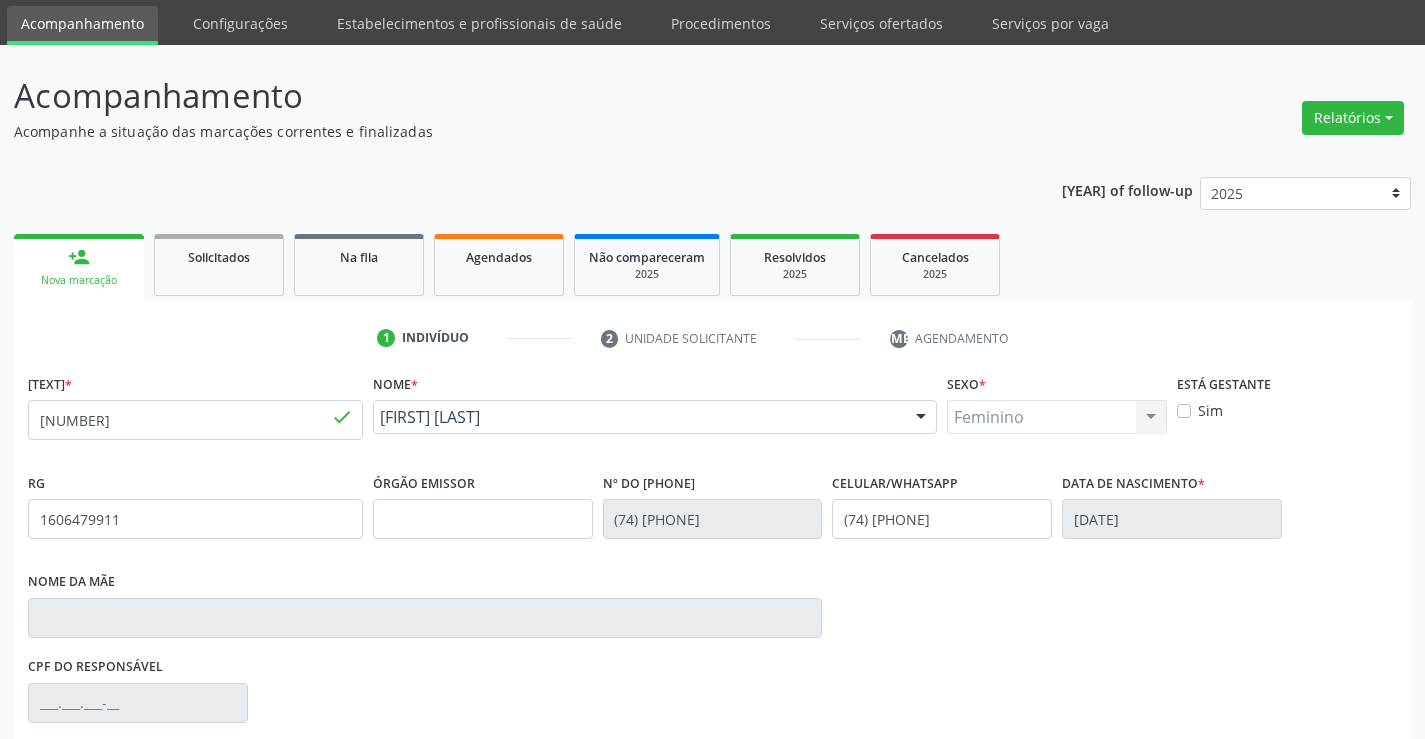 scroll, scrollTop: 300, scrollLeft: 0, axis: vertical 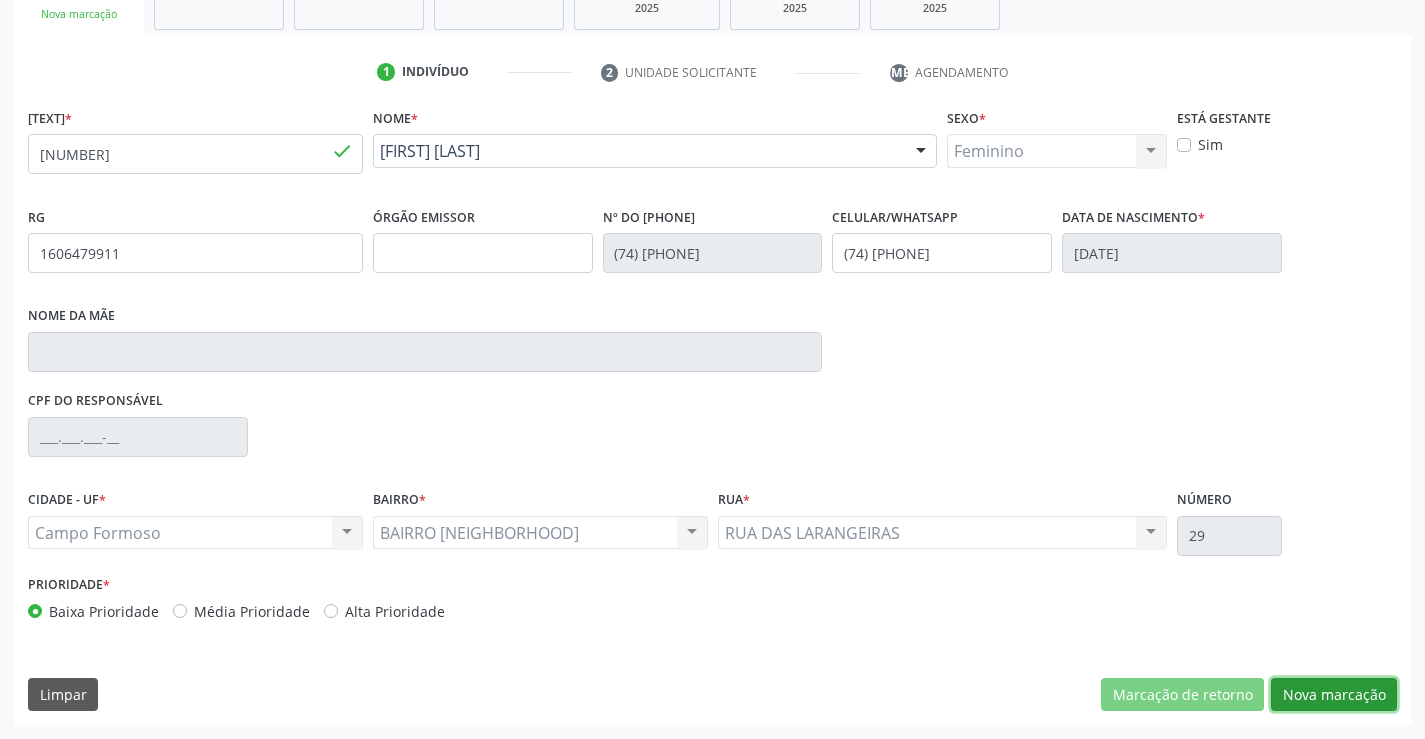 click on "Nova marcação" at bounding box center (1182, 695) 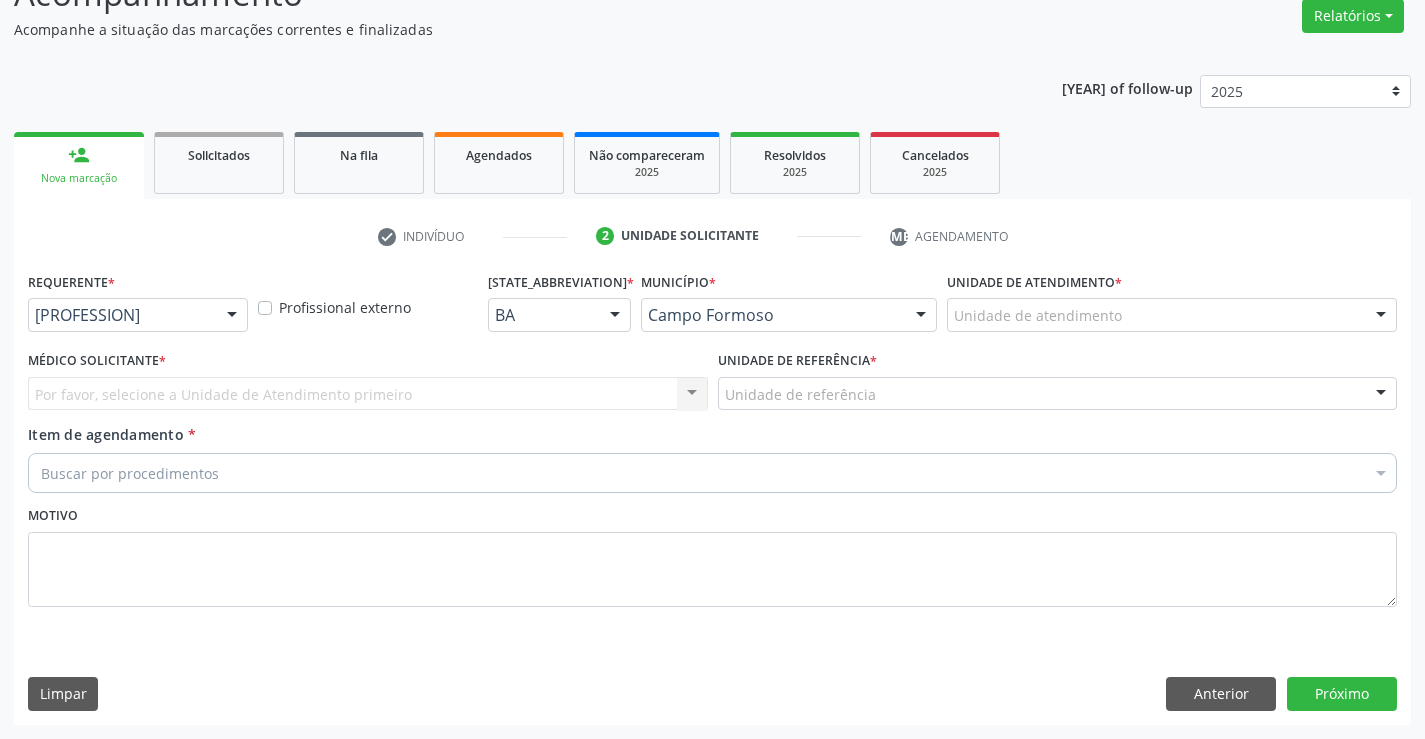 scroll, scrollTop: 167, scrollLeft: 0, axis: vertical 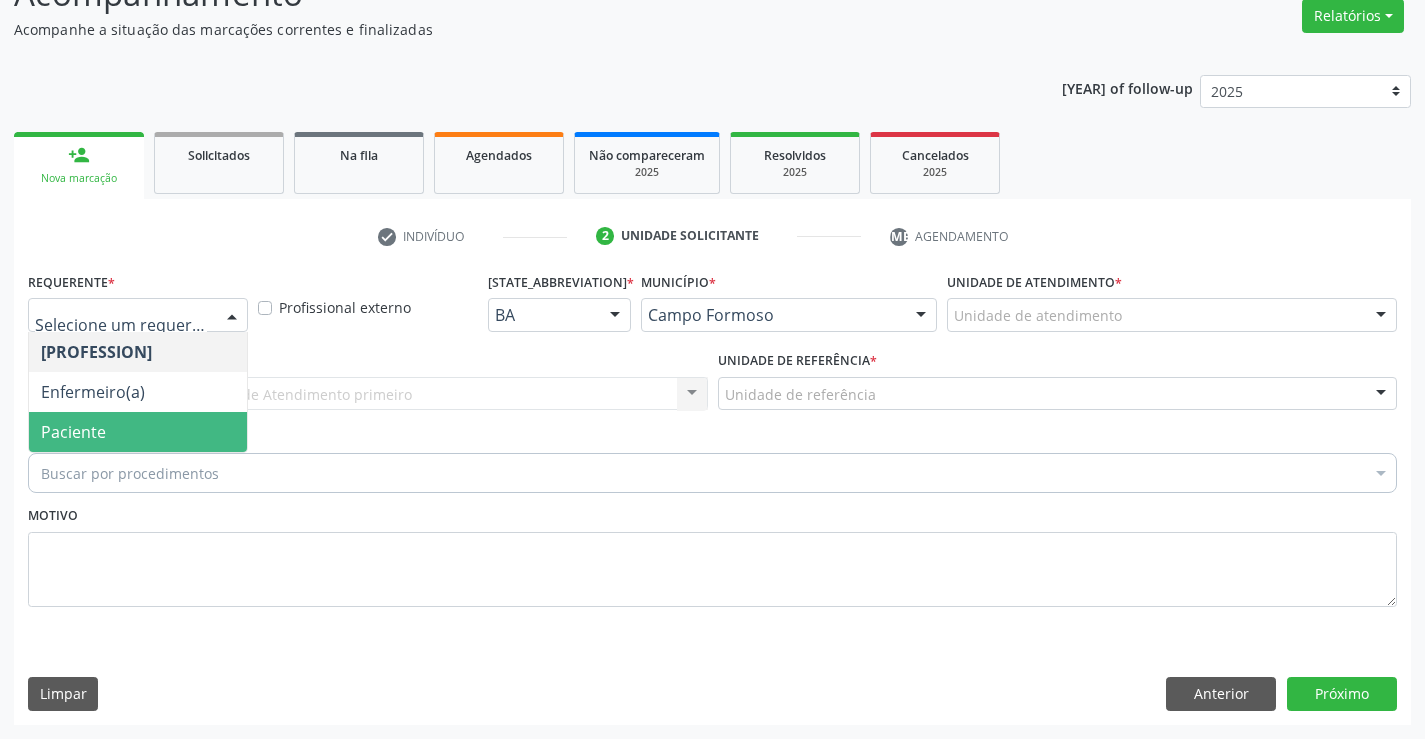 click on "Paciente" at bounding box center [138, 432] 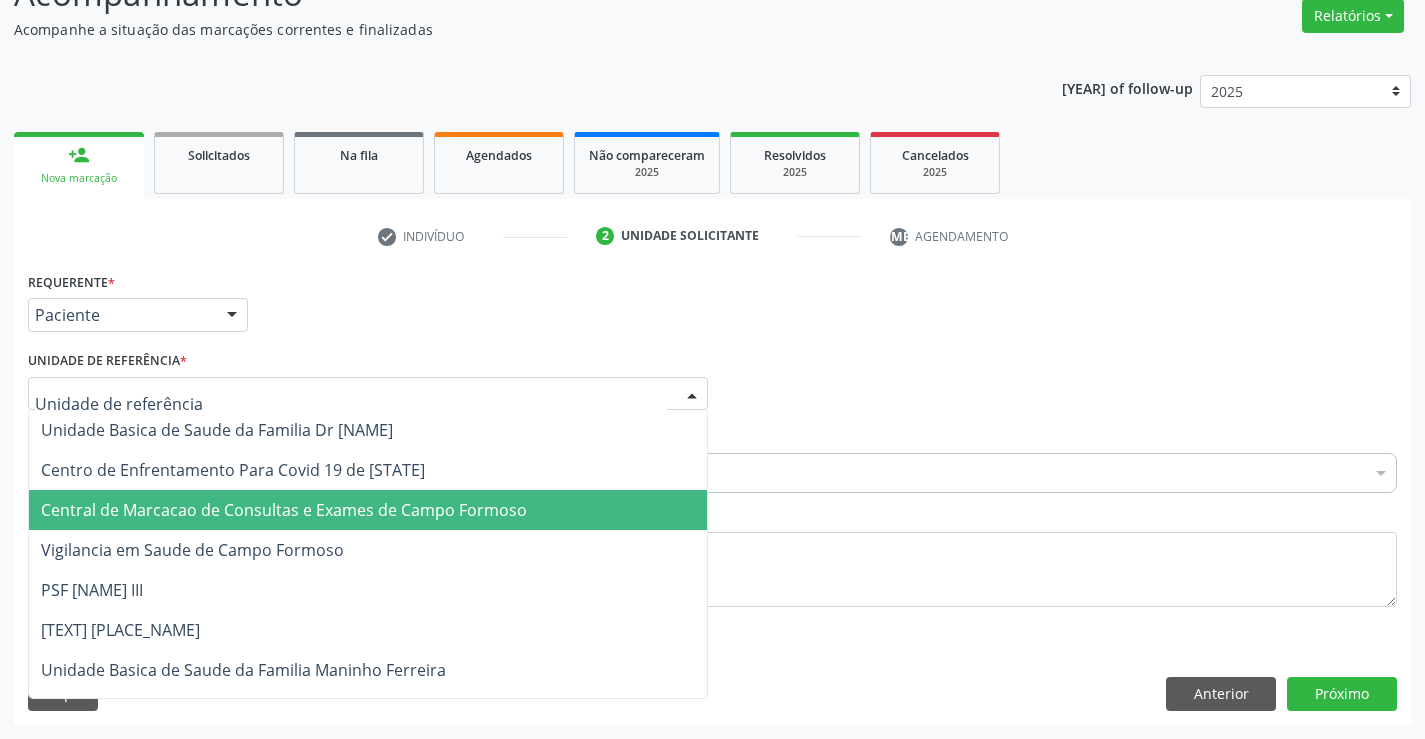 click on "Central de Marcacao de Consultas e Exames de [CITY]" at bounding box center [284, 510] 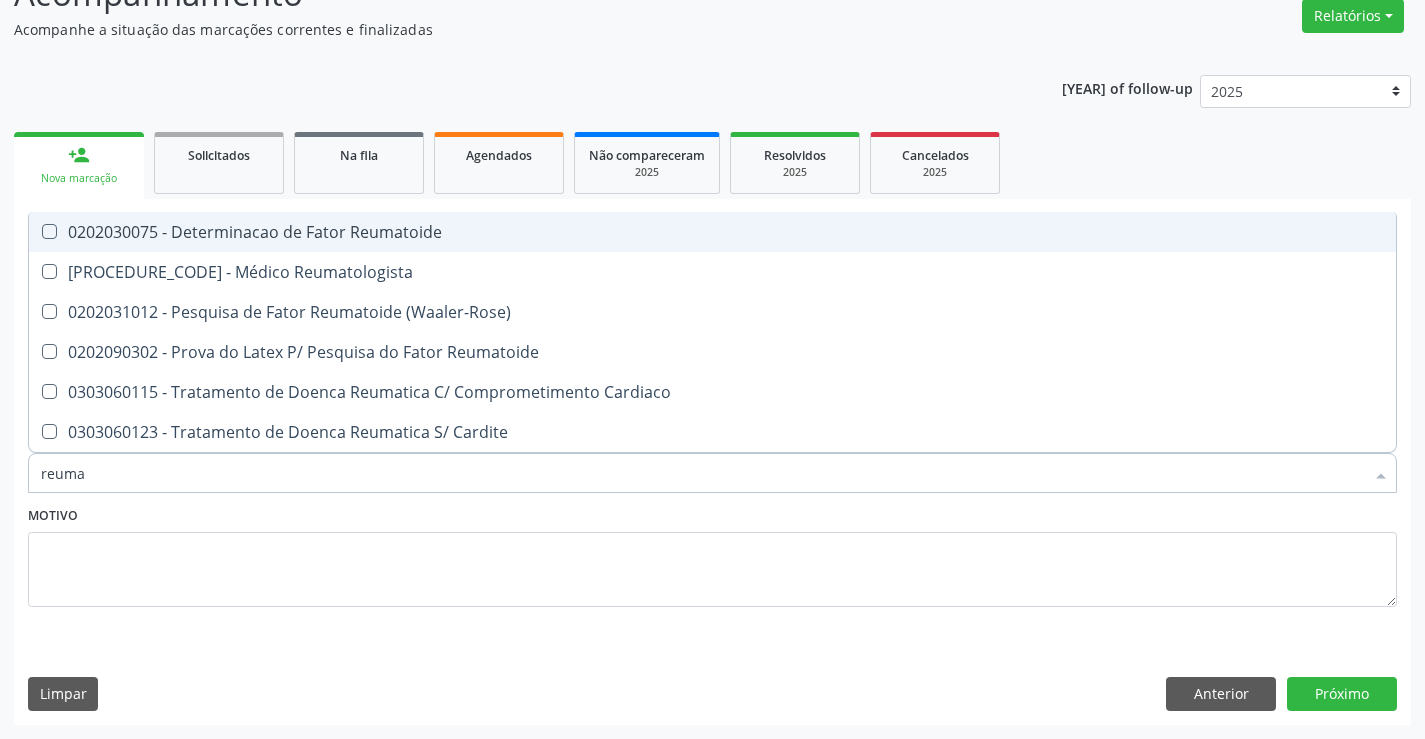 type on "reumat" 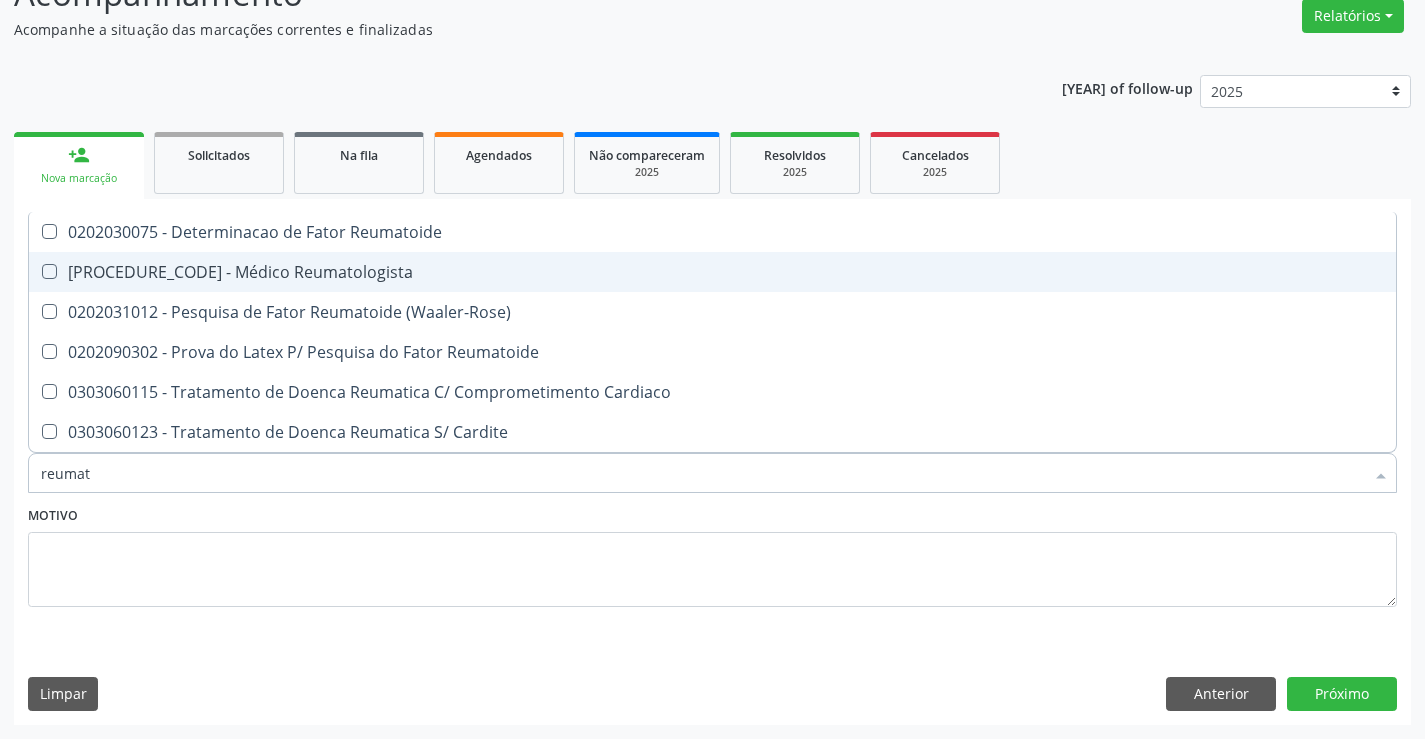 click on "[CODE] - Médico Reumatologista" at bounding box center [712, 272] 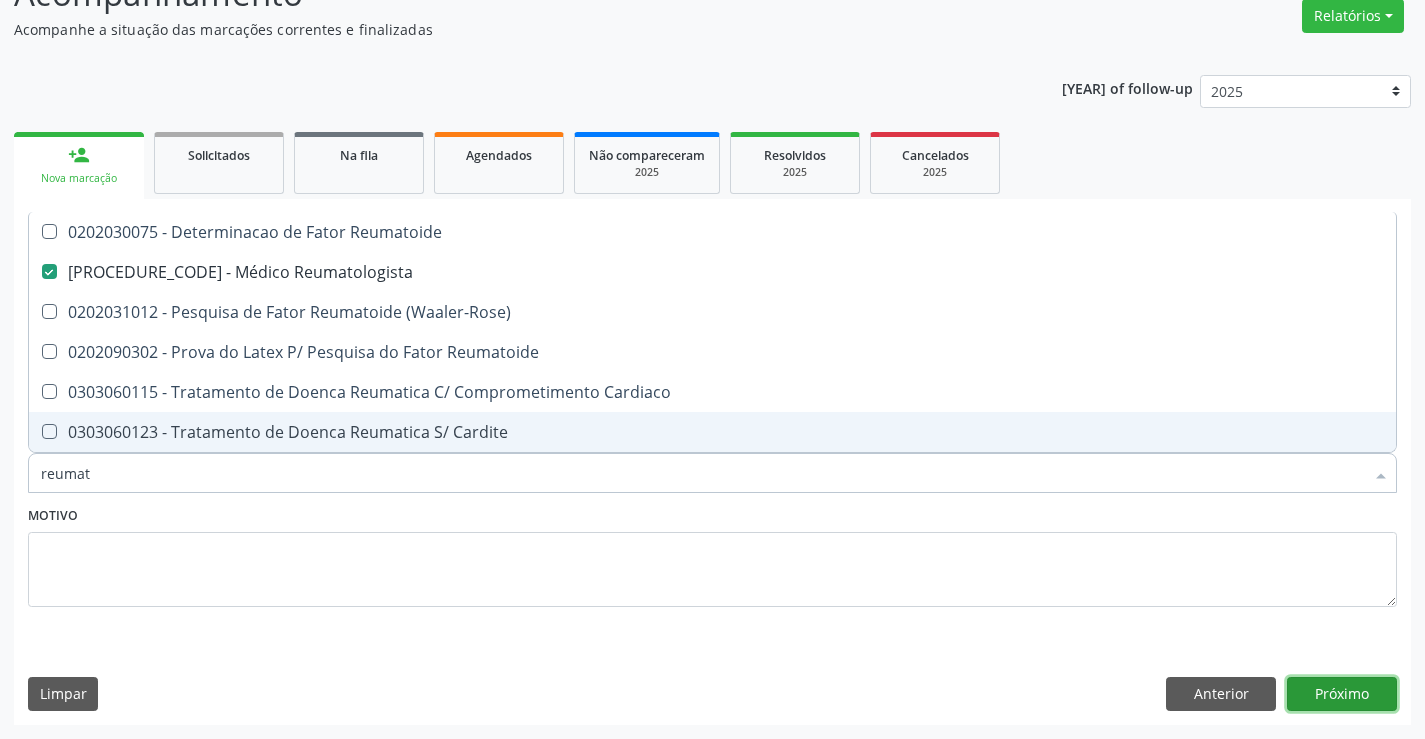click on "Próximo" at bounding box center (1342, 694) 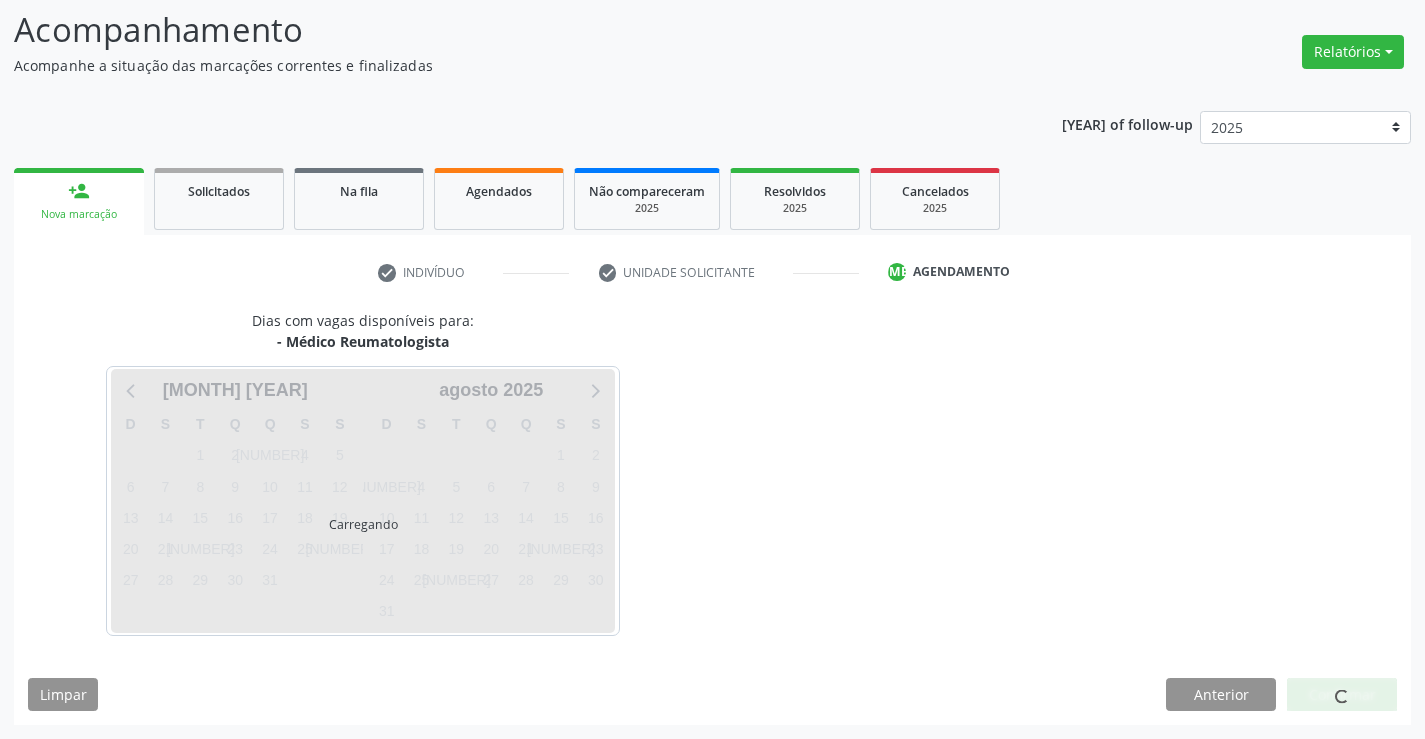 scroll, scrollTop: 131, scrollLeft: 0, axis: vertical 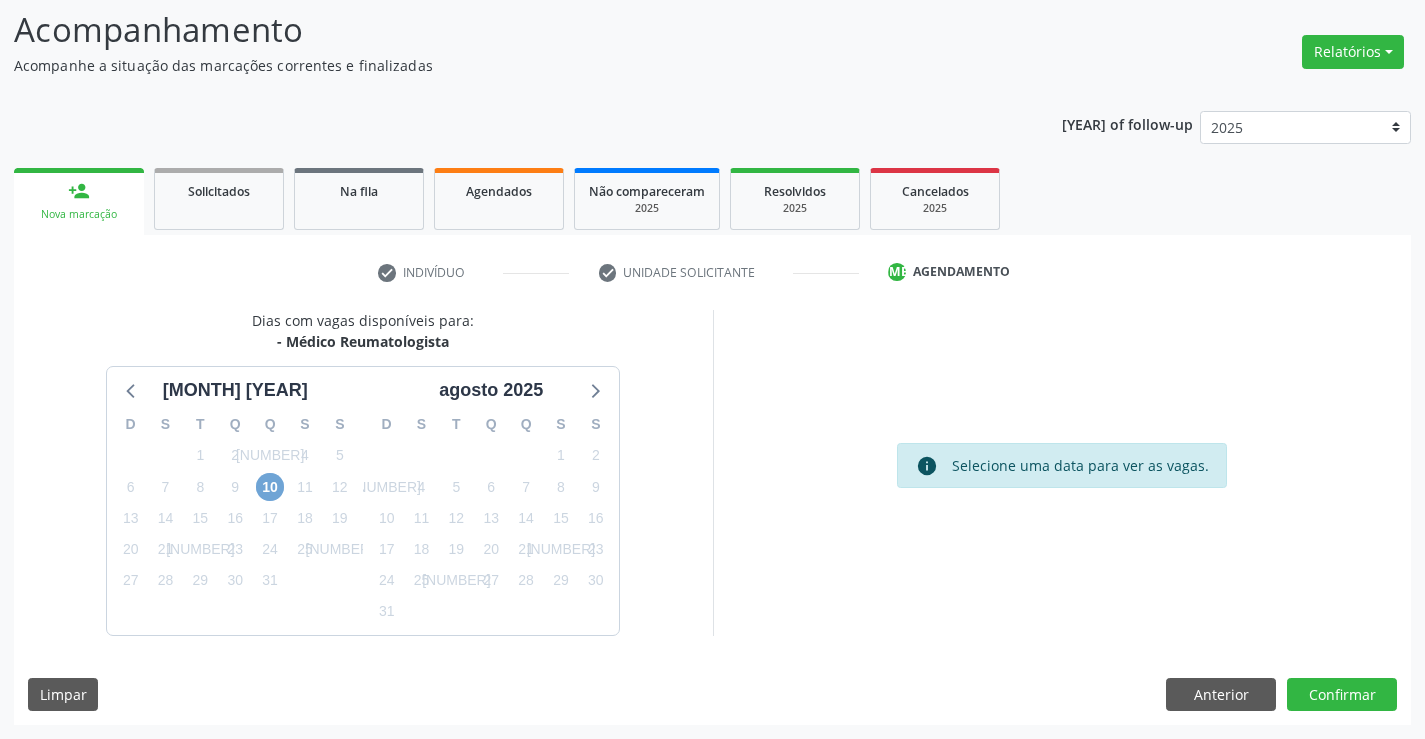 click on "[NUMBER]" at bounding box center (270, 487) 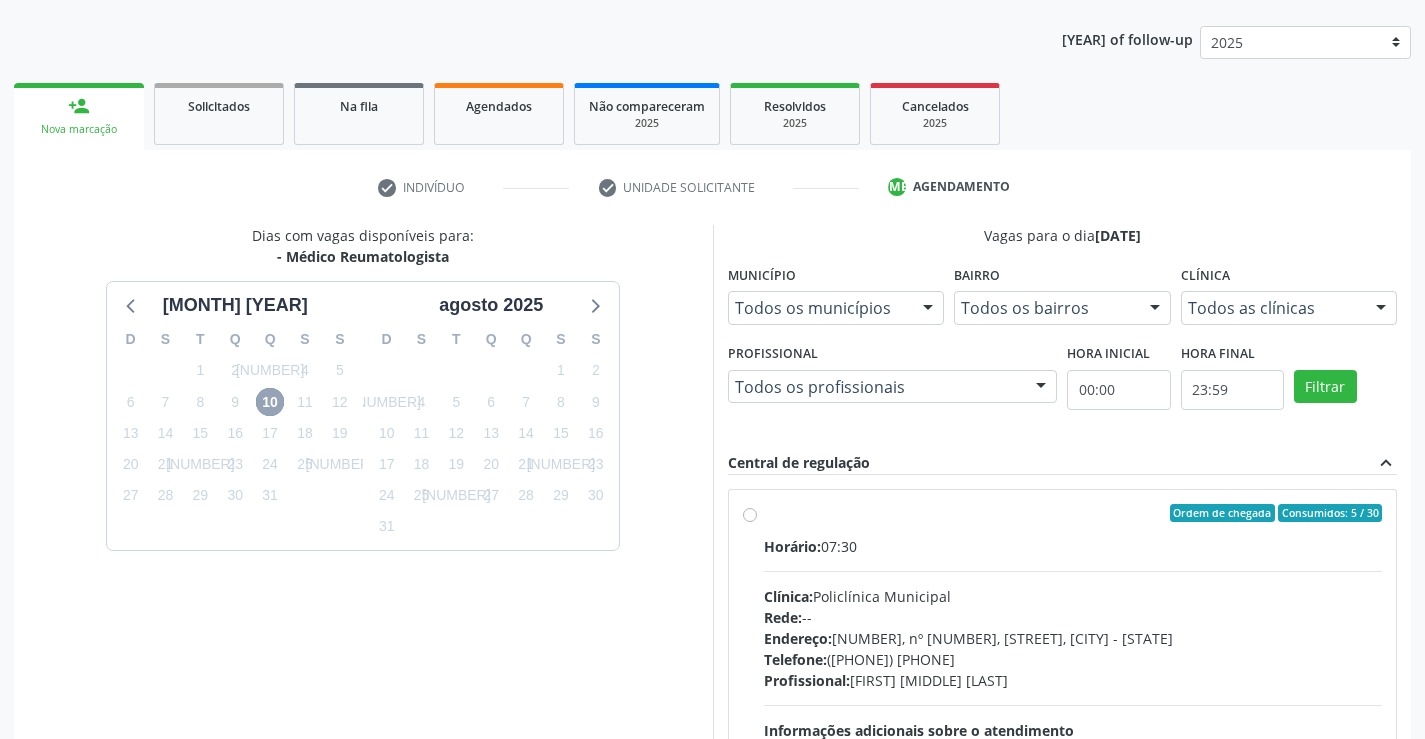 scroll, scrollTop: 420, scrollLeft: 0, axis: vertical 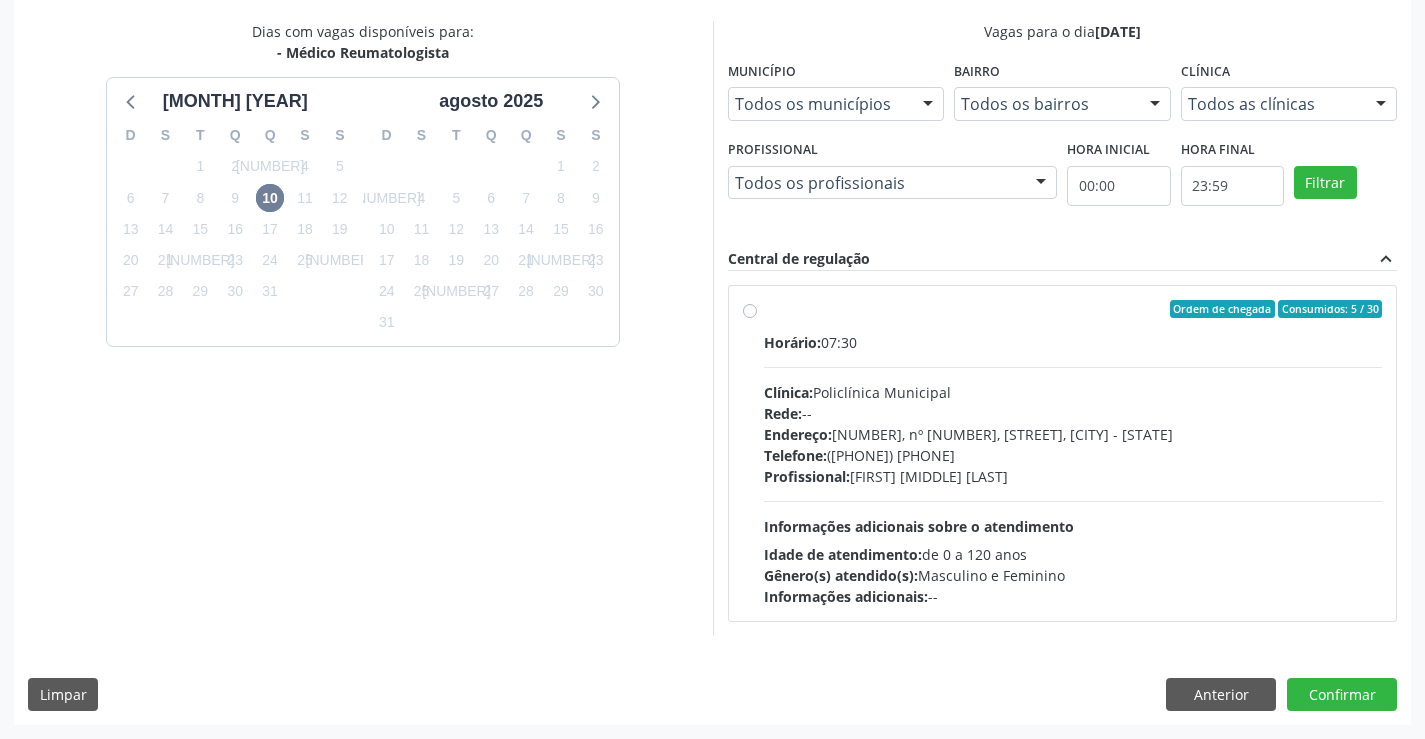 click on "Ordem de chegada
Consumidos: 5 / 30
Horário:   07:30
Clínica:  Policlínica Municipal
Rede:
--
Endereço:   Predio, nº 386, Centro, Campo Formoso - BA
Telefone:   (74) 6451312
Profissional:
Juvenilson Jose de Sa Andrade
Informações adicionais sobre o atendimento
Idade de atendimento:
de 0 a 120 anos
Gênero(s) atendido(s):
Masculino e Feminino
Informações adicionais:
--" at bounding box center [1073, 453] 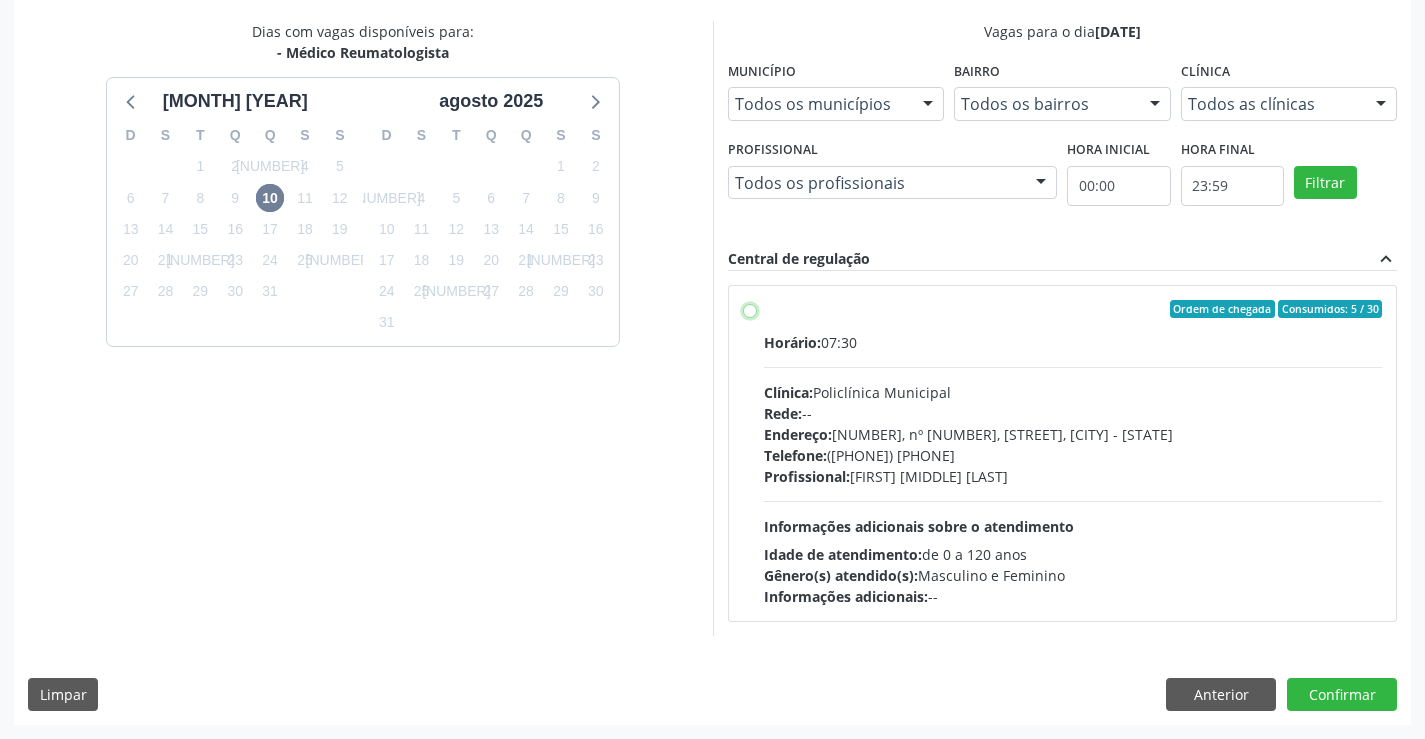 click on "Ordem de chegada
Consumidos: 5 / 30
Horário:   07:30
Clínica:  Policlínica Municipal
Rede:
--
Endereço:   Predio, nº 386, Centro, Campo Formoso - BA
Telefone:   (74) 6451312
Profissional:
Juvenilson Jose de Sa Andrade
Informações adicionais sobre o atendimento
Idade de atendimento:
de 0 a 120 anos
Gênero(s) atendido(s):
Masculino e Feminino
Informações adicionais:
--" at bounding box center (750, 309) 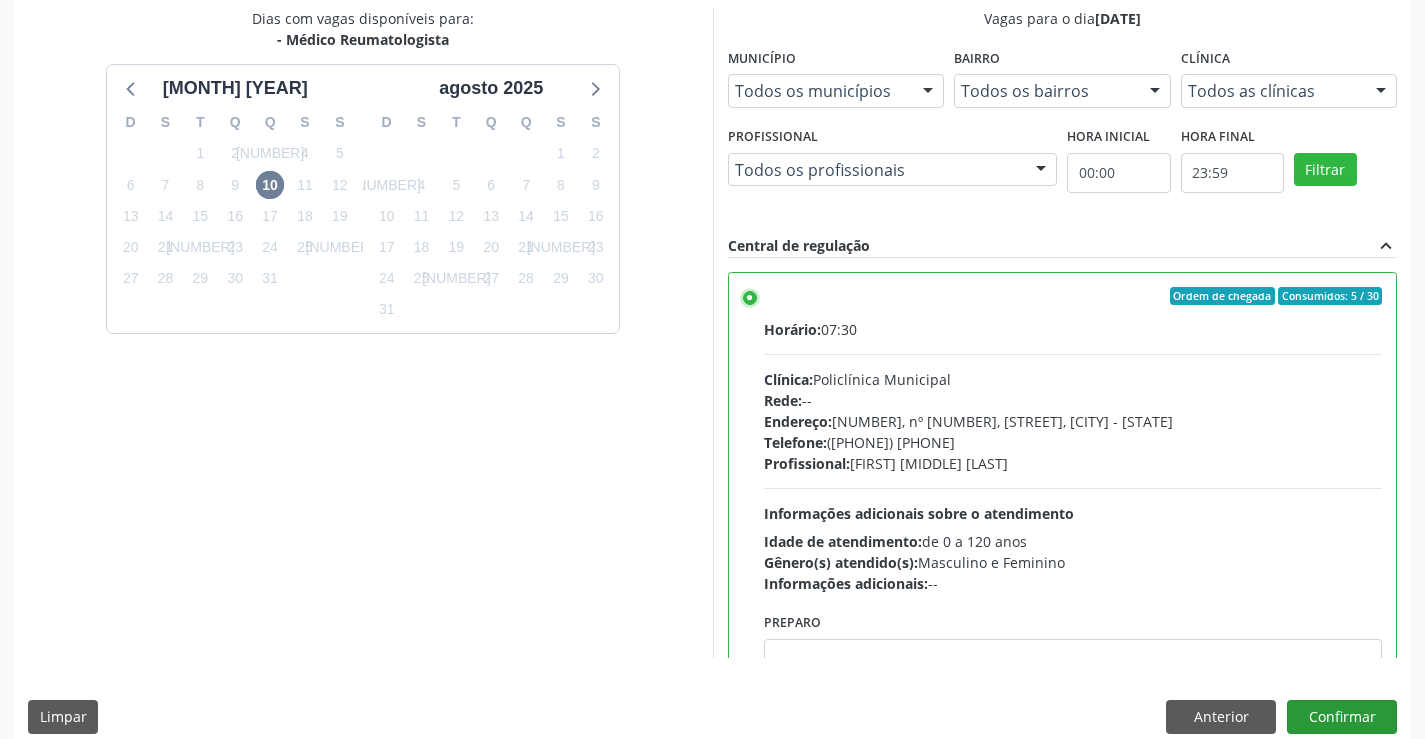 scroll, scrollTop: 456, scrollLeft: 0, axis: vertical 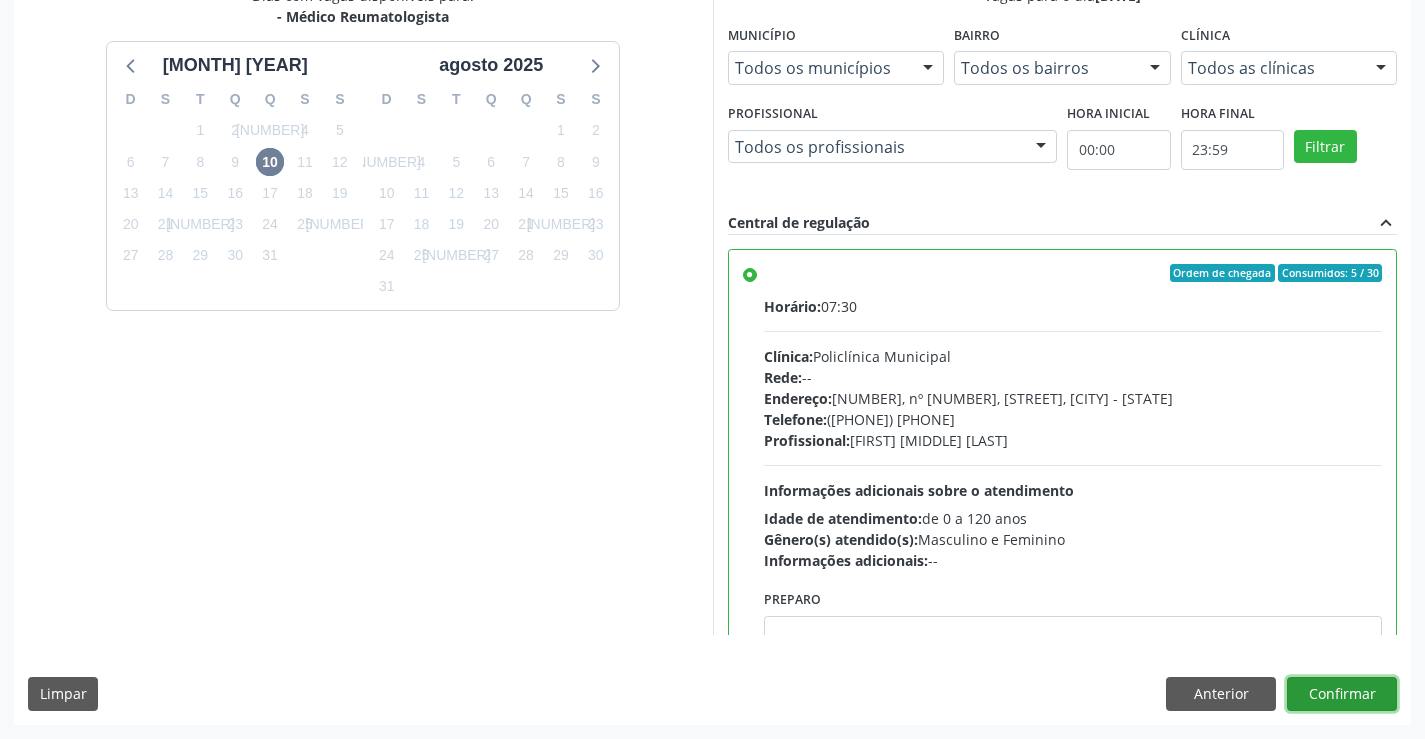 click on "Confirmar" at bounding box center (1342, 694) 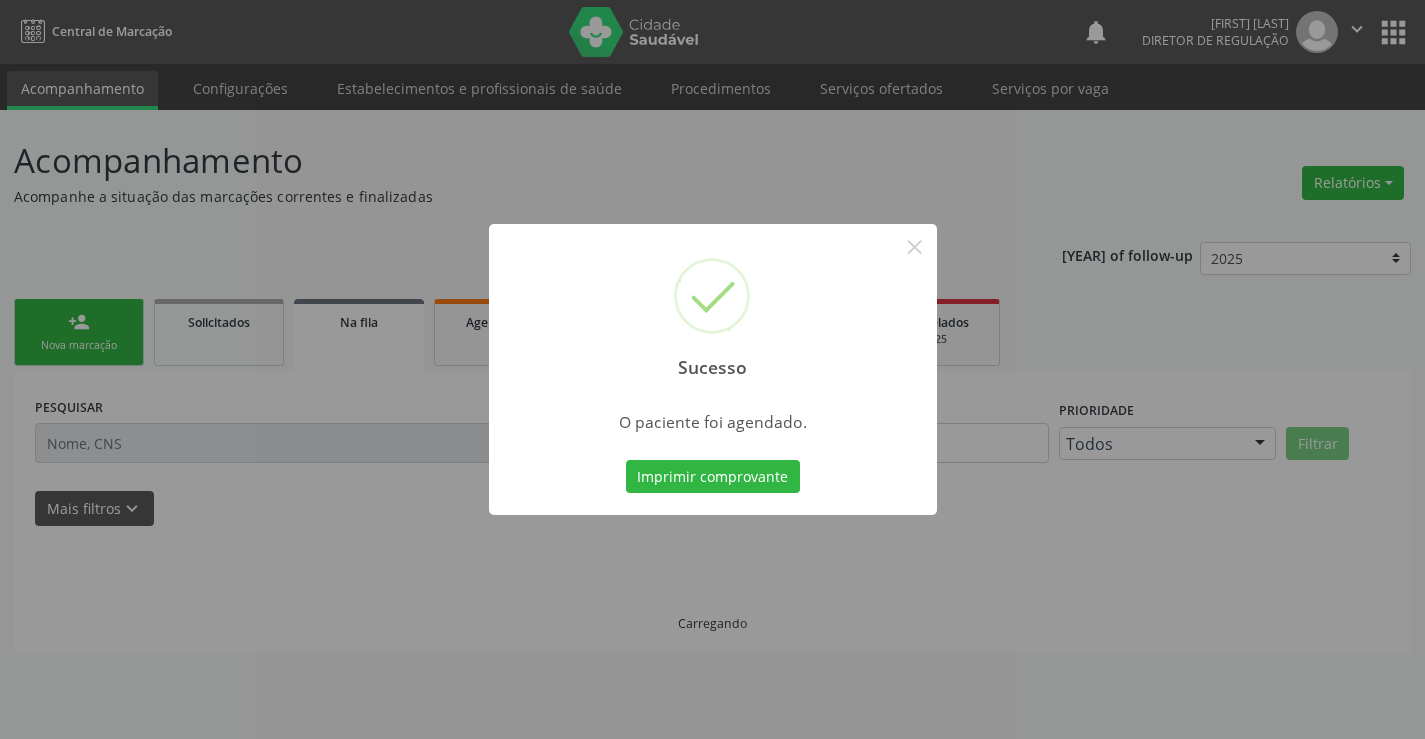 scroll, scrollTop: 0, scrollLeft: 0, axis: both 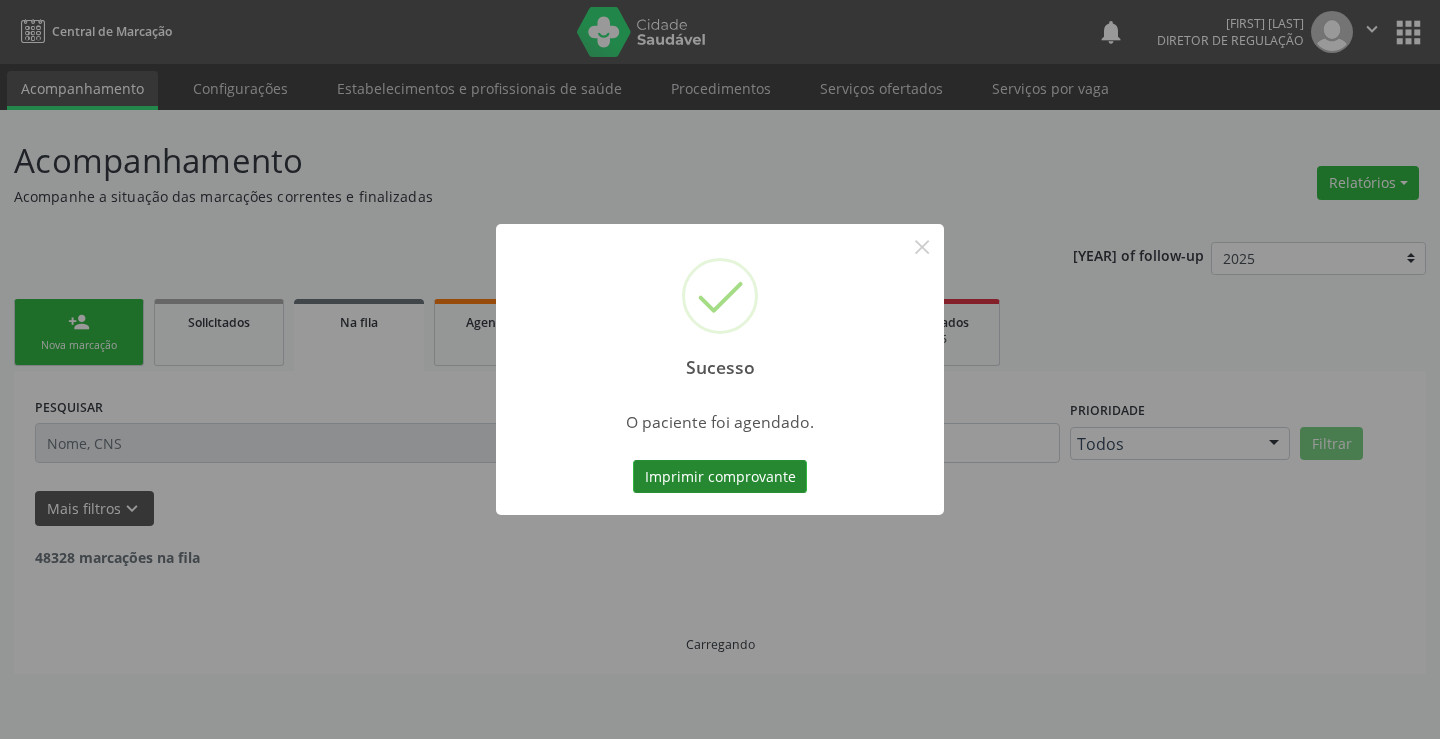 click on "Imprimir comprovante" at bounding box center (720, 477) 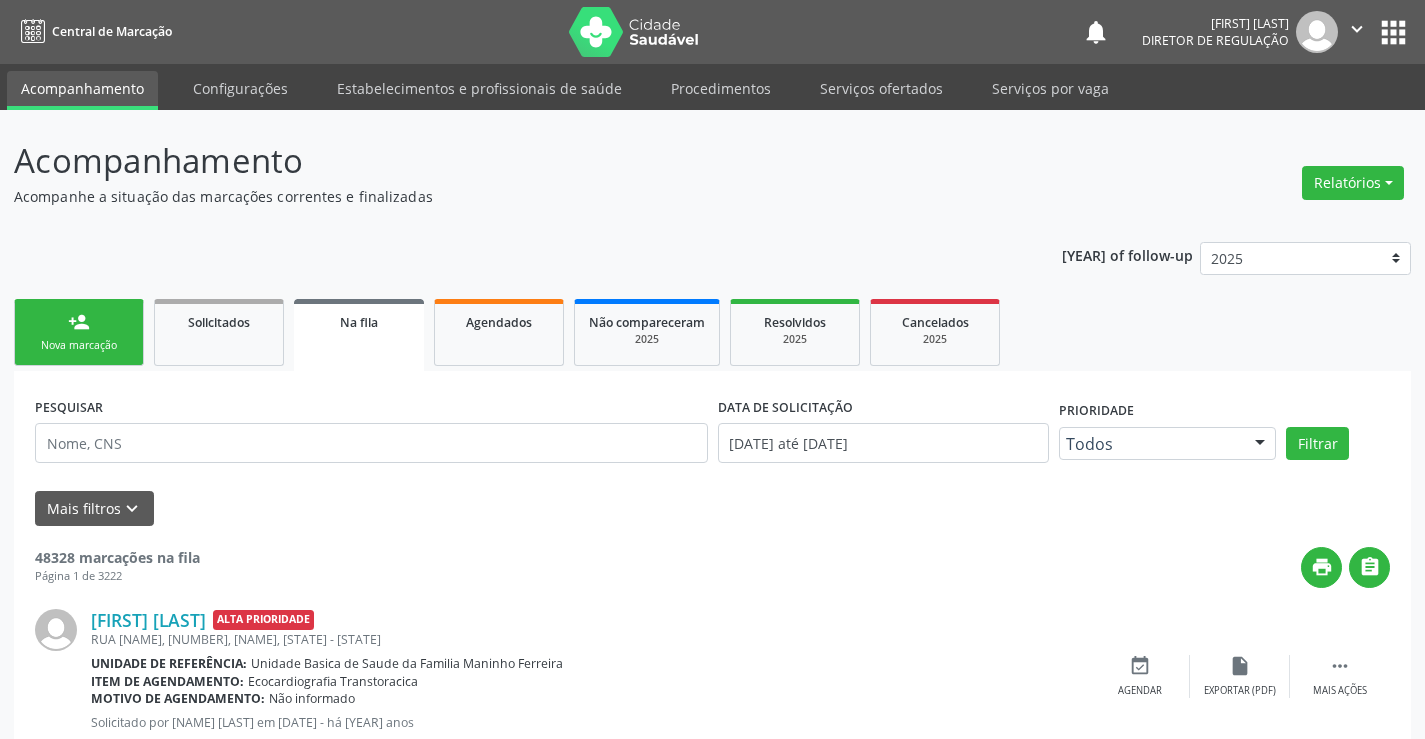 click on "person_add" at bounding box center (79, 322) 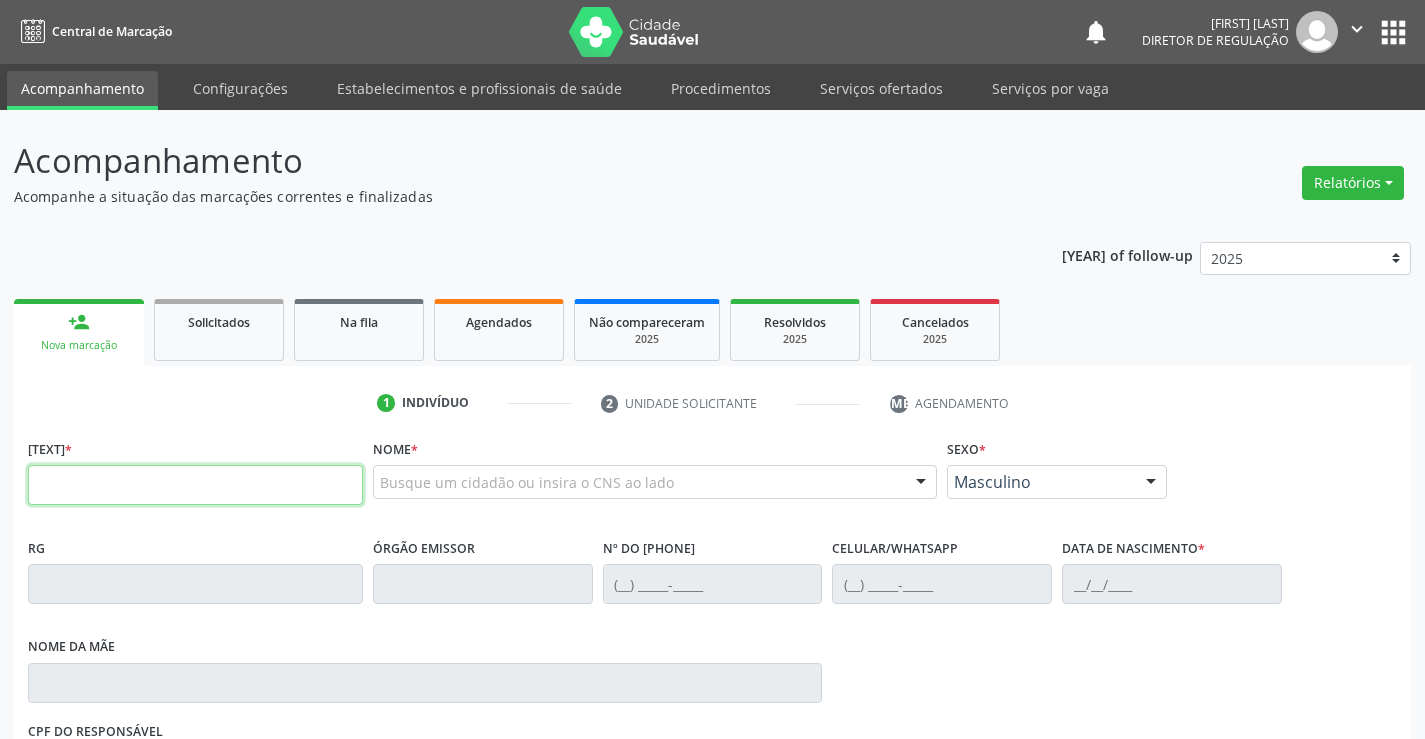 click at bounding box center (195, 485) 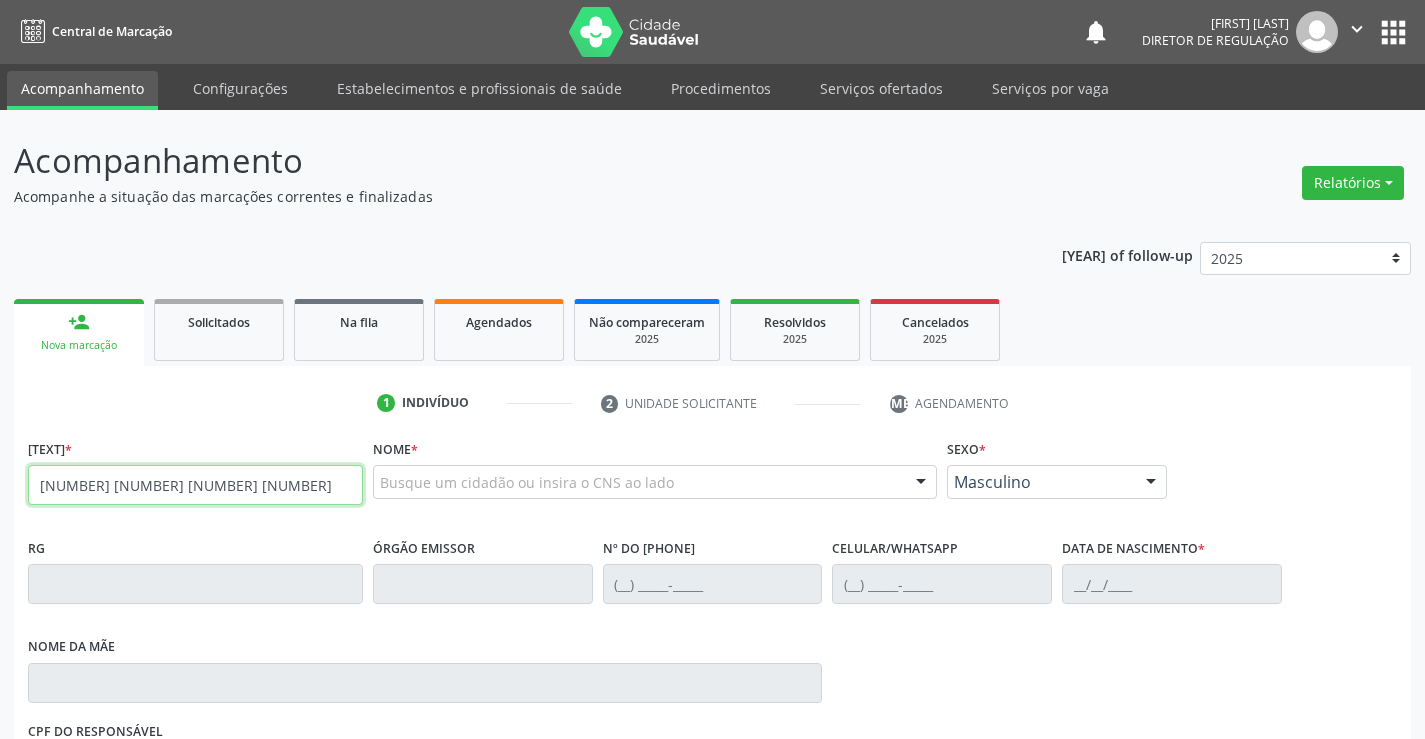 type on "706 3037 8902 8178" 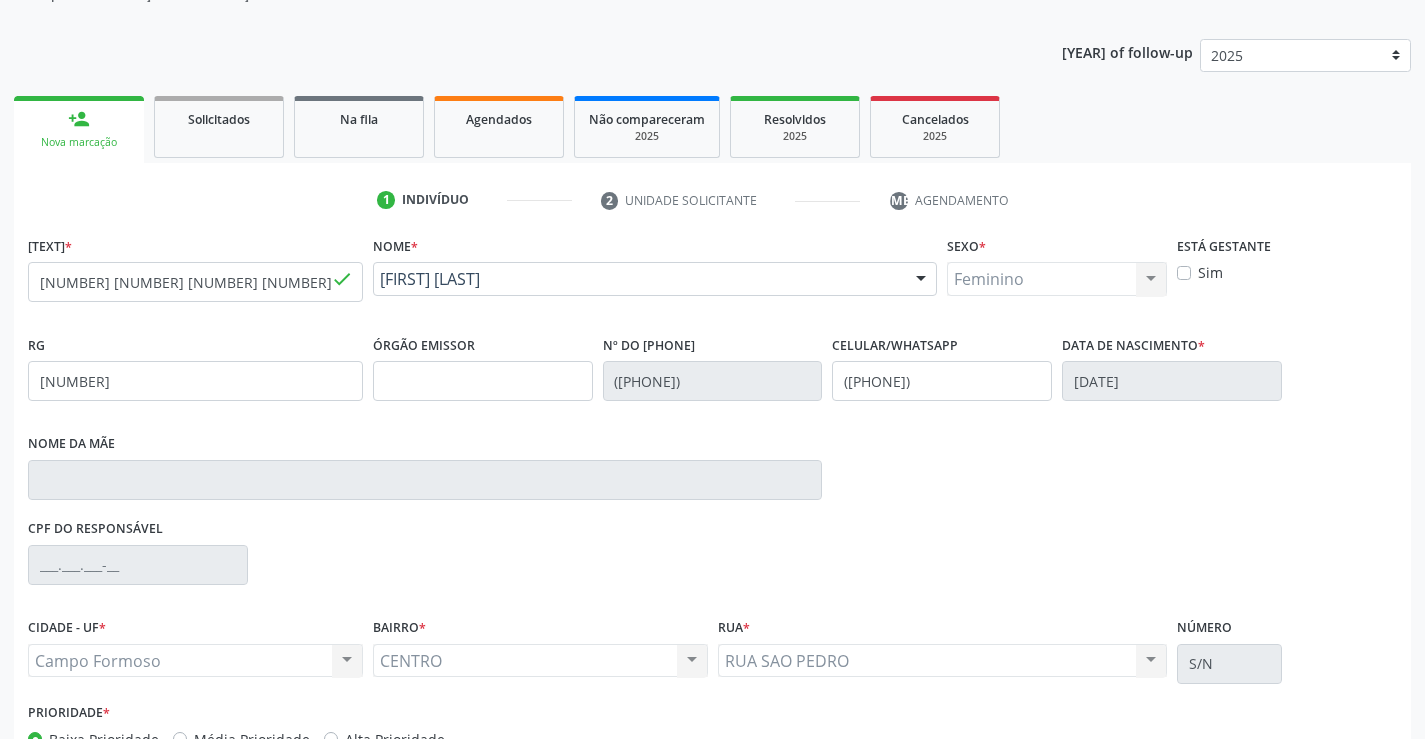 scroll, scrollTop: 300, scrollLeft: 0, axis: vertical 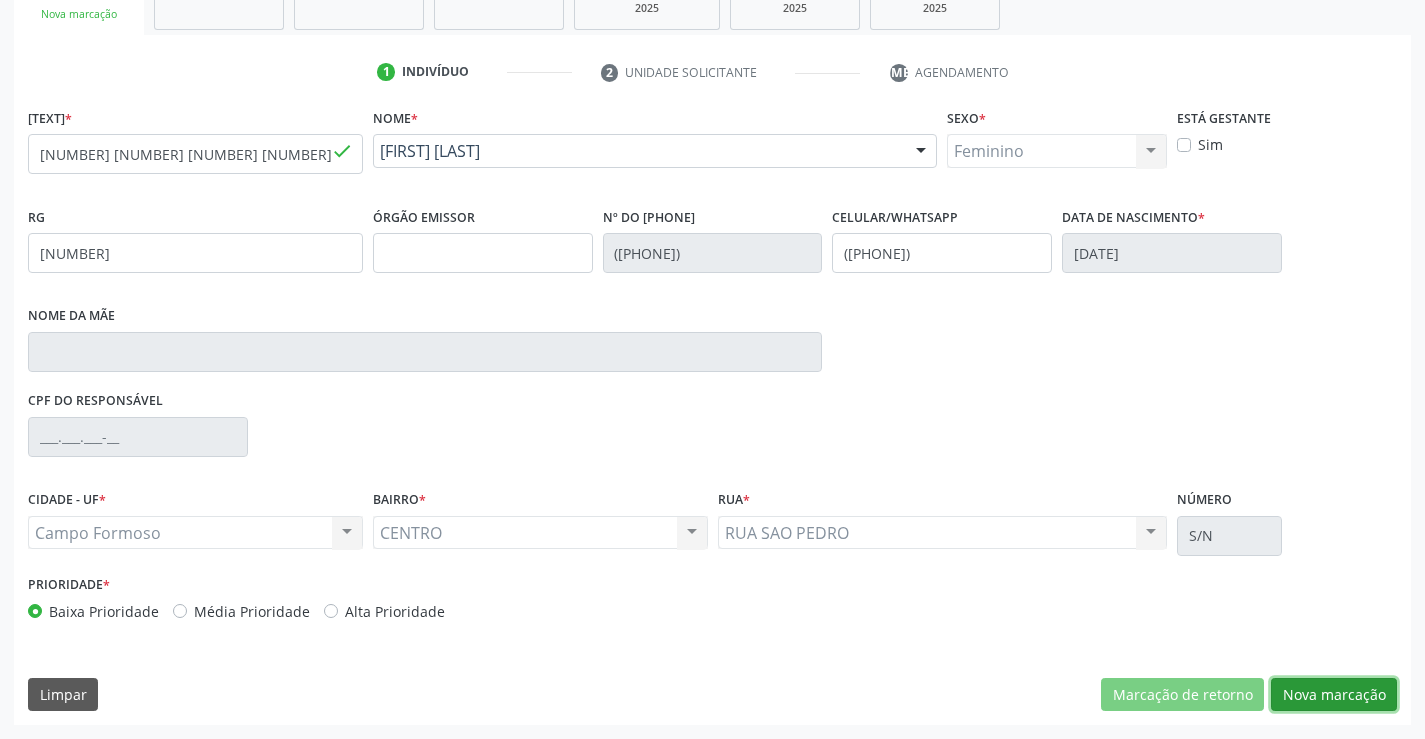 click on "Nova marcação" at bounding box center [1182, 695] 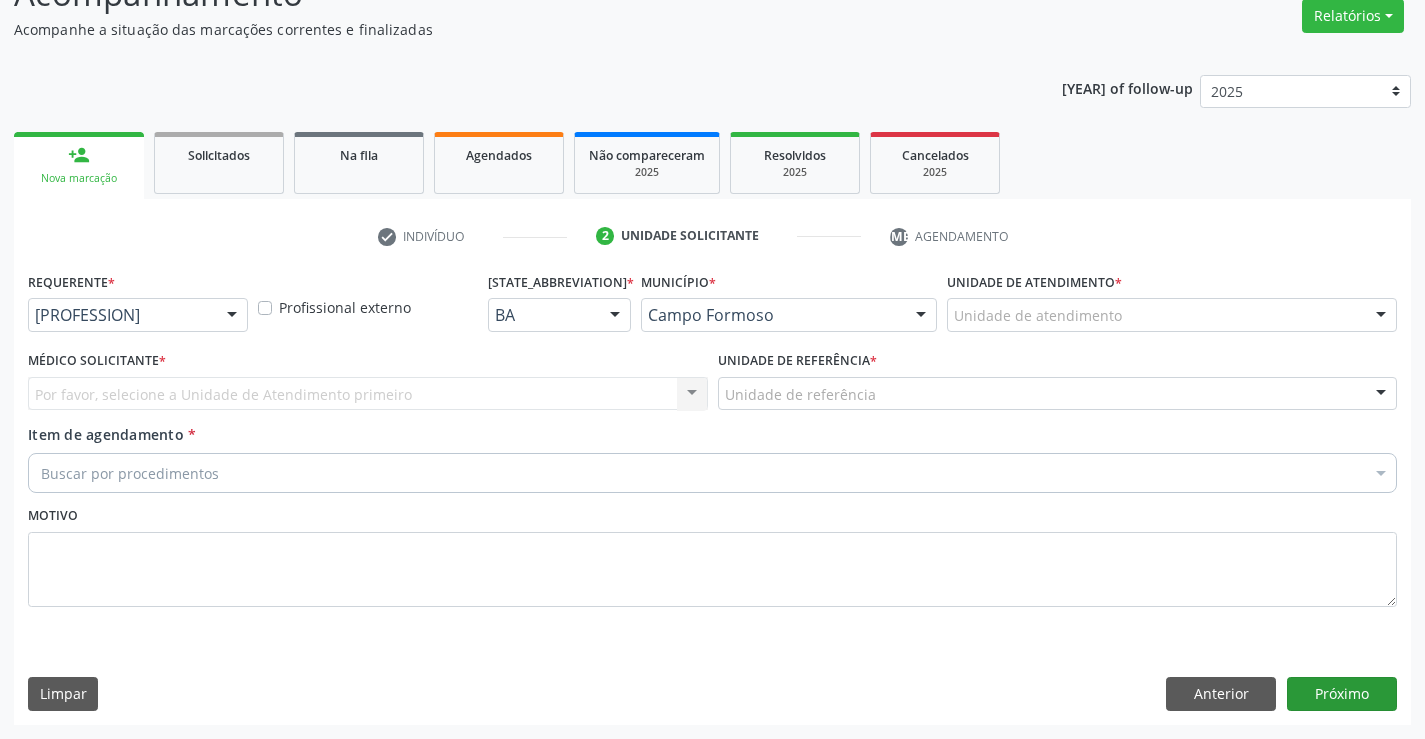 scroll, scrollTop: 167, scrollLeft: 0, axis: vertical 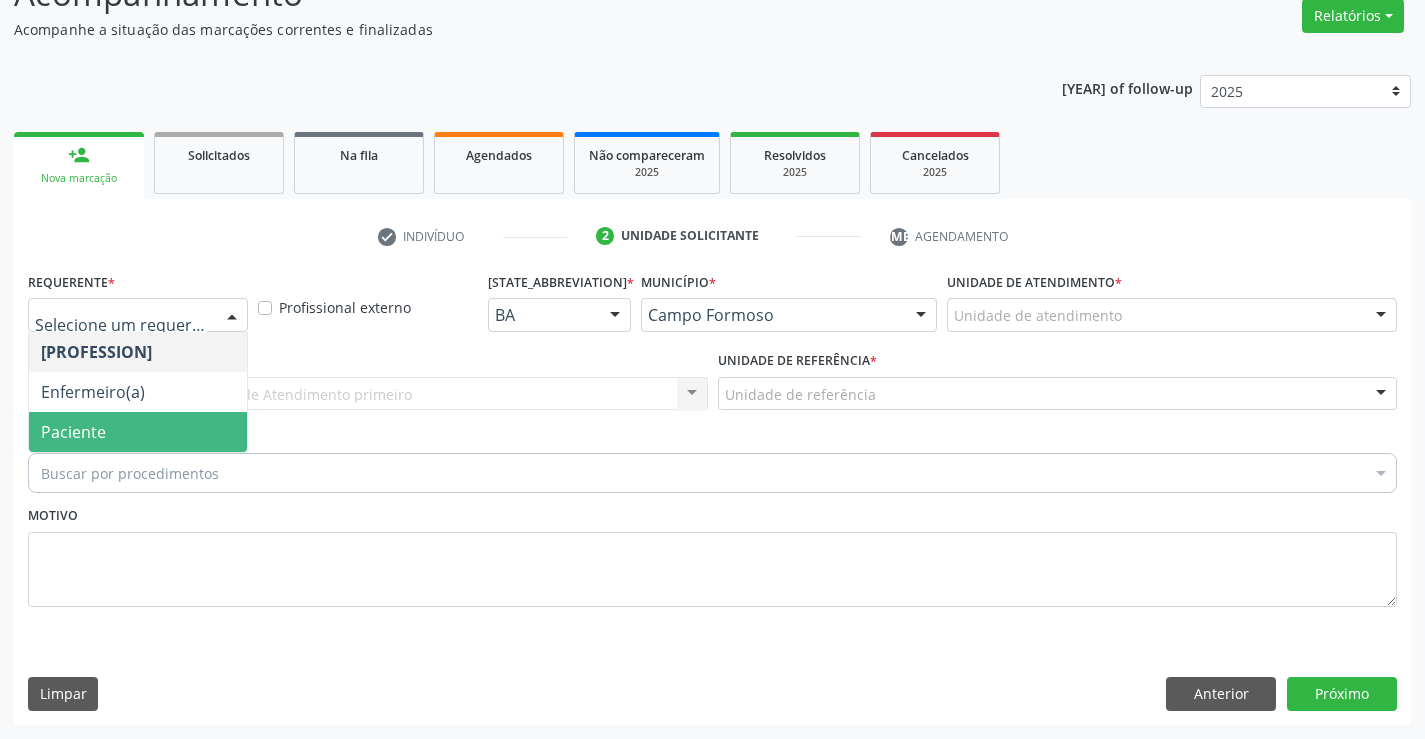 click on "Paciente" at bounding box center (138, 432) 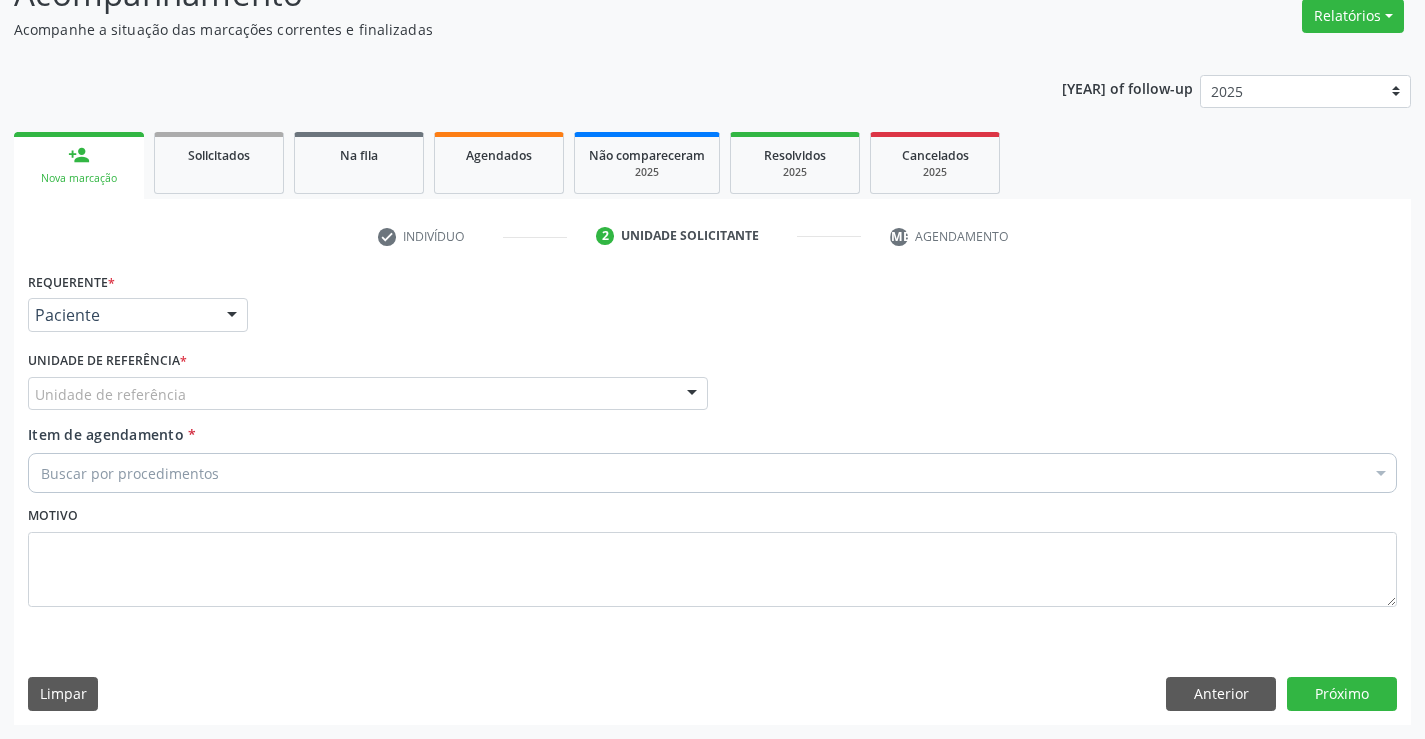 click on "[UNIT_TYPE]" at bounding box center (368, 394) 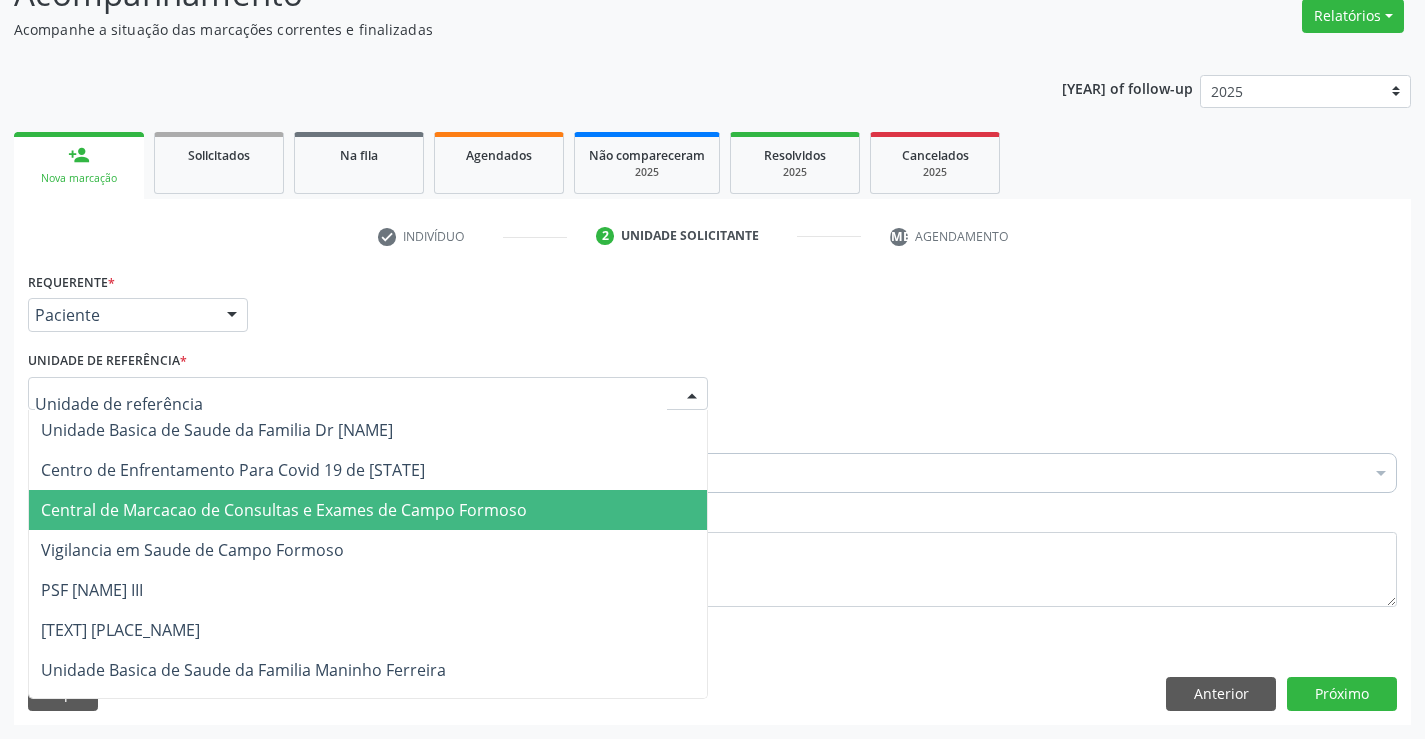click on "Central de Marcacao de Consultas e Exames de [CITY]" at bounding box center [284, 510] 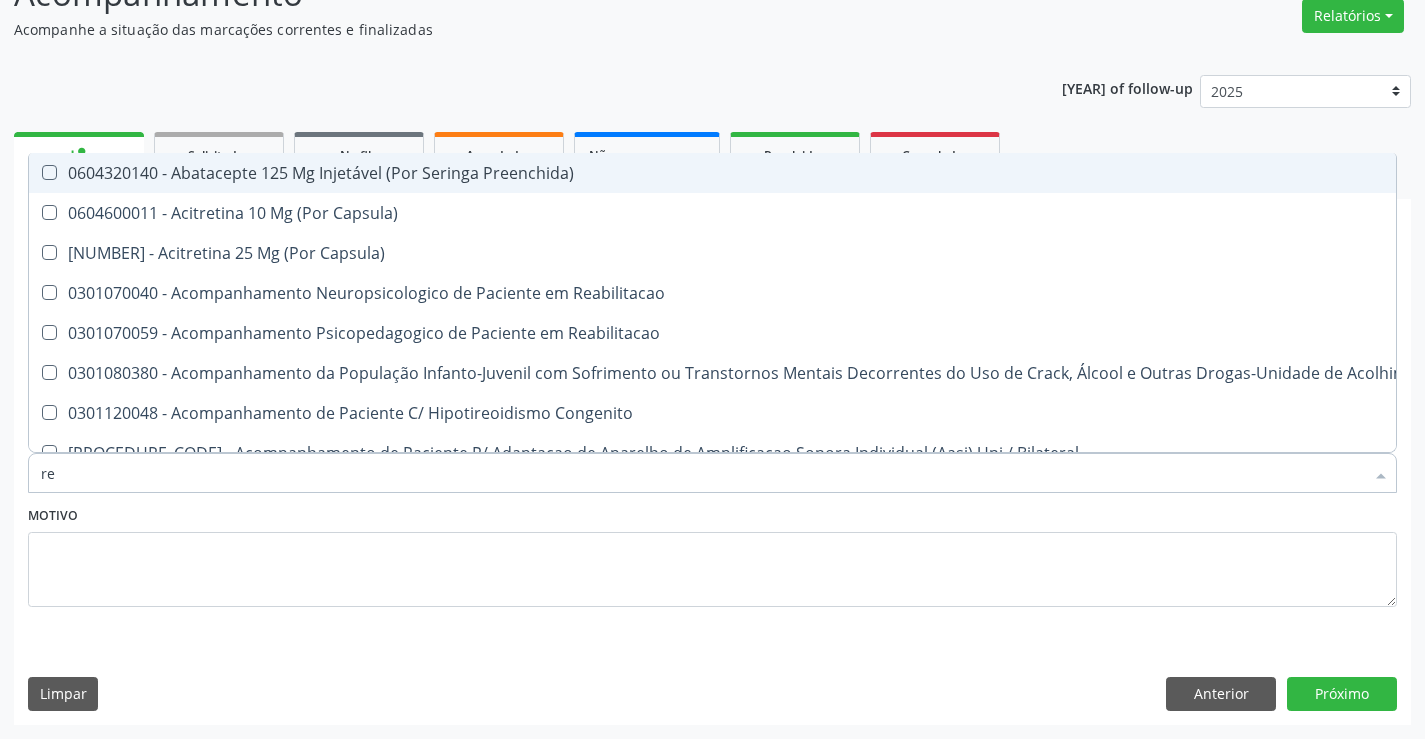type on "[LAST]" 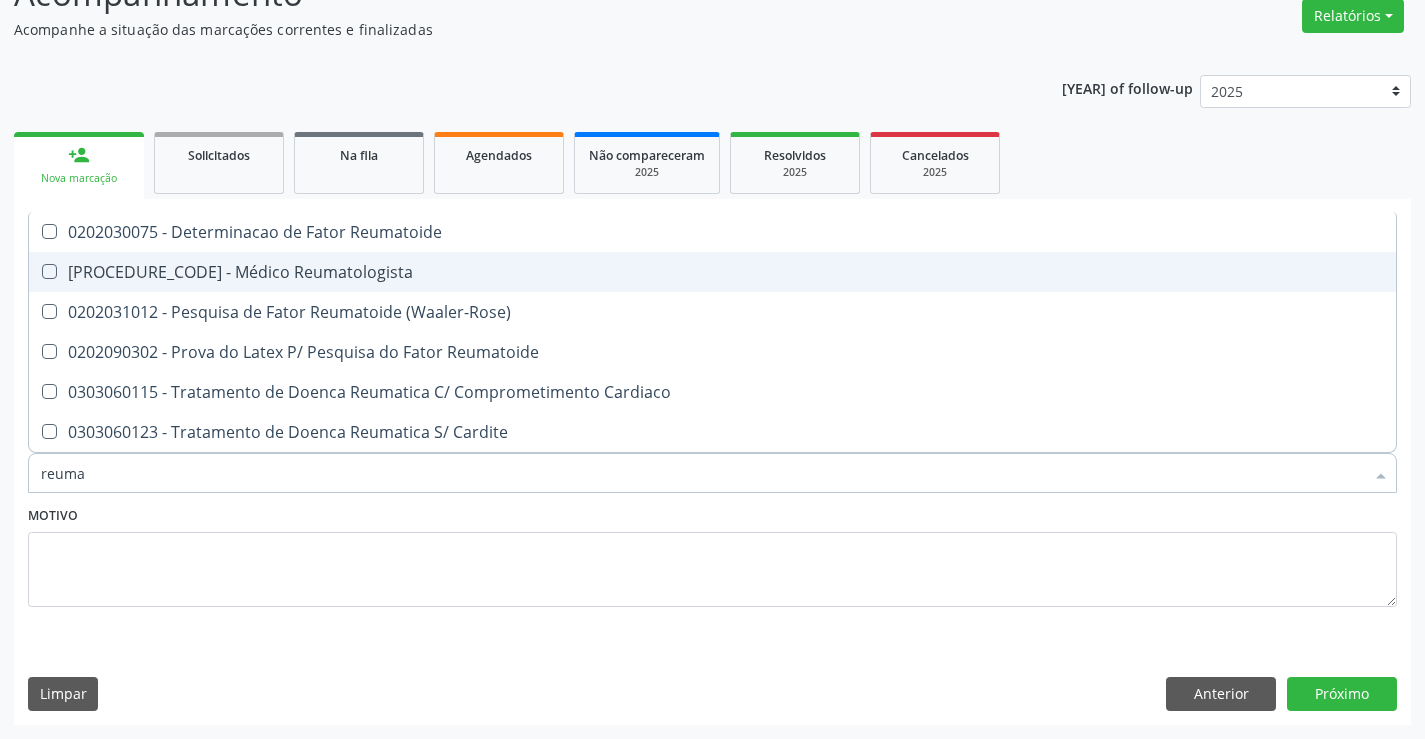 click on "[CODE] - Médico Reumatologista" at bounding box center (712, 272) 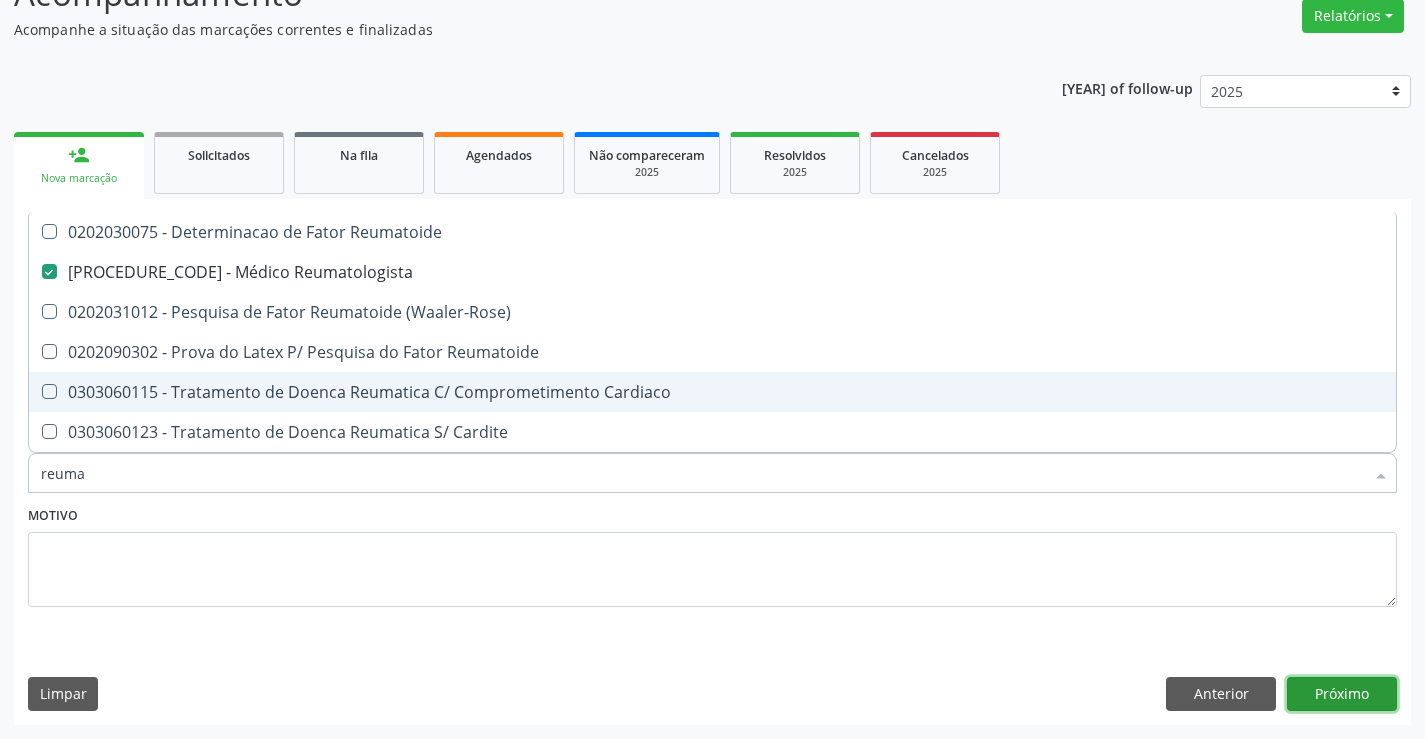 click on "Próximo" at bounding box center (1342, 694) 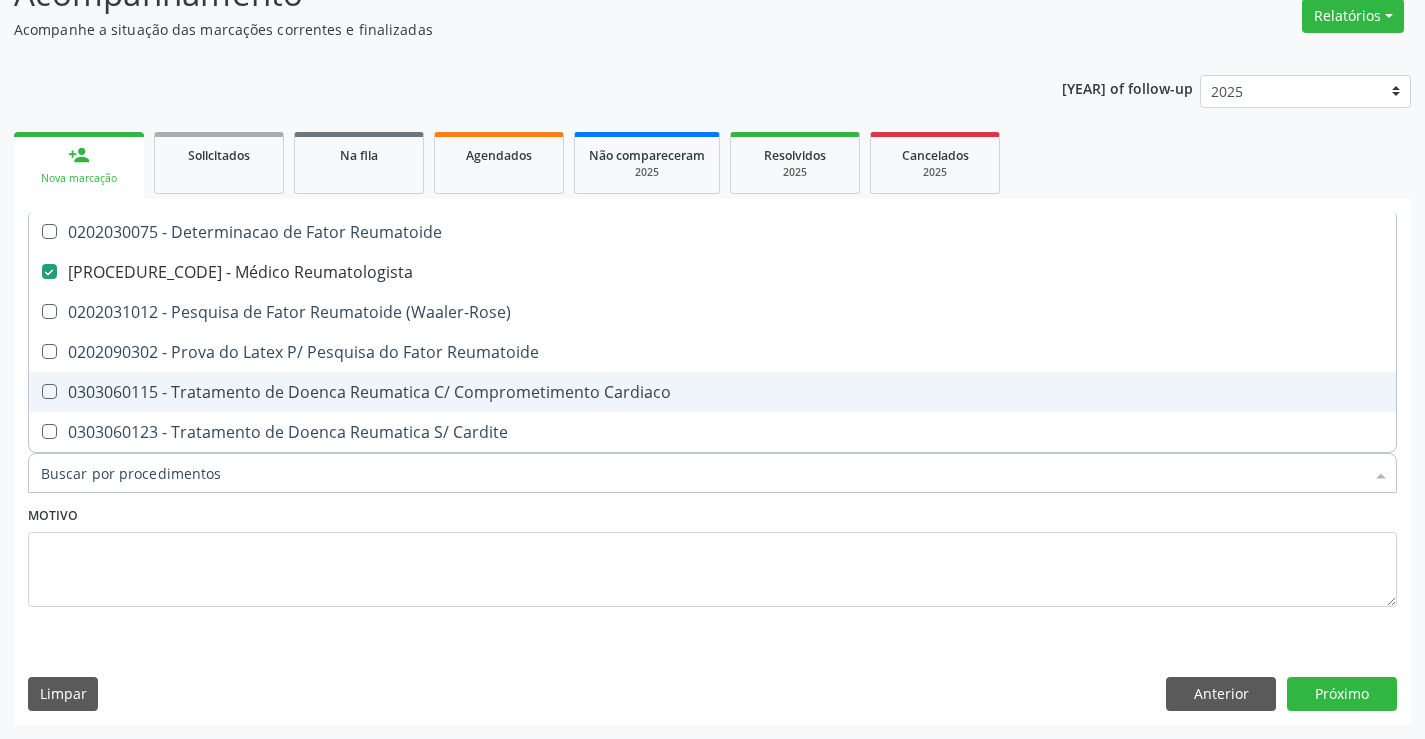 scroll, scrollTop: 131, scrollLeft: 0, axis: vertical 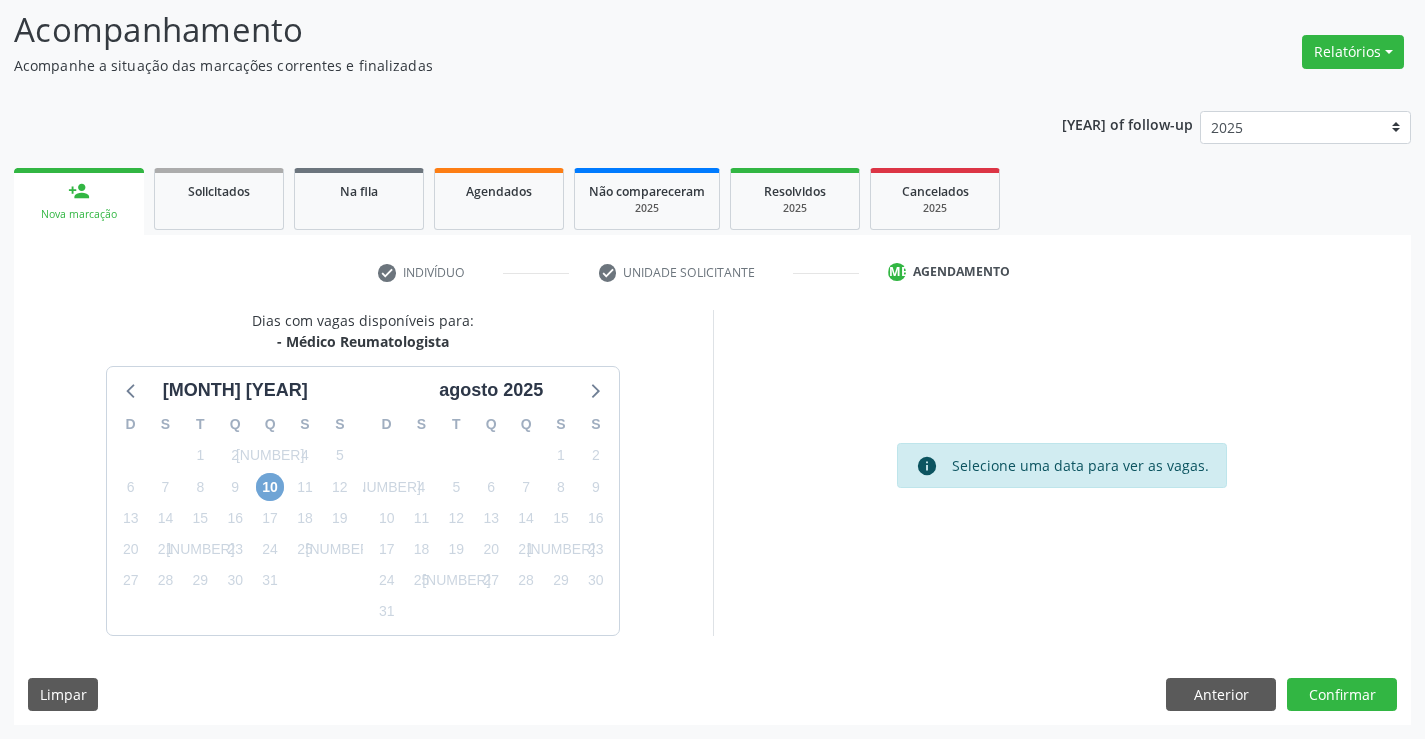 click on "[NUMBER]" at bounding box center (270, 487) 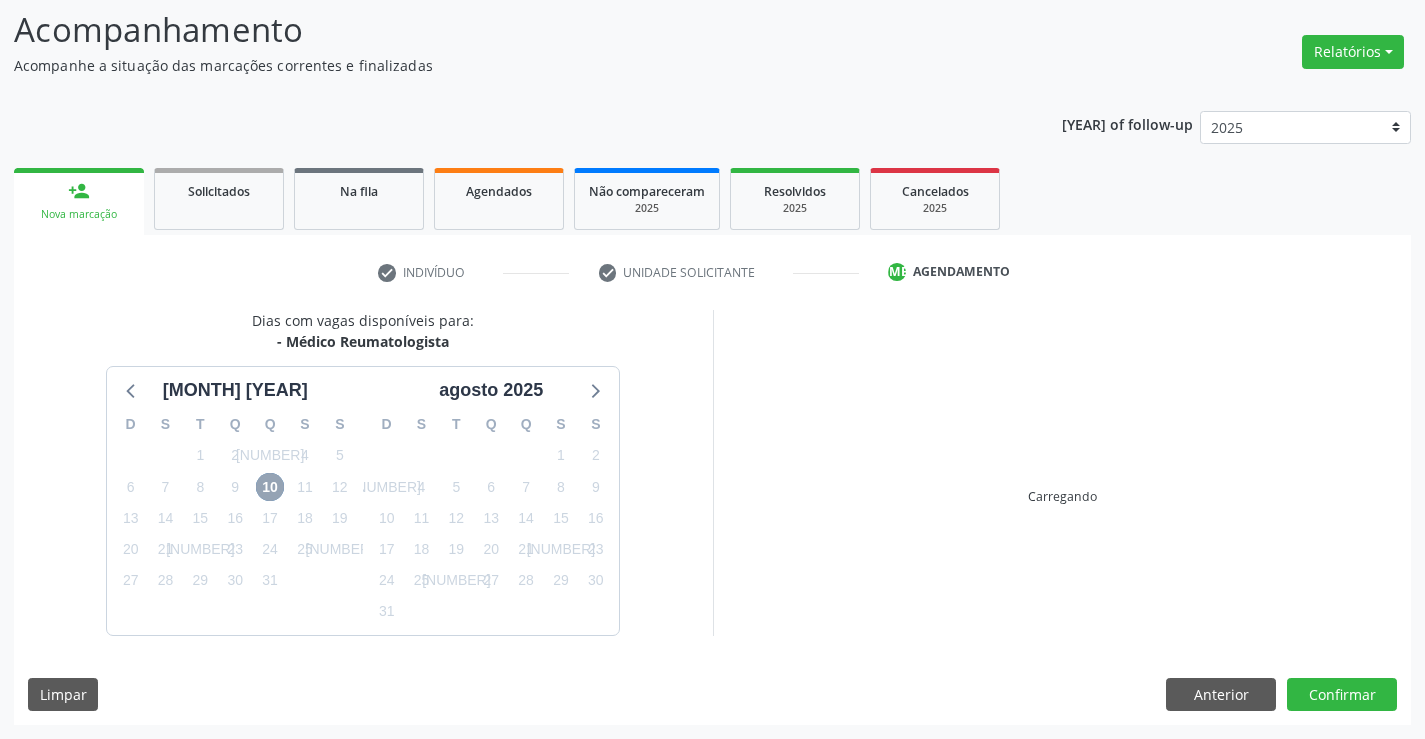 scroll, scrollTop: 420, scrollLeft: 0, axis: vertical 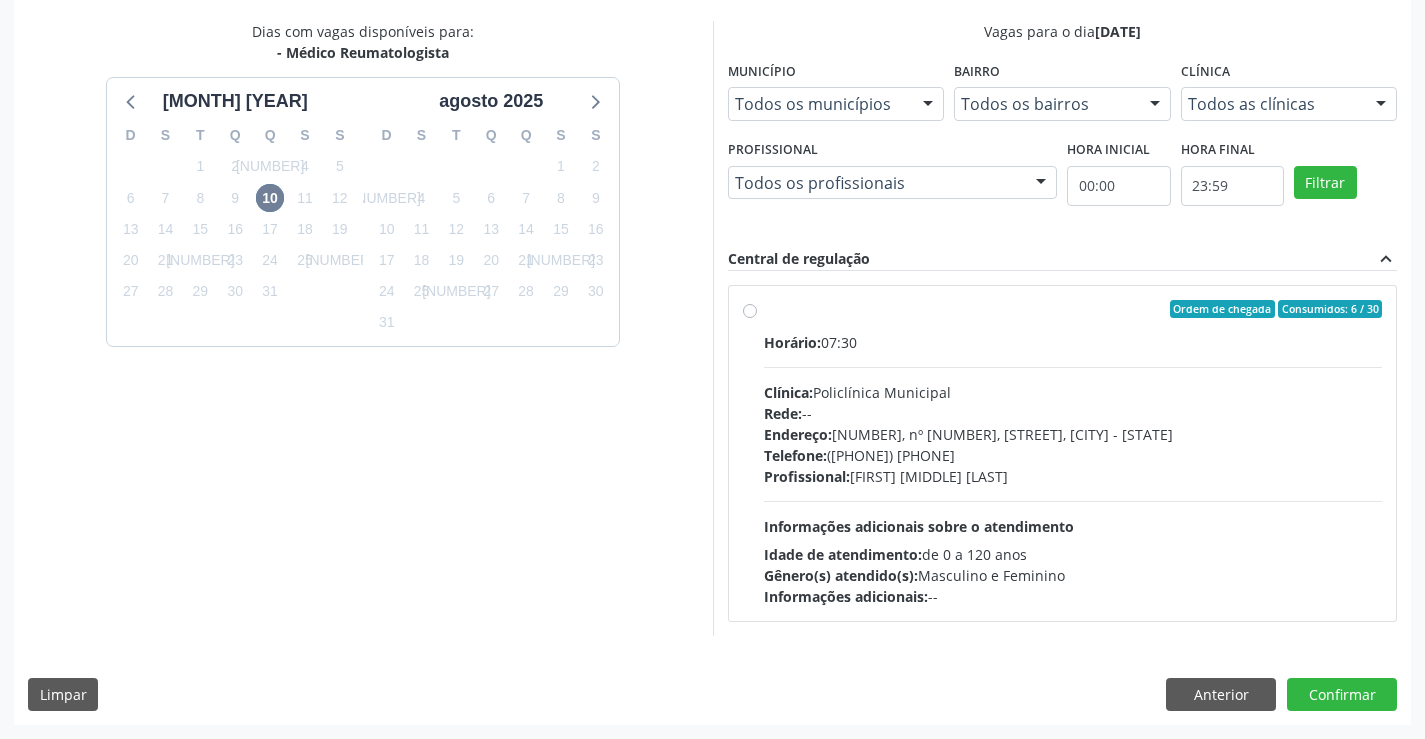 click on "Ordem de chegada
Consumidos: 6 / 30
Horário:   07:30
Clínica:  Policlínica Municipal
Rede:
--
Endereço:   Predio, nº 386, Centro, Campo Formoso - BA
Telefone:   (74) 6451312
Profissional:
Juvenilson Jose de Sa Andrade
Informações adicionais sobre o atendimento
Idade de atendimento:
de 0 a 120 anos
Gênero(s) atendido(s):
Masculino e Feminino
Informações adicionais:
--" at bounding box center [1073, 453] 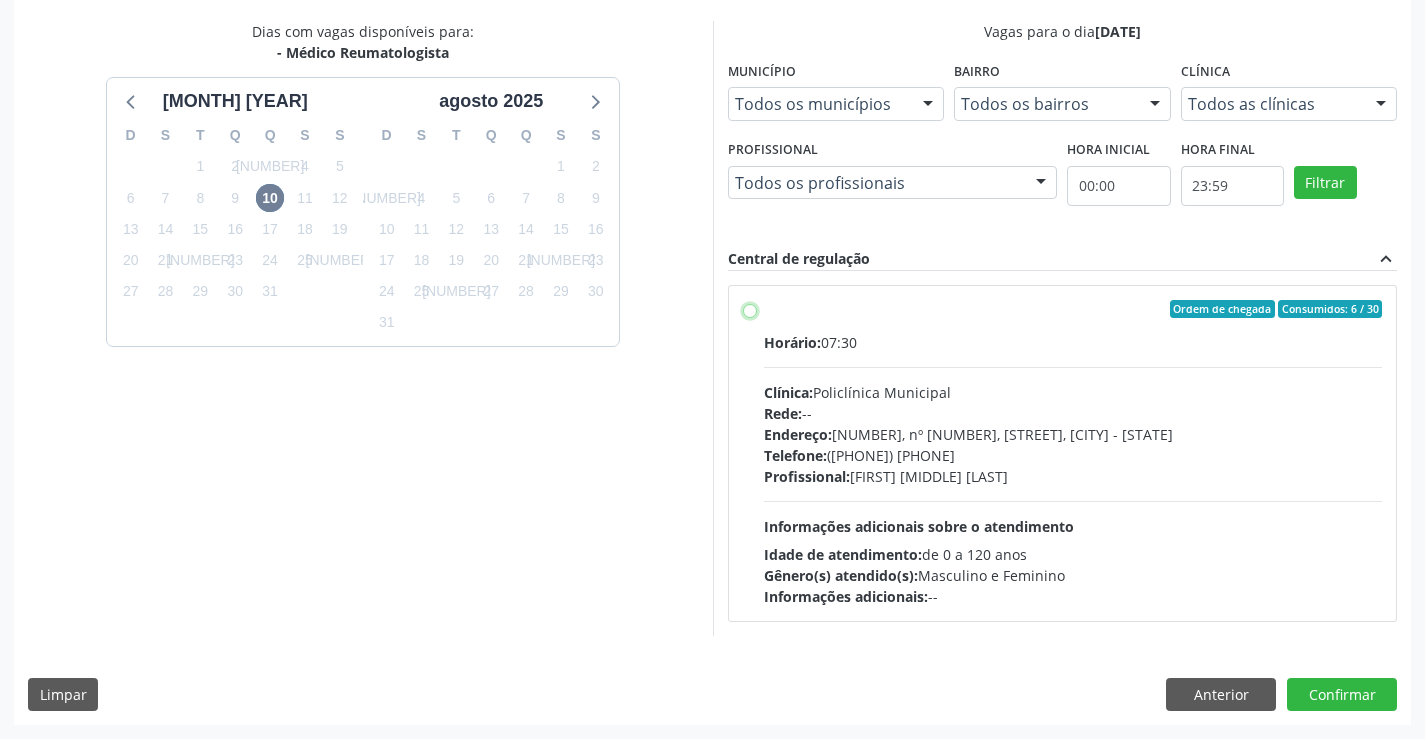 click on "Ordem de chegada
Consumidos: 6 / 30
Horário:   07:30
Clínica:  Policlínica Municipal
Rede:
--
Endereço:   Predio, nº 386, Centro, Campo Formoso - BA
Telefone:   (74) 6451312
Profissional:
Juvenilson Jose de Sa Andrade
Informações adicionais sobre o atendimento
Idade de atendimento:
de 0 a 120 anos
Gênero(s) atendido(s):
Masculino e Feminino
Informações adicionais:
--" at bounding box center (750, 309) 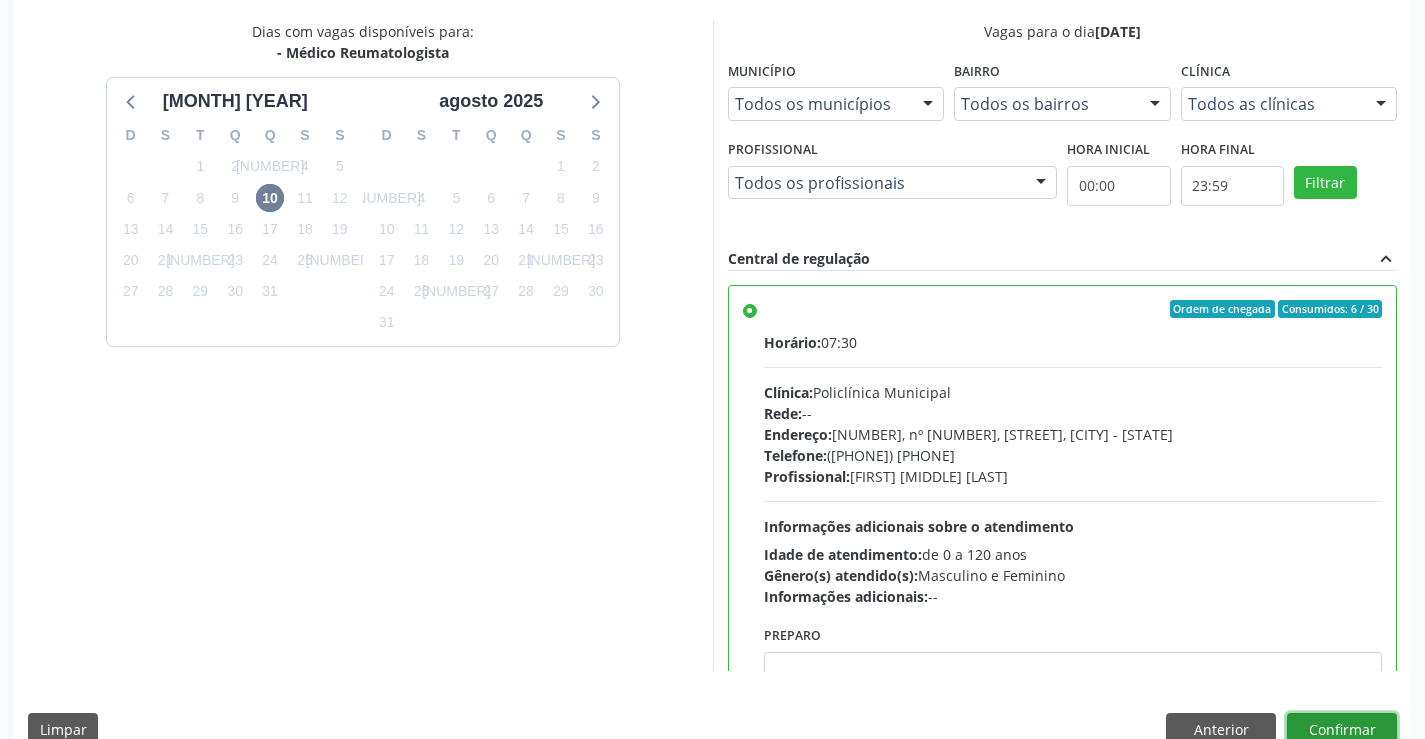 click on "Confirmar" at bounding box center (1342, 730) 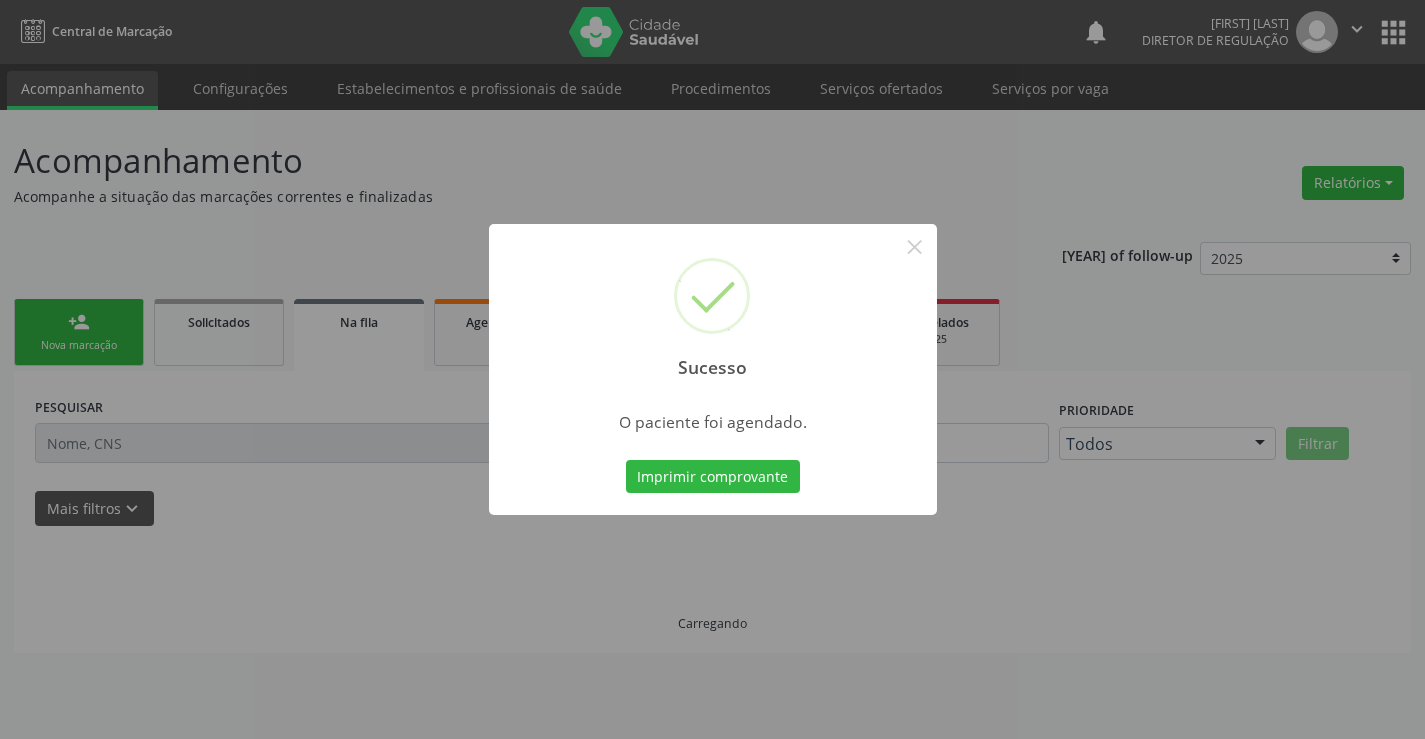 scroll, scrollTop: 0, scrollLeft: 0, axis: both 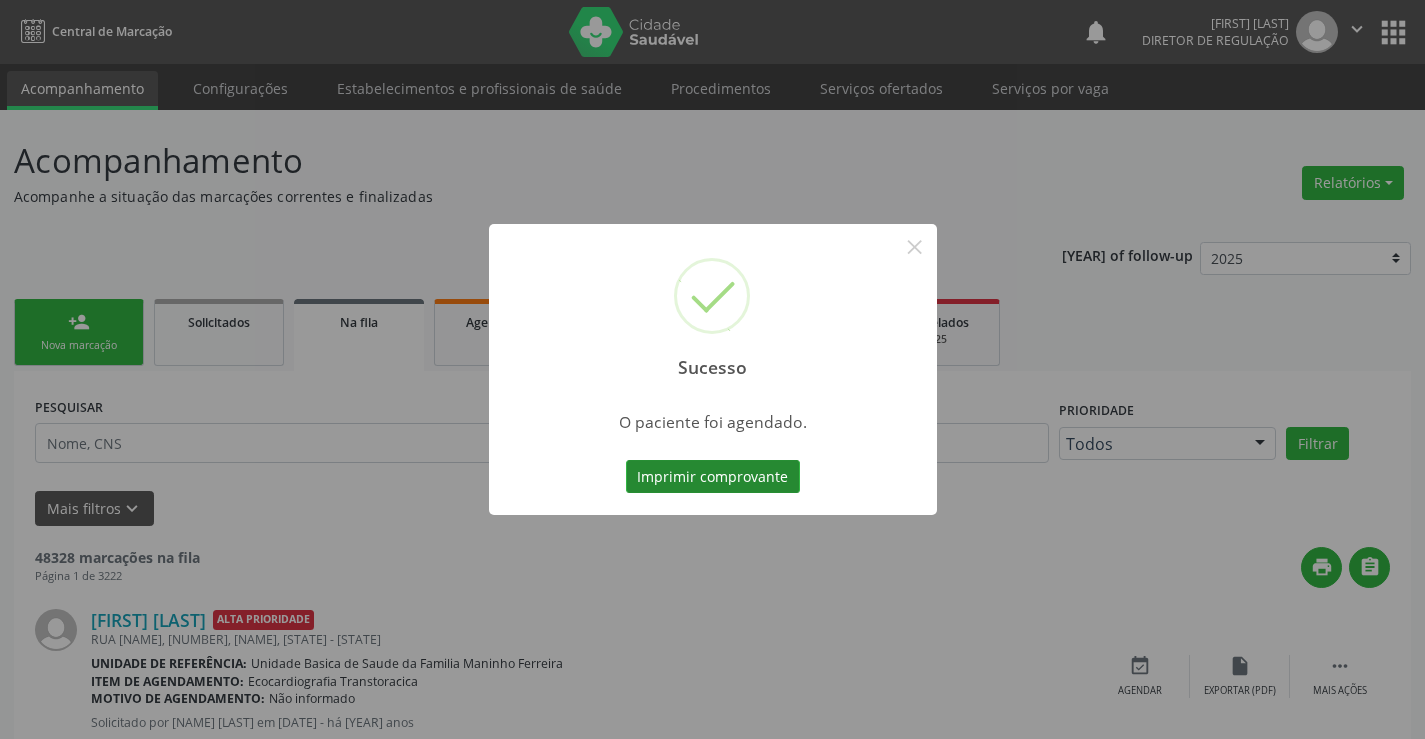 click on "Imprimir comprovante" at bounding box center [713, 477] 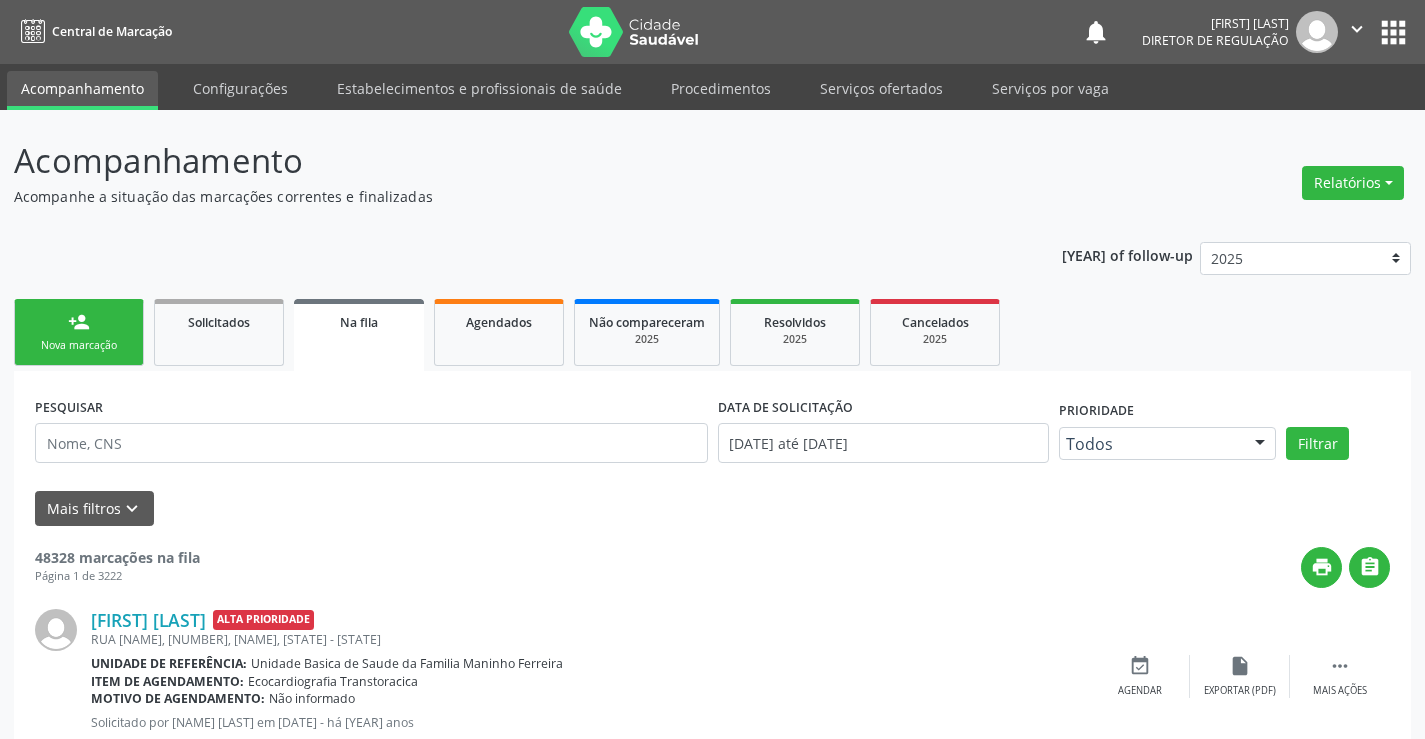 click on "person_add
Nova marcação" at bounding box center (79, 332) 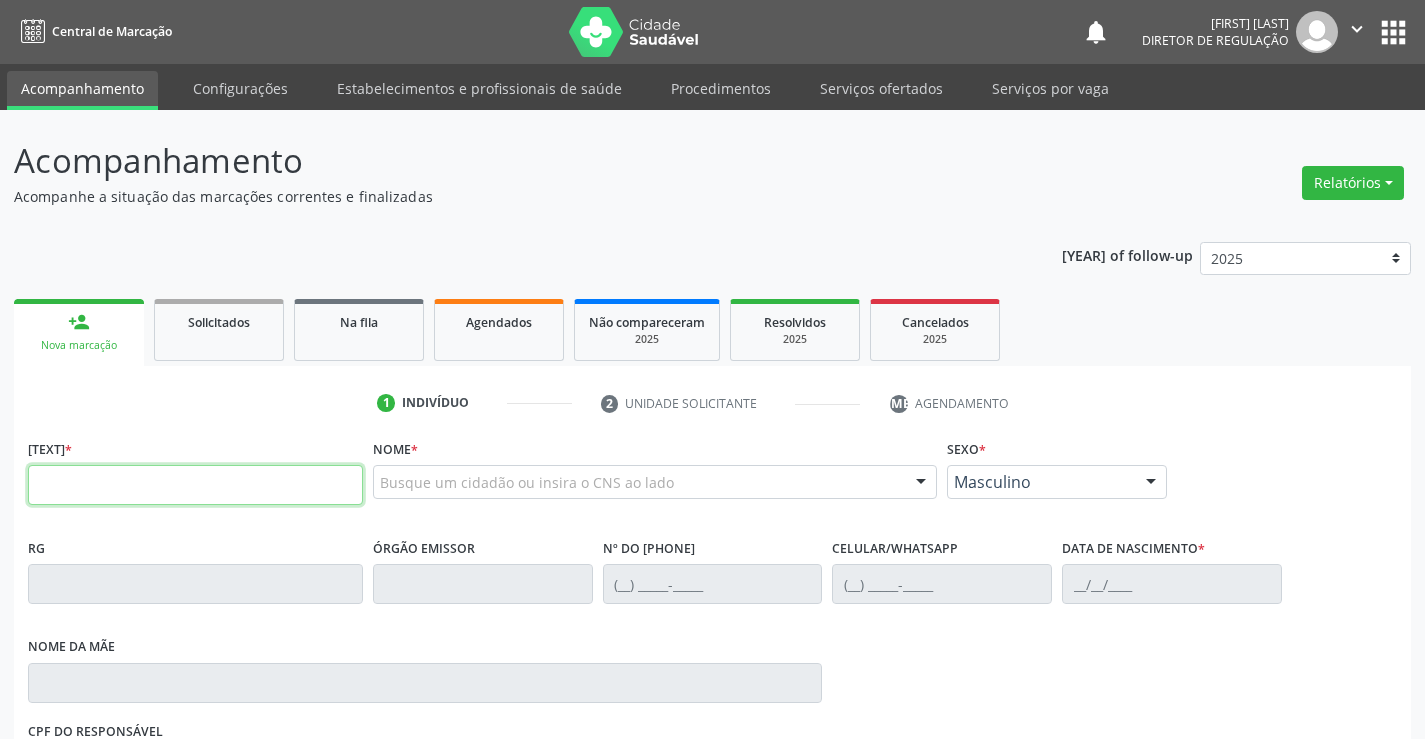 drag, startPoint x: 119, startPoint y: 499, endPoint x: 130, endPoint y: 493, distance: 12.529964 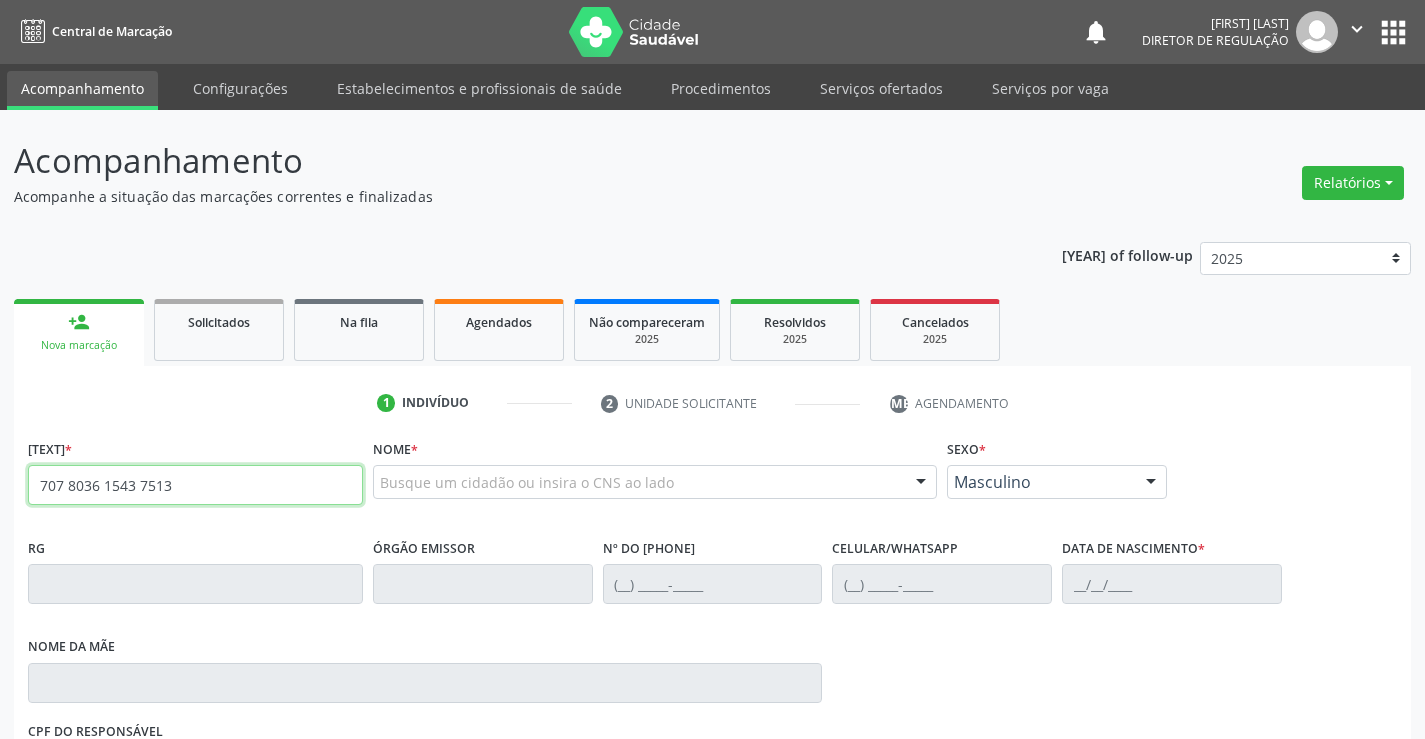 type on "707 8036 1543 7513" 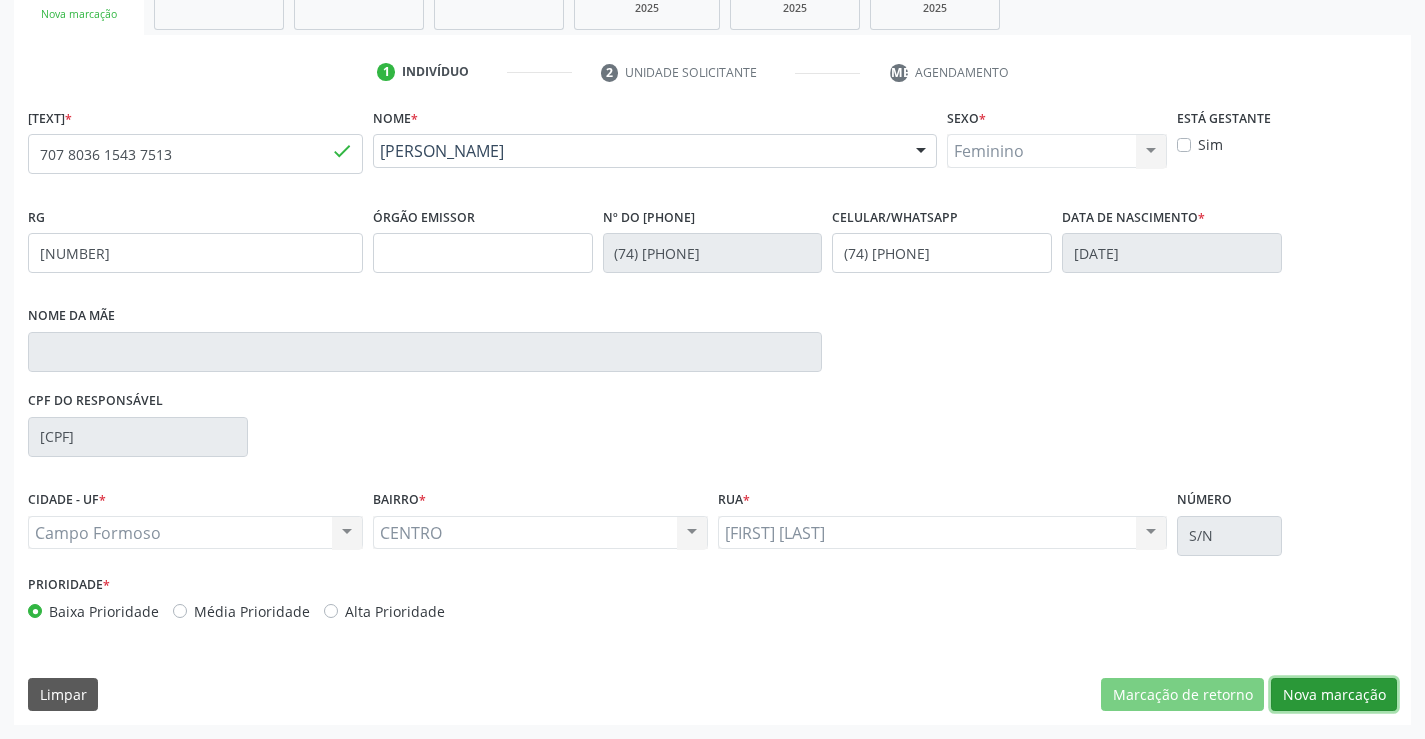 drag, startPoint x: 1366, startPoint y: 698, endPoint x: 69, endPoint y: 240, distance: 1375.4901 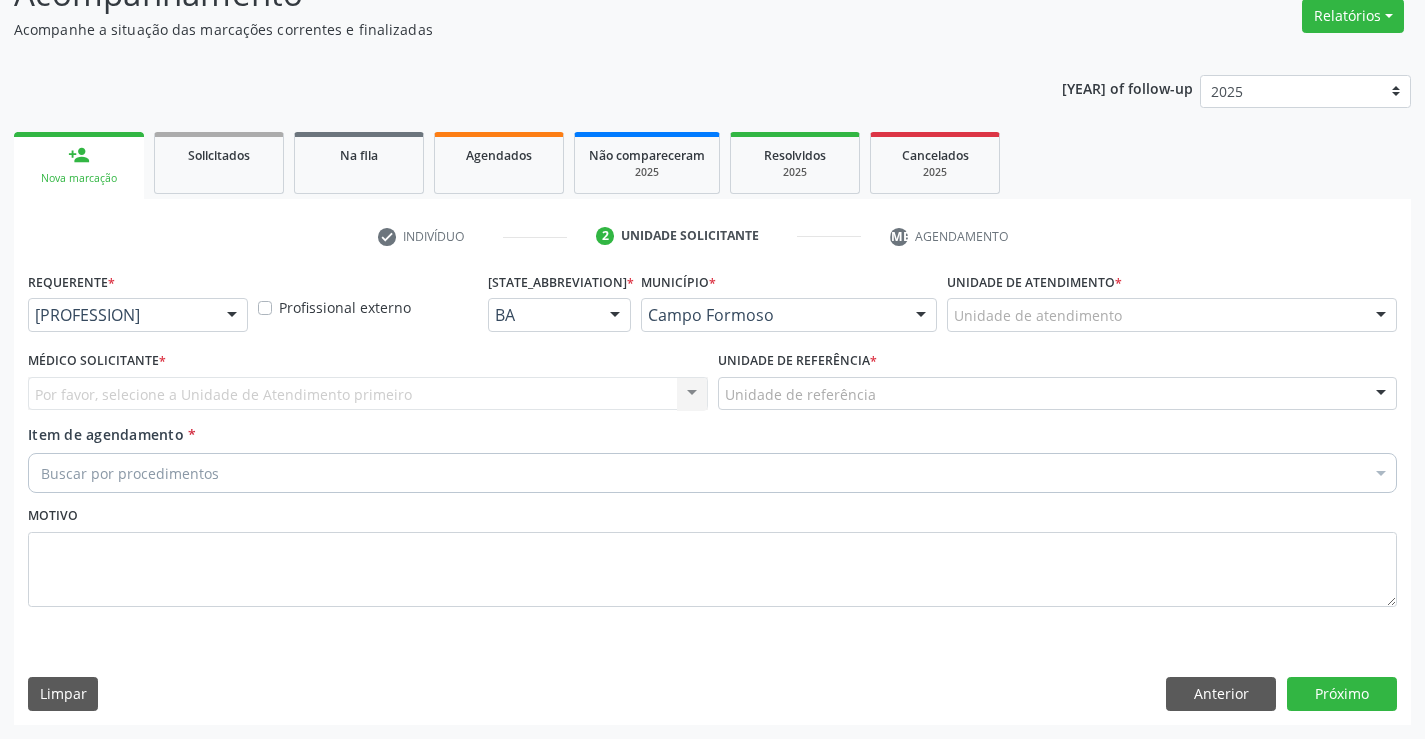 scroll, scrollTop: 167, scrollLeft: 0, axis: vertical 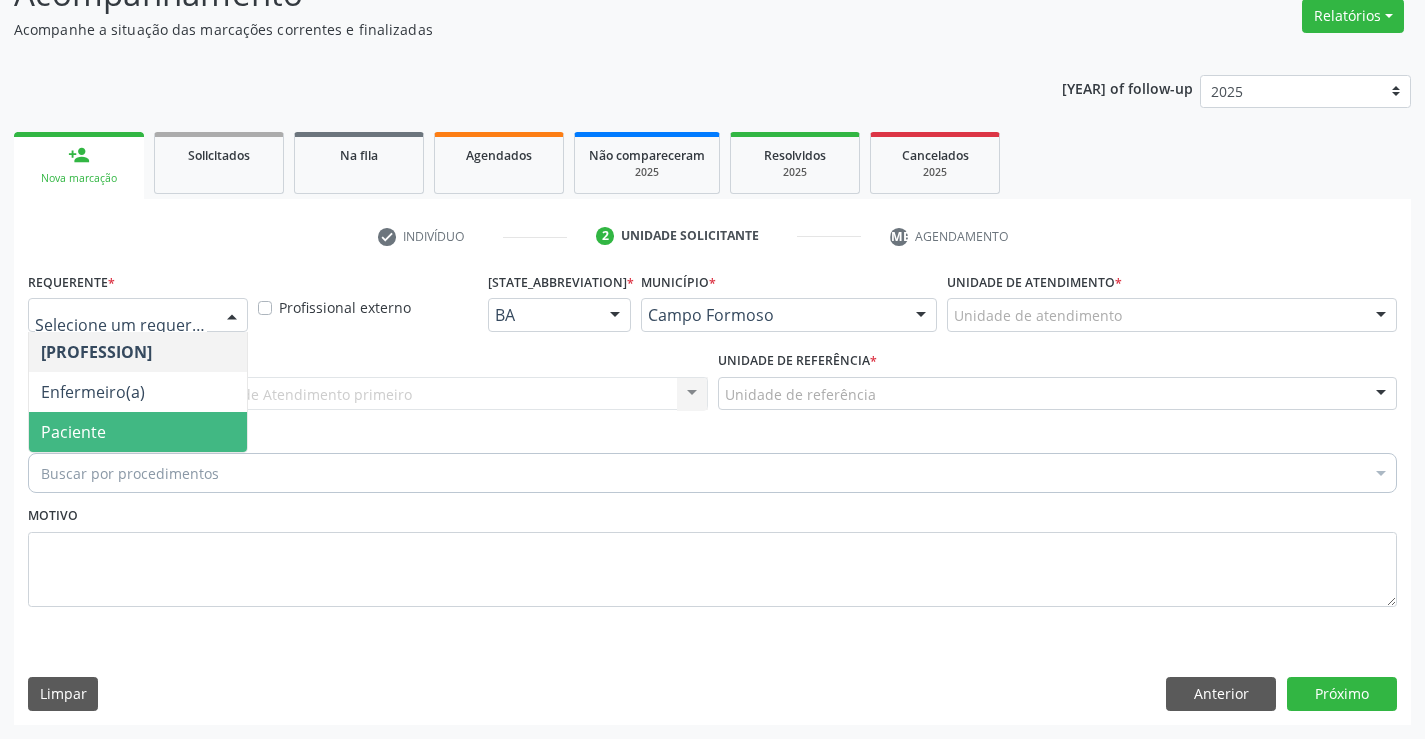 click on "Paciente" at bounding box center [73, 432] 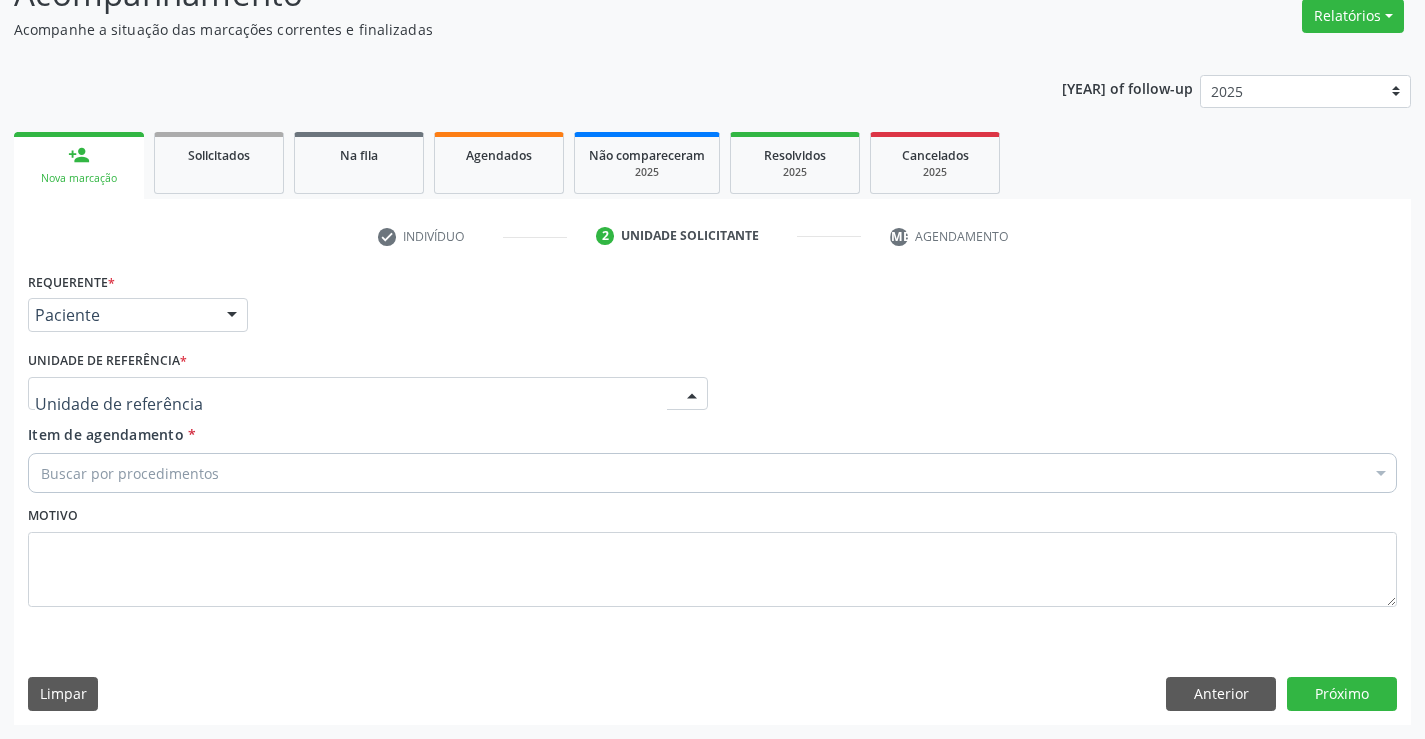 click at bounding box center [368, 394] 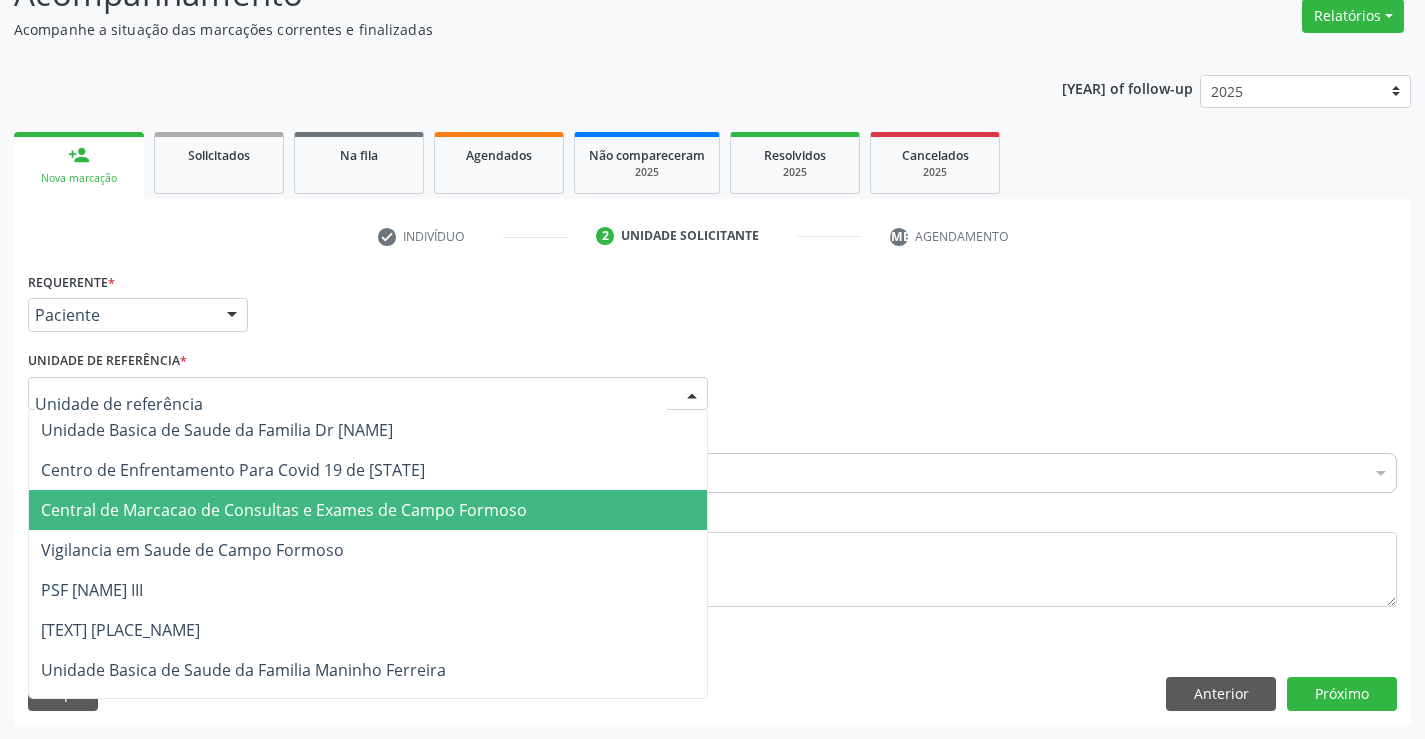 click on "Central de Marcacao de Consultas e Exames de [CITY]" at bounding box center (284, 510) 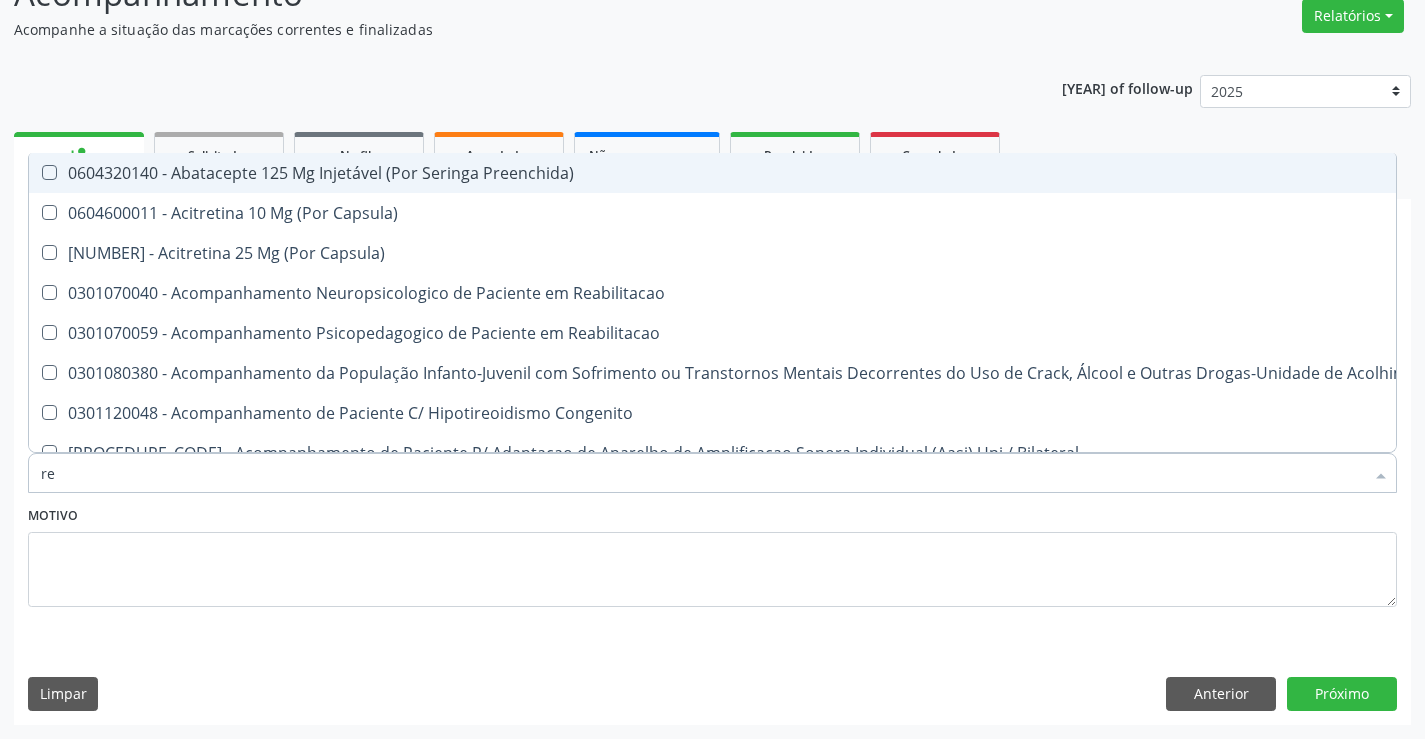 type on "[LAST]" 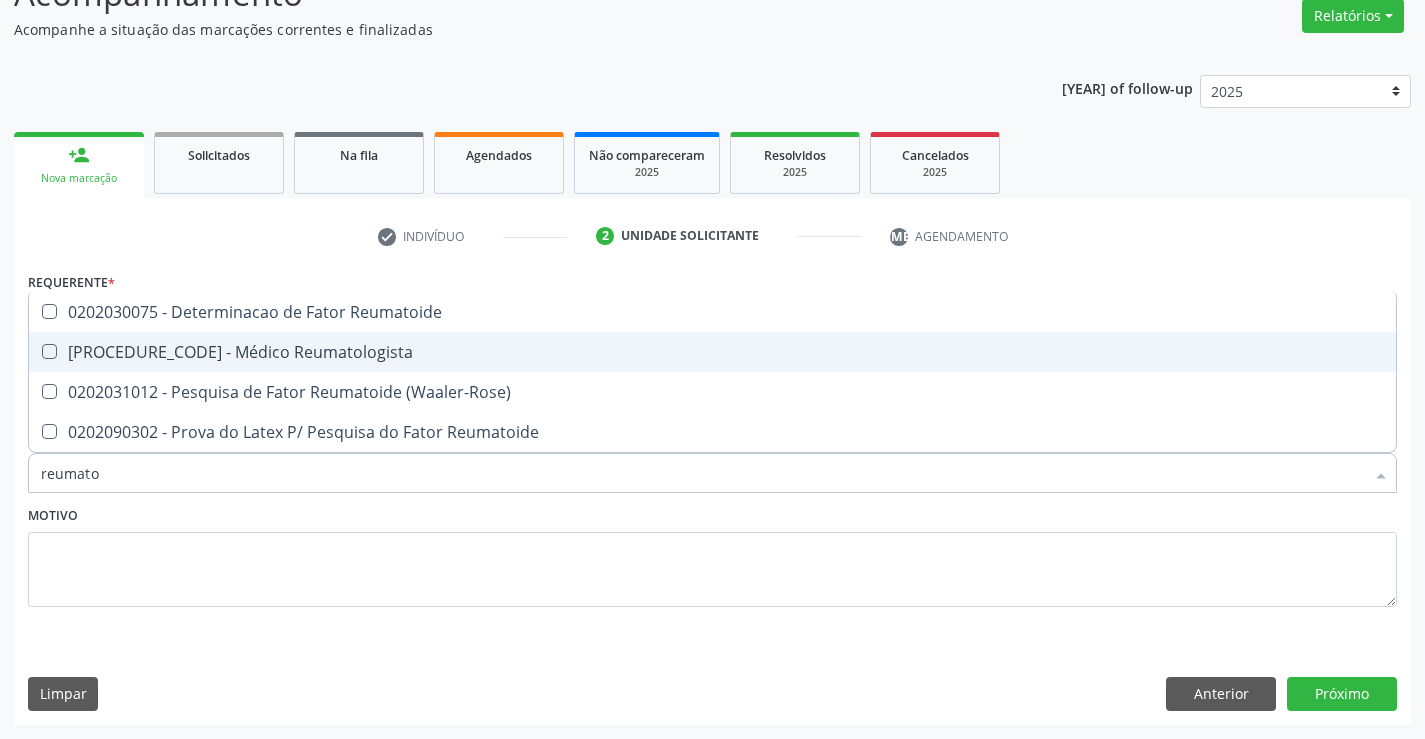 click on "[CODE] - Médico Reumatologista" at bounding box center [712, 352] 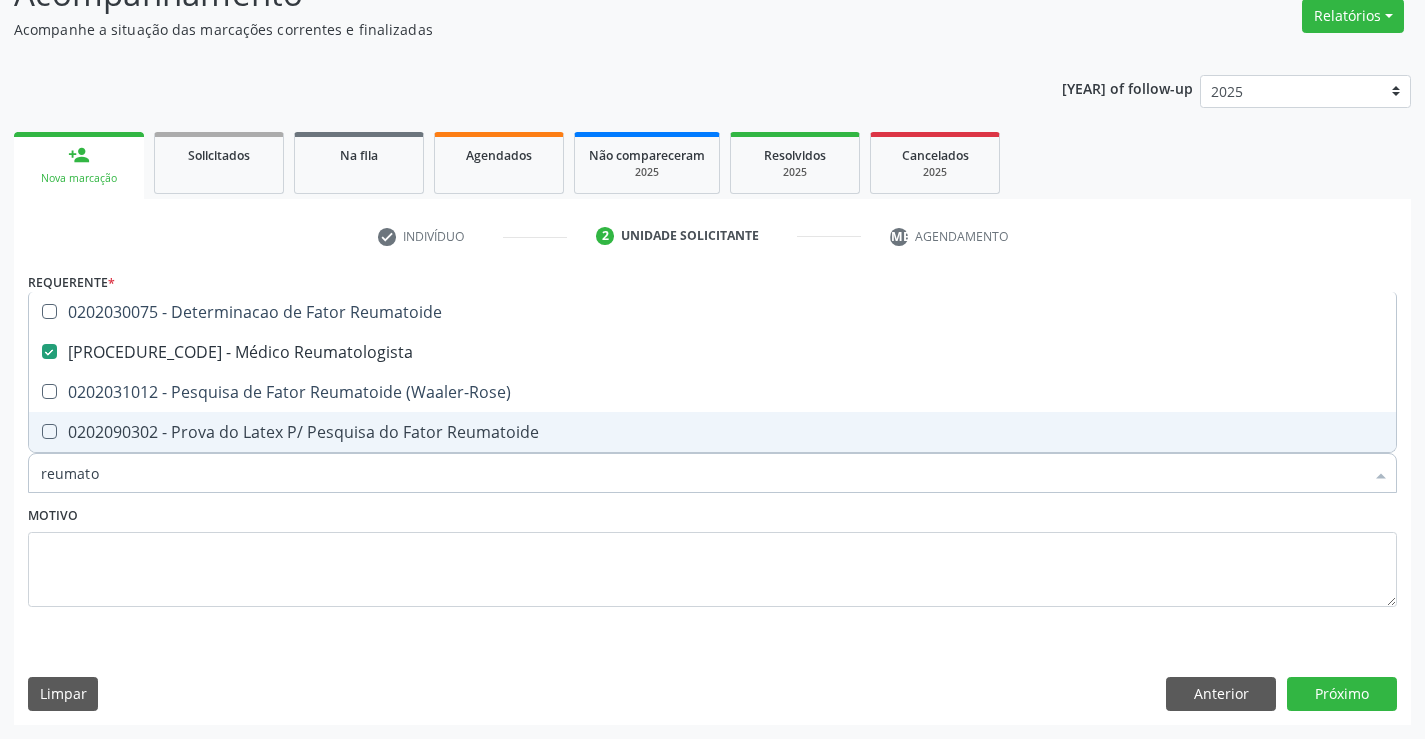 click on "Requerente
*
Paciente         Médico(a)   Enfermeiro(a)   Paciente
Nenhum resultado encontrado para: "   "
Não há nenhuma opção para ser exibida.
UF
BA         BA
Nenhum resultado encontrado para: "   "
Não há nenhuma opção para ser exibida.
Município
Campo Formoso         Campo Formoso
Nenhum resultado encontrado para: "   "
Não há nenhuma opção para ser exibida.
Médico Solicitante
Por favor, selecione a Unidade de Atendimento primeiro
Nenhum resultado encontrado para: "   "
Não há nenhuma opção para ser exibida.
Unidade de referência
*
Central de Marcacao de Consultas e Exames de Campo Formoso         Unidade Basica de Saude da Familia Dr Paulo Sudre   Centro de Enfrentamento Para Covid 19 de Campo Formoso" at bounding box center (712, 495) 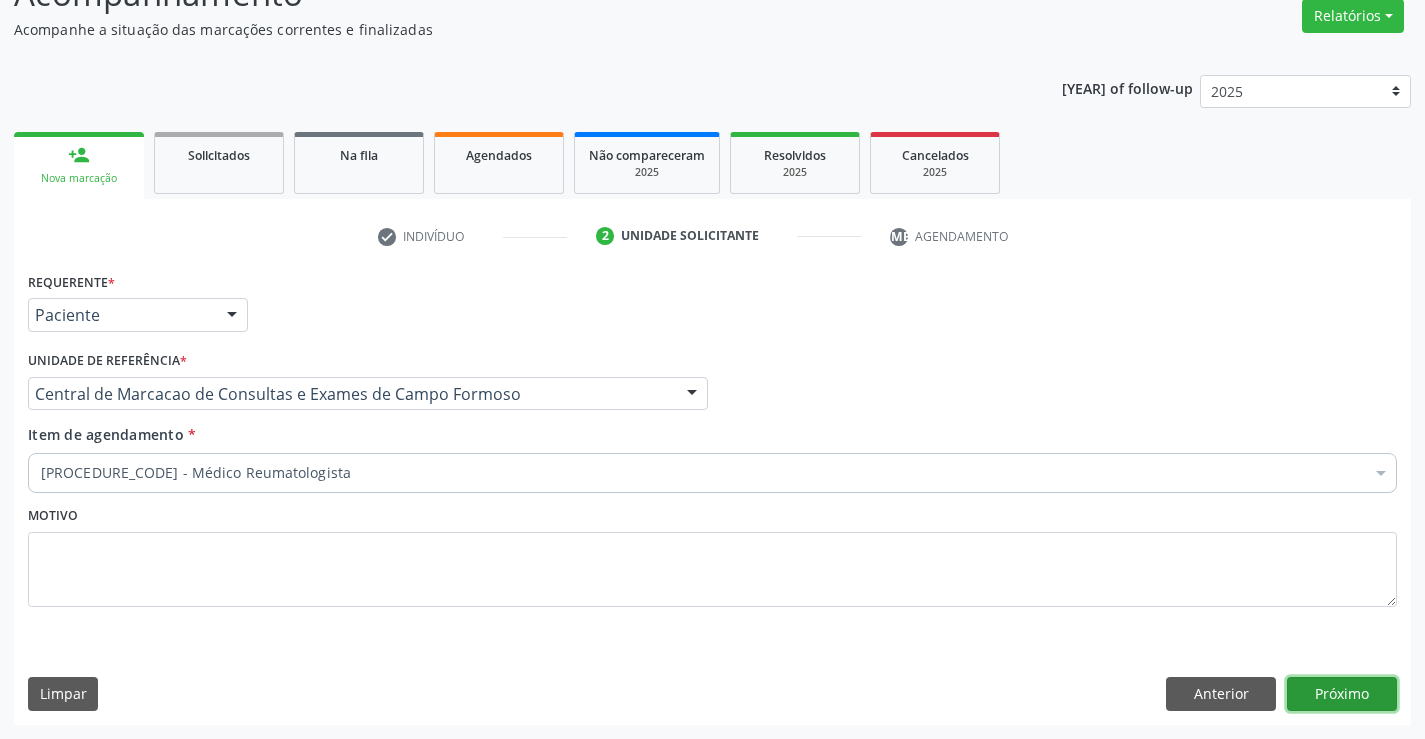 click on "Próximo" at bounding box center [1342, 694] 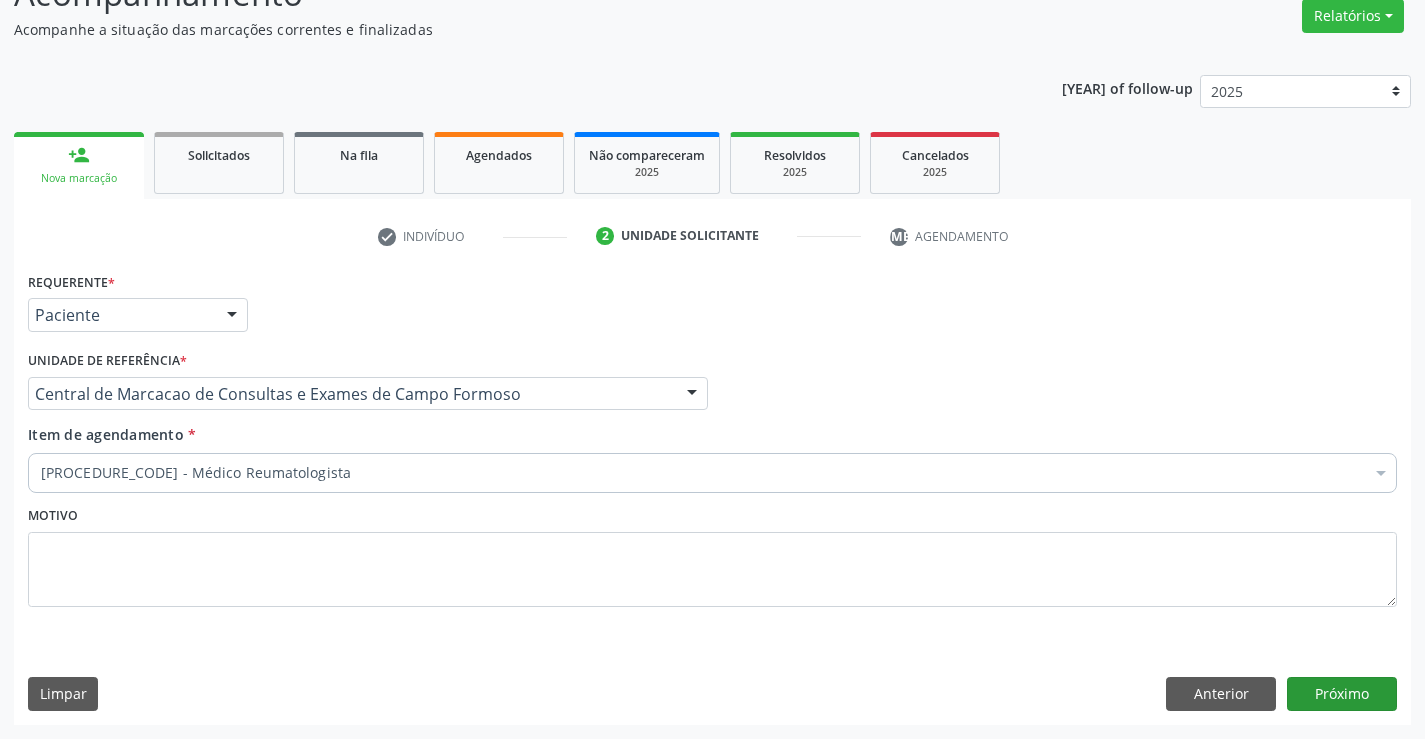 scroll, scrollTop: 131, scrollLeft: 0, axis: vertical 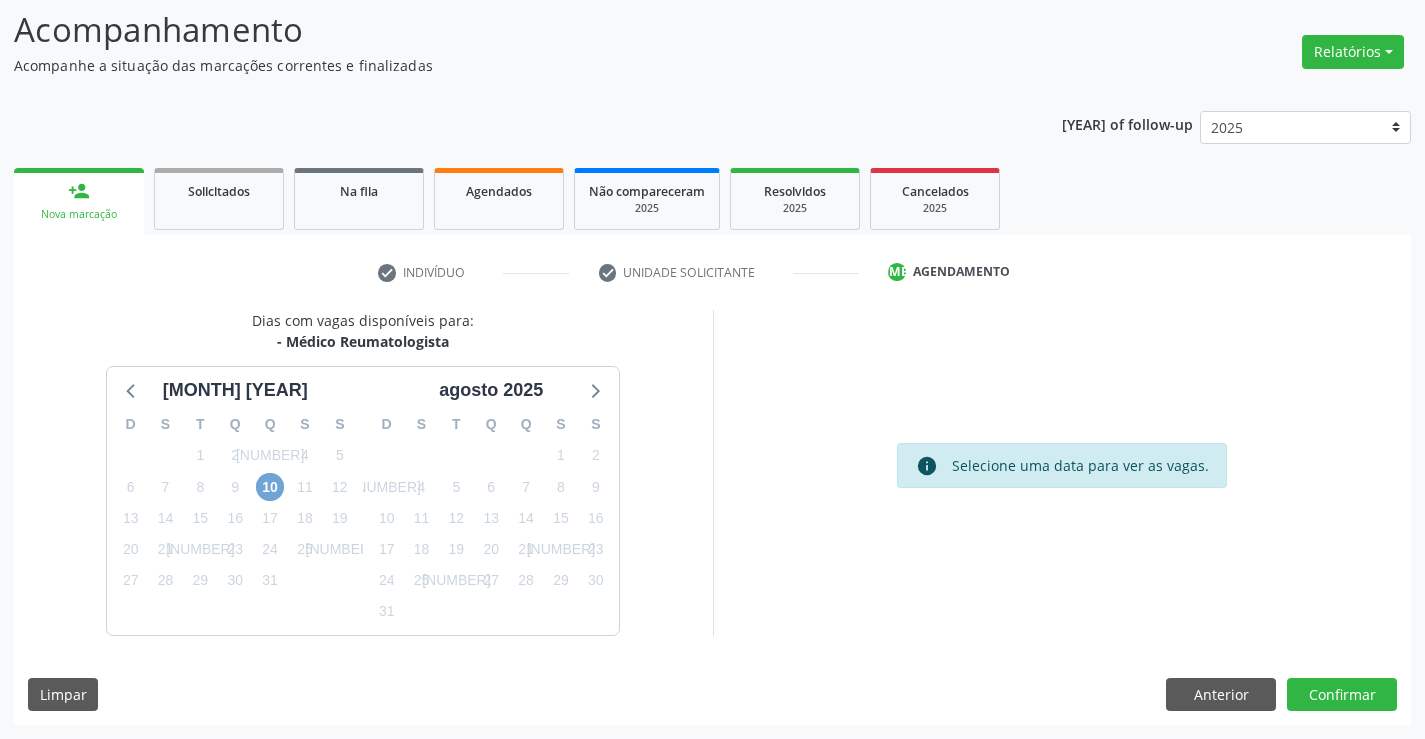 click on "[NUMBER]" at bounding box center [270, 487] 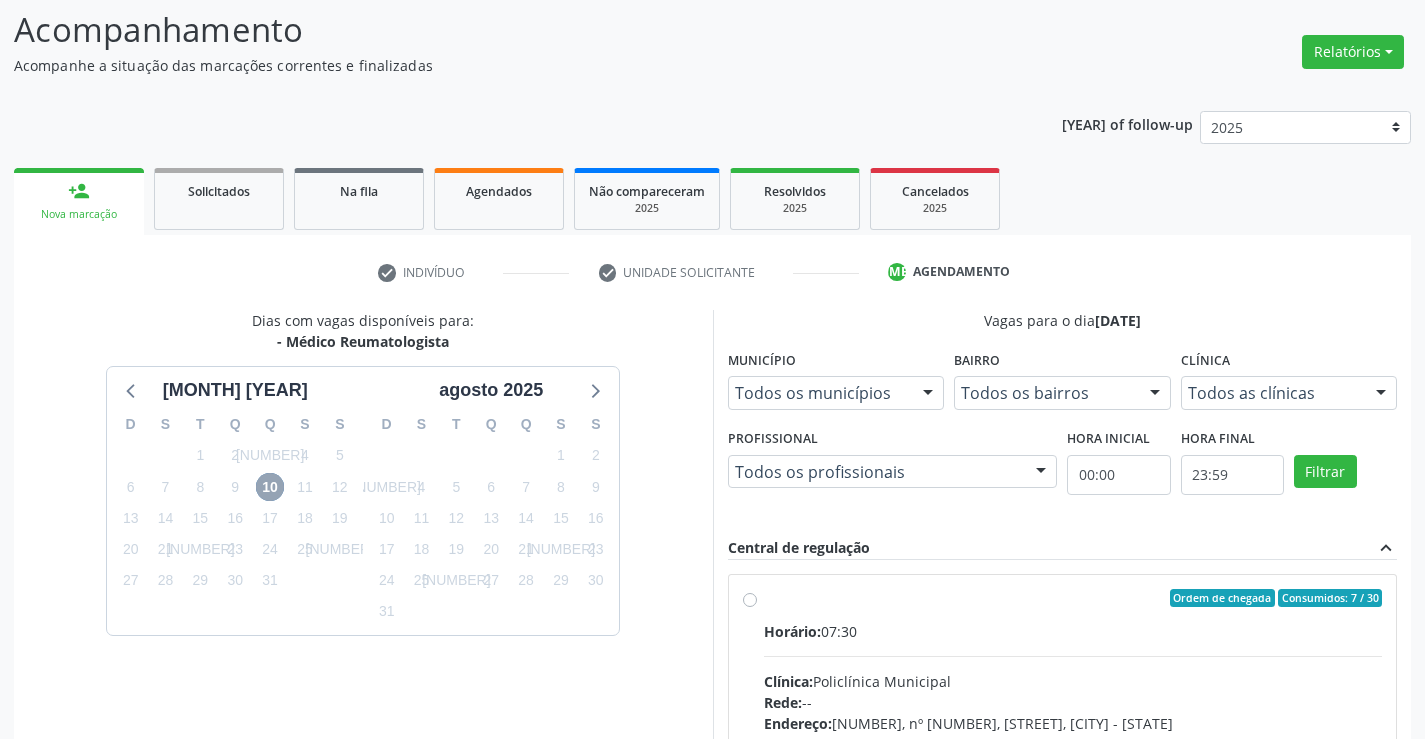 scroll, scrollTop: 331, scrollLeft: 0, axis: vertical 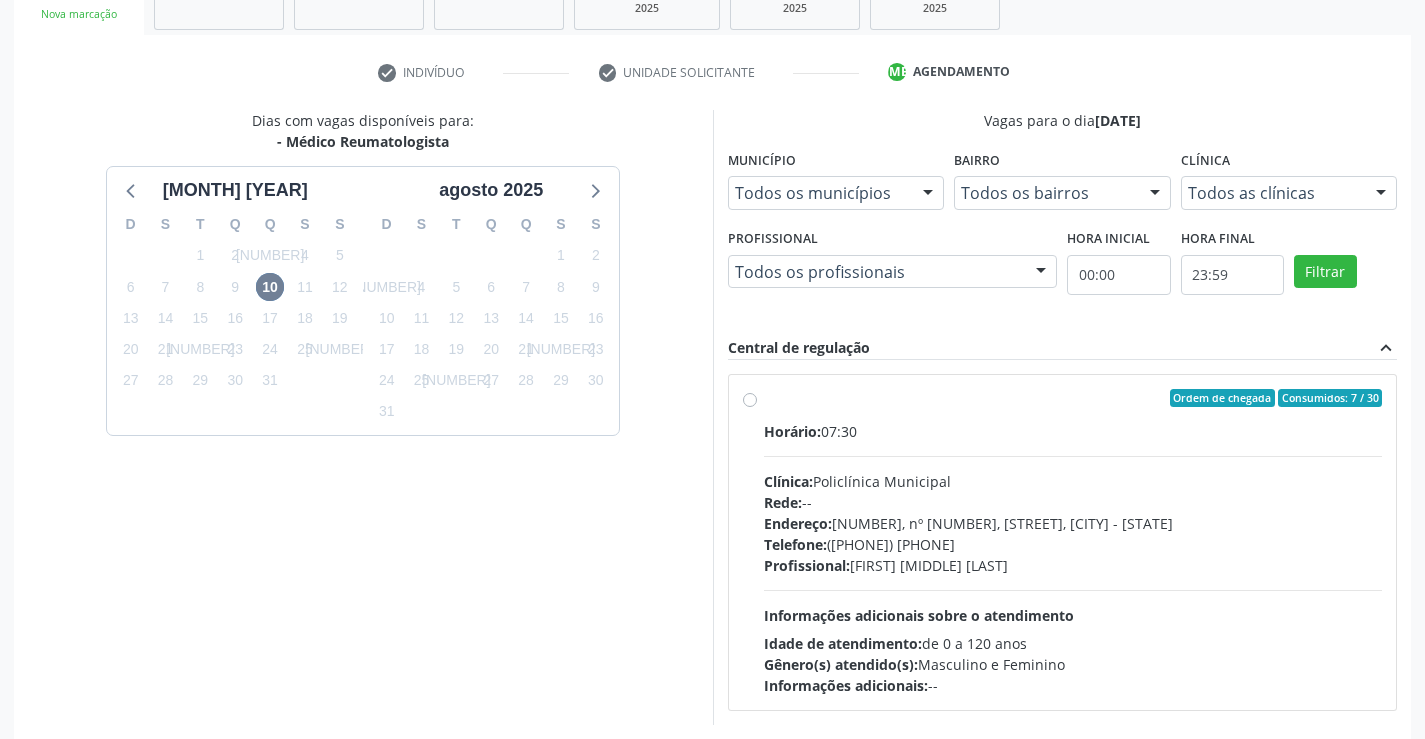 click on "Ordem de chegada
Consumidos: 7 / 30
Horário:   07:30
Clínica:  Policlínica Municipal
Rede:
--
Endereço:   Predio, nº 386, Centro, Campo Formoso - BA
Telefone:   (74) 6451312
Profissional:
Juvenilson Jose de Sa Andrade
Informações adicionais sobre o atendimento
Idade de atendimento:
de 0 a 120 anos
Gênero(s) atendido(s):
Masculino e Feminino
Informações adicionais:
--" at bounding box center [1073, 542] 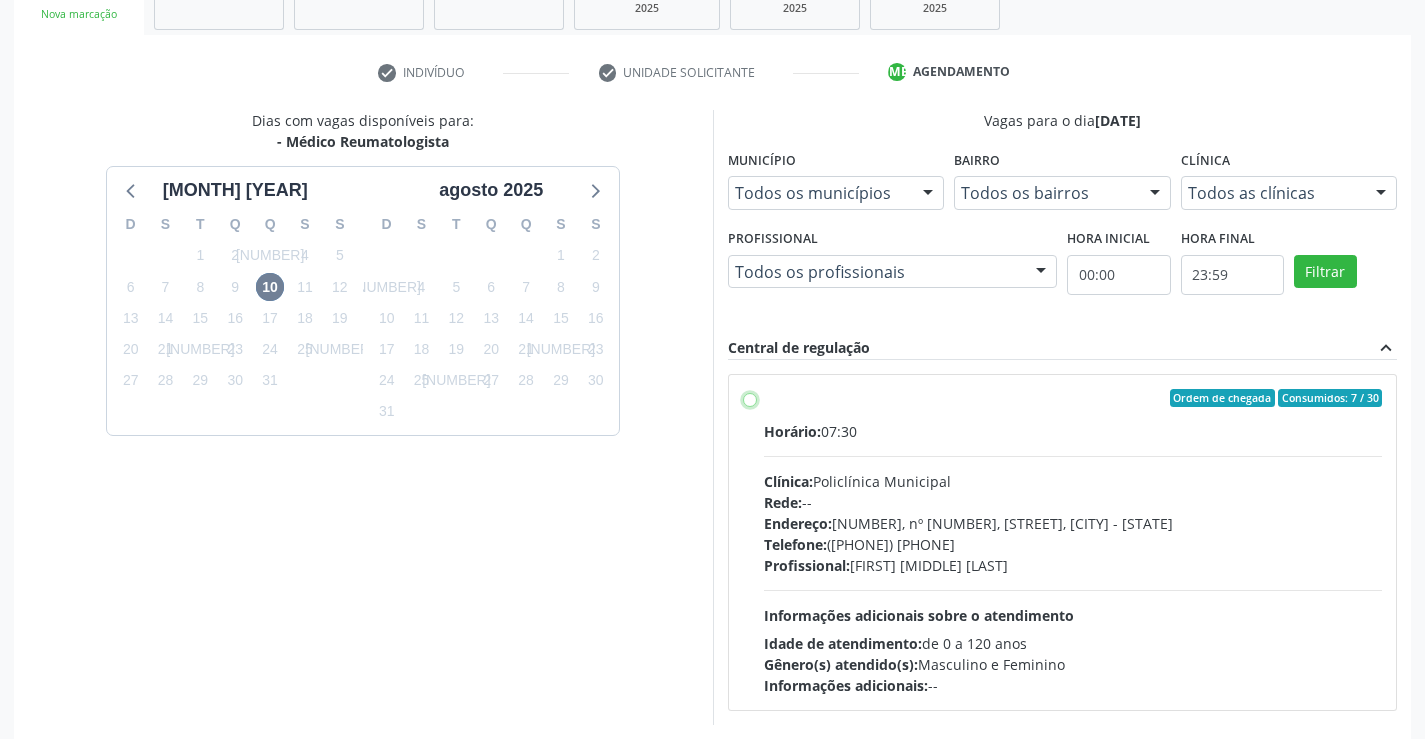 click on "Ordem de chegada
Consumidos: 7 / 30
Horário:   07:30
Clínica:  Policlínica Municipal
Rede:
--
Endereço:   Predio, nº 386, Centro, Campo Formoso - BA
Telefone:   (74) 6451312
Profissional:
Juvenilson Jose de Sa Andrade
Informações adicionais sobre o atendimento
Idade de atendimento:
de 0 a 120 anos
Gênero(s) atendido(s):
Masculino e Feminino
Informações adicionais:
--" at bounding box center (750, 398) 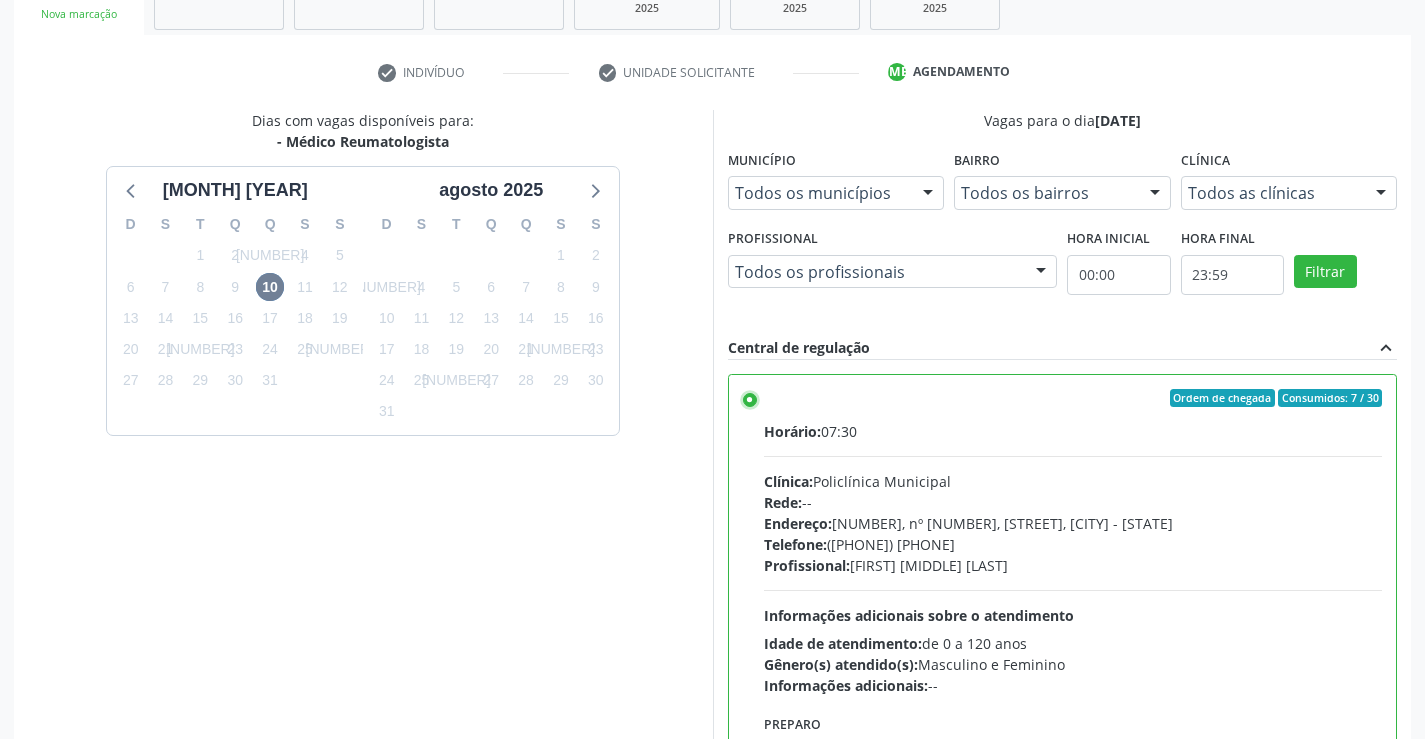 scroll, scrollTop: 99, scrollLeft: 0, axis: vertical 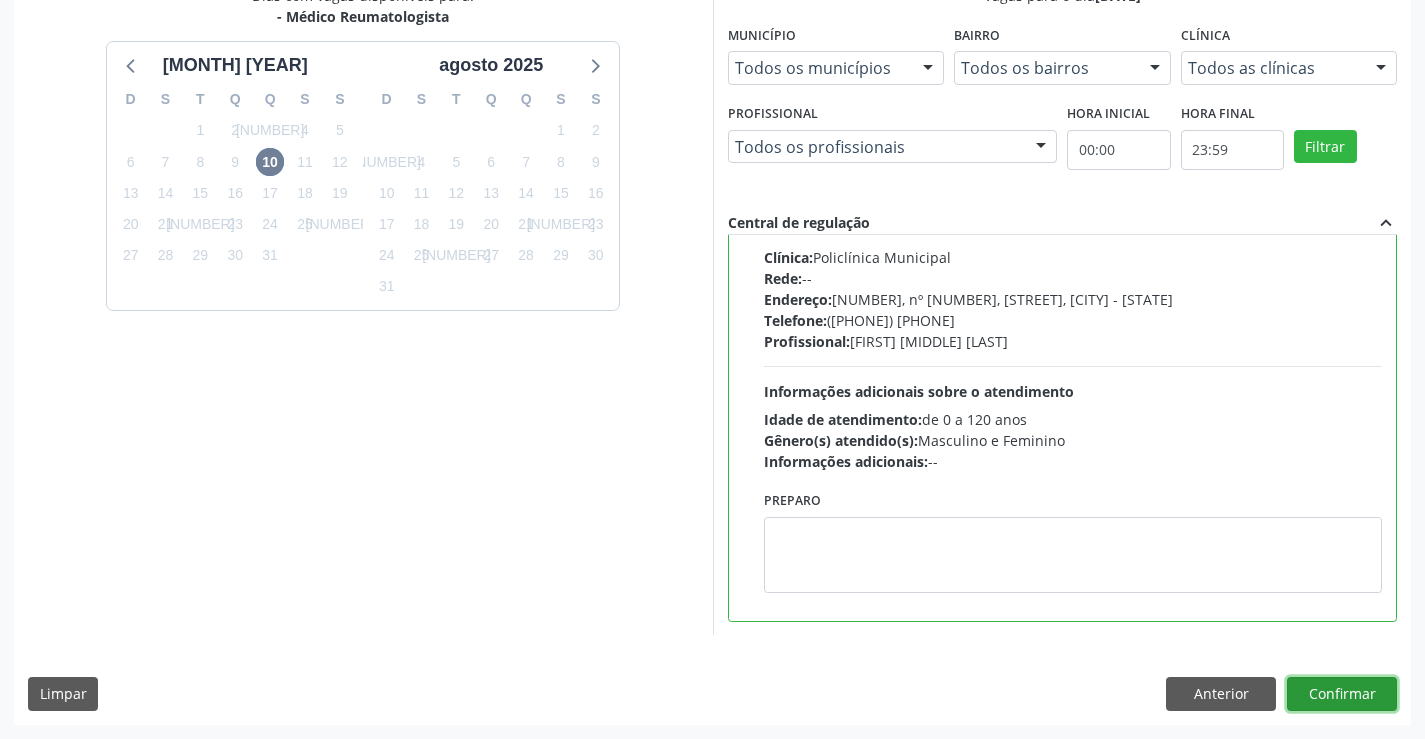 click on "Confirmar" at bounding box center (1342, 694) 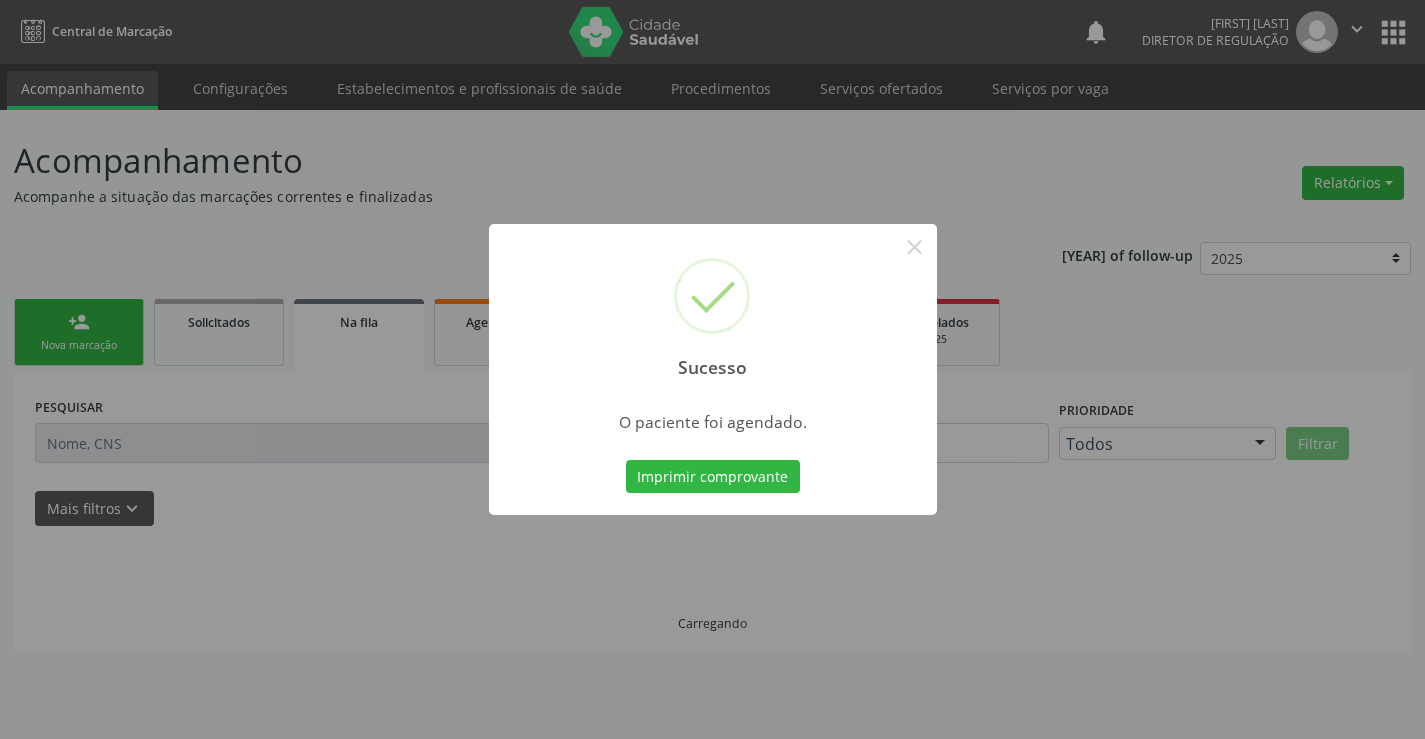 scroll, scrollTop: 0, scrollLeft: 0, axis: both 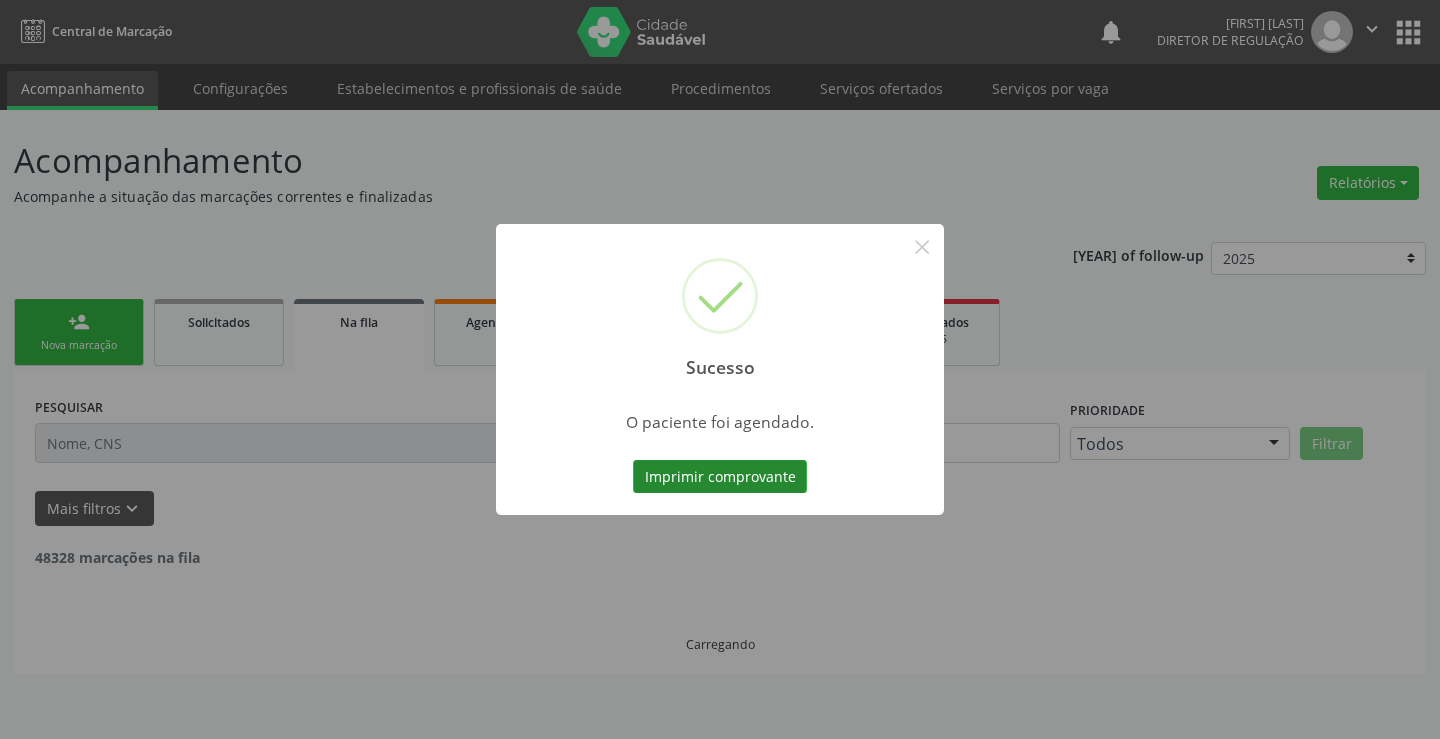click on "Imprimir comprovante" at bounding box center (720, 477) 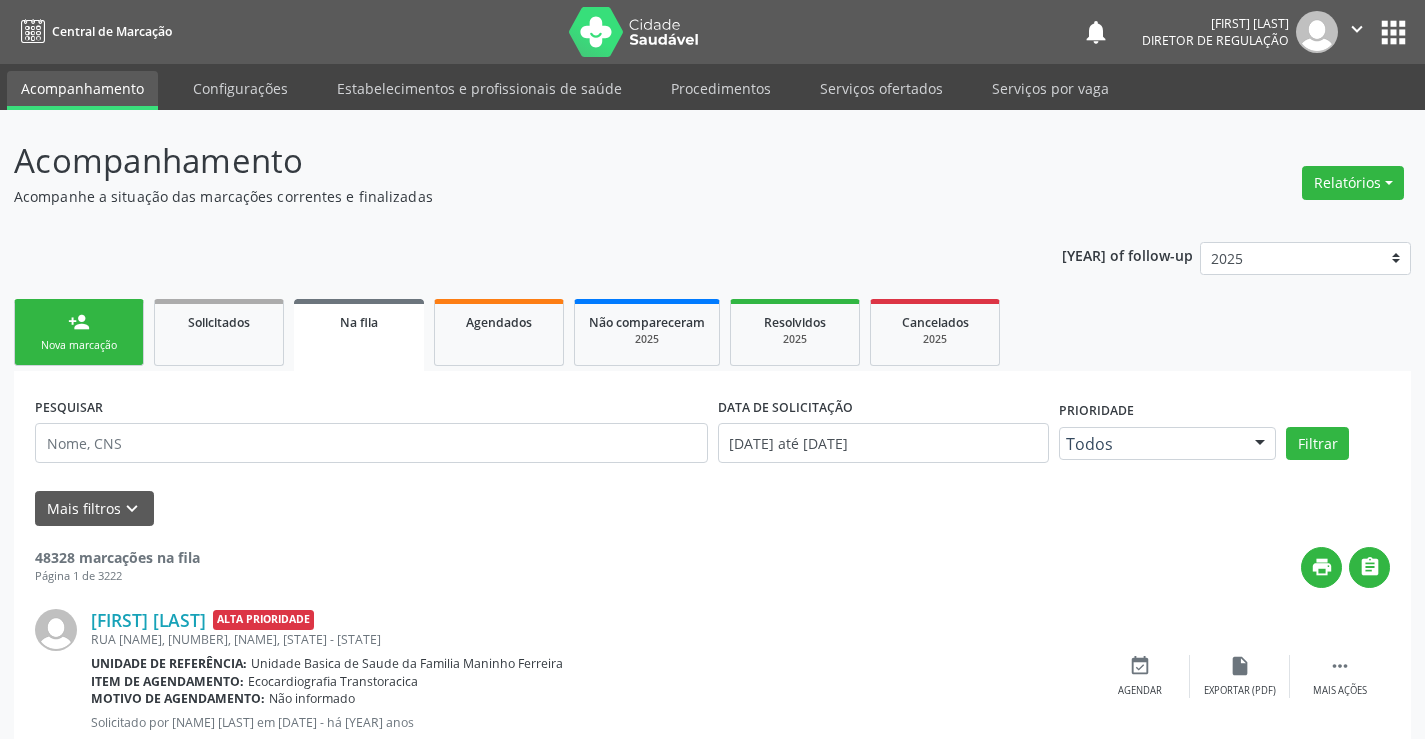 click on "person_add" at bounding box center [79, 322] 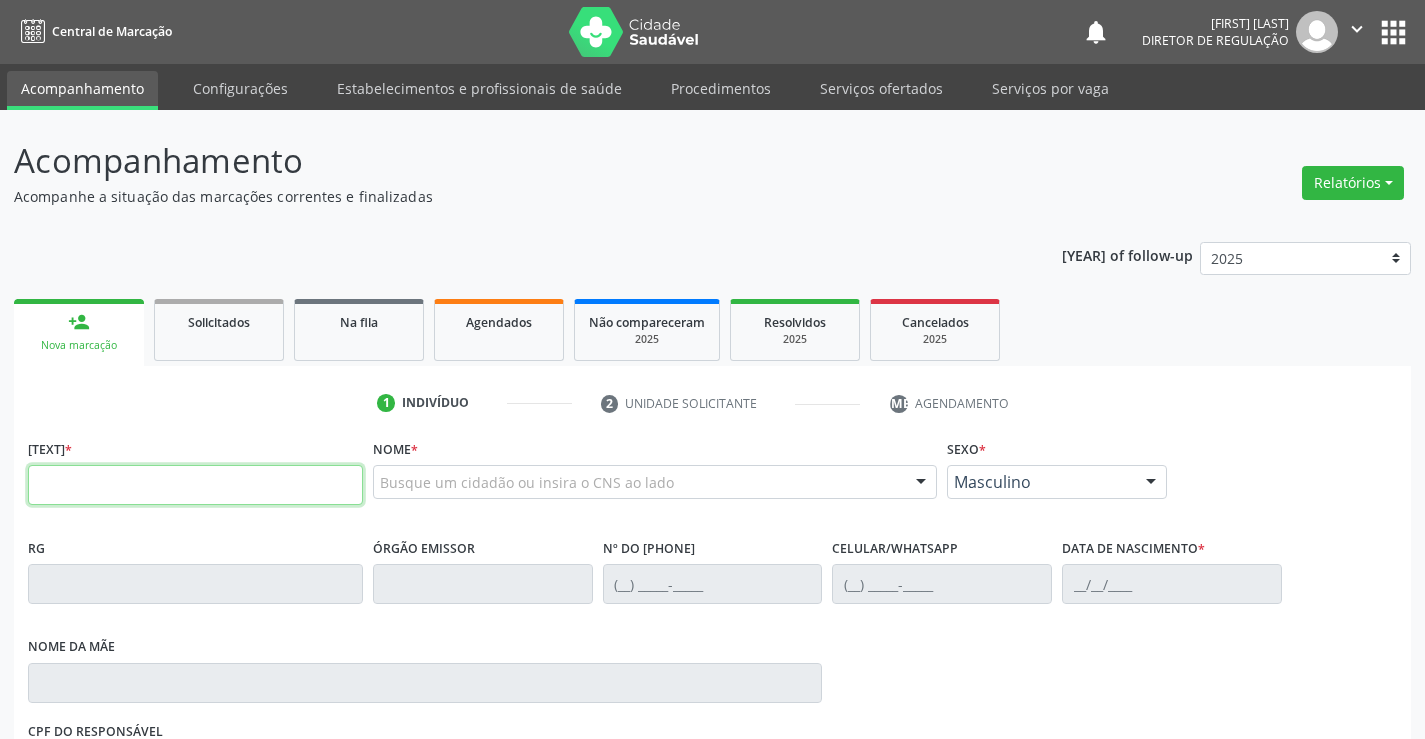 drag, startPoint x: 150, startPoint y: 494, endPoint x: 182, endPoint y: 481, distance: 34.539833 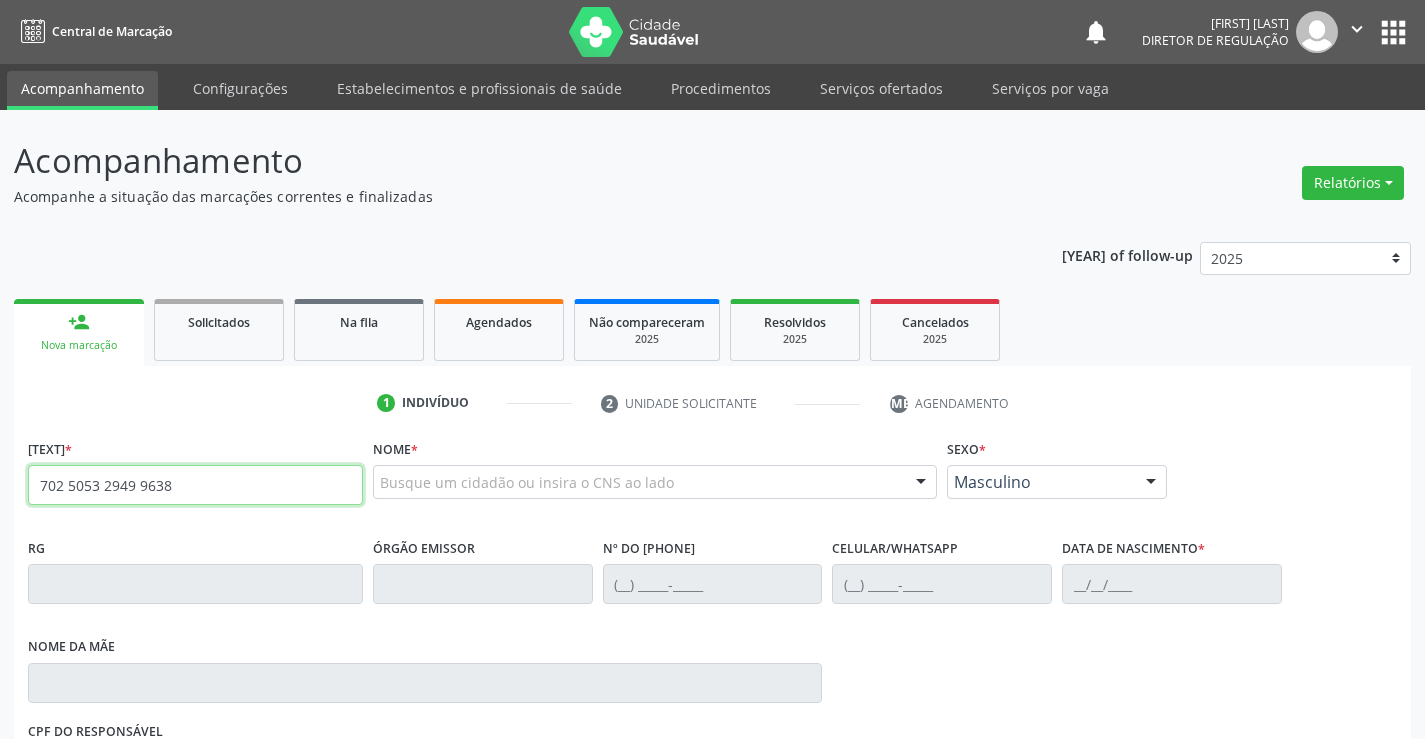 type on "702 5053 2949 9638" 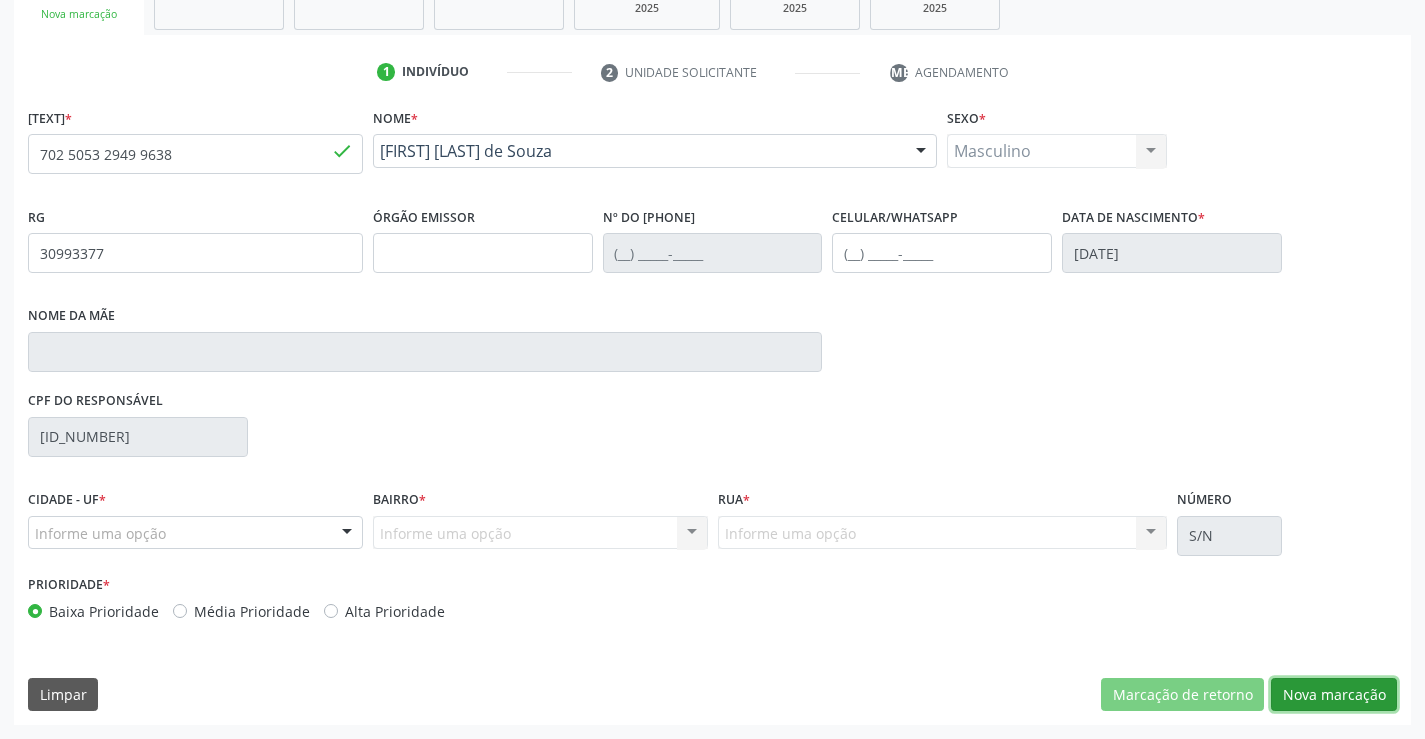 click on "Nova marcação" at bounding box center [1182, 695] 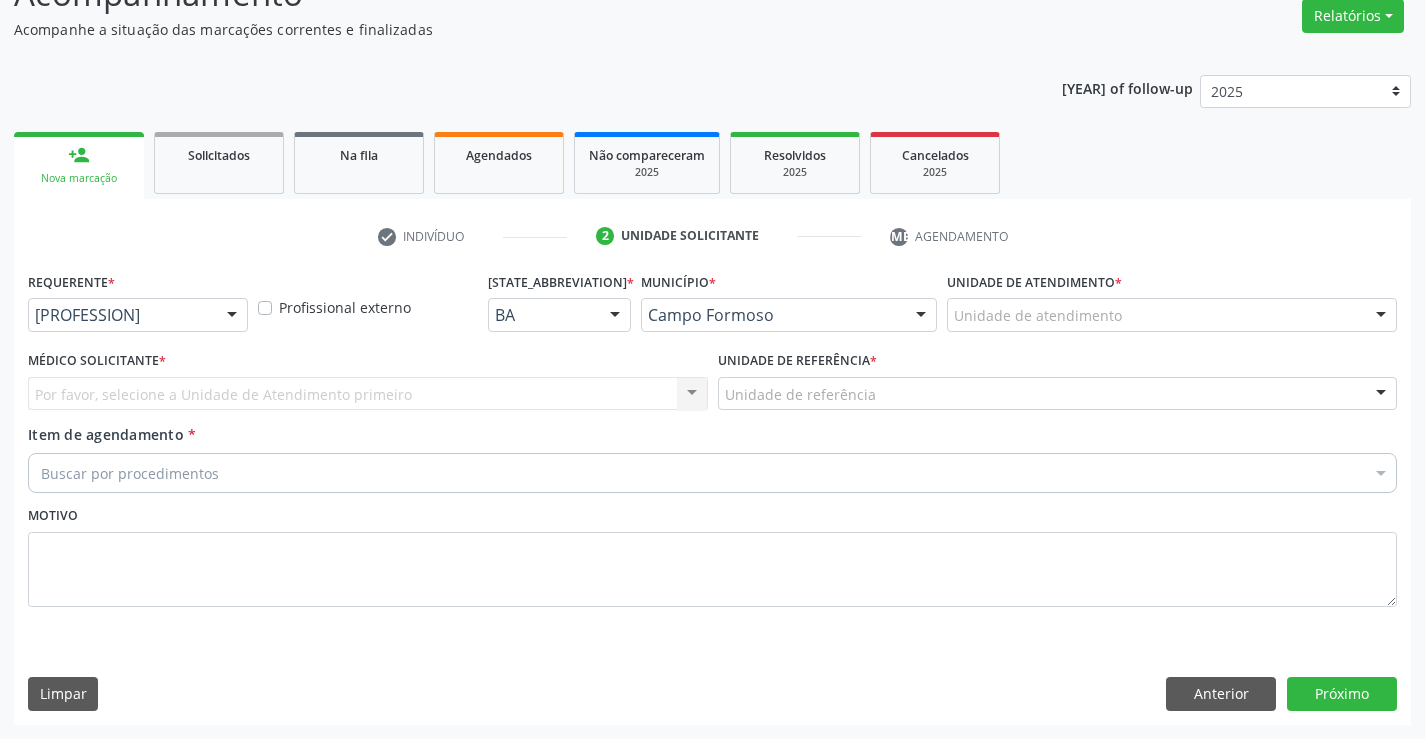 scroll, scrollTop: 167, scrollLeft: 0, axis: vertical 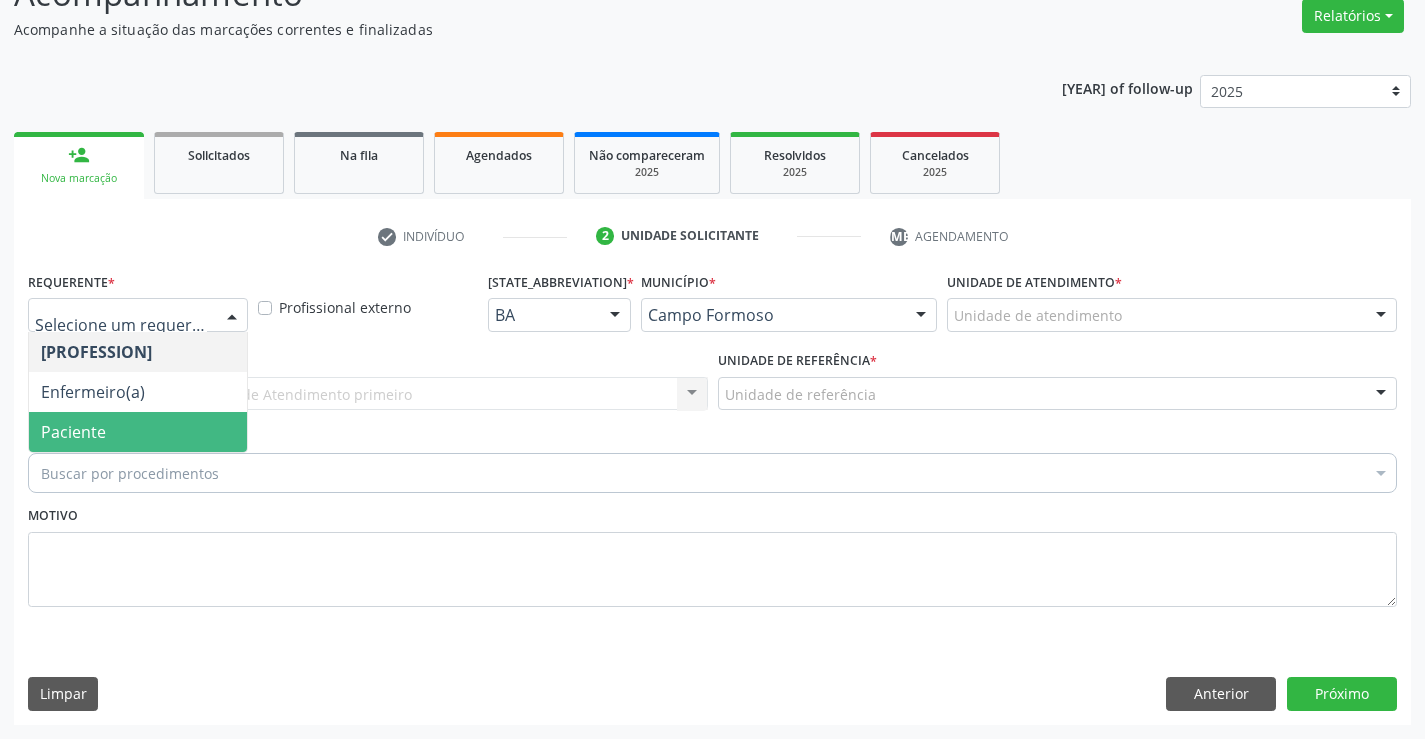 drag, startPoint x: 121, startPoint y: 434, endPoint x: 158, endPoint y: 405, distance: 47.010635 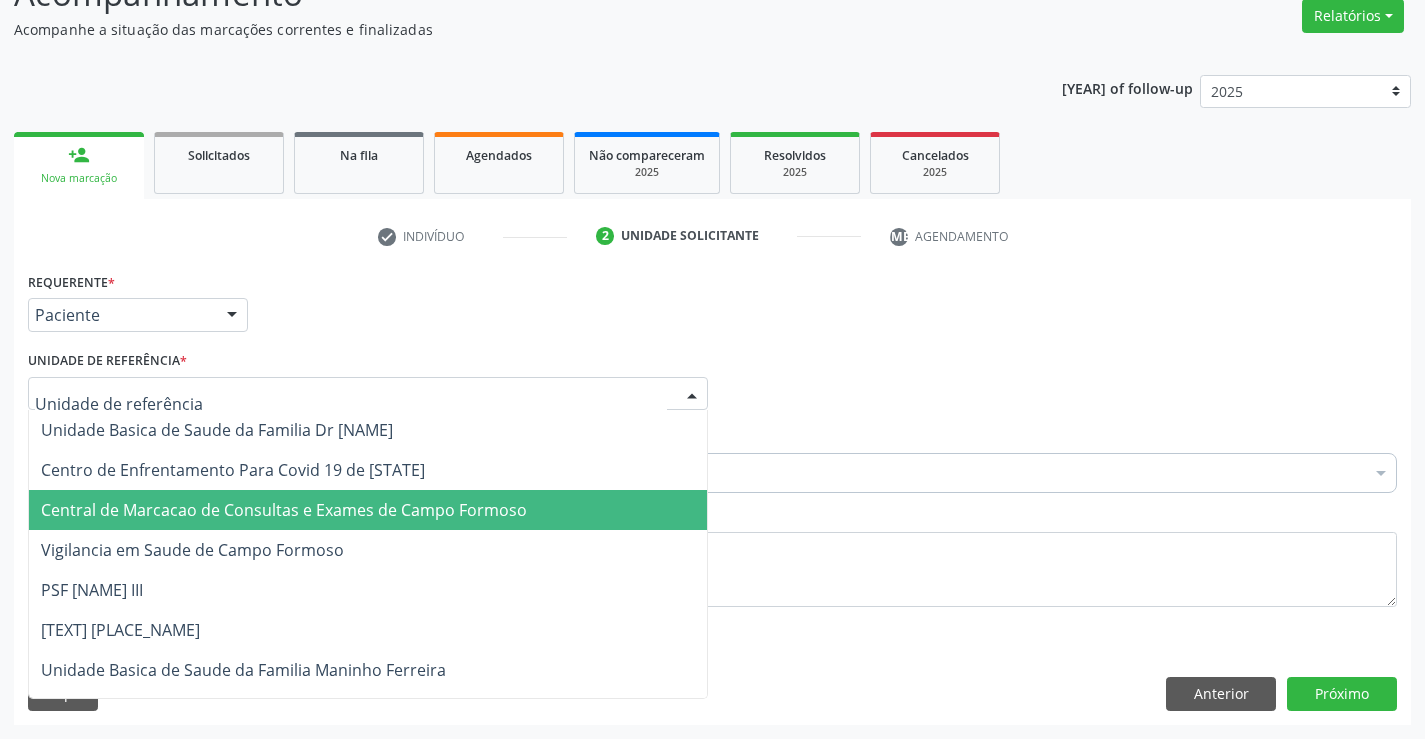 click on "Central de Marcacao de Consultas e Exames de [CITY]" at bounding box center [284, 510] 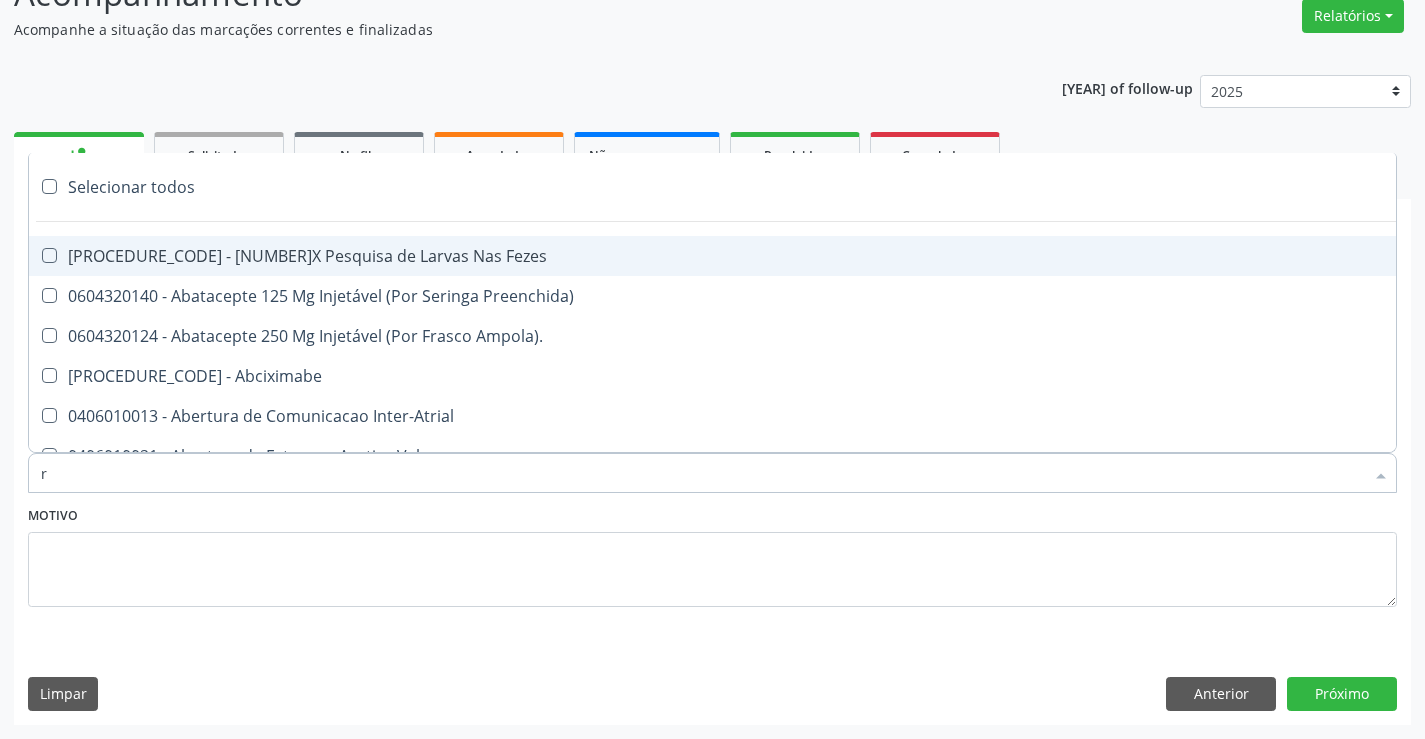 type on "re" 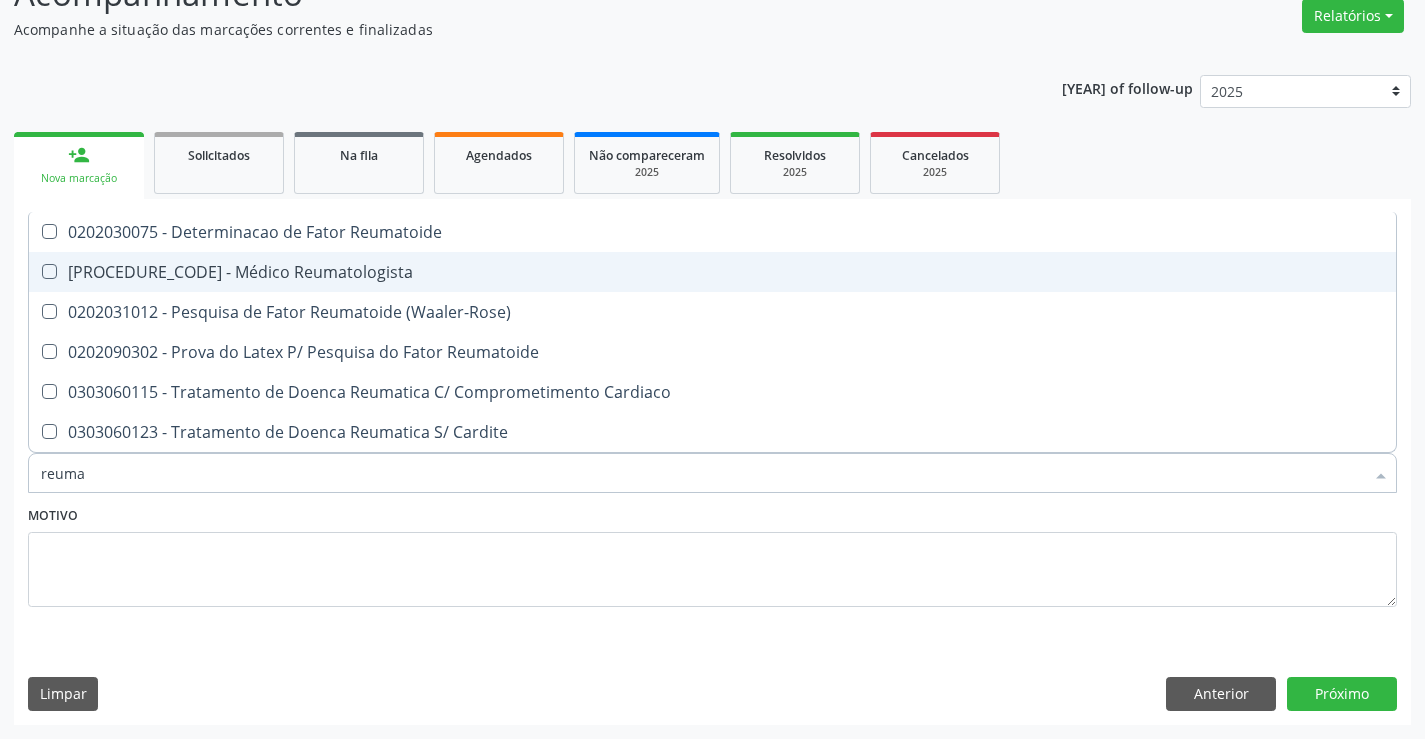 click on "[CODE] - Médico Reumatologista" at bounding box center (712, 272) 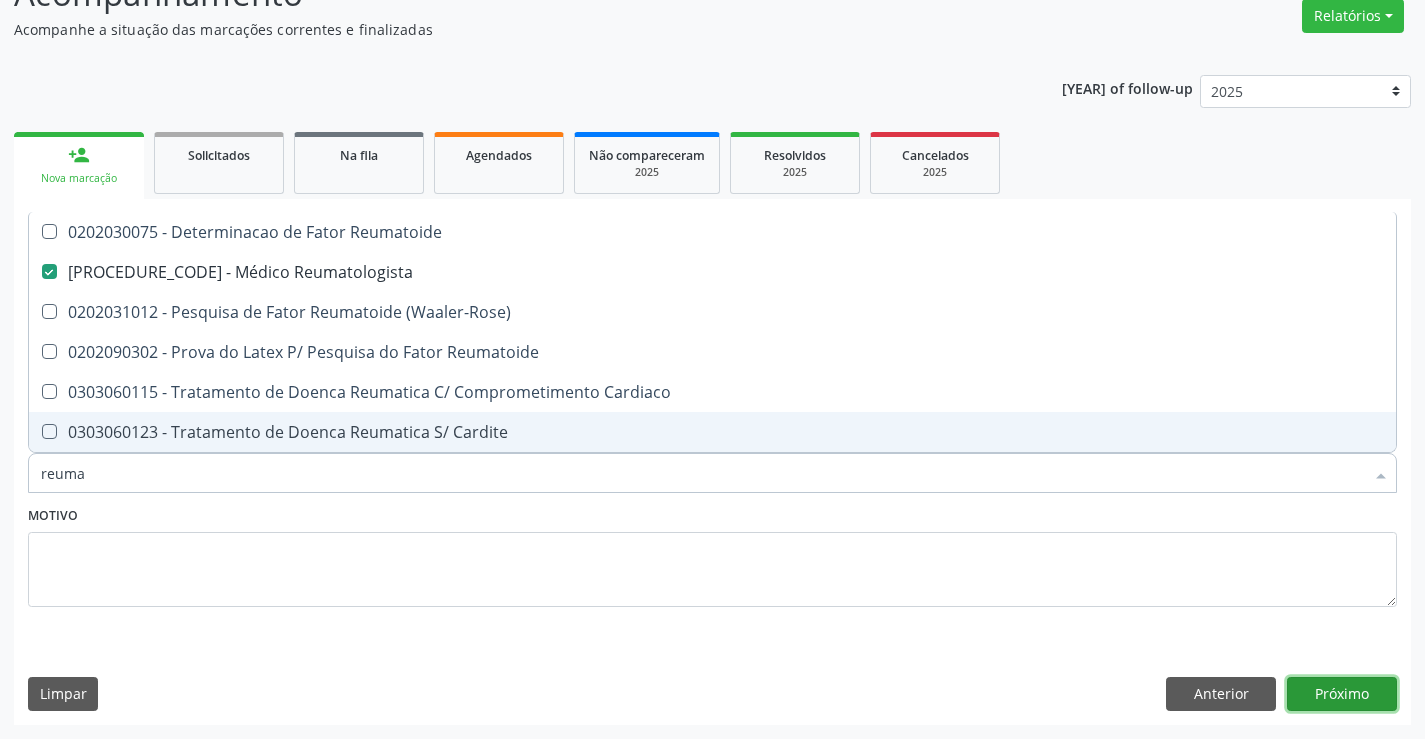 click on "Próximo" at bounding box center [1342, 694] 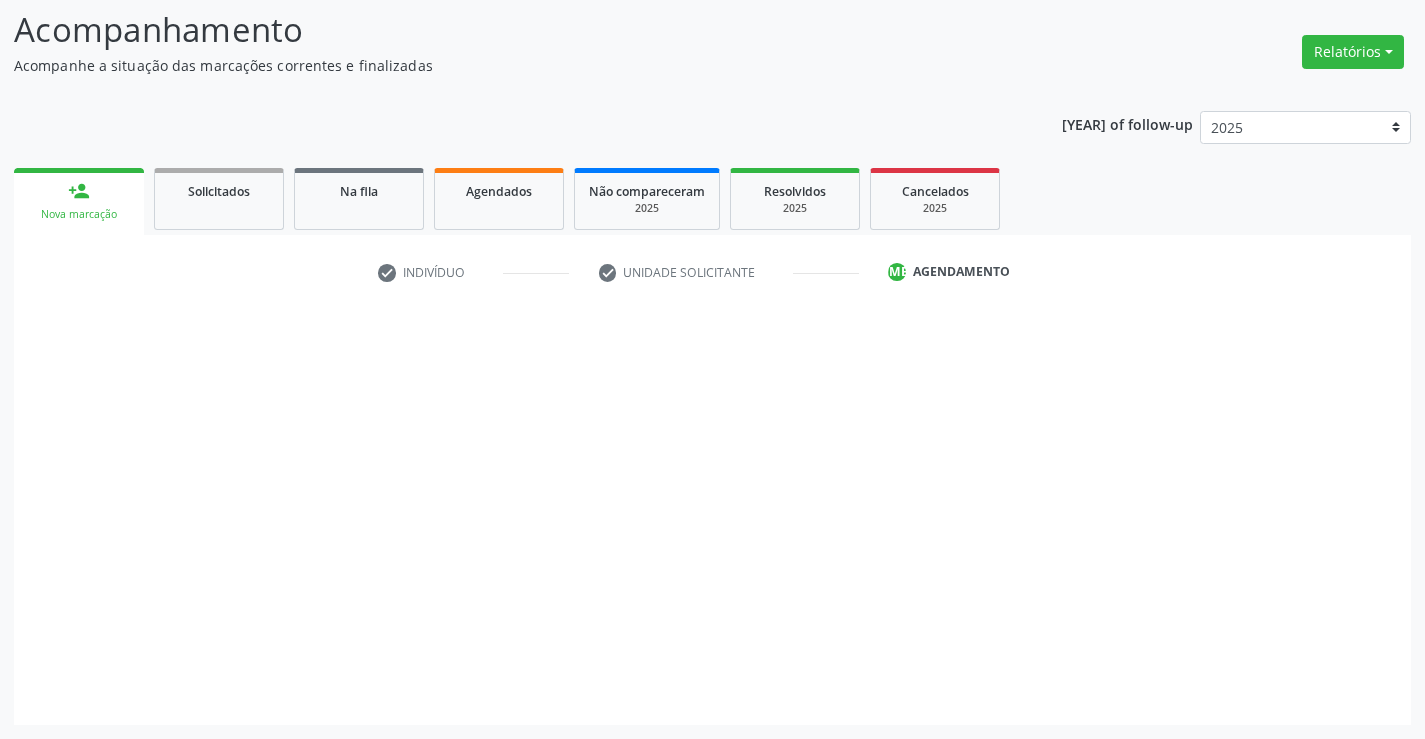 scroll, scrollTop: 131, scrollLeft: 0, axis: vertical 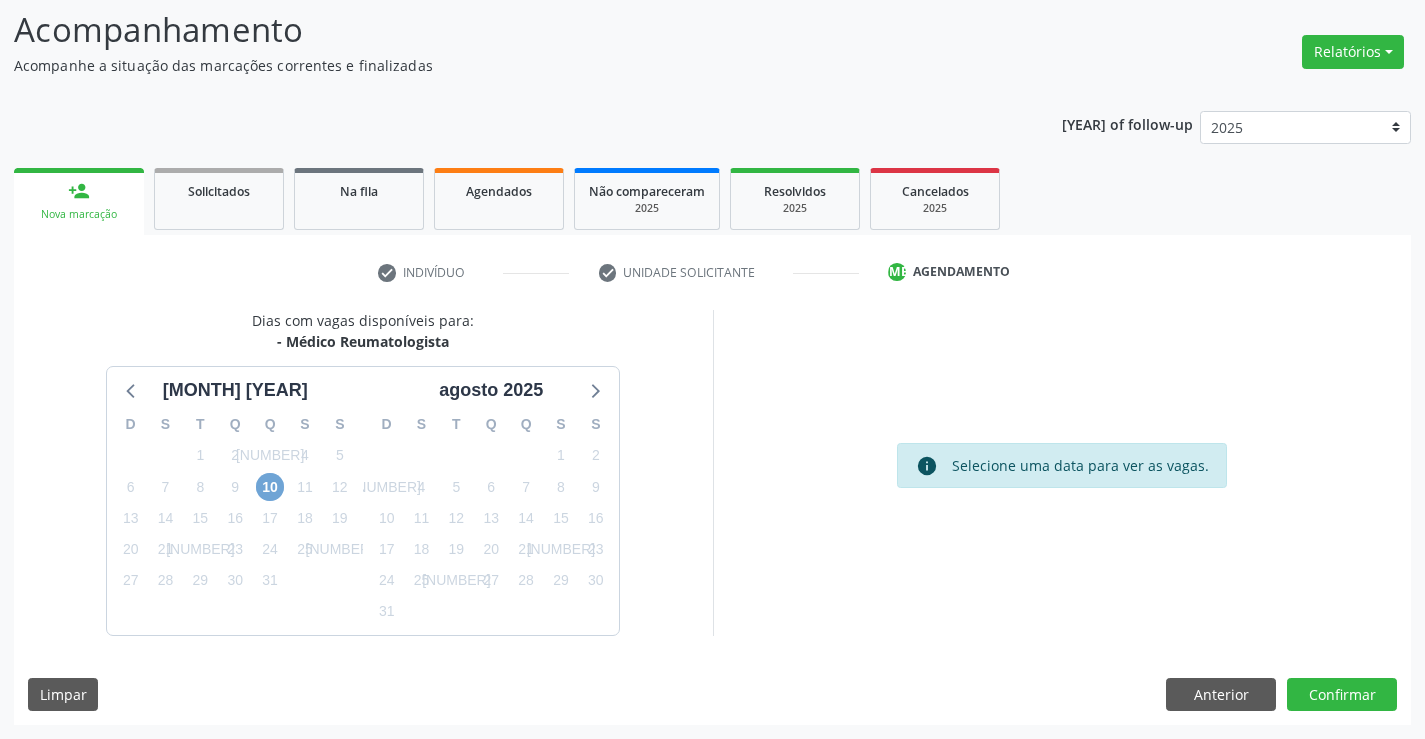 click on "[NUMBER]" at bounding box center [270, 487] 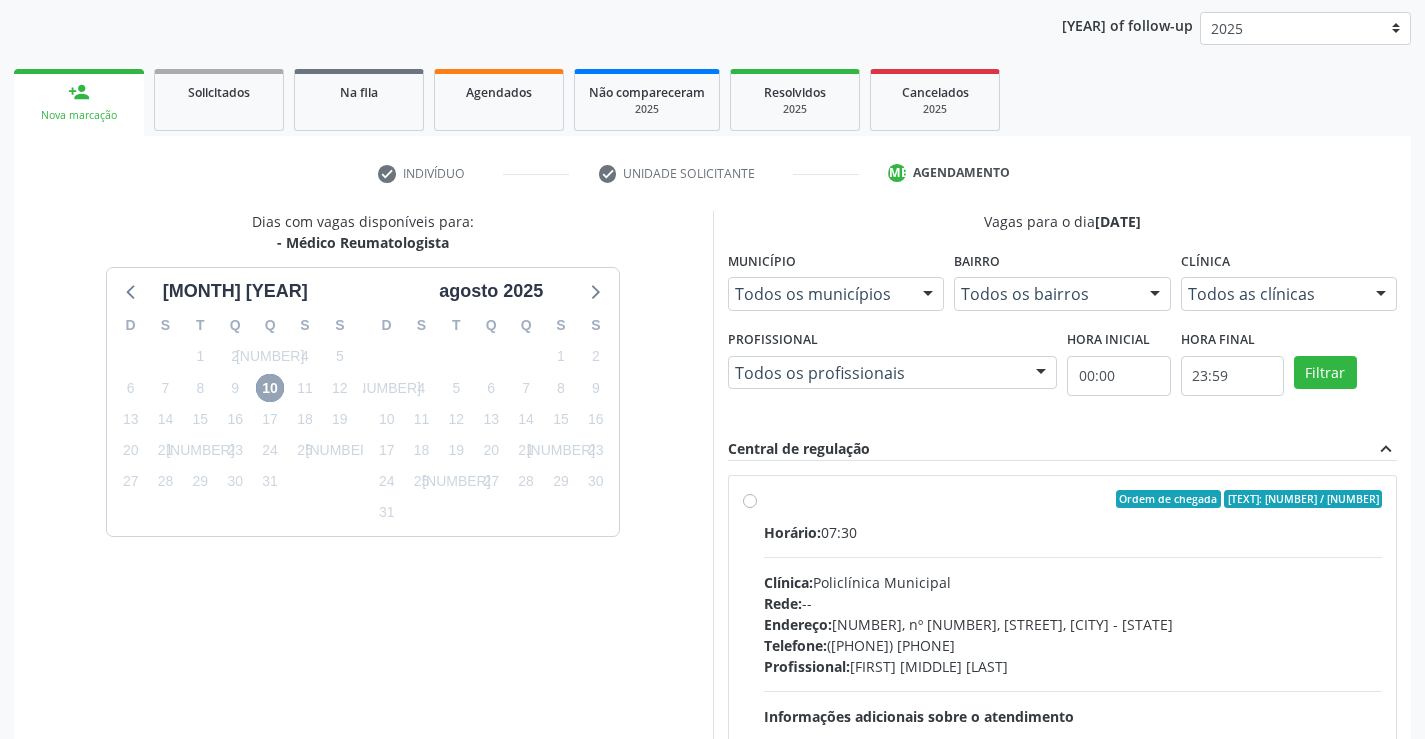 scroll, scrollTop: 231, scrollLeft: 0, axis: vertical 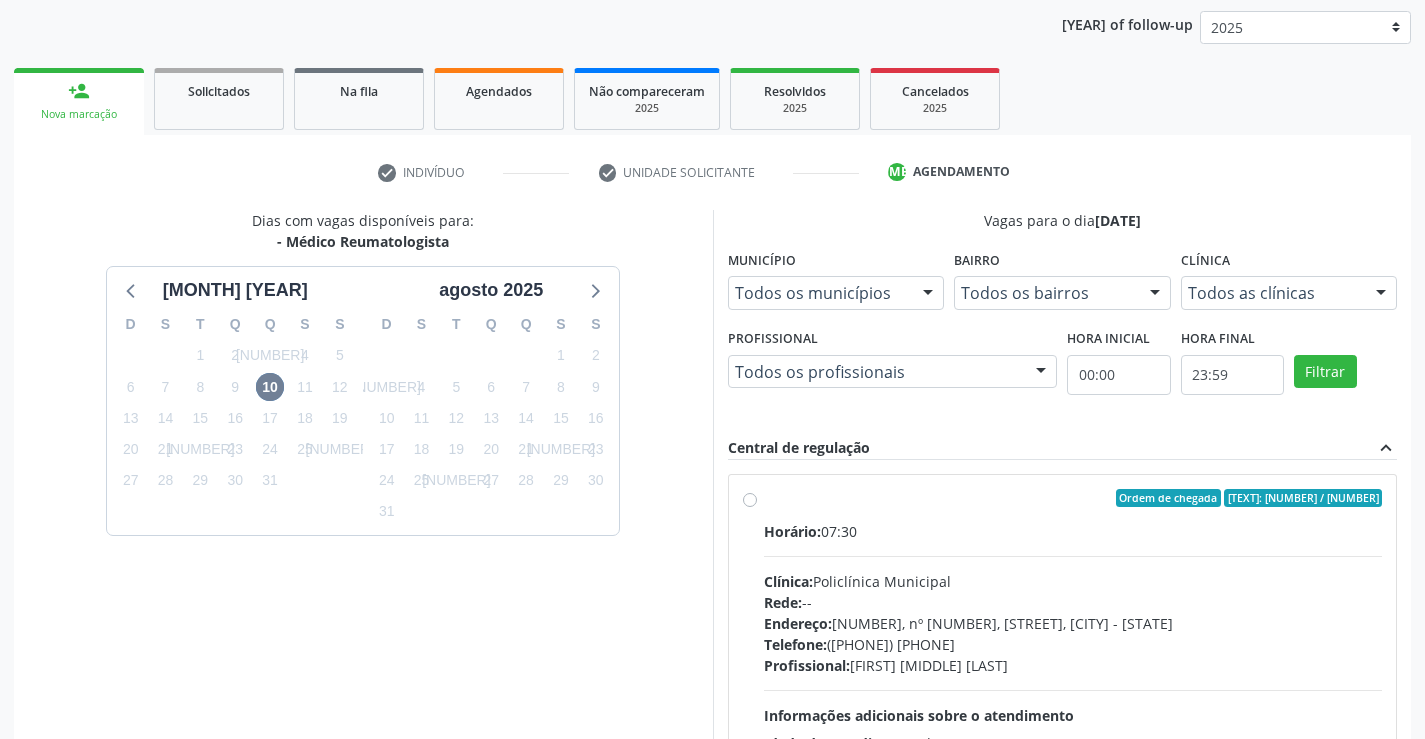 click on "Ordem de chegada
Consumidos: 8 / 30
Horário:   07:30
Clínica:  Policlínica Municipal
Rede:
--
Endereço:   Predio, nº 386, Centro, Campo Formoso - BA
Telefone:   (74) 6451312
Profissional:
Juvenilson Jose de Sa Andrade
Informações adicionais sobre o atendimento
Idade de atendimento:
de 0 a 120 anos
Gênero(s) atendido(s):
Masculino e Feminino
Informações adicionais:
--" at bounding box center (1073, 642) 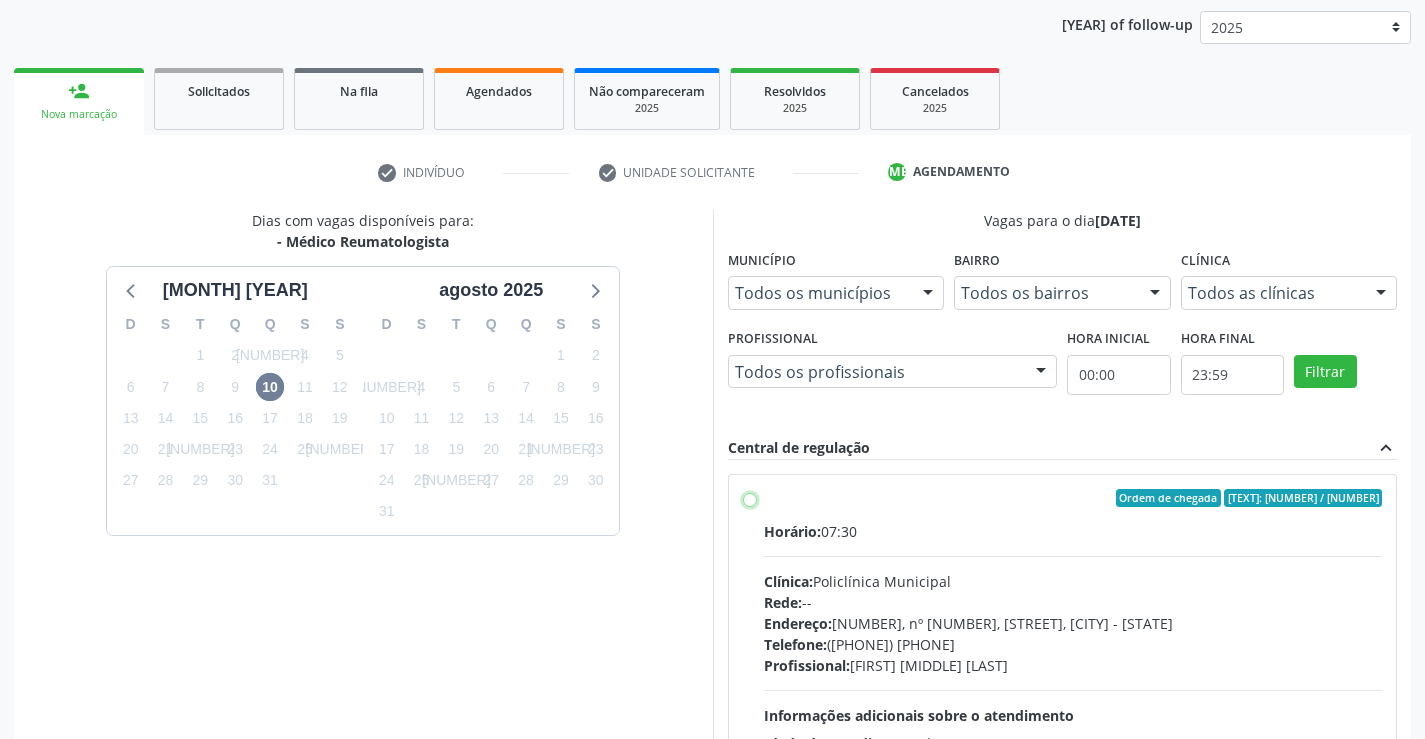 click on "Ordem de chegada
Consumidos: 8 / 30
Horário:   07:30
Clínica:  Policlínica Municipal
Rede:
--
Endereço:   Predio, nº 386, Centro, Campo Formoso - BA
Telefone:   (74) 6451312
Profissional:
Juvenilson Jose de Sa Andrade
Informações adicionais sobre o atendimento
Idade de atendimento:
de 0 a 120 anos
Gênero(s) atendido(s):
Masculino e Feminino
Informações adicionais:
--" at bounding box center (750, 498) 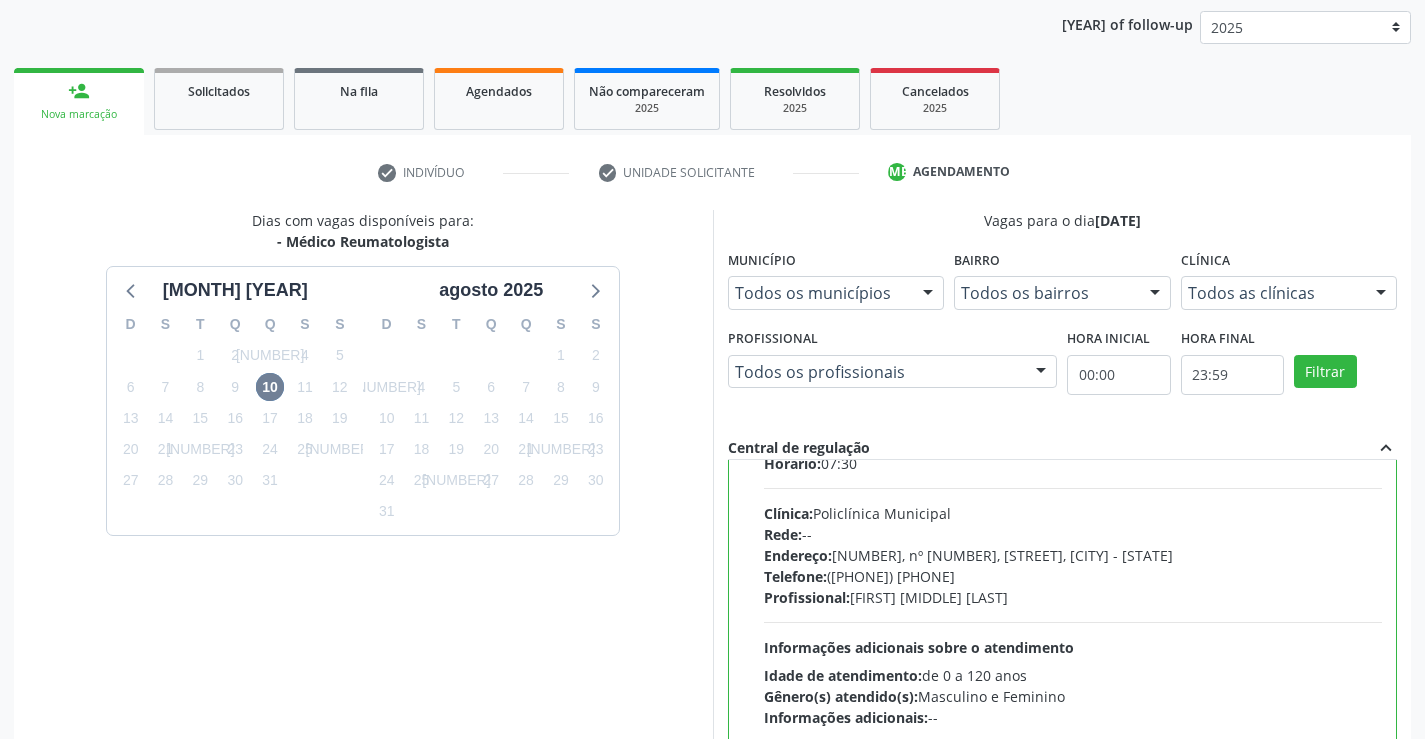 scroll, scrollTop: 99, scrollLeft: 0, axis: vertical 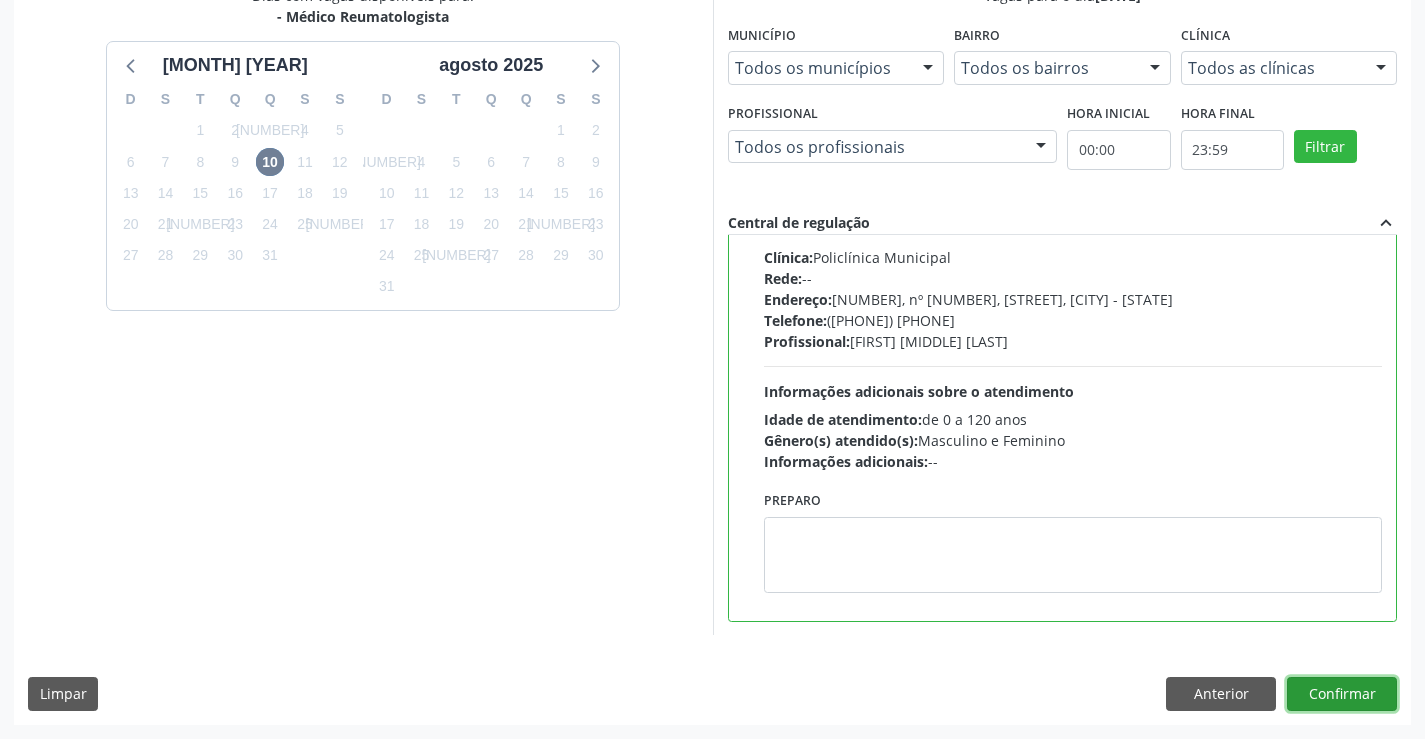 click on "Confirmar" at bounding box center (1342, 694) 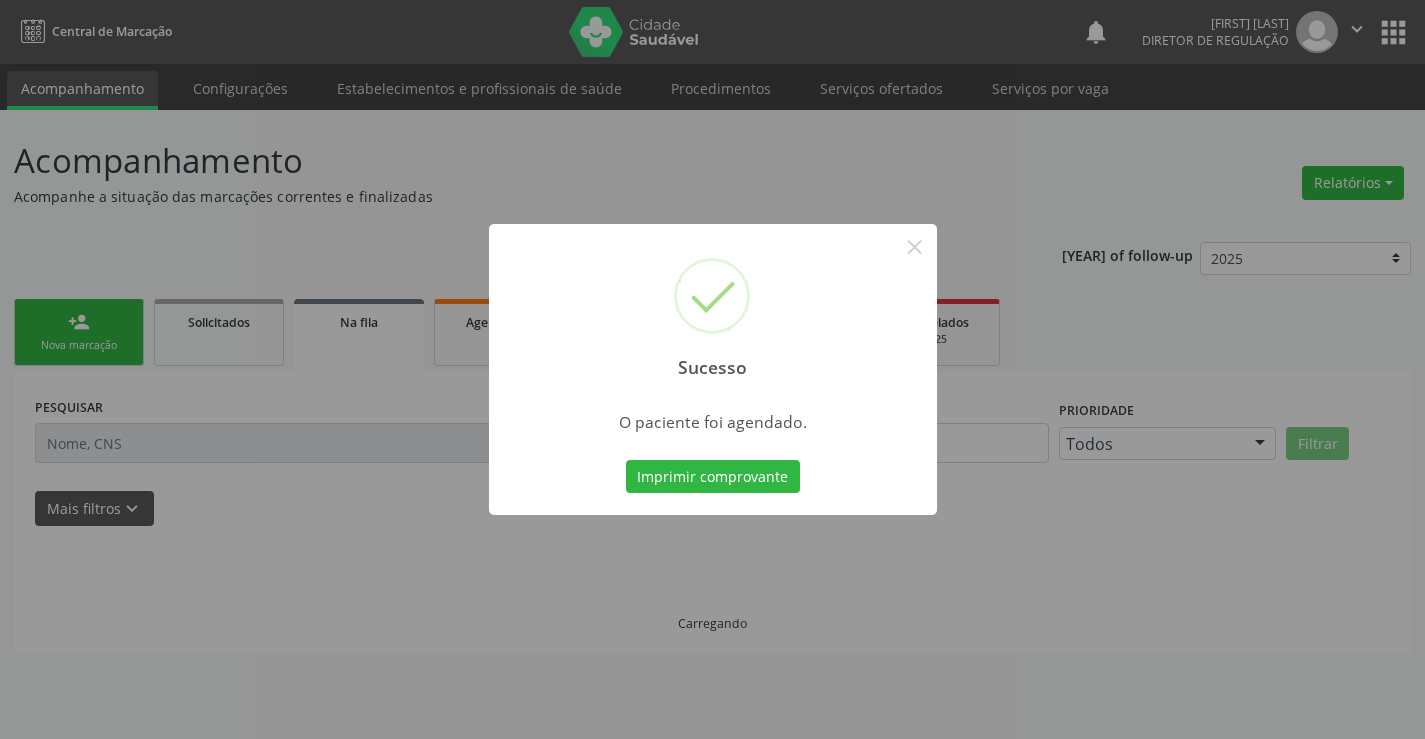 scroll, scrollTop: 0, scrollLeft: 0, axis: both 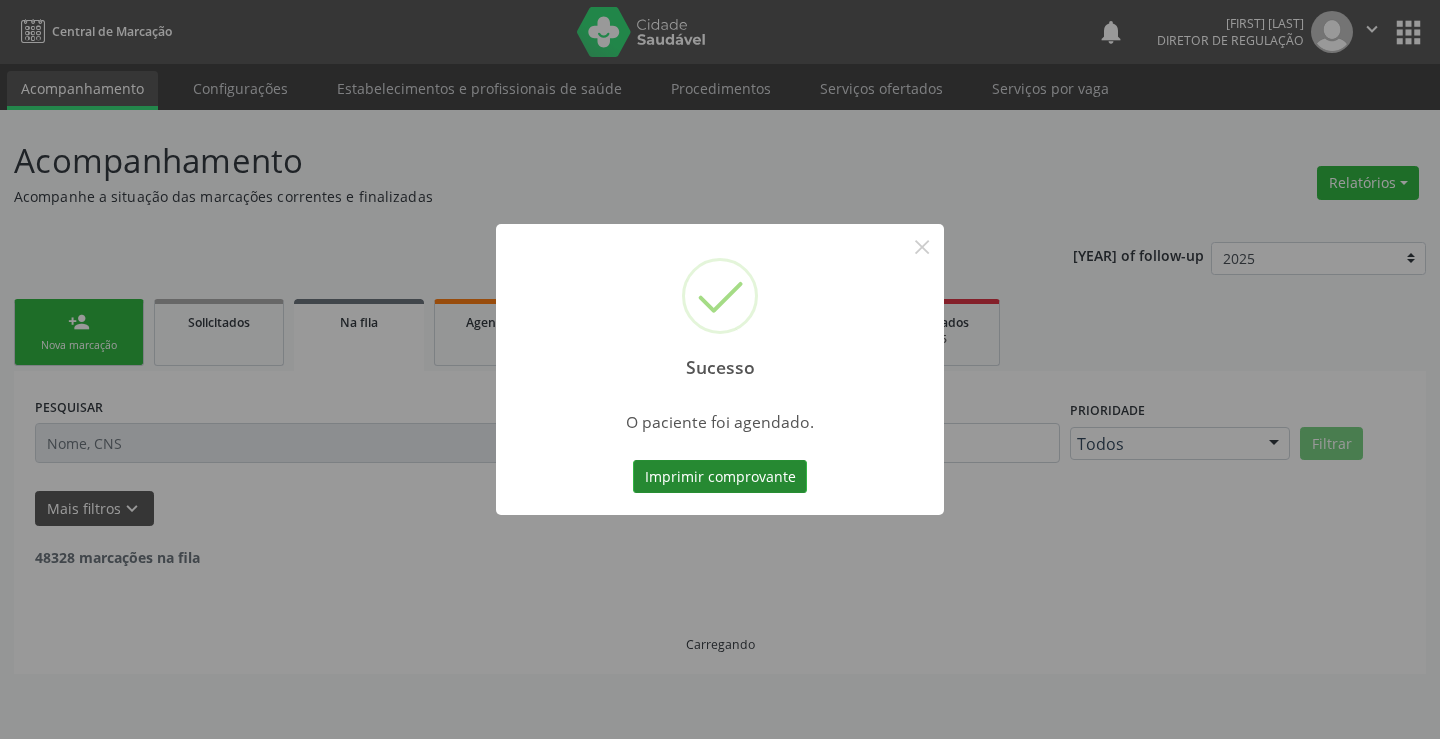 click on "Imprimir comprovante" at bounding box center [720, 477] 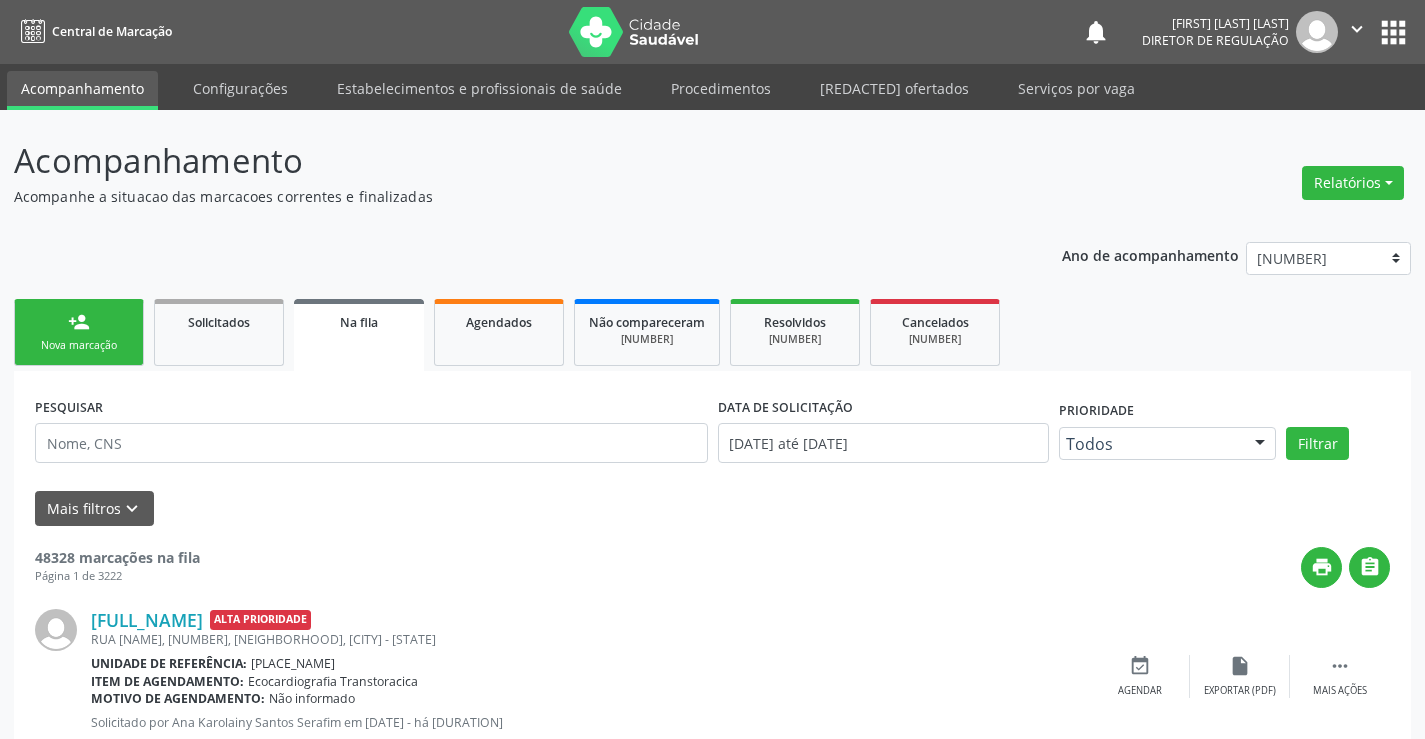 scroll, scrollTop: 0, scrollLeft: 0, axis: both 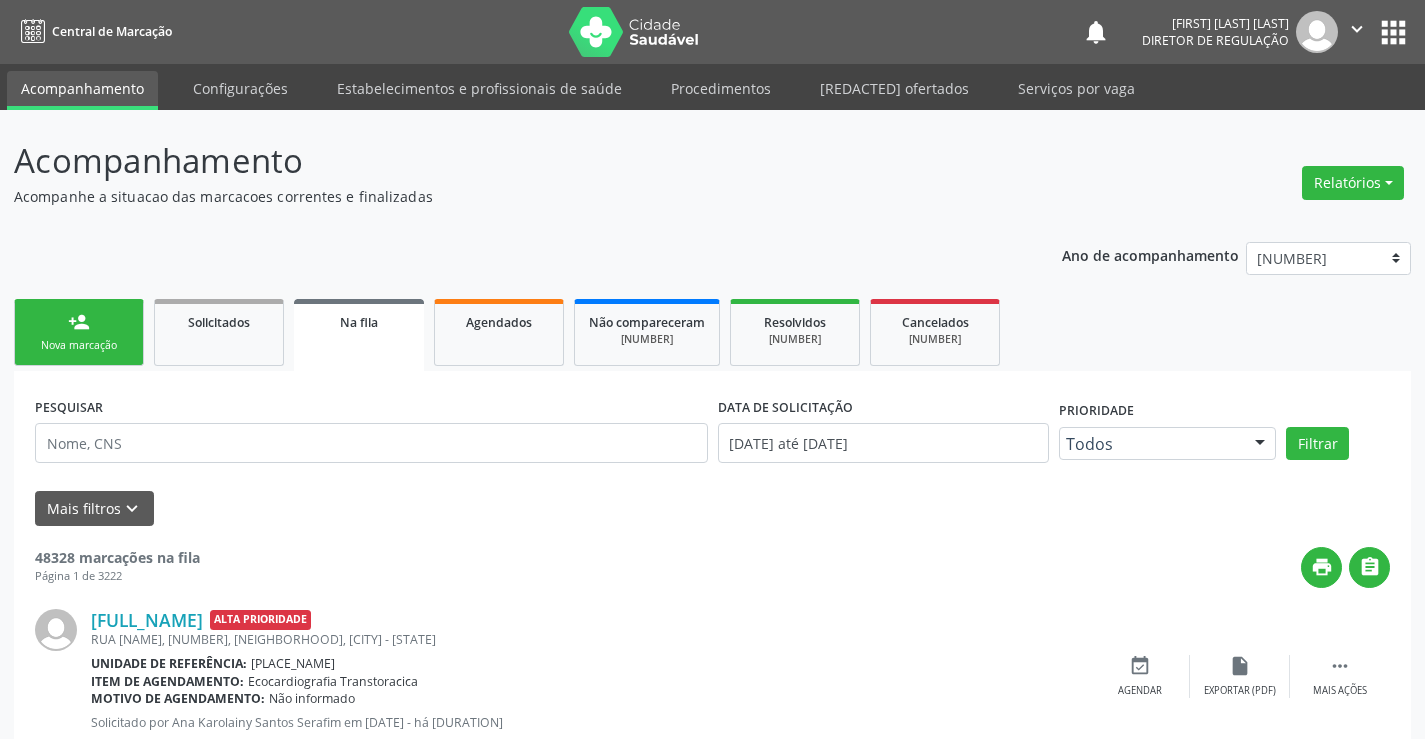click on "person_add" at bounding box center [79, 322] 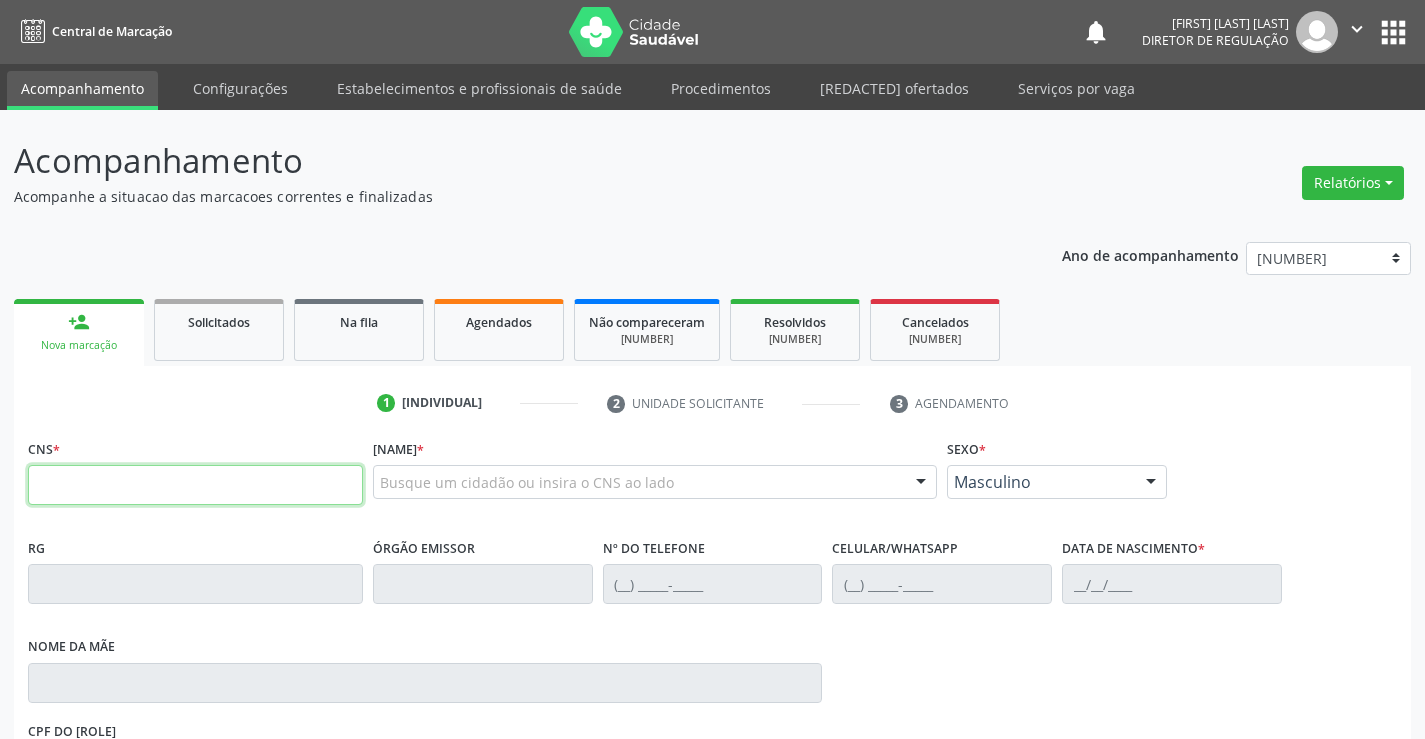 click at bounding box center [195, 485] 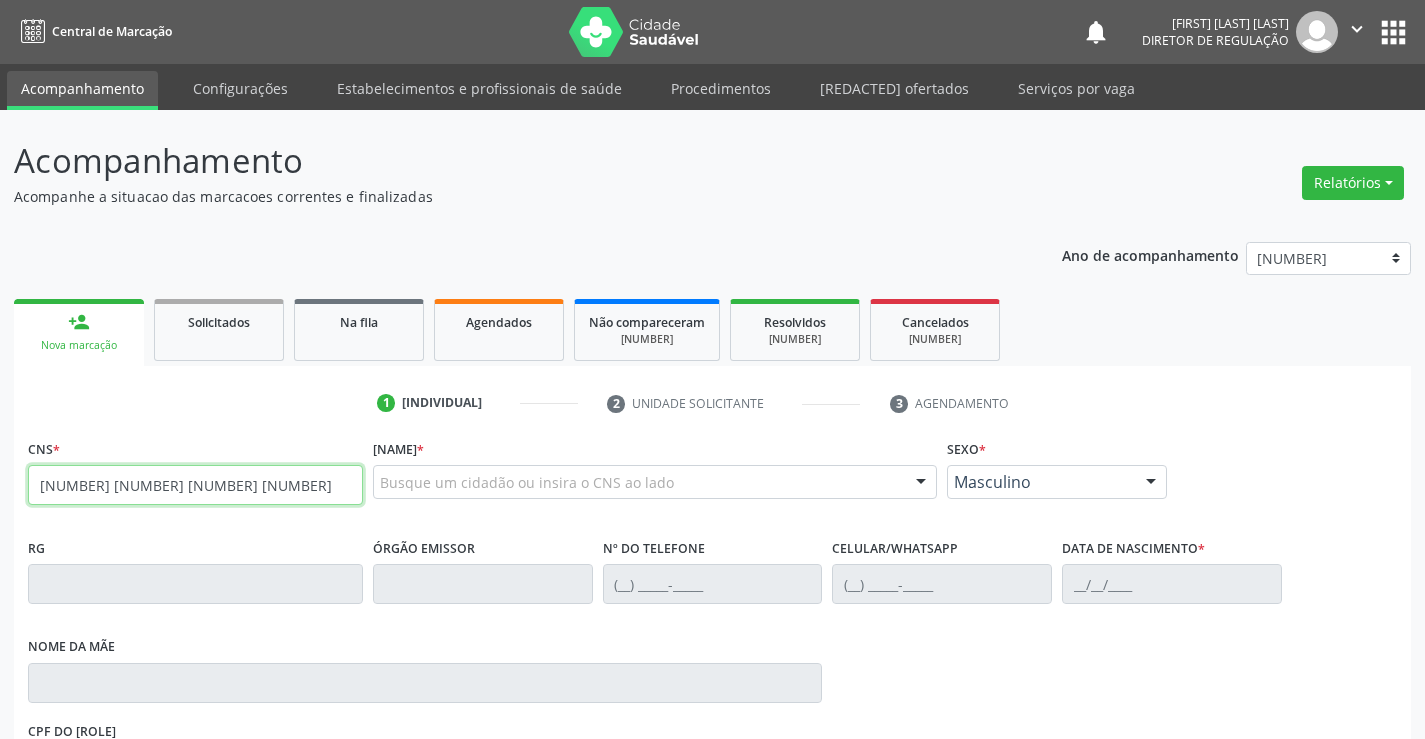 type on "[NUMBER] [NUMBER] [NUMBER] [NUMBER]" 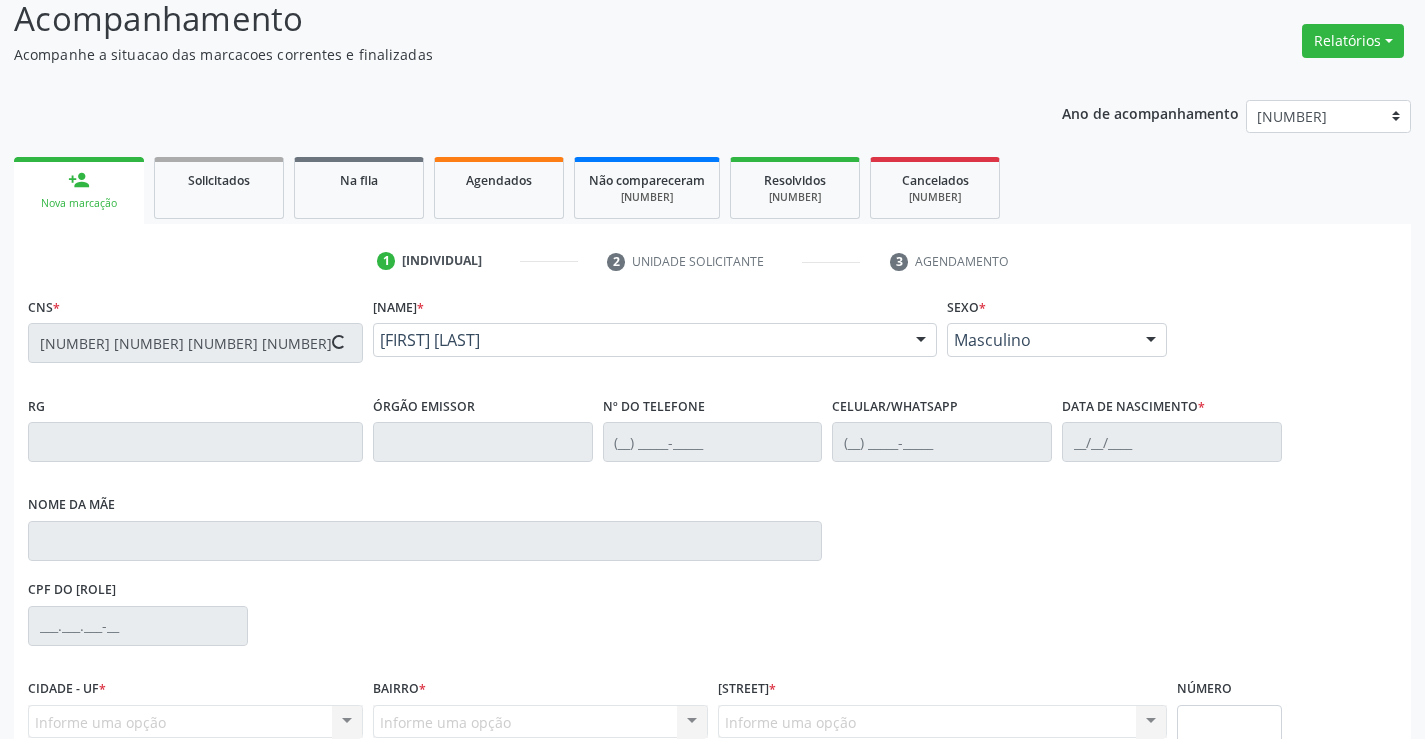 scroll, scrollTop: 331, scrollLeft: 0, axis: vertical 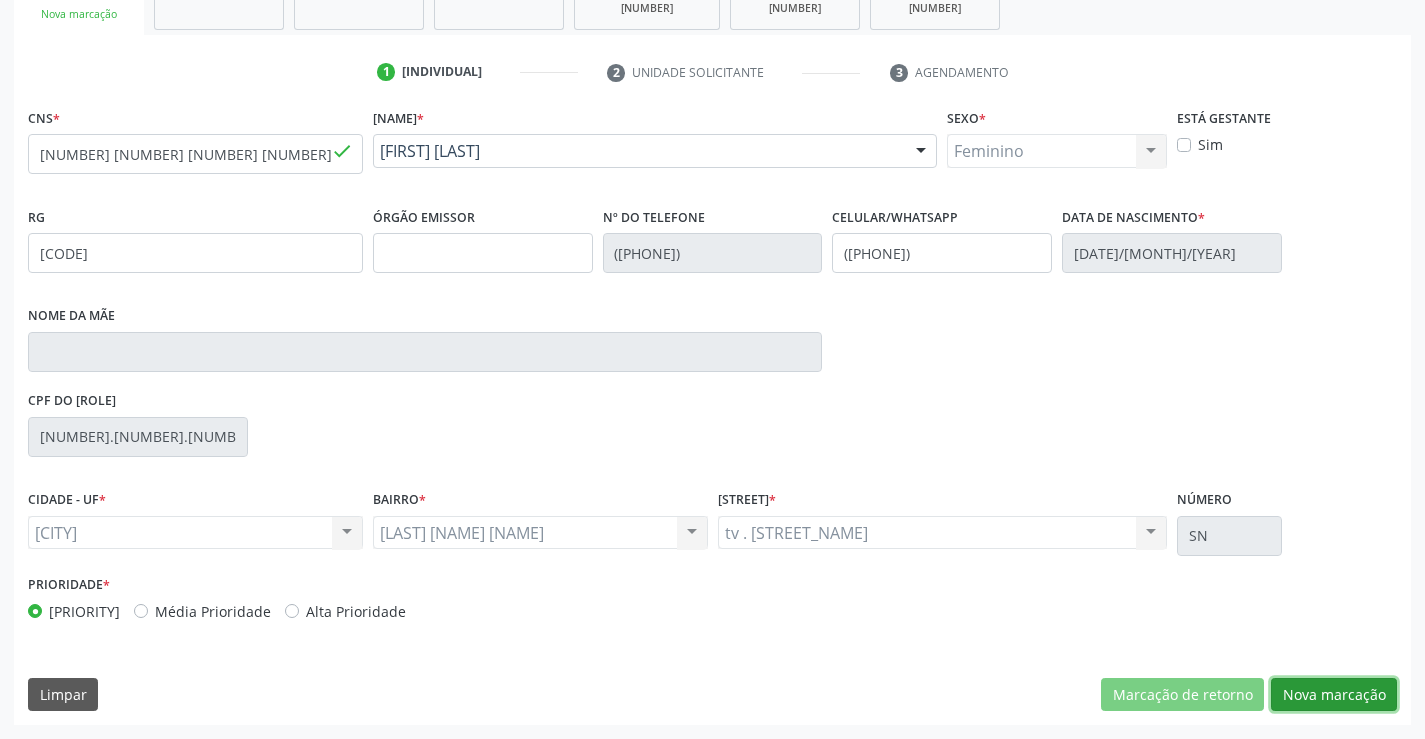 click on "Nova marcação" at bounding box center [1182, 695] 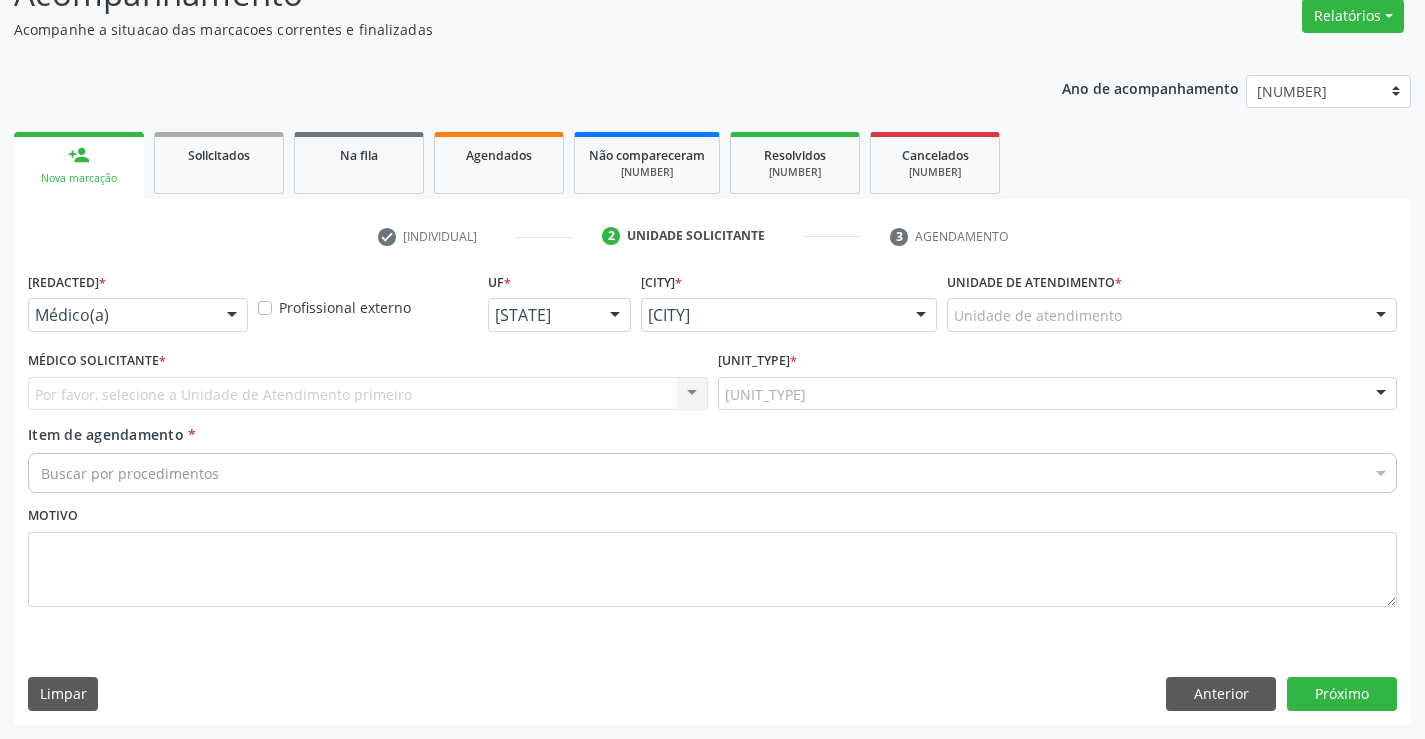 scroll, scrollTop: 167, scrollLeft: 0, axis: vertical 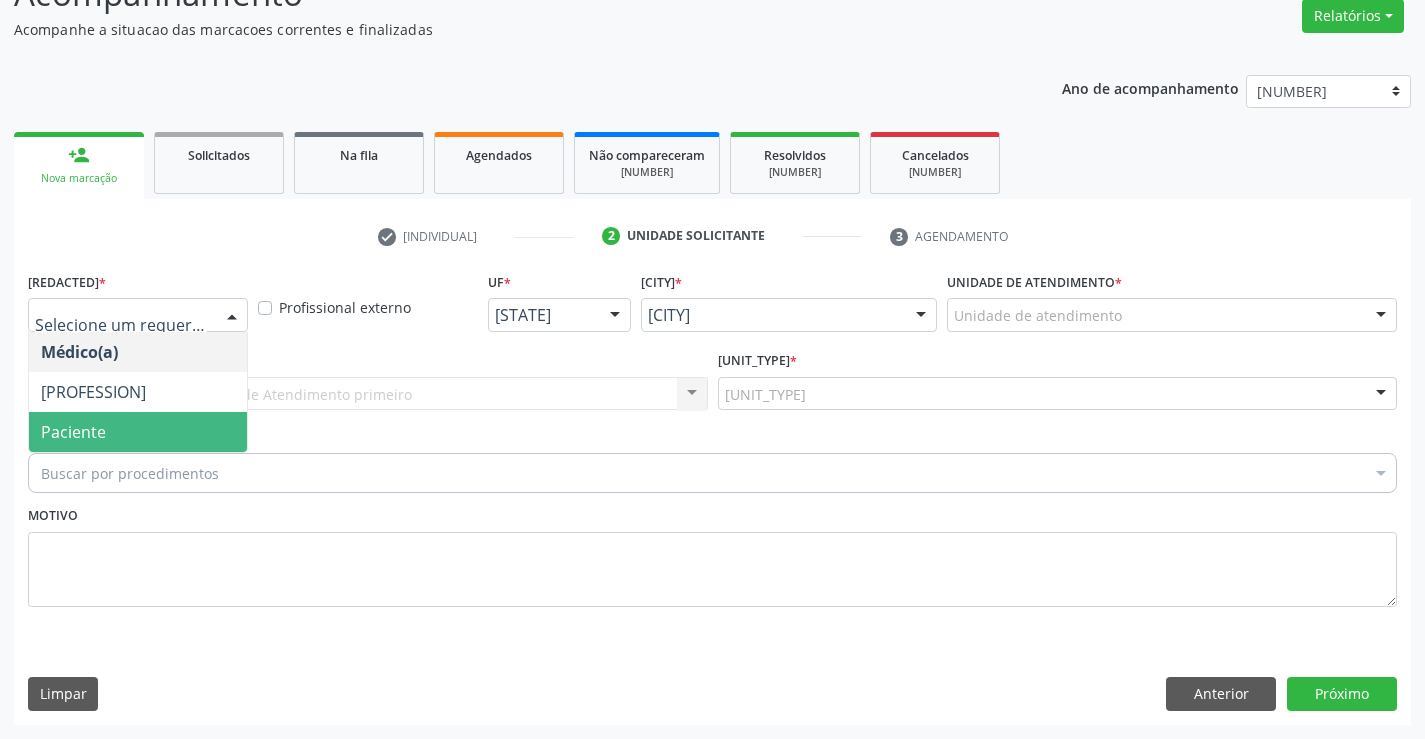 click on "Paciente" at bounding box center (138, 432) 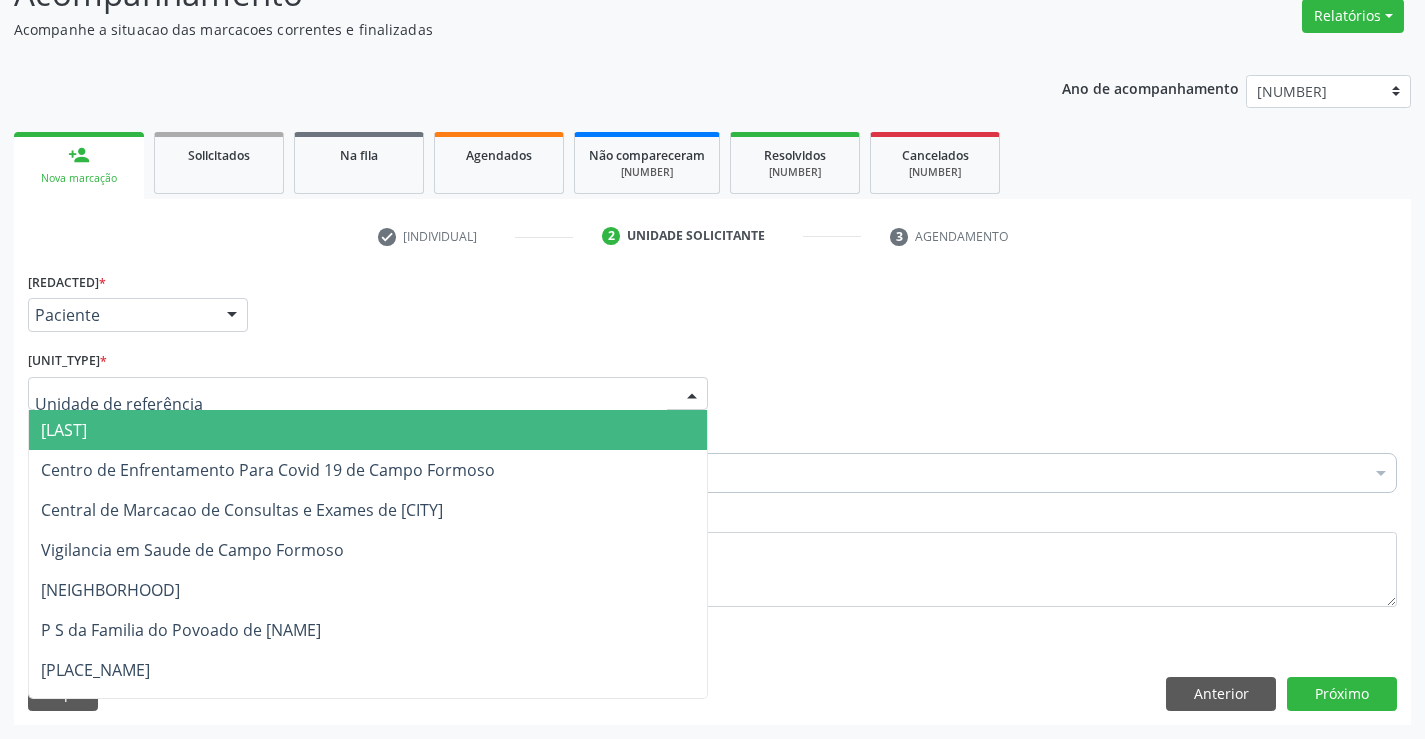 click at bounding box center [368, 394] 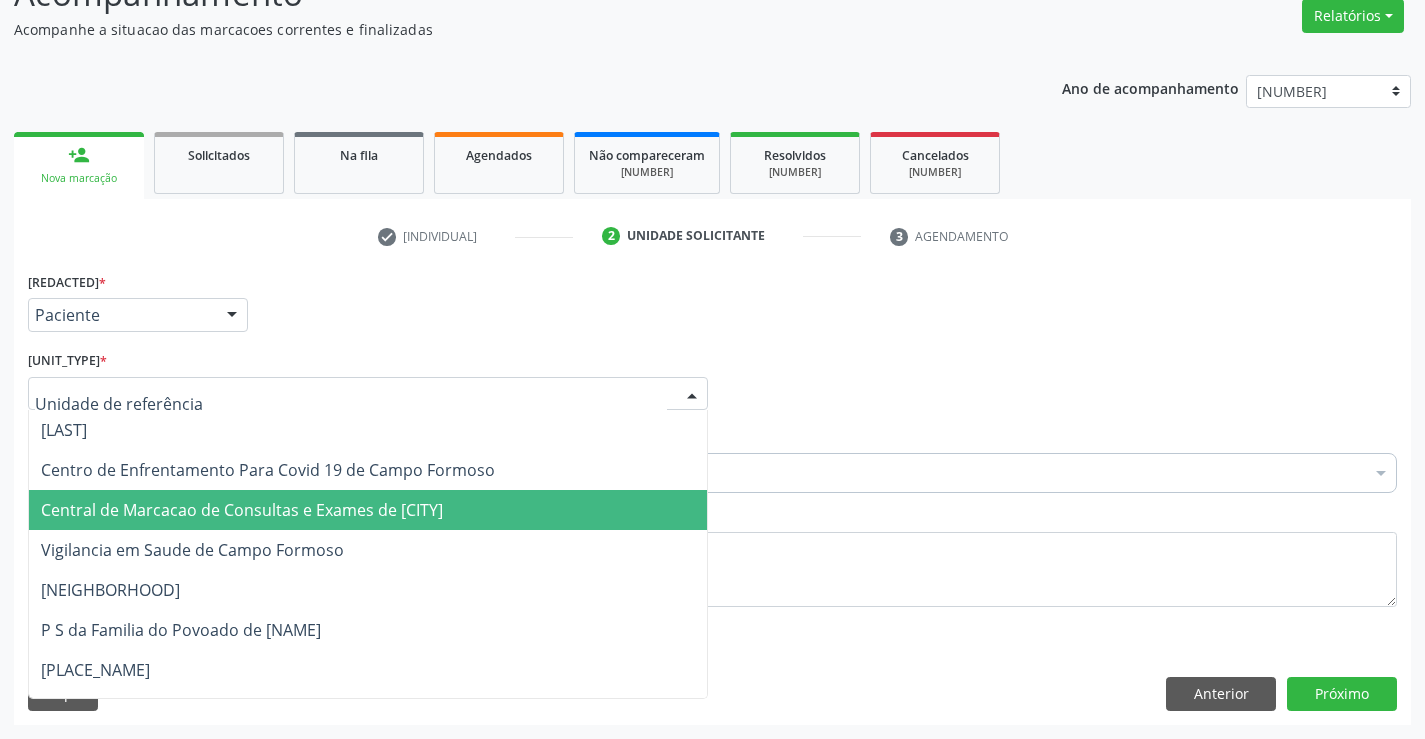 click on "Central de Marcacao de Consultas e Exames de [CITY]" at bounding box center (242, 510) 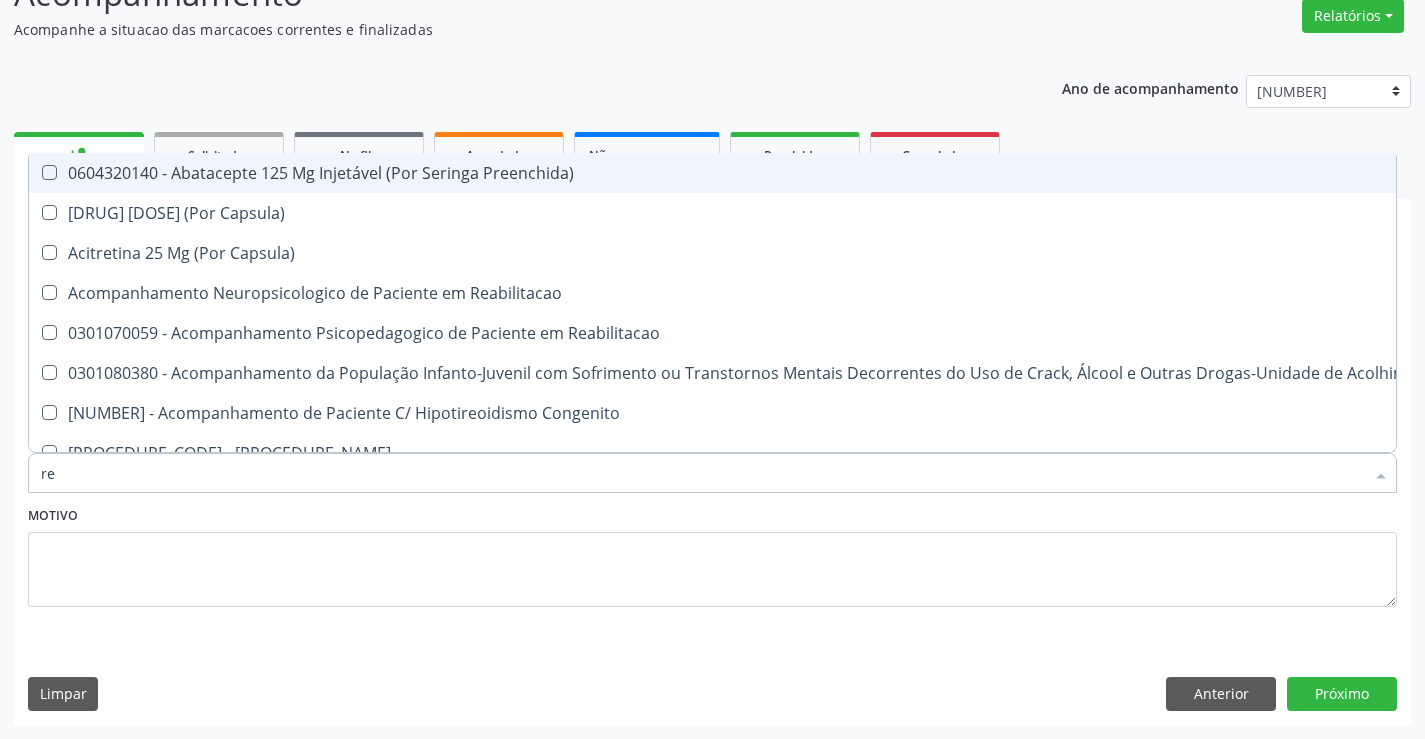 type on "[LAST]" 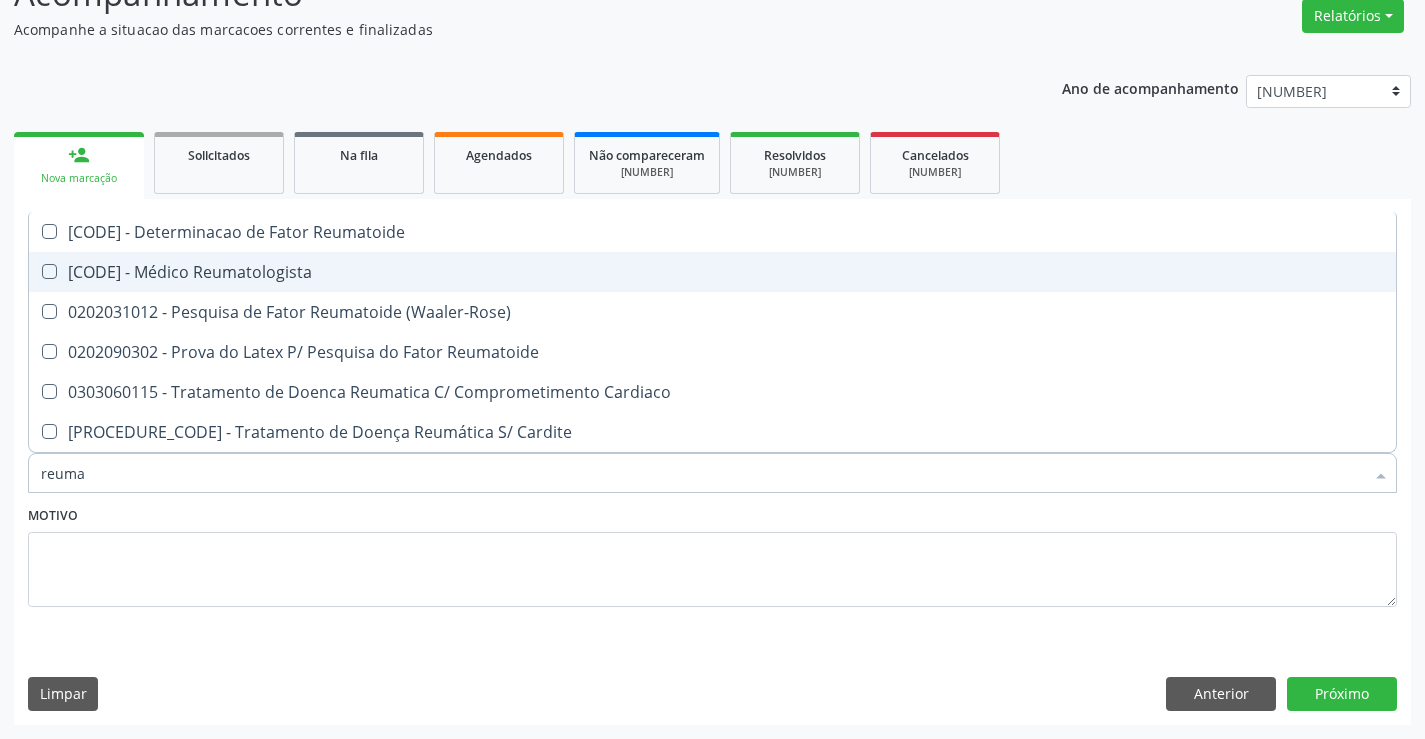 click on "[CODE] - Médico Reumatologista" at bounding box center [712, 272] 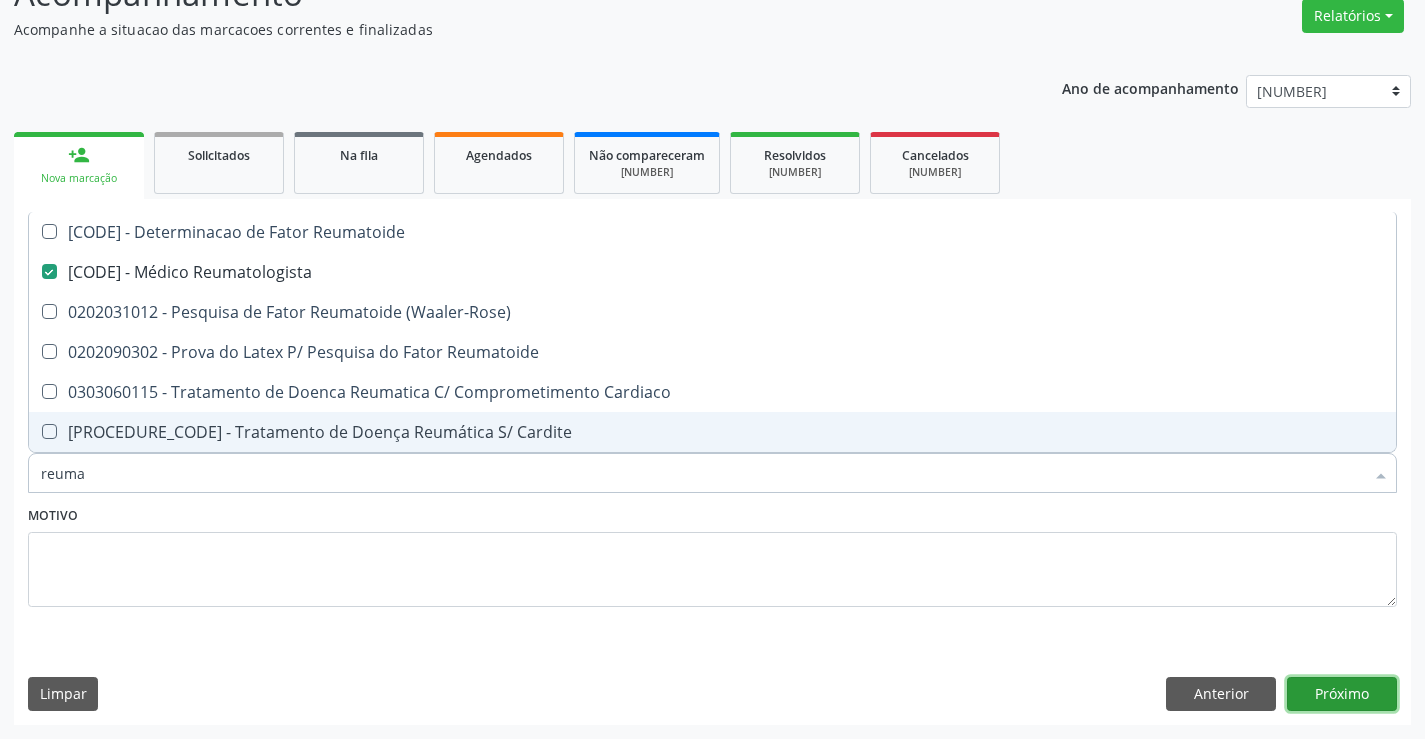 click on "Próximo" at bounding box center (1342, 694) 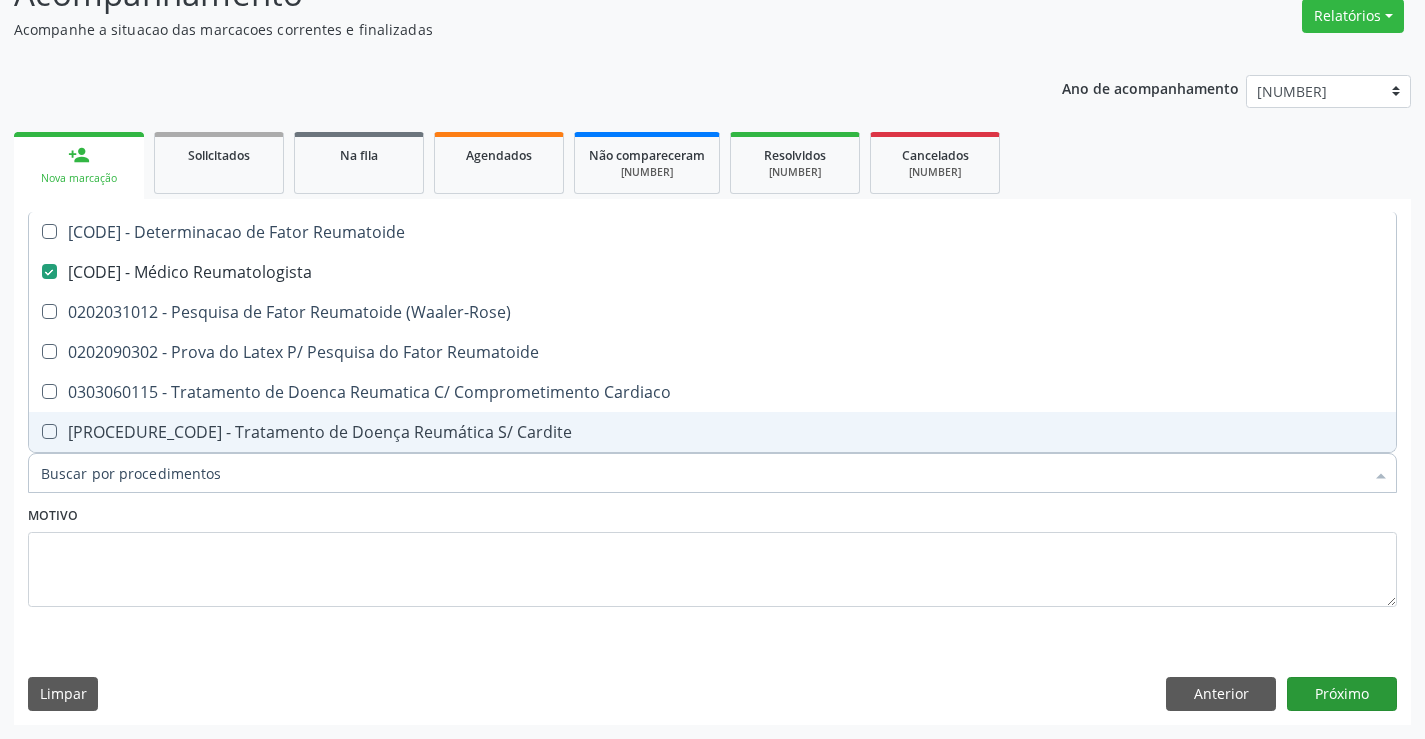 scroll, scrollTop: 131, scrollLeft: 0, axis: vertical 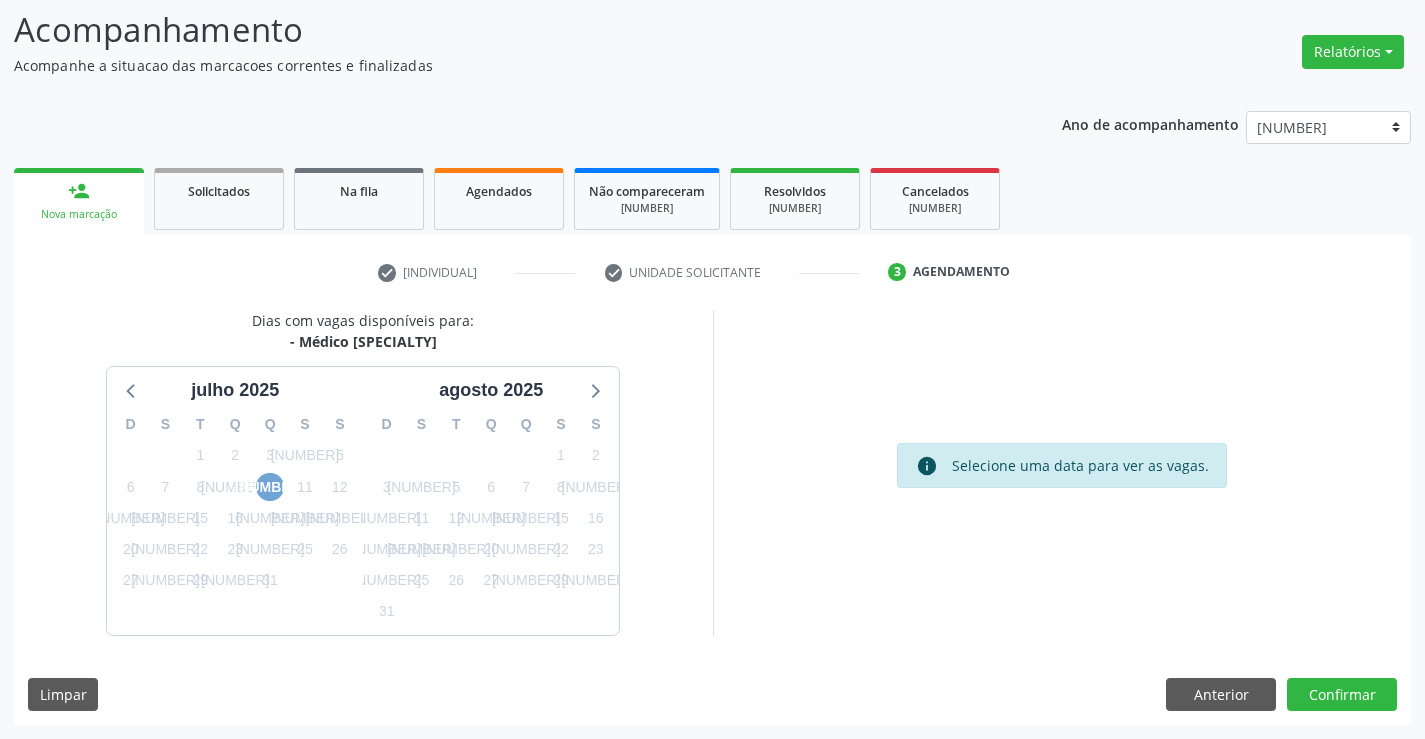 click on "[NUMBER]" at bounding box center (270, 487) 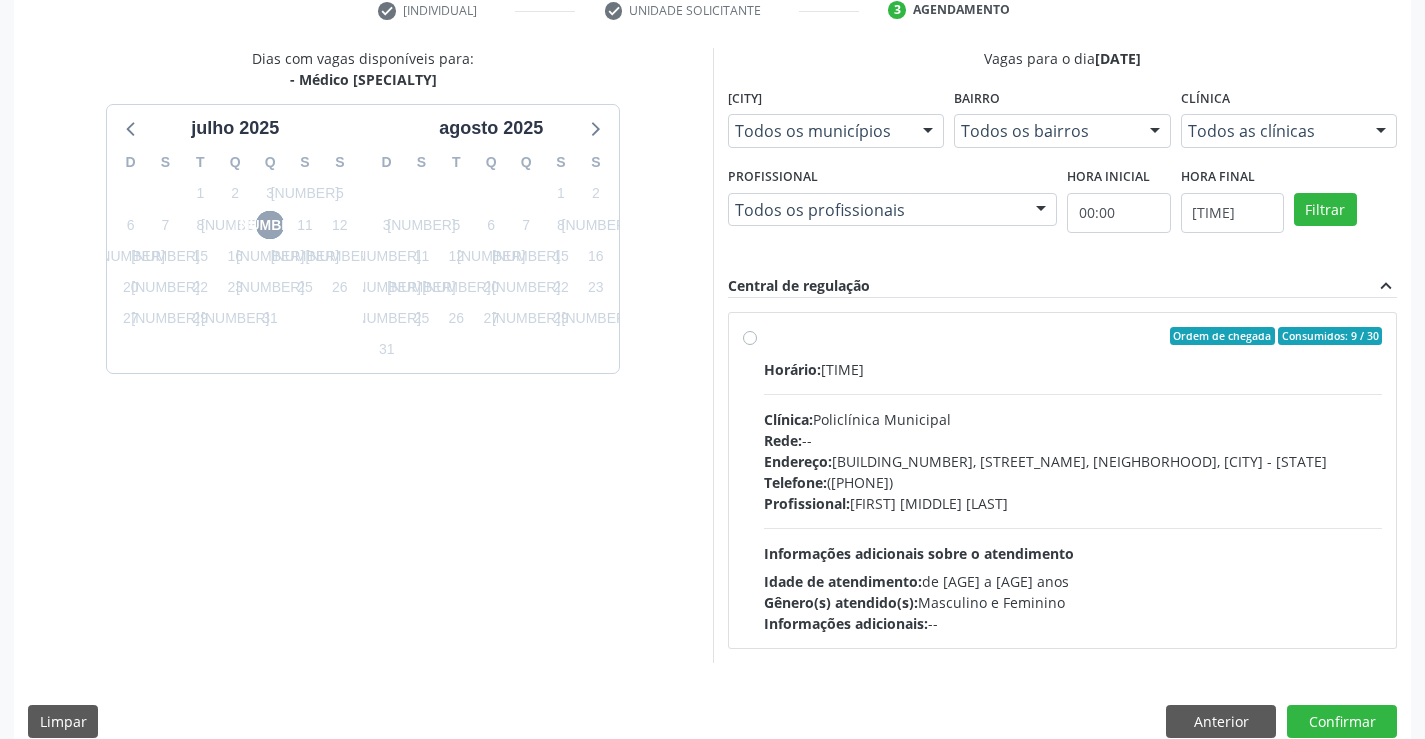scroll, scrollTop: 420, scrollLeft: 0, axis: vertical 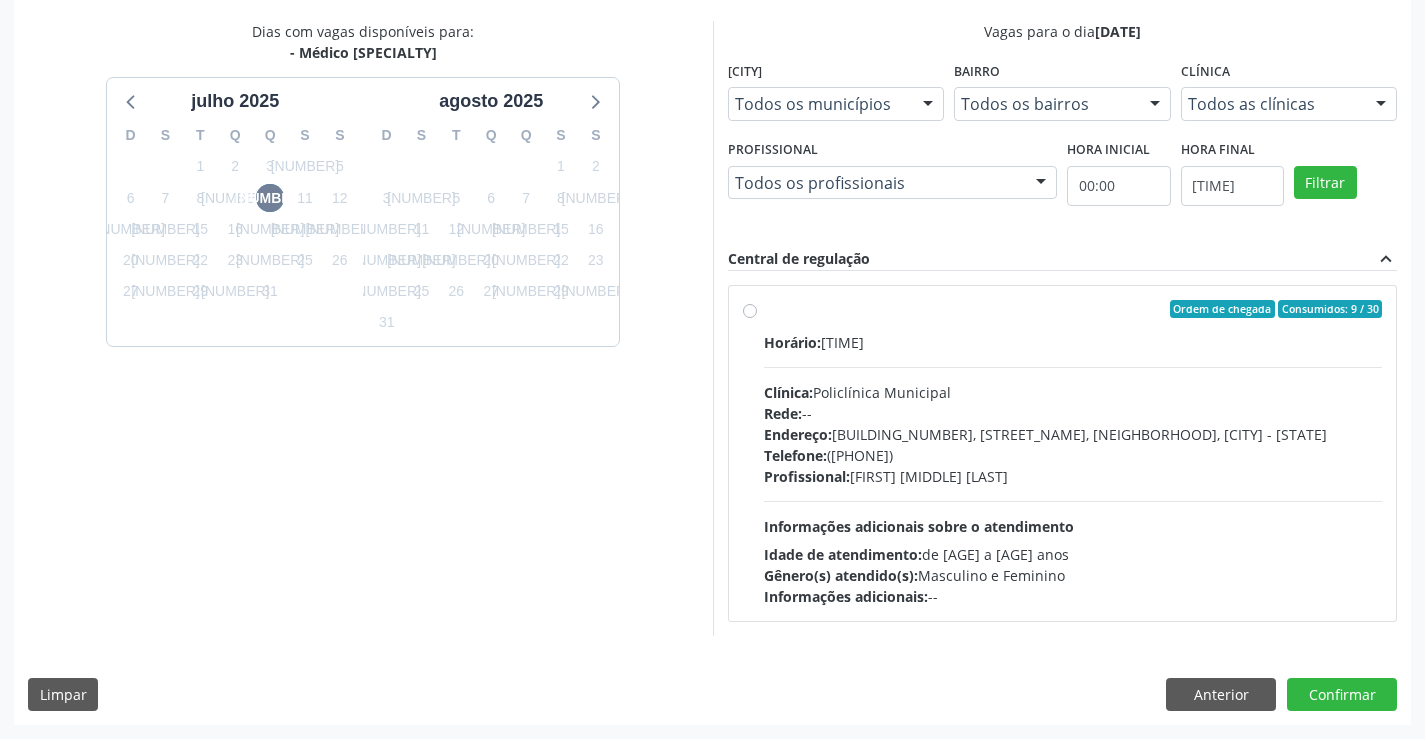 click on "Ordem de chegada
Consumidos: 9 / 30
Horário:   07:30
Clínica:  Policlínica Municipal
Rede:
--
Endereço:   Predio, nº 386, Centro, Campo Formoso - [STATE]
Telefone:   (74) [PHONE]
Profissional:
[FIRST] [LAST] [LAST]
Informações adicionais sobre o atendimento
Idade de atendimento:
de 0 a 120 anos
Gênero(s) atendido(s):
Masculino e Feminino
Informações adicionais:
--" at bounding box center (1073, 453) 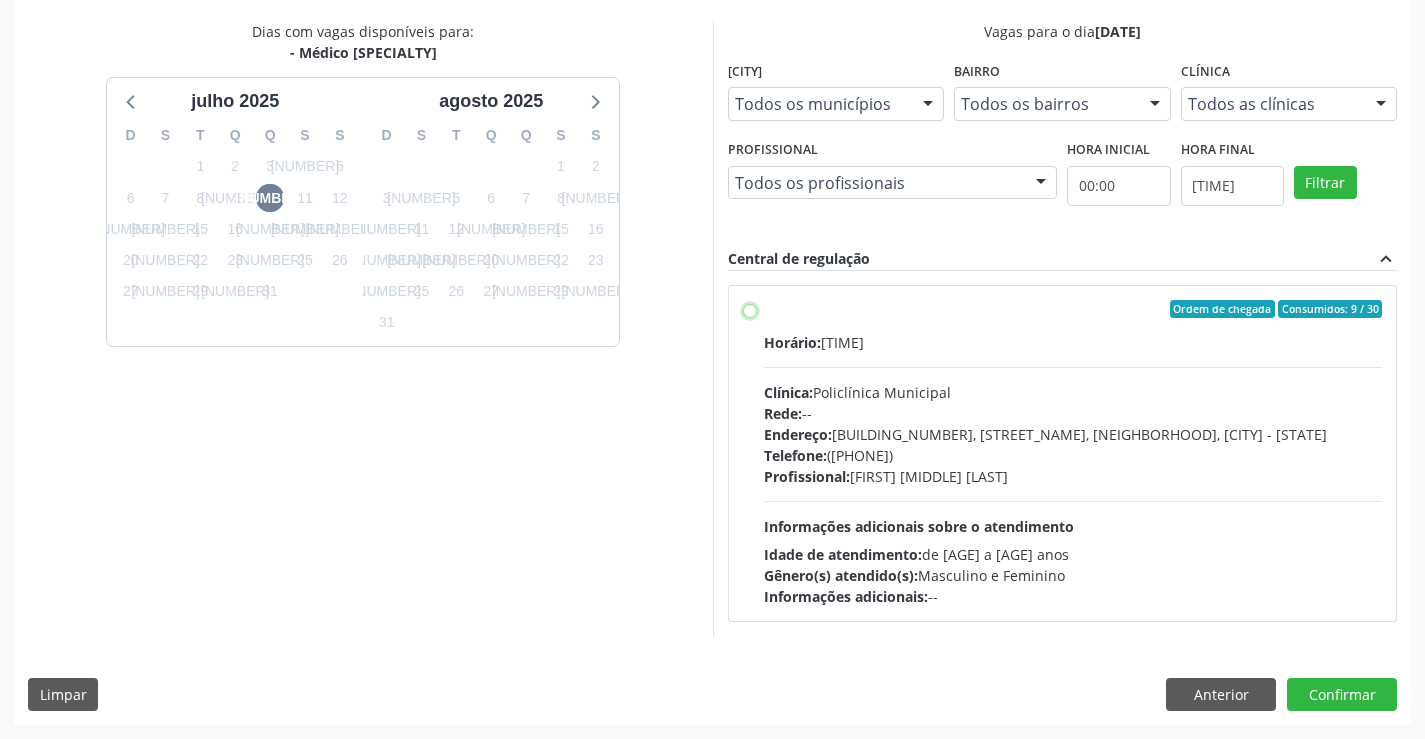 click on "Ordem de chegada
Consumidos: 9 / 30
Horário:   07:30
Clínica:  Policlínica Municipal
Rede:
--
Endereço:   Predio, nº 386, Centro, Campo Formoso - [STATE]
Telefone:   (74) [PHONE]
Profissional:
[FIRST] [LAST] [LAST]
Informações adicionais sobre o atendimento
Idade de atendimento:
de 0 a 120 anos
Gênero(s) atendido(s):
Masculino e Feminino
Informações adicionais:
--" at bounding box center (750, 309) 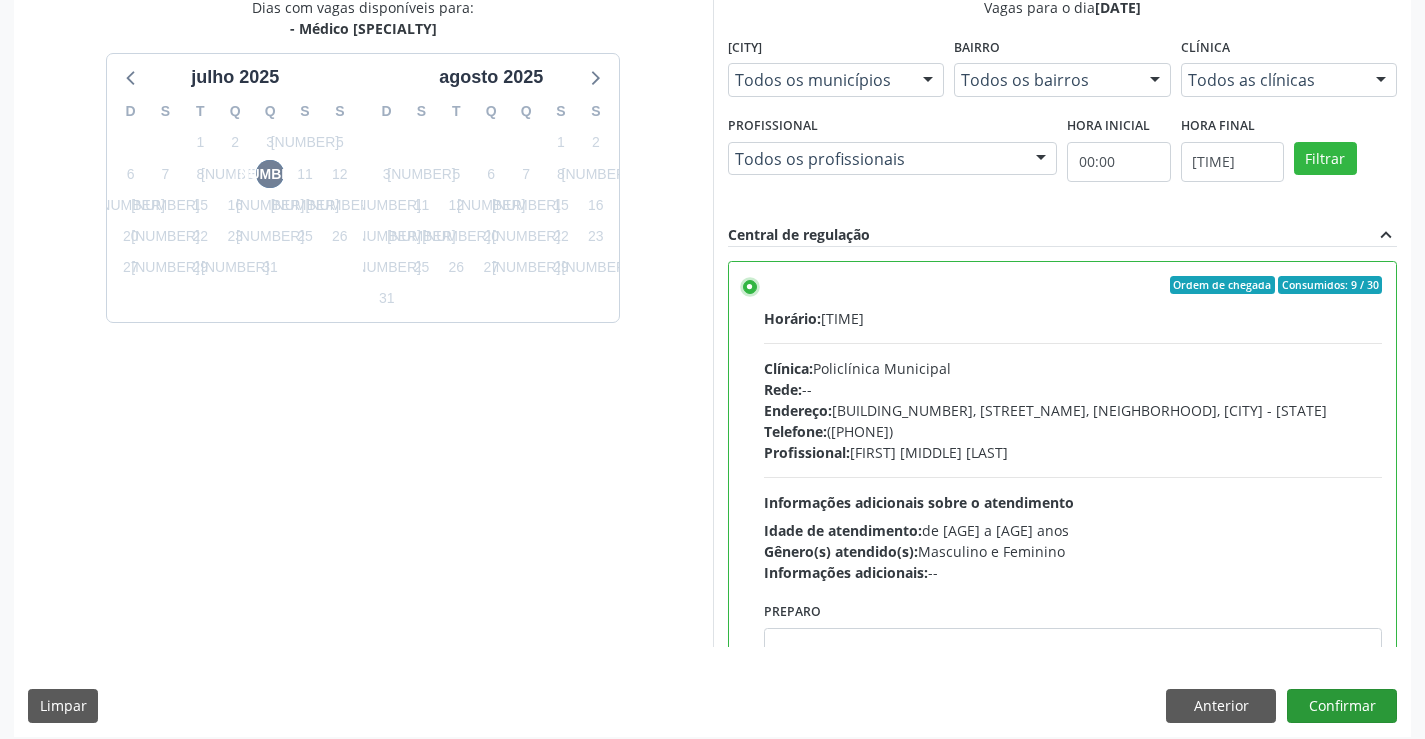 scroll, scrollTop: 456, scrollLeft: 0, axis: vertical 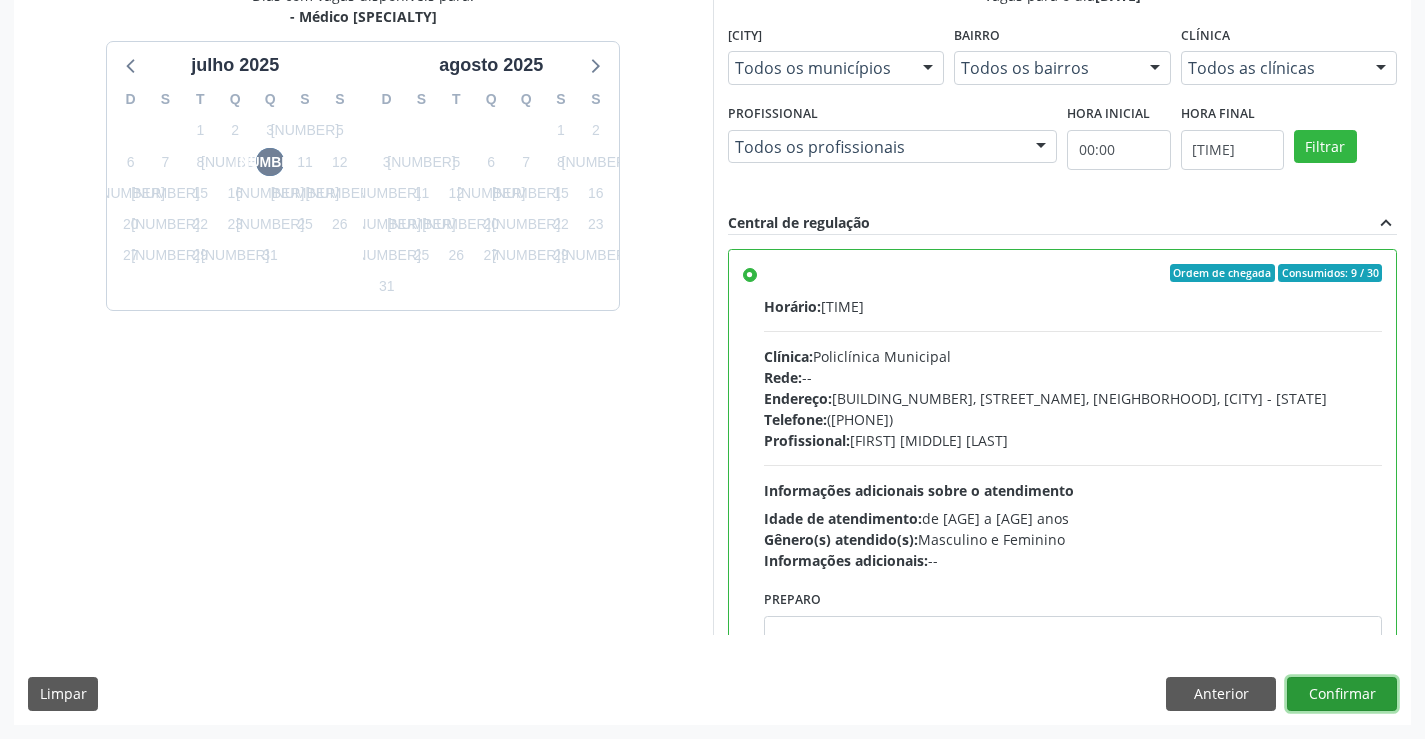 click on "Confirmar" at bounding box center [1342, 694] 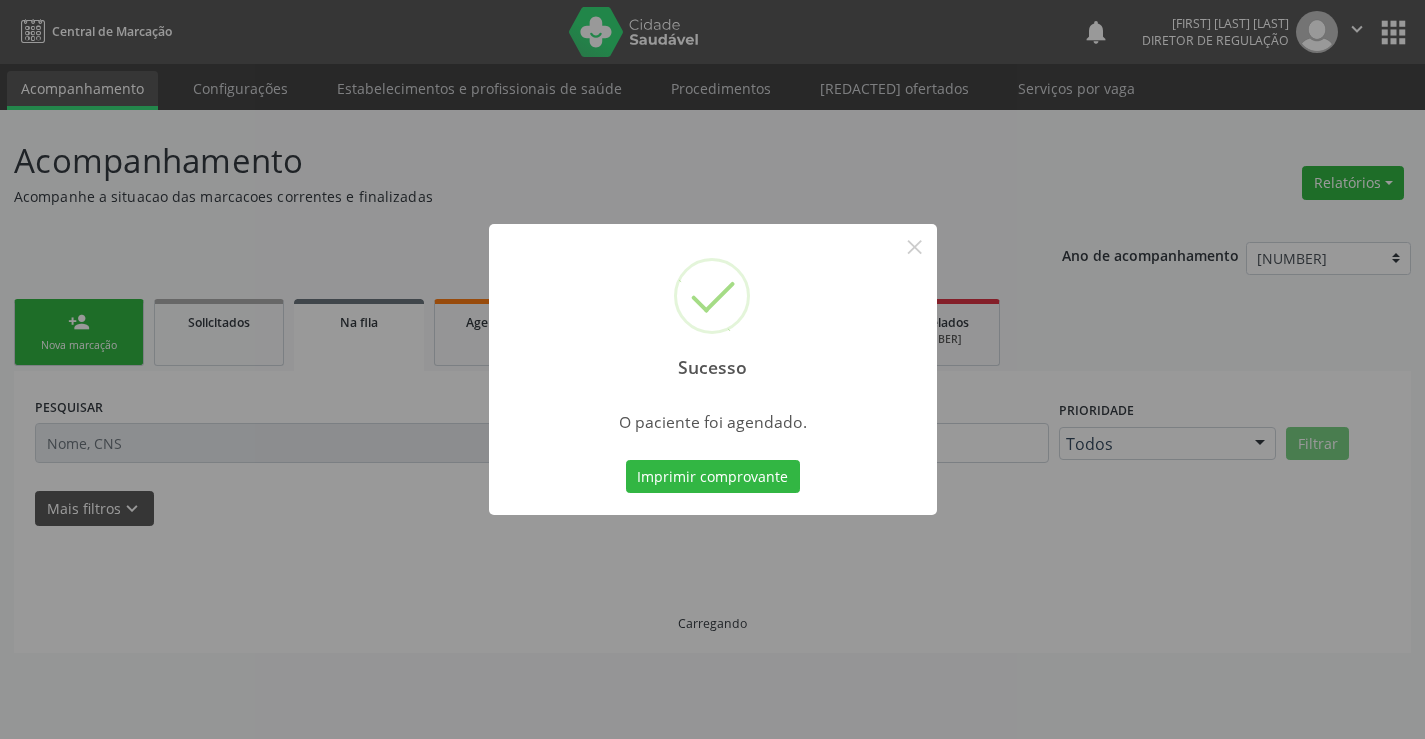 scroll, scrollTop: 0, scrollLeft: 0, axis: both 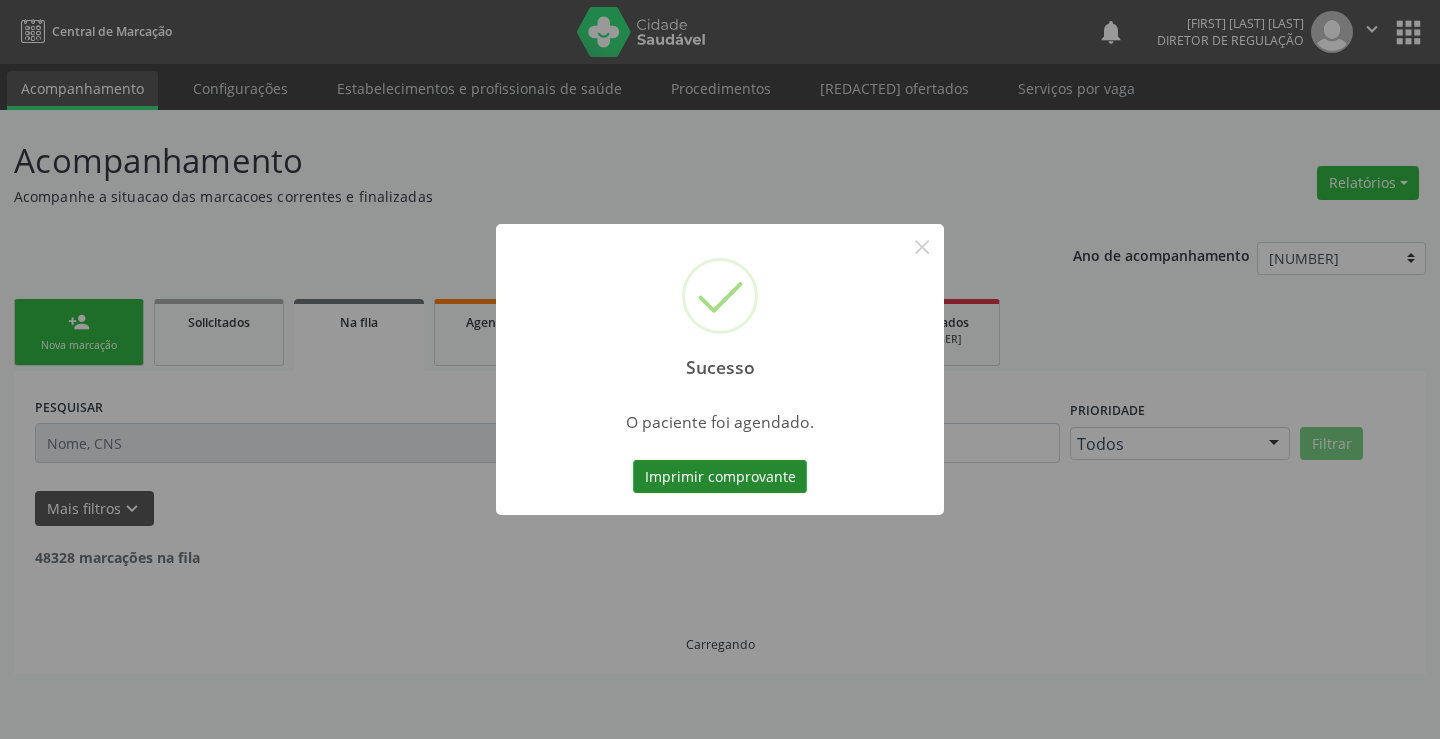 click on "Imprimir comprovante" at bounding box center (720, 477) 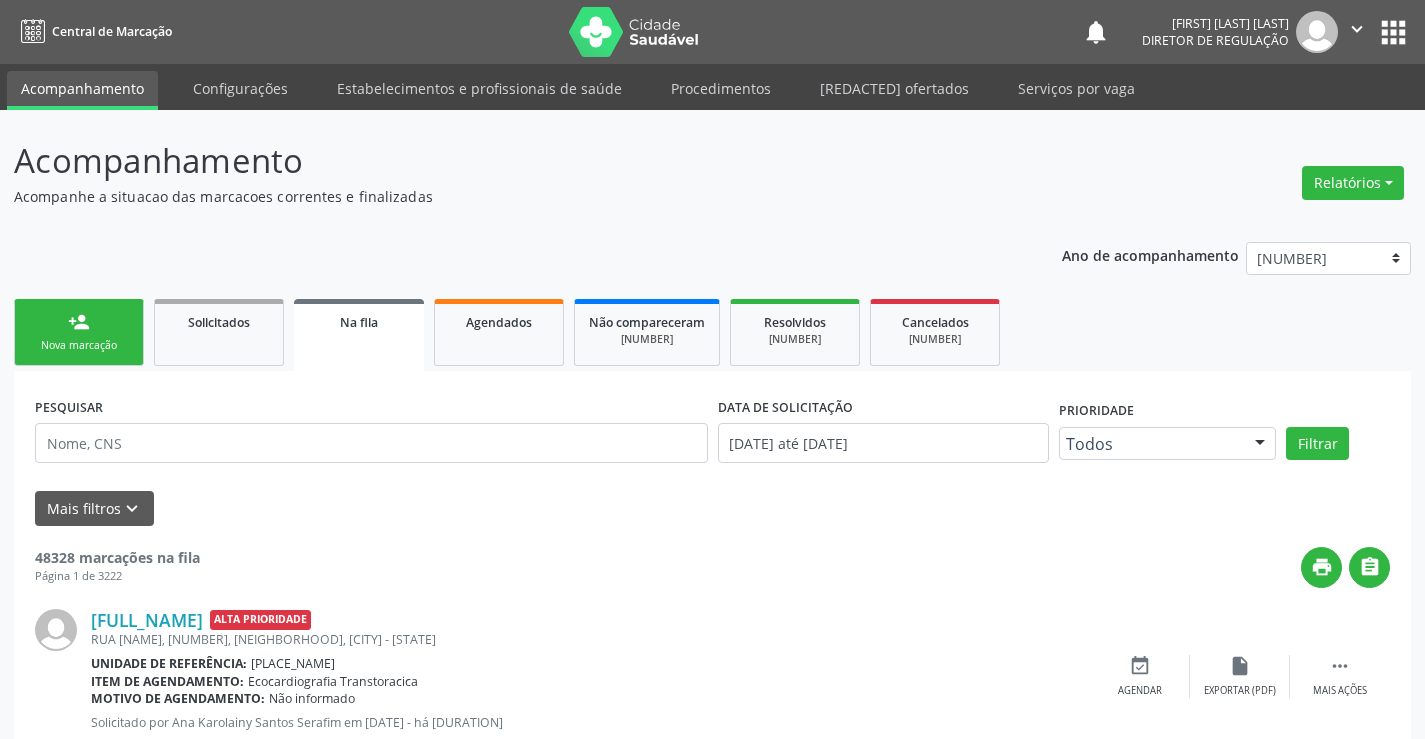 click on "person_add" at bounding box center (79, 322) 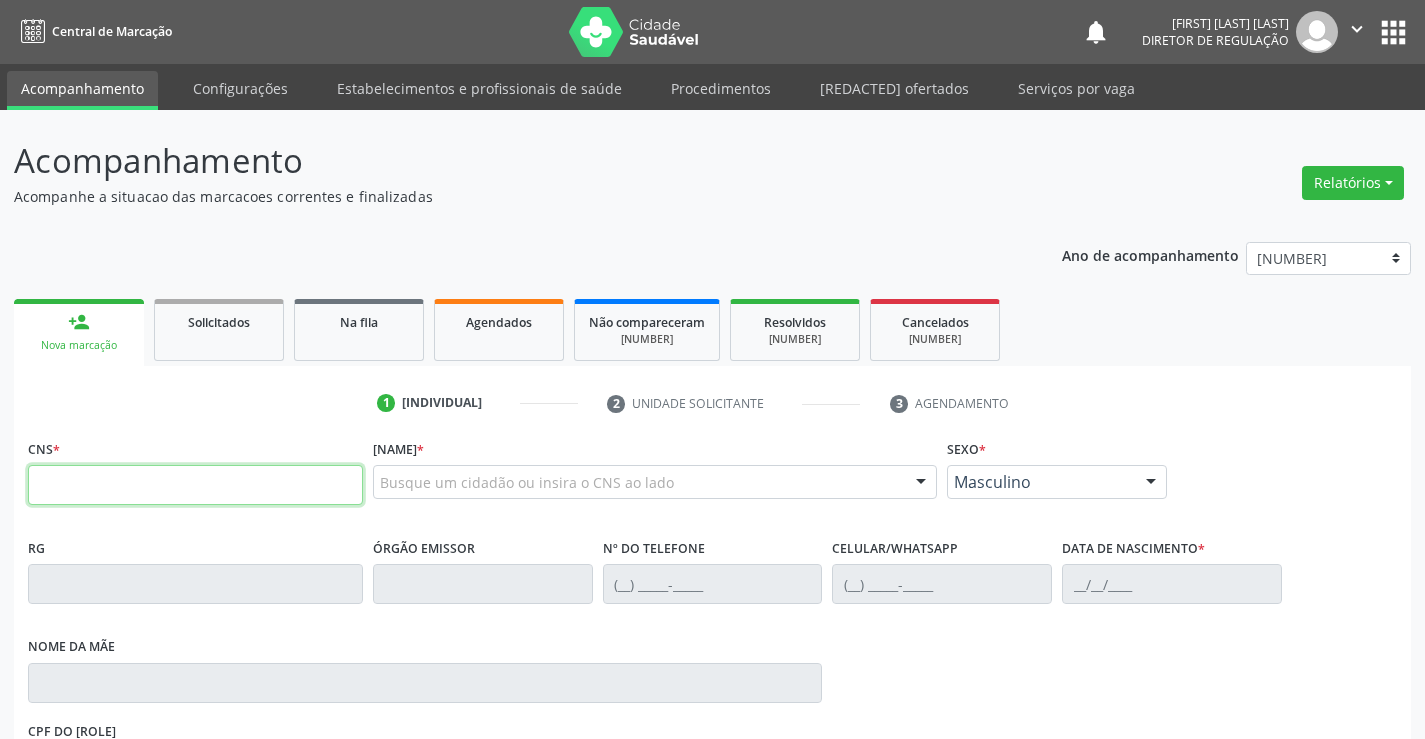 click at bounding box center (195, 485) 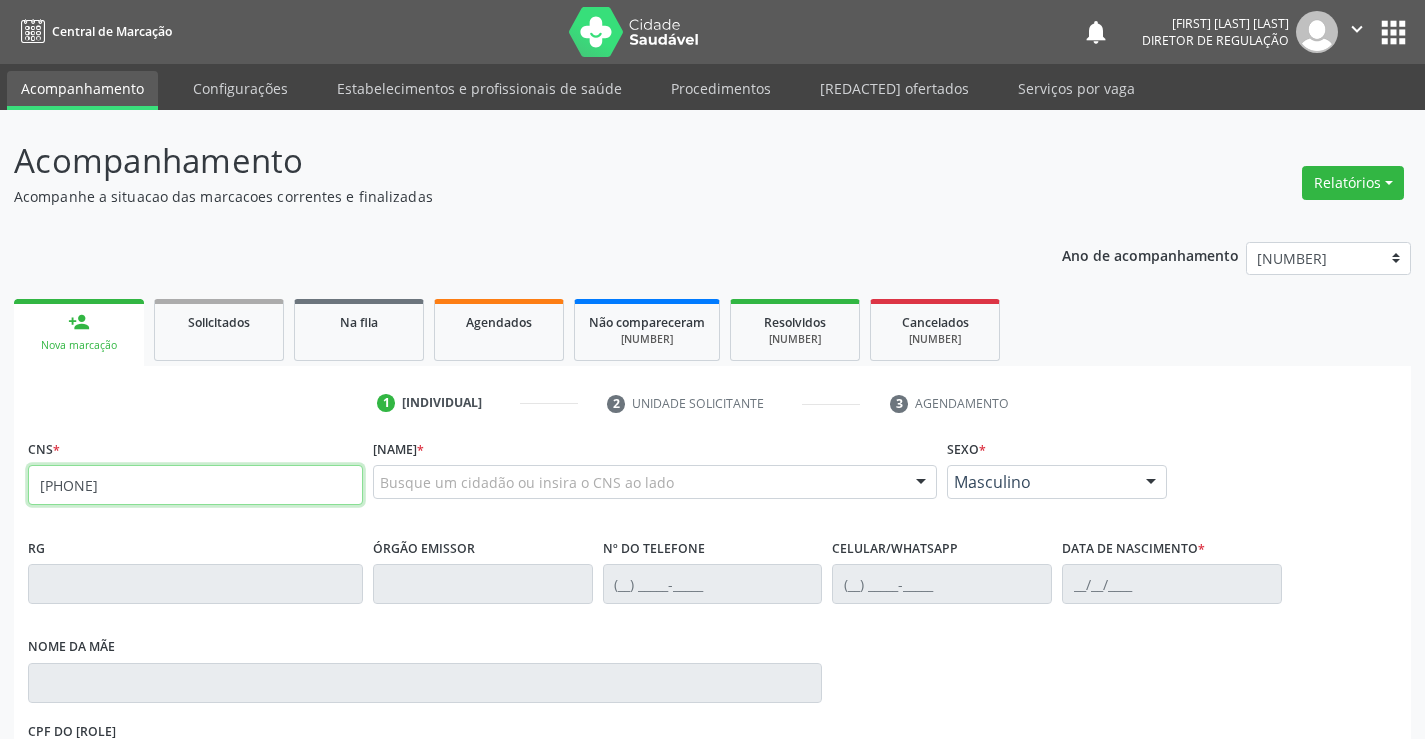 type on "[PHONE]" 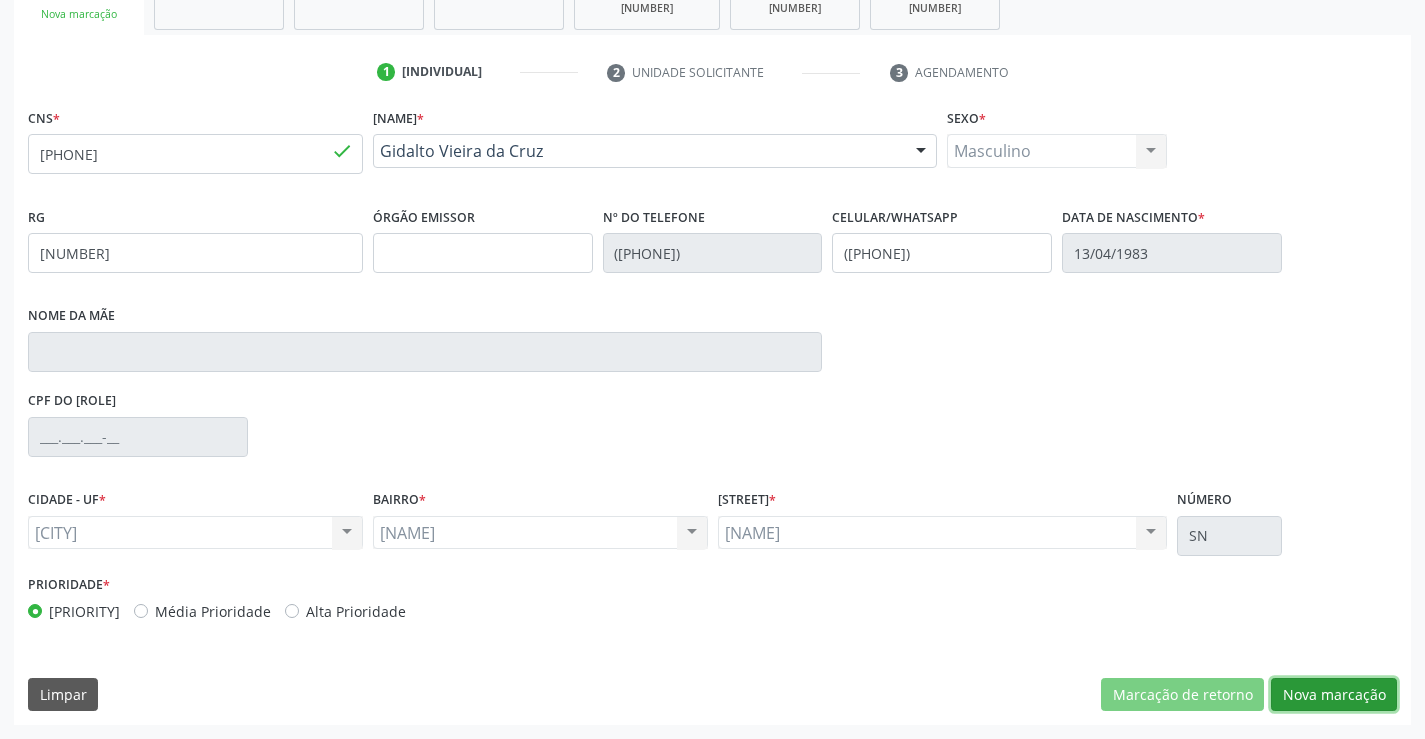 click on "Nova marcação" at bounding box center (1182, 695) 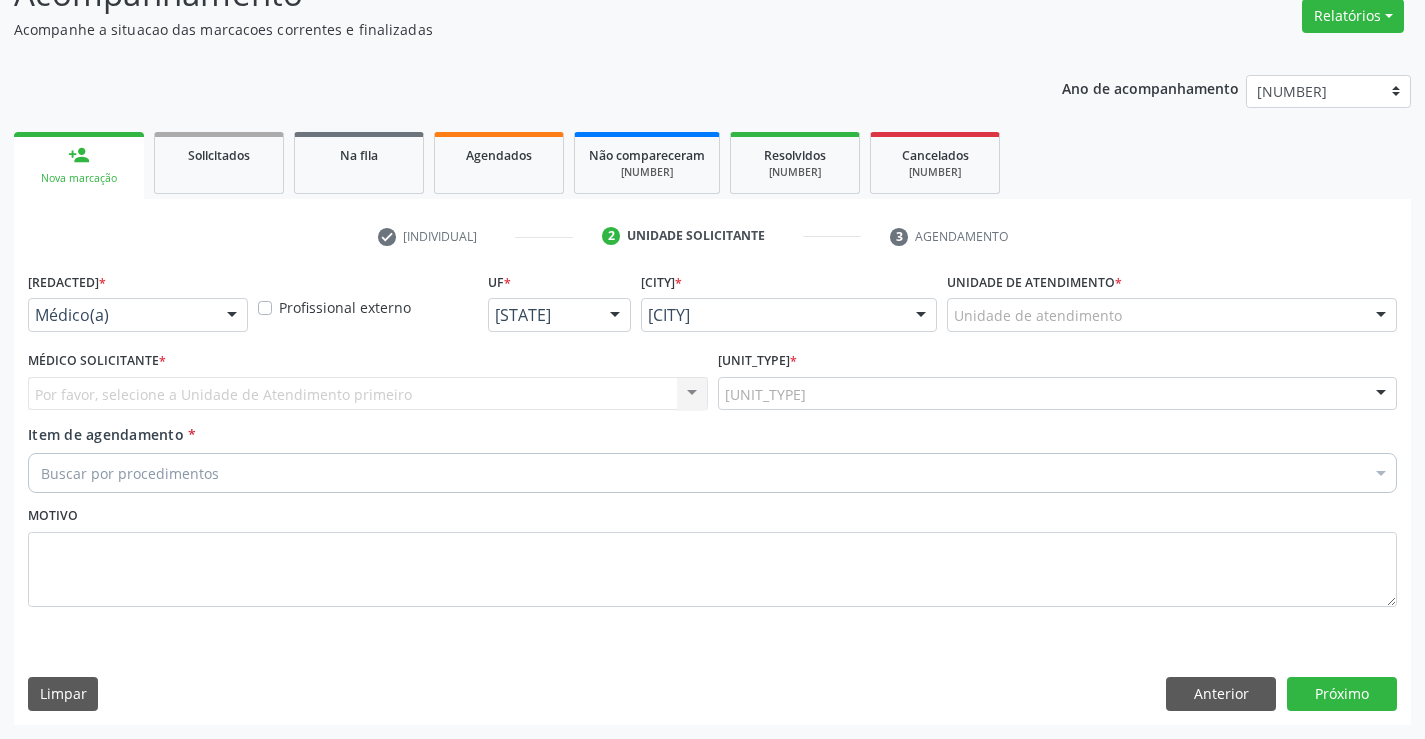 scroll, scrollTop: 167, scrollLeft: 0, axis: vertical 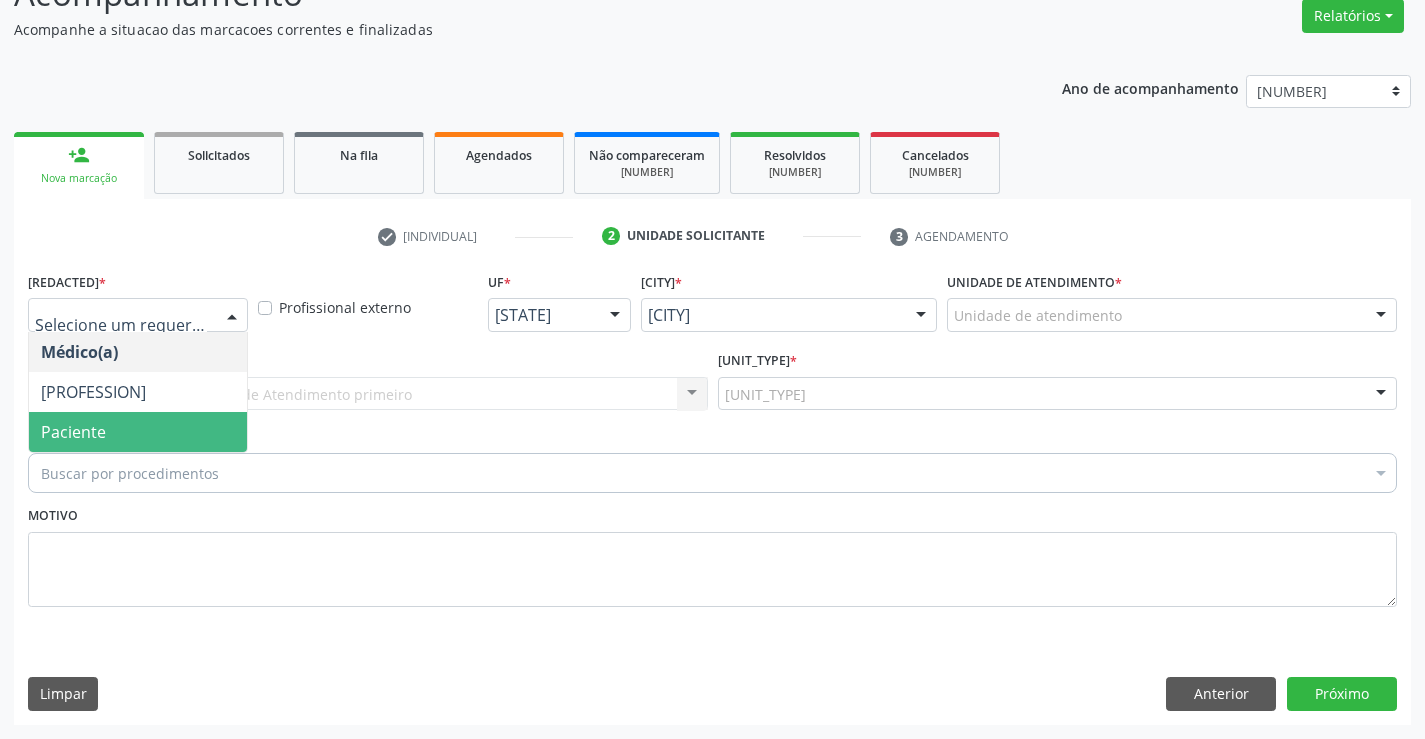 click on "Paciente" at bounding box center [138, 432] 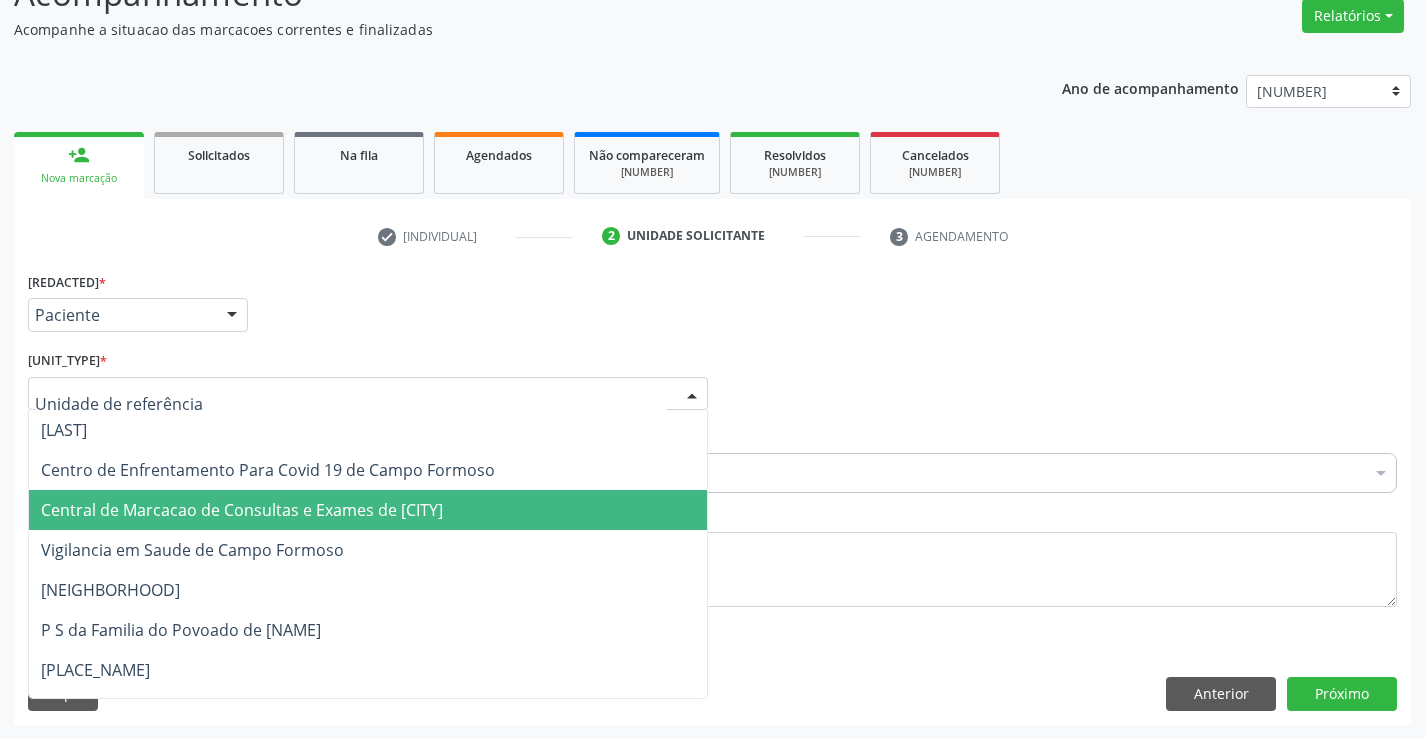 click on "Central de Marcacao de Consultas e Exames de [CITY]" at bounding box center (242, 510) 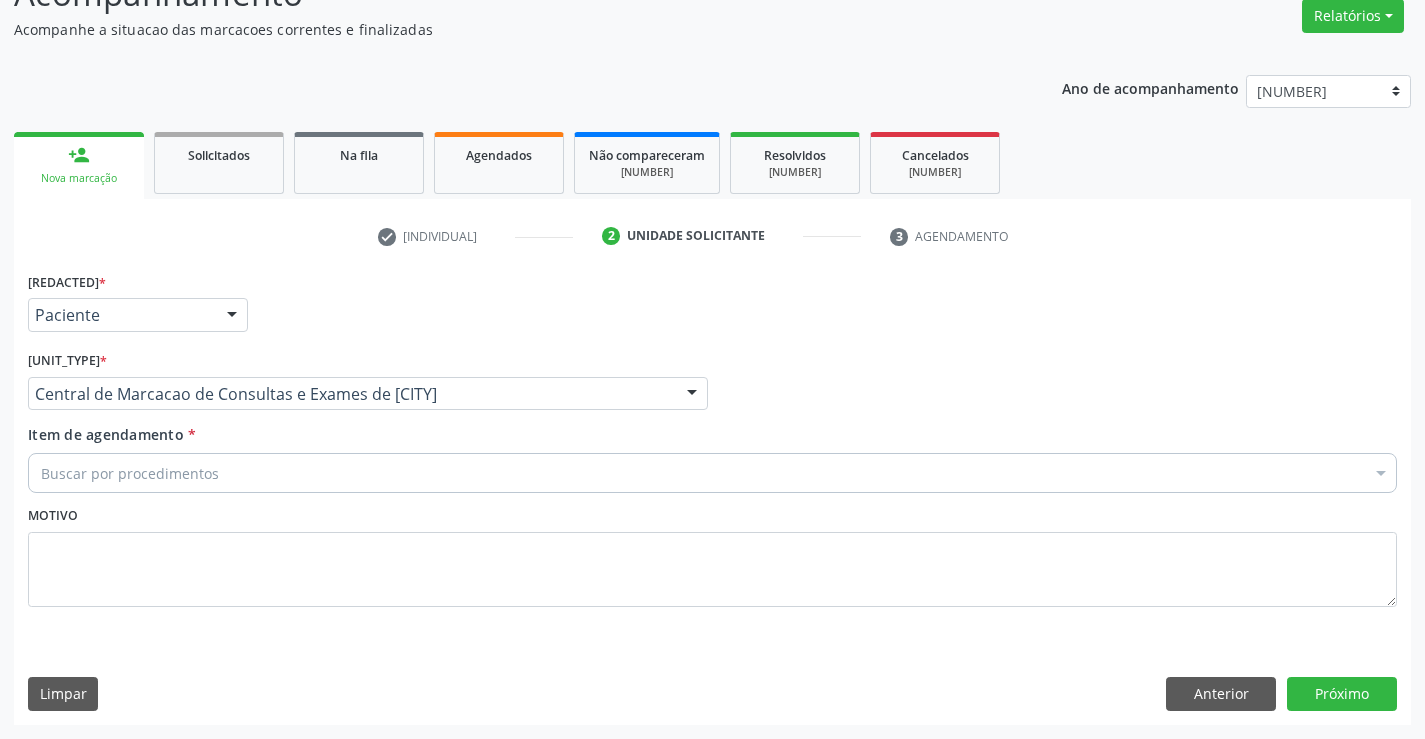 click on "Buscar por procedimentos" at bounding box center [712, 473] 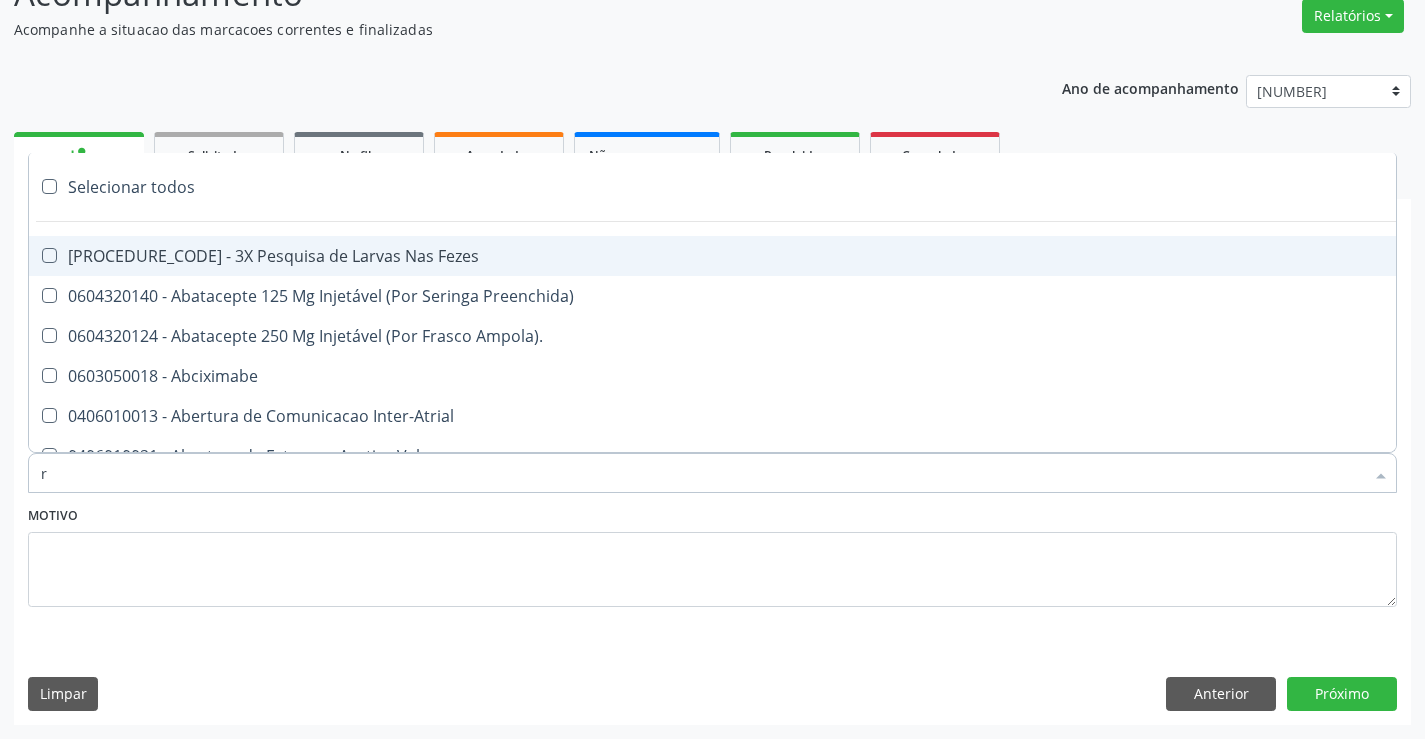 type on "re" 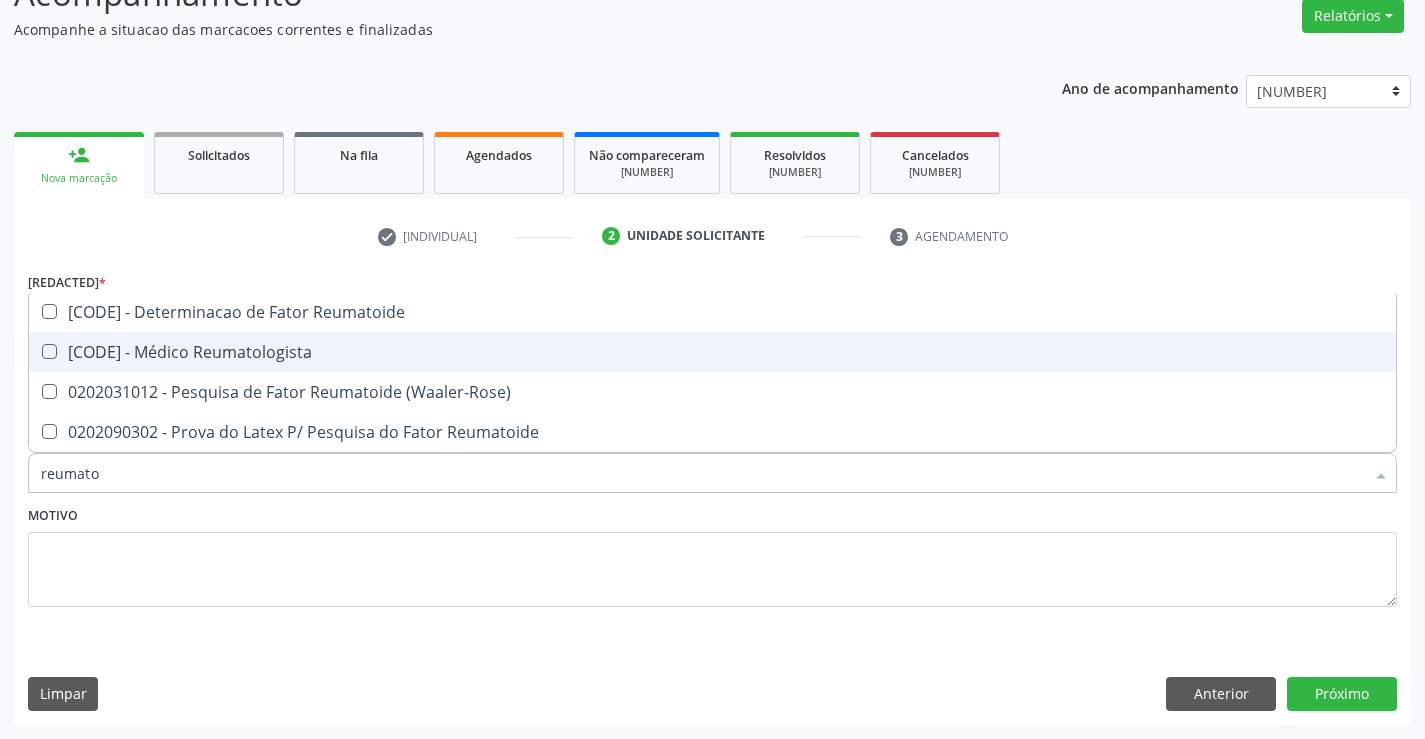 click on "[CODE] - Médico Reumatologista" at bounding box center (712, 352) 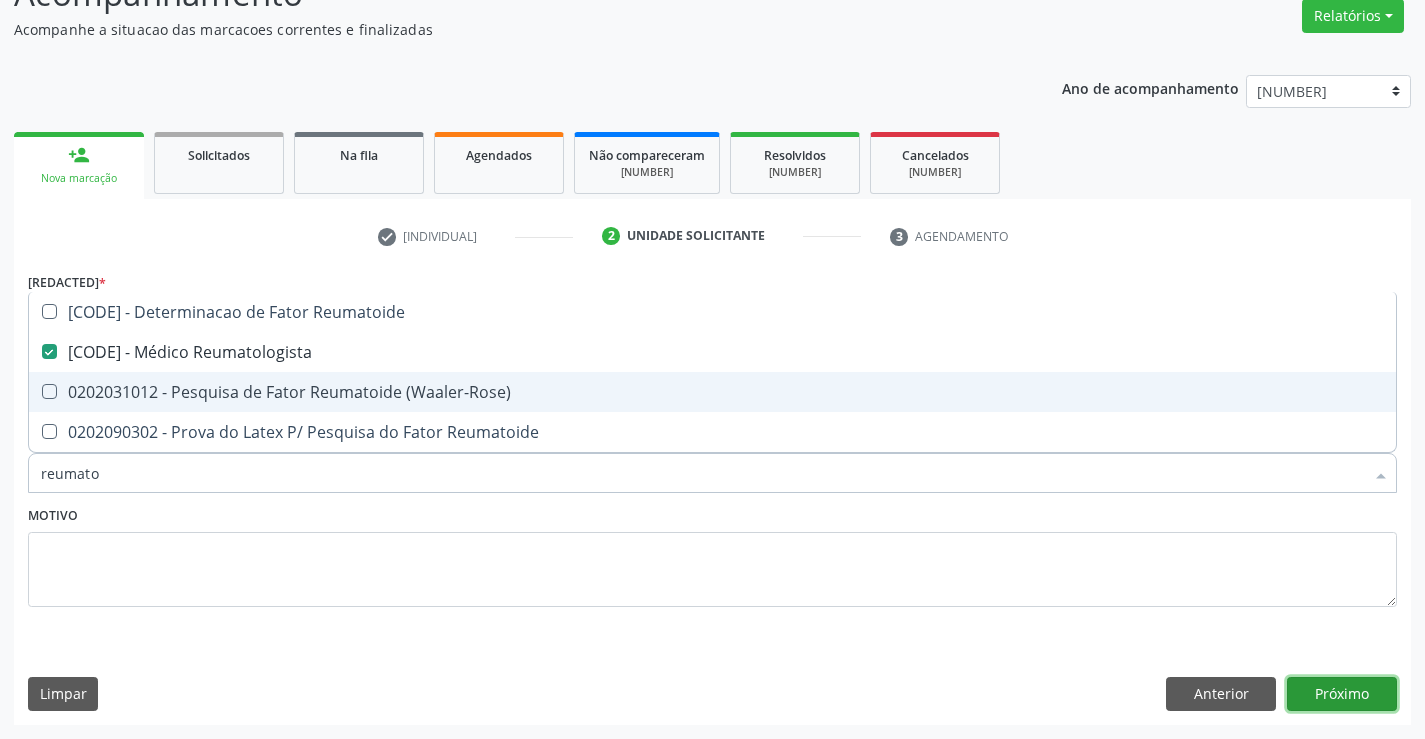 click on "Próximo" at bounding box center [1342, 694] 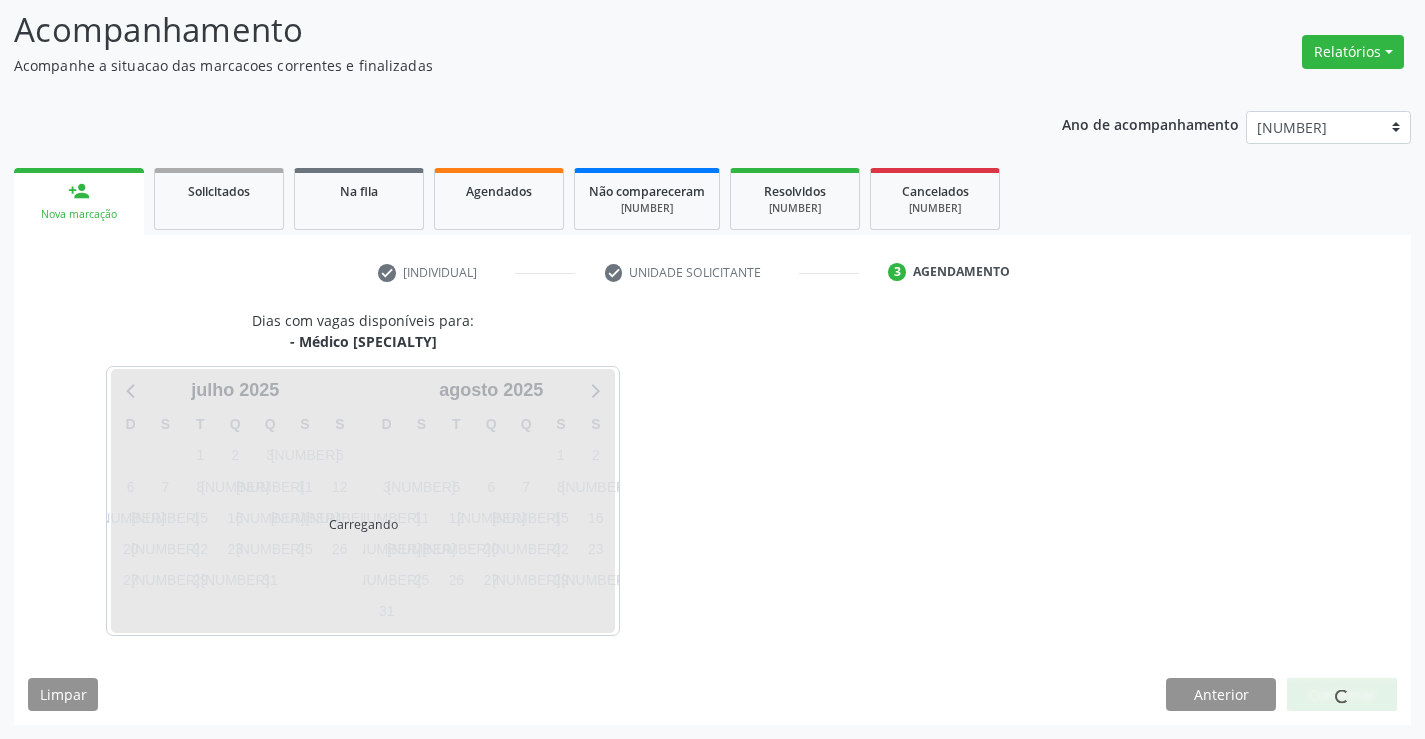 scroll, scrollTop: 131, scrollLeft: 0, axis: vertical 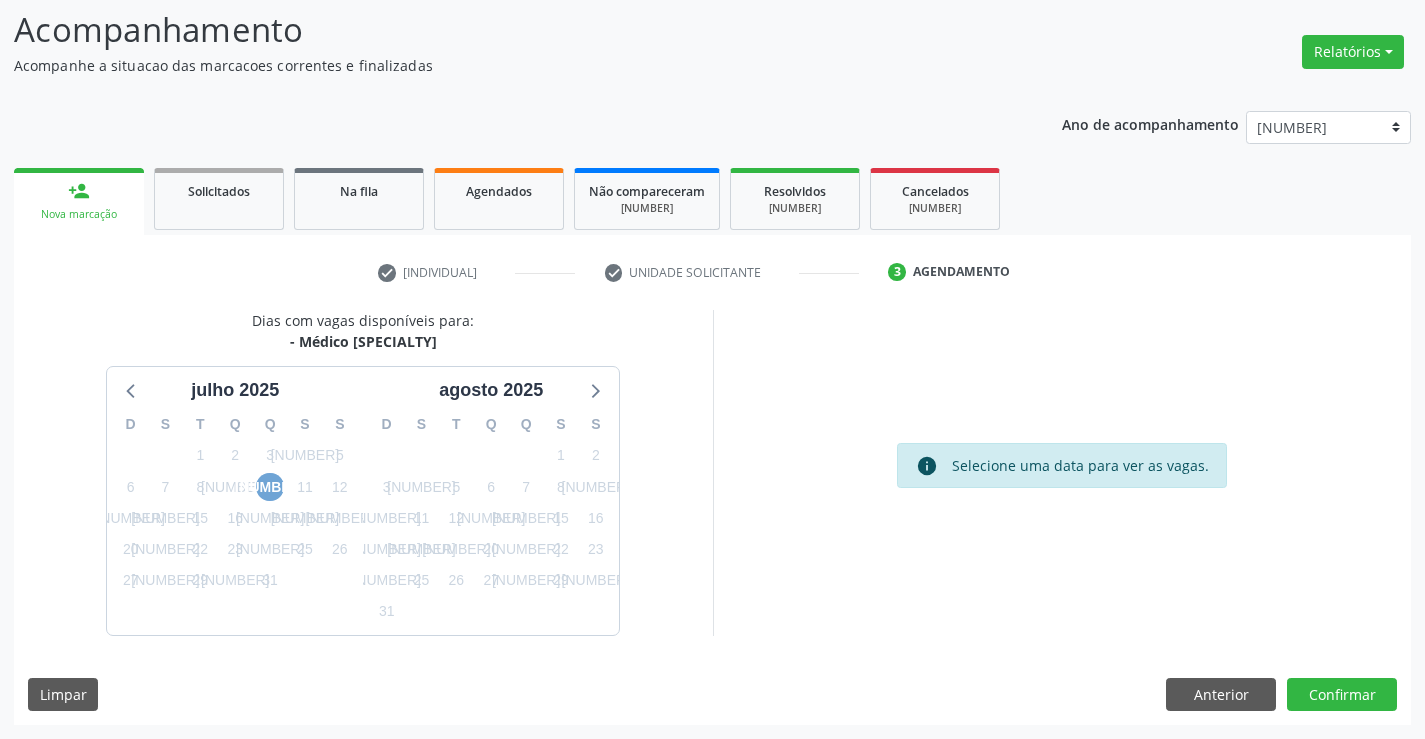 click on "[NUMBER]" at bounding box center (270, 487) 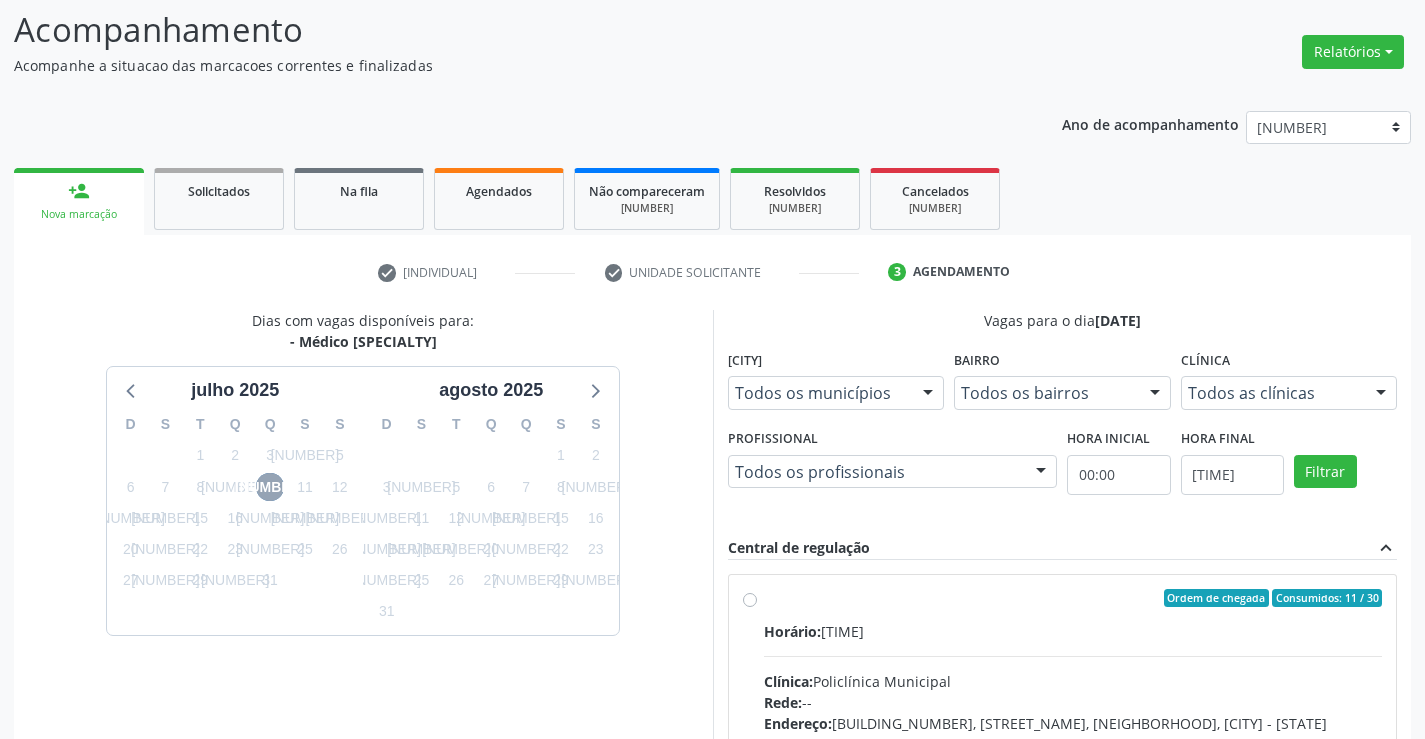 scroll, scrollTop: 331, scrollLeft: 0, axis: vertical 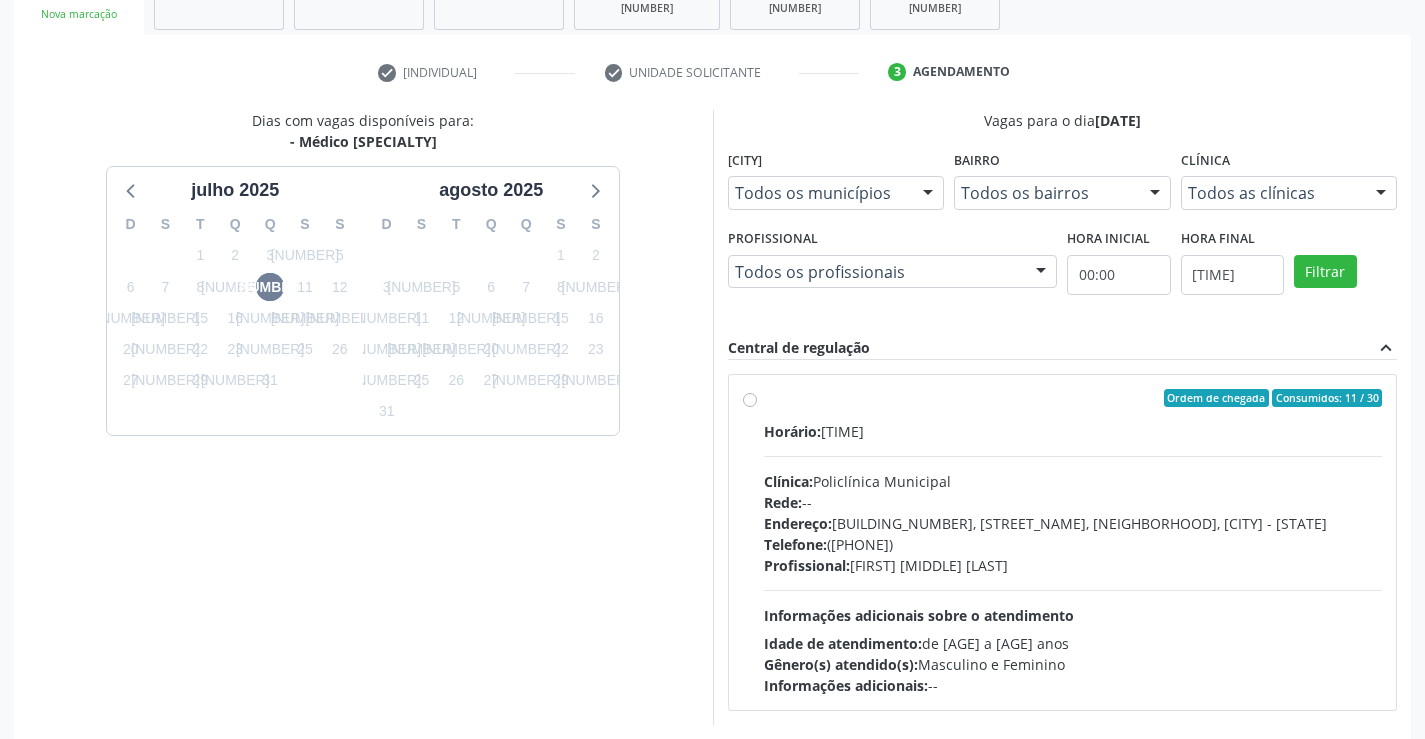 click on "Endereço: Predio, nº 386, Centro, [CITY], [STATE]
Telefone: ([PHONE])
Profissional:
[FIRST] [LAST]
Informações adicionais sobre o atendimento
Idade de atendimento:
de 0 a 120 anos
Gênero(s) atendido(s):
Masculino e Feminino
Informações adicionais:
--" at bounding box center [1073, 542] 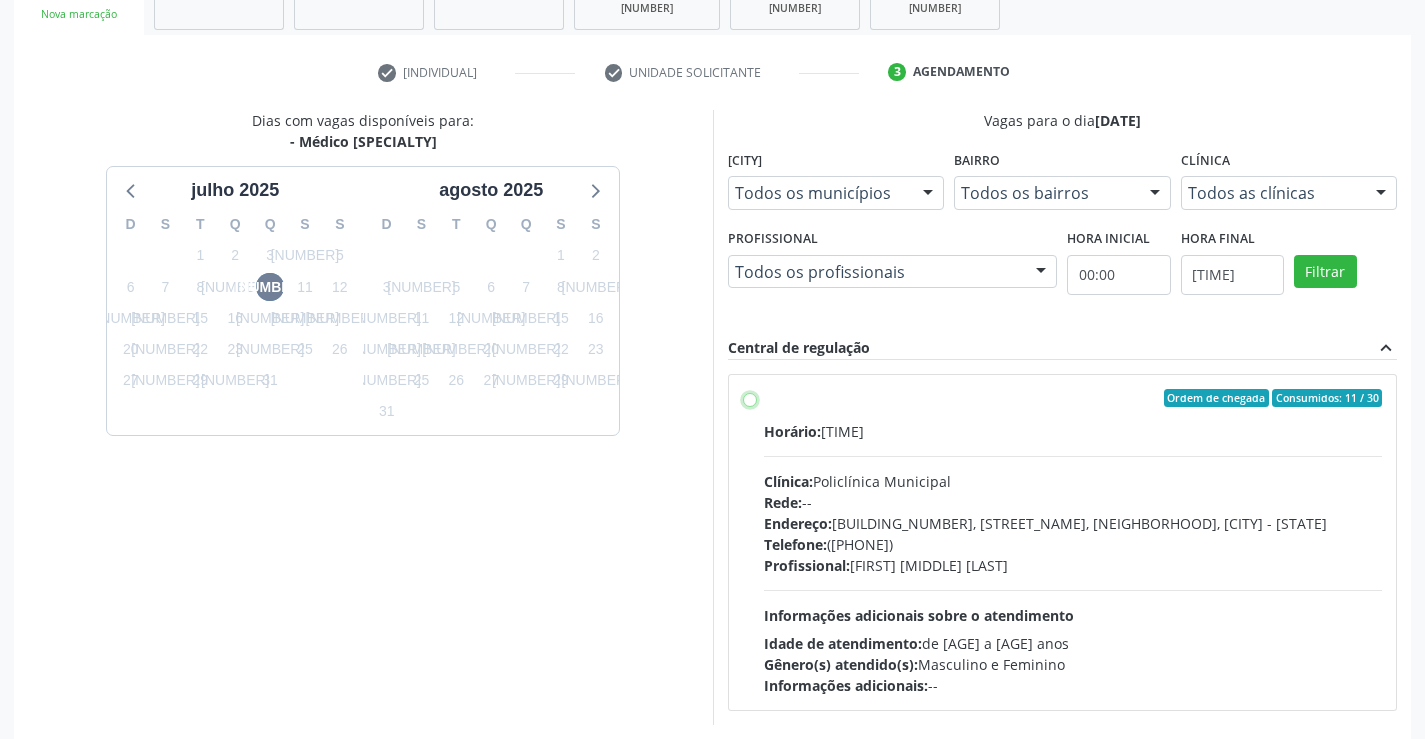 click on "Endereço: Predio, nº 386, Centro, [CITY], [STATE]
Telefone: ([PHONE])
Profissional:
[FIRST] [LAST]
Informações adicionais sobre o atendimento
Idade de atendimento:
de 0 a 120 anos
Gênero(s) atendido(s):
Masculino e Feminino
Informações adicionais:
--" at bounding box center (750, 398) 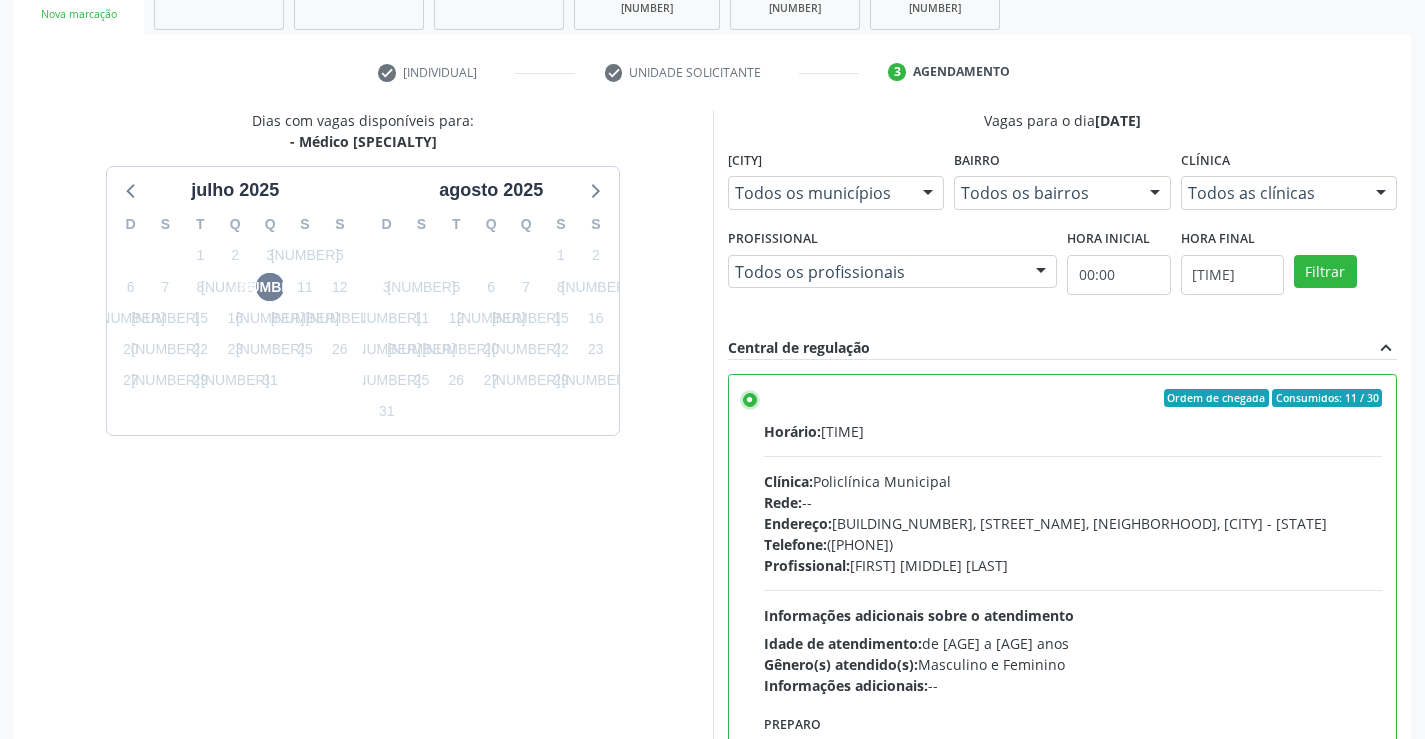 scroll, scrollTop: 456, scrollLeft: 0, axis: vertical 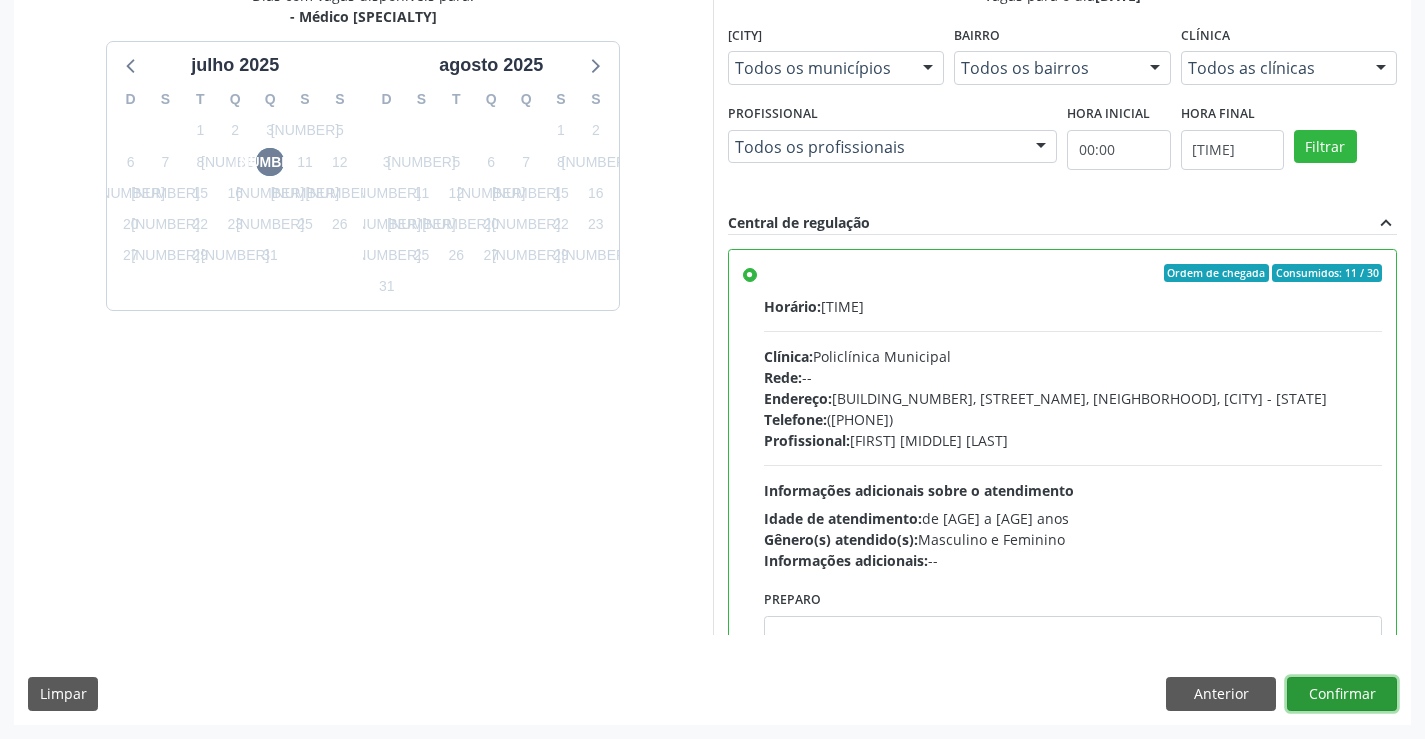 click on "Confirmar" at bounding box center [1342, 694] 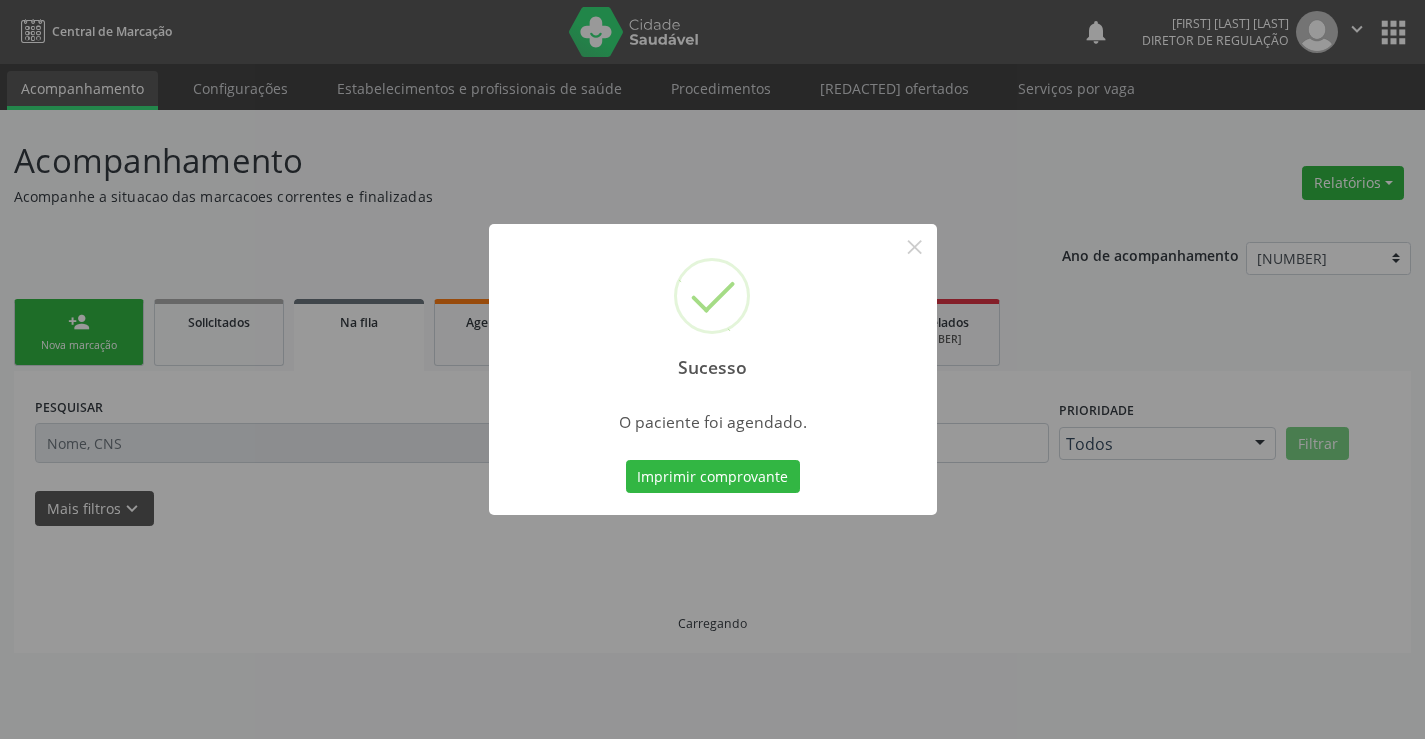 scroll, scrollTop: 0, scrollLeft: 0, axis: both 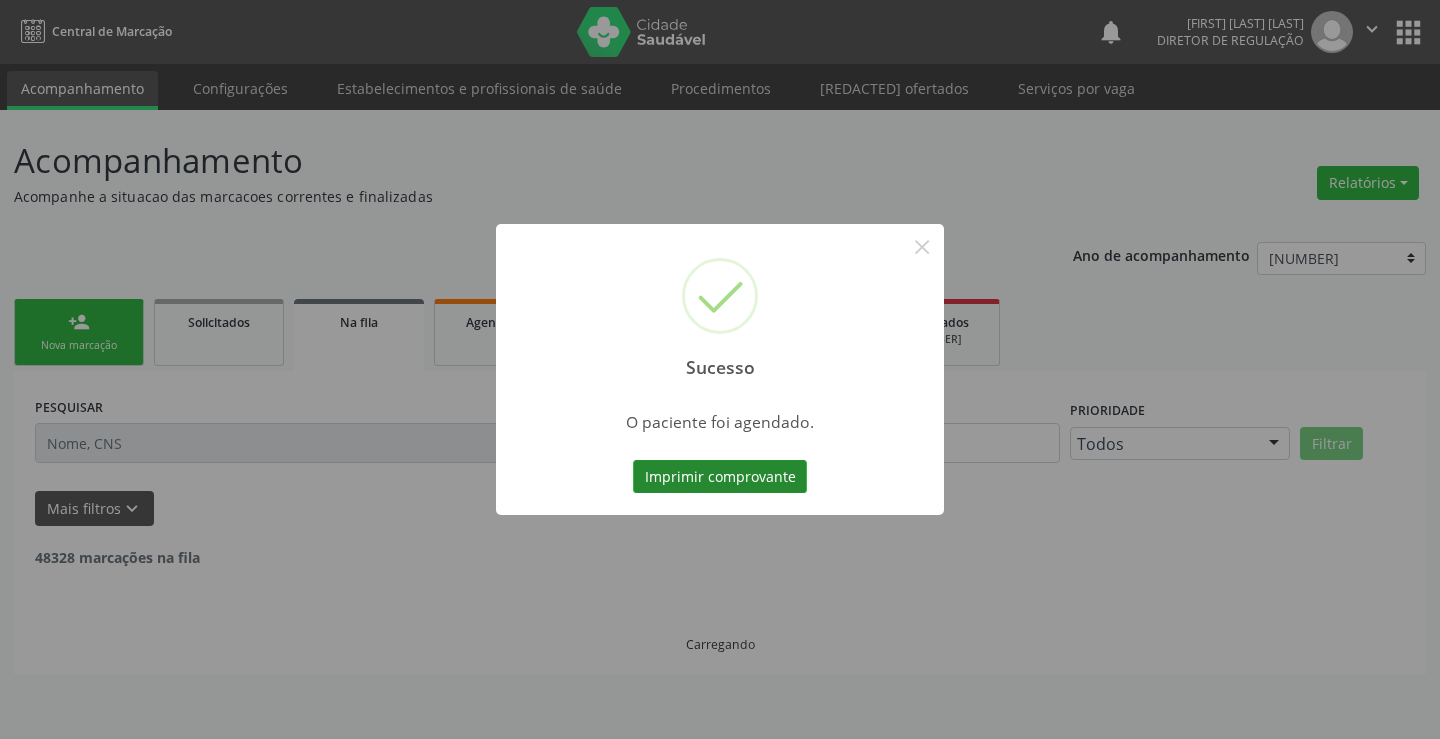 click on "Imprimir comprovante" at bounding box center (720, 477) 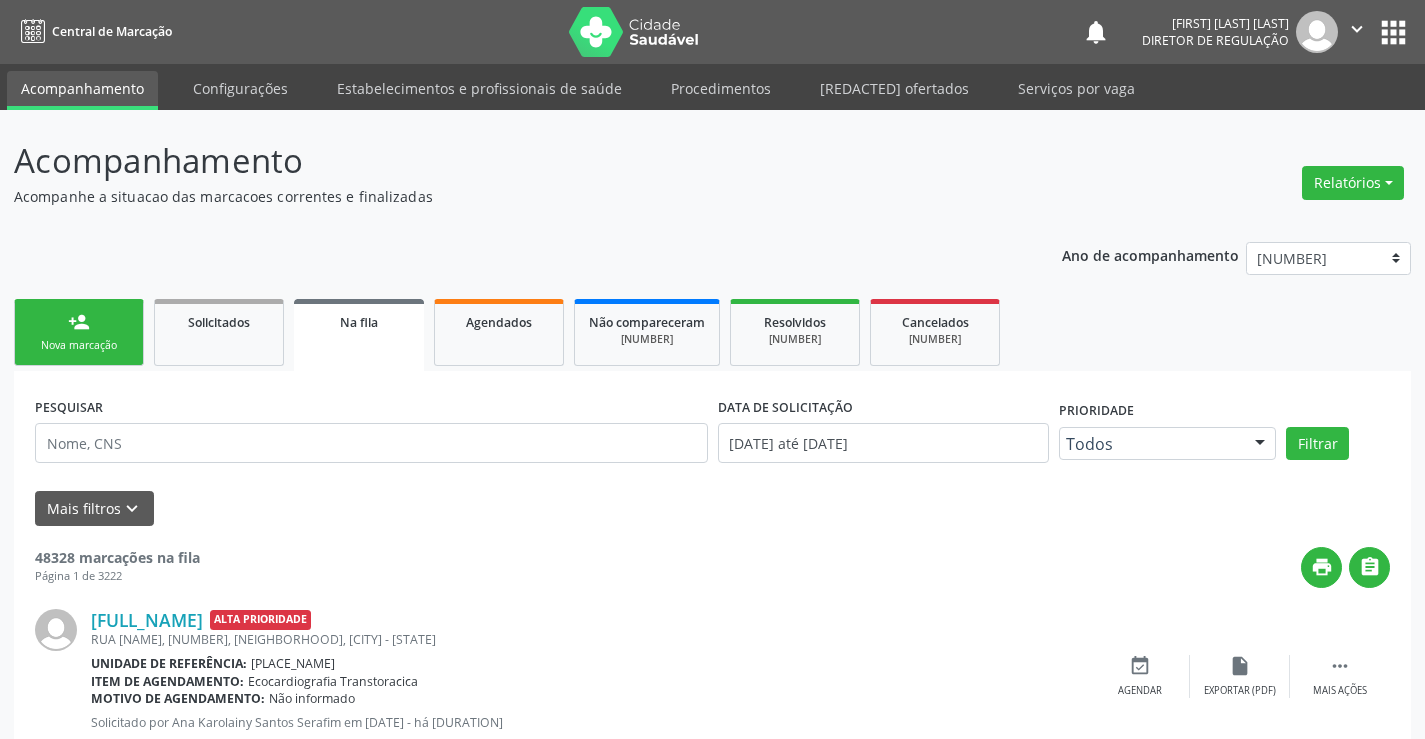 click on "person_add" at bounding box center [79, 322] 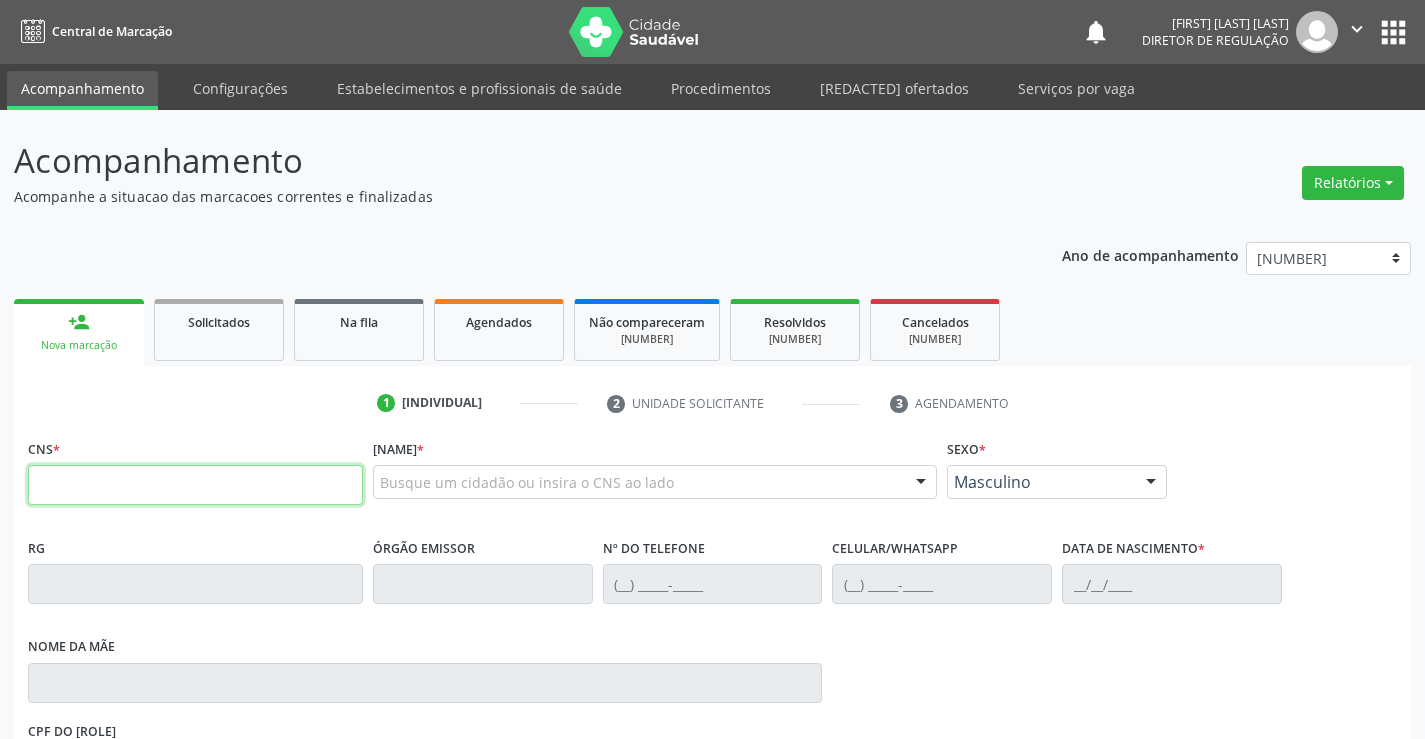 click at bounding box center [195, 485] 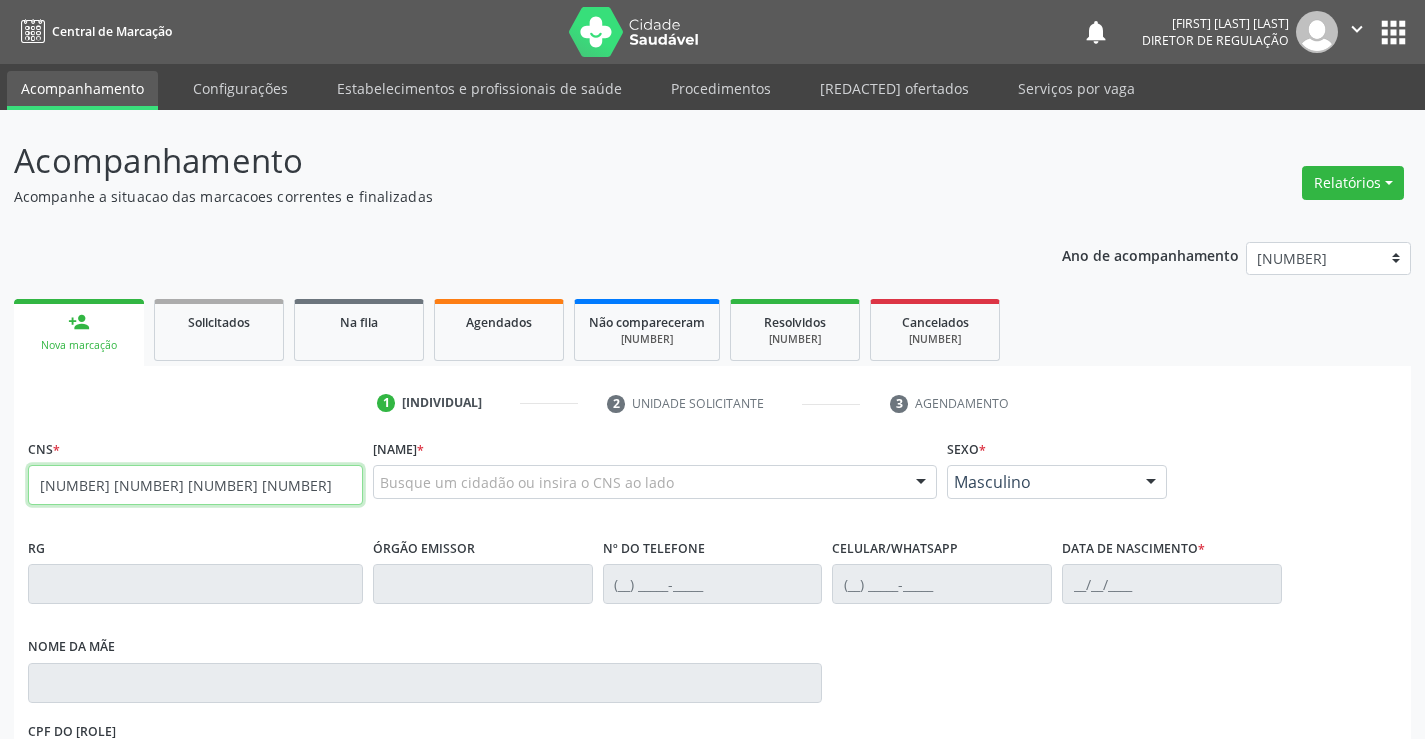 type on "[NUMBER] [NUMBER] [NUMBER] [NUMBER]" 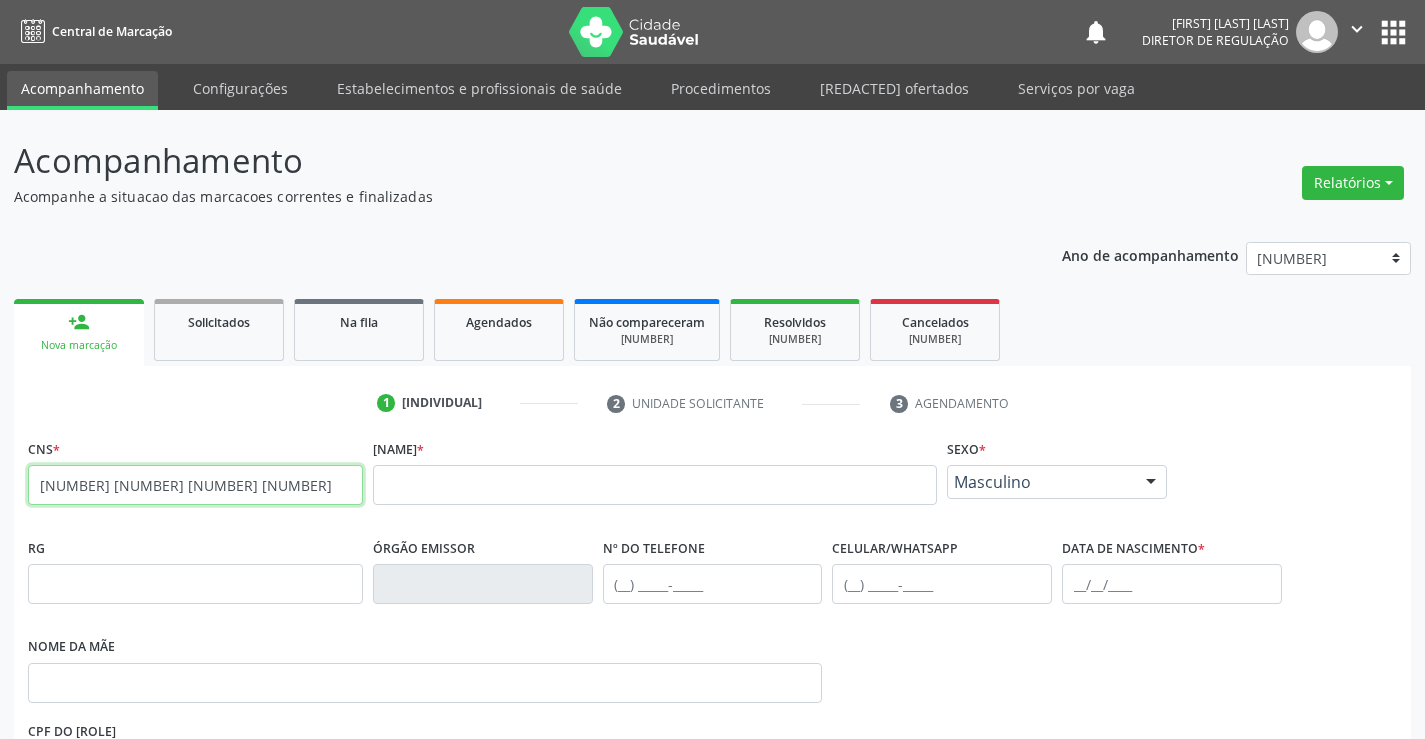 click on "[NUMBER] [NUMBER] [NUMBER] [NUMBER]" at bounding box center [195, 485] 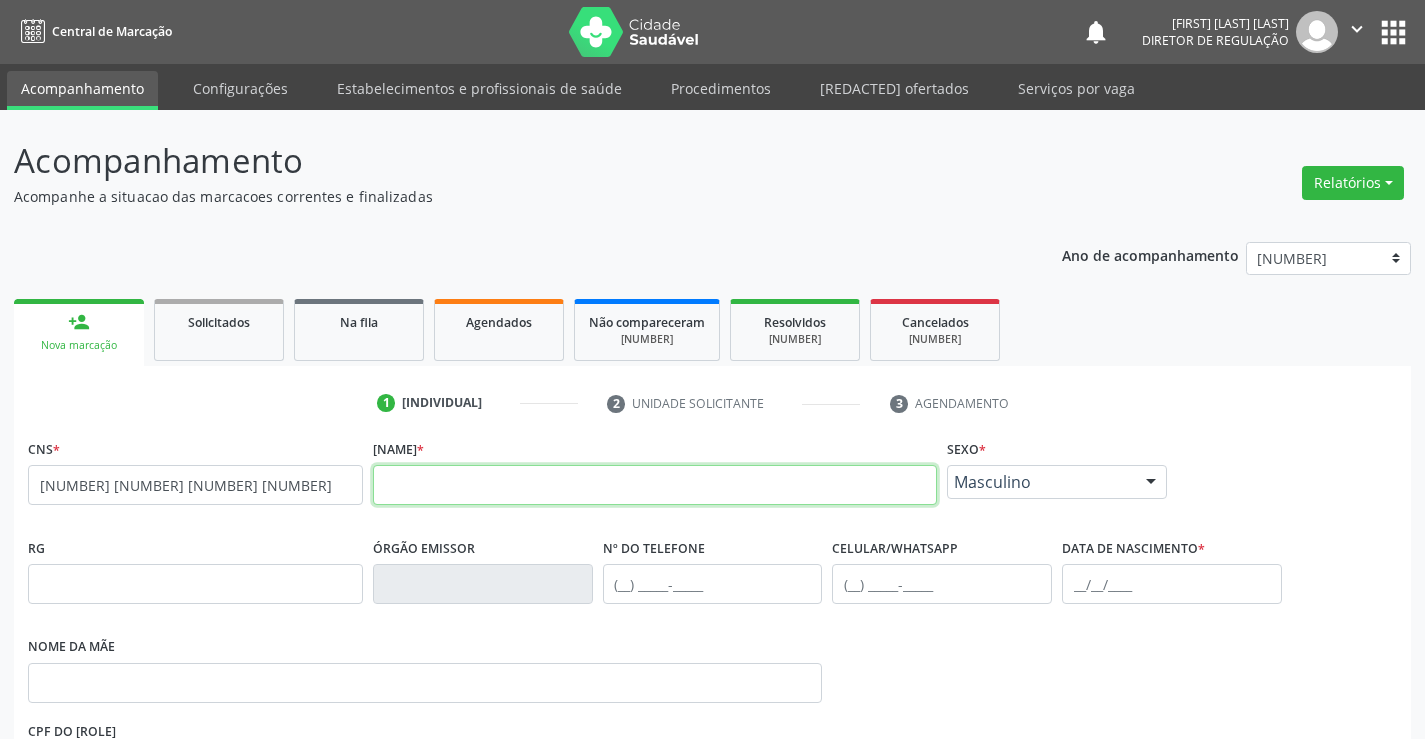 click at bounding box center [655, 485] 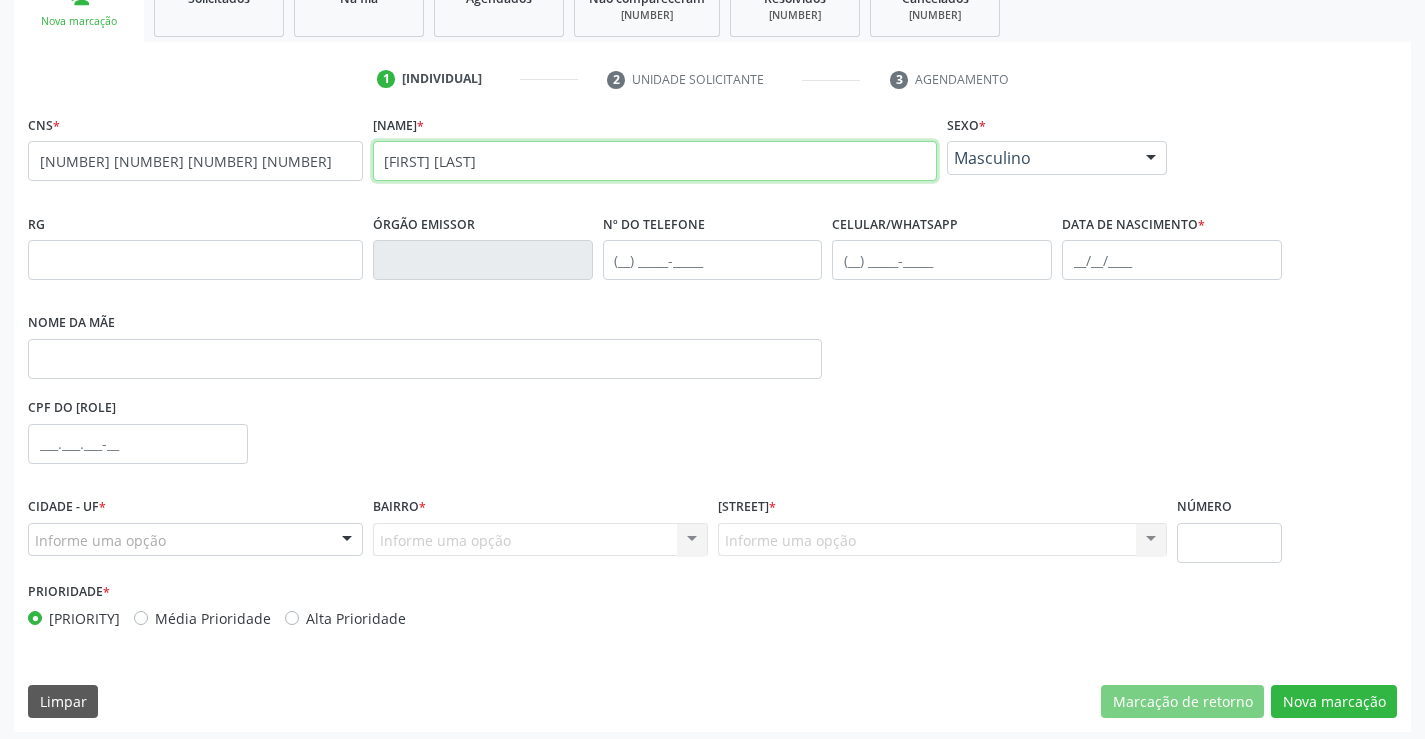 scroll, scrollTop: 331, scrollLeft: 0, axis: vertical 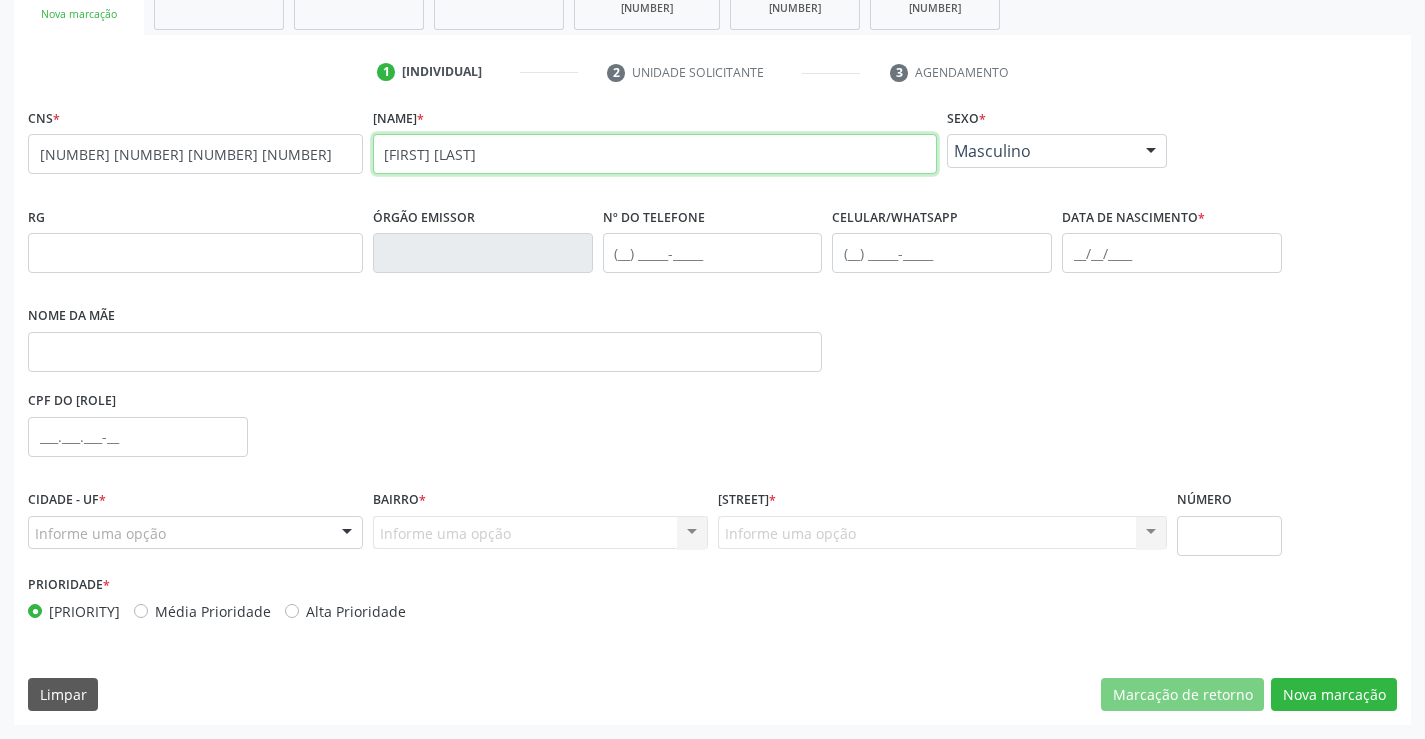 type on "[FIRST] [LAST]" 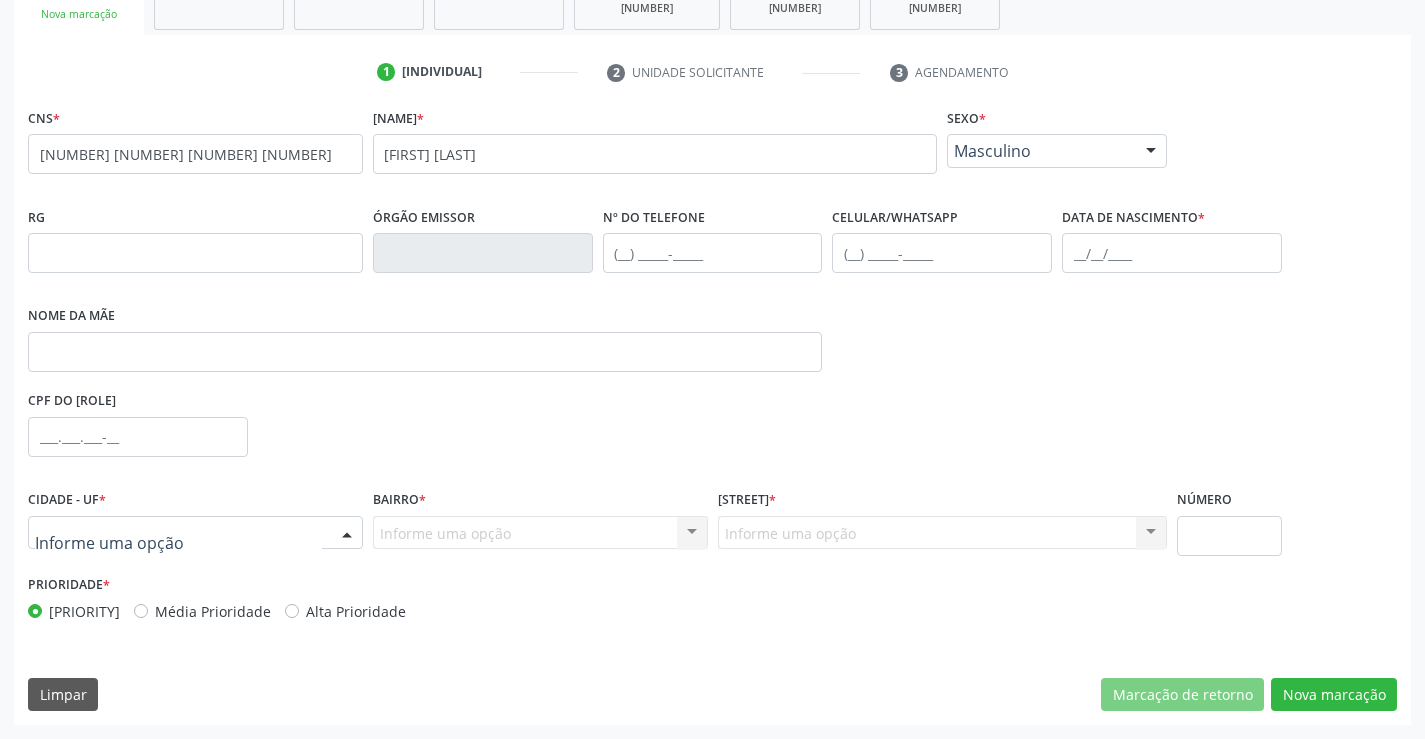 click at bounding box center [347, 534] 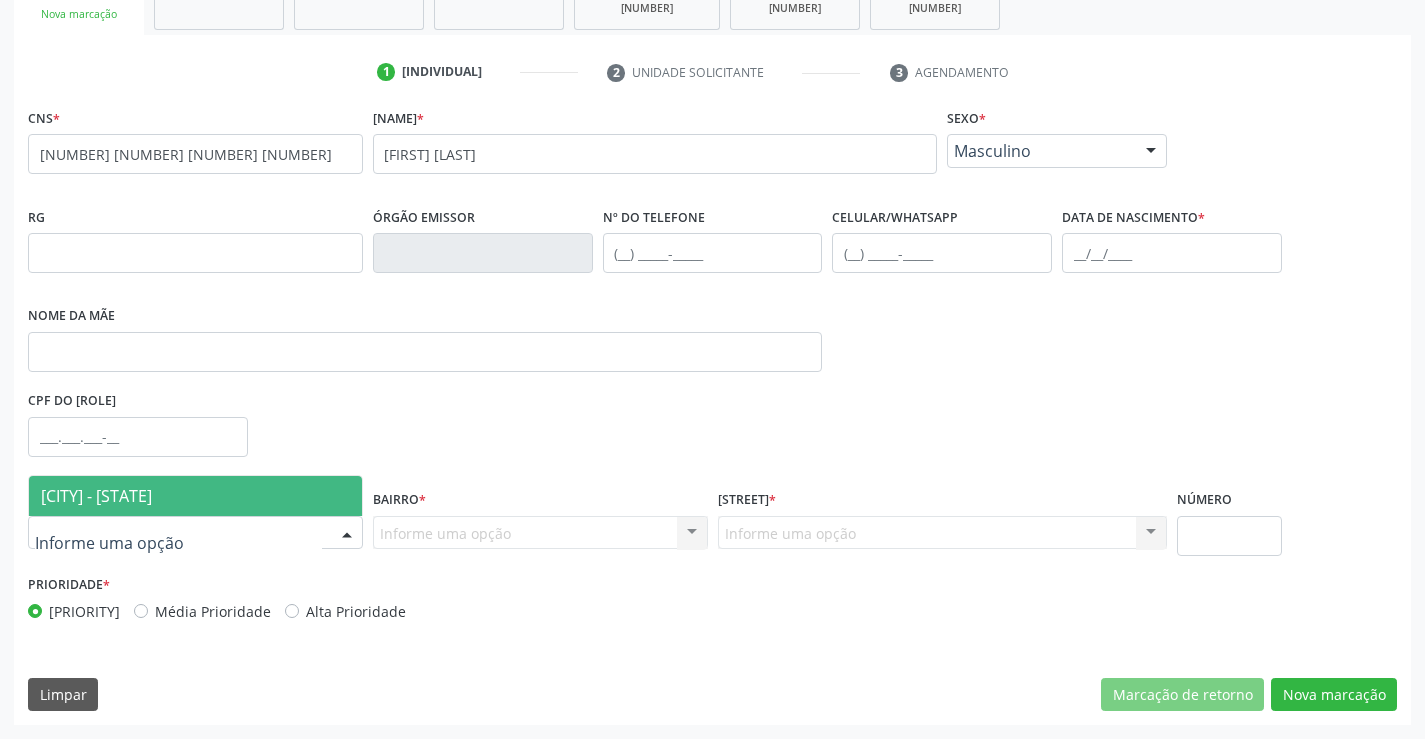 drag, startPoint x: 257, startPoint y: 501, endPoint x: 300, endPoint y: 495, distance: 43.416588 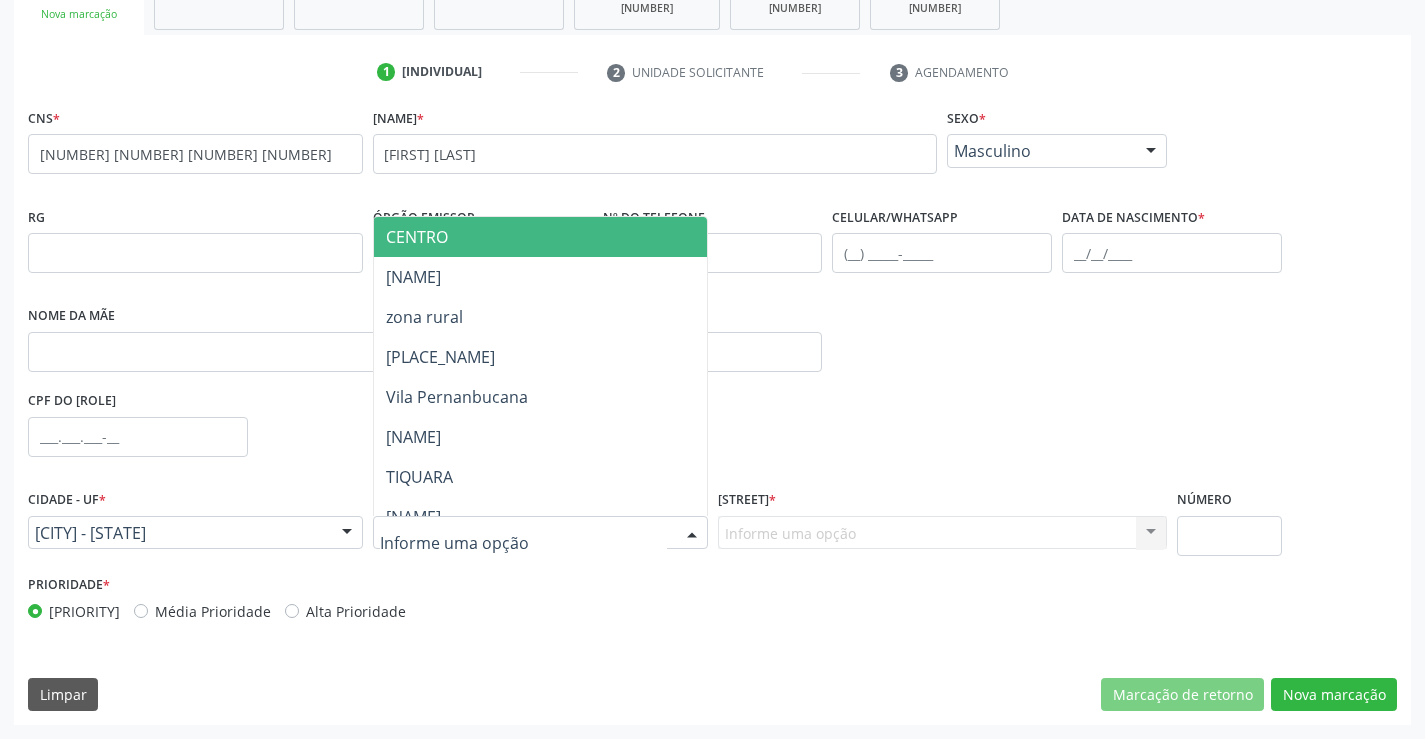 click at bounding box center (692, 534) 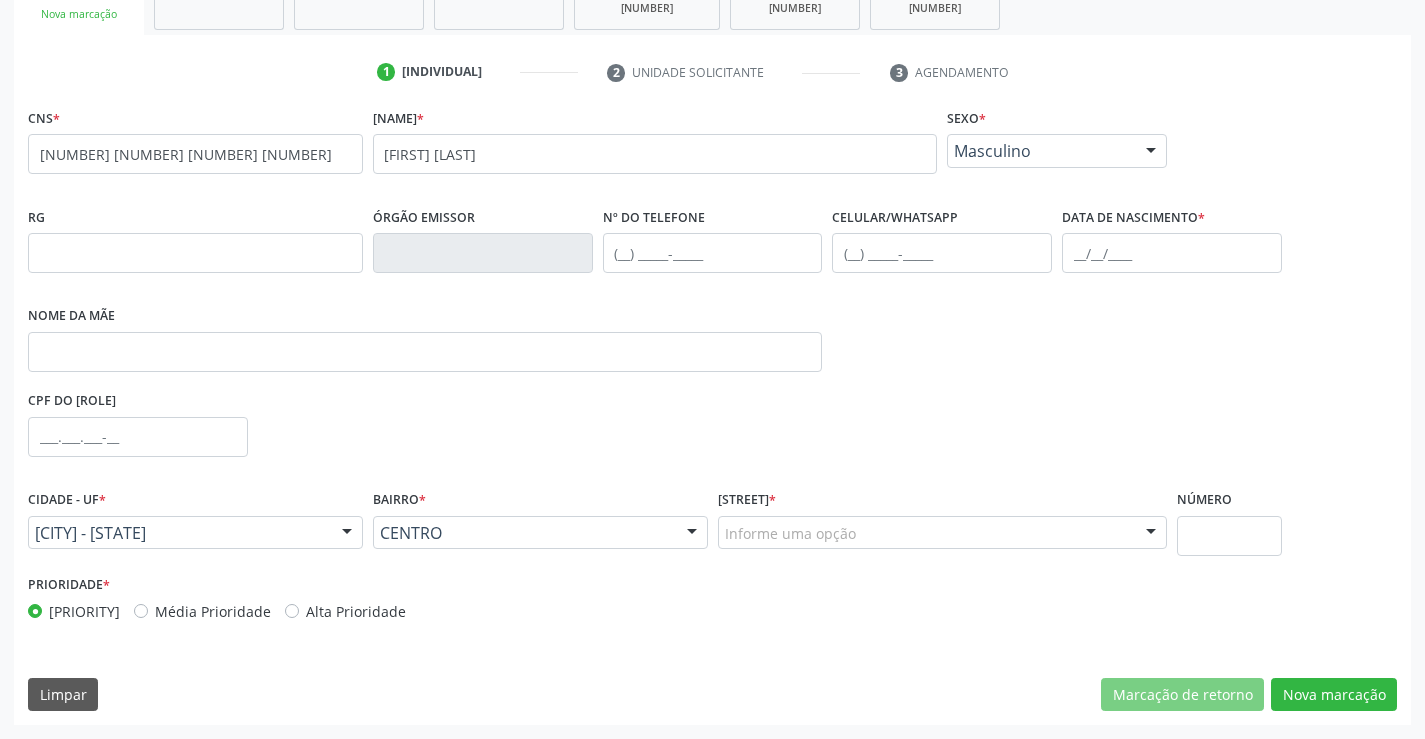 click at bounding box center [1151, 534] 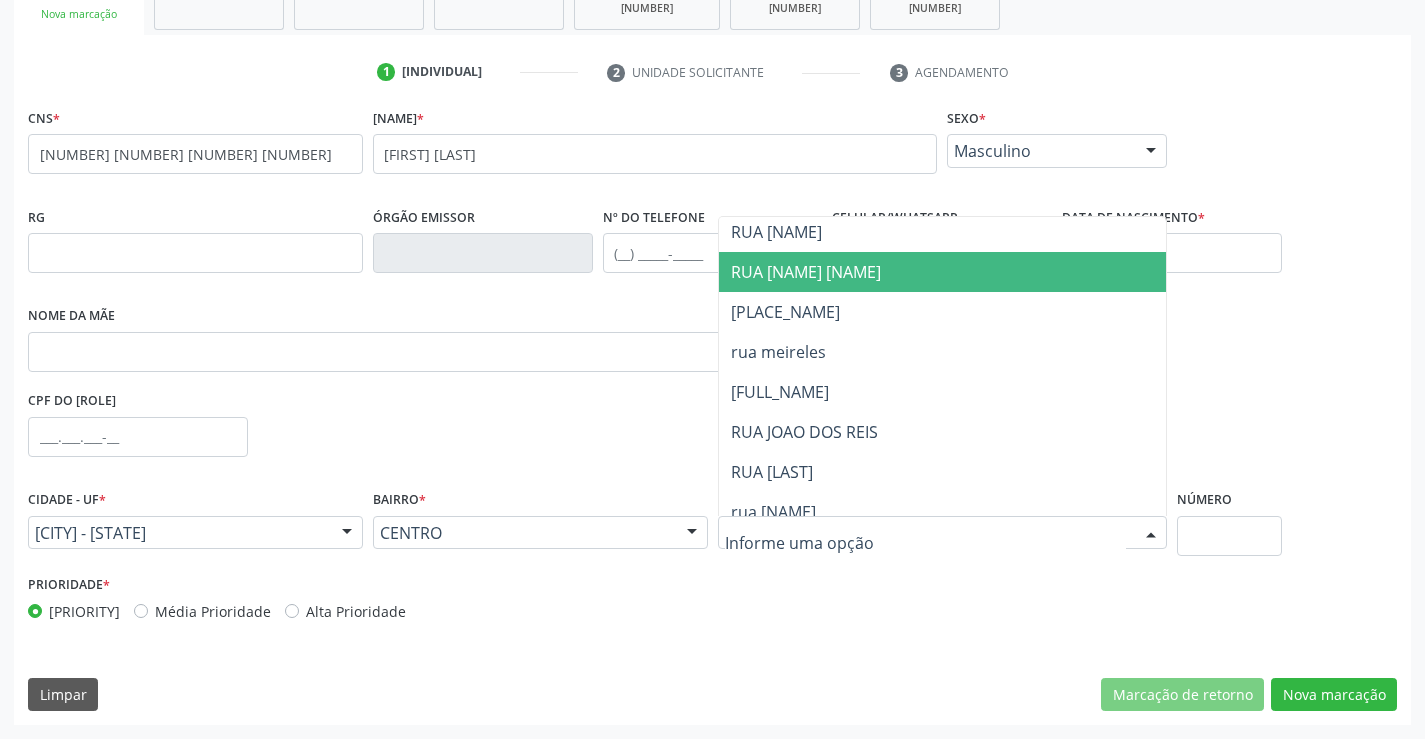 scroll, scrollTop: 300, scrollLeft: 0, axis: vertical 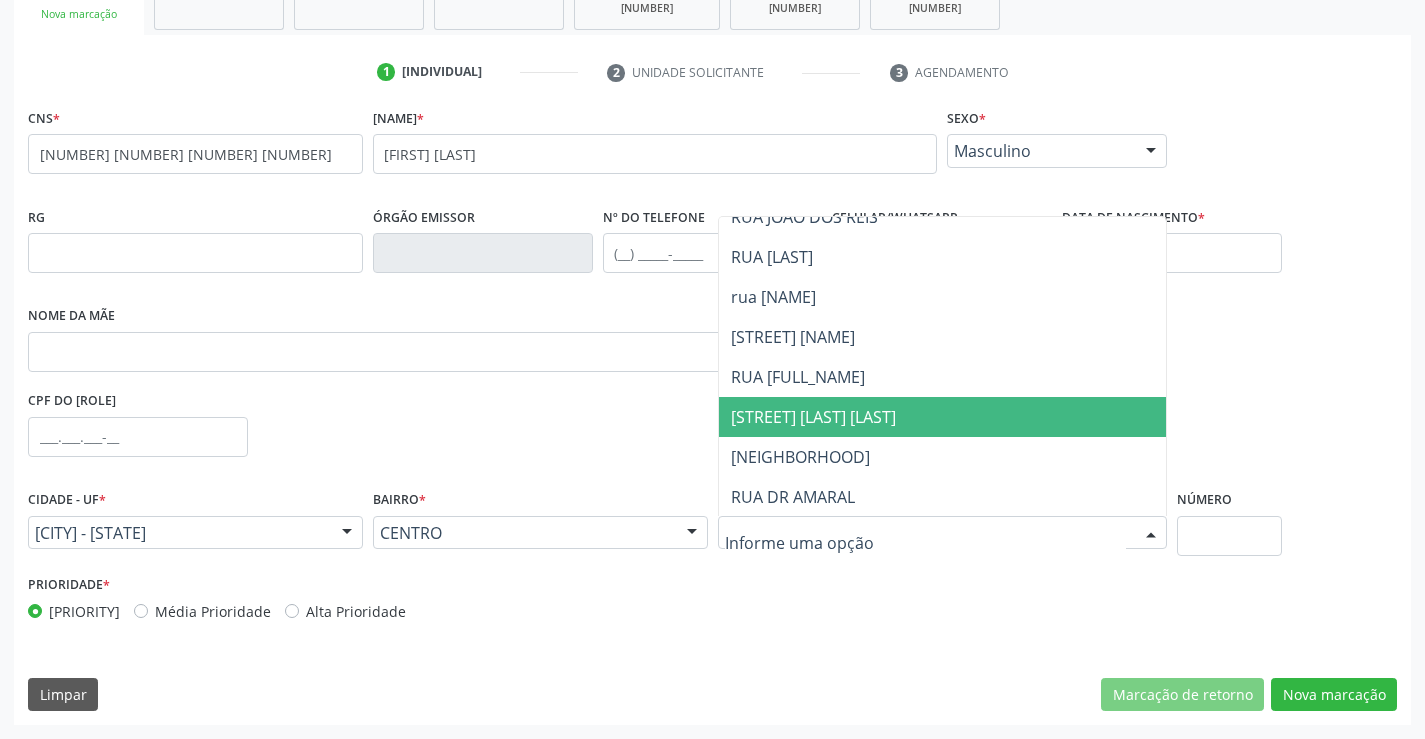 type on "c" 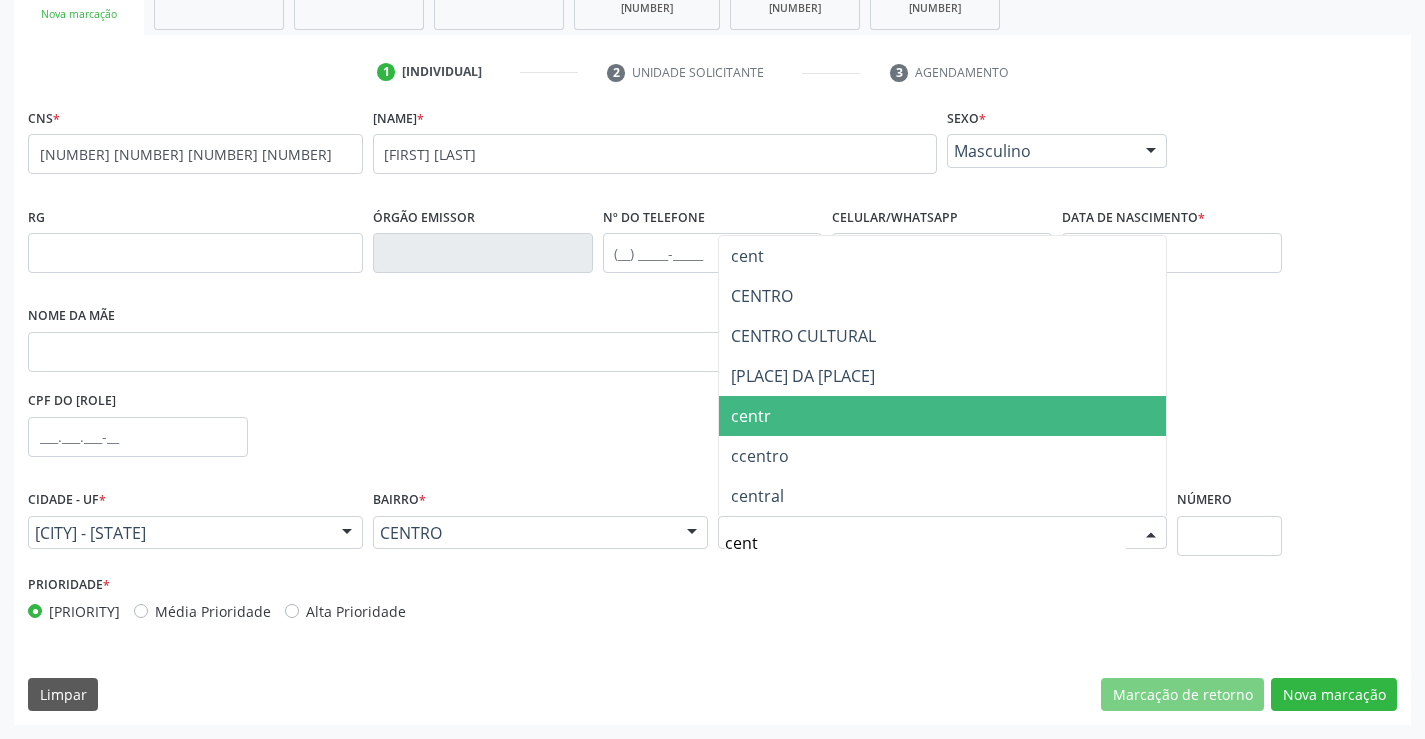 scroll, scrollTop: 0, scrollLeft: 0, axis: both 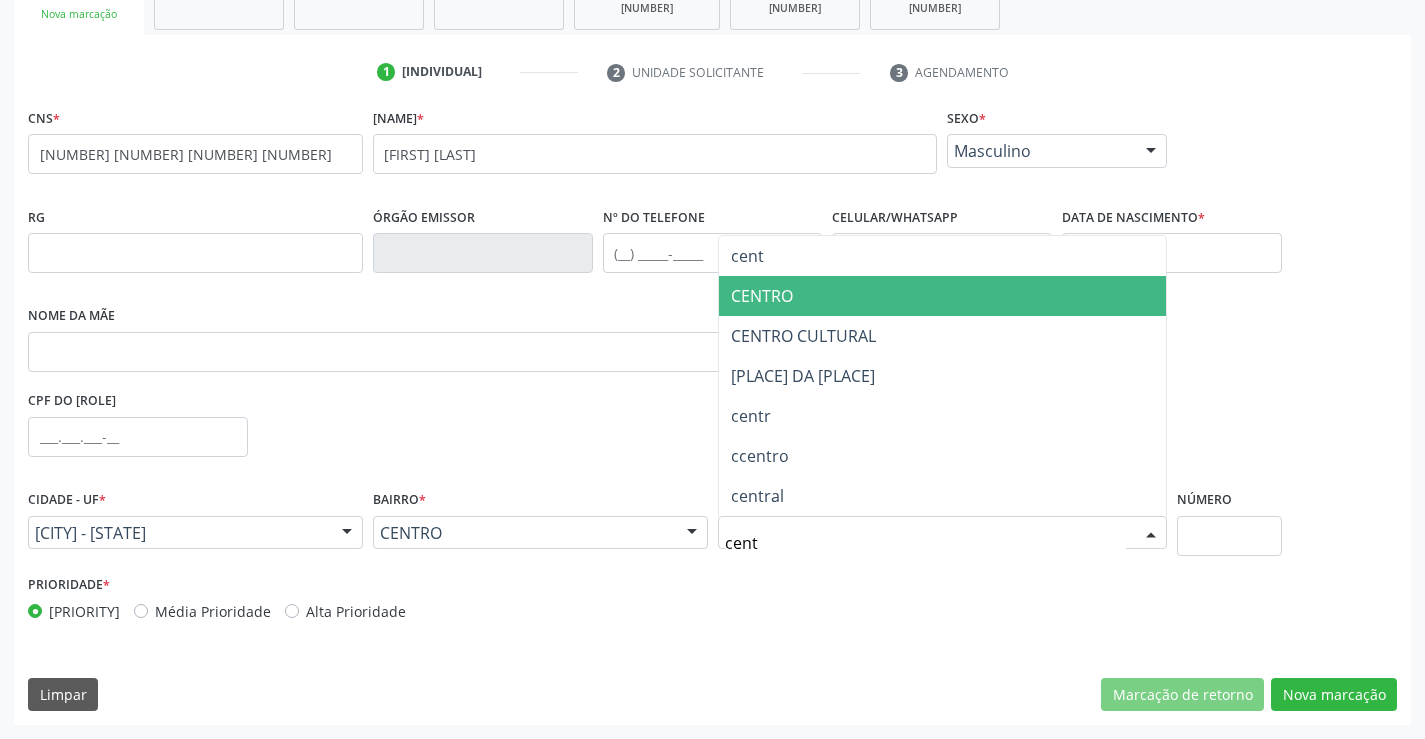 click on "CENTRO" at bounding box center [943, 296] 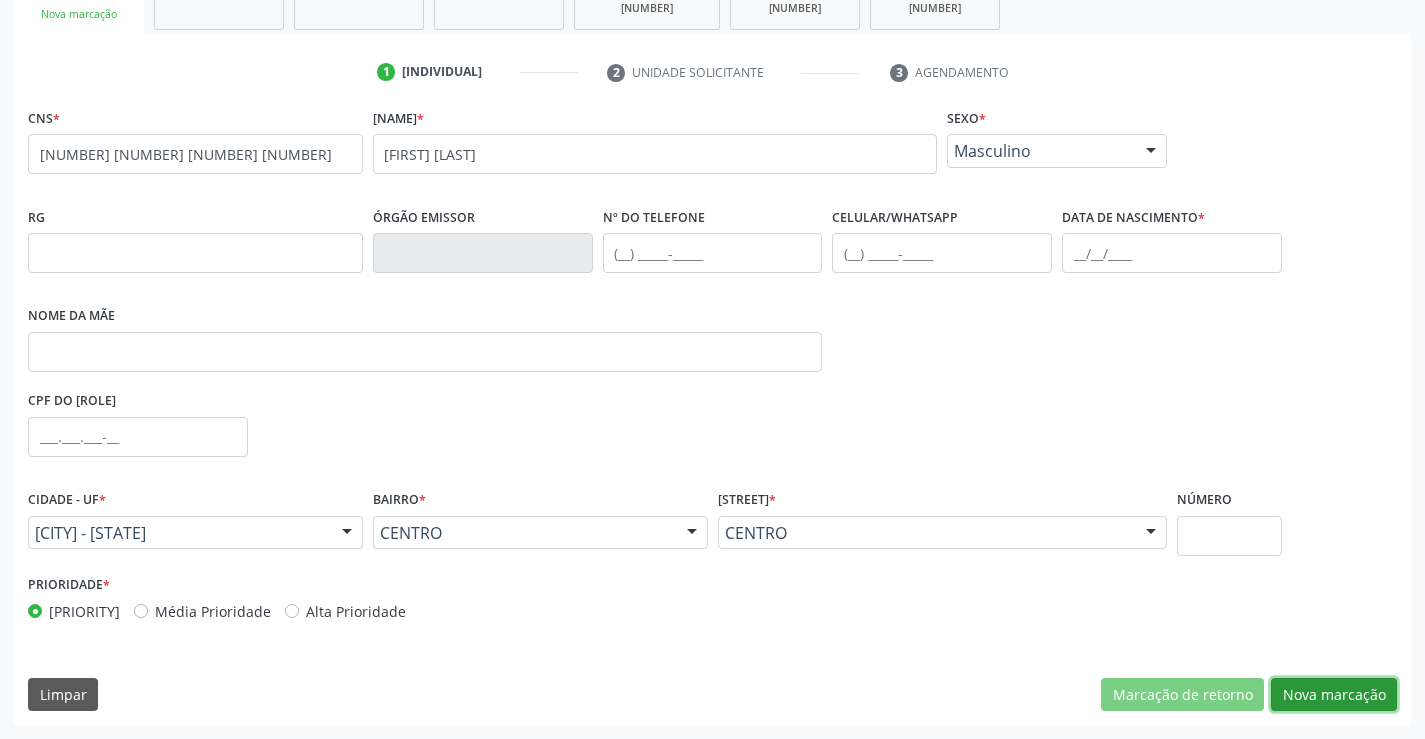 click on "Nova marcação" at bounding box center [1182, 695] 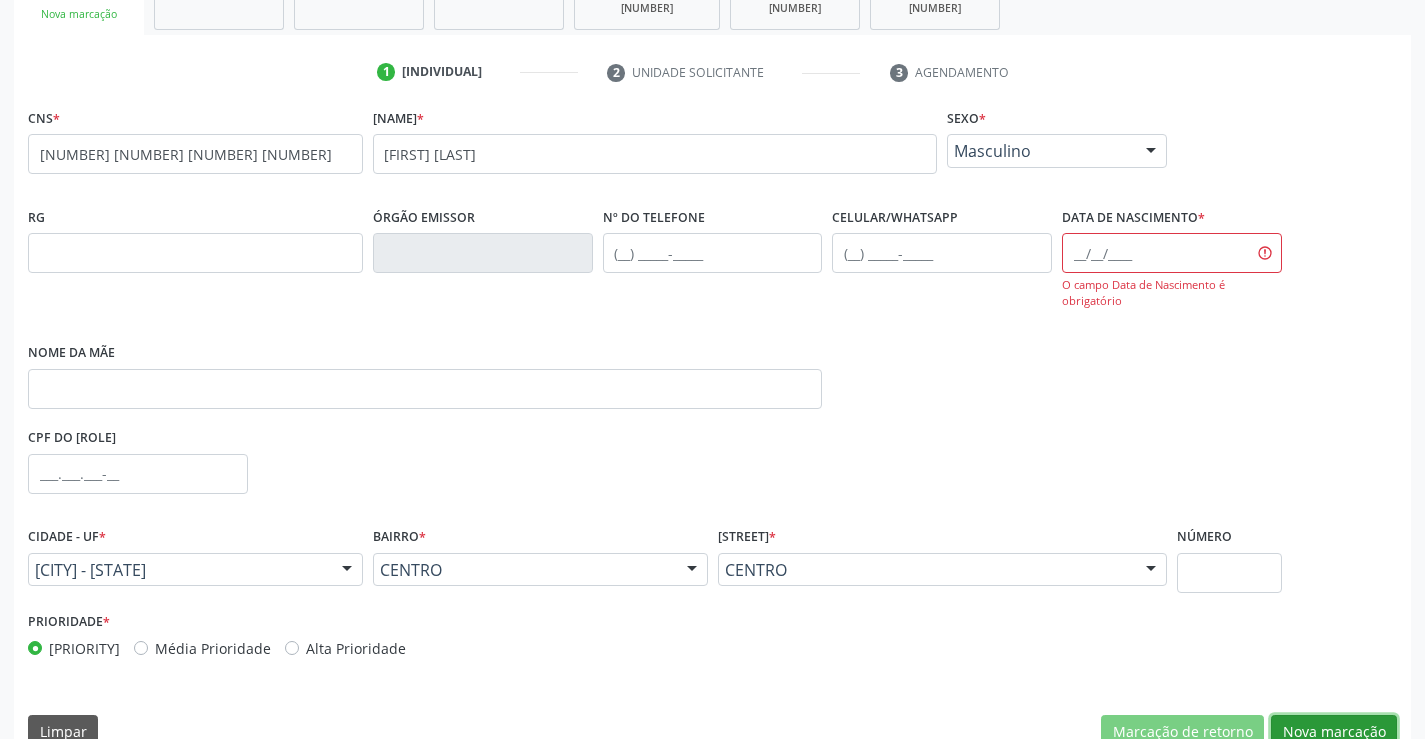 scroll, scrollTop: 368, scrollLeft: 0, axis: vertical 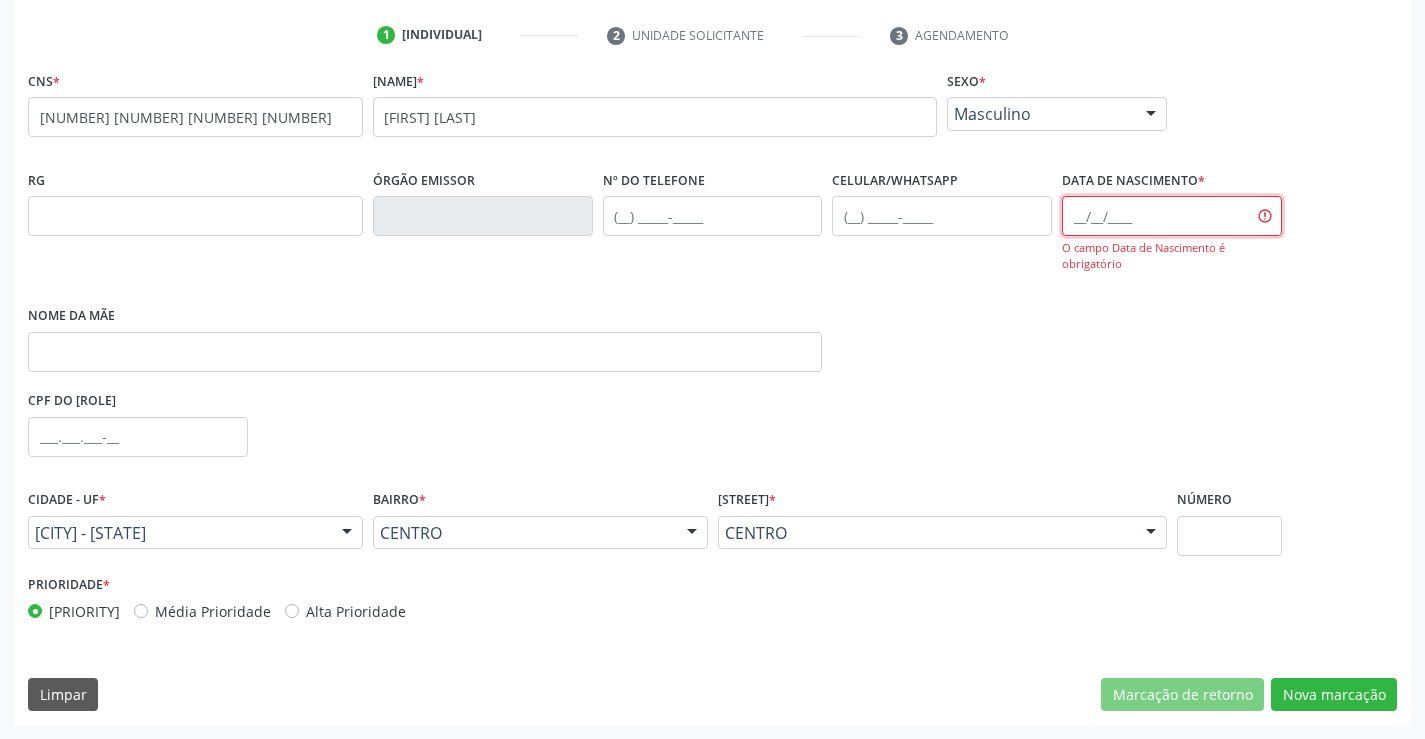 click at bounding box center [1172, 216] 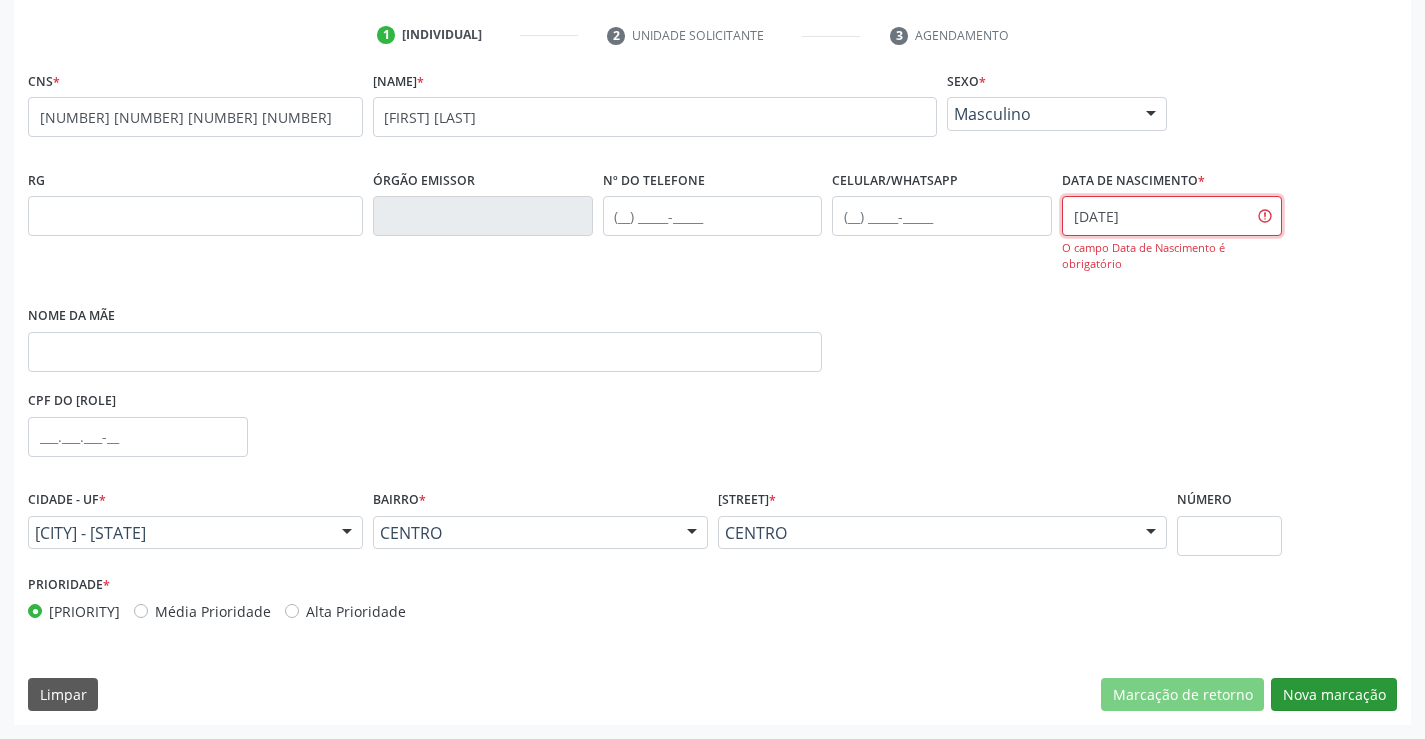 type on "[DATE]" 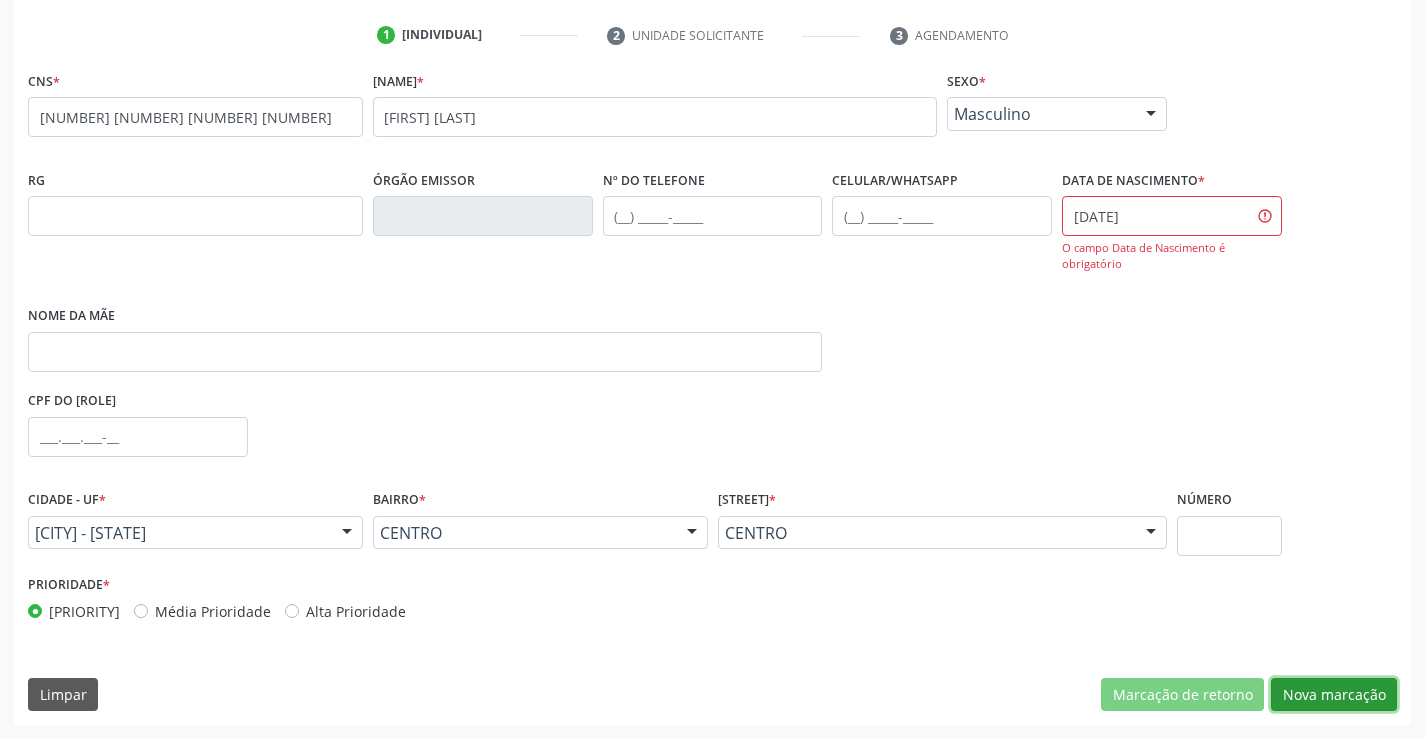 click on "Nova marcação" at bounding box center (1182, 695) 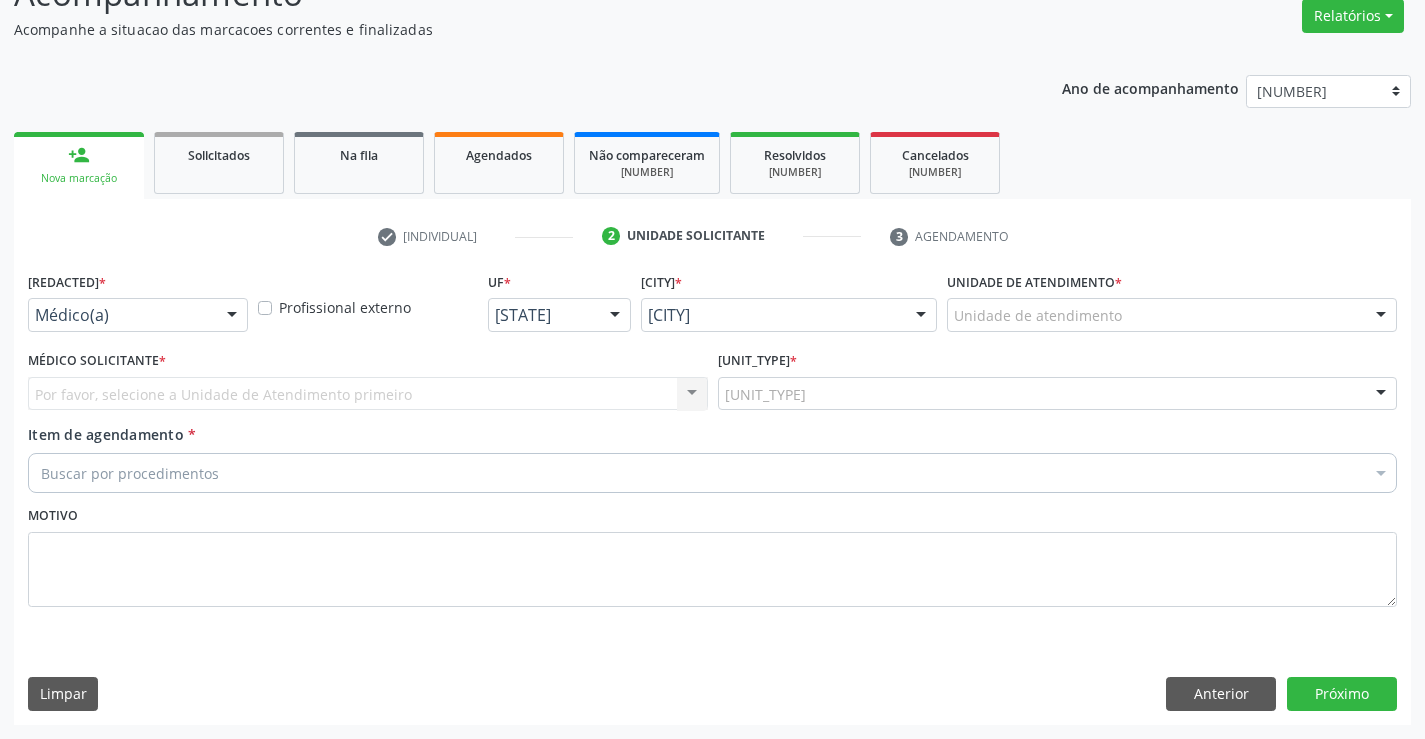scroll, scrollTop: 167, scrollLeft: 0, axis: vertical 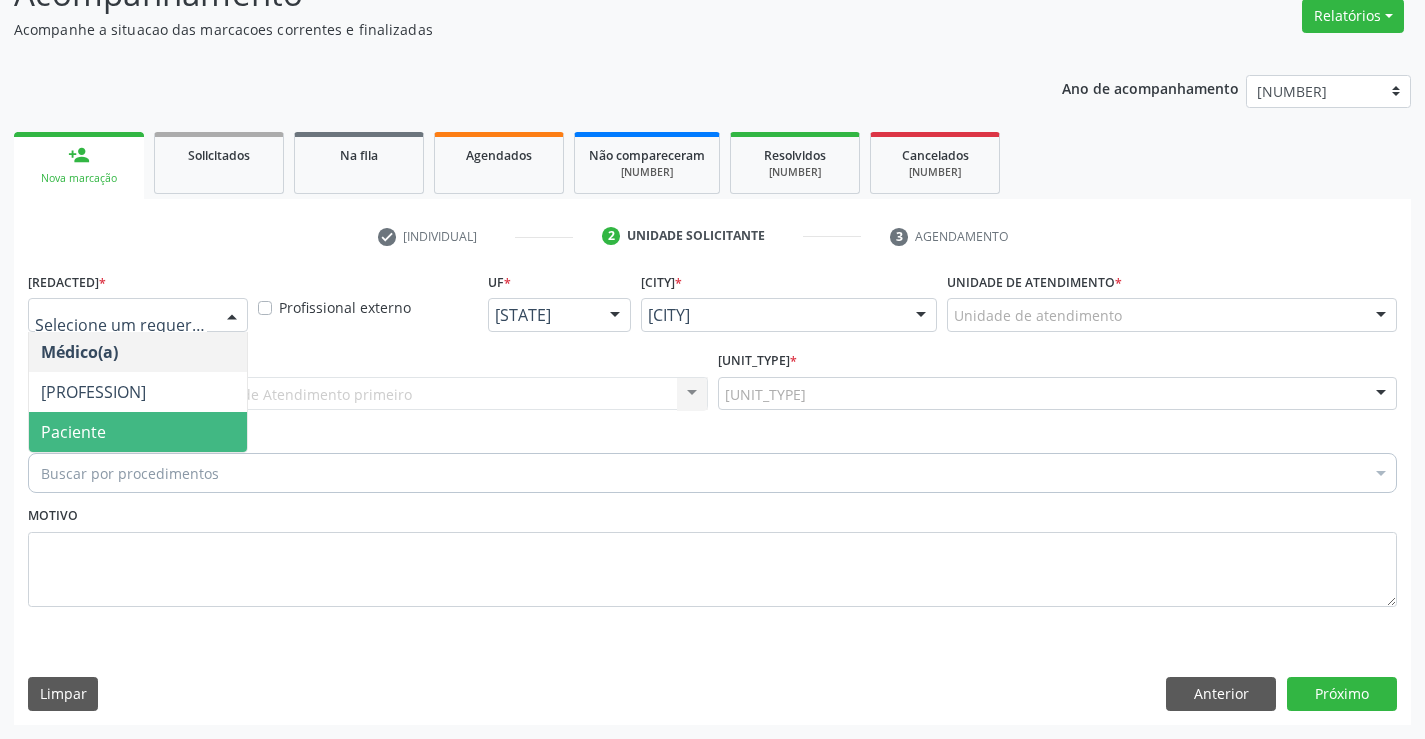 click on "Paciente" at bounding box center (138, 432) 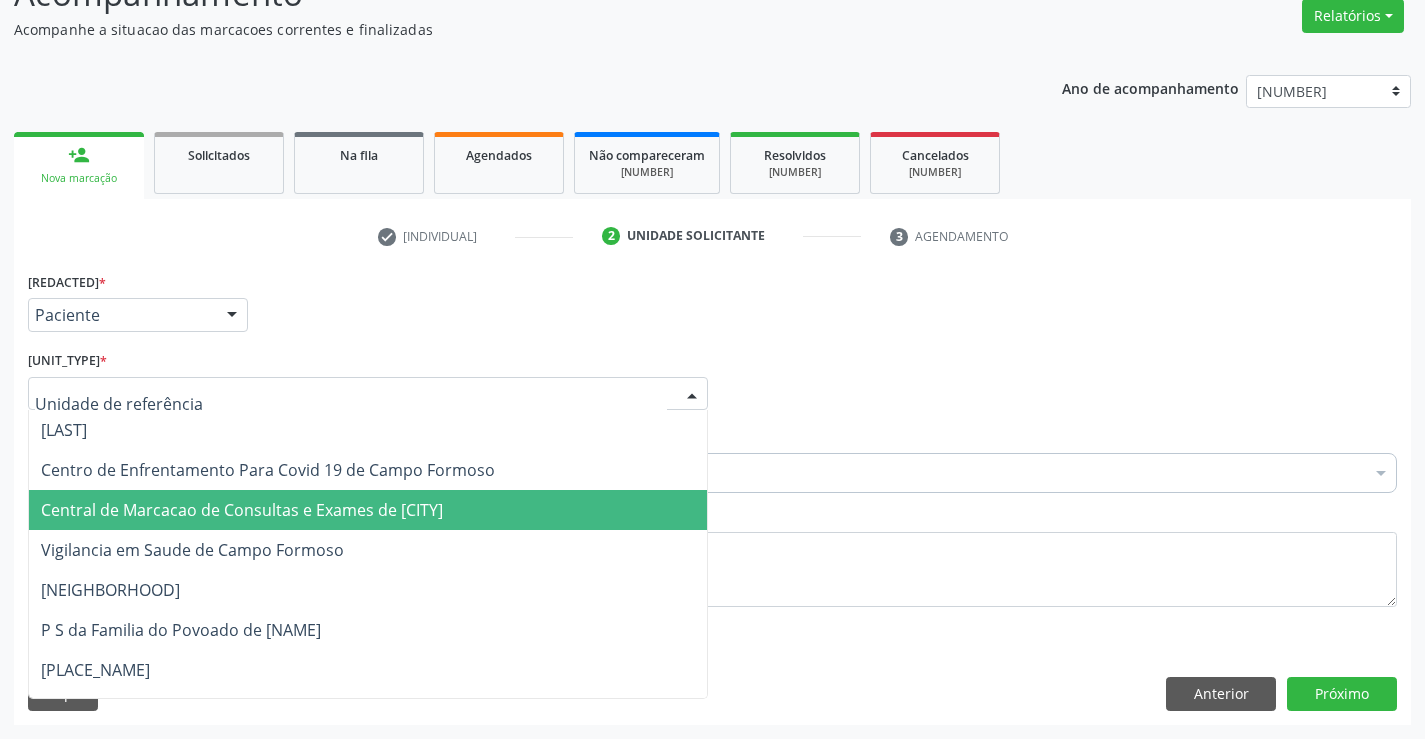 click on "Central de Marcacao de Consultas e Exames de [CITY]" at bounding box center (242, 510) 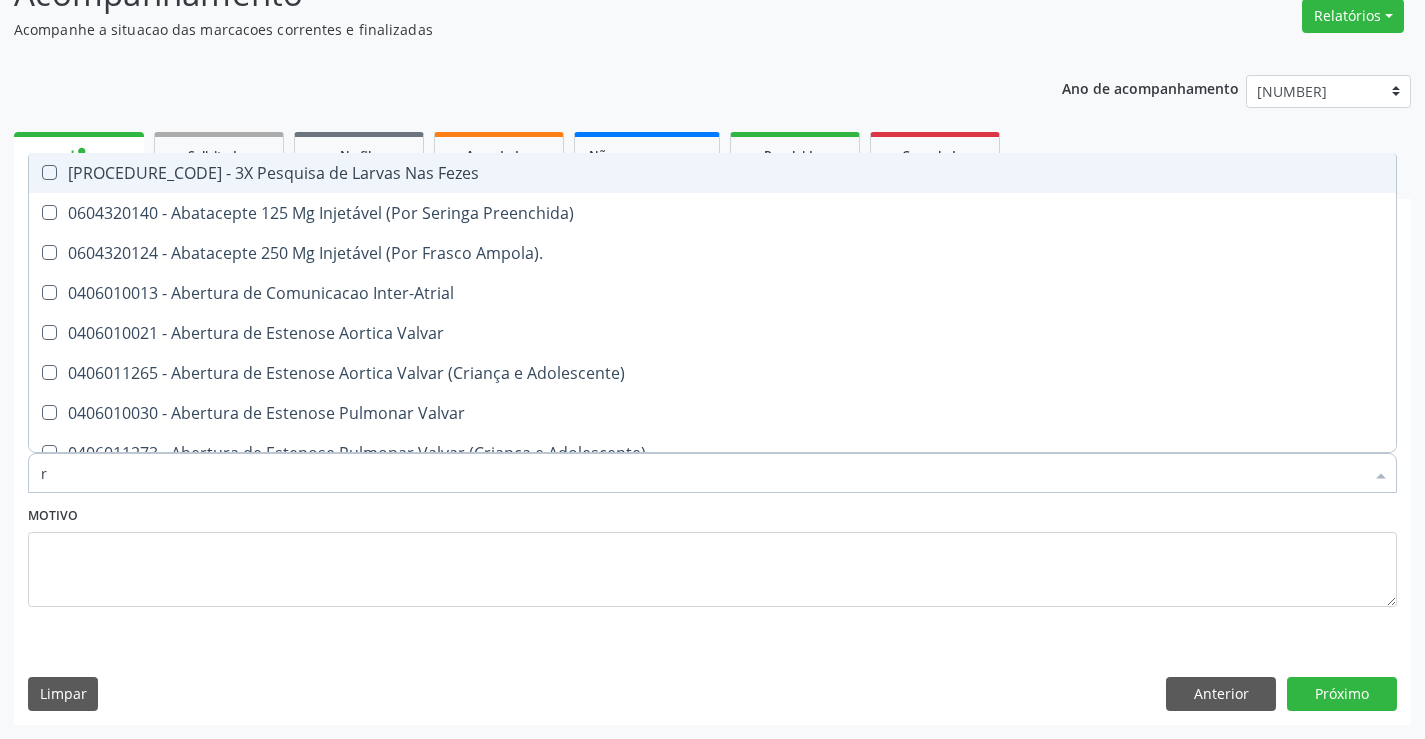 type on "re" 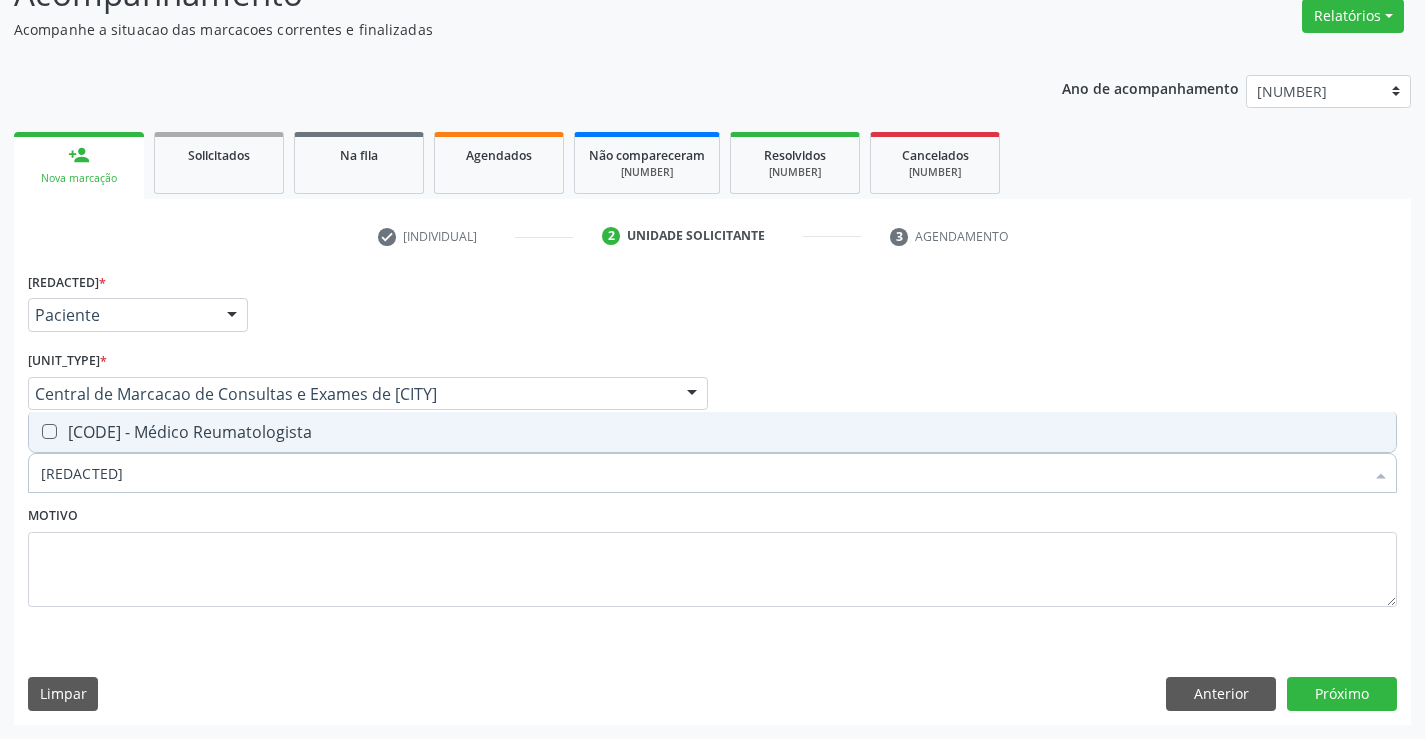 click on "[CODE] - Médico Reumatologista" at bounding box center (712, 432) 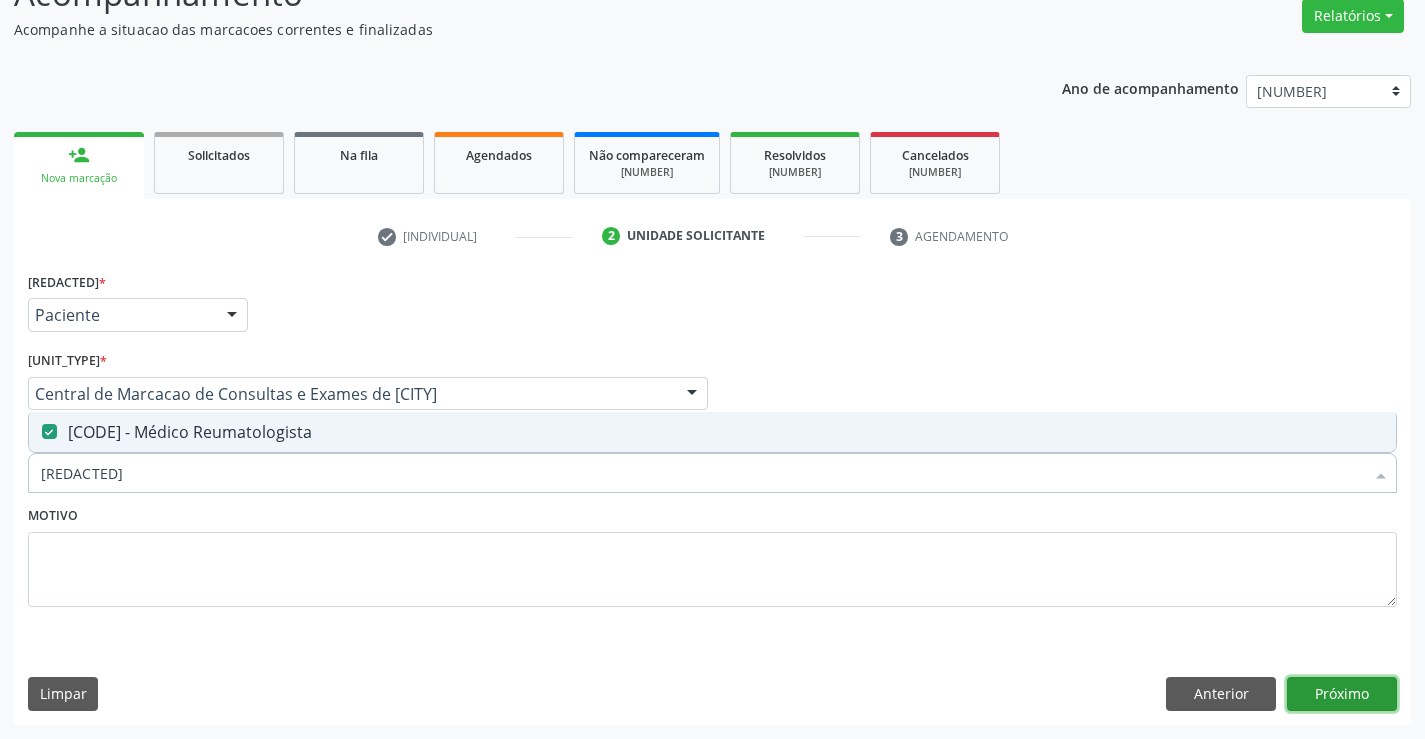 click on "Próximo" at bounding box center [1342, 694] 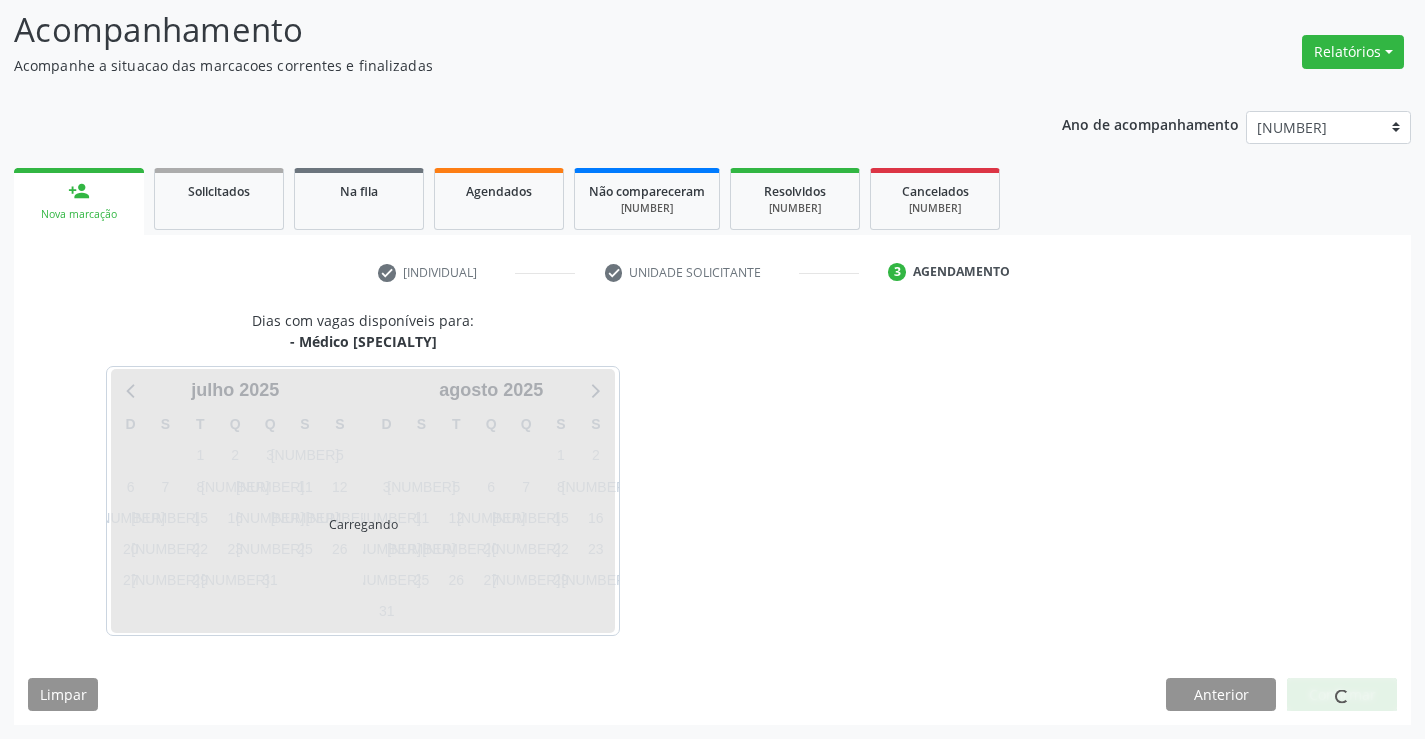 scroll, scrollTop: 131, scrollLeft: 0, axis: vertical 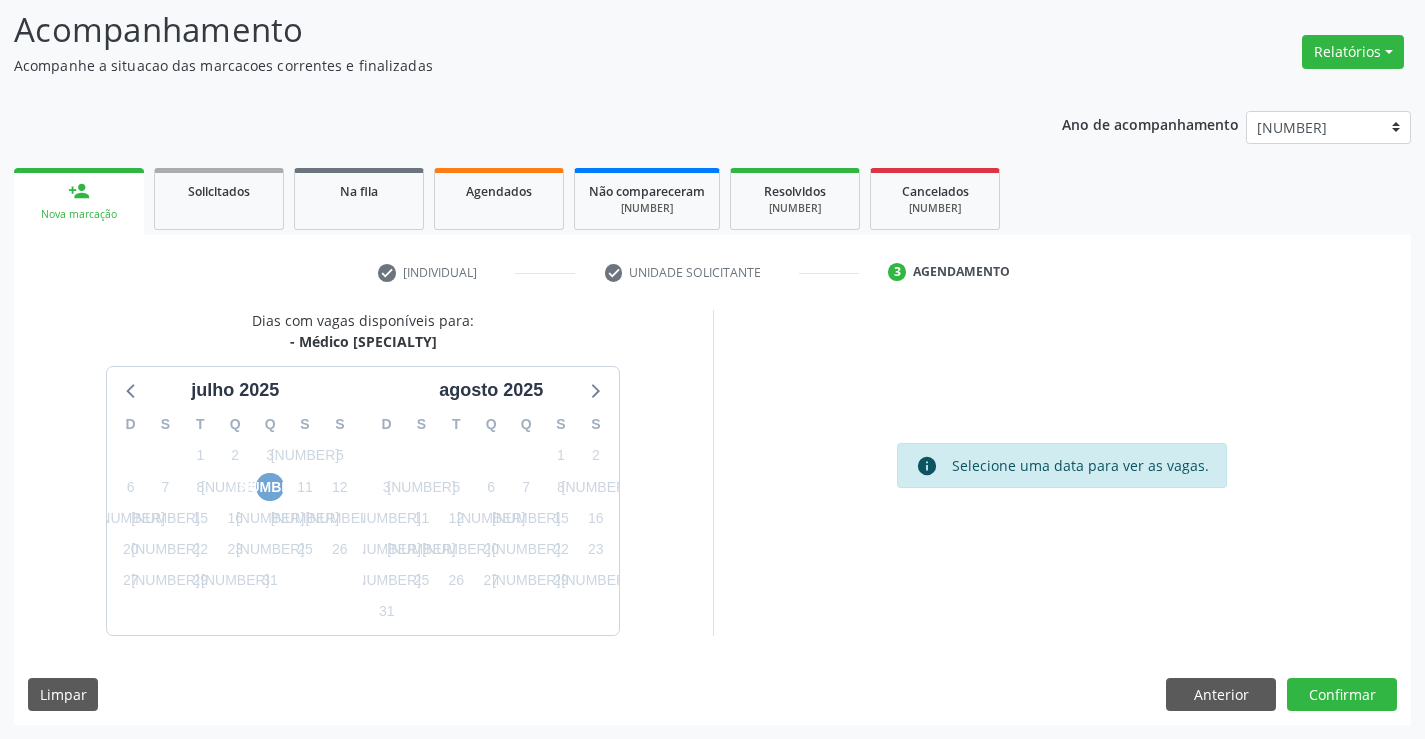 drag, startPoint x: 270, startPoint y: 490, endPoint x: 991, endPoint y: 533, distance: 722.2811 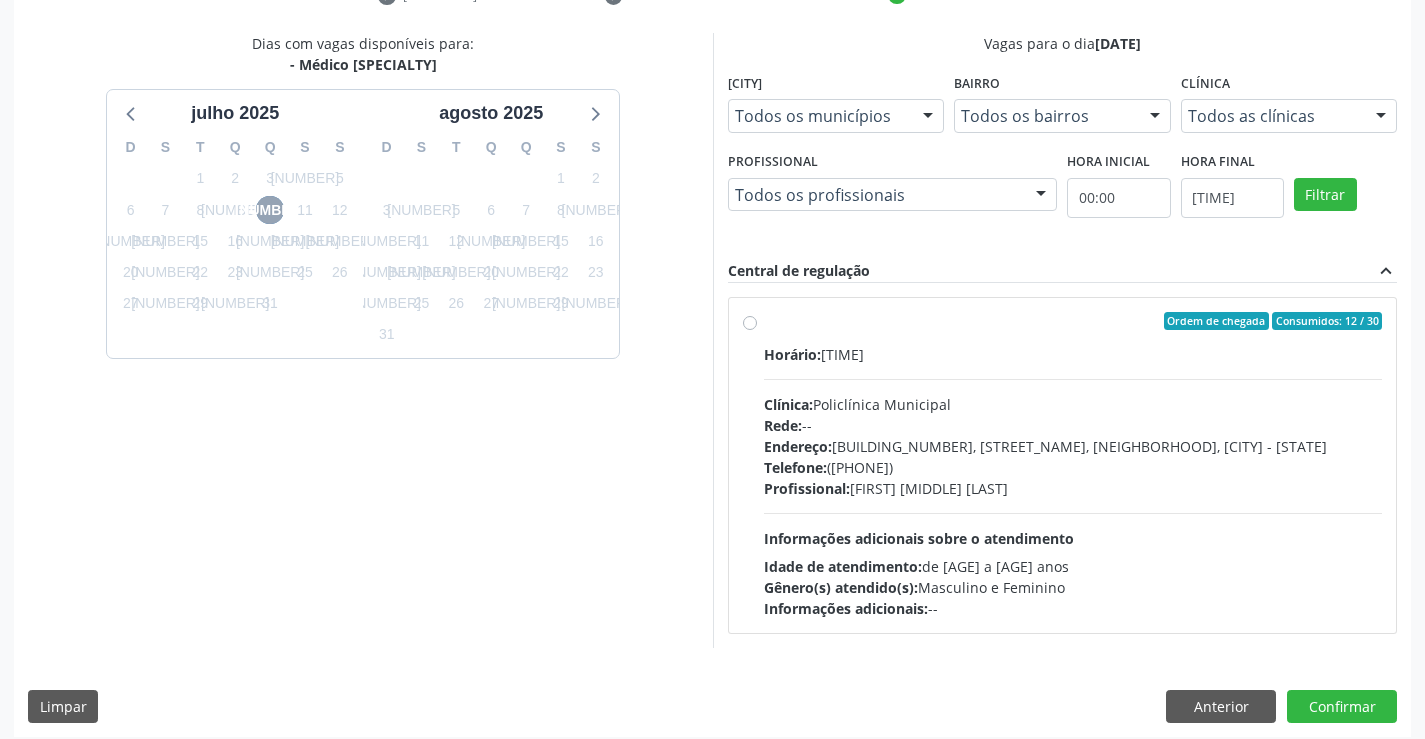 scroll, scrollTop: 420, scrollLeft: 0, axis: vertical 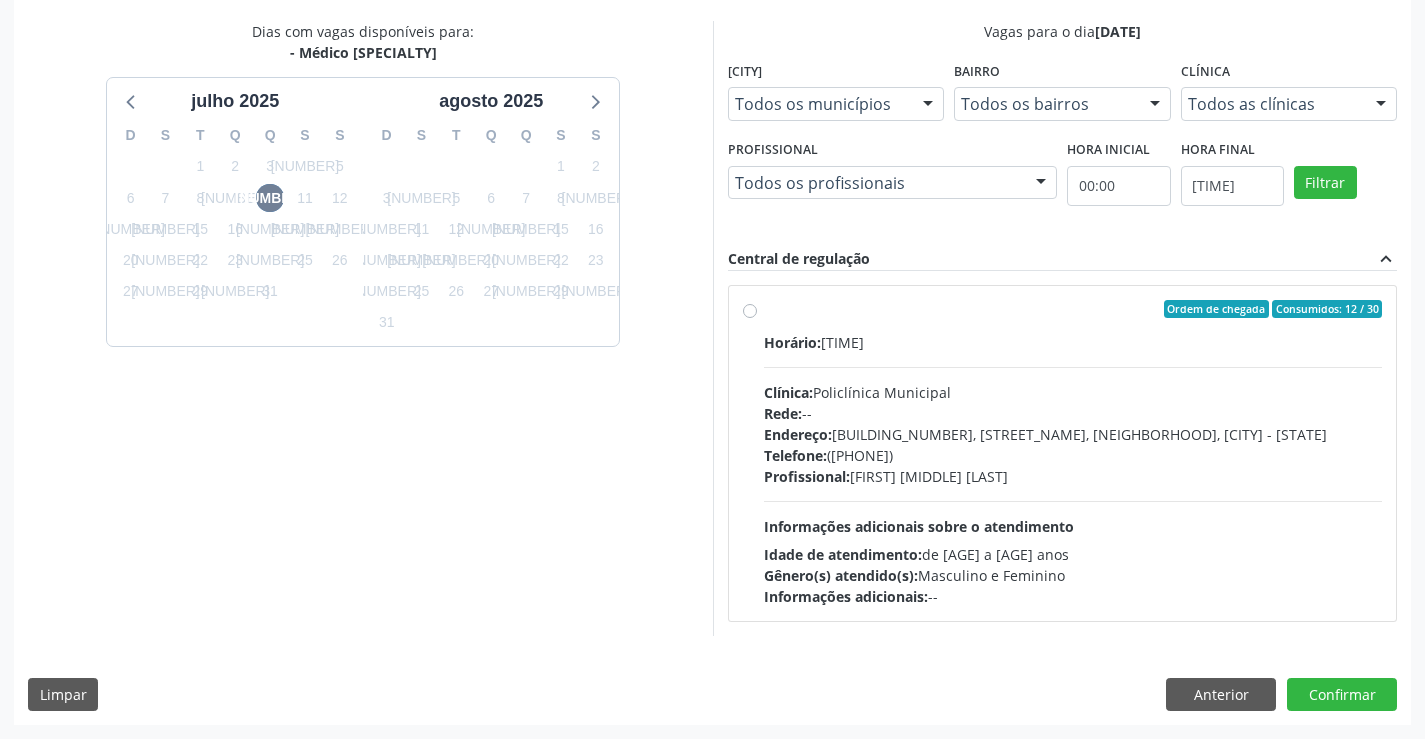 click on "Ordem de chegada
Consumidos: 12 / 30
Horário:   07:30
Clínica:  Policlínica Municipal
Rede:
--
Endereço:   Predio, nº 386, Centro, Campo Formoso - BA
Telefone:   (74) 6451312
Profissional:
[FIRST] [LAST] DE [LAST] [LAST]
Informações adicionais sobre o atendimento
Idade de atendimento:
de 0 a 120 anos
Gênero(s) atendido(s):
Masculino e Feminino
Informações adicionais:
--" at bounding box center [1063, 453] 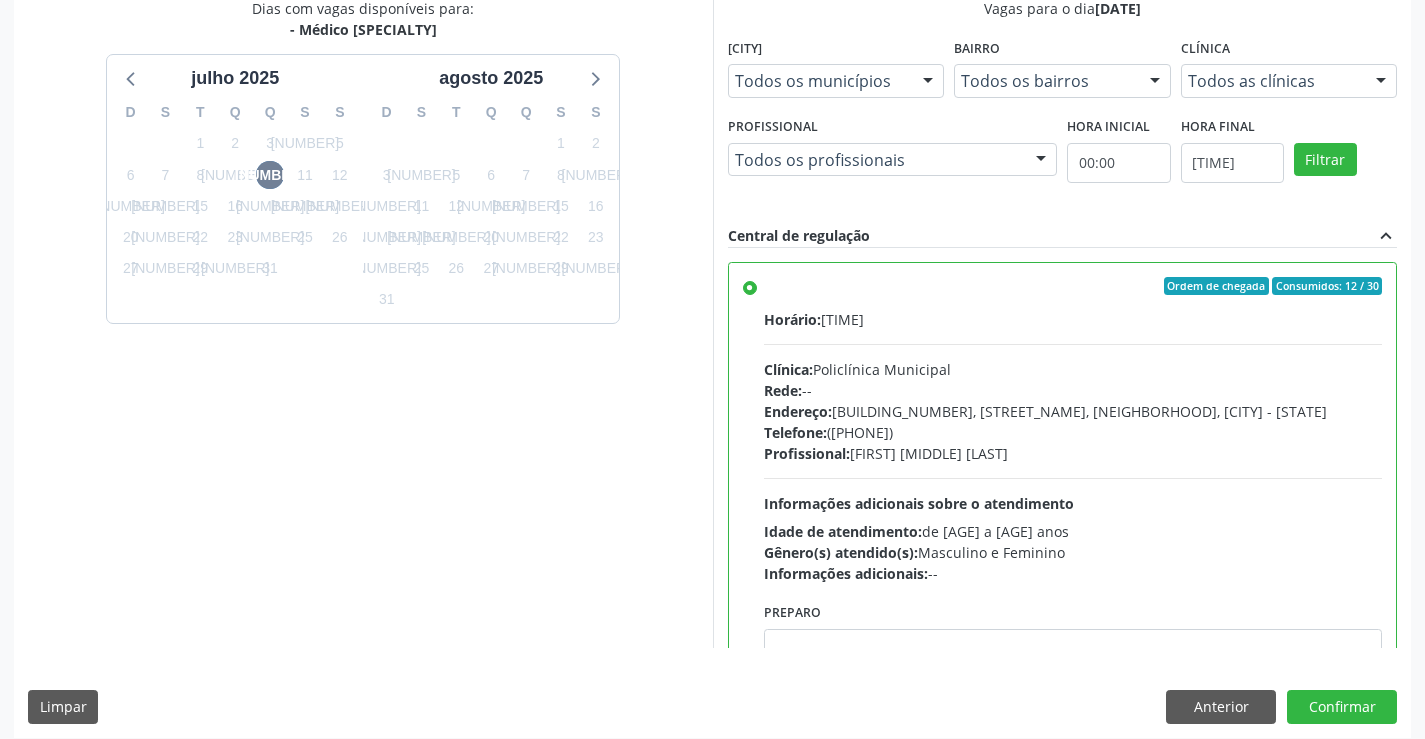 scroll, scrollTop: 456, scrollLeft: 0, axis: vertical 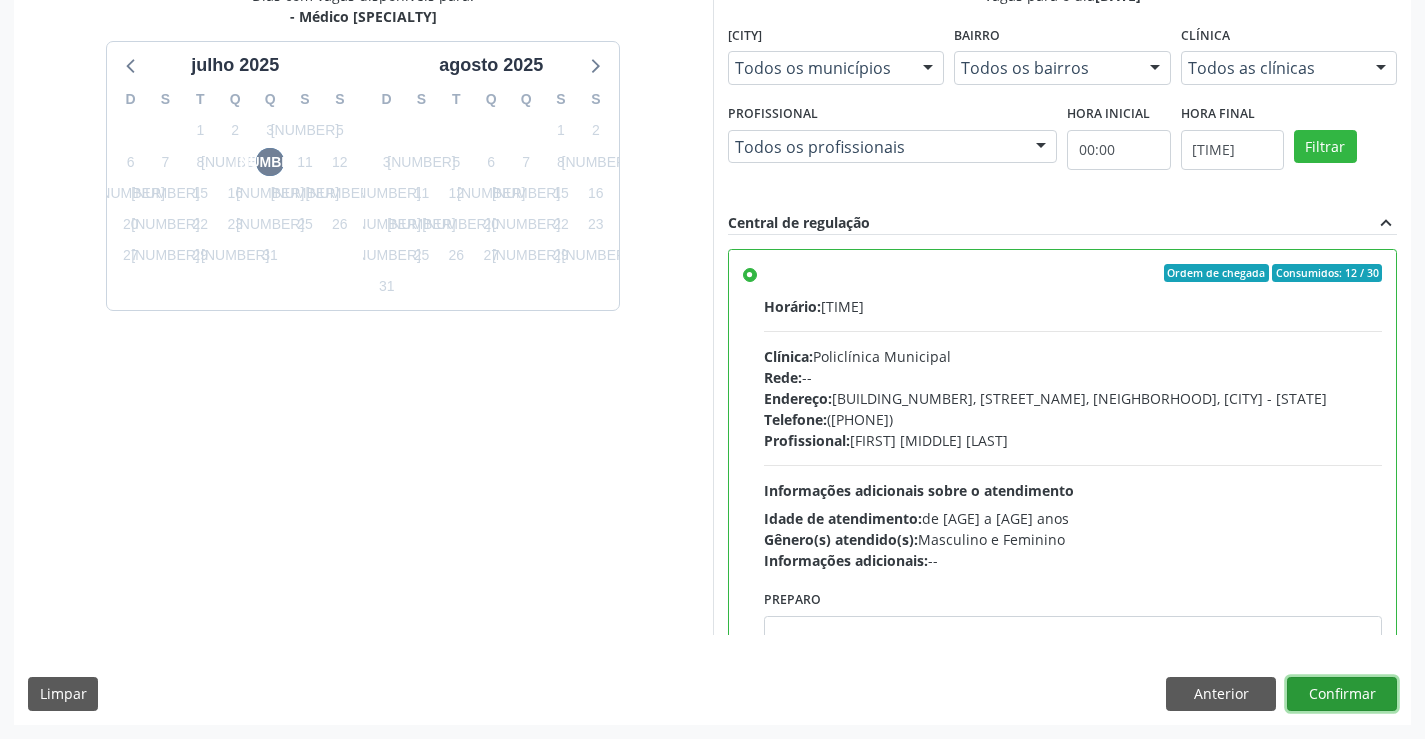 click on "Confirmar" at bounding box center [1342, 694] 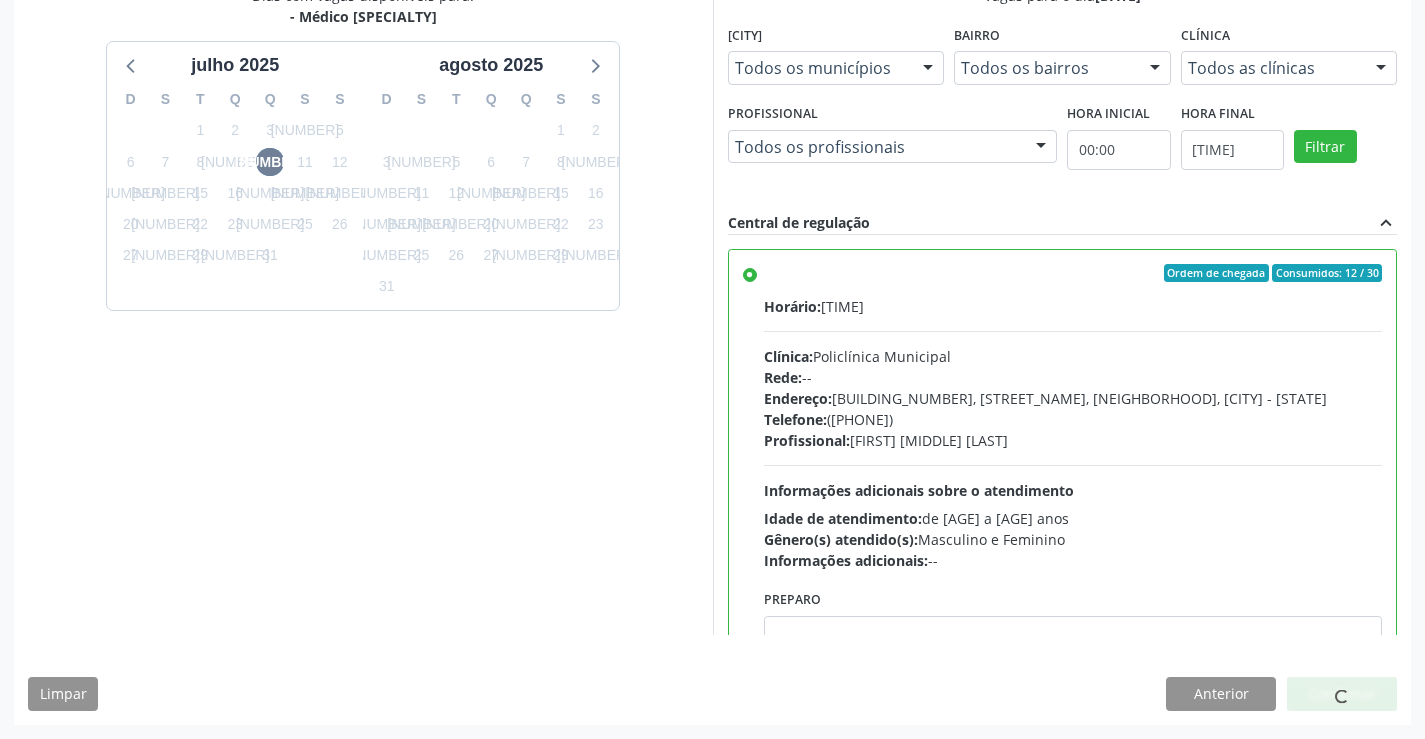 scroll, scrollTop: 0, scrollLeft: 0, axis: both 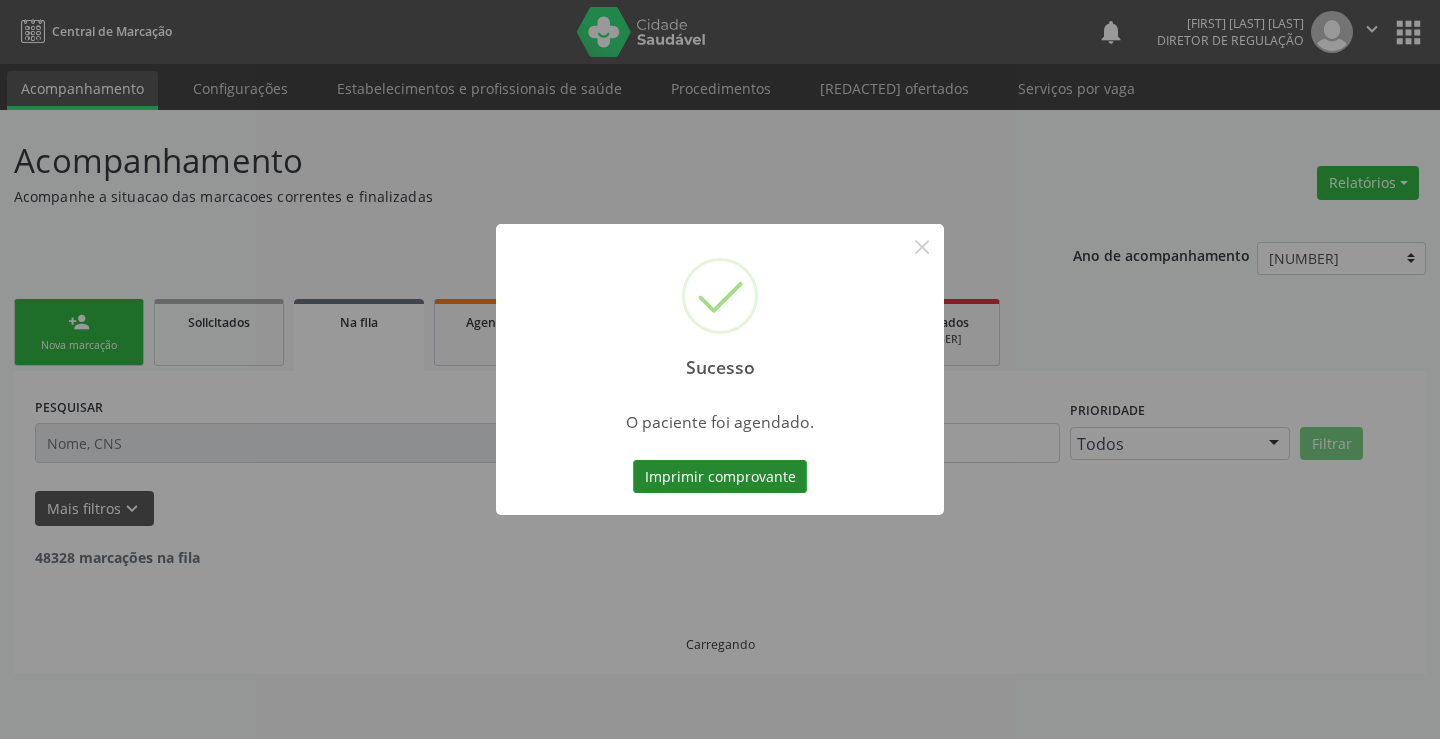 click on "Imprimir comprovante" at bounding box center [720, 477] 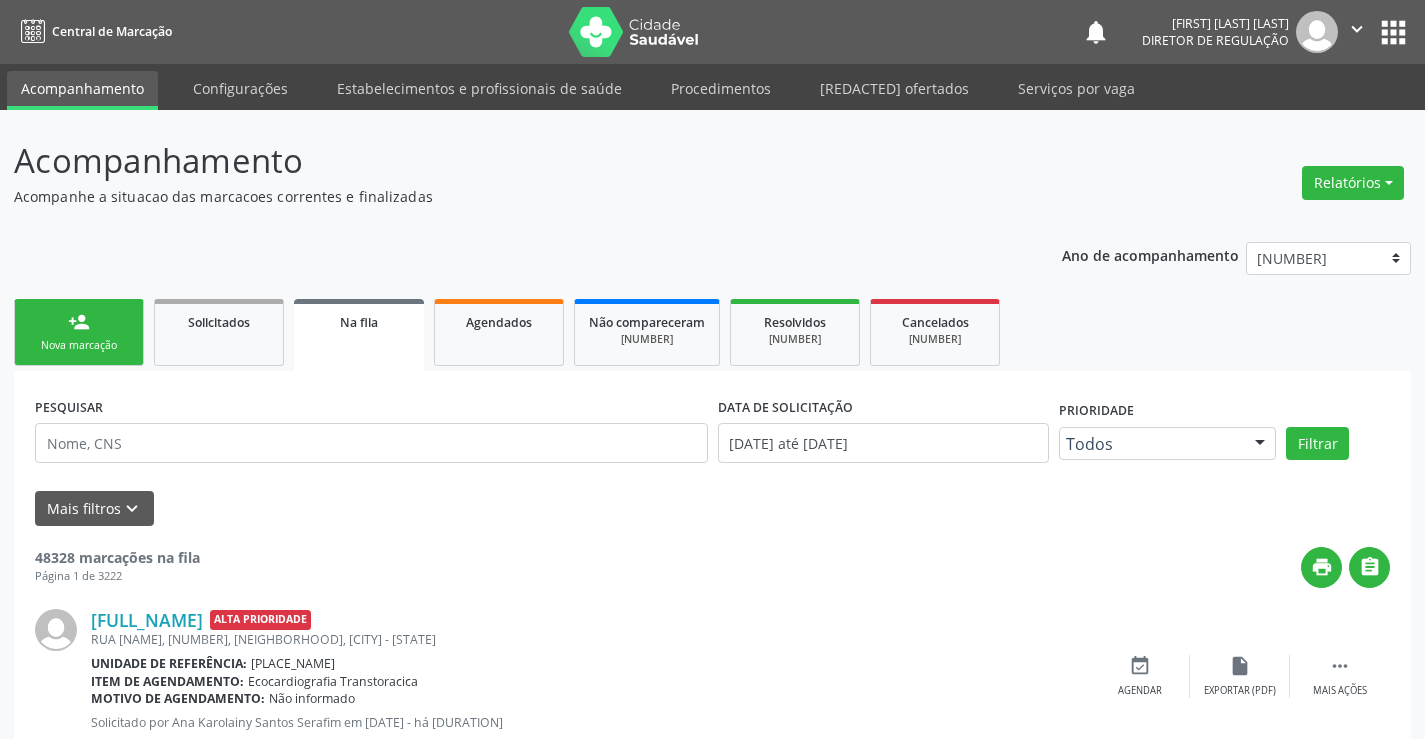 click on "person_add" at bounding box center (79, 322) 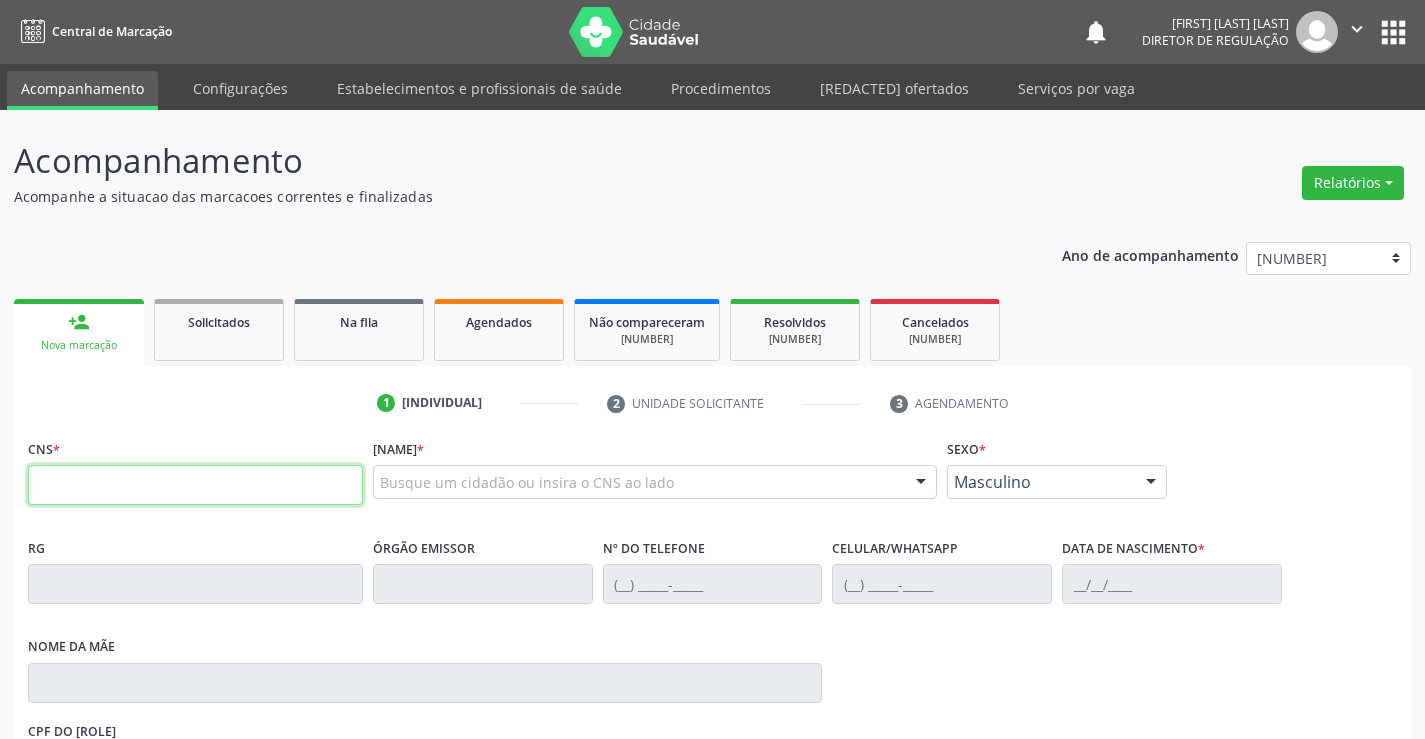 click at bounding box center [195, 485] 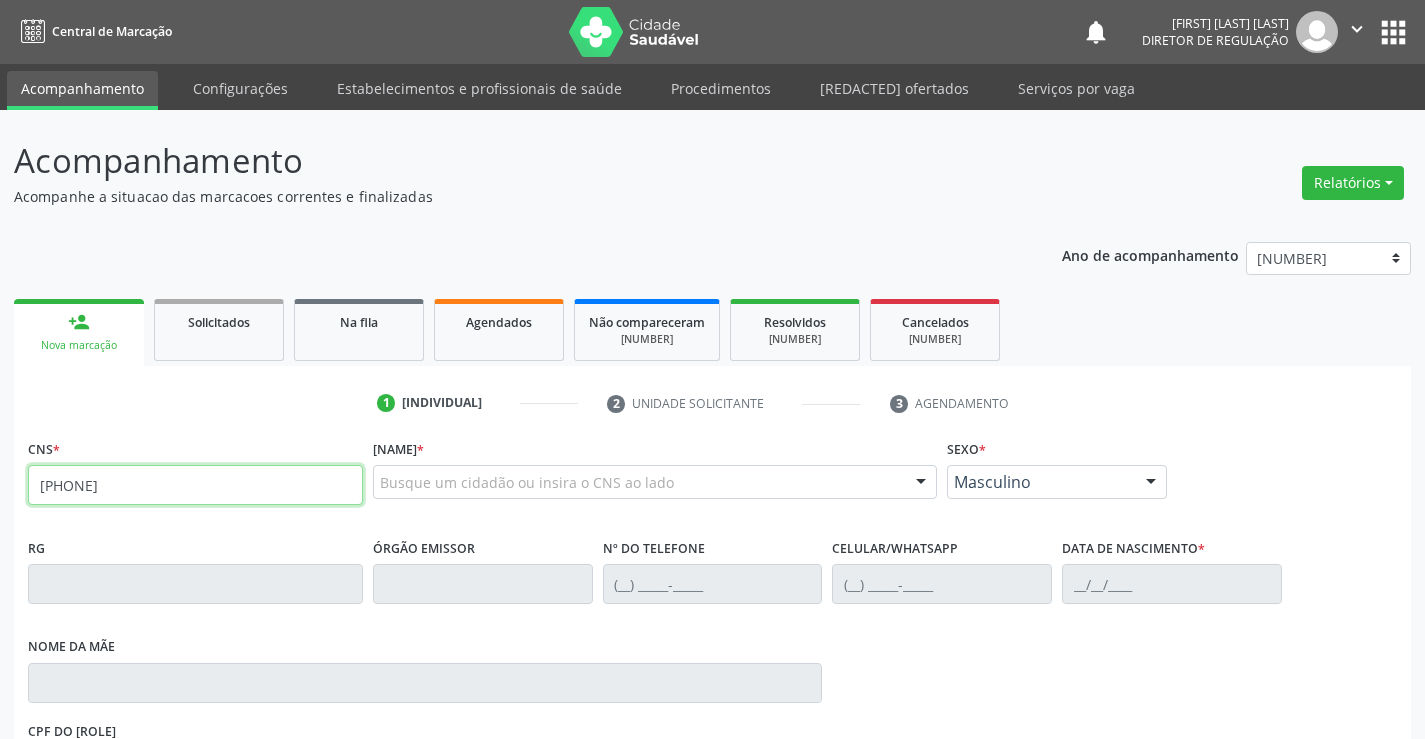 type on "[PHONE]" 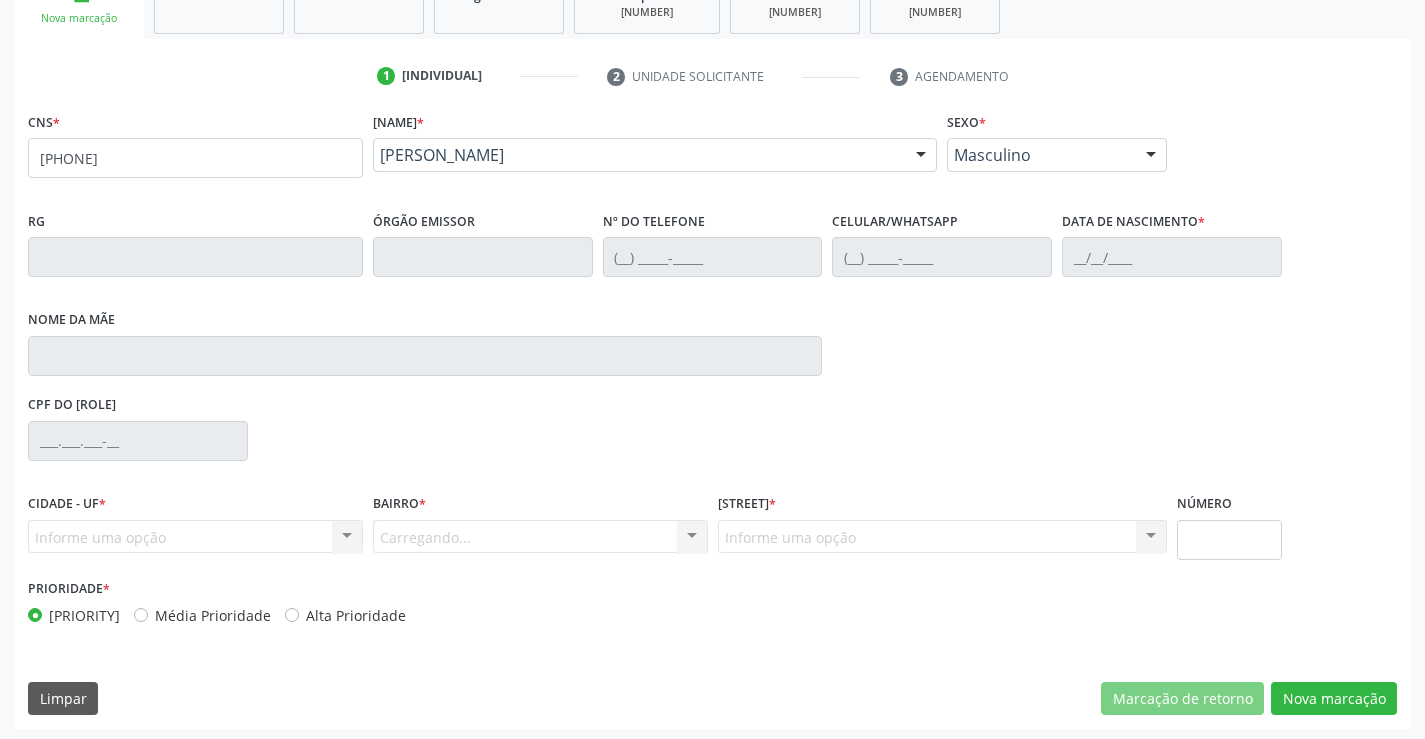 scroll, scrollTop: 331, scrollLeft: 0, axis: vertical 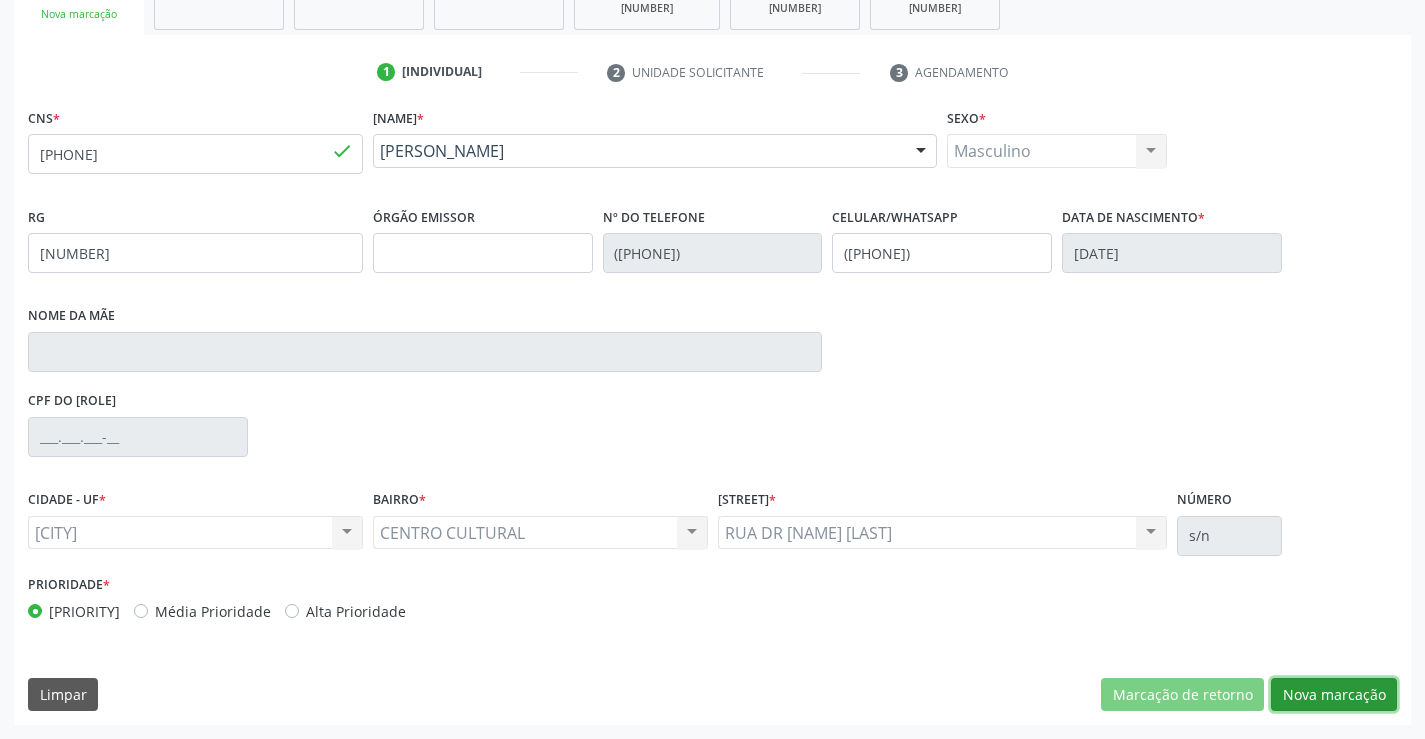 click on "Nova marcação" at bounding box center (1182, 695) 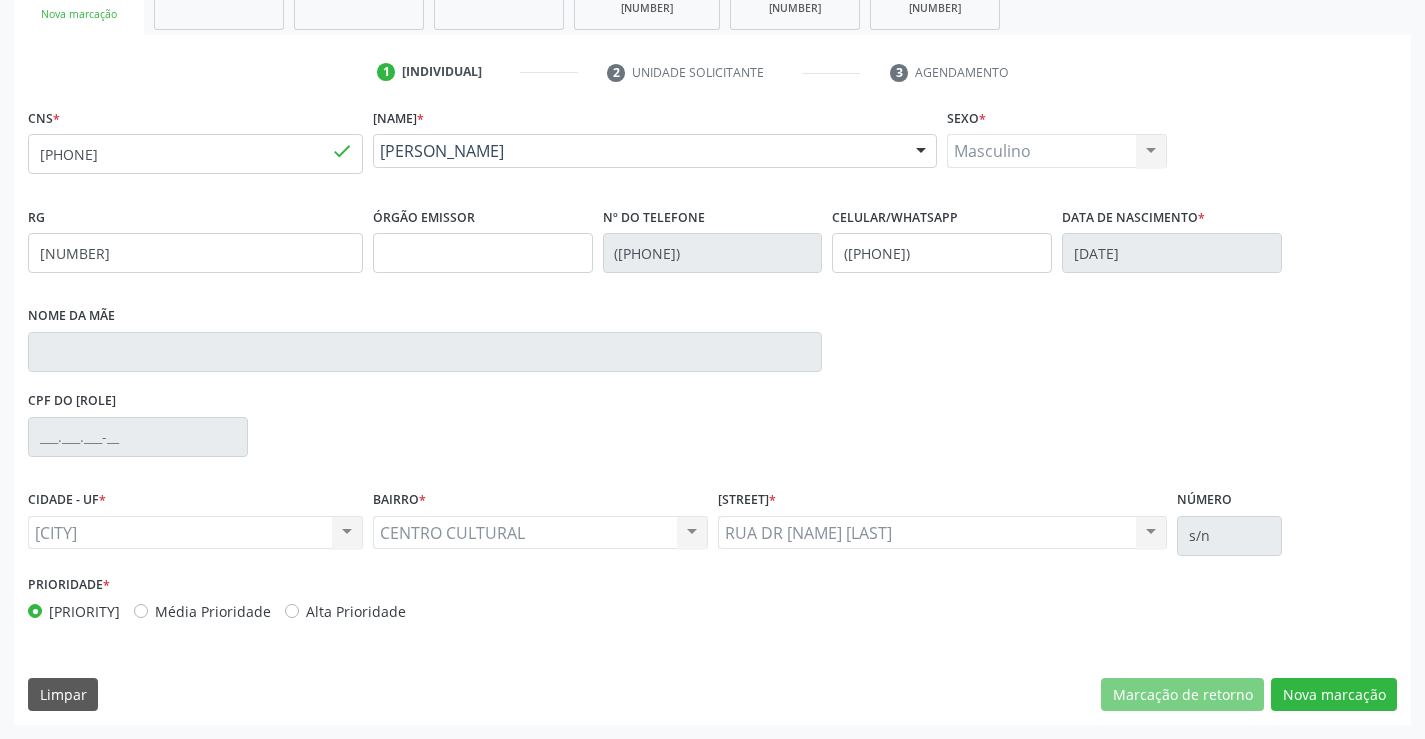 scroll, scrollTop: 167, scrollLeft: 0, axis: vertical 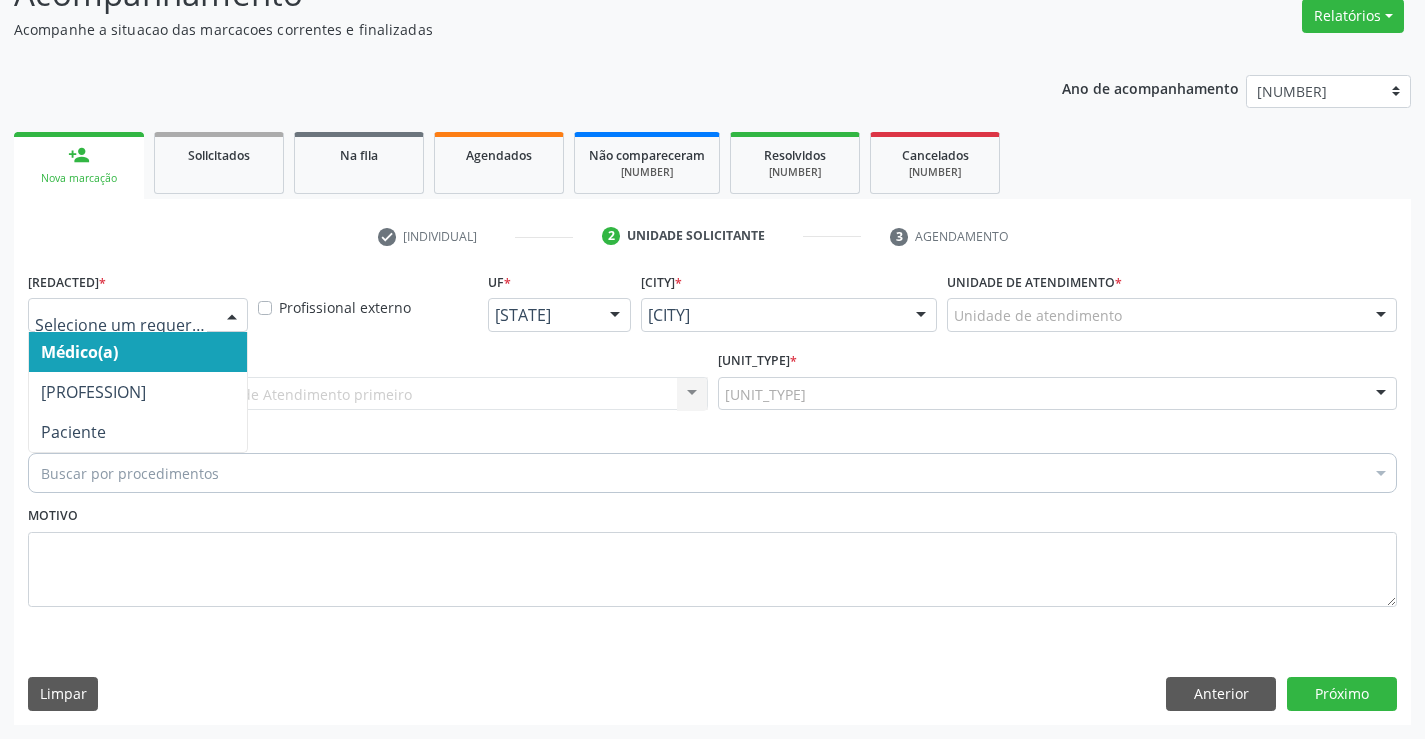 drag, startPoint x: 152, startPoint y: 314, endPoint x: 141, endPoint y: 422, distance: 108.55874 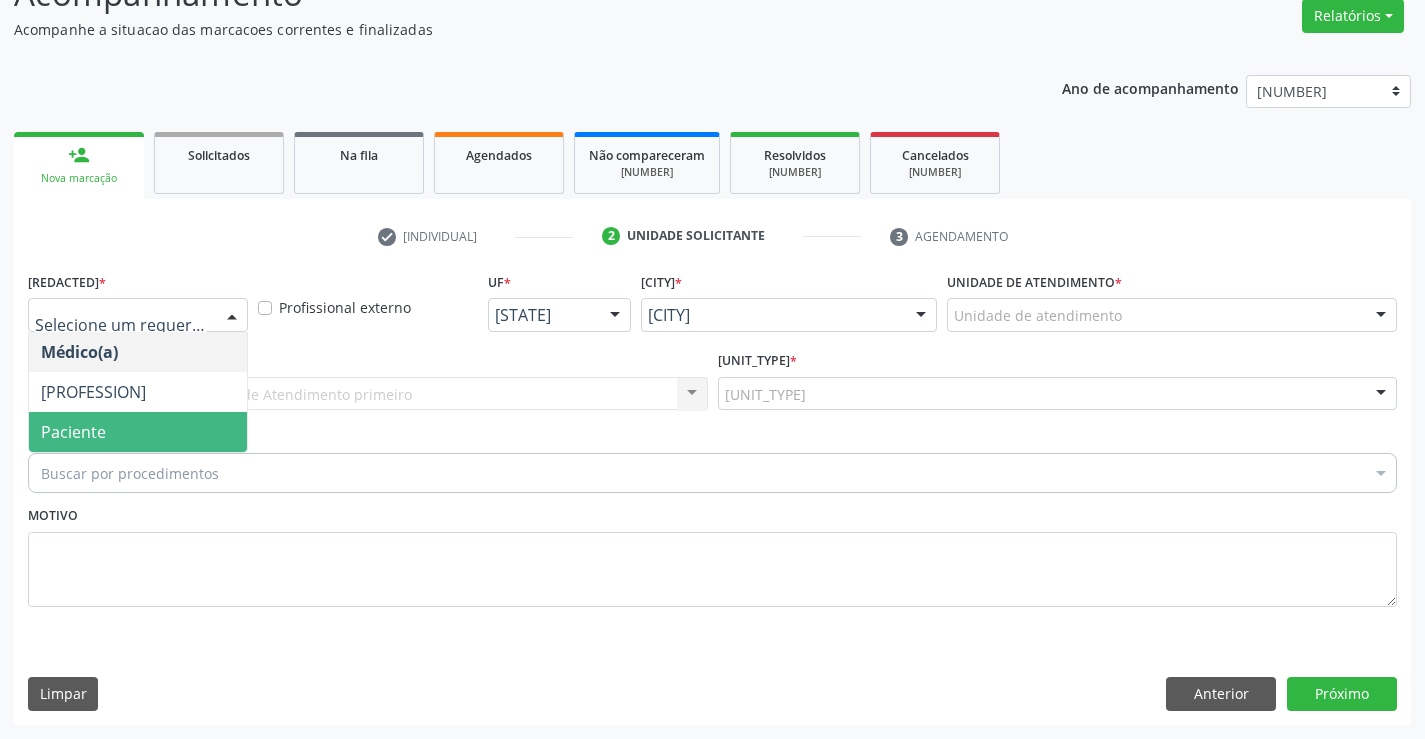 click on "Paciente" at bounding box center [138, 432] 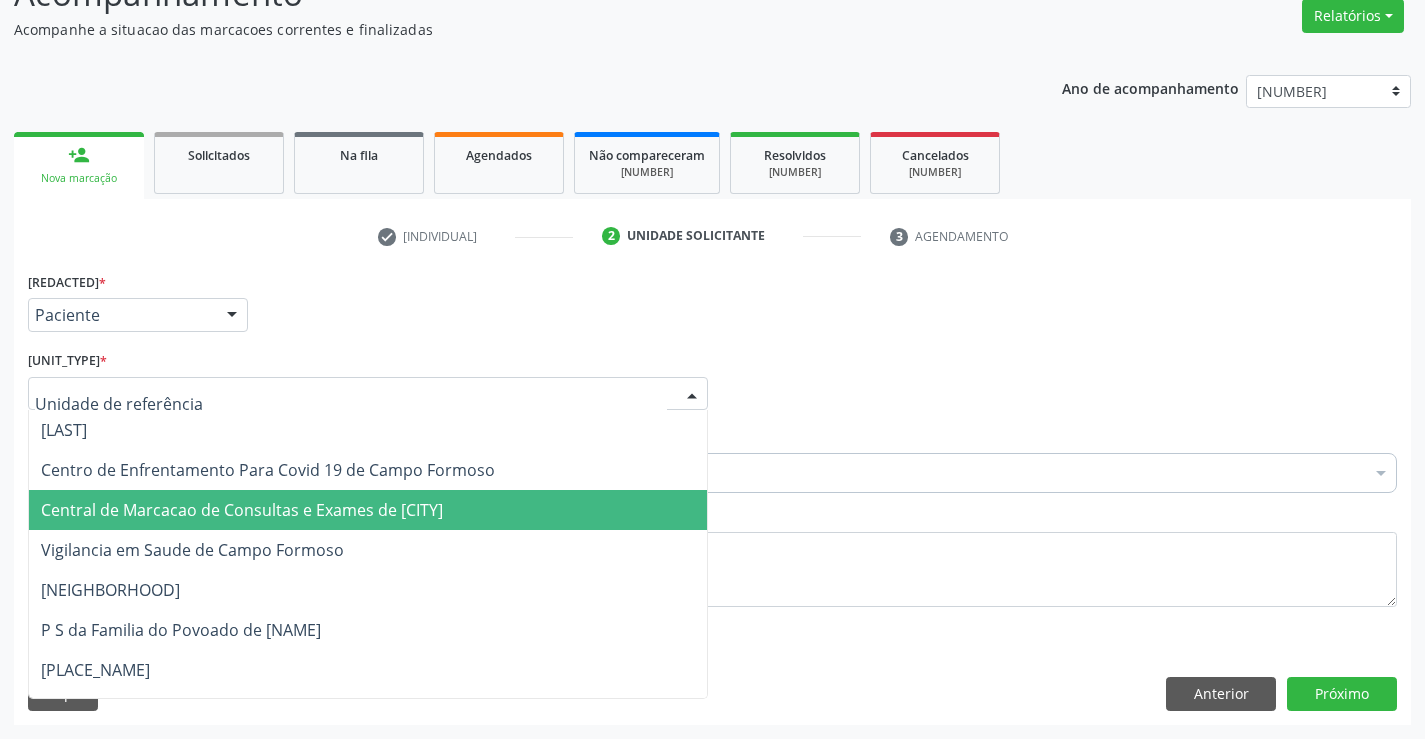 click on "Central de Marcacao de Consultas e Exames de [CITY]" at bounding box center (242, 510) 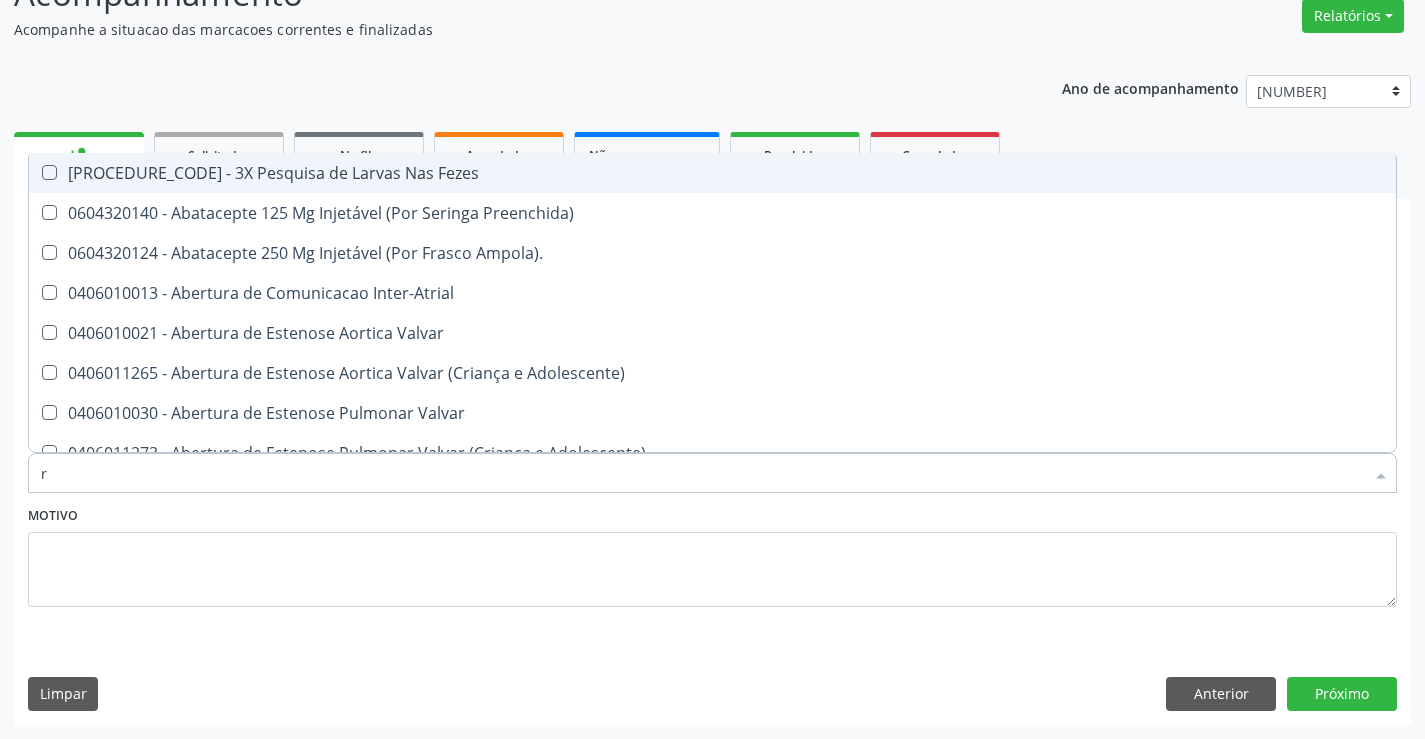 type on "re" 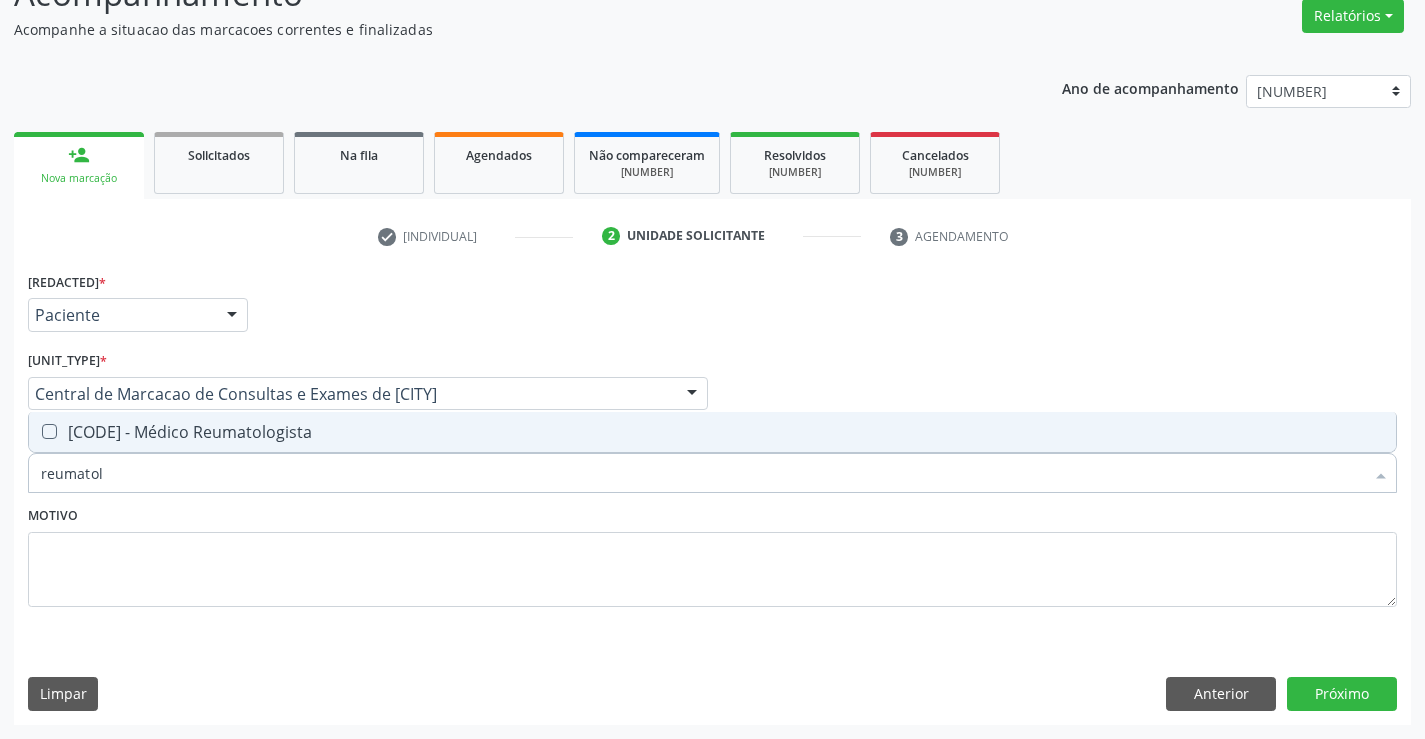 click on "[CODE] - Médico Reumatologista" at bounding box center (712, 432) 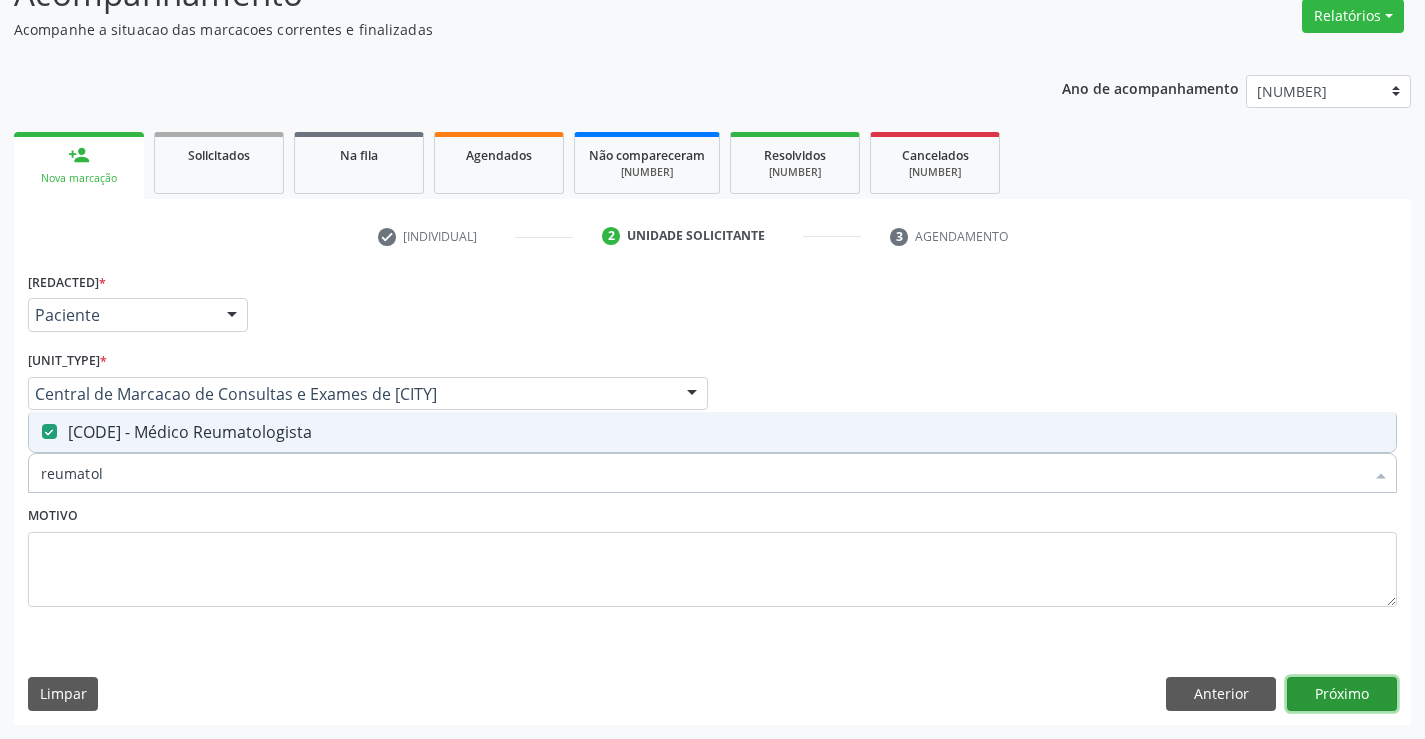 click on "Próximo" at bounding box center (1342, 694) 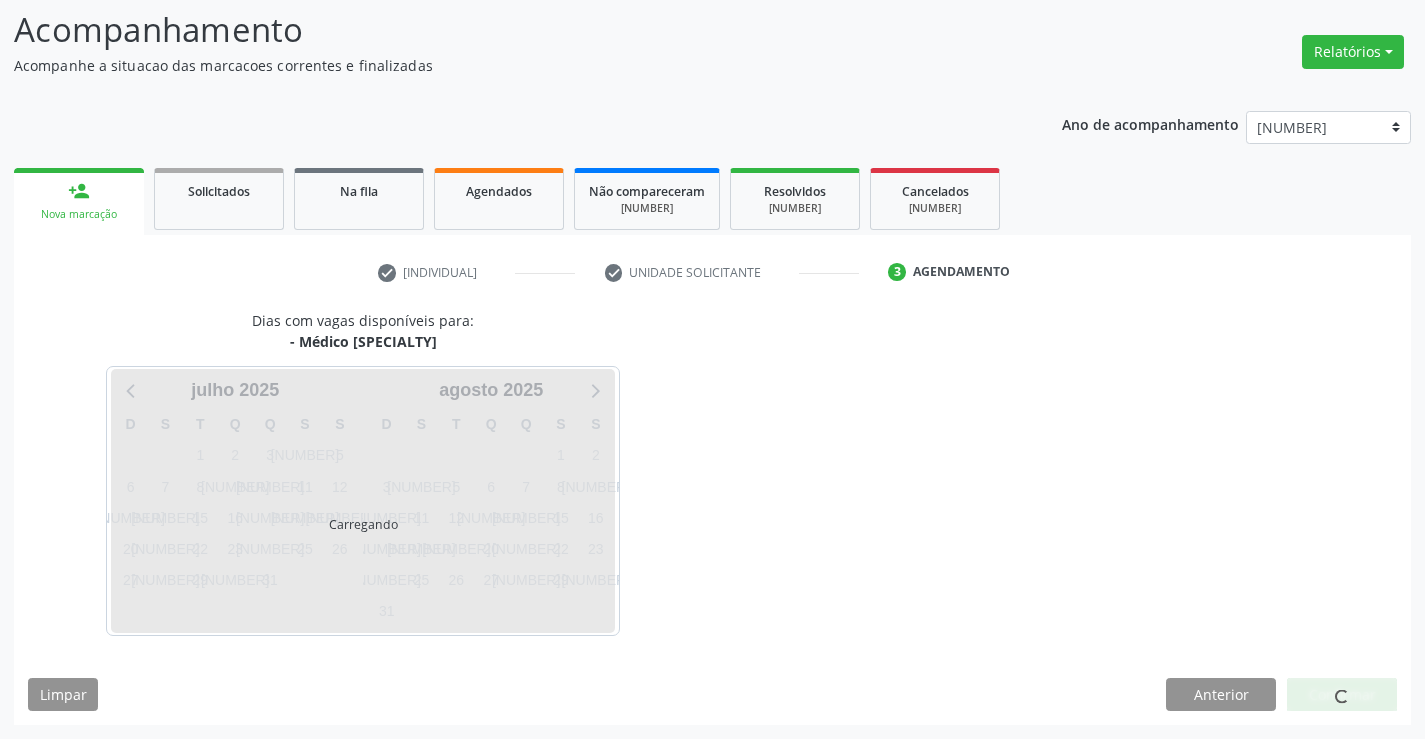 scroll, scrollTop: 131, scrollLeft: 0, axis: vertical 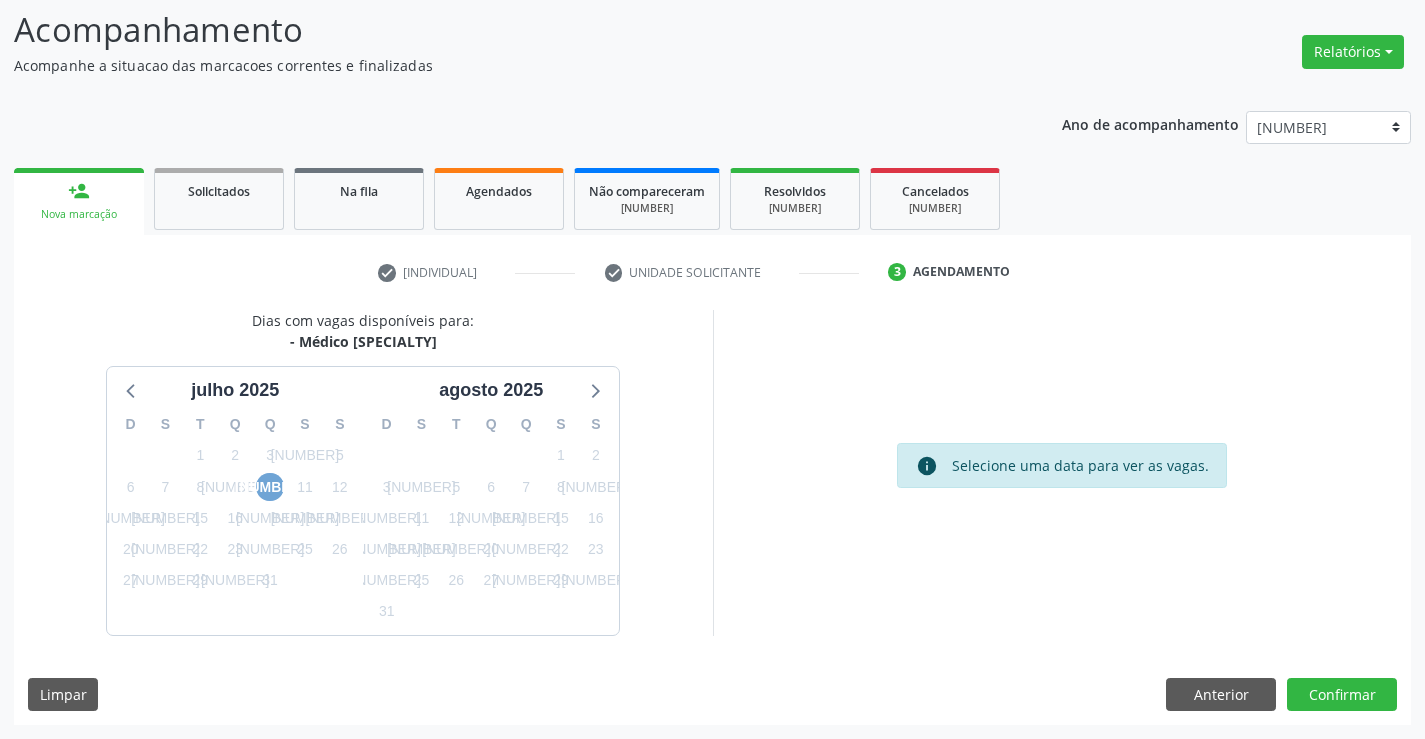 click on "[NUMBER]" at bounding box center [270, 487] 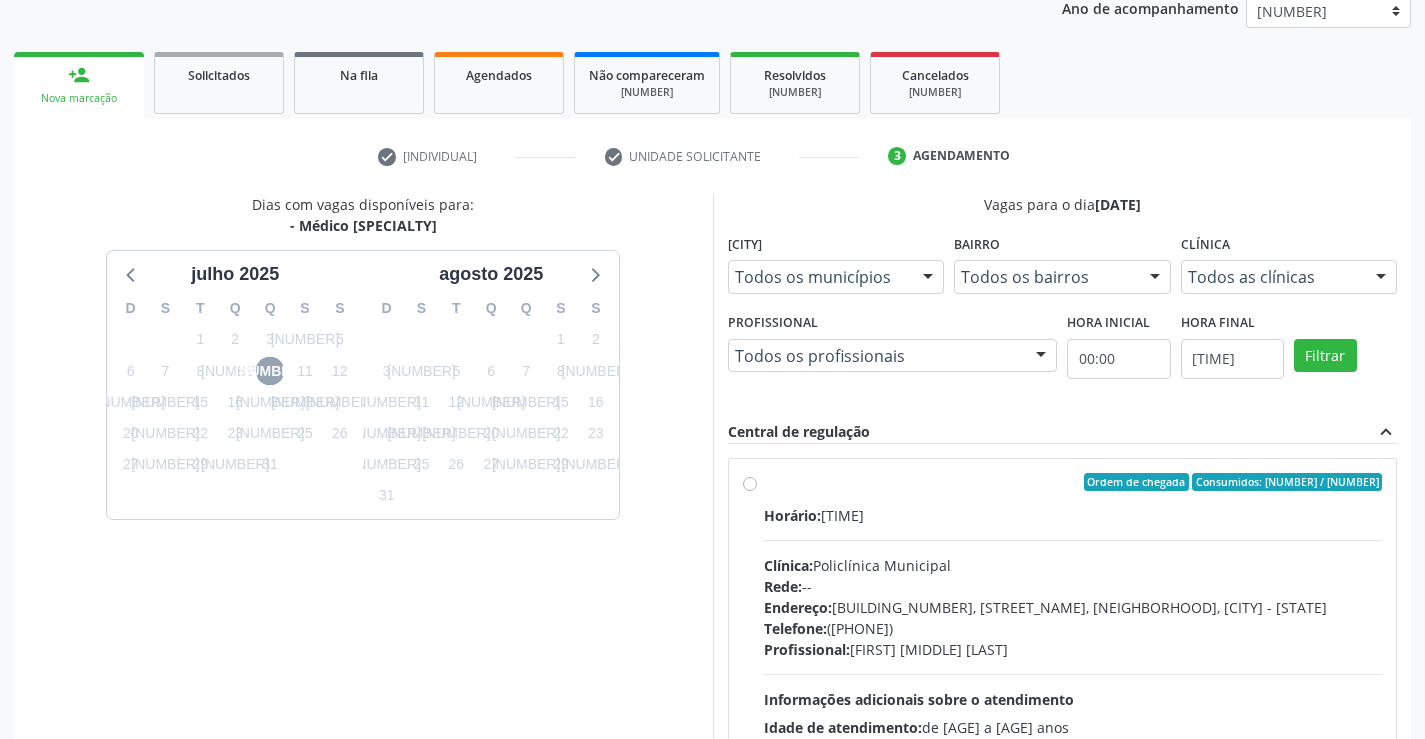 scroll, scrollTop: 420, scrollLeft: 0, axis: vertical 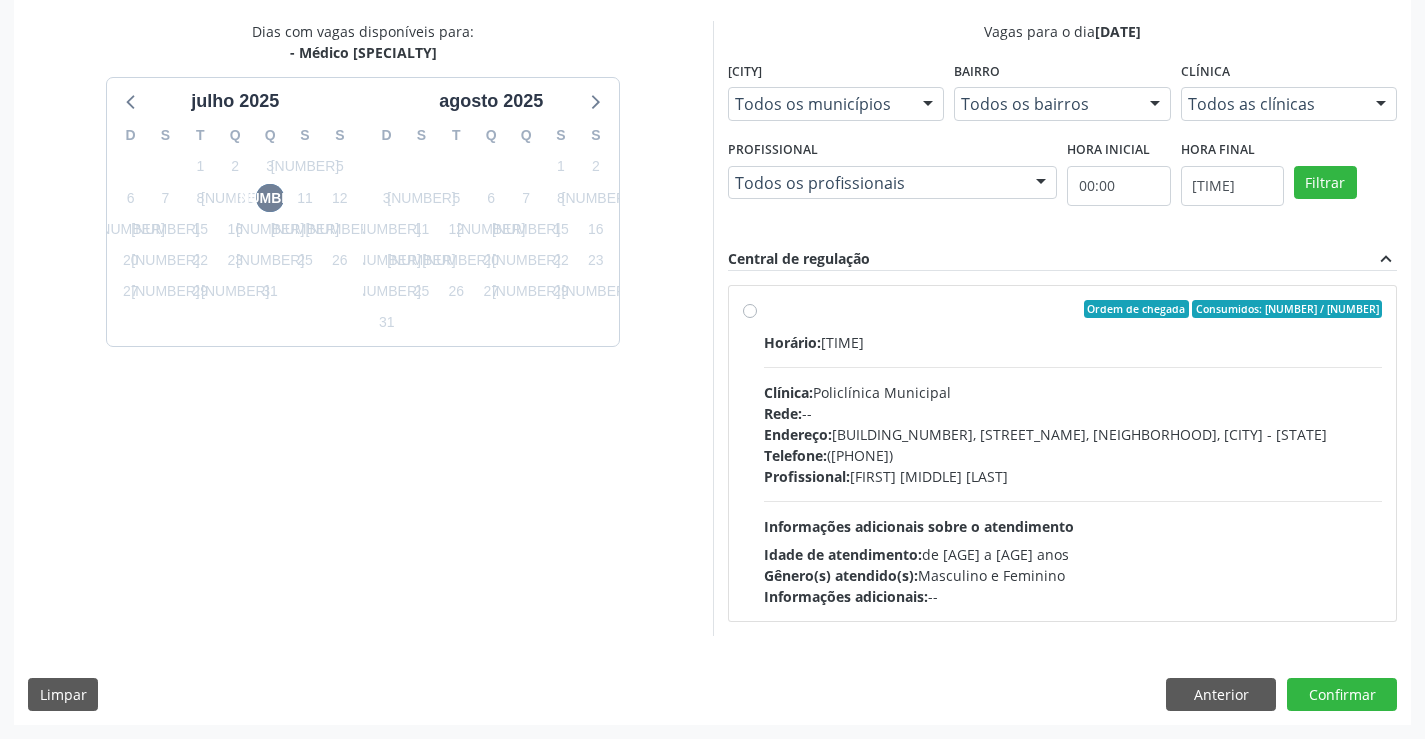 click on "Consumidos: 13 / 30
Horário:   07:30
Clínica:  Policlínica Municipal
Rede:
--
Endereço:   [BUILDING_NUMBER], [STREET_NAME], [NEIGHBORHOOD], [CITY] - [STATE]
Telefone:   ([AREA_CODE]) [PHONE_NUMBER]
Profissional:
[FIRST] [LAST]
Informações adicionais sobre o atendimento
Idade de atendimento:
de 0 a 120 anos
Gênero(s) atendido(s):
Masculino e Feminino
Informações adicionais:
--" at bounding box center [1073, 453] 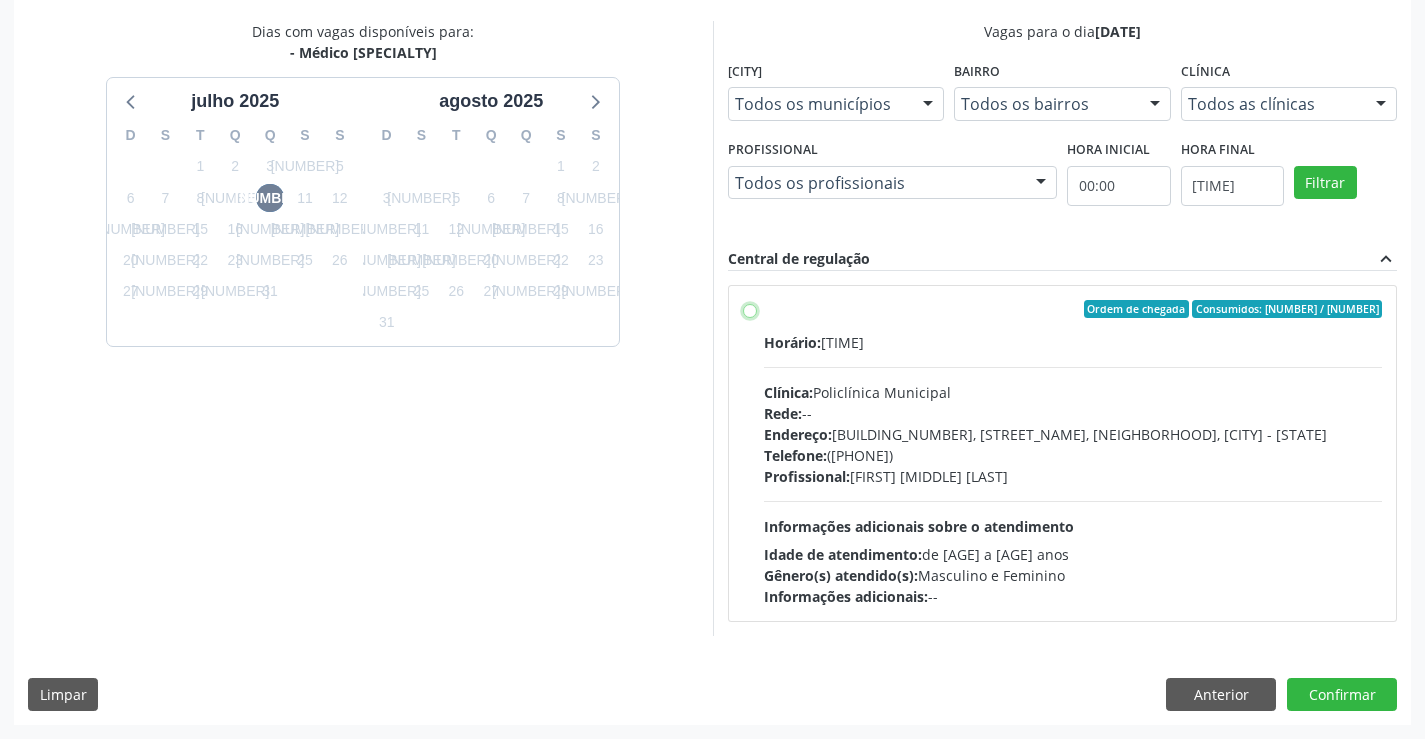 click on "Consumidos: 13 / 30
Horário:   07:30
Clínica:  Policlínica Municipal
Rede:
--
Endereço:   [BUILDING_NUMBER], [STREET_NAME], [NEIGHBORHOOD], [CITY] - [STATE]
Telefone:   ([AREA_CODE]) [PHONE_NUMBER]
Profissional:
[FIRST] [LAST]
Informações adicionais sobre o atendimento
Idade de atendimento:
de 0 a 120 anos
Gênero(s) atendido(s):
Masculino e Feminino
Informações adicionais:
--" at bounding box center [750, 309] 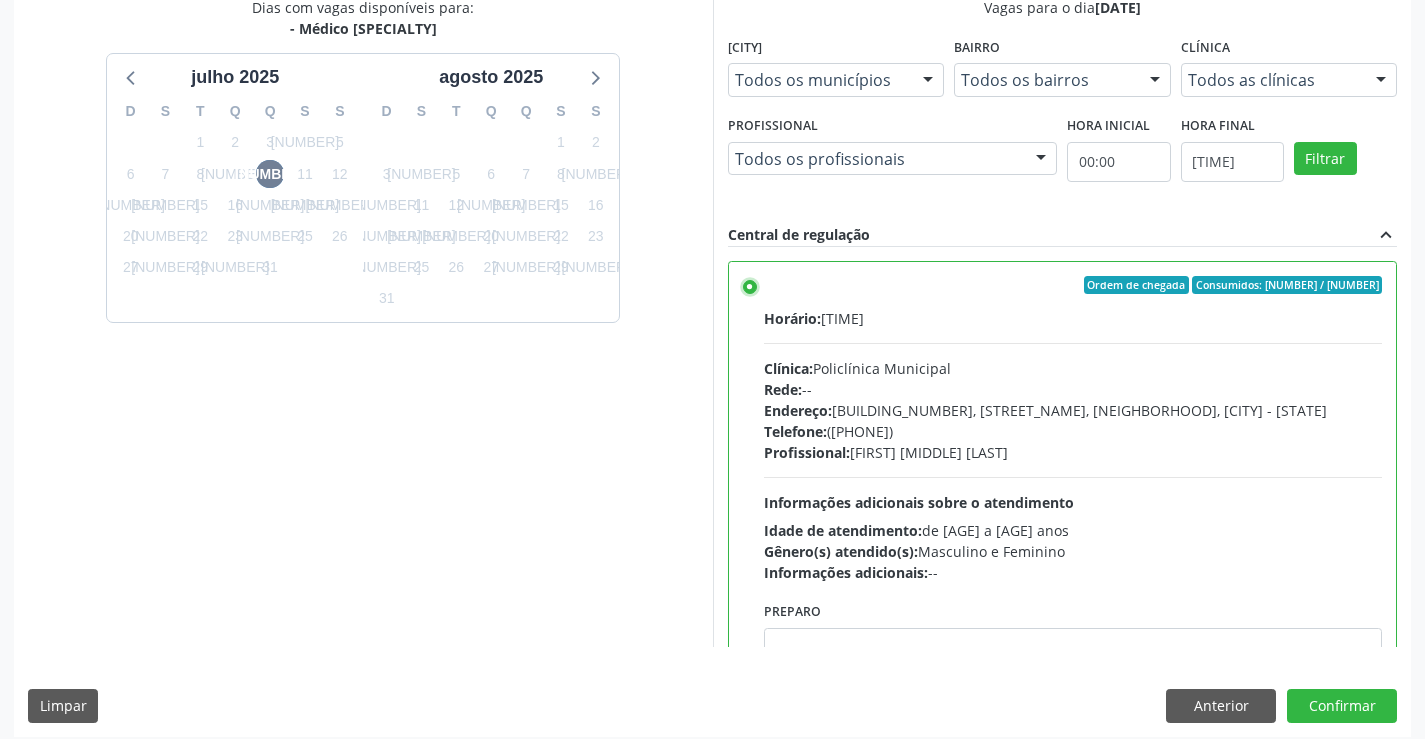 scroll, scrollTop: 456, scrollLeft: 0, axis: vertical 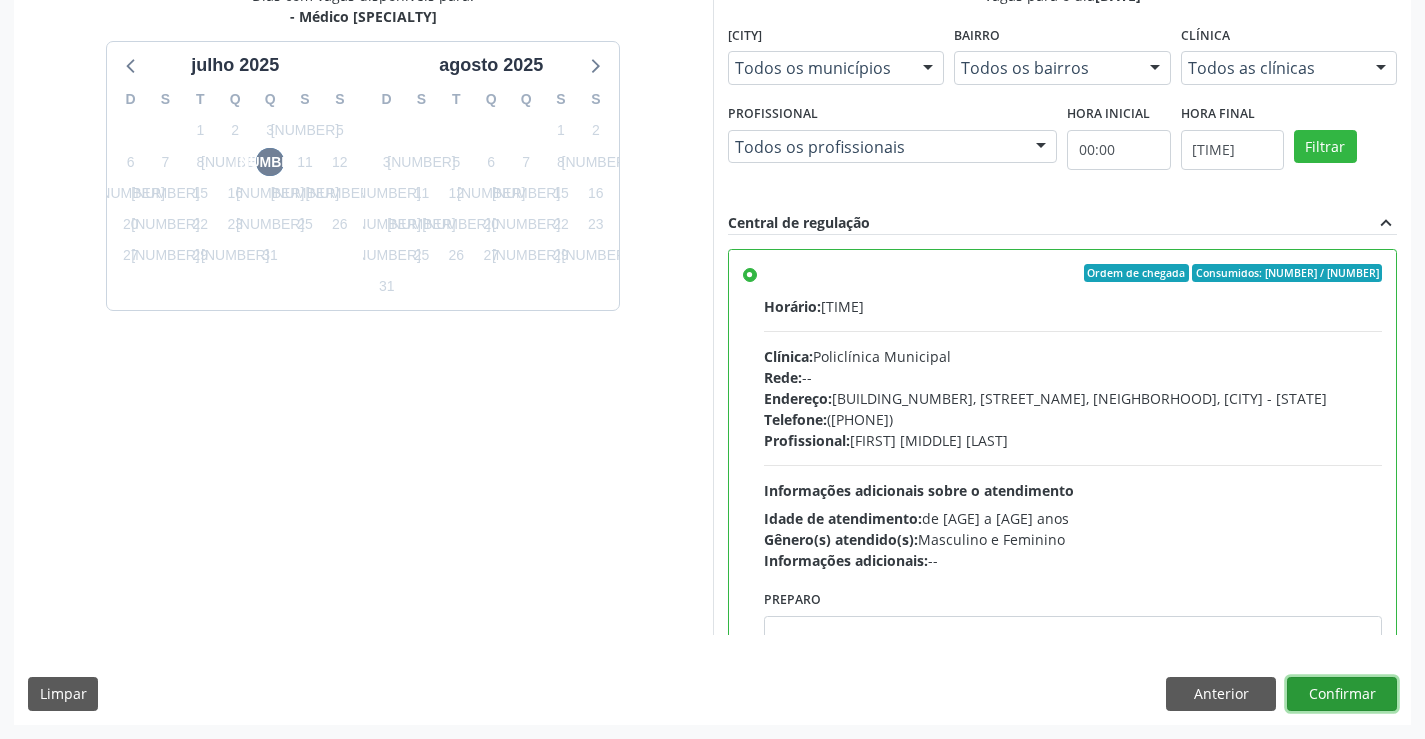 click on "Confirmar" at bounding box center (1342, 694) 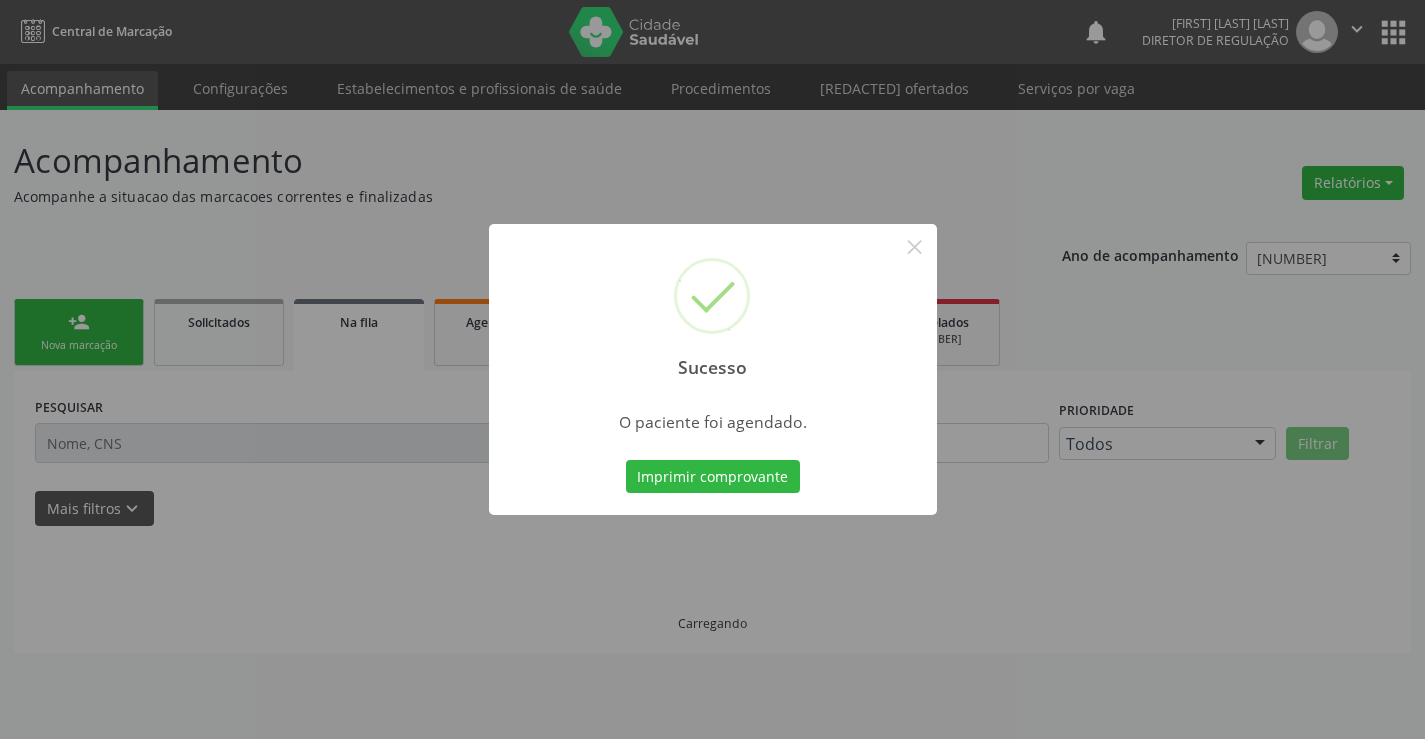 scroll, scrollTop: 0, scrollLeft: 0, axis: both 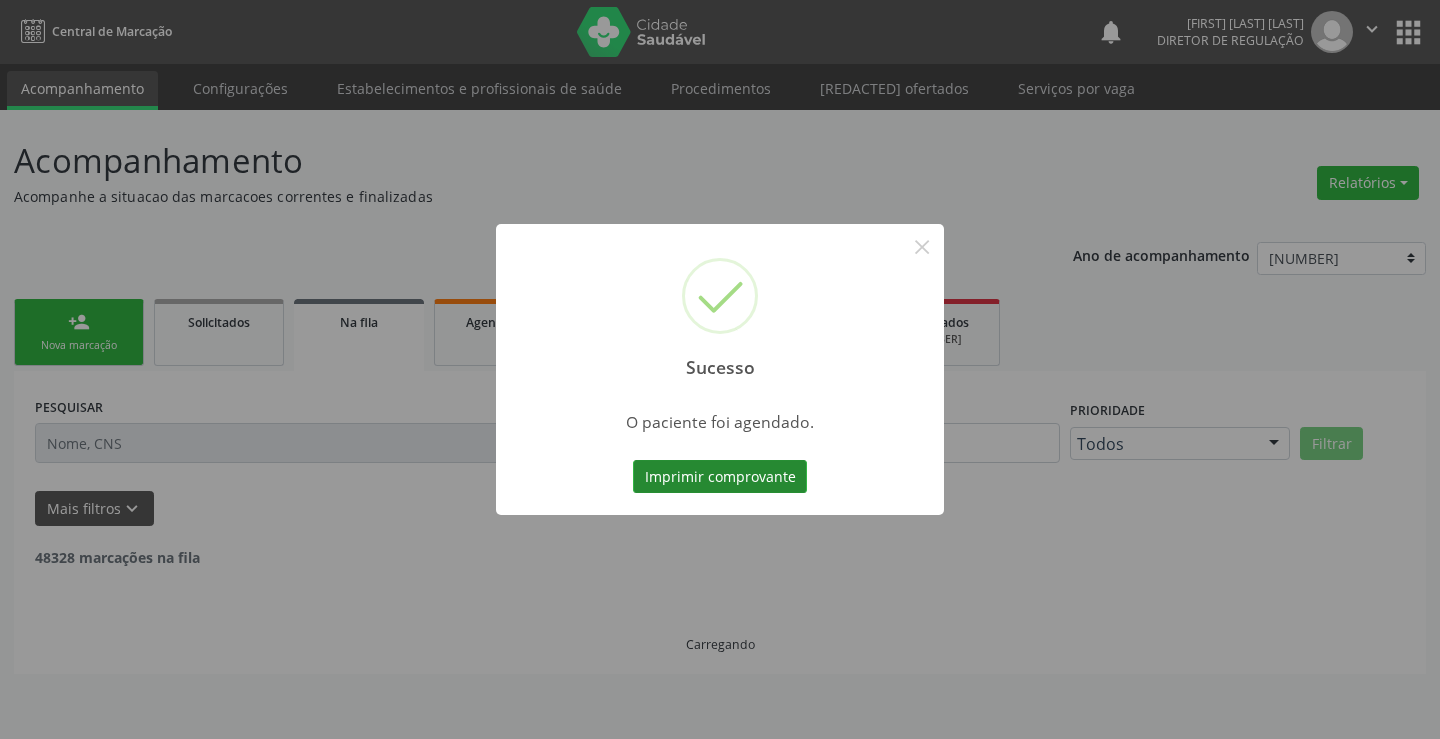 click on "Imprimir comprovante" at bounding box center (720, 477) 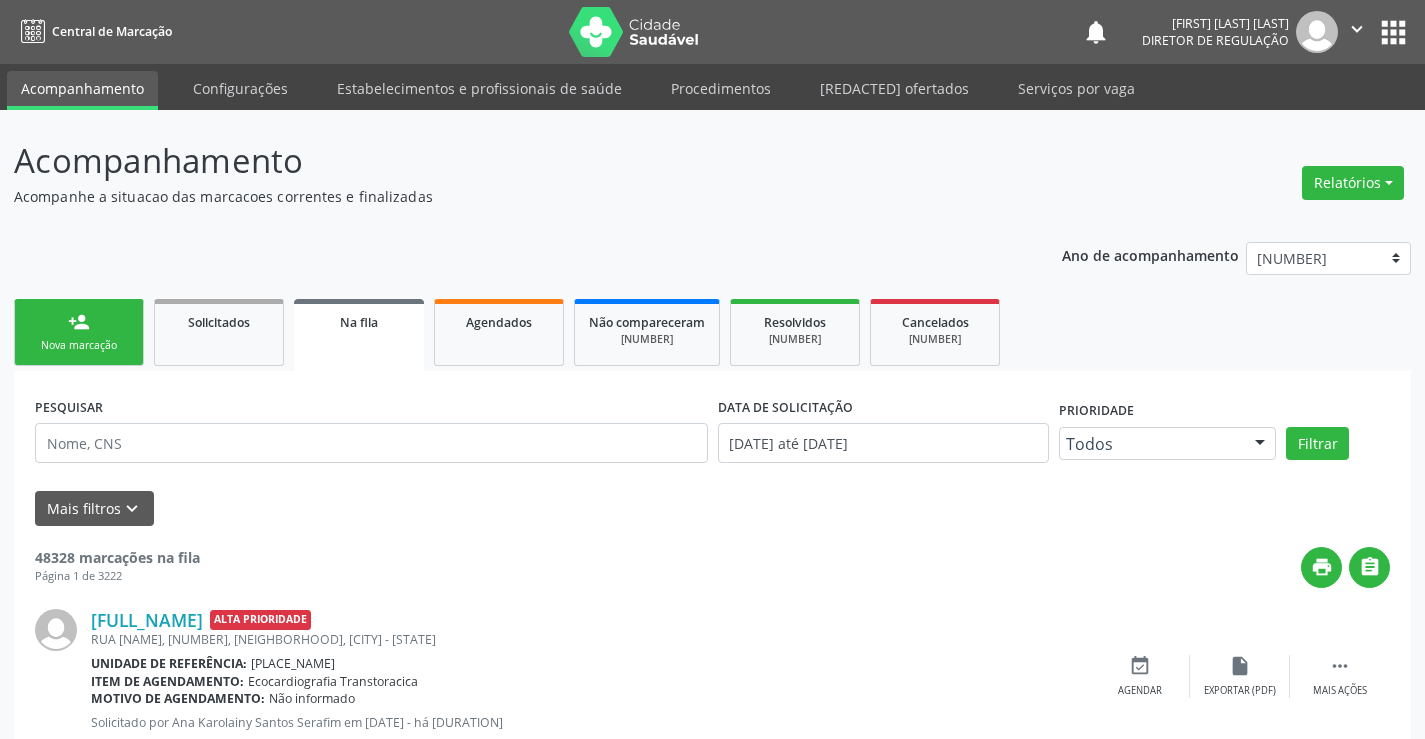 click on "person_add" at bounding box center [79, 322] 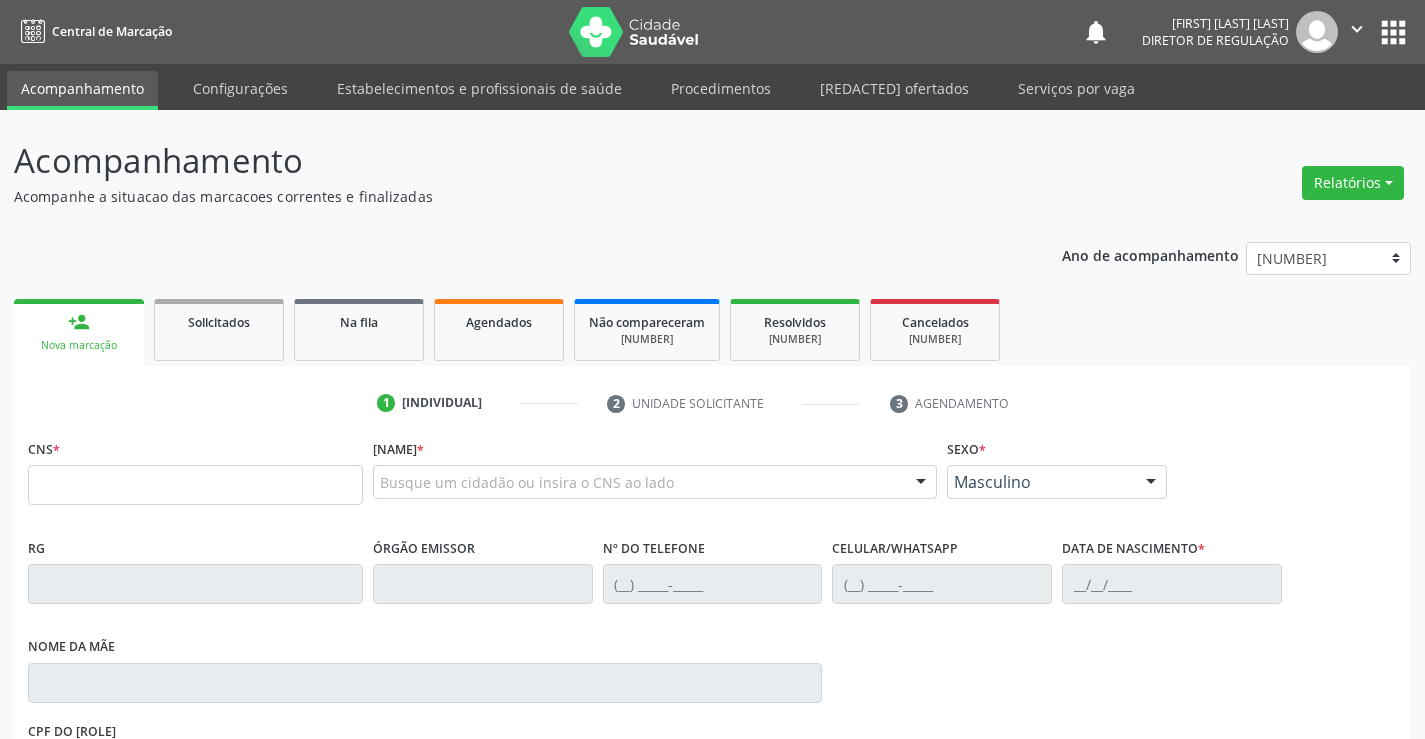 click on "CNS
*" at bounding box center (195, 469) 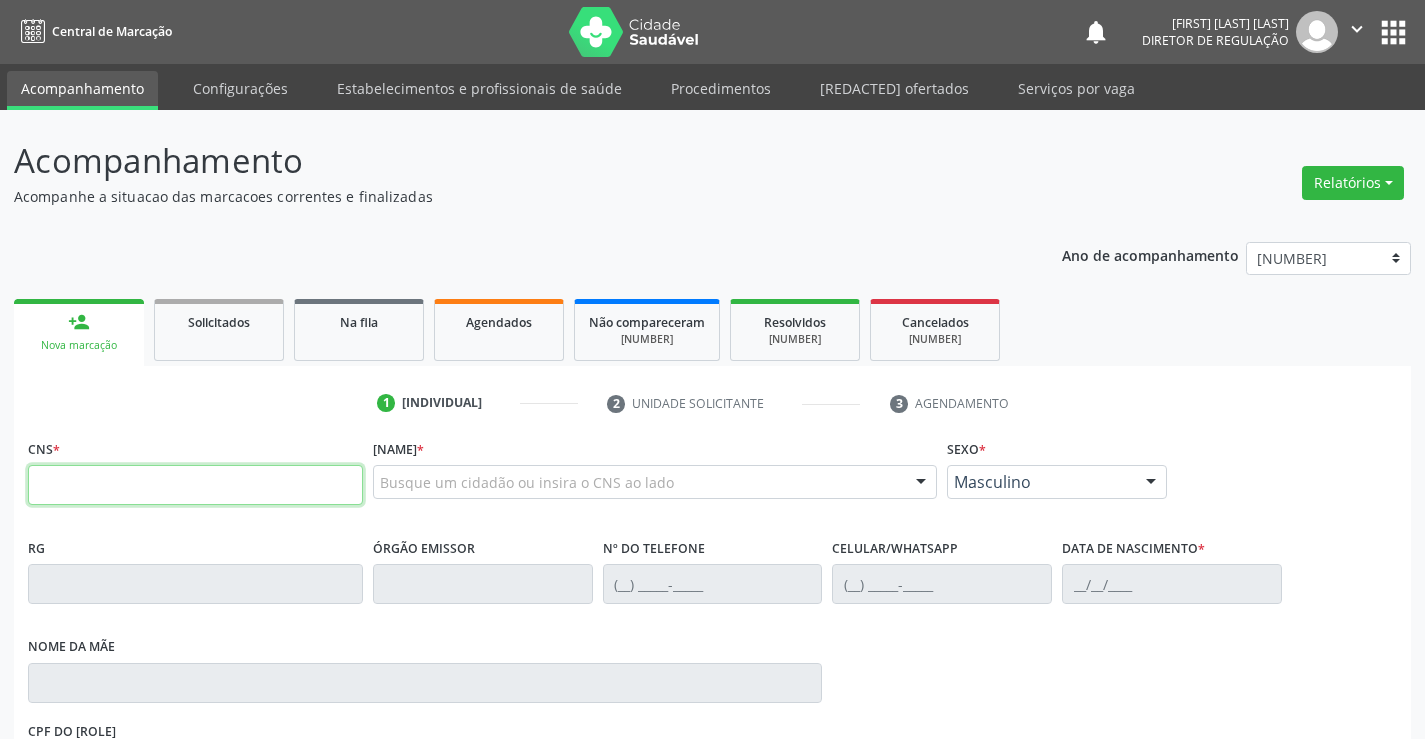click on "CNS
*
Nome
*
Busque um cidadão ou insira o CNS ao lado
Nenhum resultado encontrado para: "   "
Digite o nome ou CNS para buscar um indivíduo
Sexo
*
Masculino         Masculino   Feminino
Nenhum resultado encontrado para: "   "
Não há nenhuma opção para ser exibida.
RG
Órgão emissor
Nº do Telefone
Celular/WhatsApp
Data de nascimento
*
Nome da mãe
CPF do responsável
Cidade - UF
*
Informe uma opção
Campo Formoso - [STATE]
Nenhum resultado encontrado para: "   "
Nenhuma opção encontrada
Bairro
*
Informe uma opção
"" at bounding box center [712, 700] 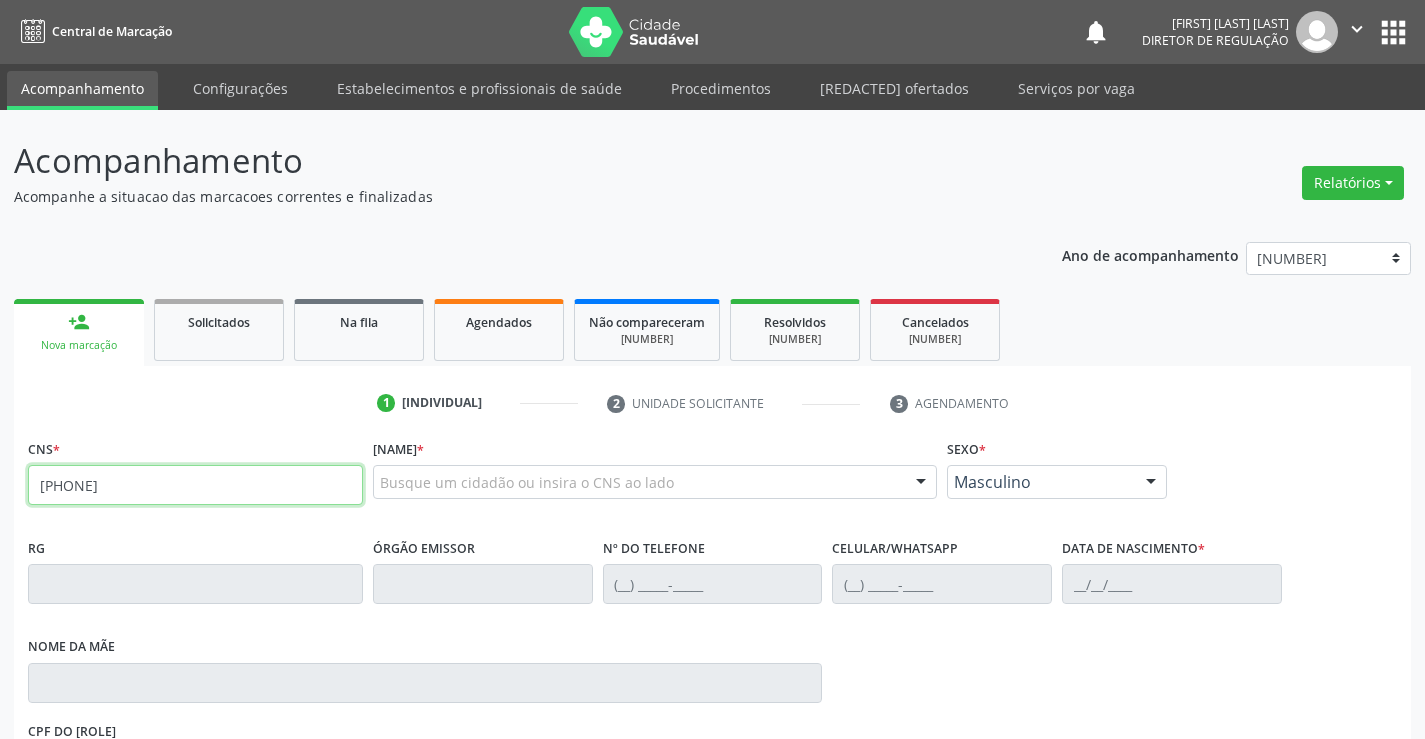 type on "[PHONE]" 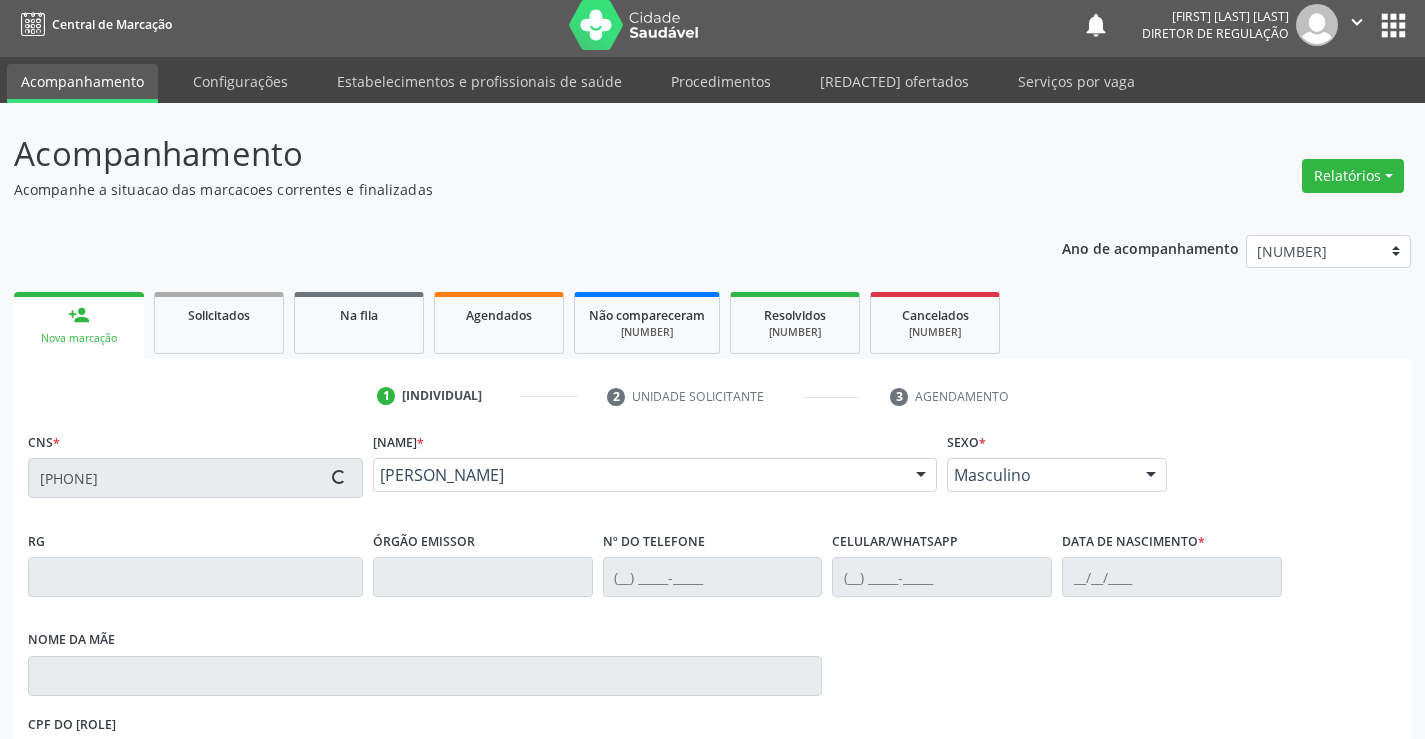 scroll, scrollTop: 300, scrollLeft: 0, axis: vertical 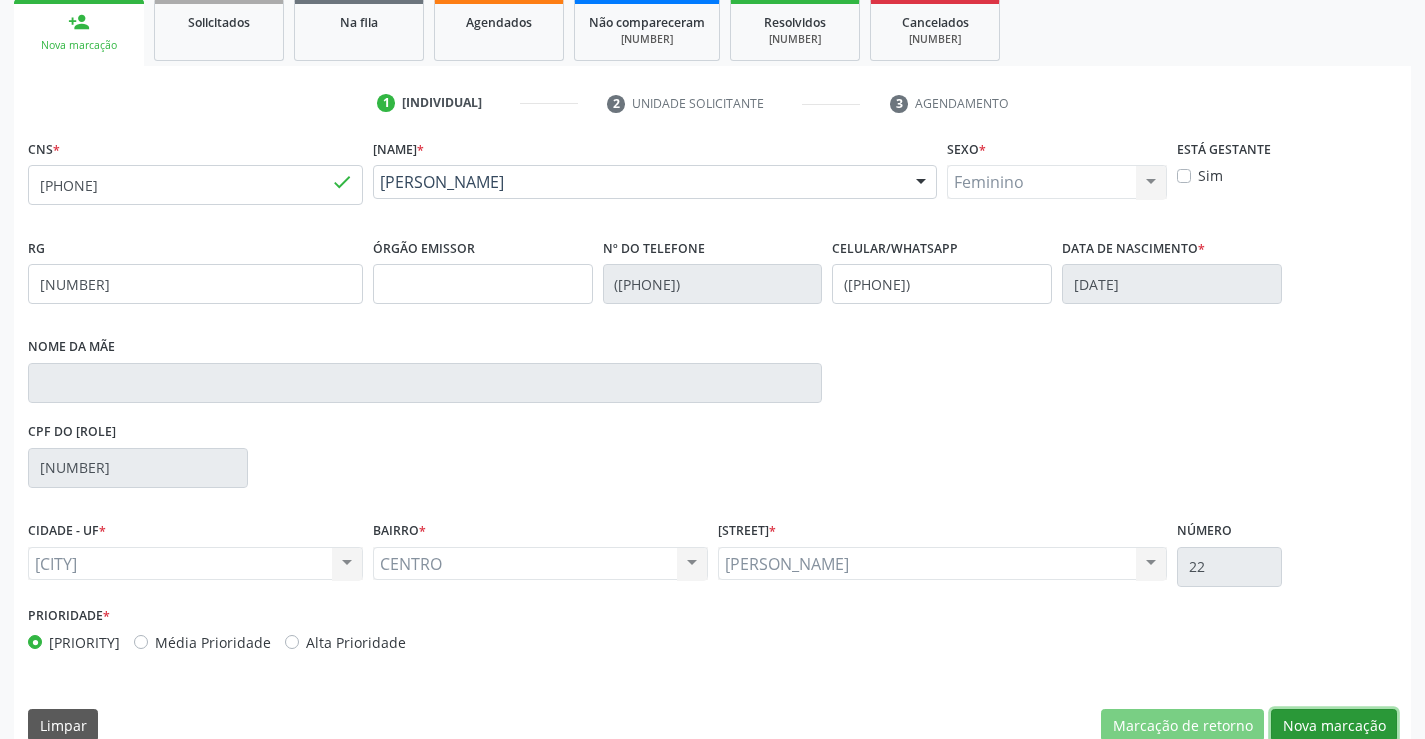 click on "Nova marcação" at bounding box center (1182, 726) 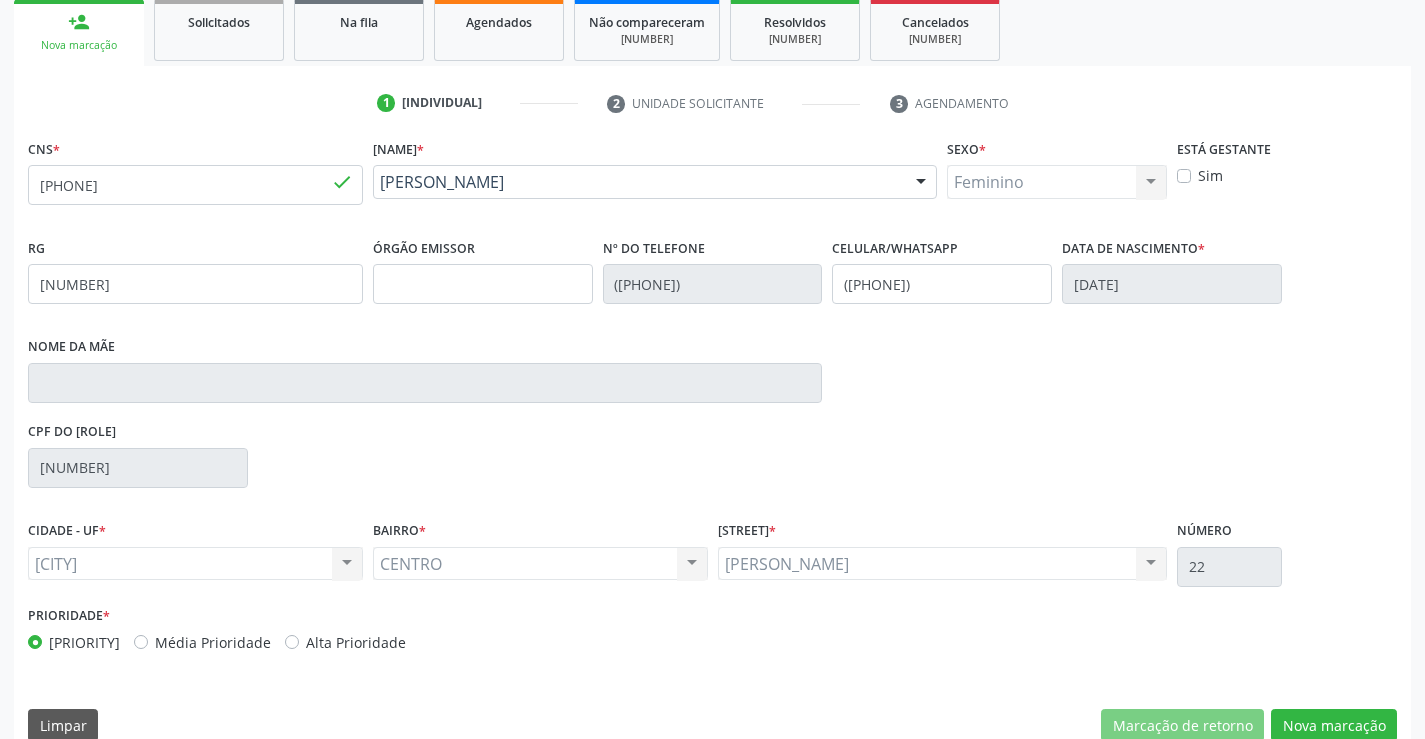 scroll, scrollTop: 167, scrollLeft: 0, axis: vertical 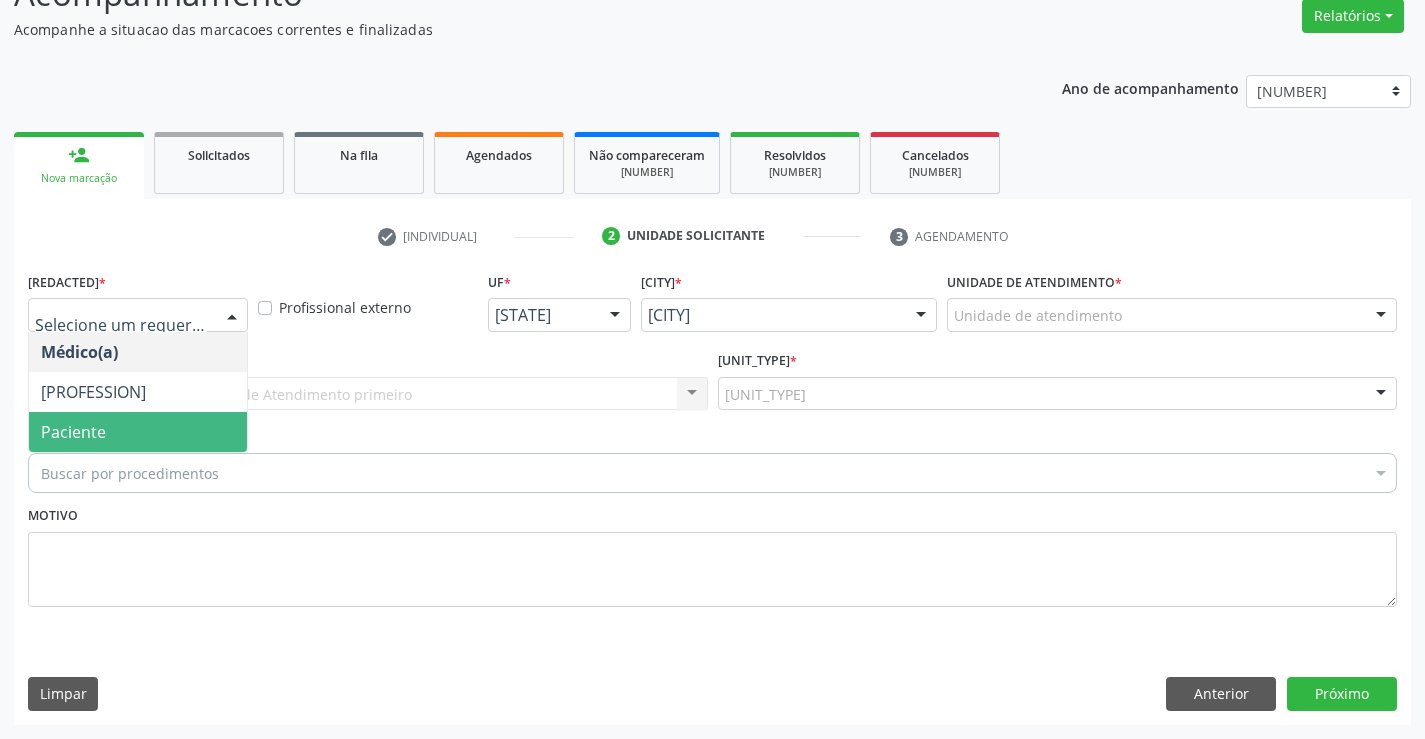 click on "Paciente" at bounding box center (138, 432) 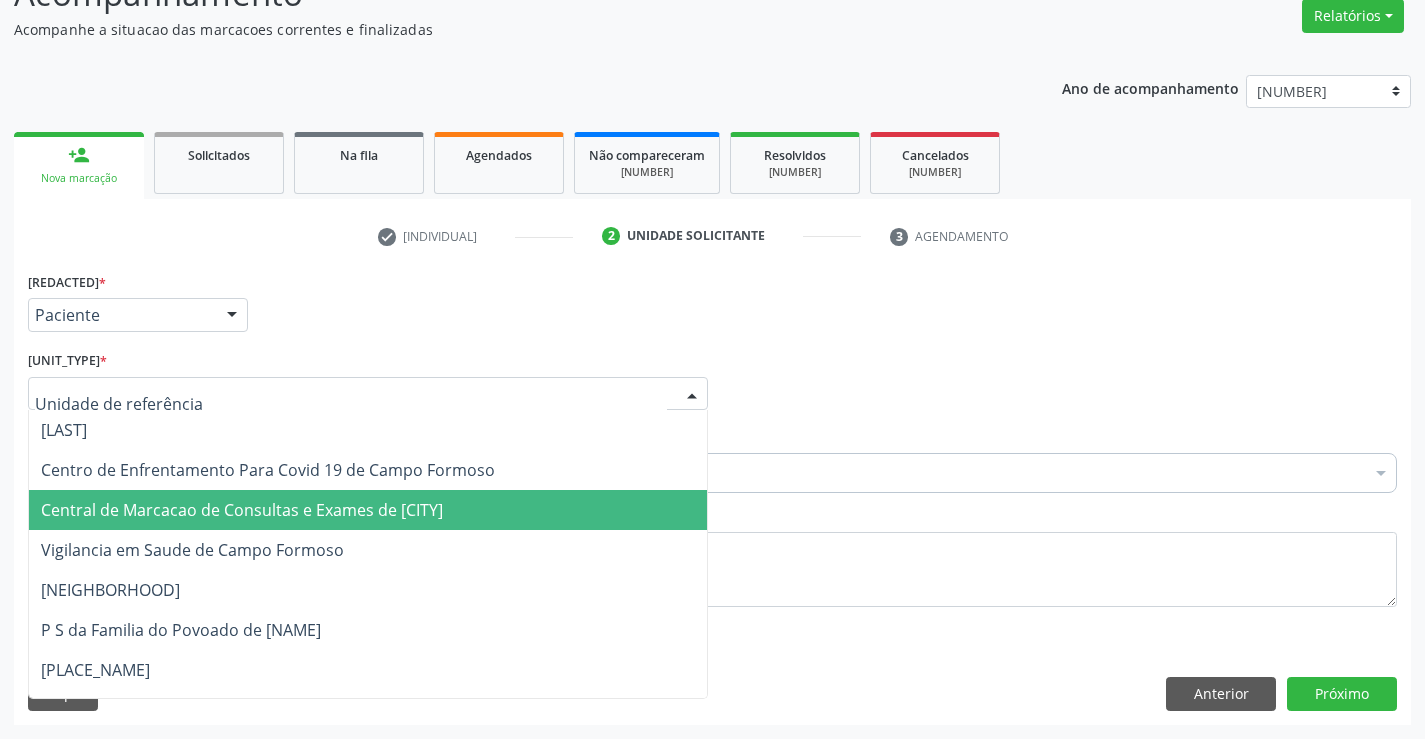 click on "Central de Marcacao de Consultas e Exames de [CITY]" at bounding box center (242, 510) 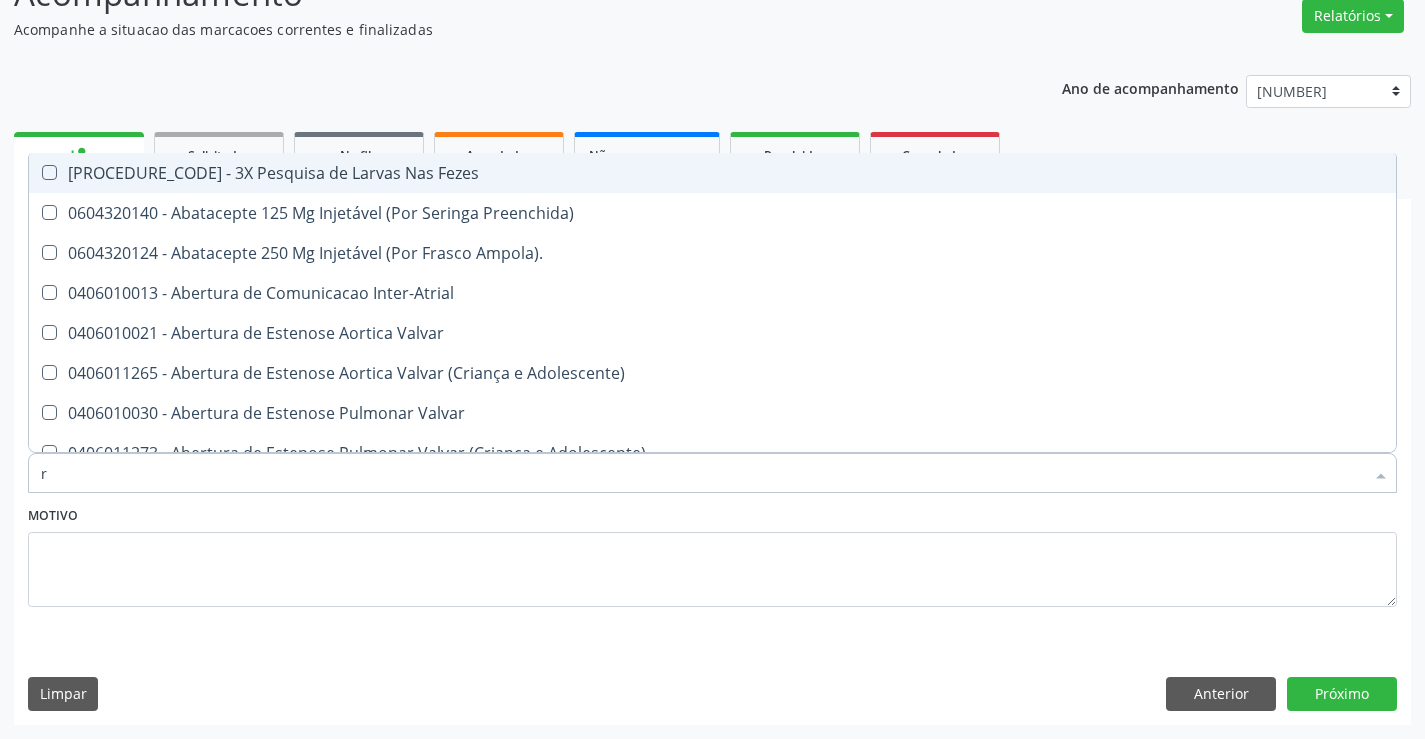 type on "re" 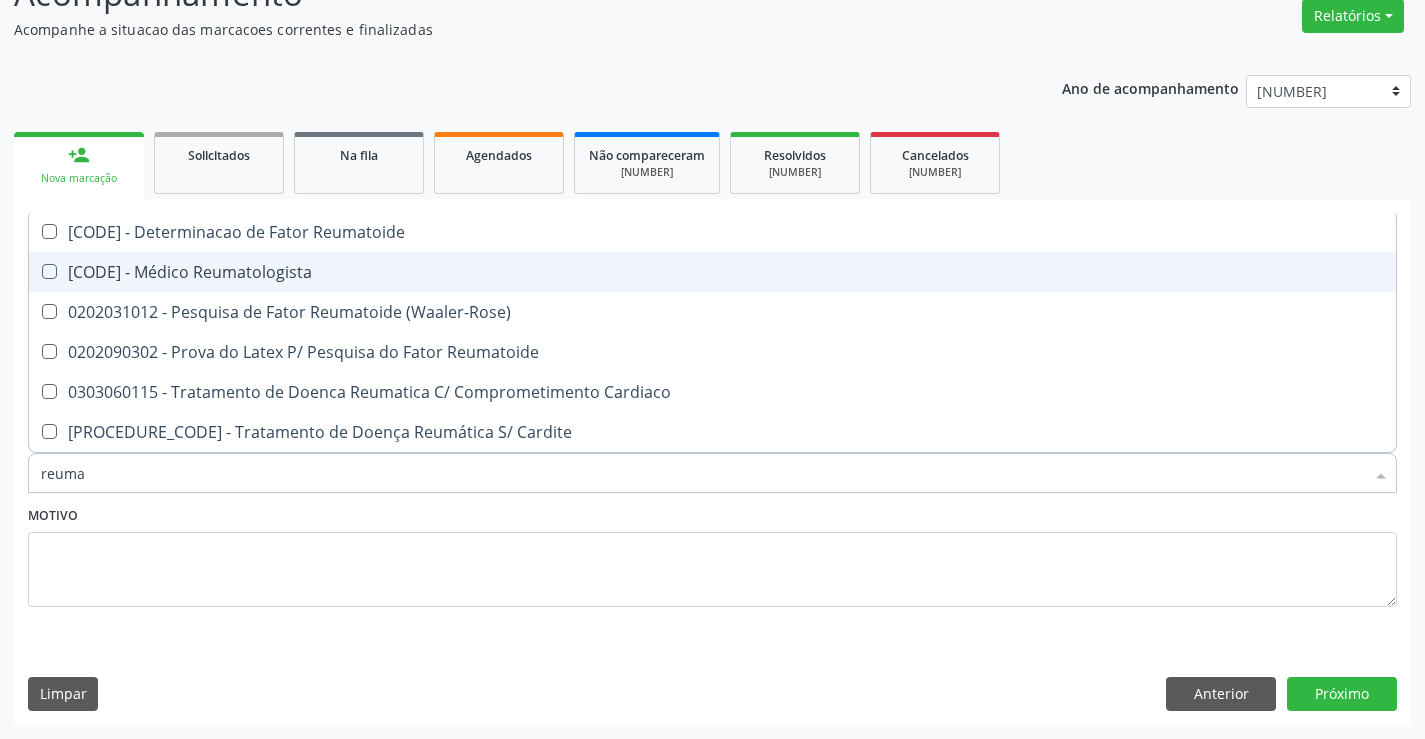 click on "[CODE] - Médico Reumatologista" at bounding box center (712, 272) 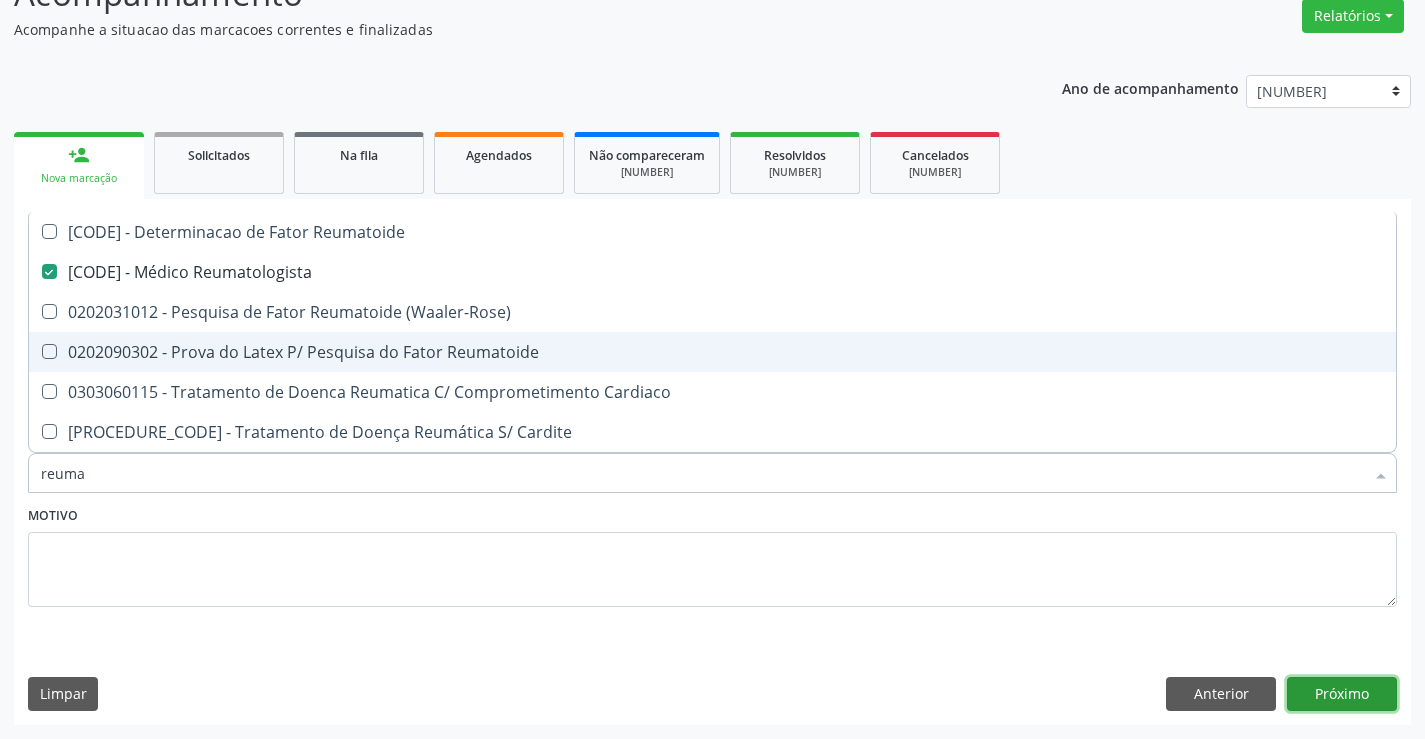 click on "Próximo" at bounding box center [1342, 694] 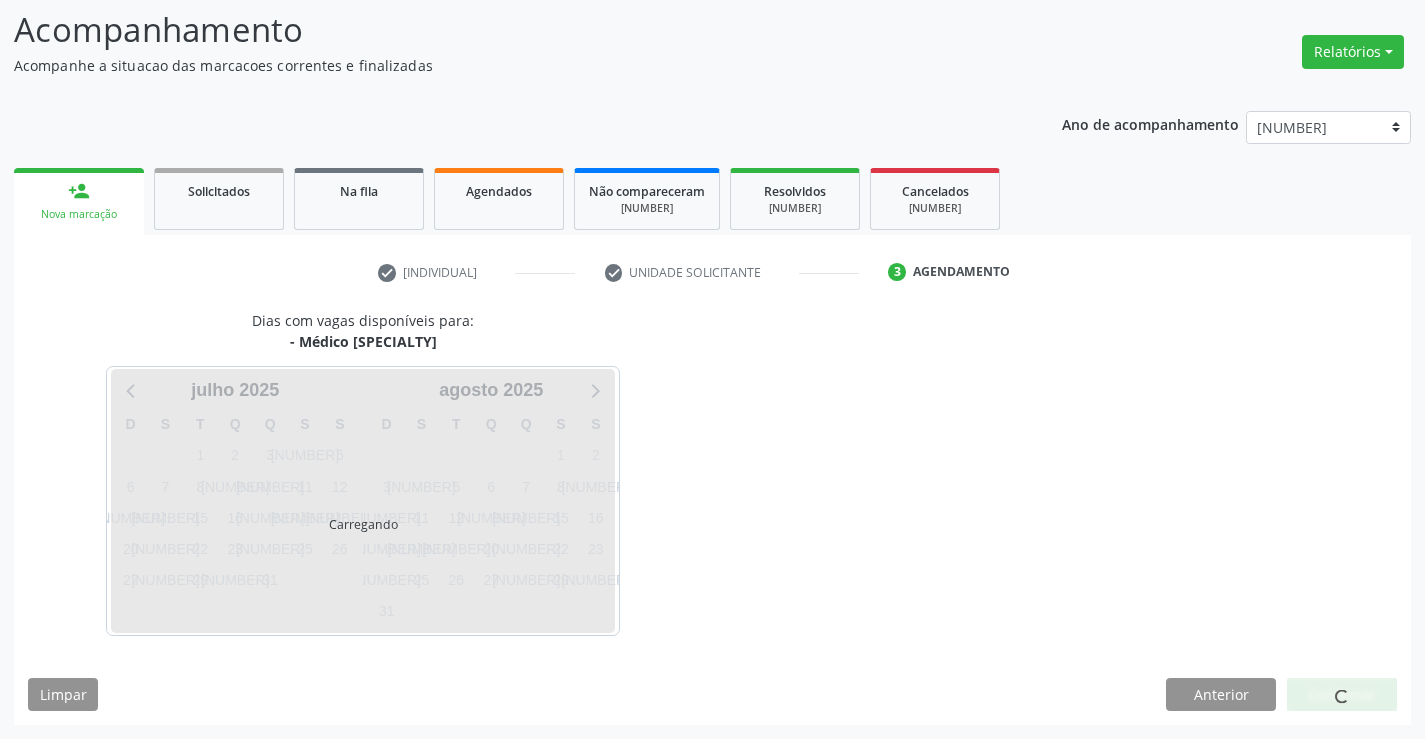 scroll, scrollTop: 131, scrollLeft: 0, axis: vertical 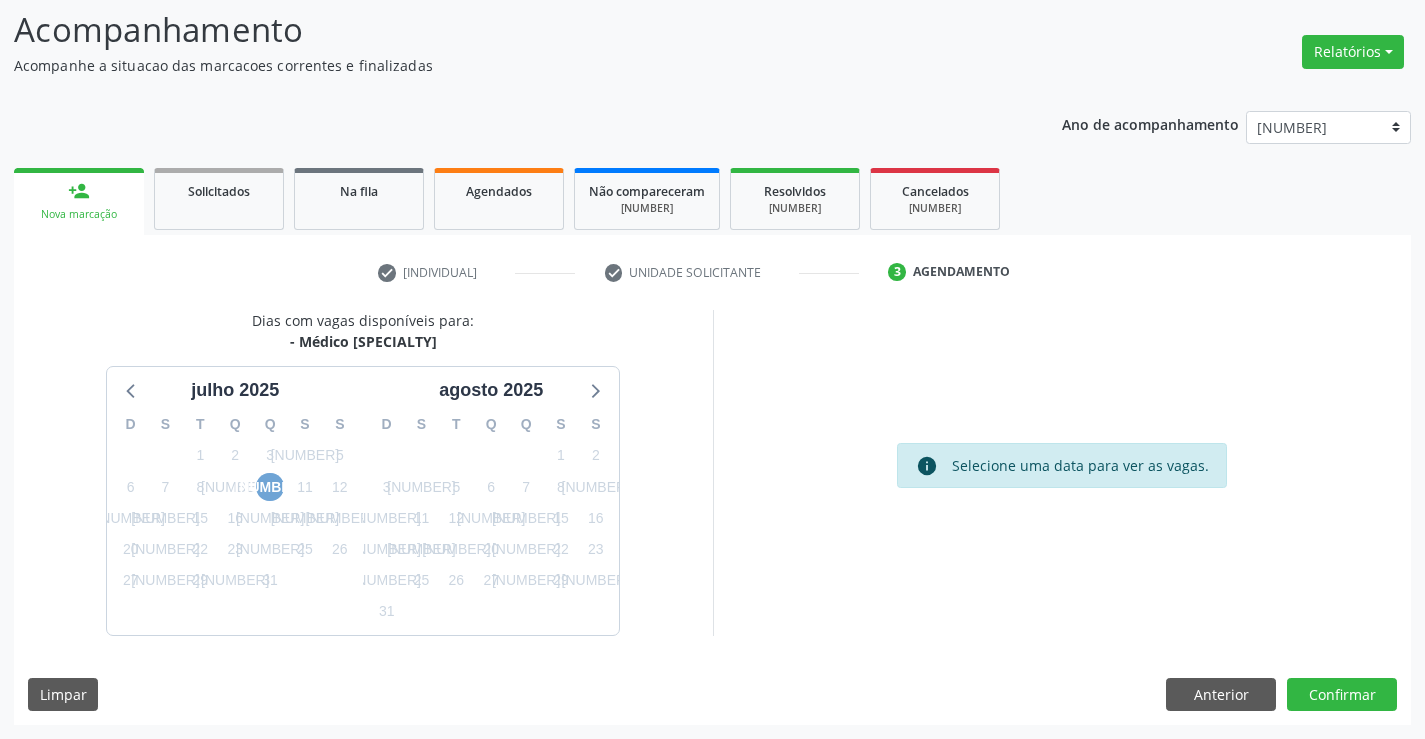 click on "[NUMBER]" at bounding box center (270, 487) 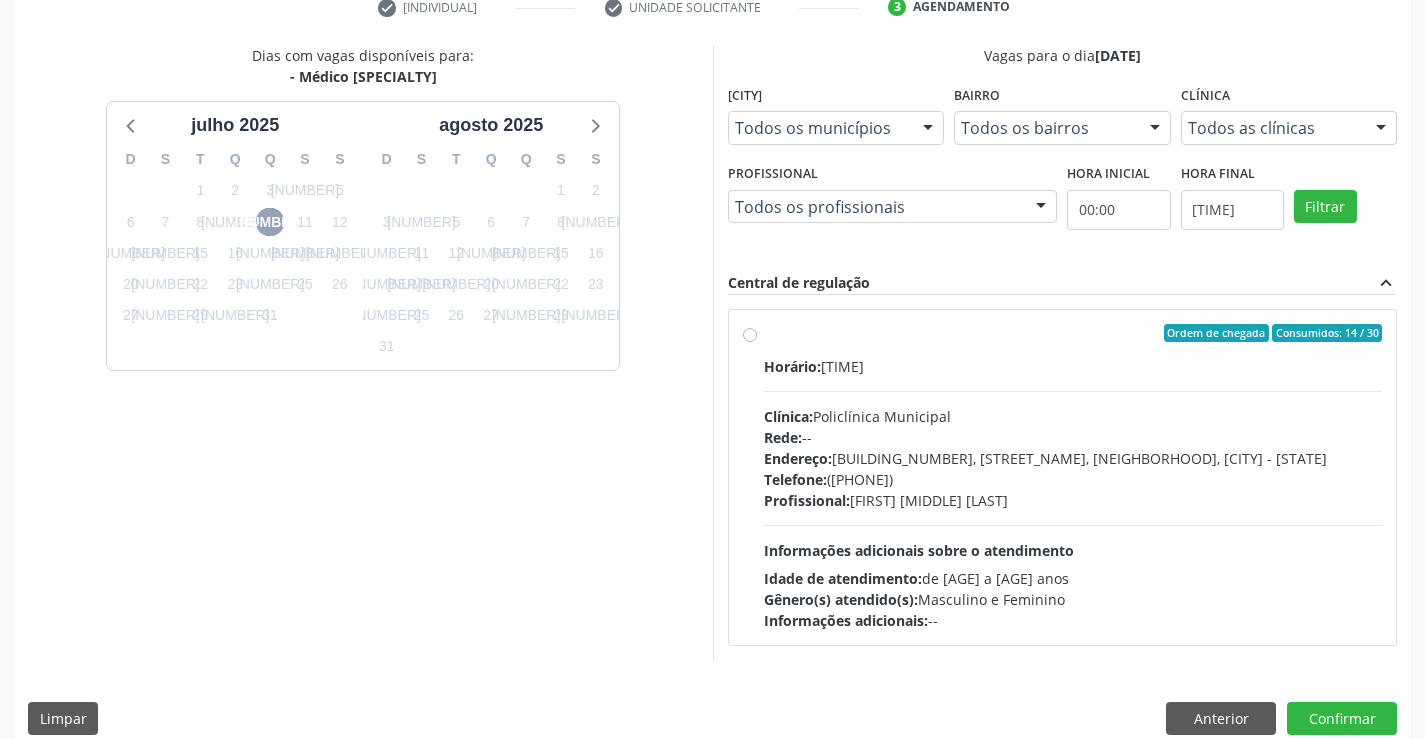 scroll, scrollTop: 420, scrollLeft: 0, axis: vertical 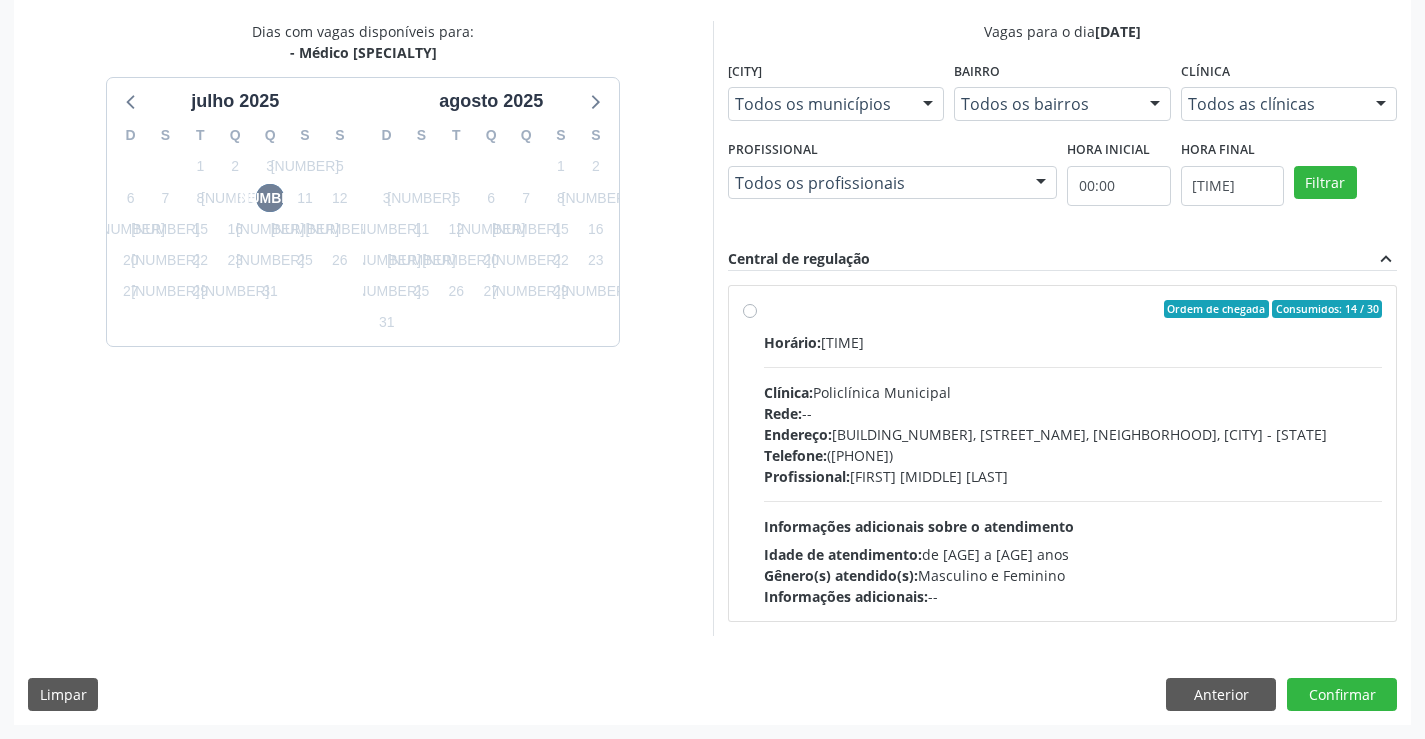 click on "Ordem de chegada
Consumidos: 14 / 30
Horário:   07:30
Clínica:  Policlínica Municipal
Rede:
--
Endereço:   Predio, nº 386, Centro, Campo Formoso - [STATE]
Telefone:   (74) [PHONE]
Profissional:
[FIRST] [LAST] [LAST]
Informações adicionais sobre o atendimento
Idade de atendimento:
de 0 a 120 anos
Gênero(s) atendido(s):
Masculino e Feminino
Informações adicionais:
--" at bounding box center [1073, 453] 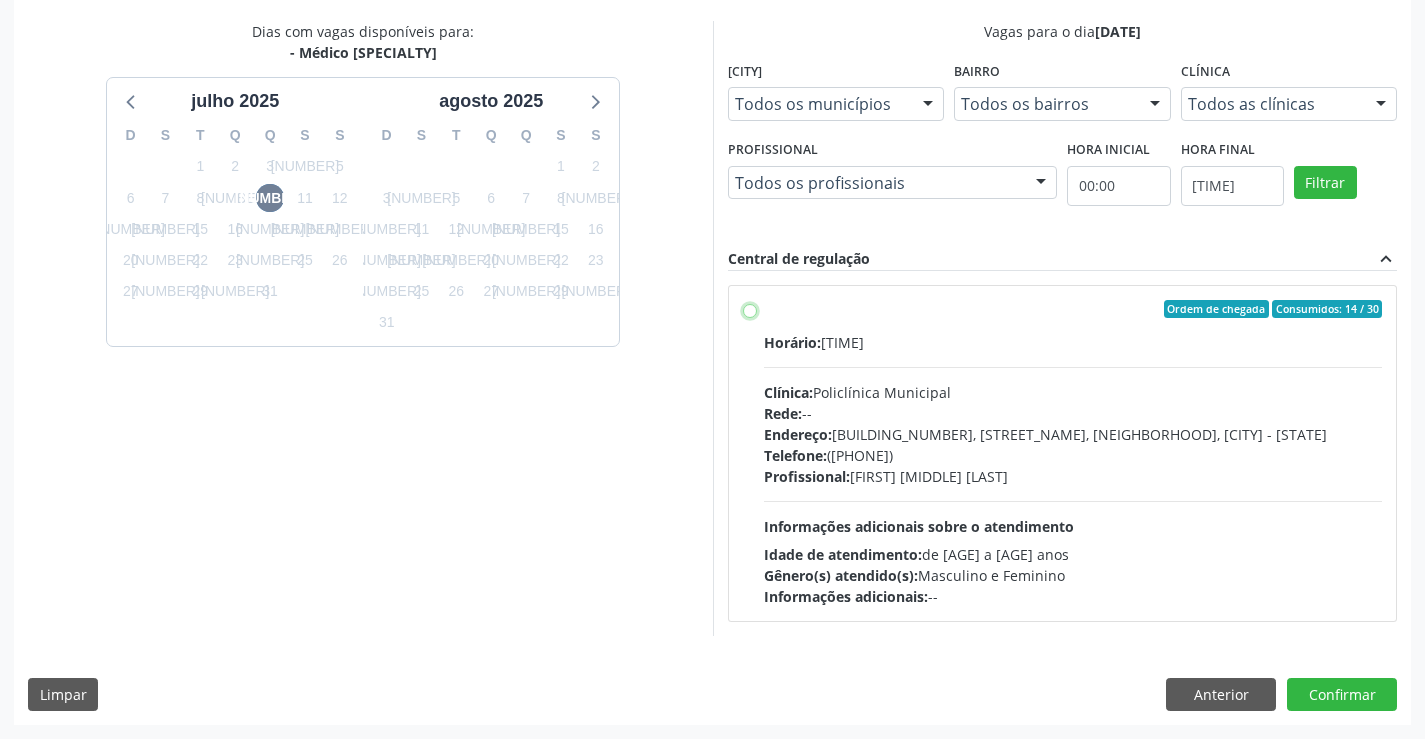 click on "Ordem de chegada
Consumidos: 14 / 30
Horário:   07:30
Clínica:  Policlínica Municipal
Rede:
--
Endereço:   Predio, nº 386, Centro, Campo Formoso - [STATE]
Telefone:   (74) [PHONE]
Profissional:
[FIRST] [LAST] [LAST]
Informações adicionais sobre o atendimento
Idade de atendimento:
de 0 a 120 anos
Gênero(s) atendido(s):
Masculino e Feminino
Informações adicionais:
--" at bounding box center (750, 309) 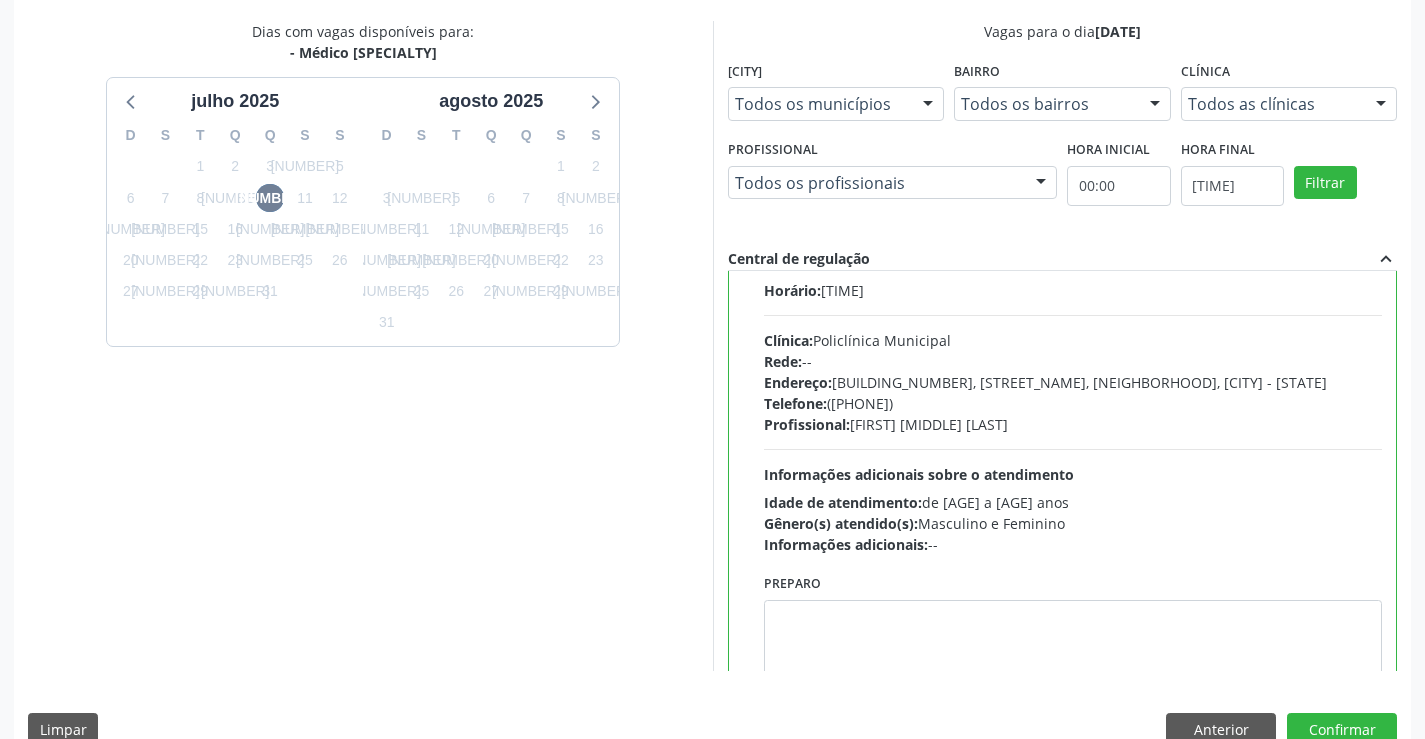 scroll, scrollTop: 99, scrollLeft: 0, axis: vertical 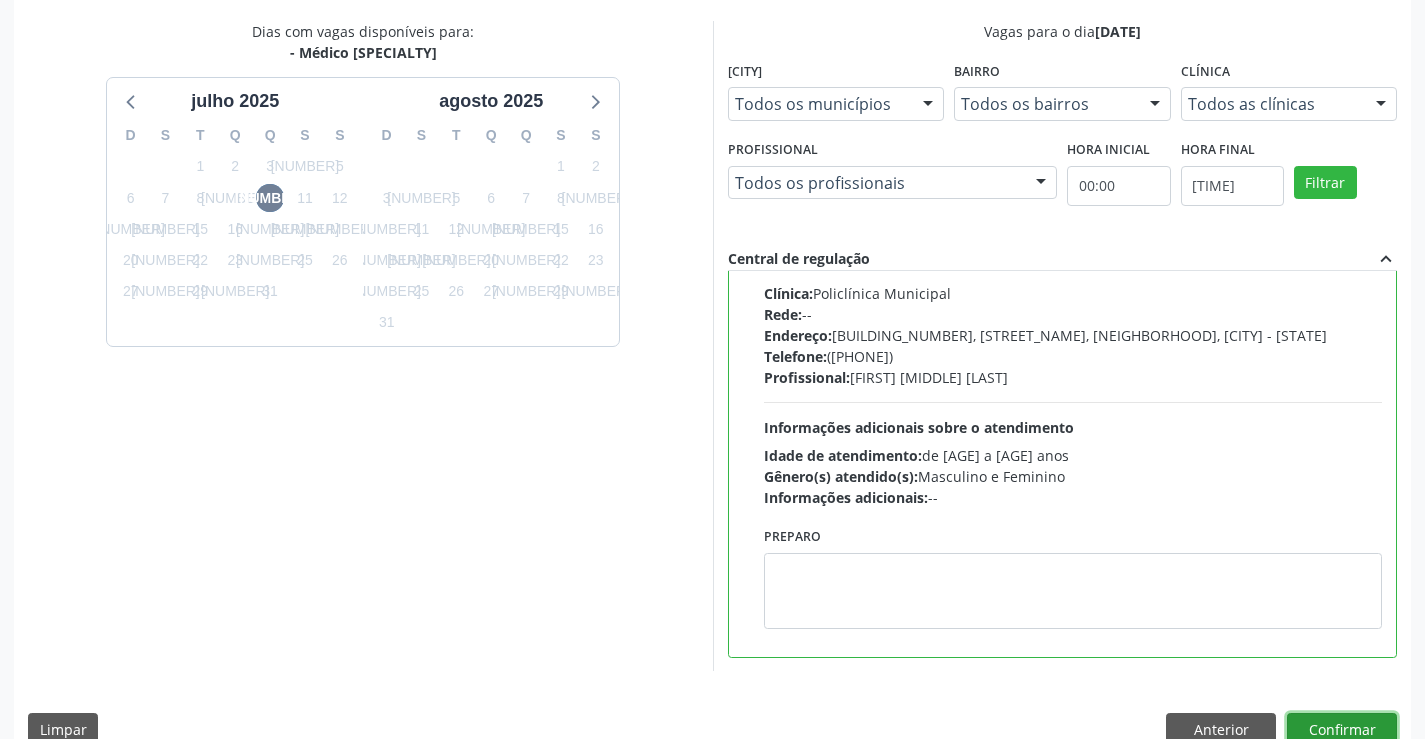 click on "Confirmar" at bounding box center (1342, 730) 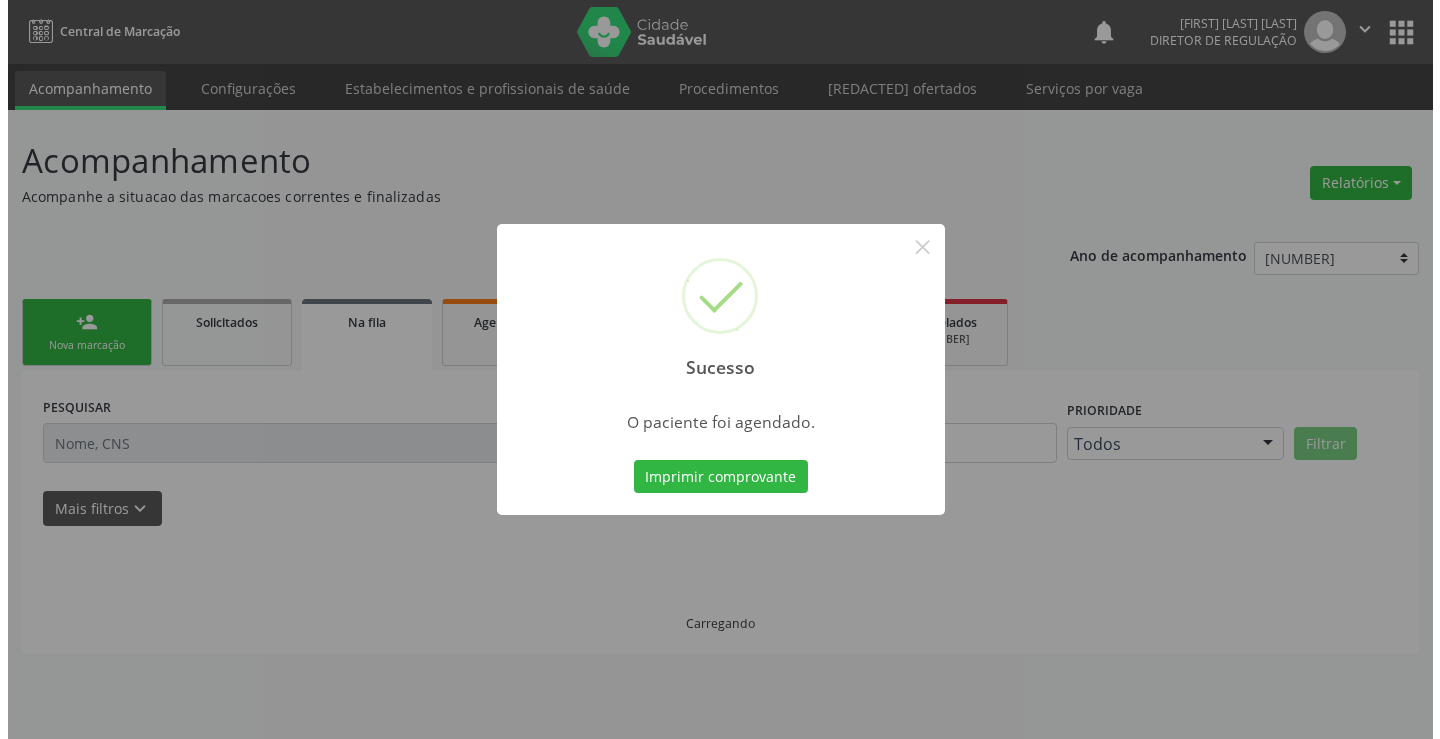 scroll, scrollTop: 0, scrollLeft: 0, axis: both 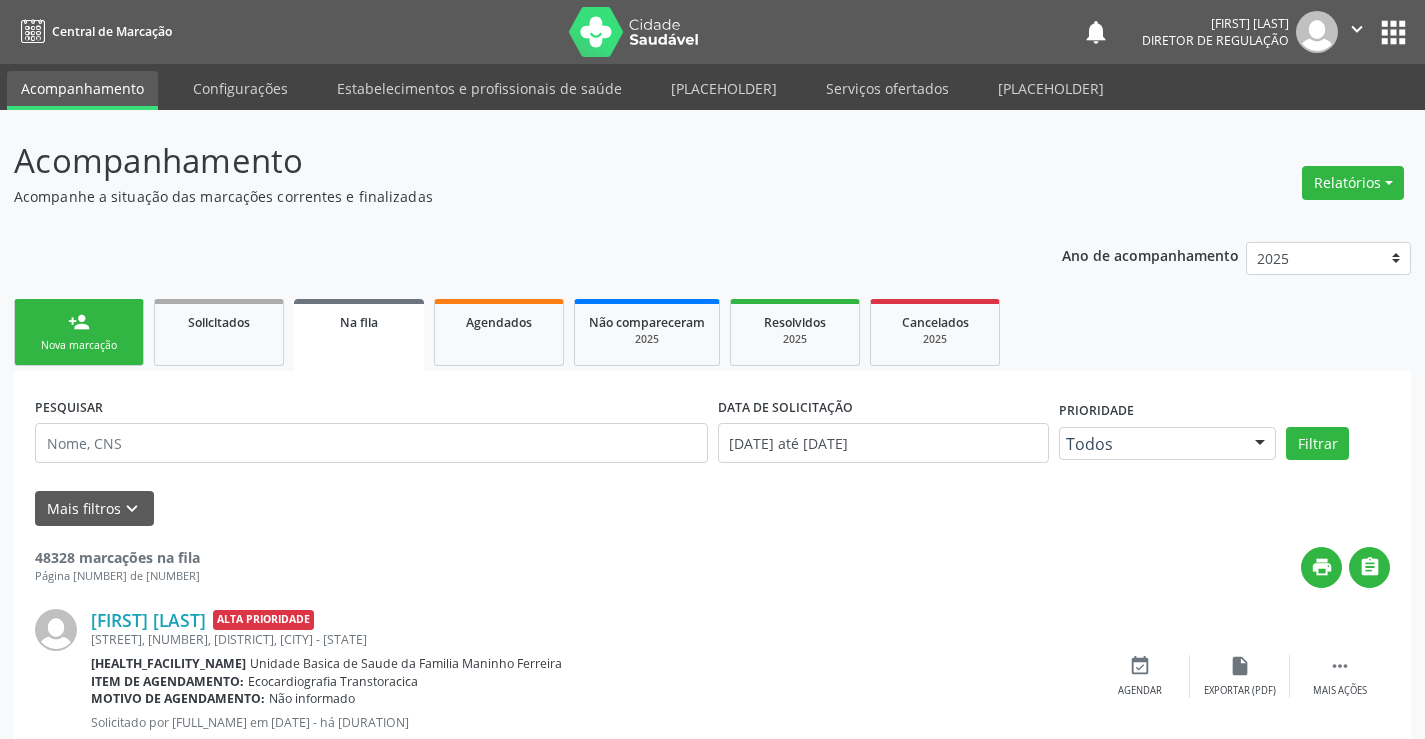 click on "person_add
Nova marcação" at bounding box center (79, 332) 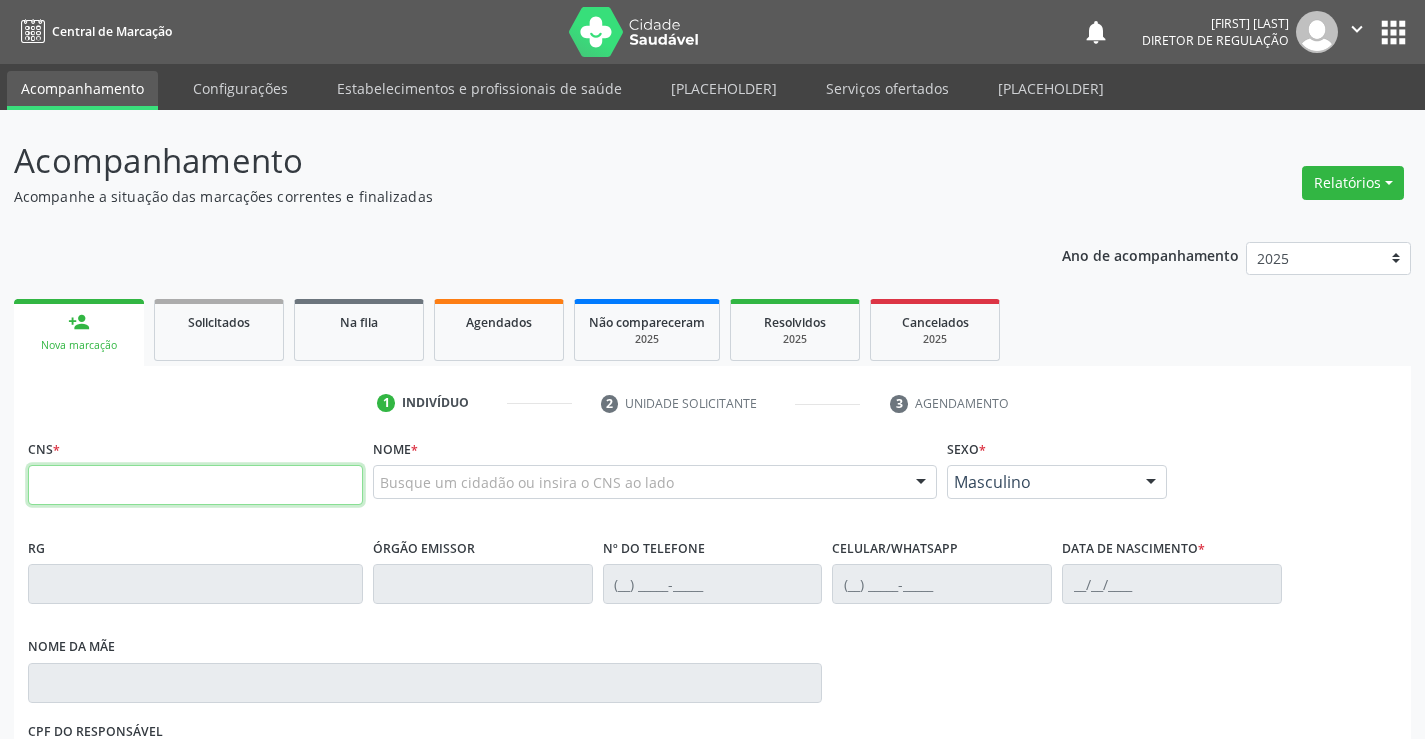 click at bounding box center [195, 485] 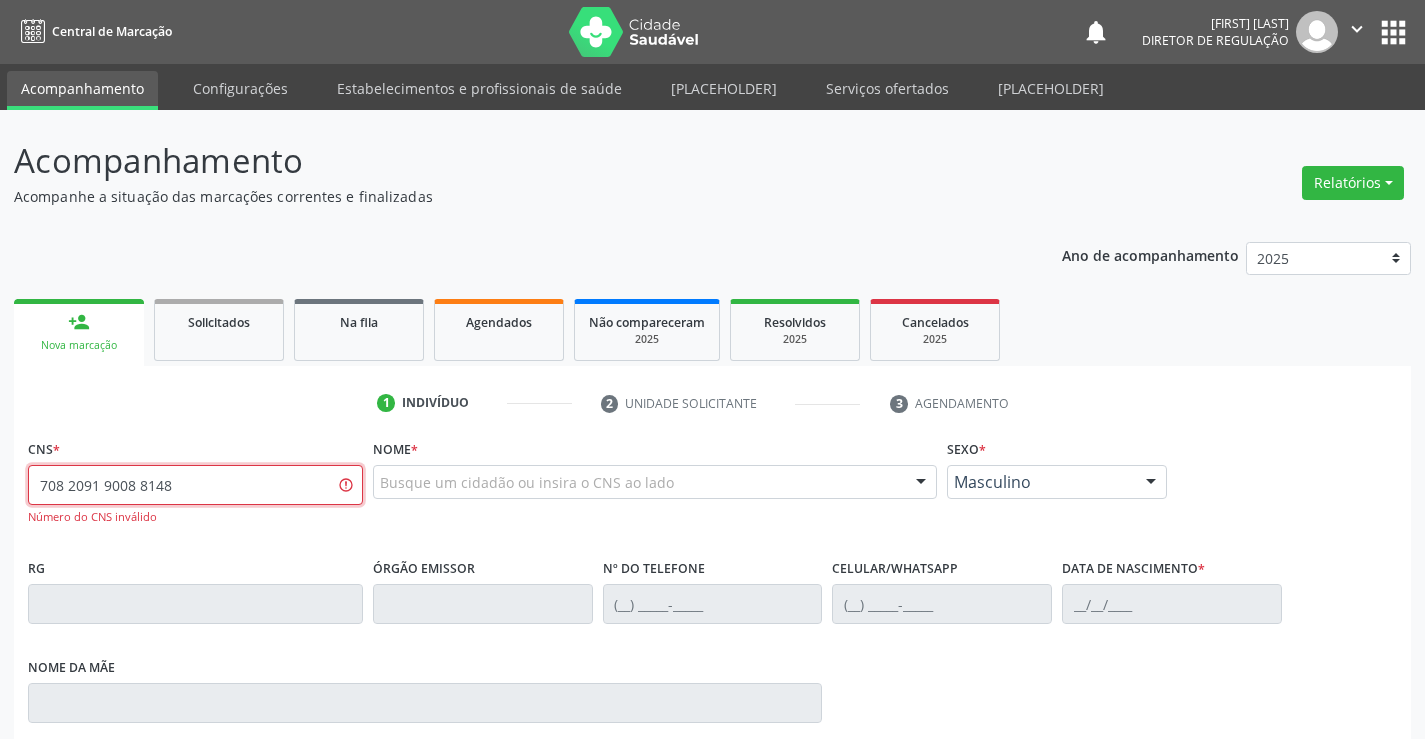 type on "708 2091 9008 8148" 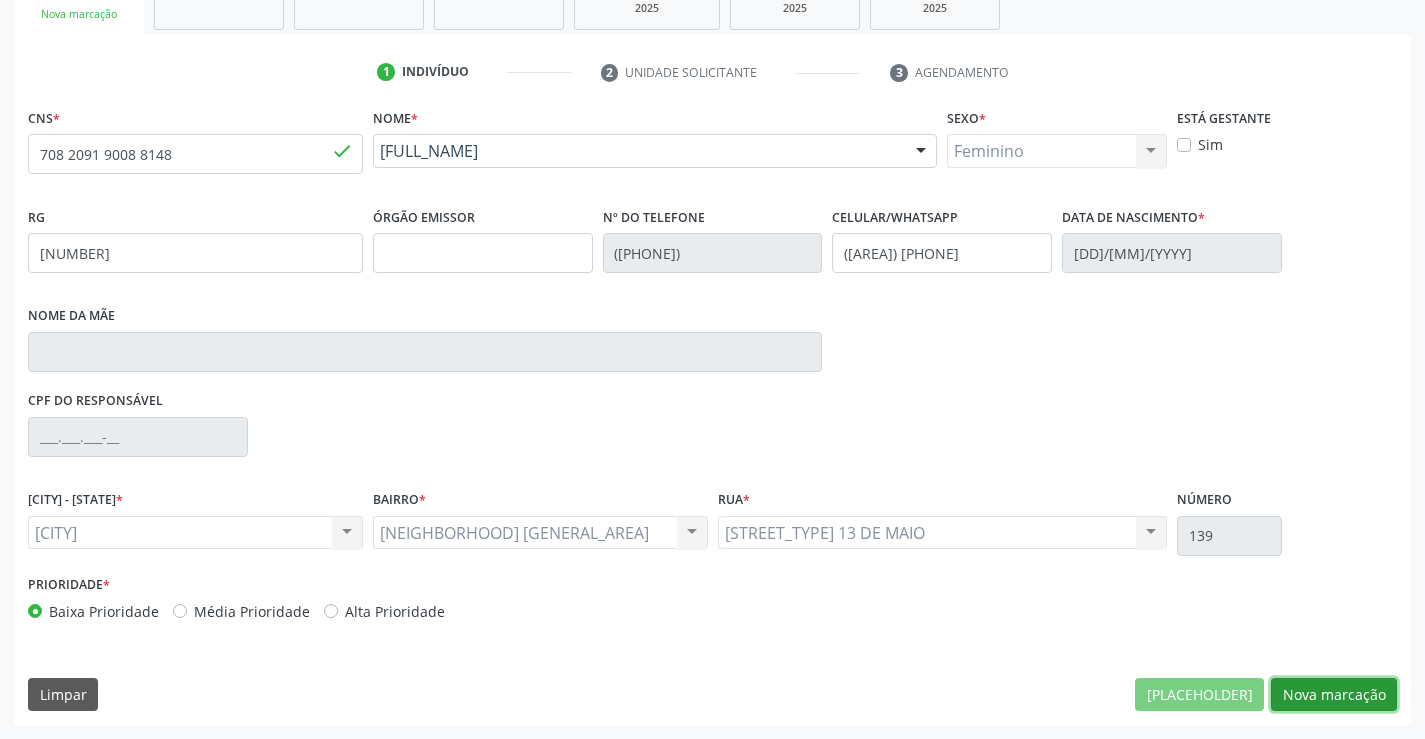 click on "Nova marcação" at bounding box center [1199, 695] 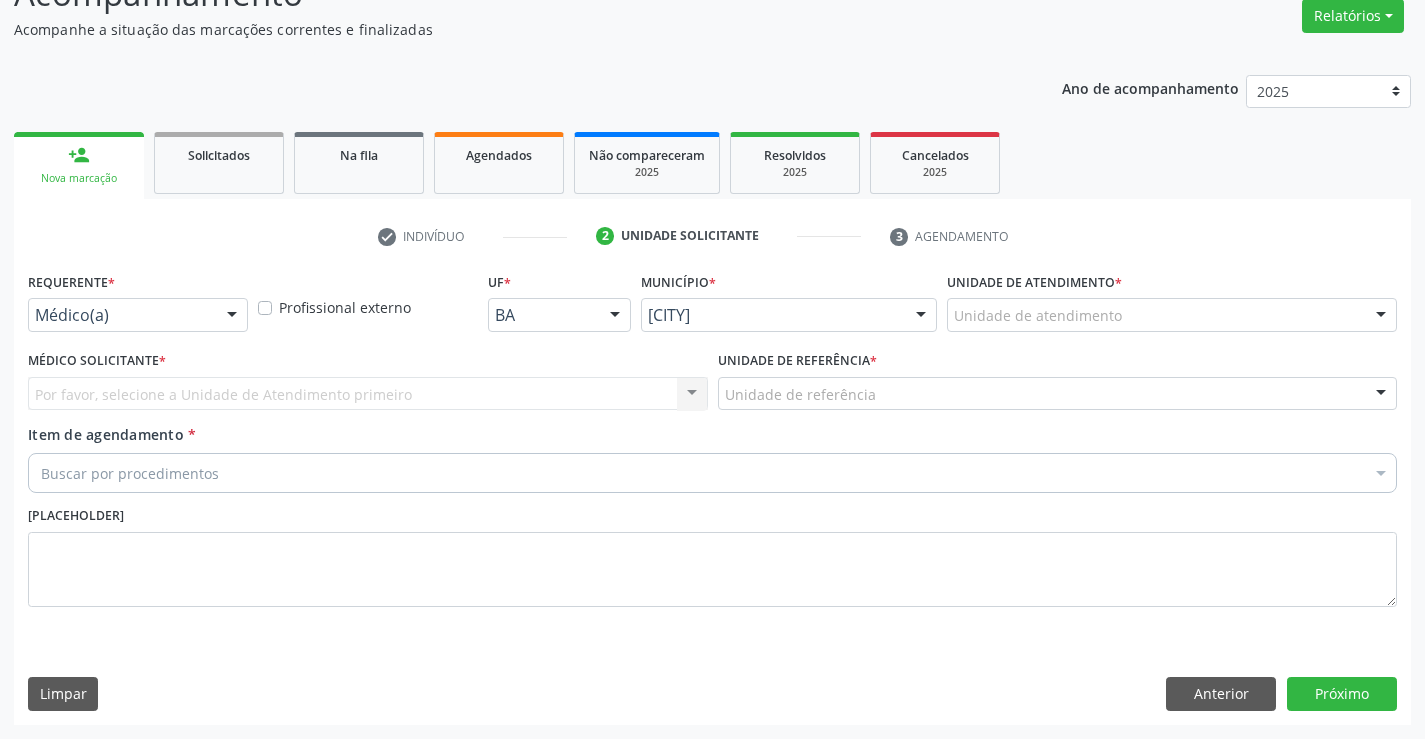 scroll, scrollTop: 167, scrollLeft: 0, axis: vertical 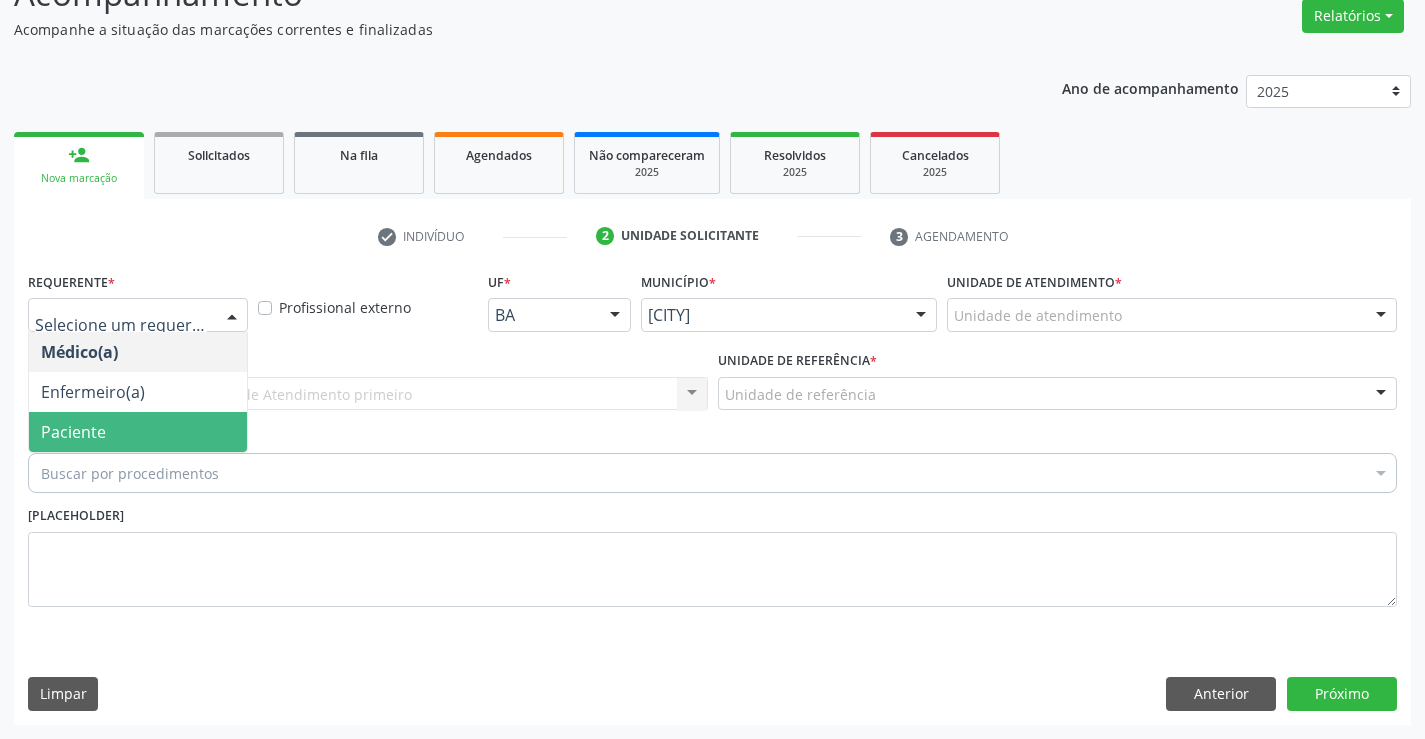 click on "Paciente" at bounding box center (138, 432) 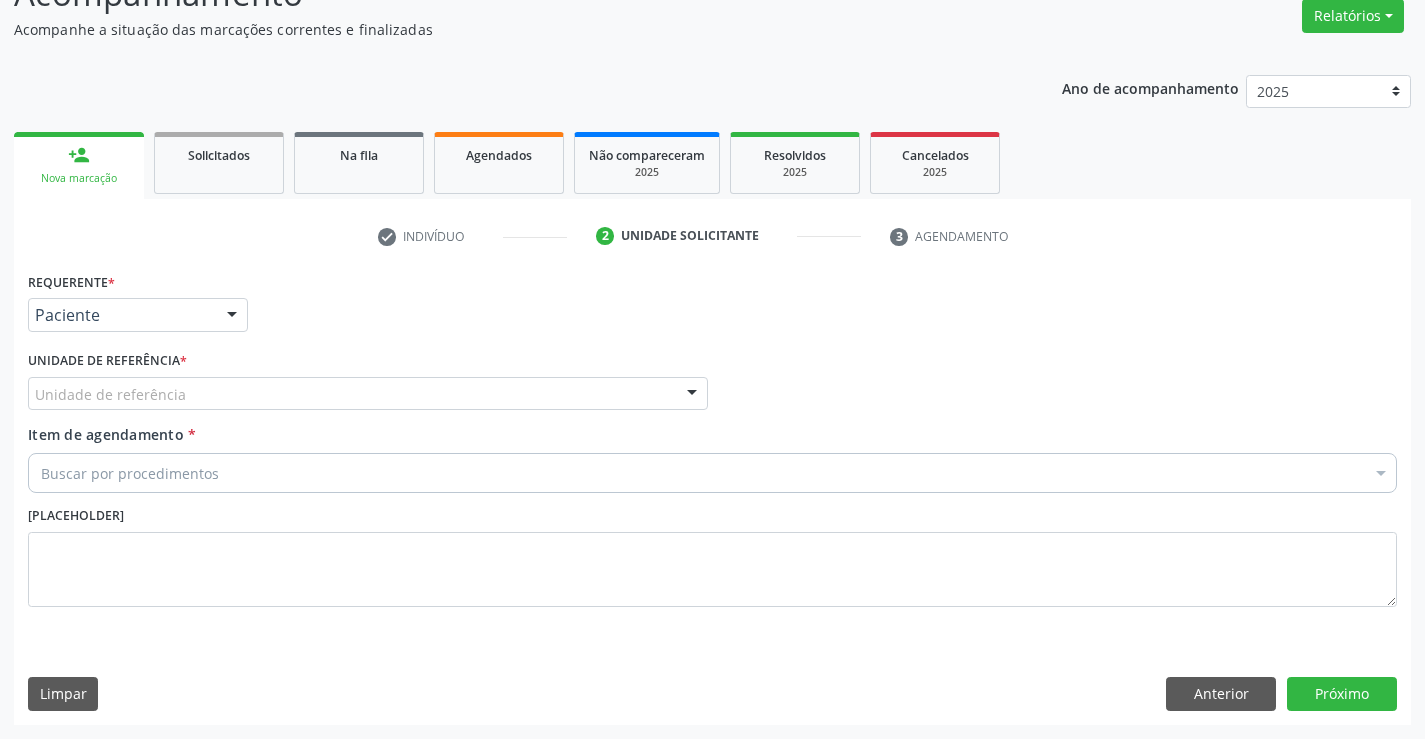 click on "Unidade de referência" at bounding box center [368, 394] 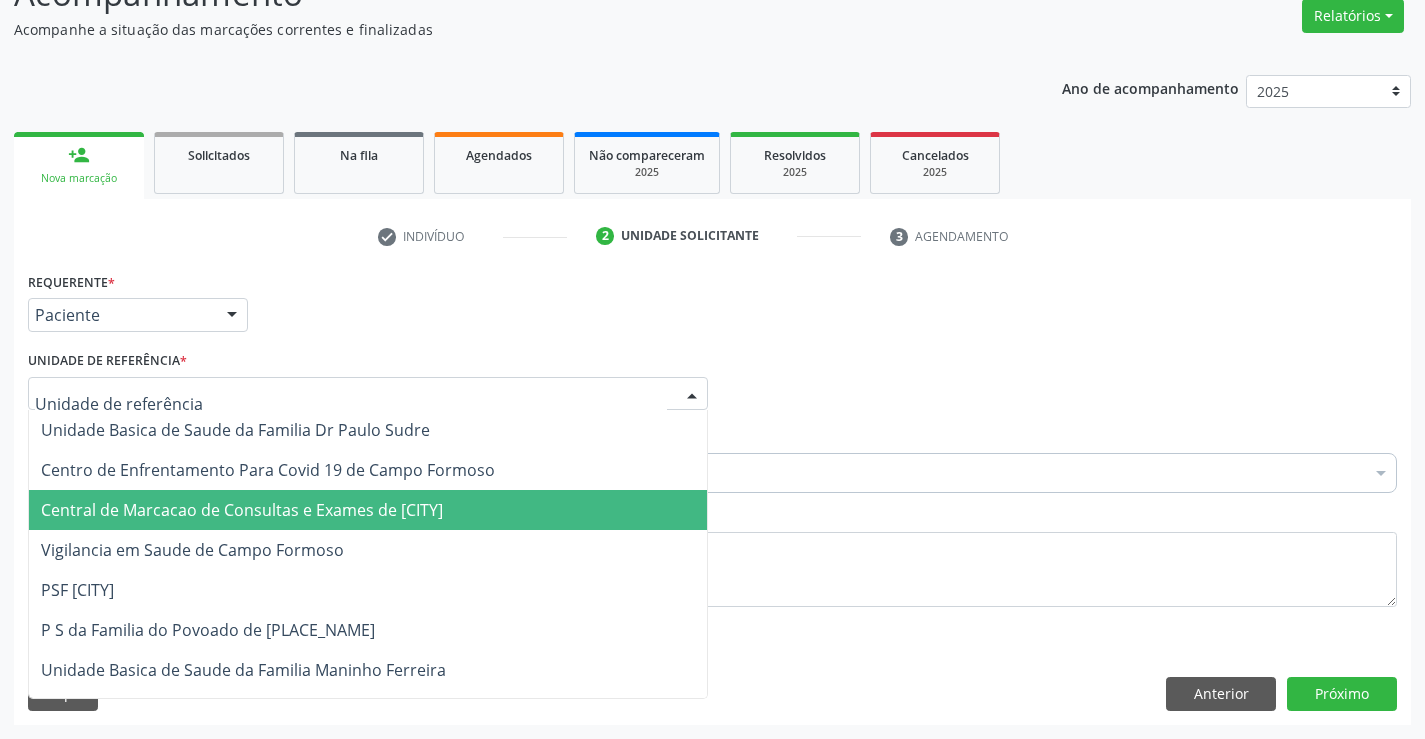 click on "Central de Marcacao de Consultas e Exames de Campo Formoso" at bounding box center [242, 510] 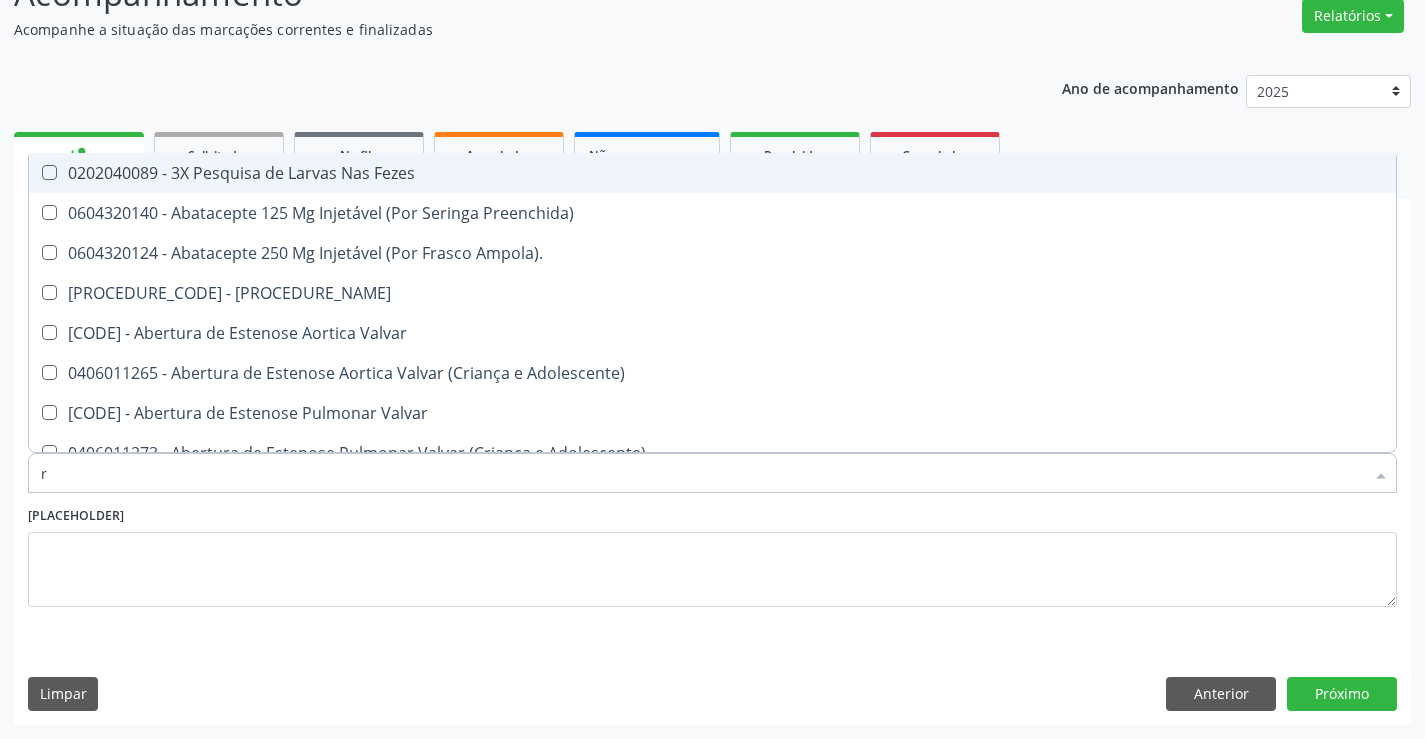 type on "re" 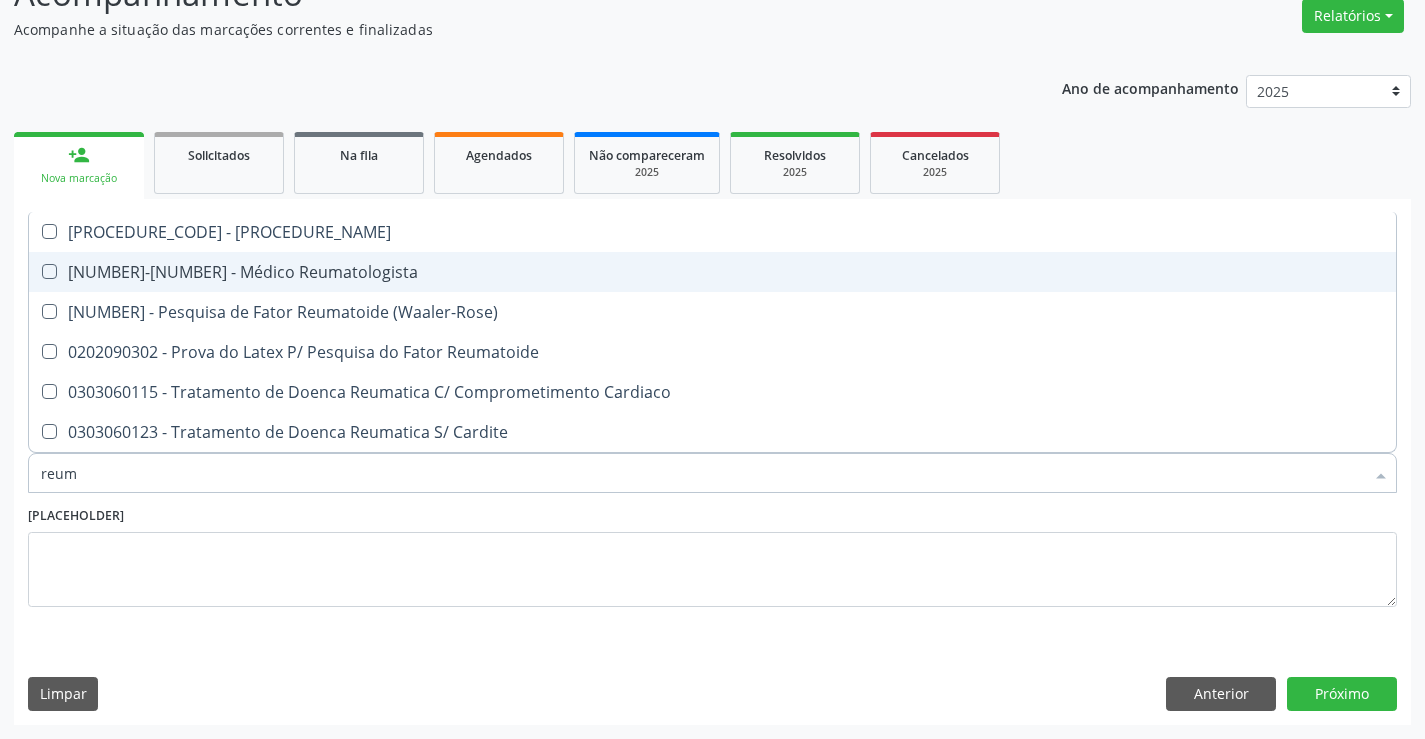 click on "[PROCEDURE_CODE] - Médico Reumatologista" at bounding box center (712, 272) 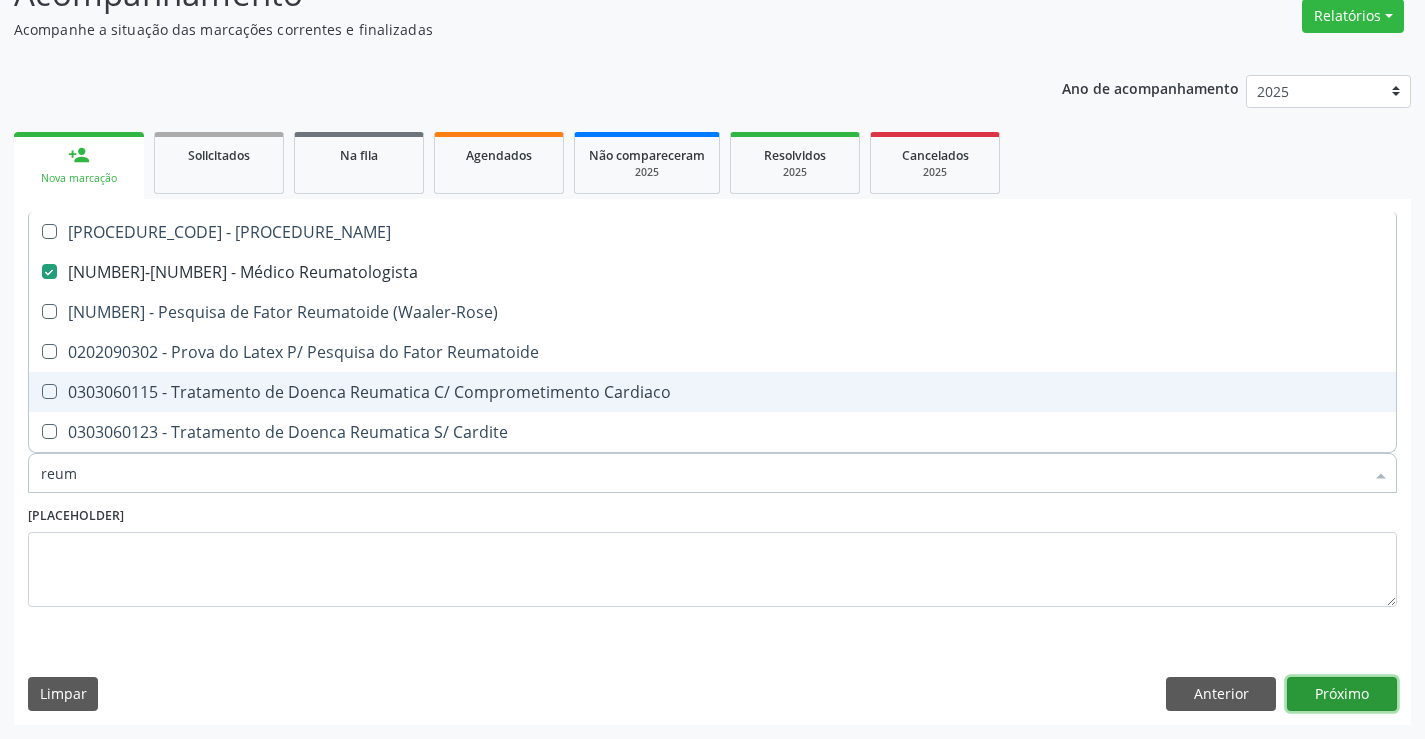 click on "Próximo" at bounding box center (1342, 694) 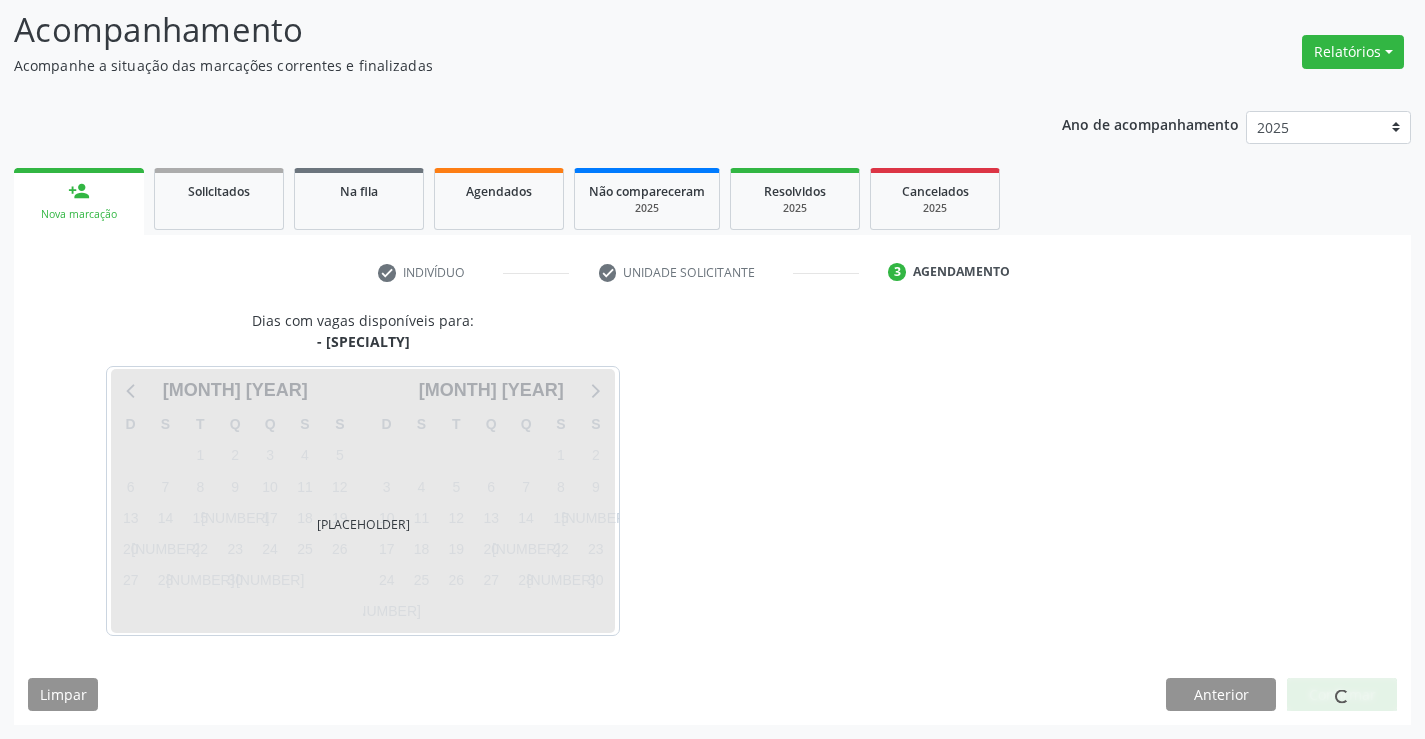 scroll, scrollTop: 131, scrollLeft: 0, axis: vertical 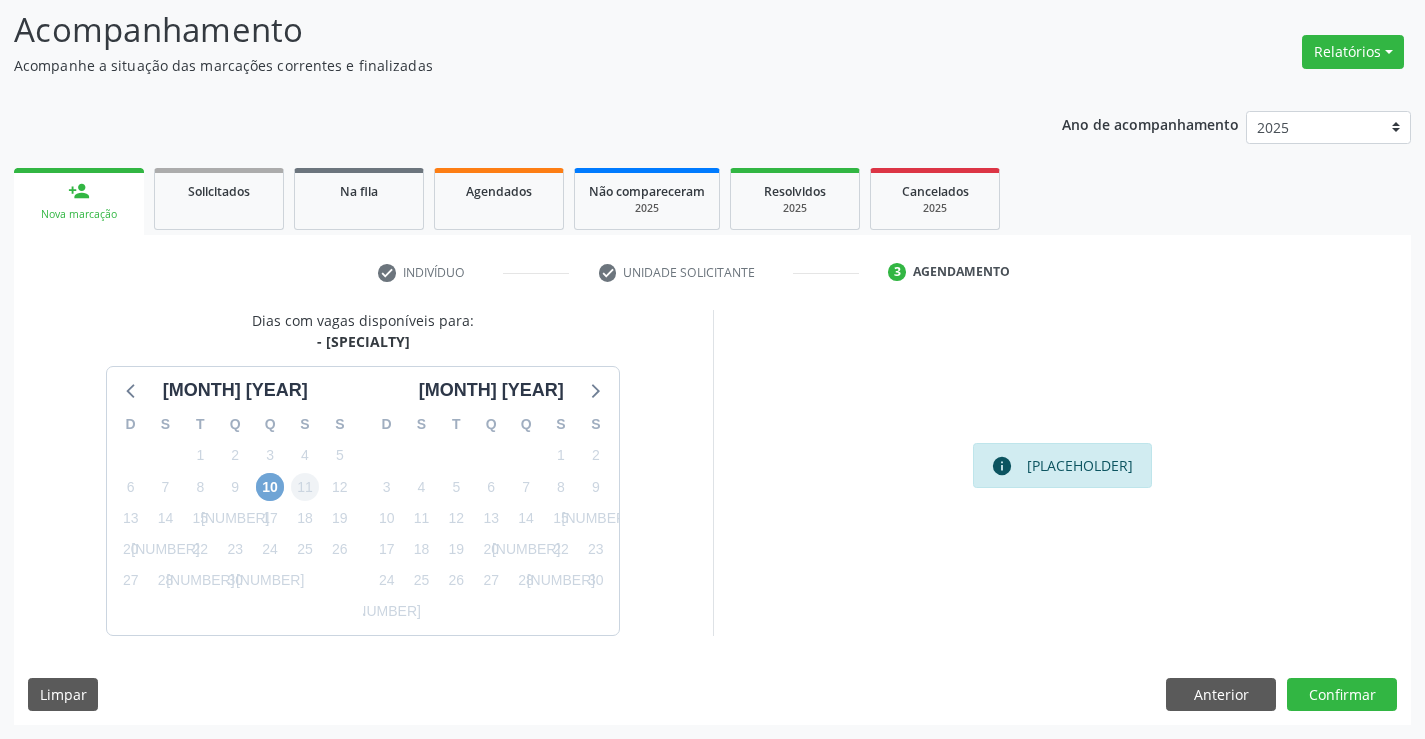 drag, startPoint x: 269, startPoint y: 500, endPoint x: 300, endPoint y: 483, distance: 35.35534 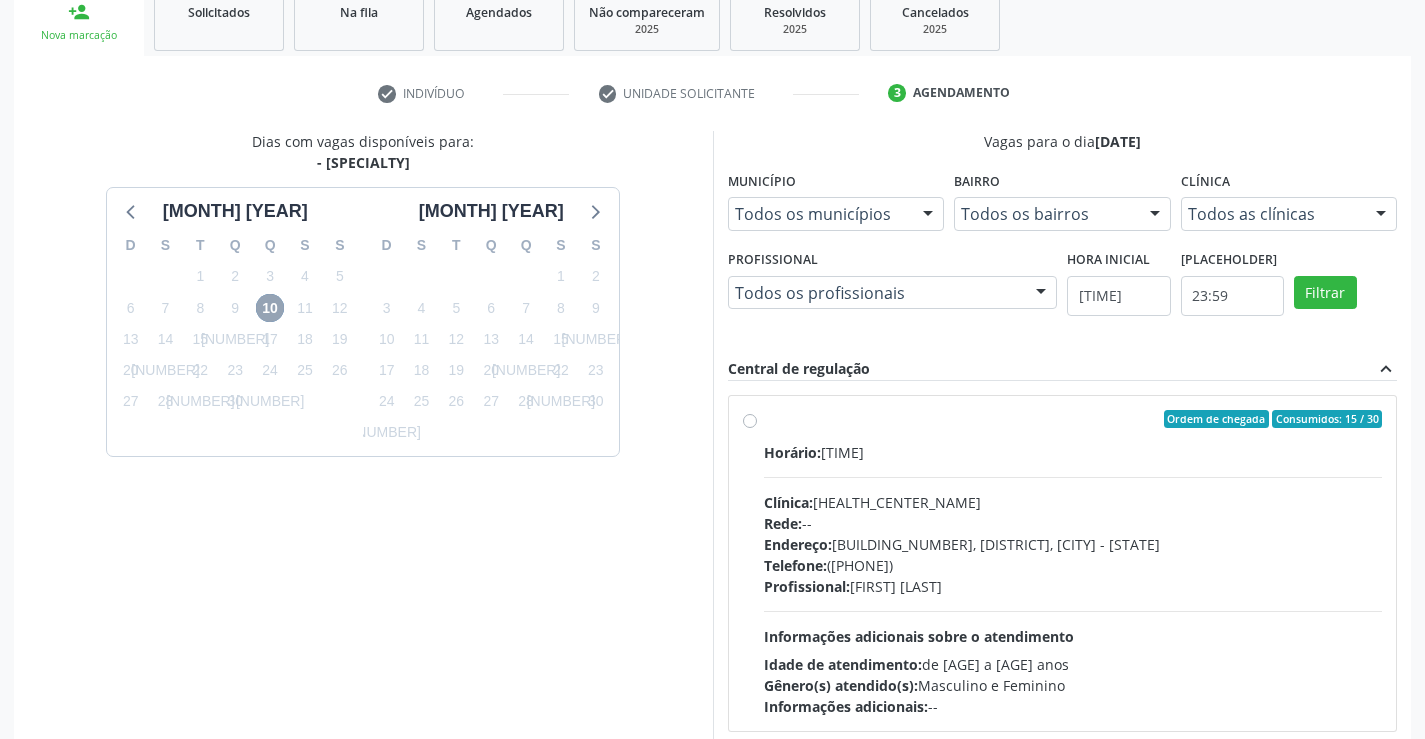 scroll, scrollTop: 420, scrollLeft: 0, axis: vertical 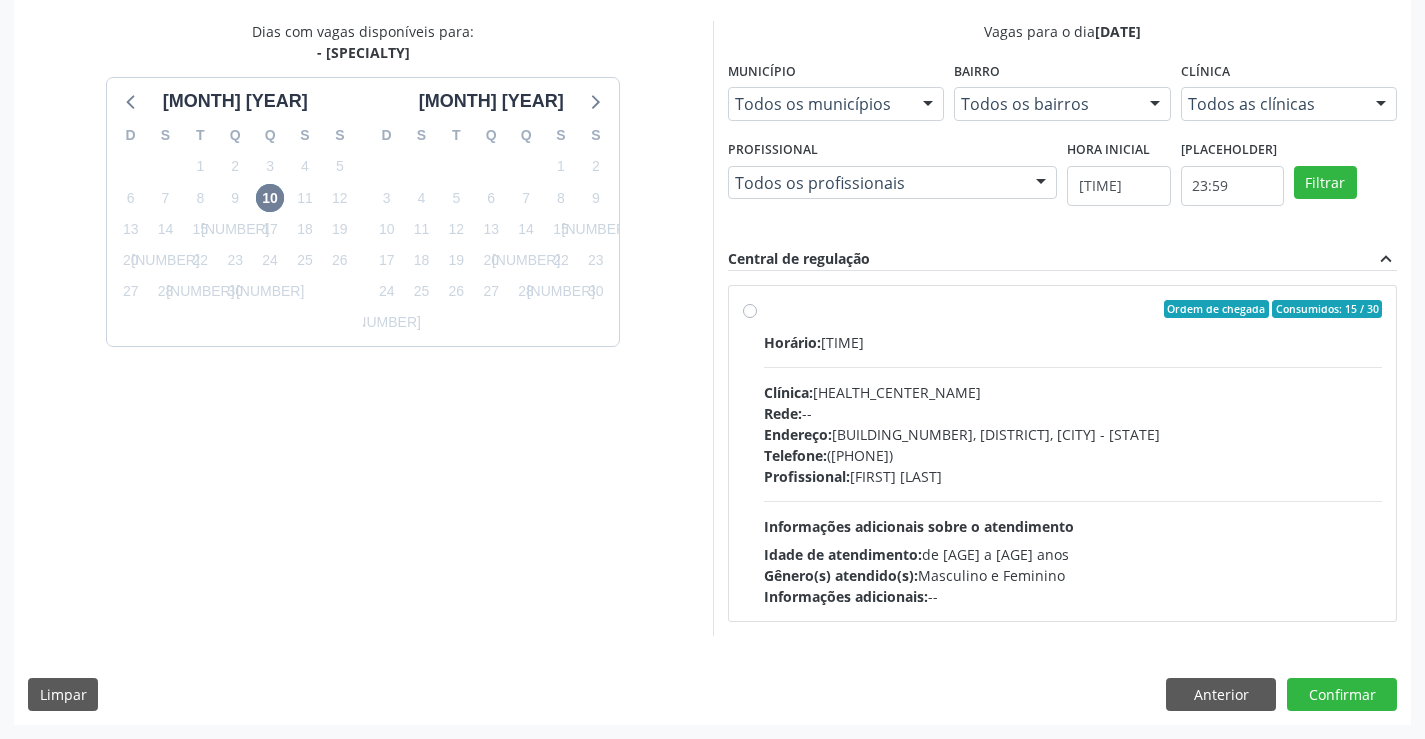 click on "Ordem de chegada
Consumidos: 15 / 30
Horário:   07:30
Clínica:  Policlínica Municipal
Rede:
--
Endereço:   Predio, nº 386, Centro, Campo Formoso - BA
Telefone:   (74) 6451312
Profissional:
Juvenilson Jose de Sa Andrade
Informações adicionais sobre o atendimento
Idade de atendimento:
de 0 a 120 anos
Gênero(s) atendido(s):
Masculino e Feminino
Informações adicionais:
--" at bounding box center (1073, 453) 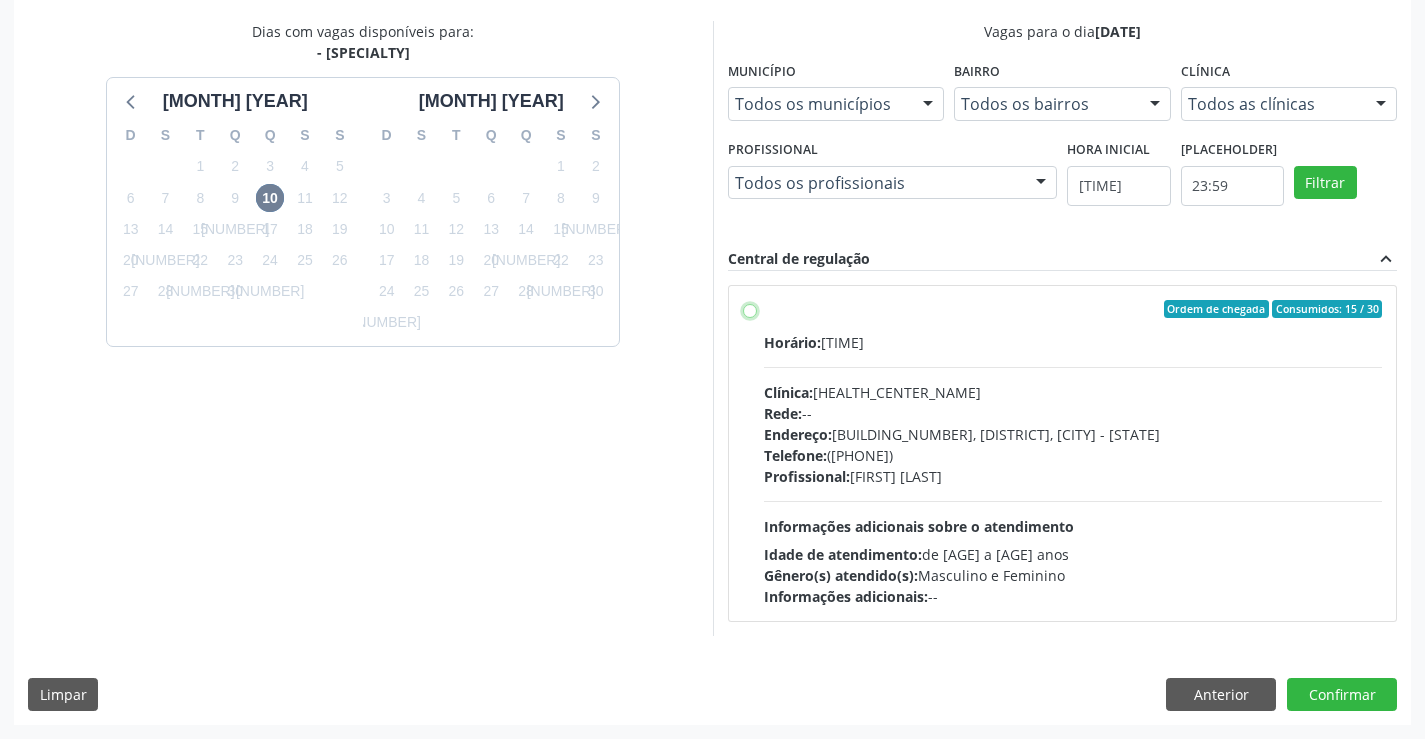 click on "Ordem de chegada
Consumidos: 15 / 30
Horário:   07:30
Clínica:  Policlínica Municipal
Rede:
--
Endereço:   Predio, nº 386, Centro, Campo Formoso - BA
Telefone:   (74) 6451312
Profissional:
Juvenilson Jose de Sa Andrade
Informações adicionais sobre o atendimento
Idade de atendimento:
de 0 a 120 anos
Gênero(s) atendido(s):
Masculino e Feminino
Informações adicionais:
--" at bounding box center (750, 309) 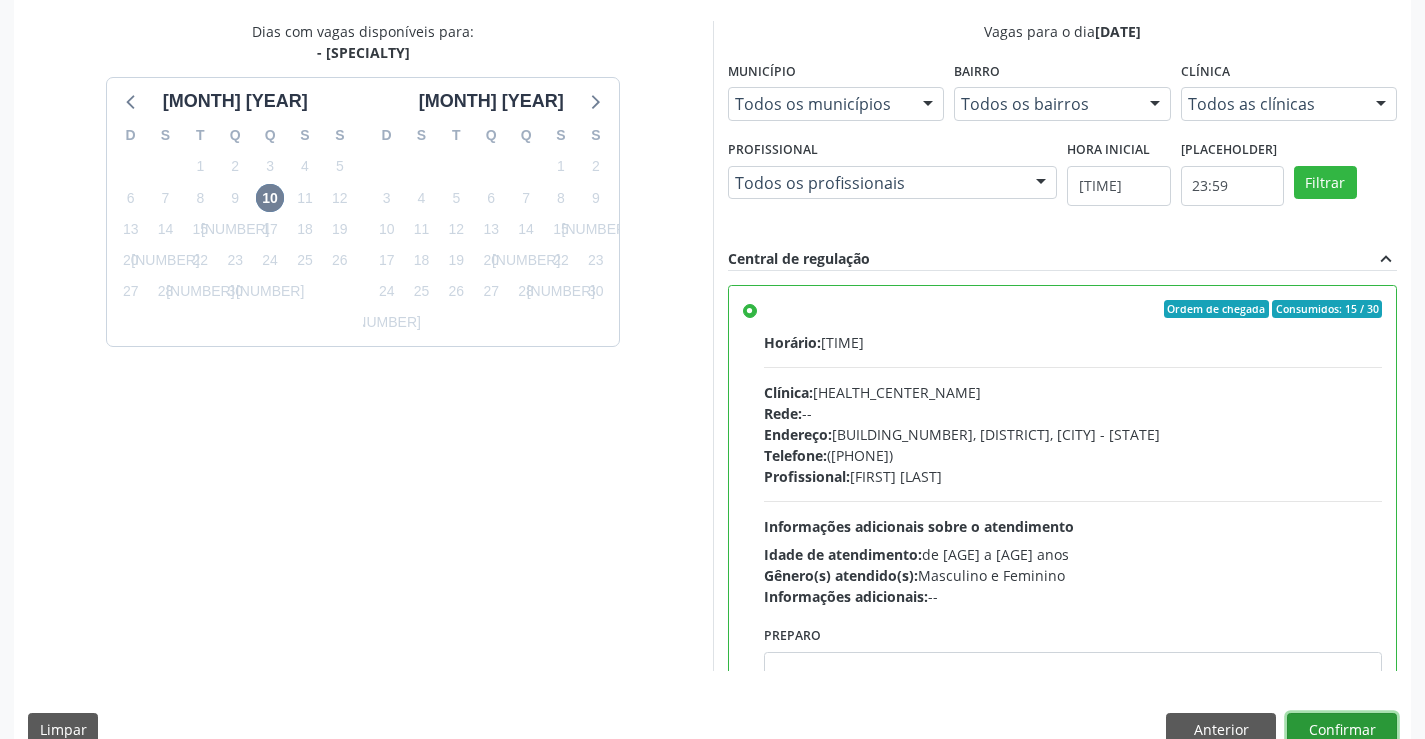 click on "Confirmar" at bounding box center (1342, 730) 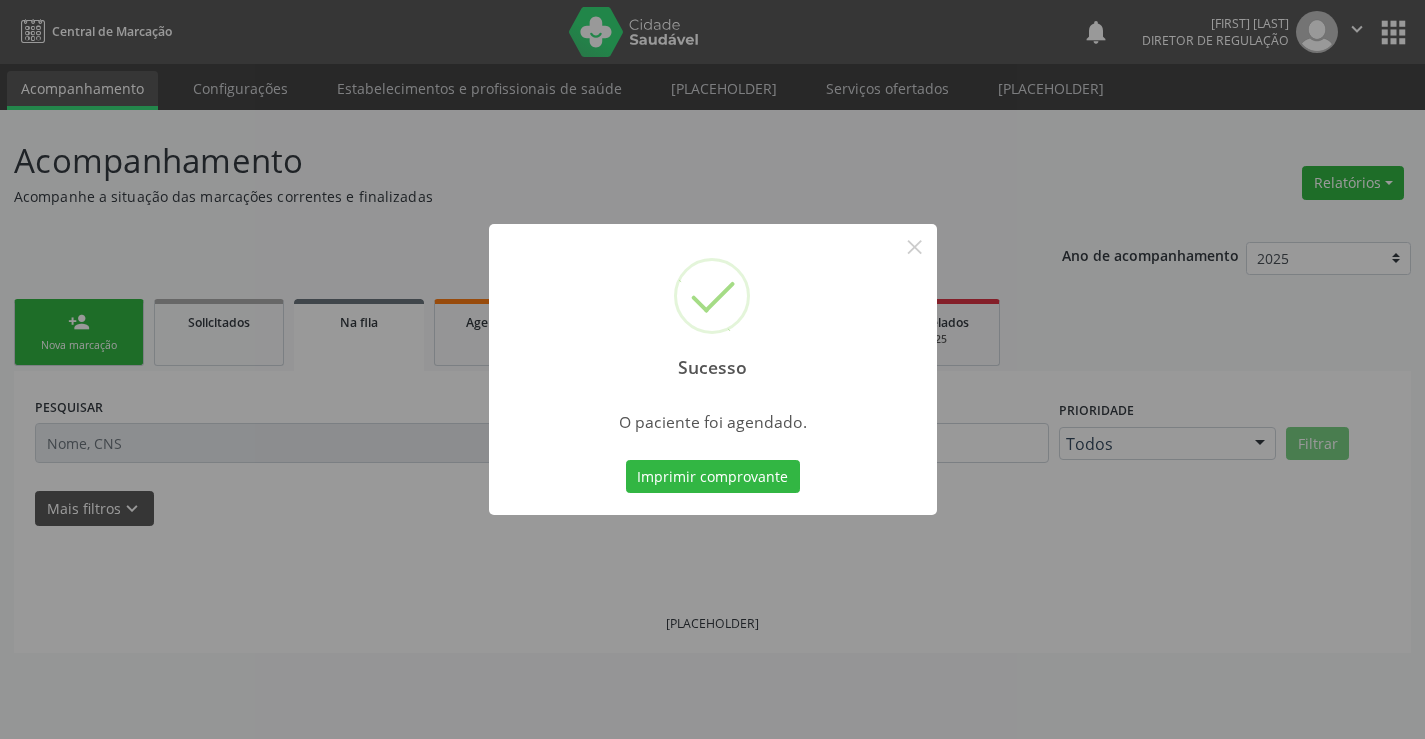 scroll, scrollTop: 0, scrollLeft: 0, axis: both 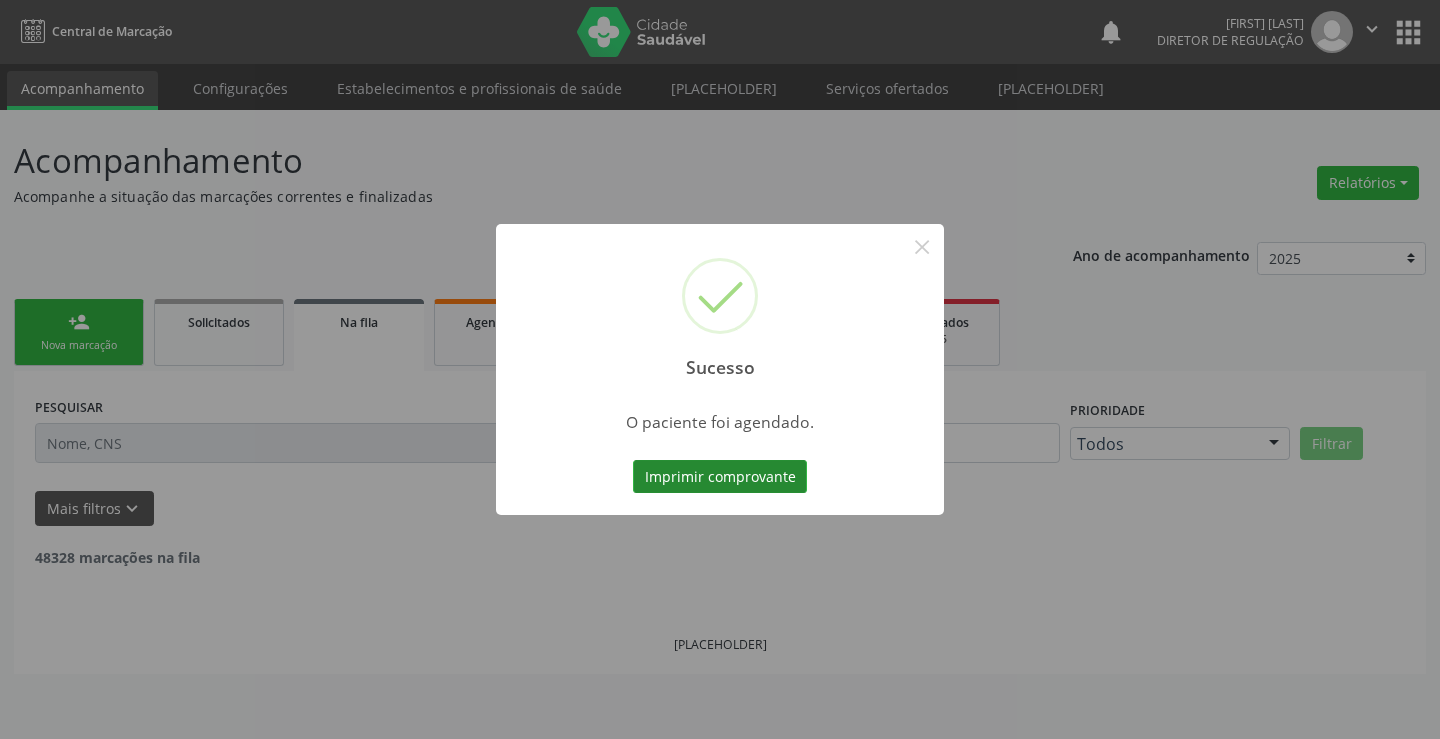 click on "Imprimir comprovante" at bounding box center [720, 477] 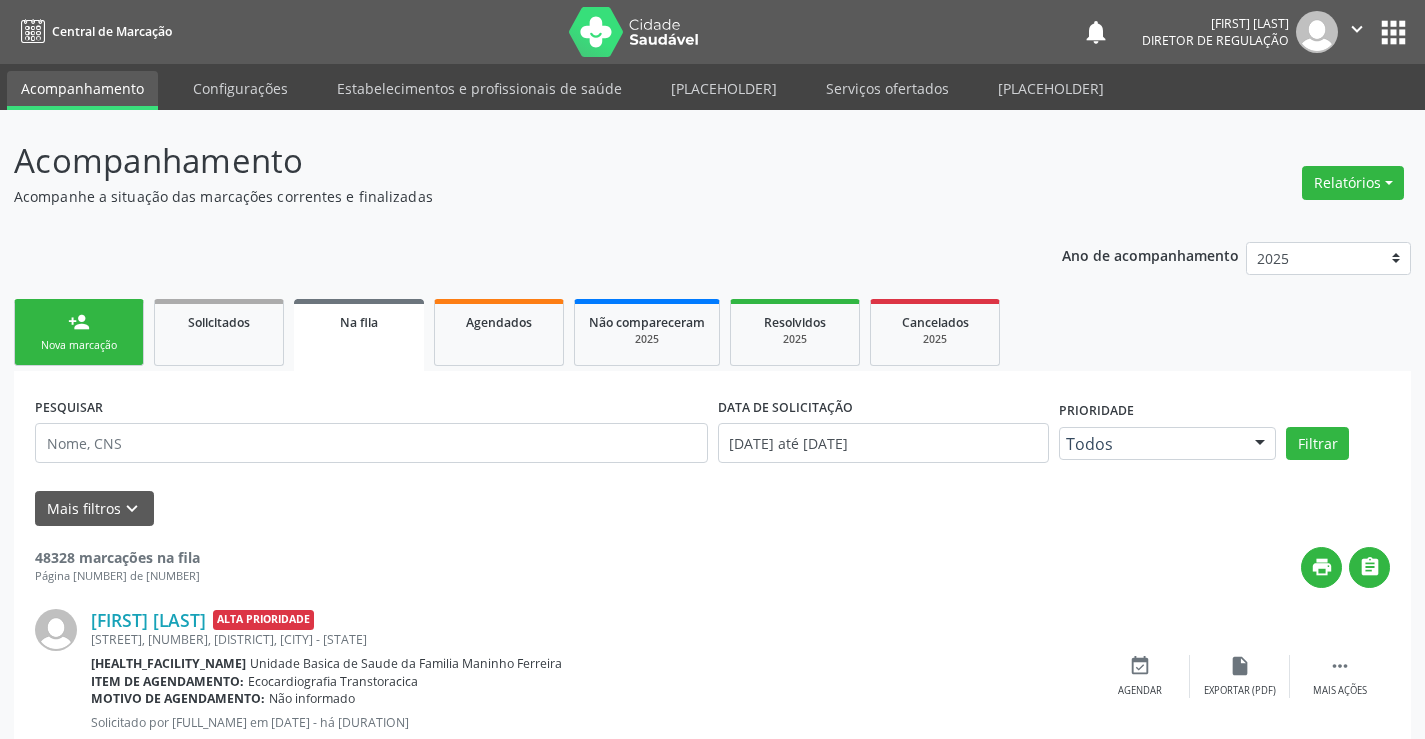 click on "person_add" at bounding box center (79, 322) 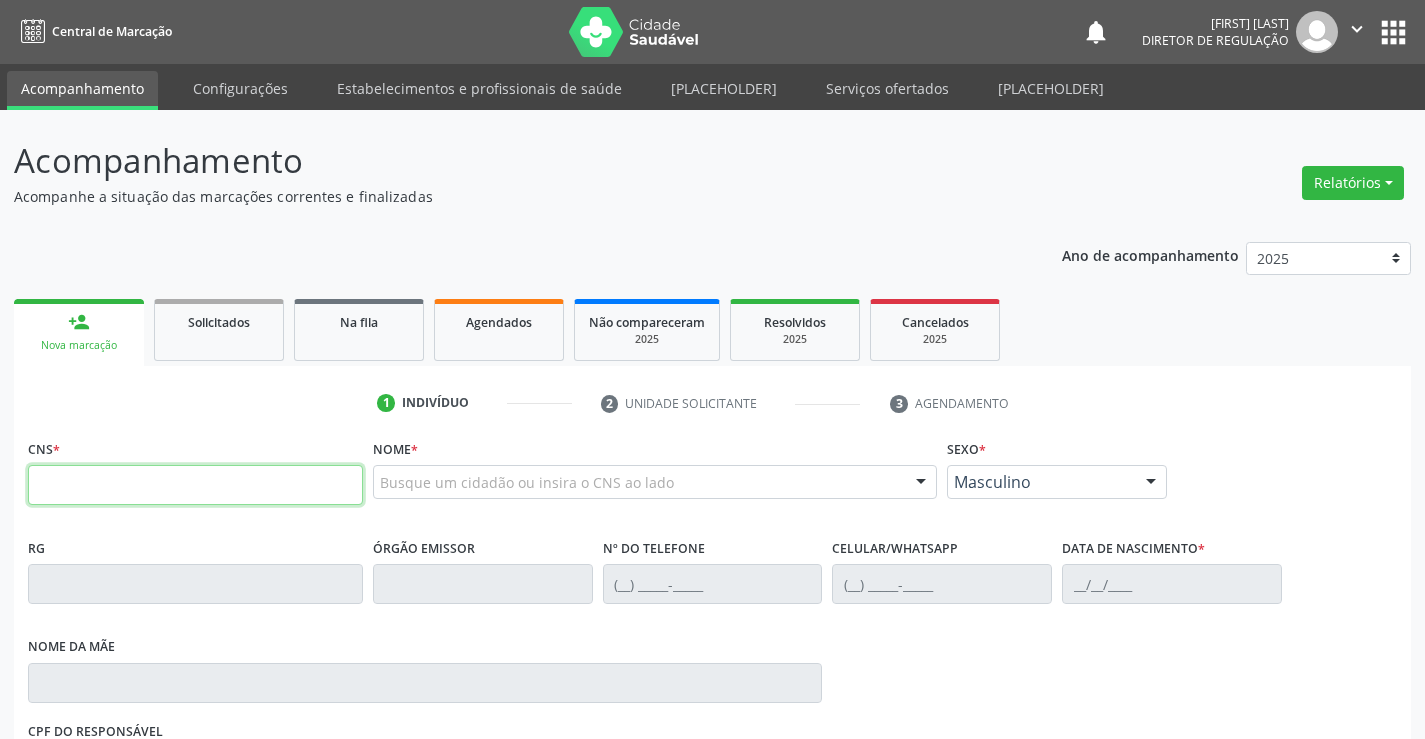 click at bounding box center (195, 485) 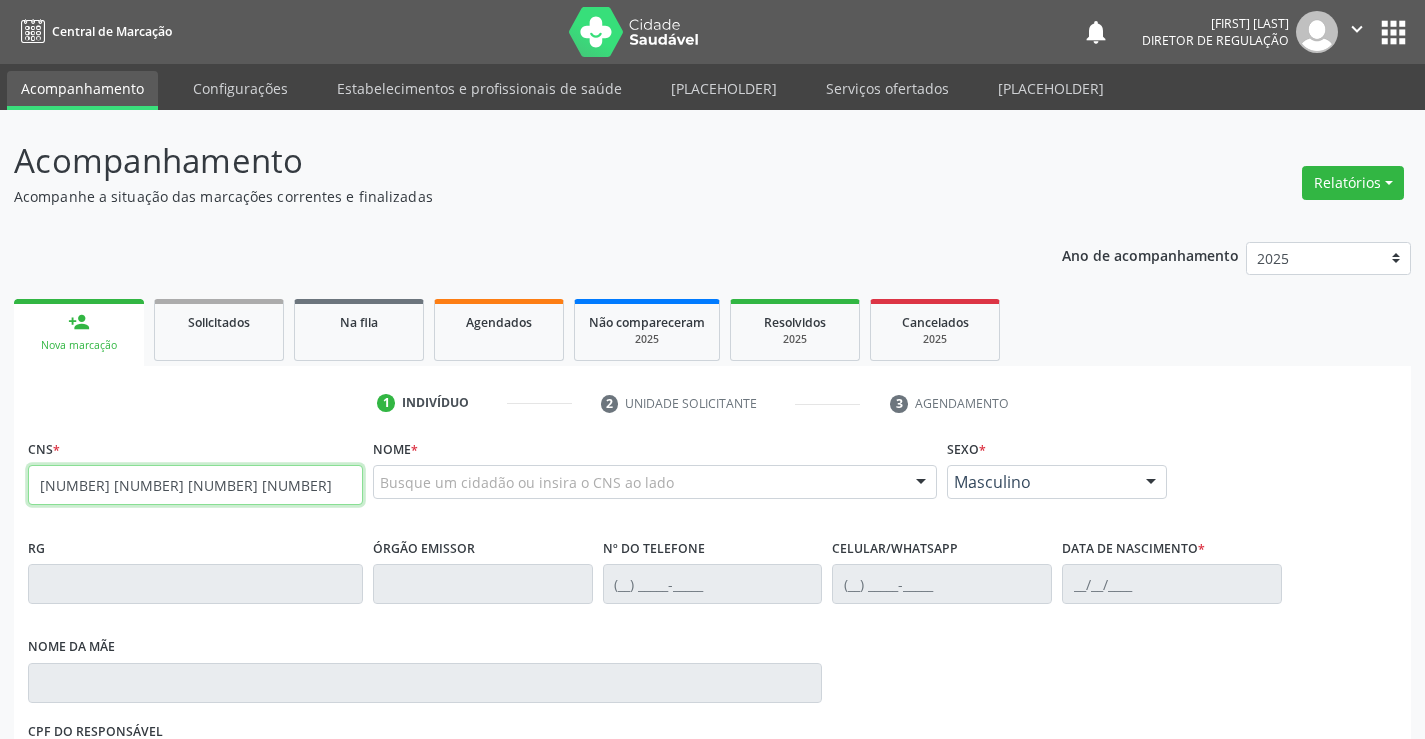 type on "702 9065 7342 2670" 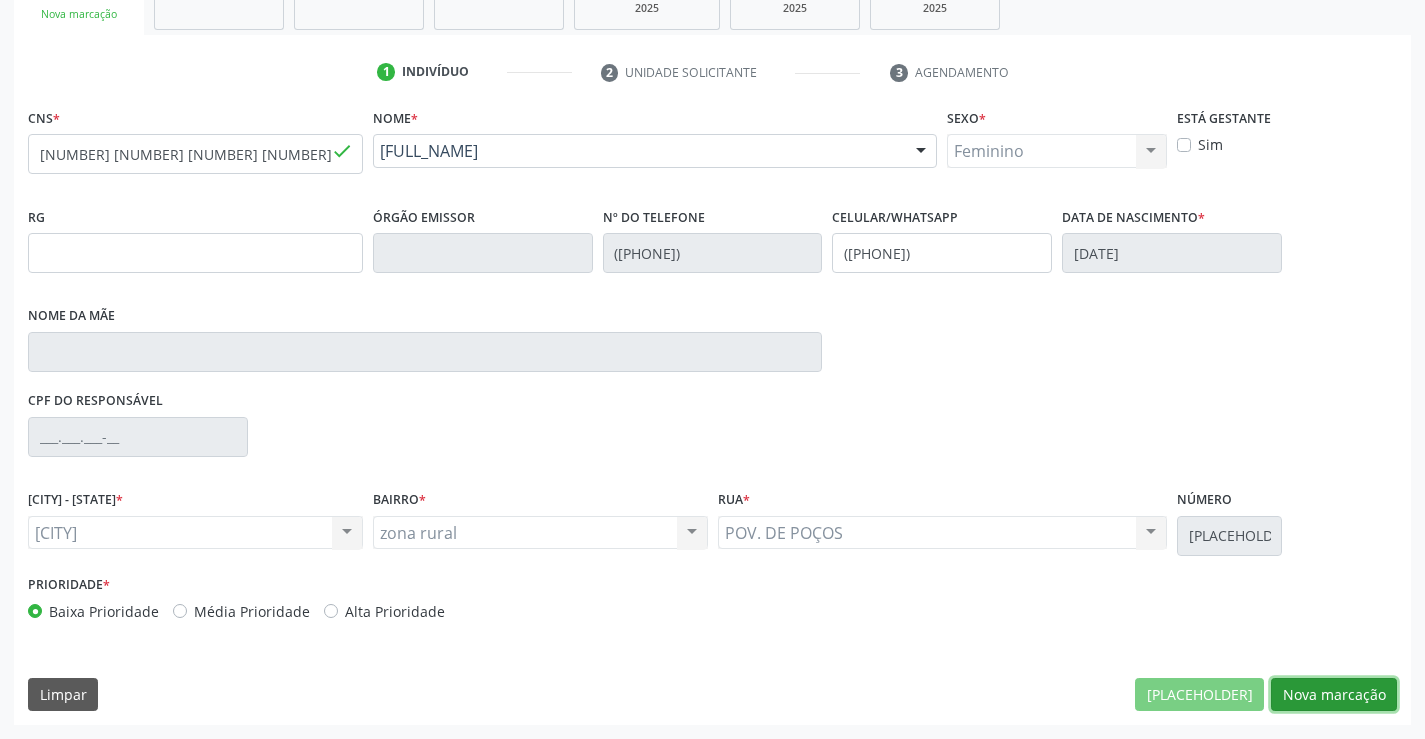 click on "Nova marcação" at bounding box center (1199, 695) 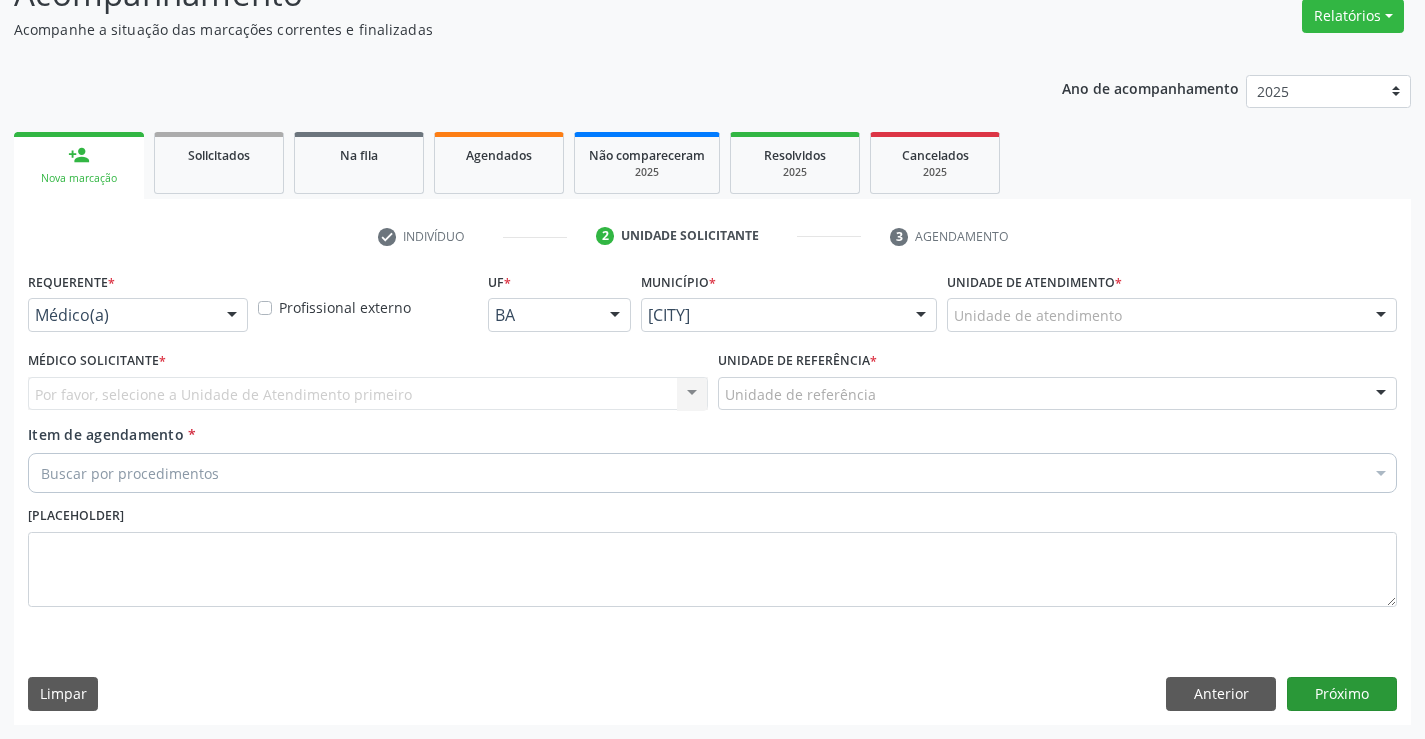 scroll, scrollTop: 167, scrollLeft: 0, axis: vertical 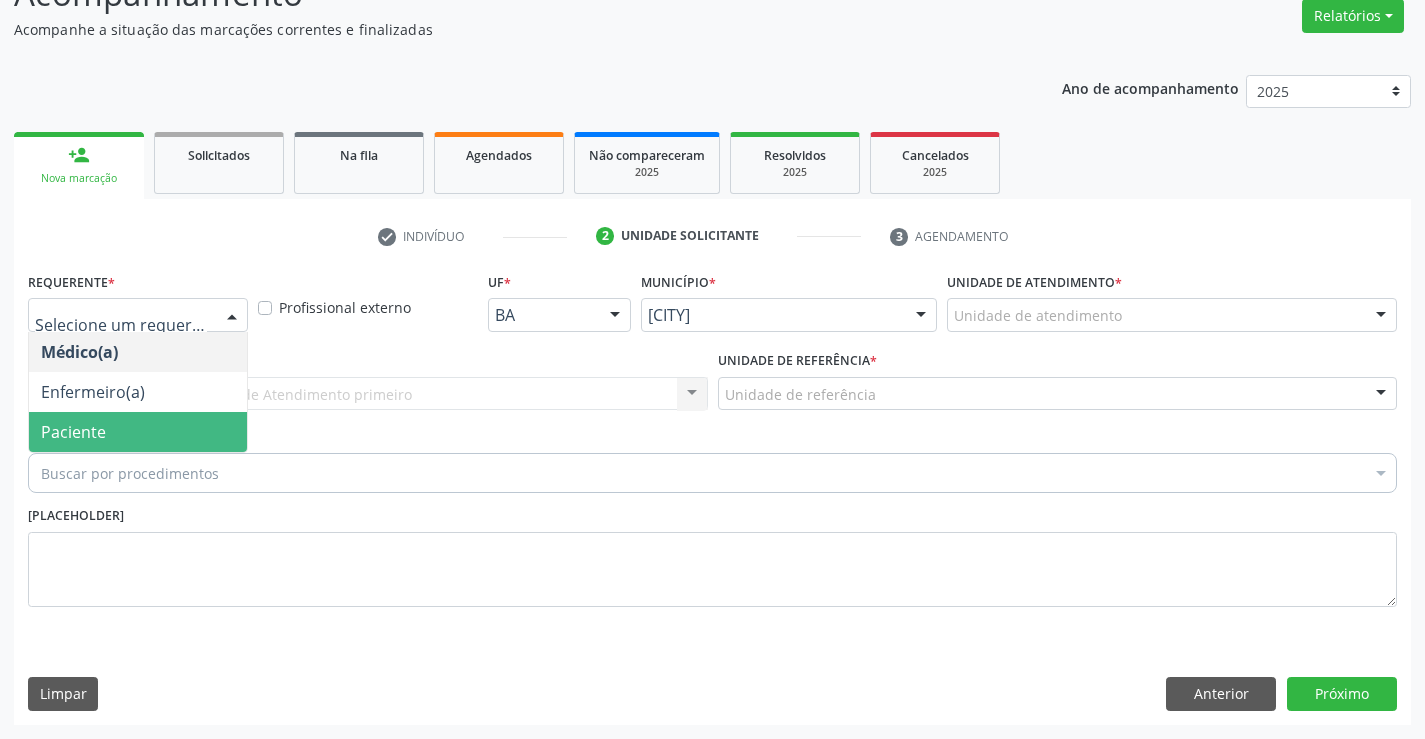 click on "Paciente" at bounding box center (138, 432) 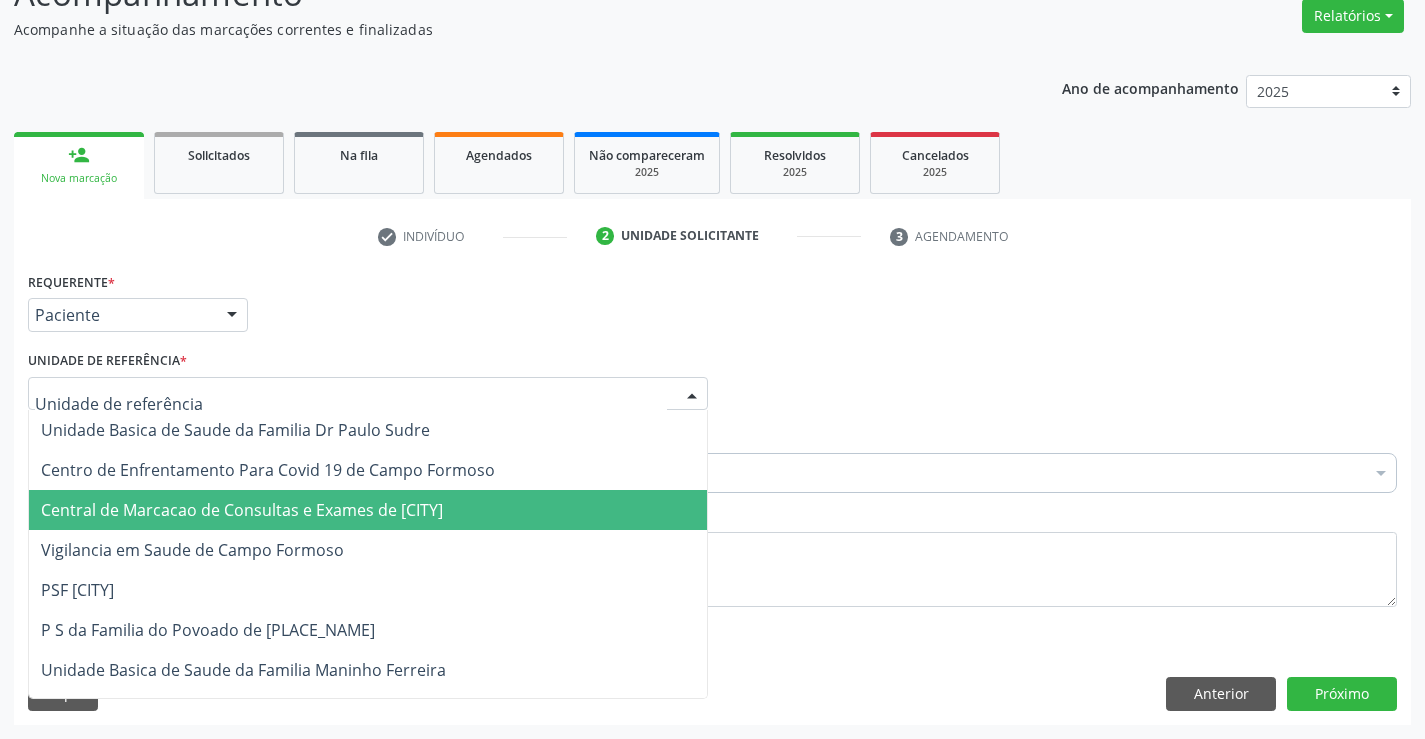 click on "Central de Marcacao de Consultas e Exames de [CITY]" at bounding box center [242, 510] 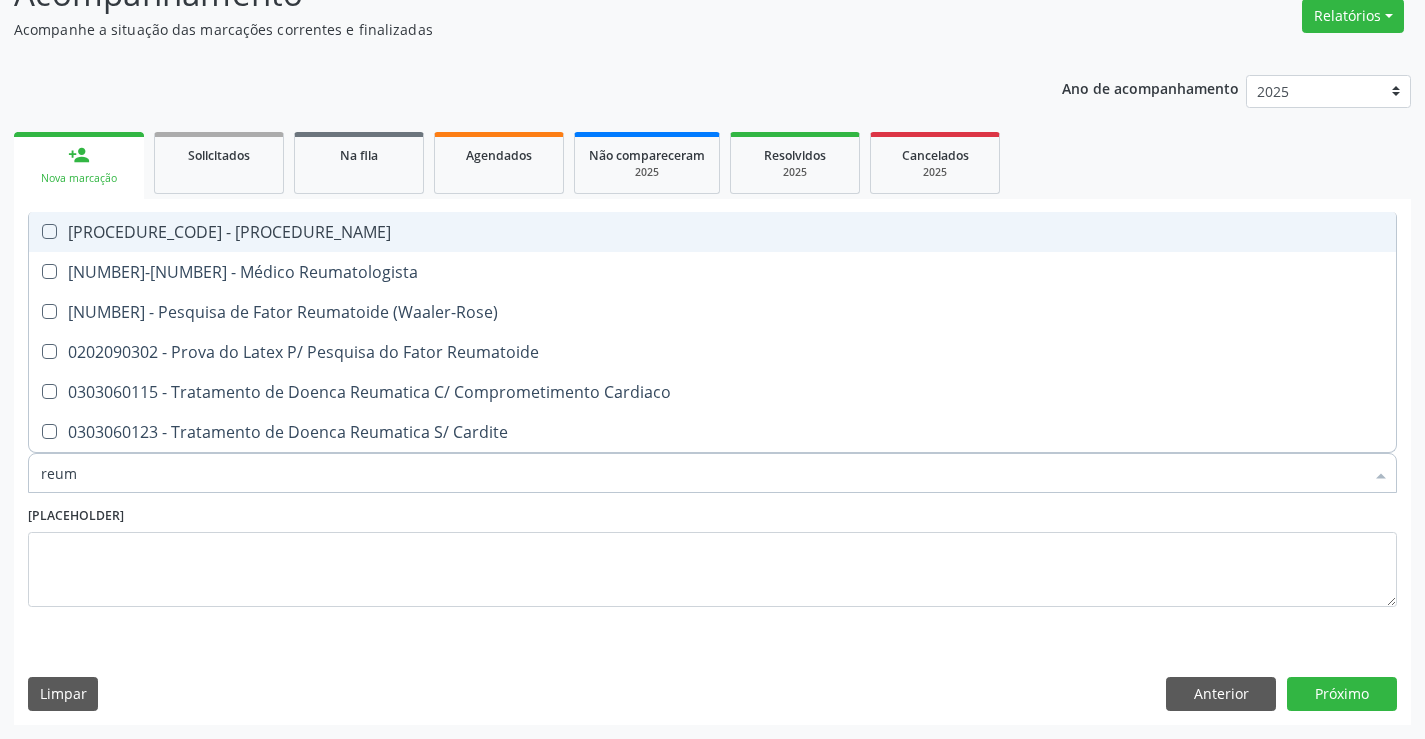 type on "reuma" 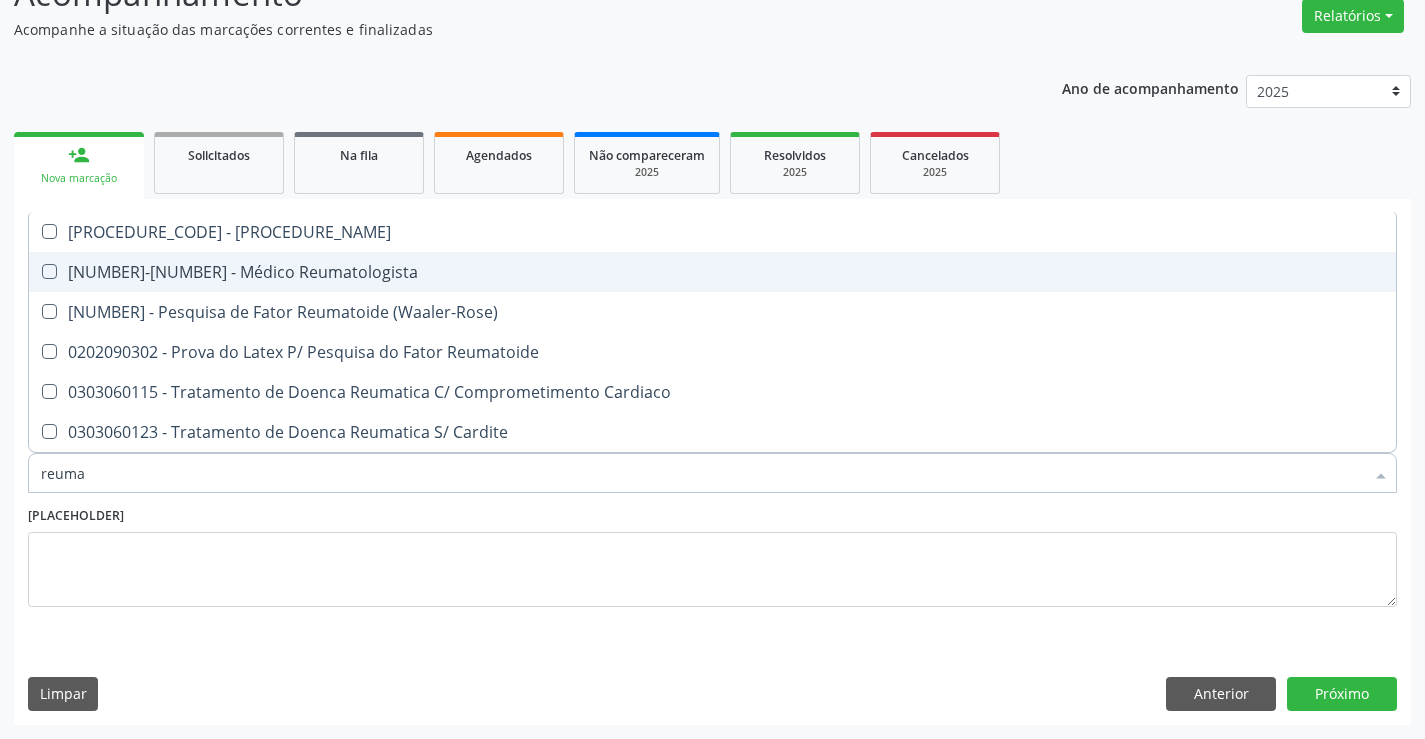 click on "[CODE] - Médico Reumatologista" at bounding box center (712, 272) 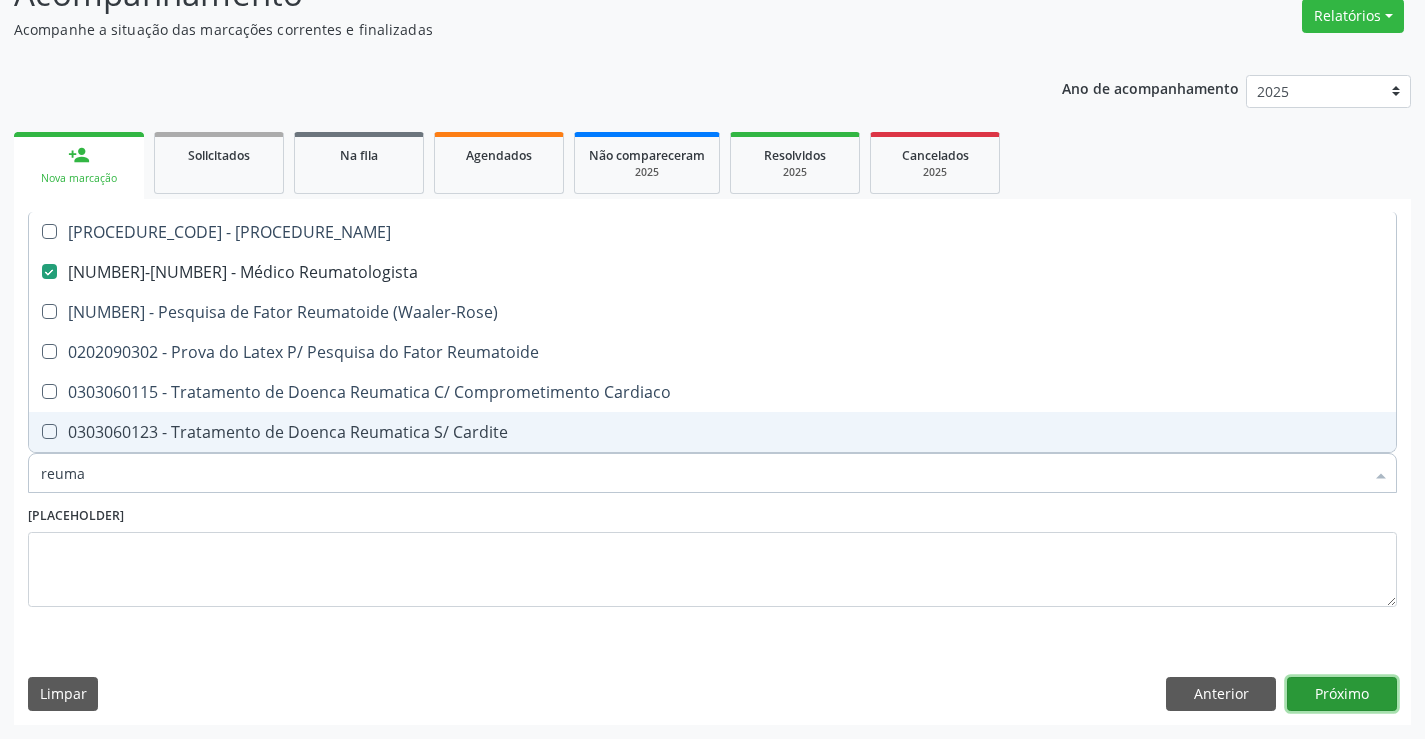 click on "Próximo" at bounding box center [1342, 694] 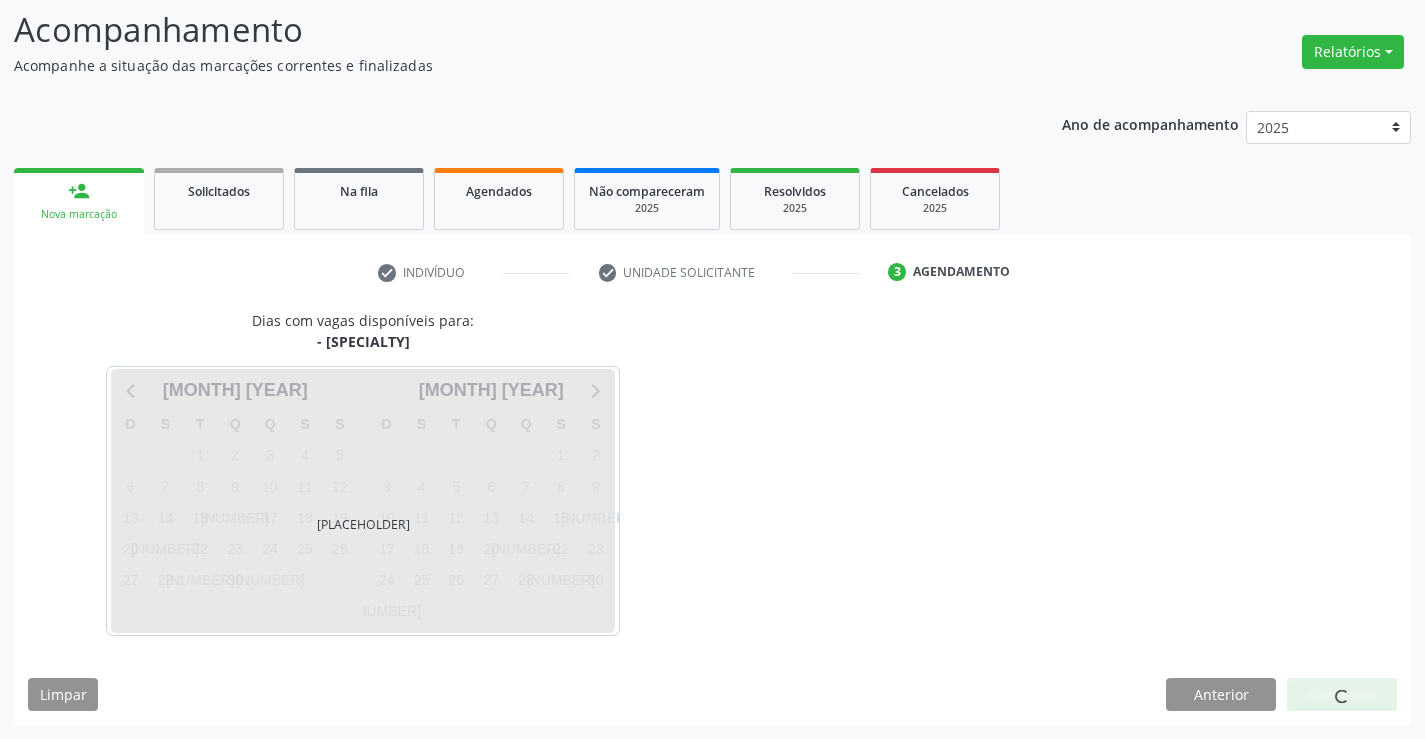 scroll, scrollTop: 131, scrollLeft: 0, axis: vertical 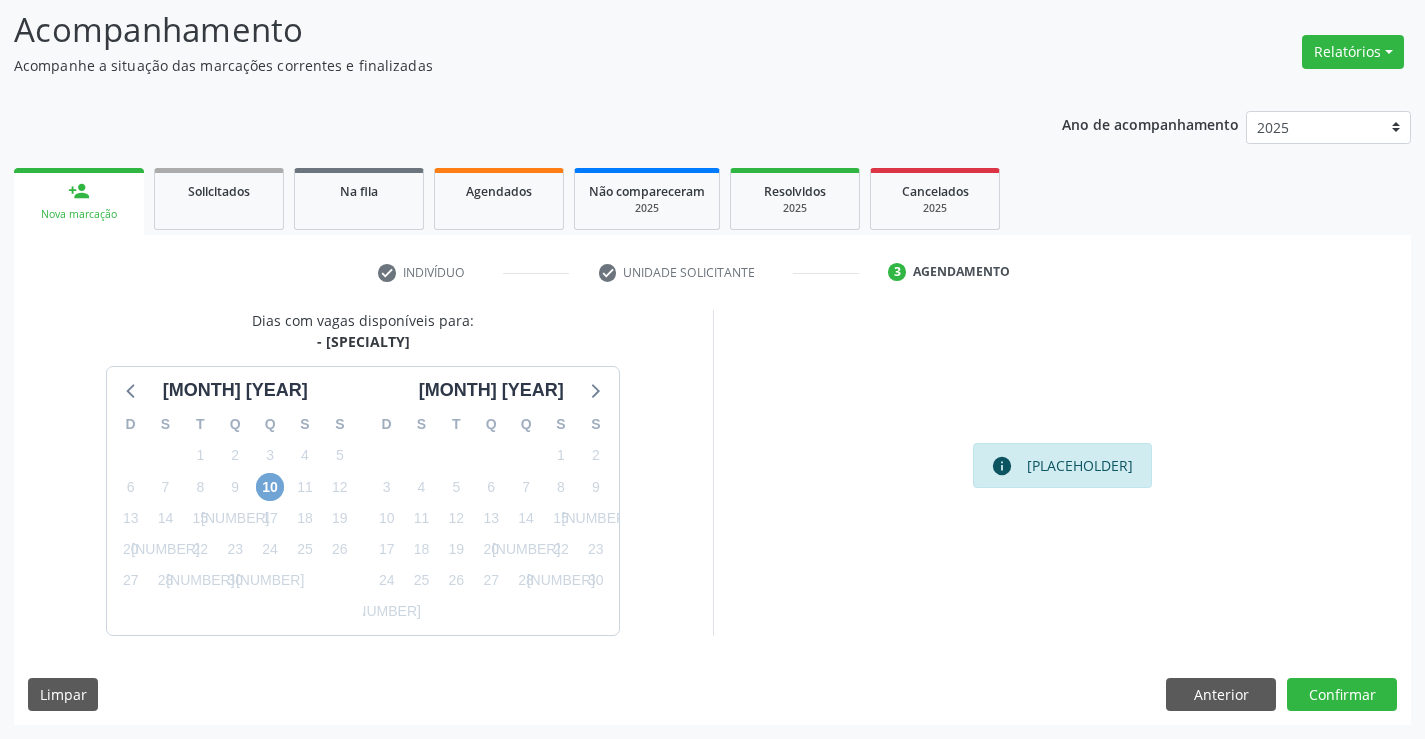 drag, startPoint x: 279, startPoint y: 486, endPoint x: 550, endPoint y: 505, distance: 271.66522 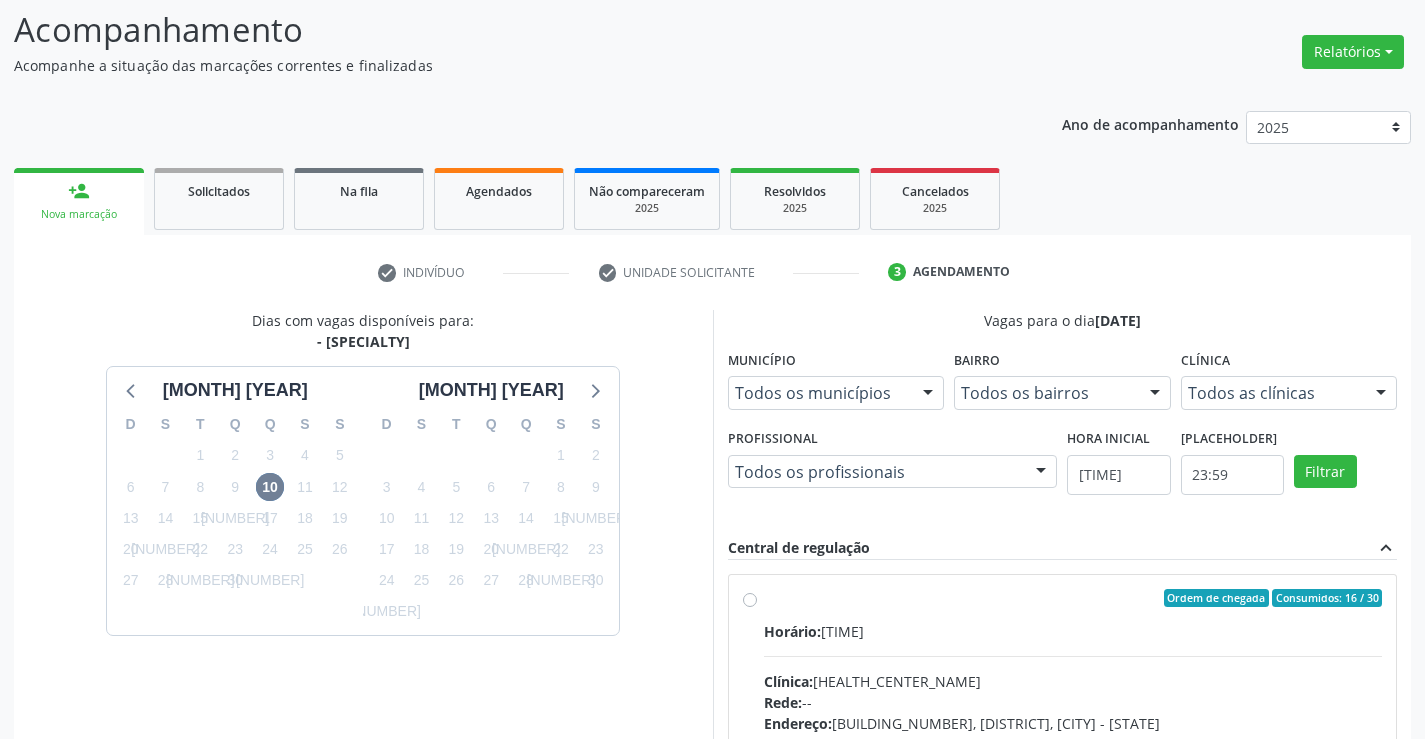 click on "Ordem de chegada
Consumidos: 16 / 30
Horário:   07:30
Clínica:  Policlínica Municipal
Rede:
--
Endereço:   Predio, nº 386, Centro, Campo Formoso - BA
Telefone:   (74) 6451312
Profissional:
Juvenilson Jose de Sa Andrade
Informações adicionais sobre o atendimento
Idade de atendimento:
de 0 a 120 anos
Gênero(s) atendido(s):
Masculino e Feminino
Informações adicionais:
--" at bounding box center [1073, 742] 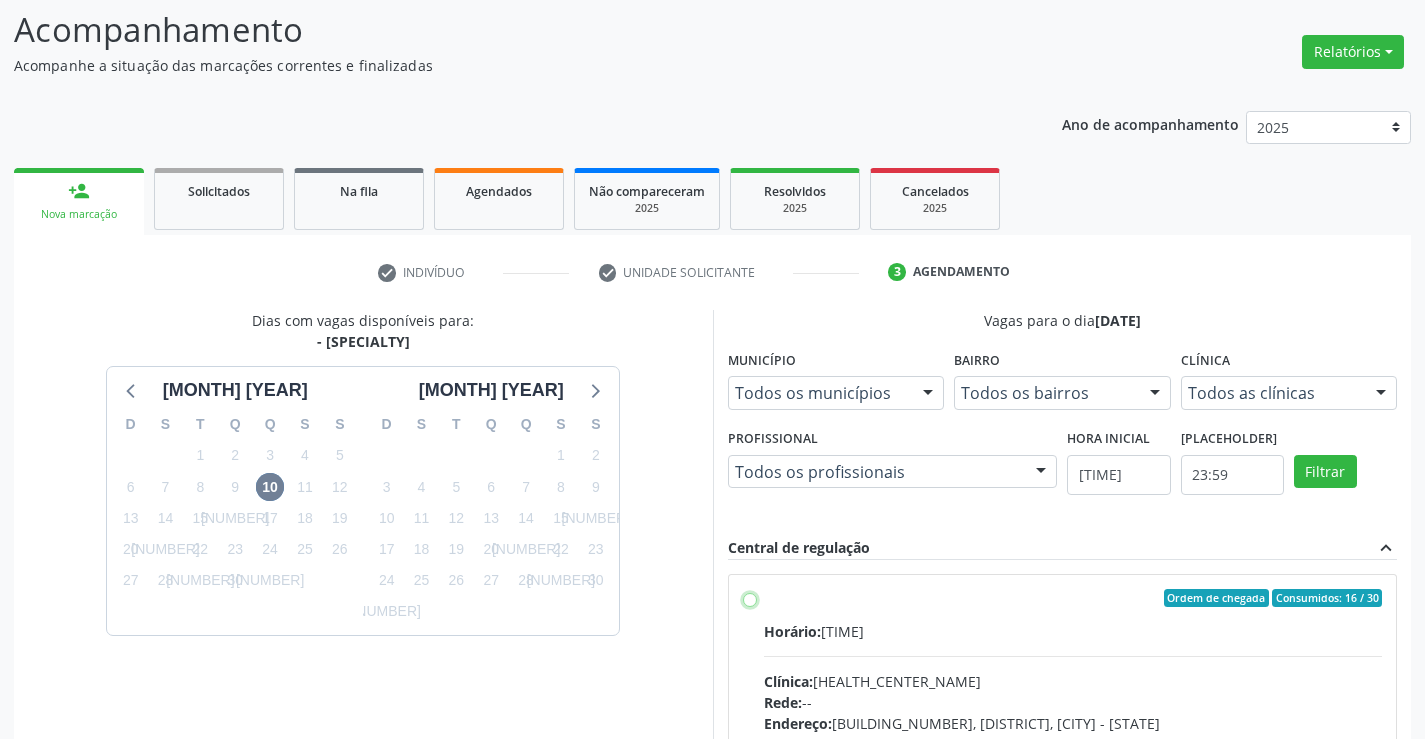 click on "Ordem de chegada
Consumidos: 16 / 30
Horário:   07:30
Clínica:  Policlínica Municipal
Rede:
--
Endereço:   Predio, nº 386, Centro, Campo Formoso - BA
Telefone:   (74) 6451312
Profissional:
Juvenilson Jose de Sa Andrade
Informações adicionais sobre o atendimento
Idade de atendimento:
de 0 a 120 anos
Gênero(s) atendido(s):
Masculino e Feminino
Informações adicionais:
--" at bounding box center [750, 598] 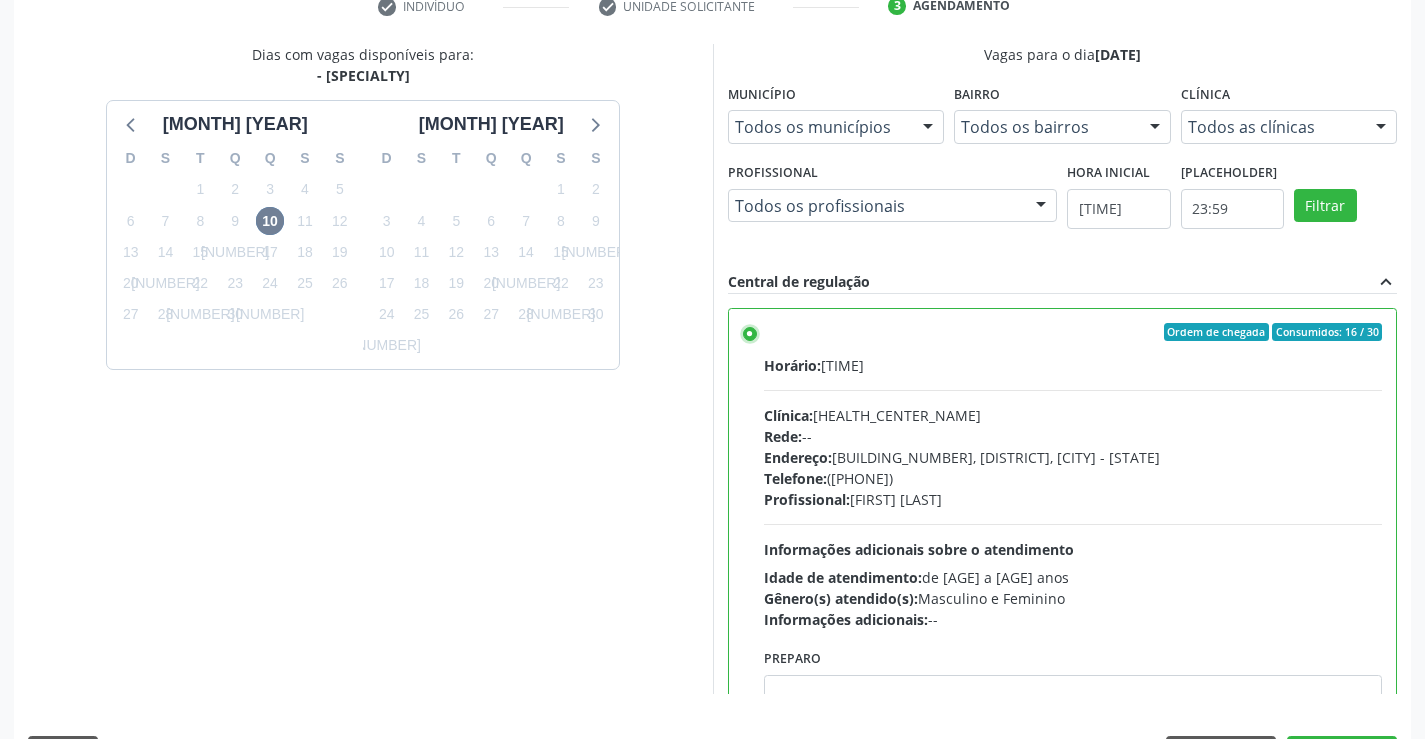 scroll, scrollTop: 456, scrollLeft: 0, axis: vertical 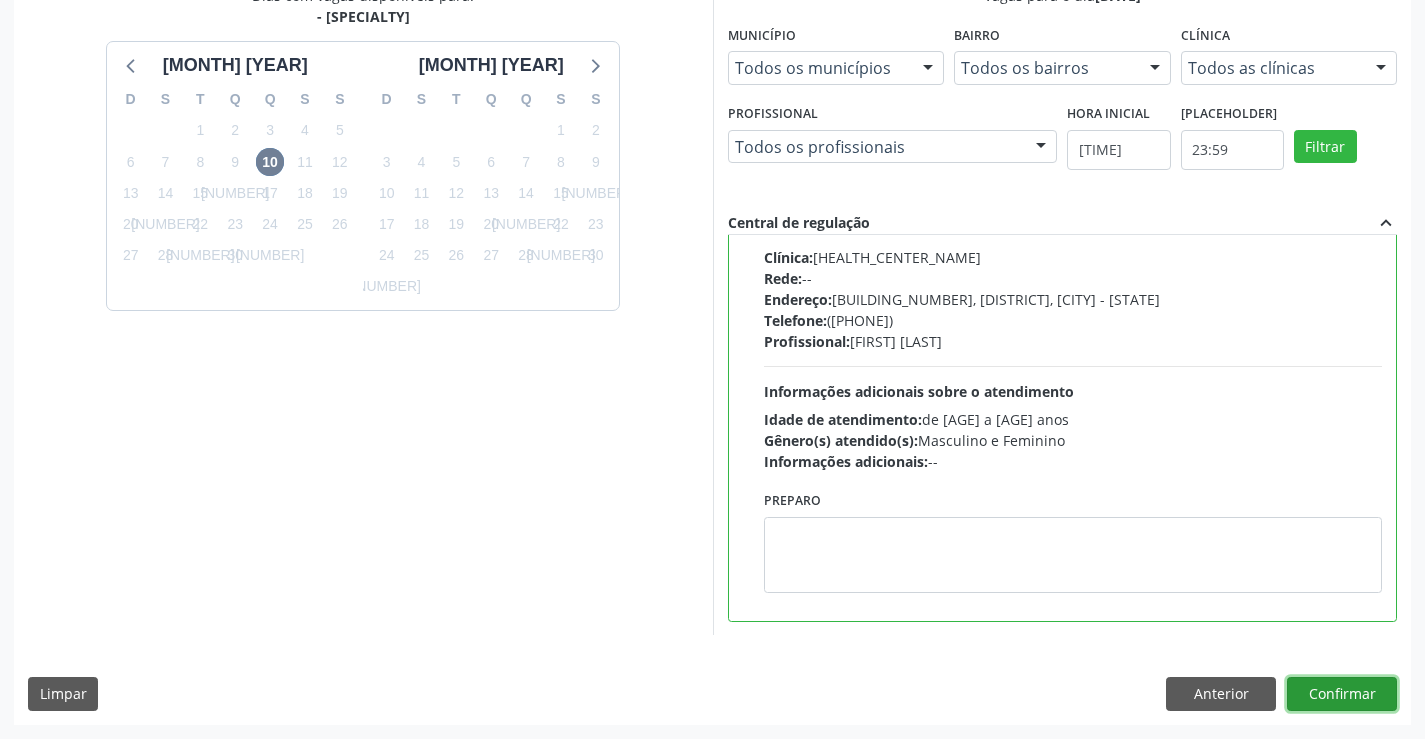 click on "Confirmar" at bounding box center (1342, 694) 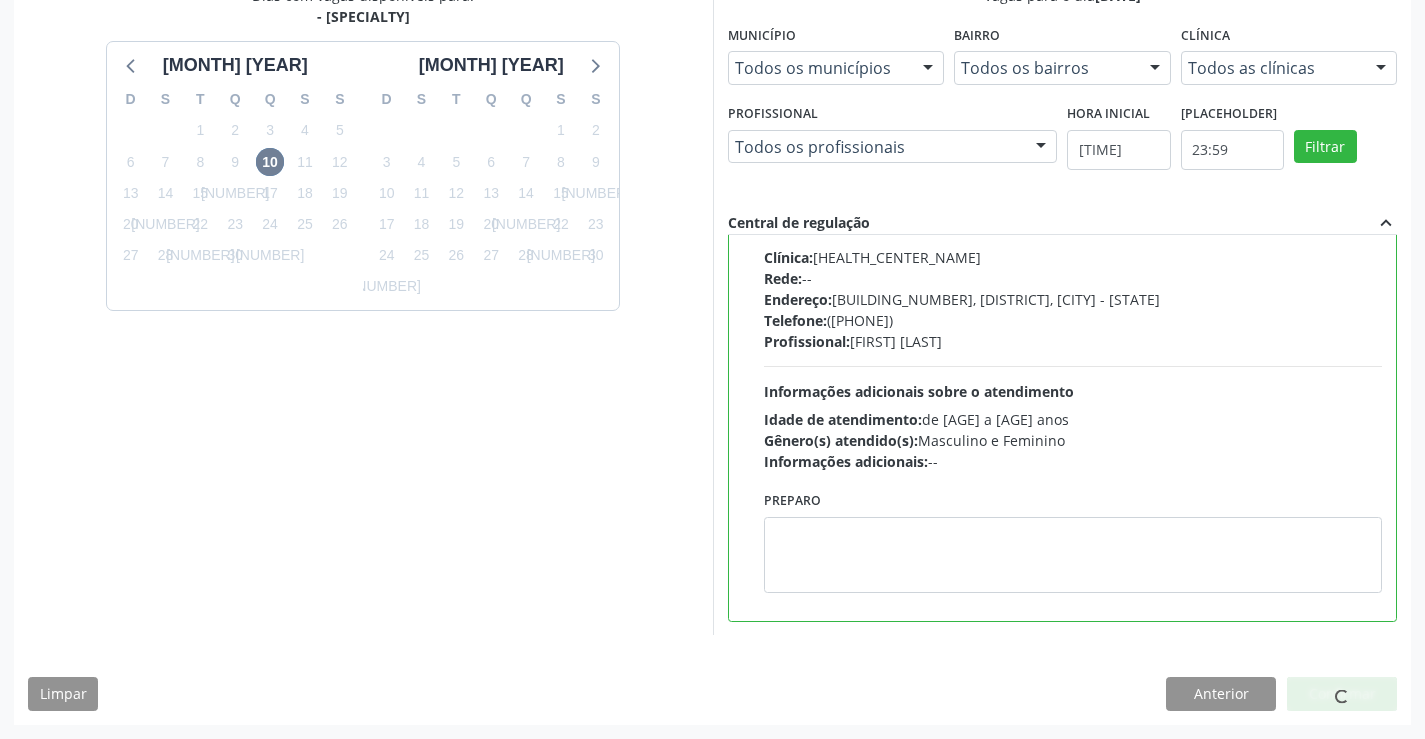 scroll, scrollTop: 0, scrollLeft: 0, axis: both 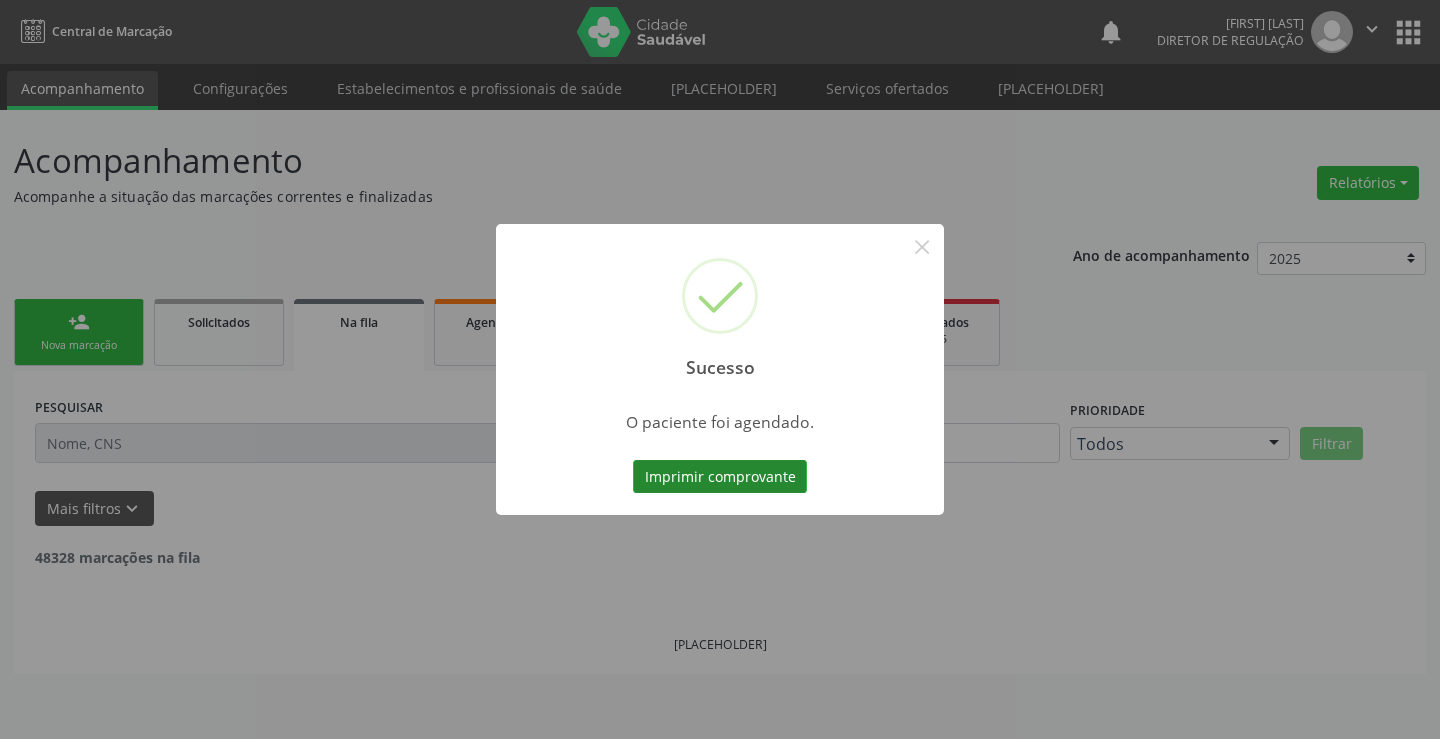 click on "Imprimir comprovante" at bounding box center (720, 477) 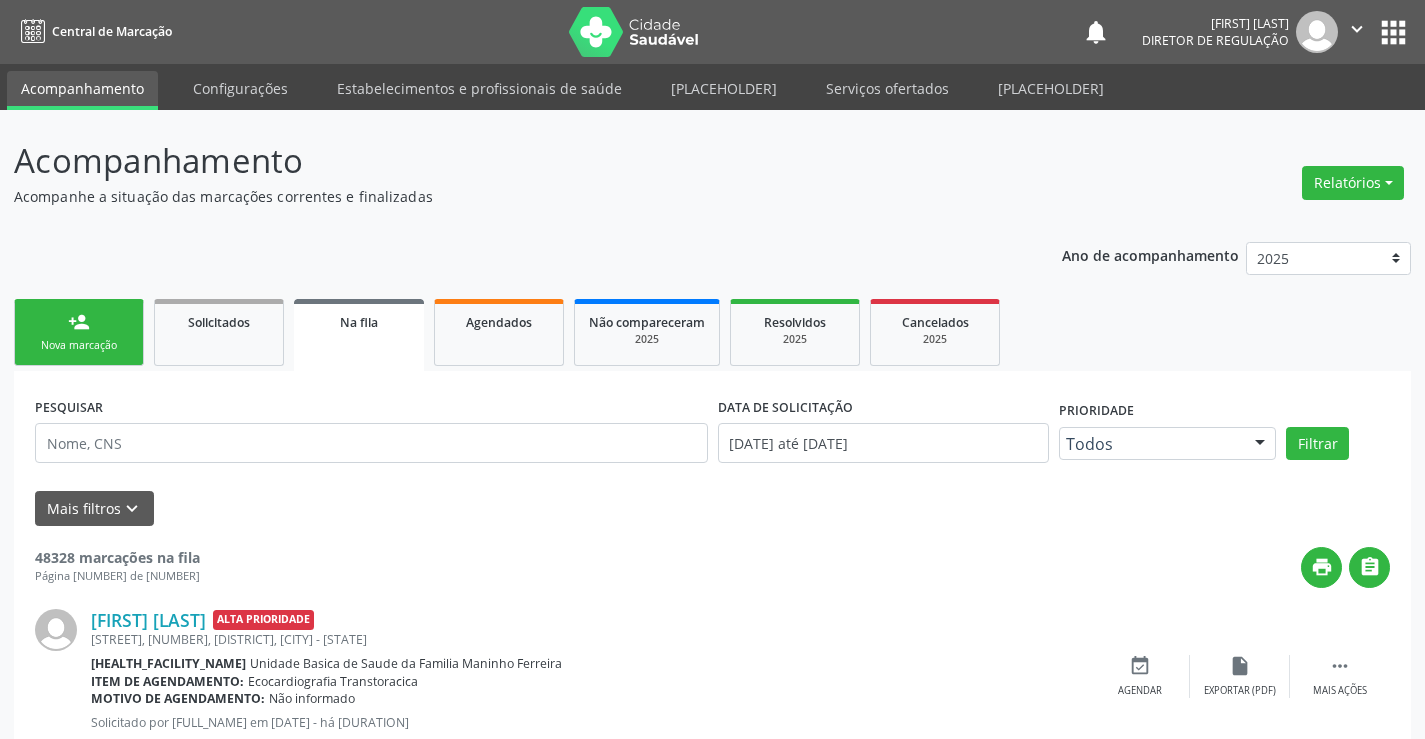 click on "person_add" at bounding box center (79, 322) 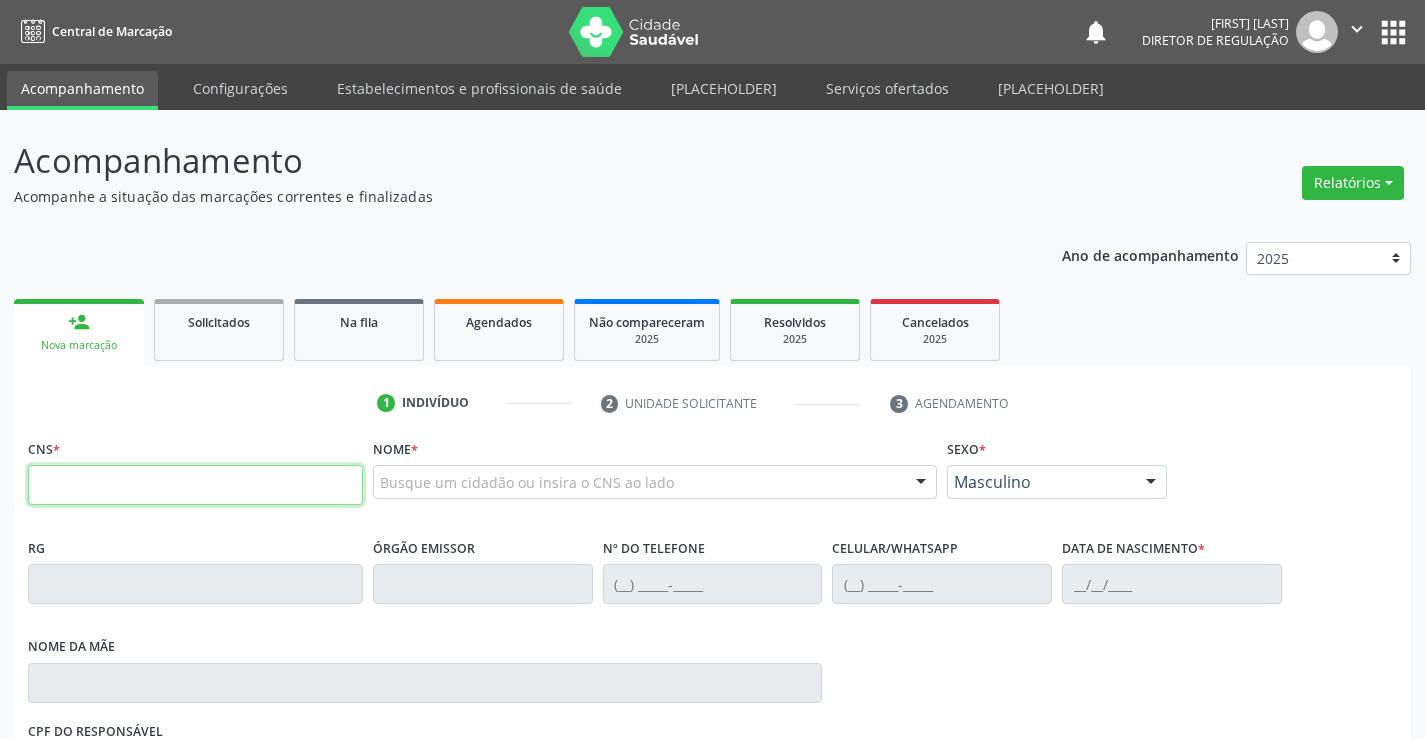 drag, startPoint x: 108, startPoint y: 492, endPoint x: 124, endPoint y: 481, distance: 19.416489 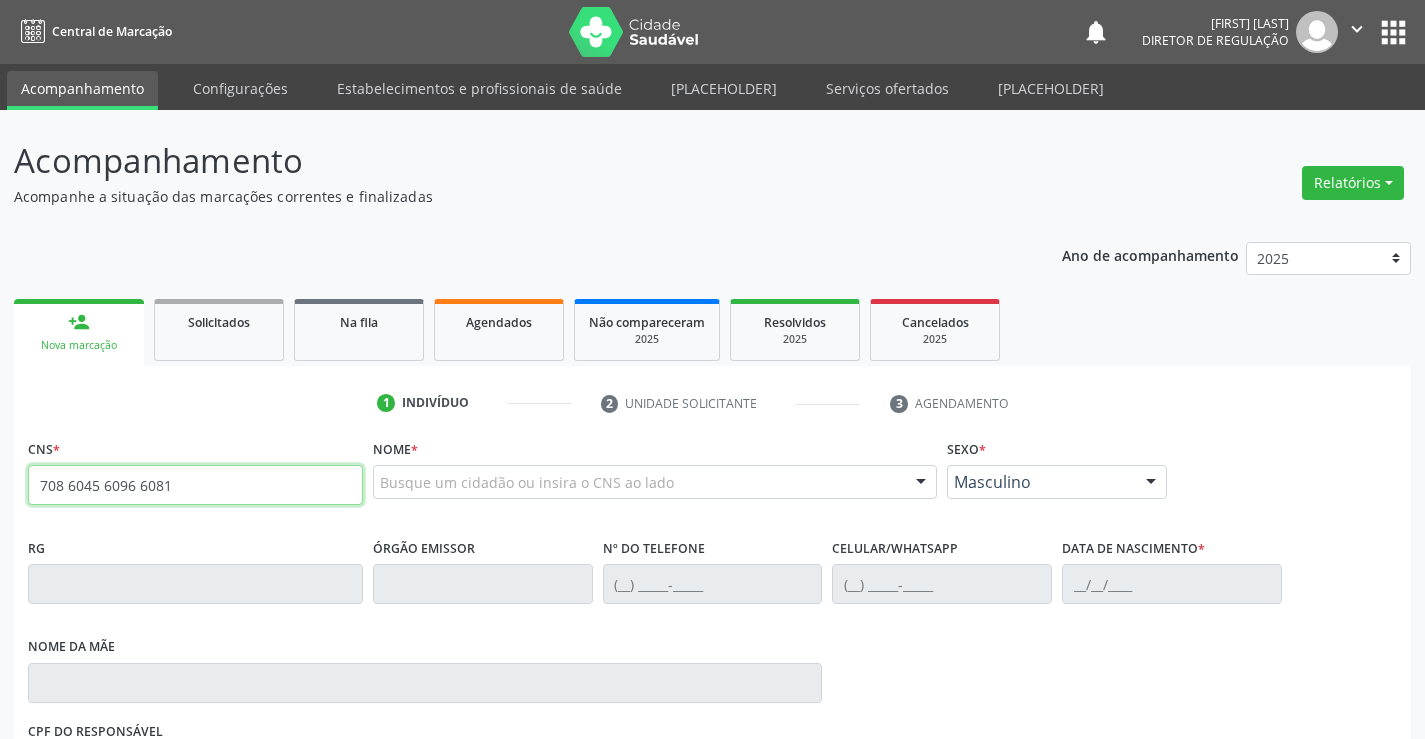 type on "708 6045 6096 6081" 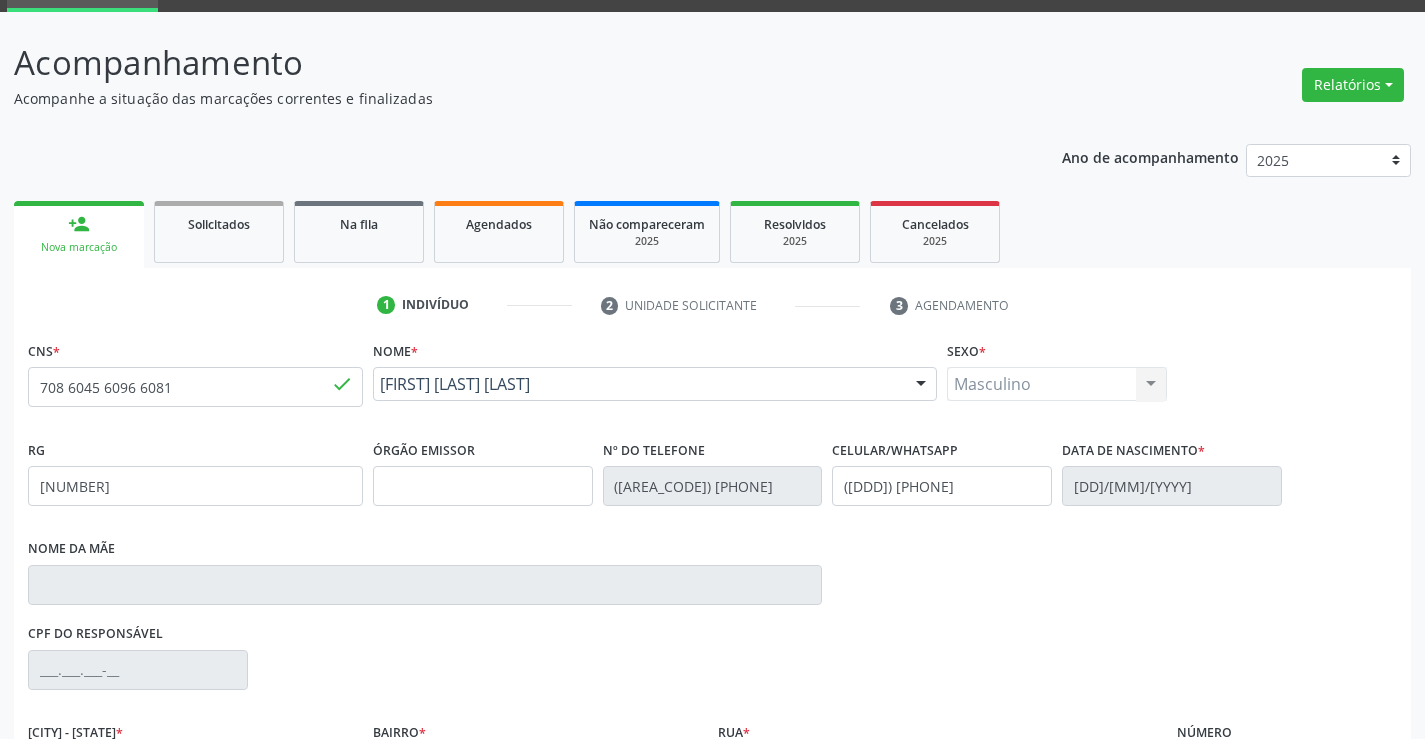 scroll, scrollTop: 300, scrollLeft: 0, axis: vertical 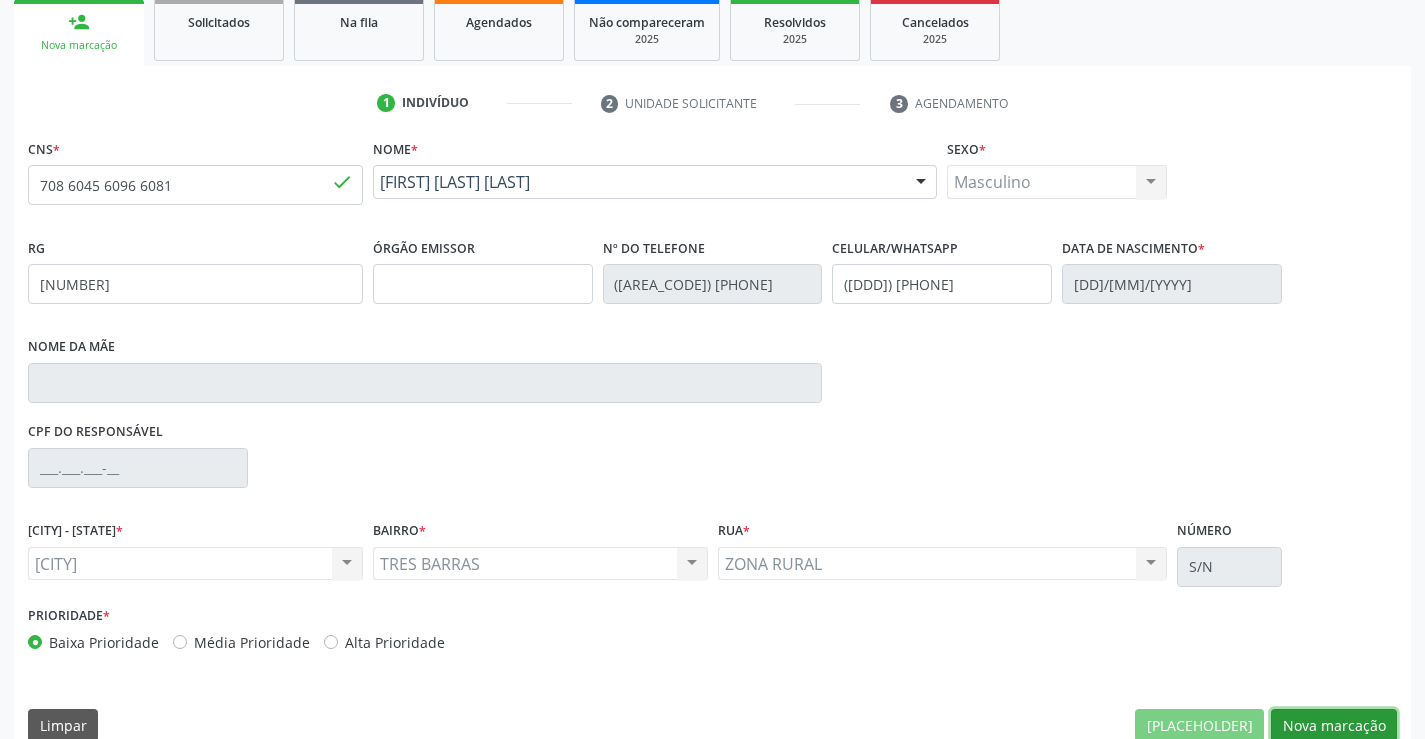 click on "Nova marcação" at bounding box center (1199, 726) 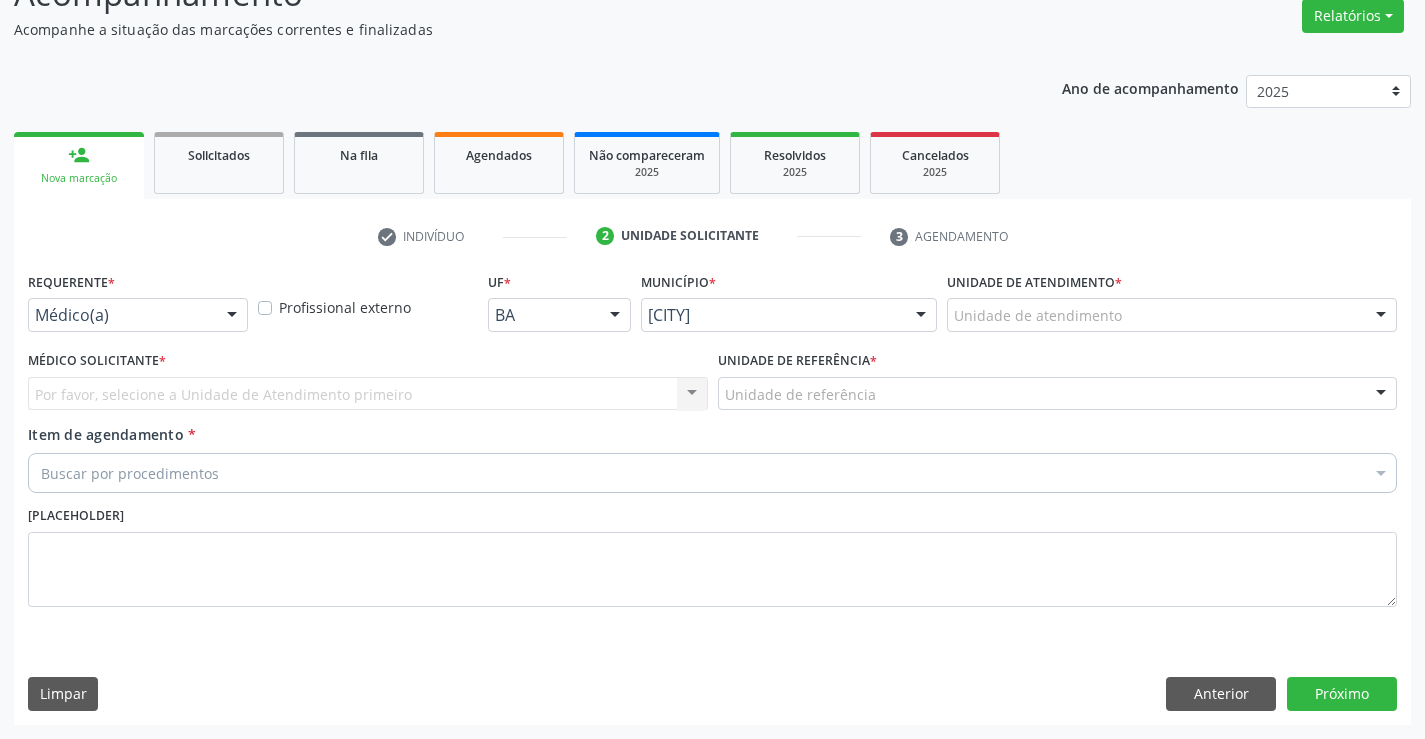 scroll, scrollTop: 167, scrollLeft: 0, axis: vertical 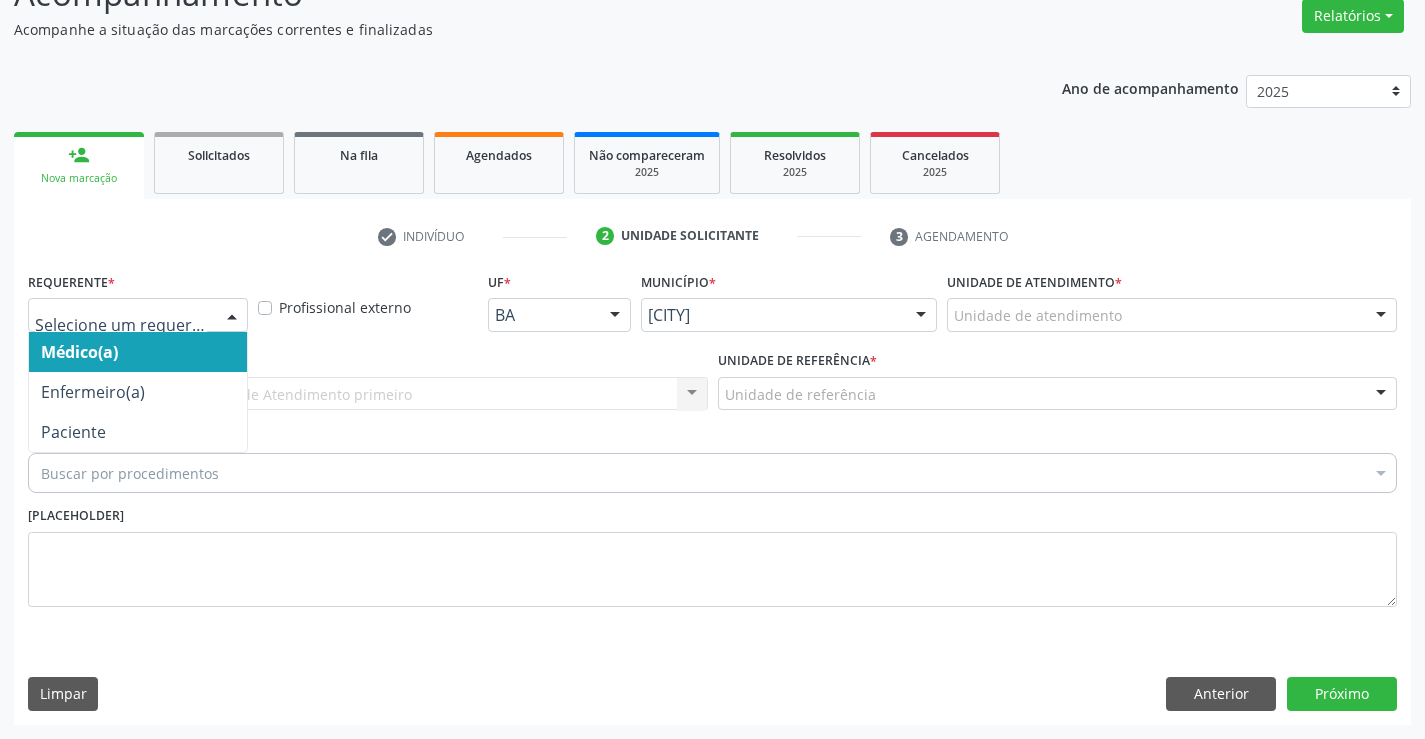 click at bounding box center (138, 315) 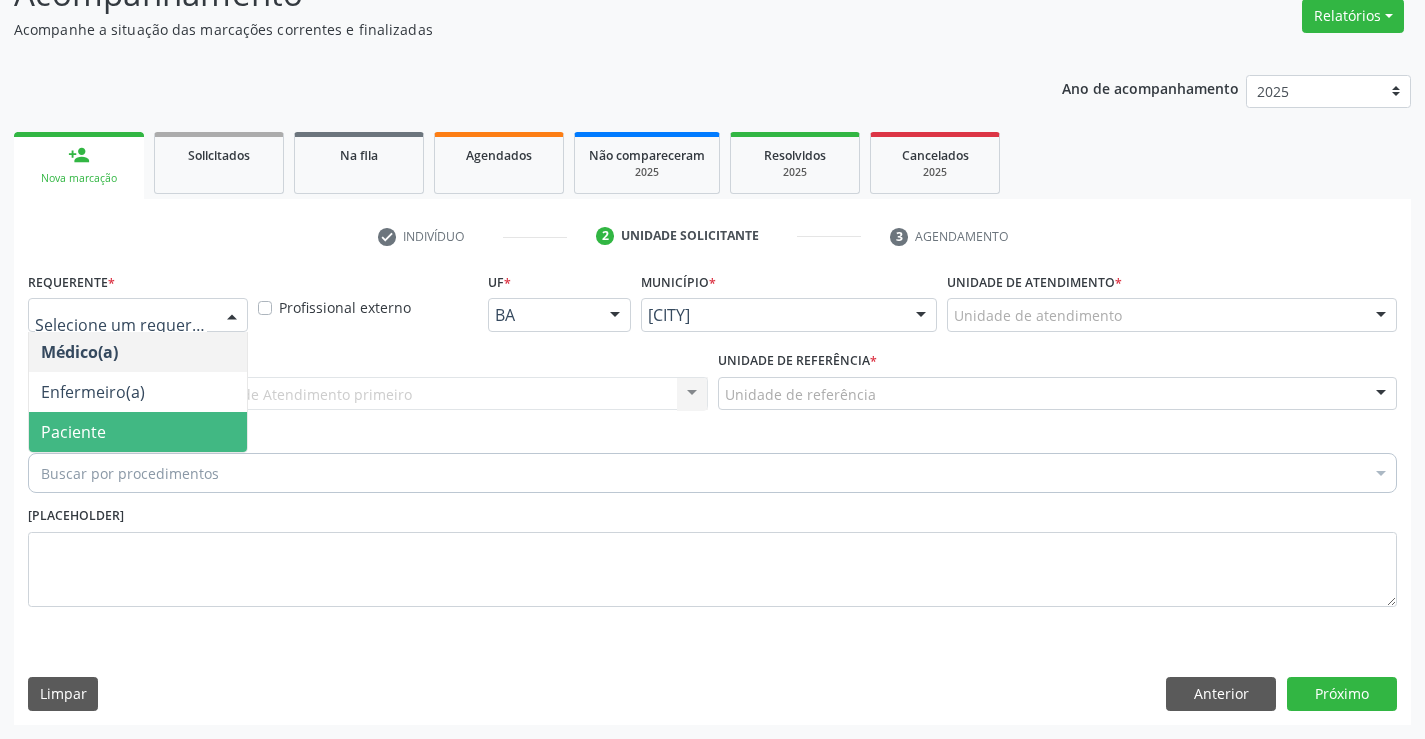 click on "Paciente" at bounding box center (138, 432) 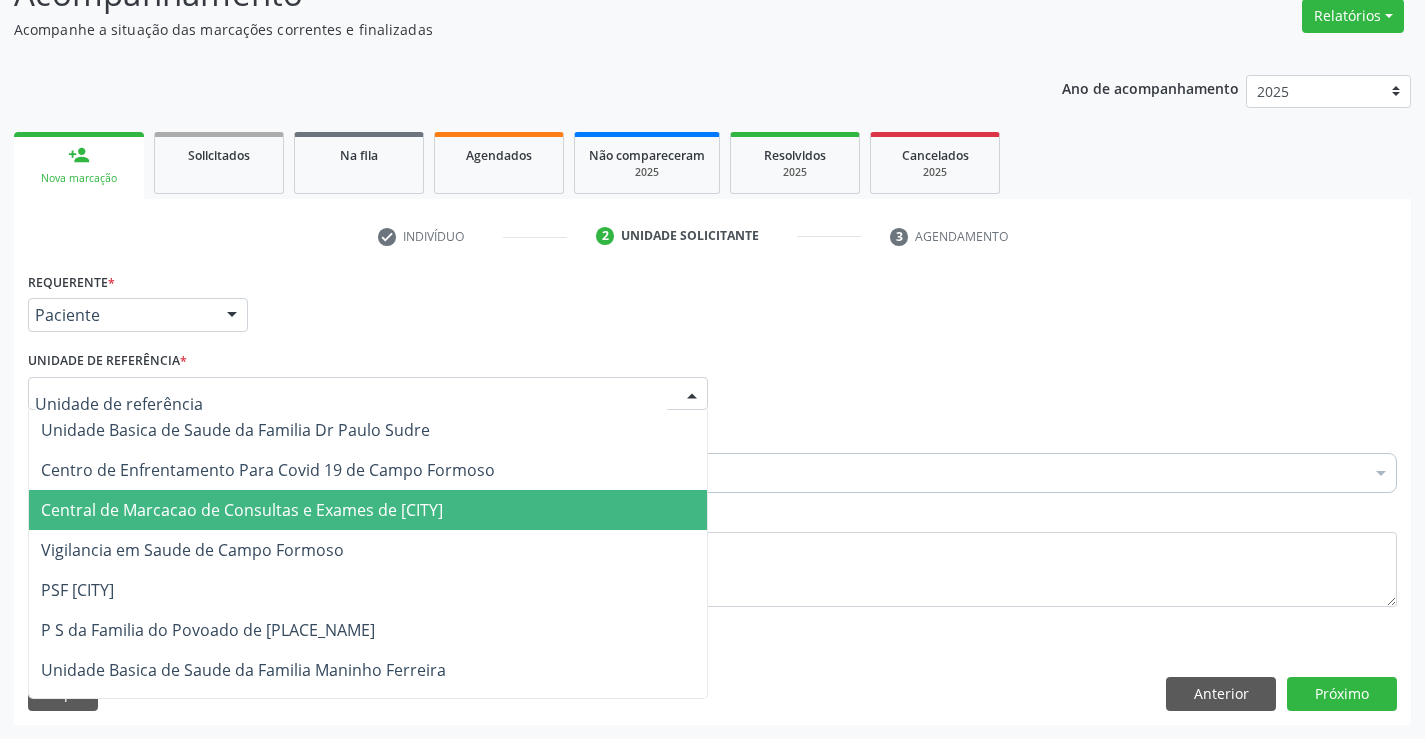 click on "Central de Marcacao de Consultas e Exames de [CITY]" at bounding box center [242, 510] 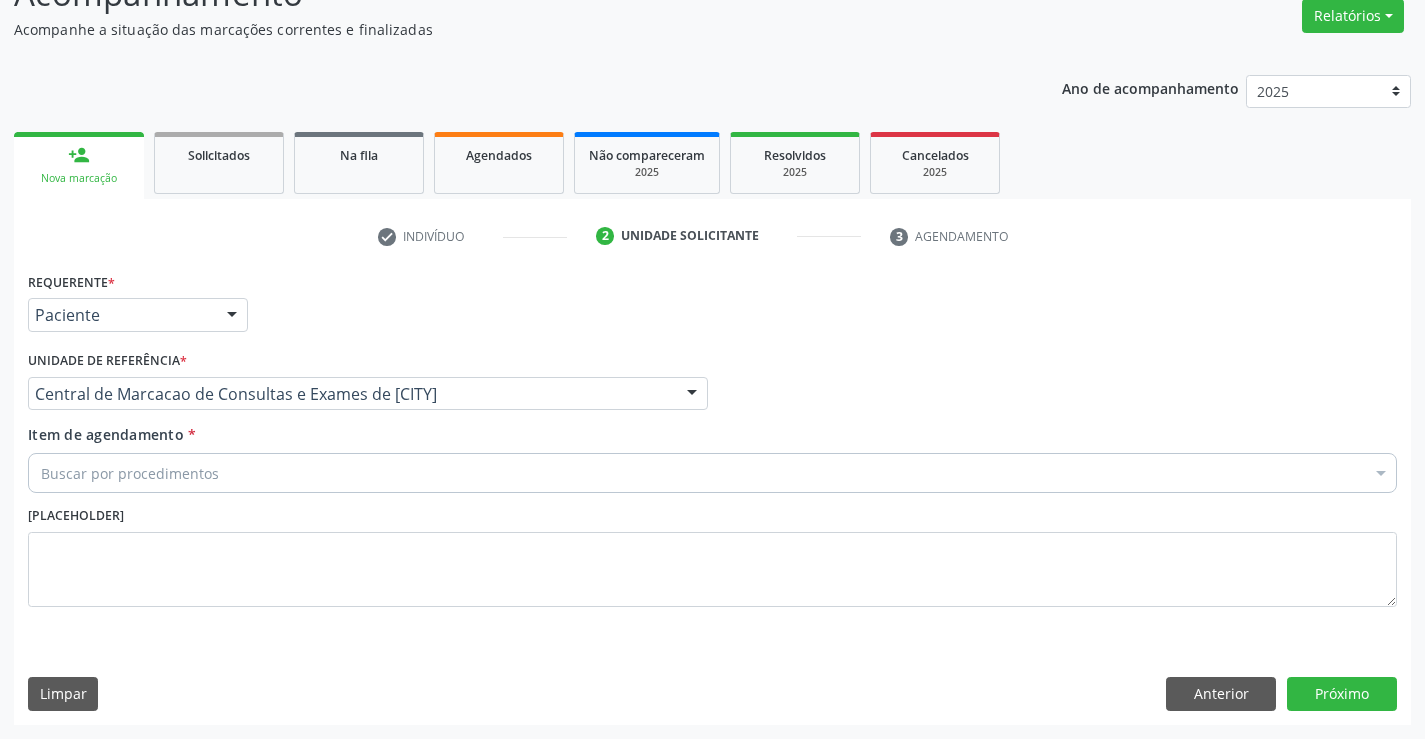 click on "Item de agendamento
*
Buscar por procedimentos
Selecionar todos
0202040089 - 3X Pesquisa de Larvas Nas Fezes
0604320140 - Abatacepte 125 Mg Injetável (Por Seringa Preenchida)
0604320124 - Abatacepte 250 Mg Injetável (Por Frasco Ampola).
0603050018 - Abciximabe
0406010013 - Abertura de Comunicacao Inter-Atrial
0406010021 - Abertura de Estenose Aortica Valvar
0406011265 - Abertura de Estenose Aortica Valvar (Criança e Adolescente)
0406010030 - Abertura de Estenose Pulmonar Valvar
0406011273 - Abertura de Estenose Pulmonar Valvar (Criança e Adolescente)
0301080011 - Abordagem Cognitiva Comportamental do Fumante (Por Atendimento / Paciente)
0307020010 - Acesso A Polpa Dentaria e Medicacao (Por Dente)
0604660030 - Acetazolamida 250 Mg (Por Comprimido)" at bounding box center [712, 462] 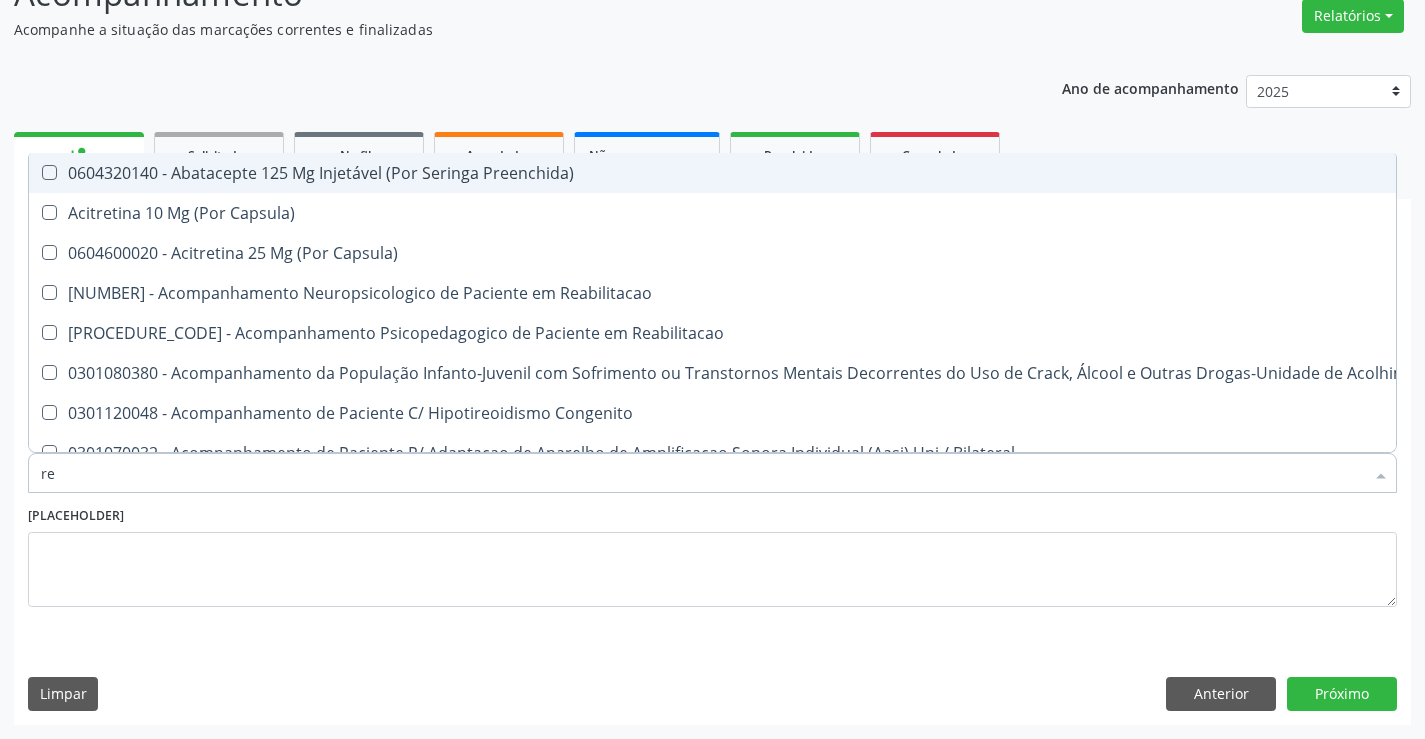 type on "[LAST]" 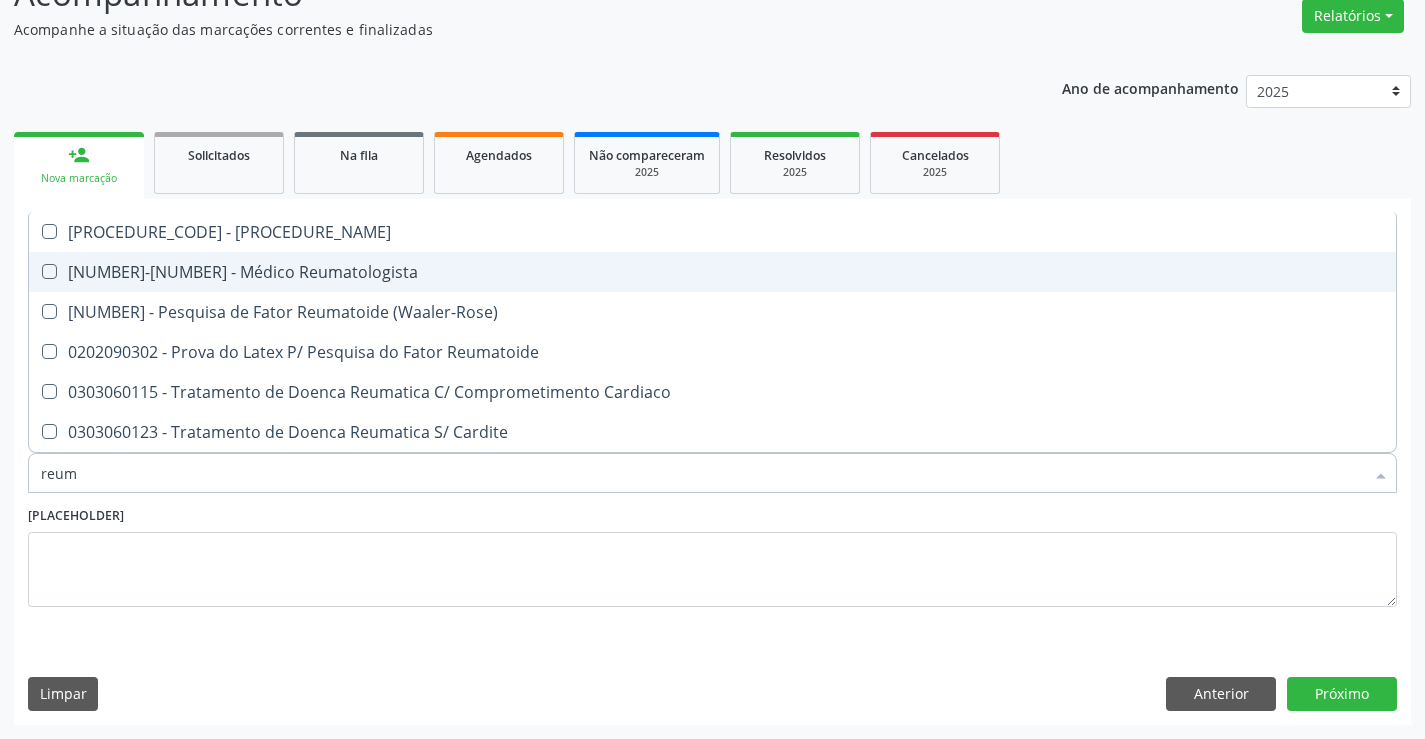 click on "[CODE] - Médico Reumatologista" at bounding box center (712, 272) 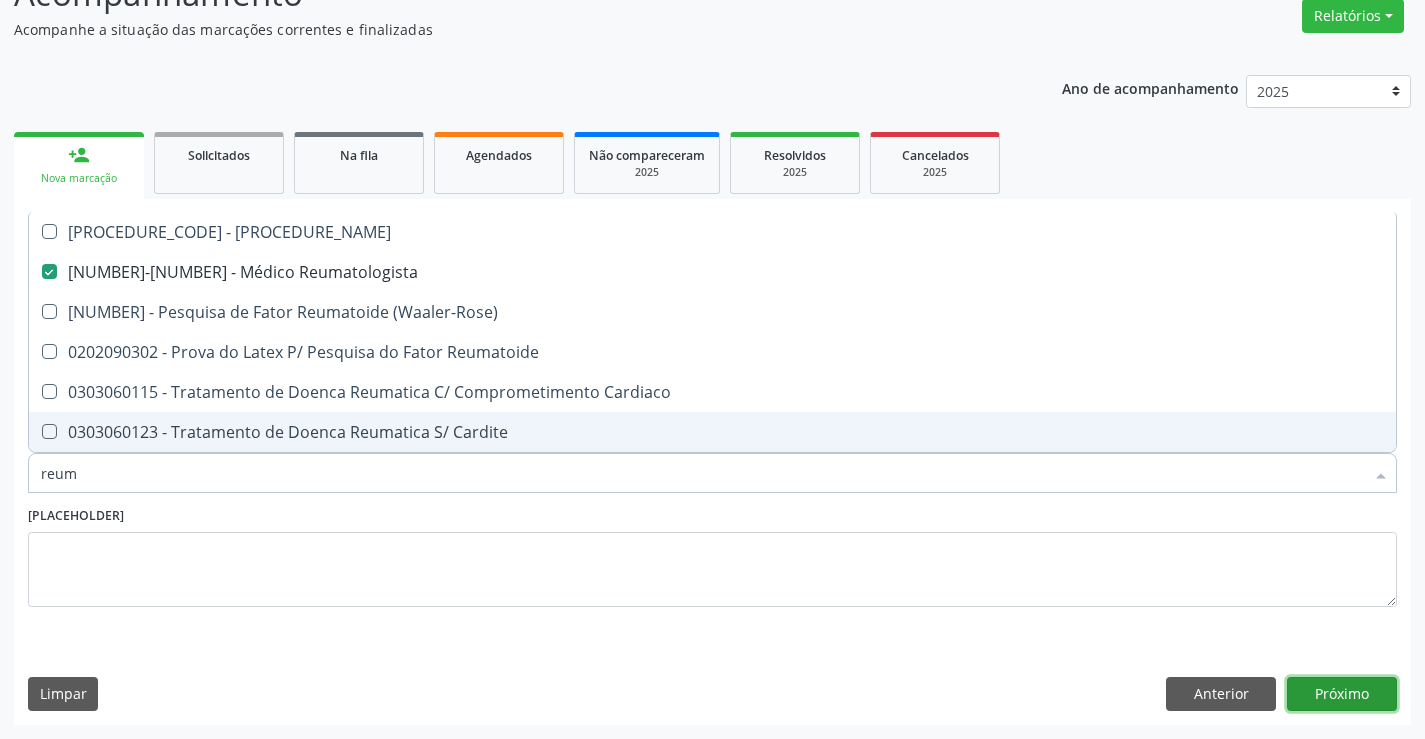 click on "Próximo" at bounding box center [1342, 694] 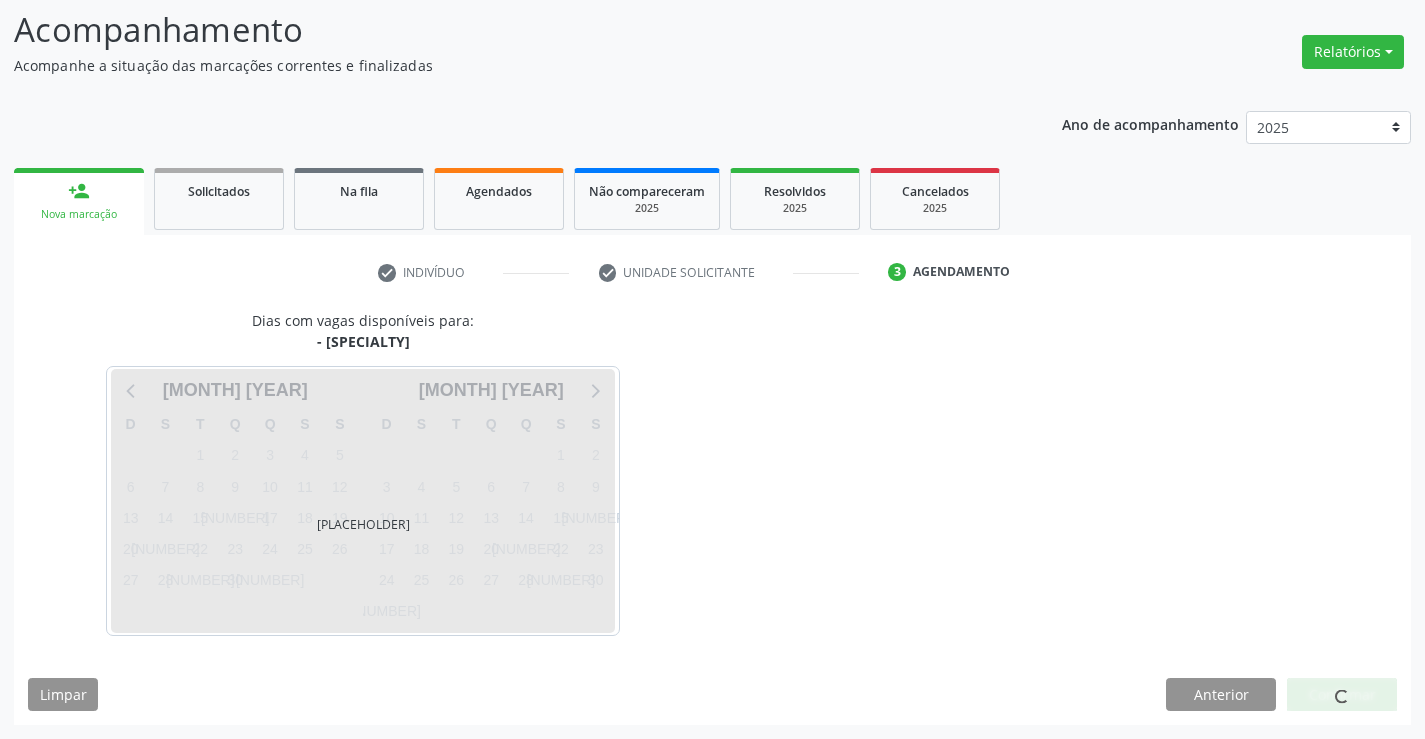 scroll, scrollTop: 131, scrollLeft: 0, axis: vertical 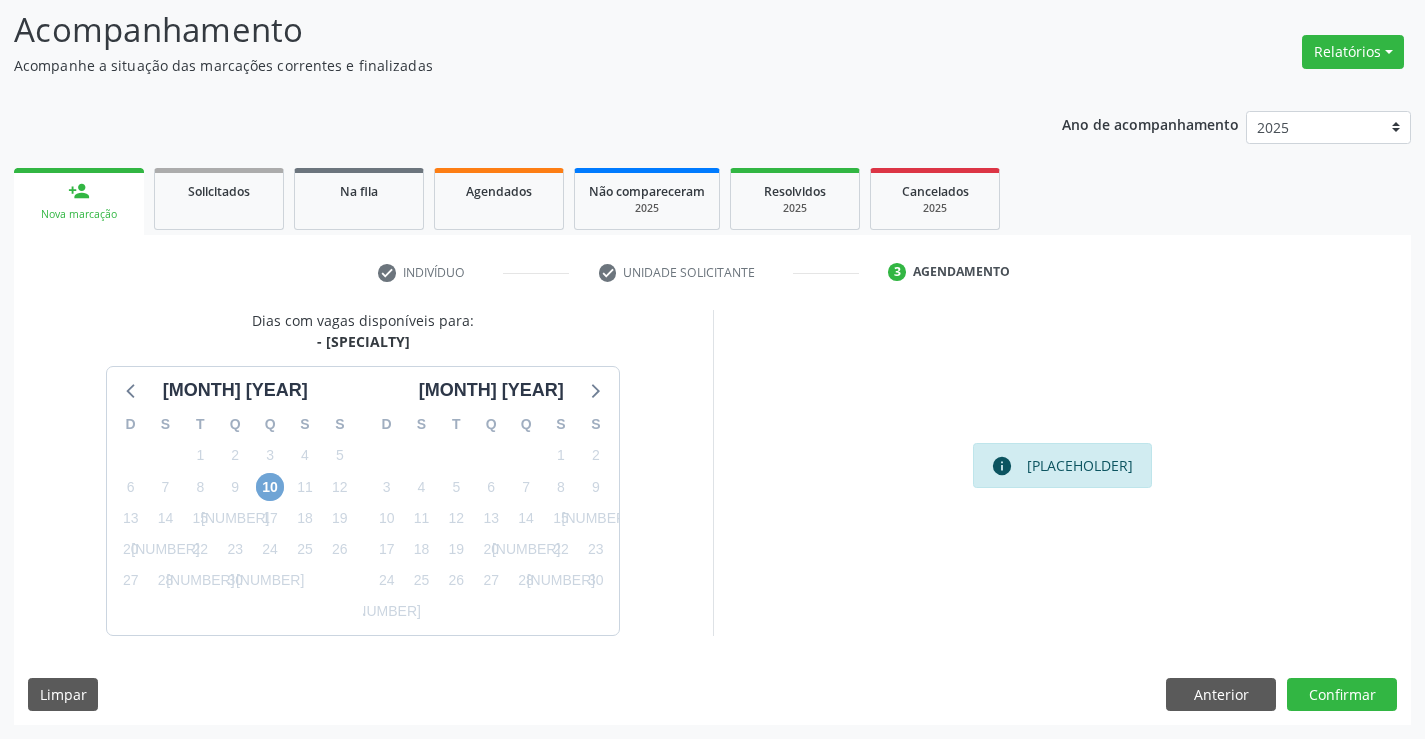 click on "[NUMBER]" at bounding box center [270, 487] 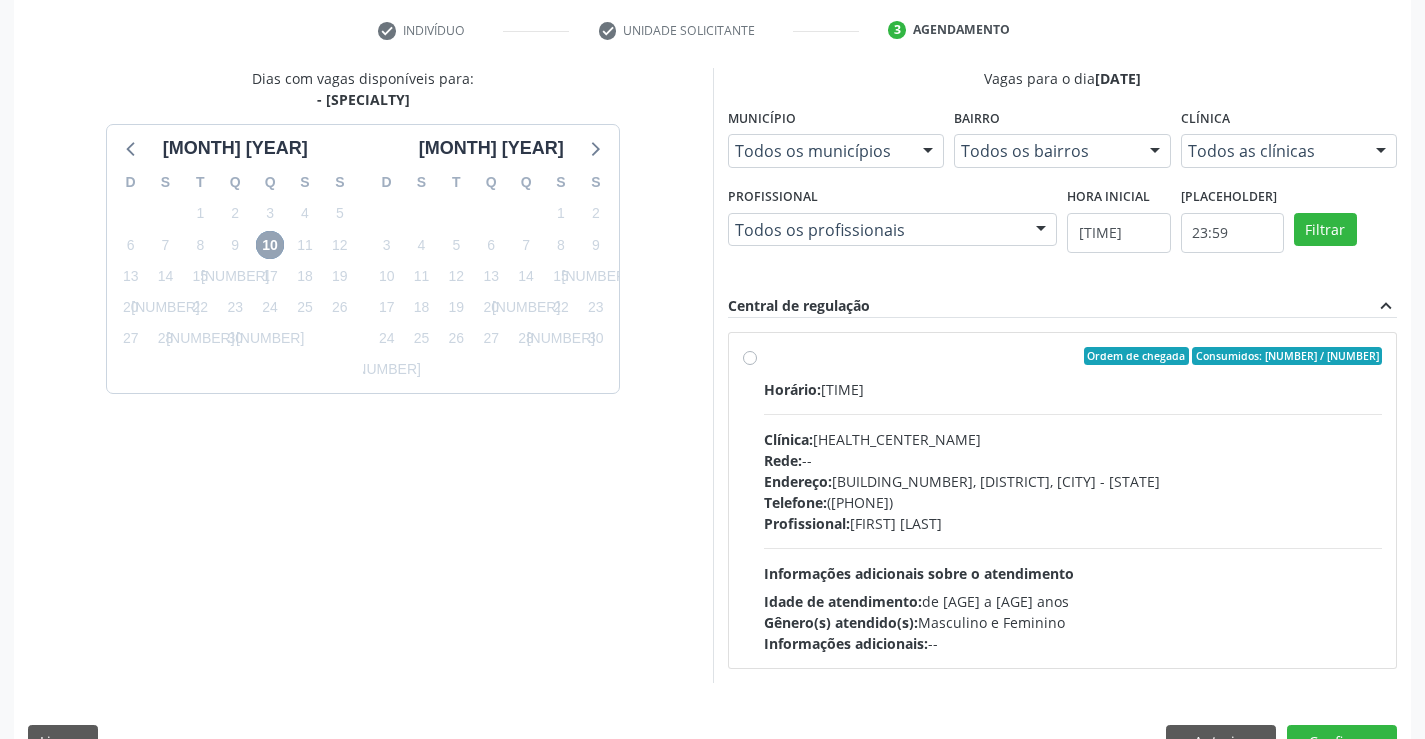 scroll, scrollTop: 420, scrollLeft: 0, axis: vertical 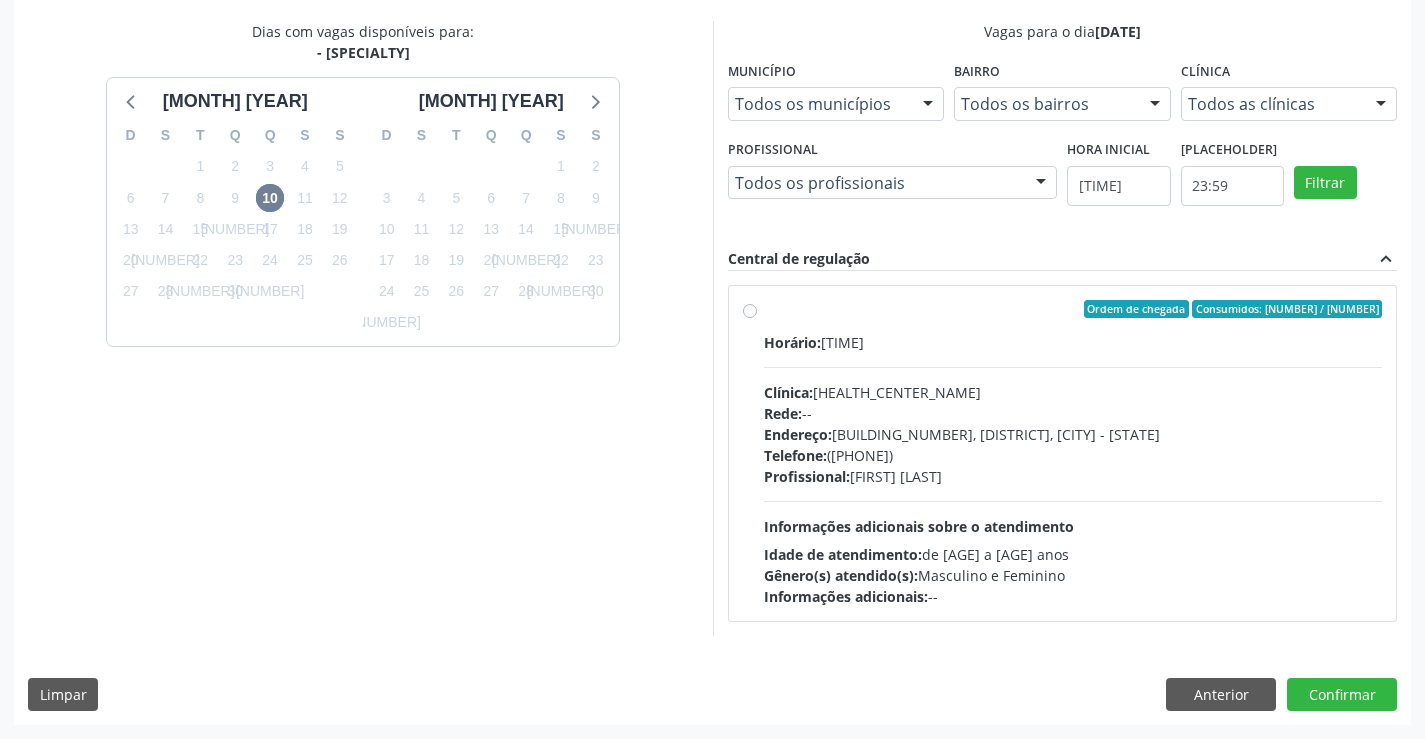 click on "Ordem de chegada
Consumidos: 17 / 30
Horário:   07:30
Clínica:  Policlínica Municipal
Rede:
--
Endereço:   Predio, nº 386, Centro, Campo Formoso - BA
Telefone:   (74) 6451312
Profissional:
Juvenilson Jose de Sa Andrade
Informações adicionais sobre o atendimento
Idade de atendimento:
de 0 a 120 anos
Gênero(s) atendido(s):
Masculino e Feminino
Informações adicionais:
--" at bounding box center (1073, 453) 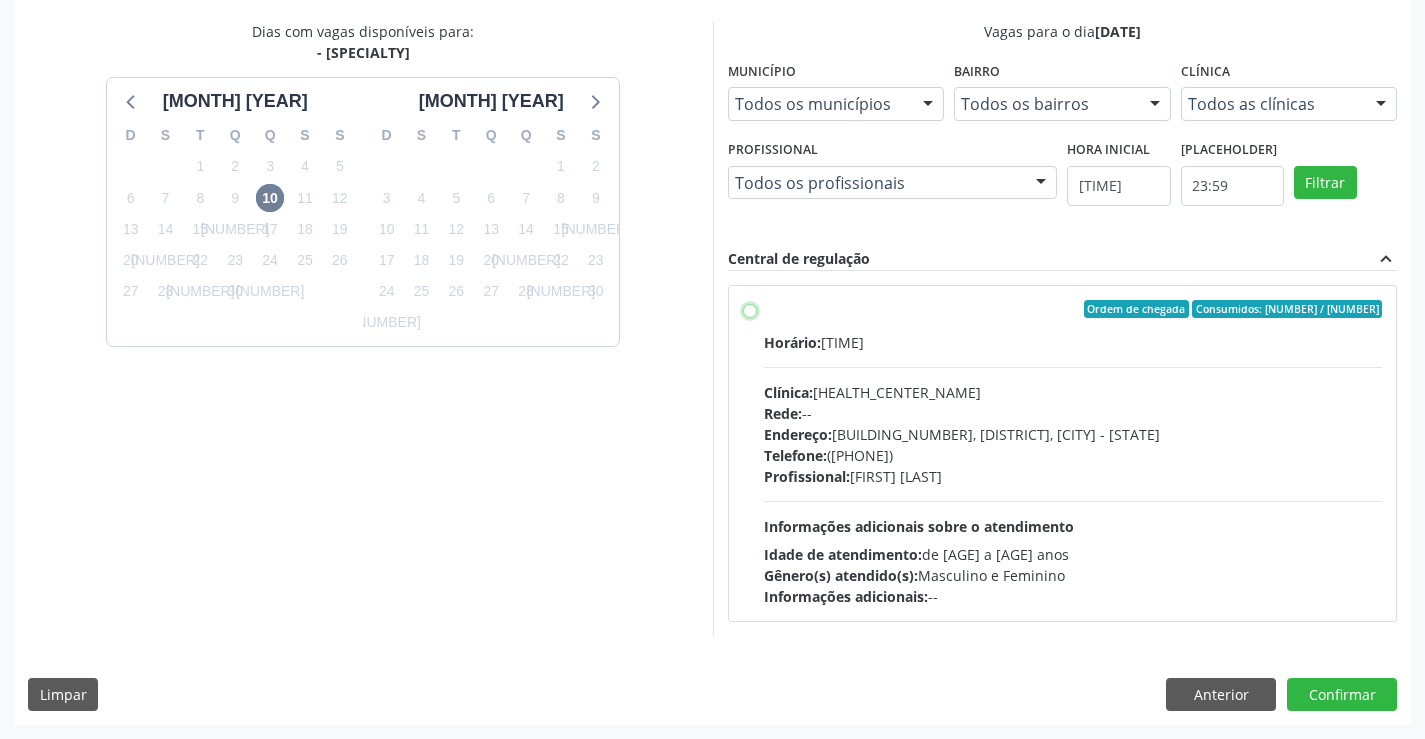 click on "Ordem de chegada
Consumidos: 17 / 30
Horário:   07:30
Clínica:  Policlínica Municipal
Rede:
--
Endereço:   Predio, nº 386, Centro, Campo Formoso - BA
Telefone:   (74) 6451312
Profissional:
Juvenilson Jose de Sa Andrade
Informações adicionais sobre o atendimento
Idade de atendimento:
de 0 a 120 anos
Gênero(s) atendido(s):
Masculino e Feminino
Informações adicionais:
--" at bounding box center (750, 309) 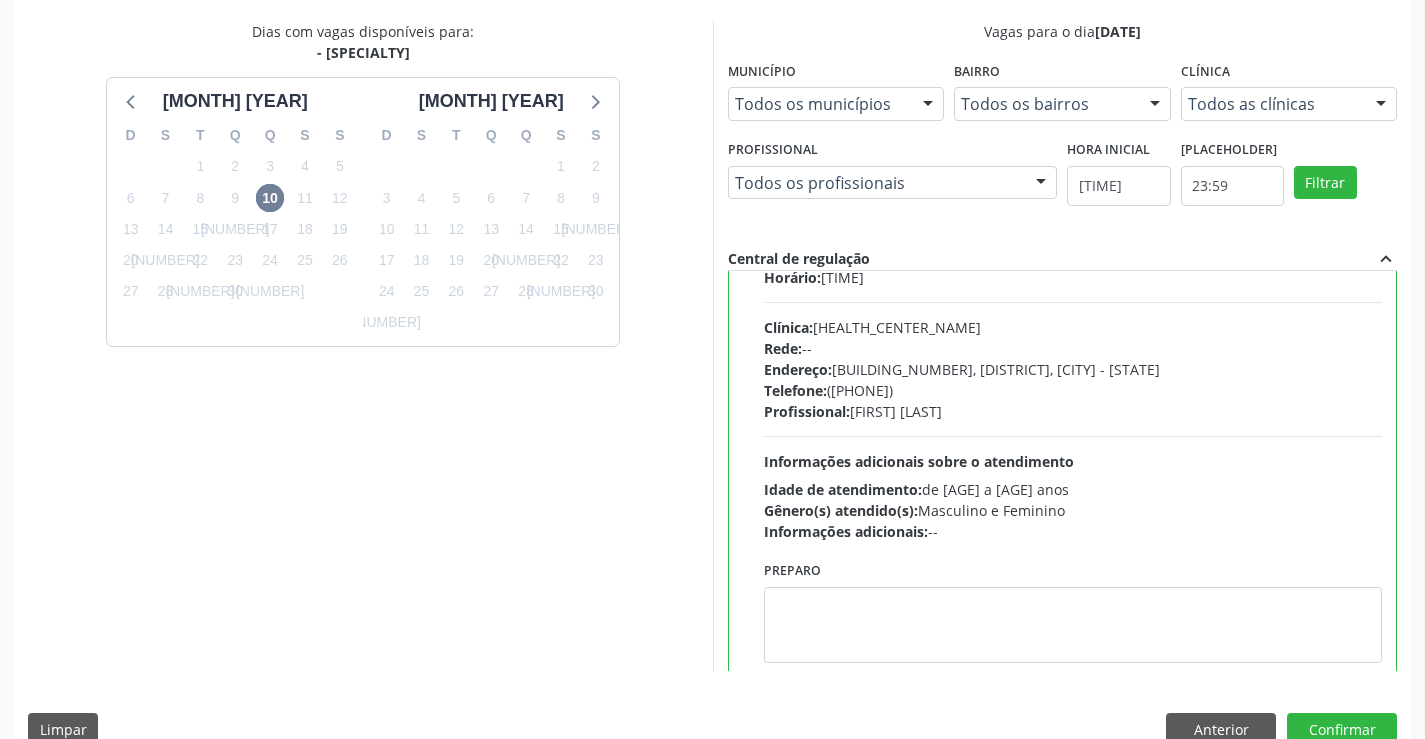 scroll, scrollTop: 99, scrollLeft: 0, axis: vertical 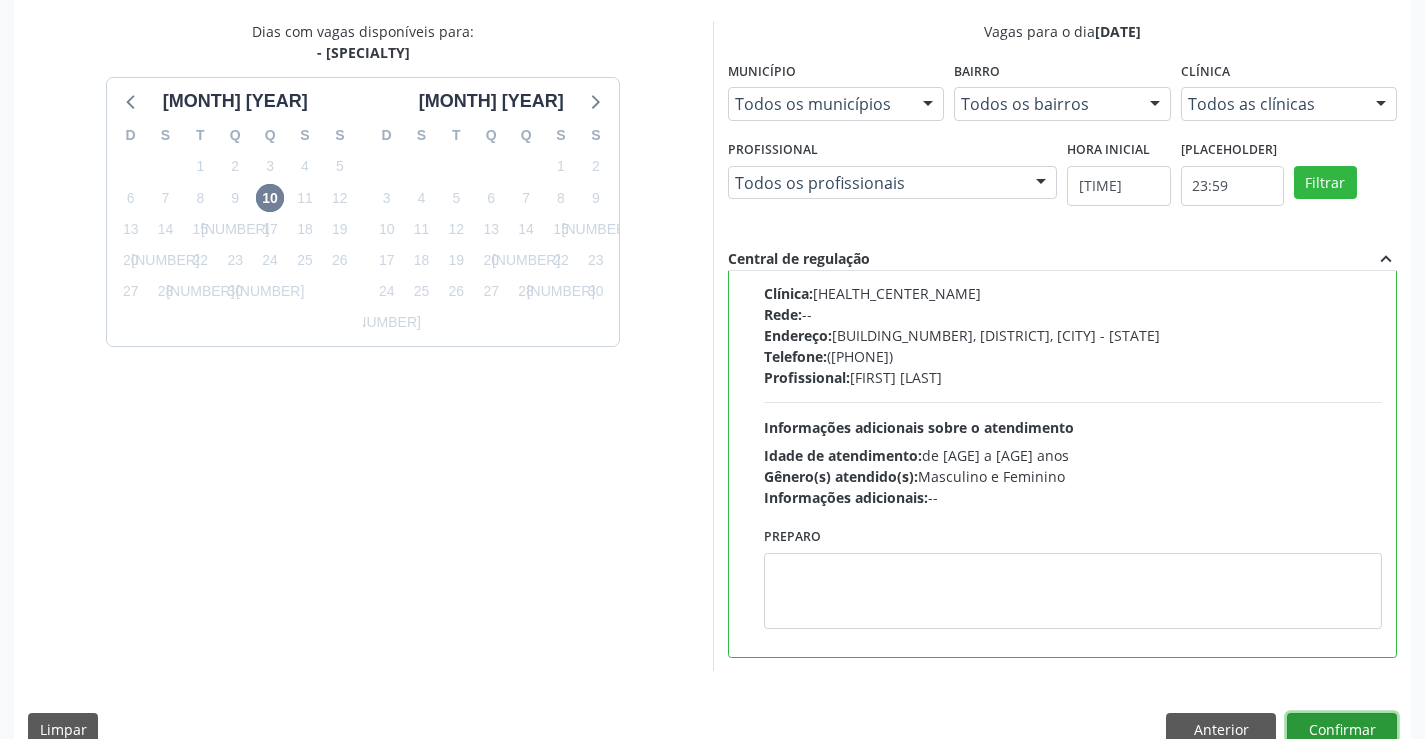 click on "Confirmar" at bounding box center (1342, 730) 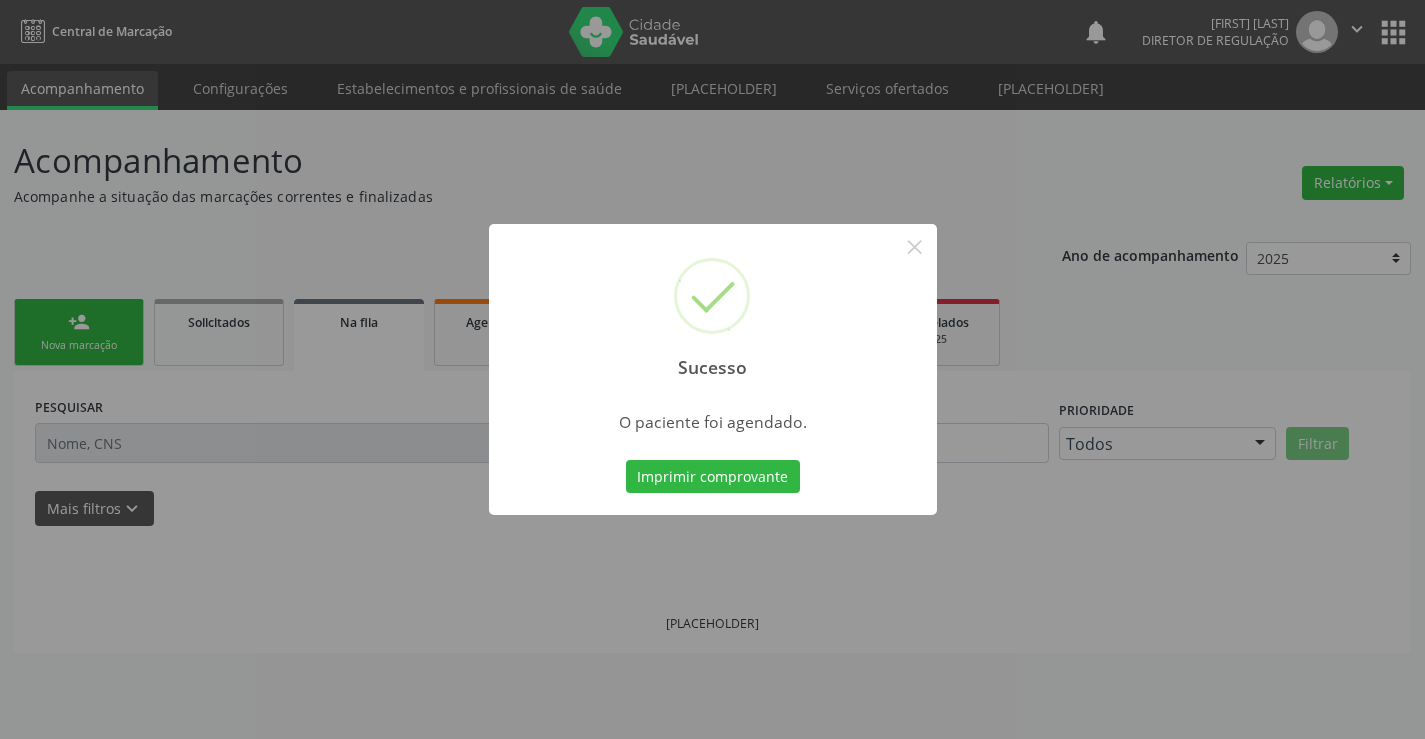 scroll, scrollTop: 0, scrollLeft: 0, axis: both 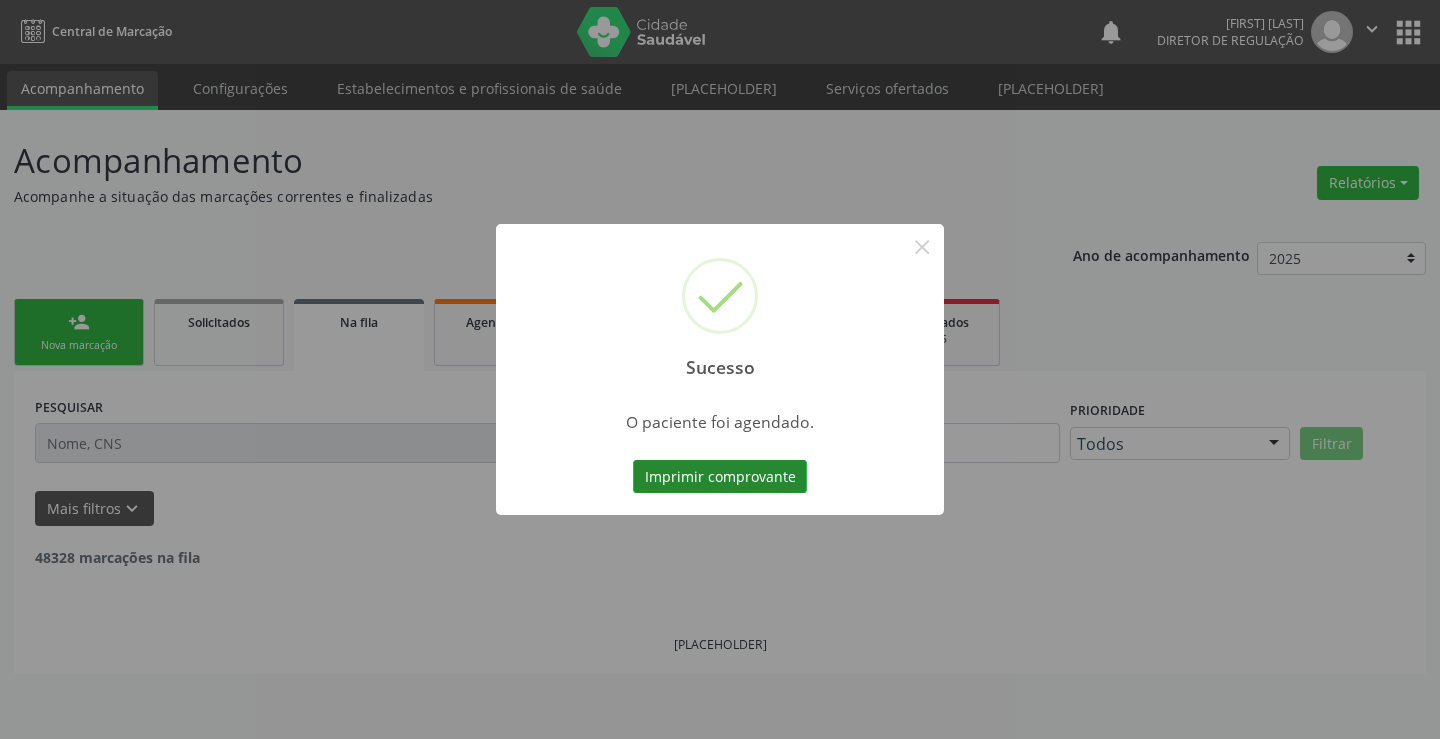 click on "Imprimir comprovante" at bounding box center [720, 477] 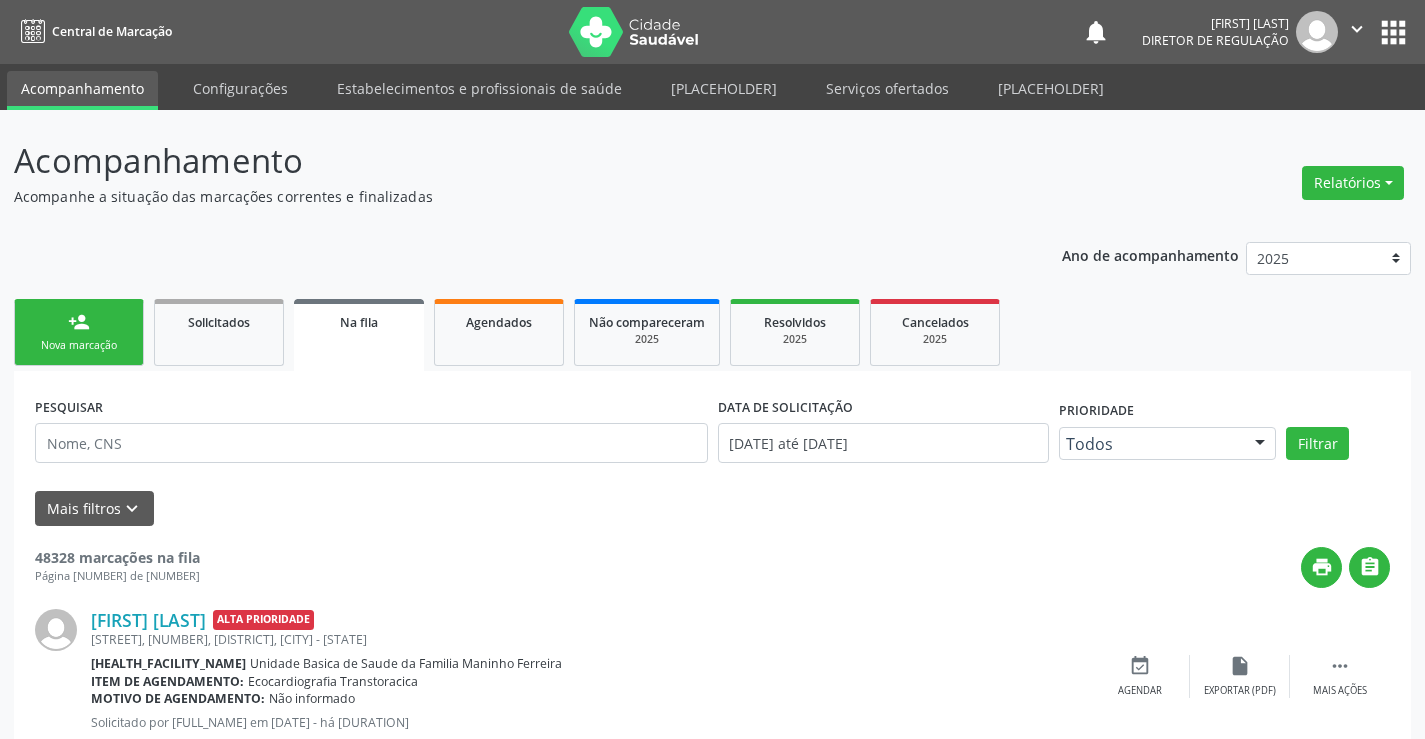 click on "person_add" at bounding box center [79, 322] 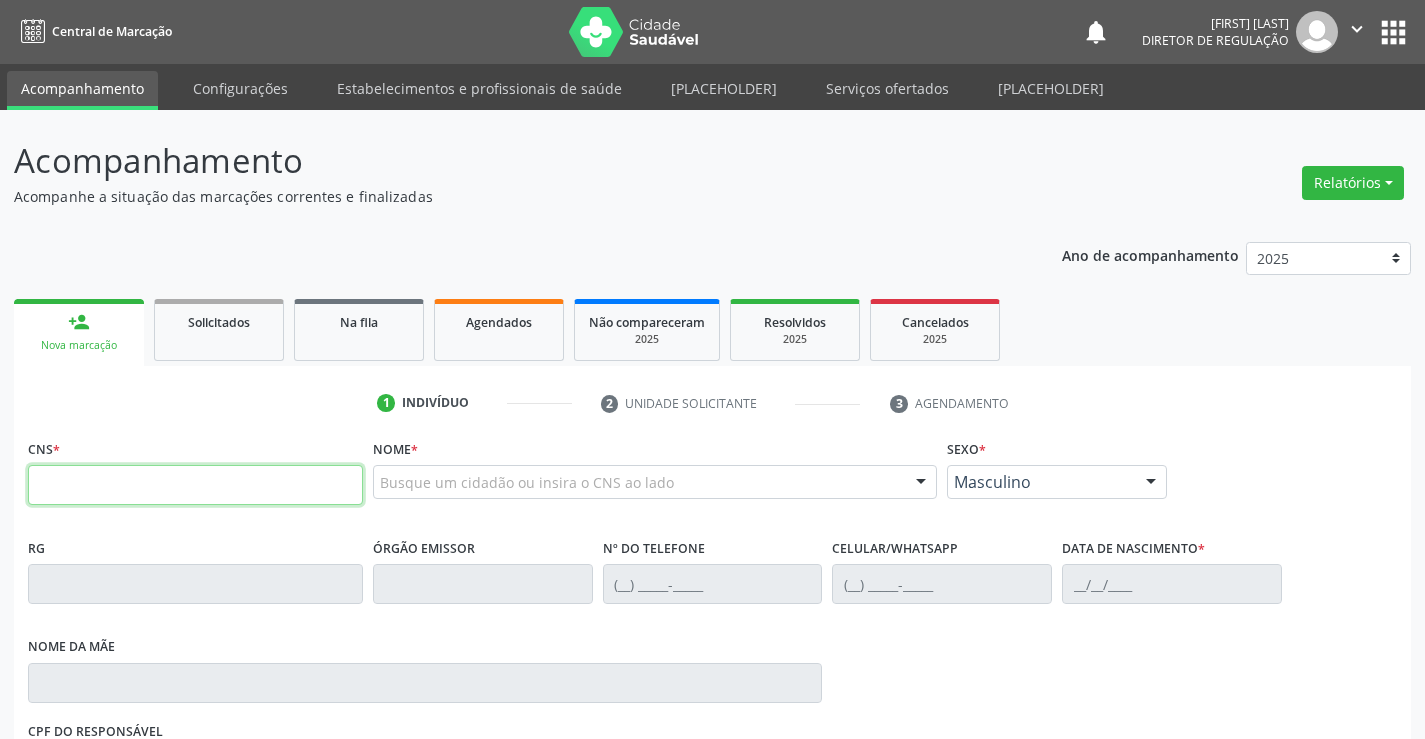 click at bounding box center (195, 485) 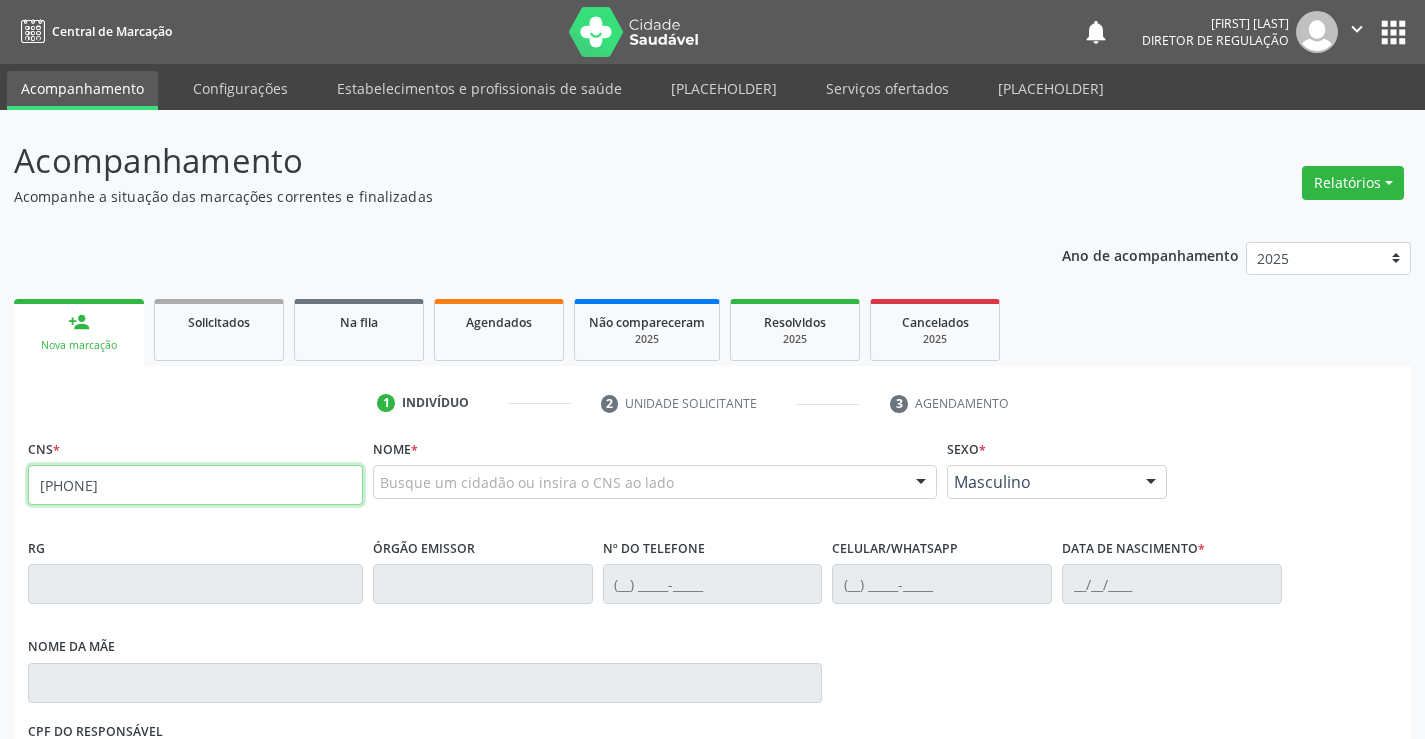 type on "702 6067 5130 4949" 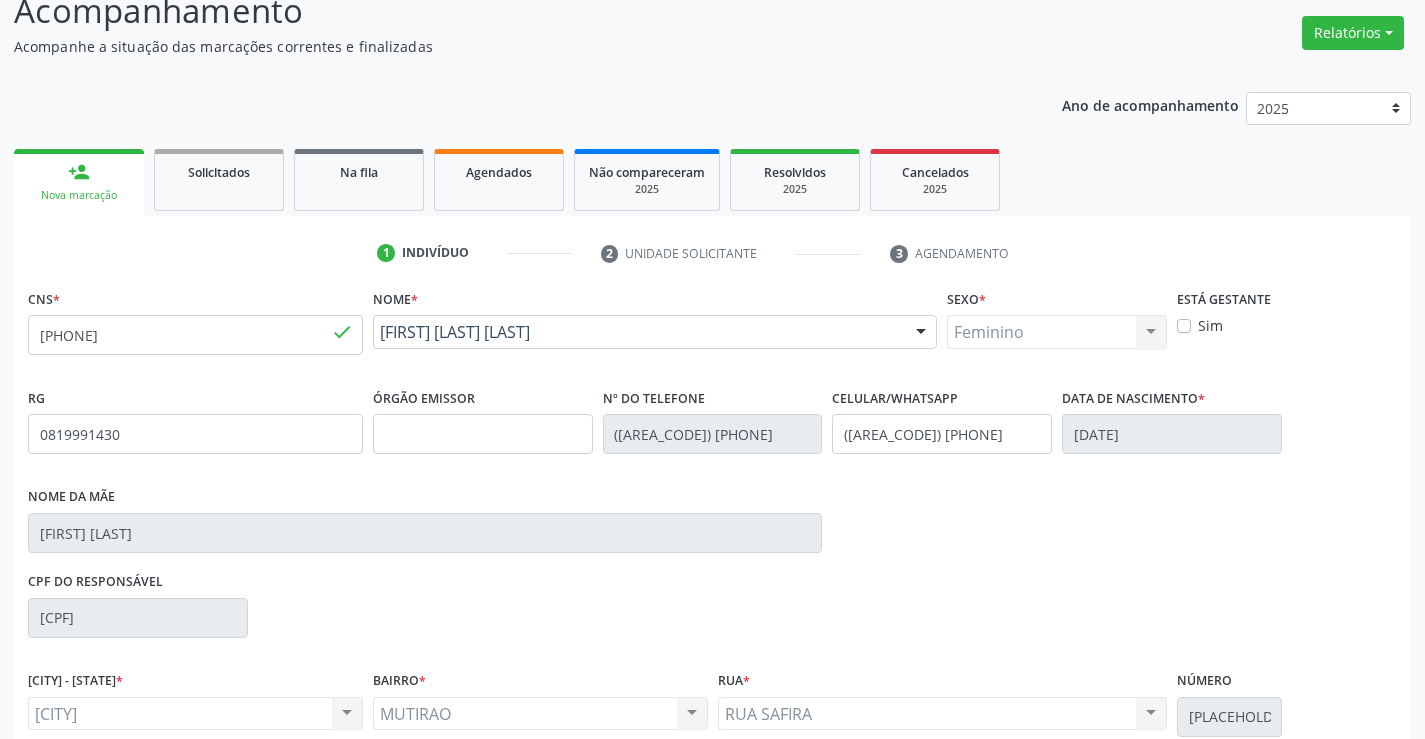 scroll, scrollTop: 331, scrollLeft: 0, axis: vertical 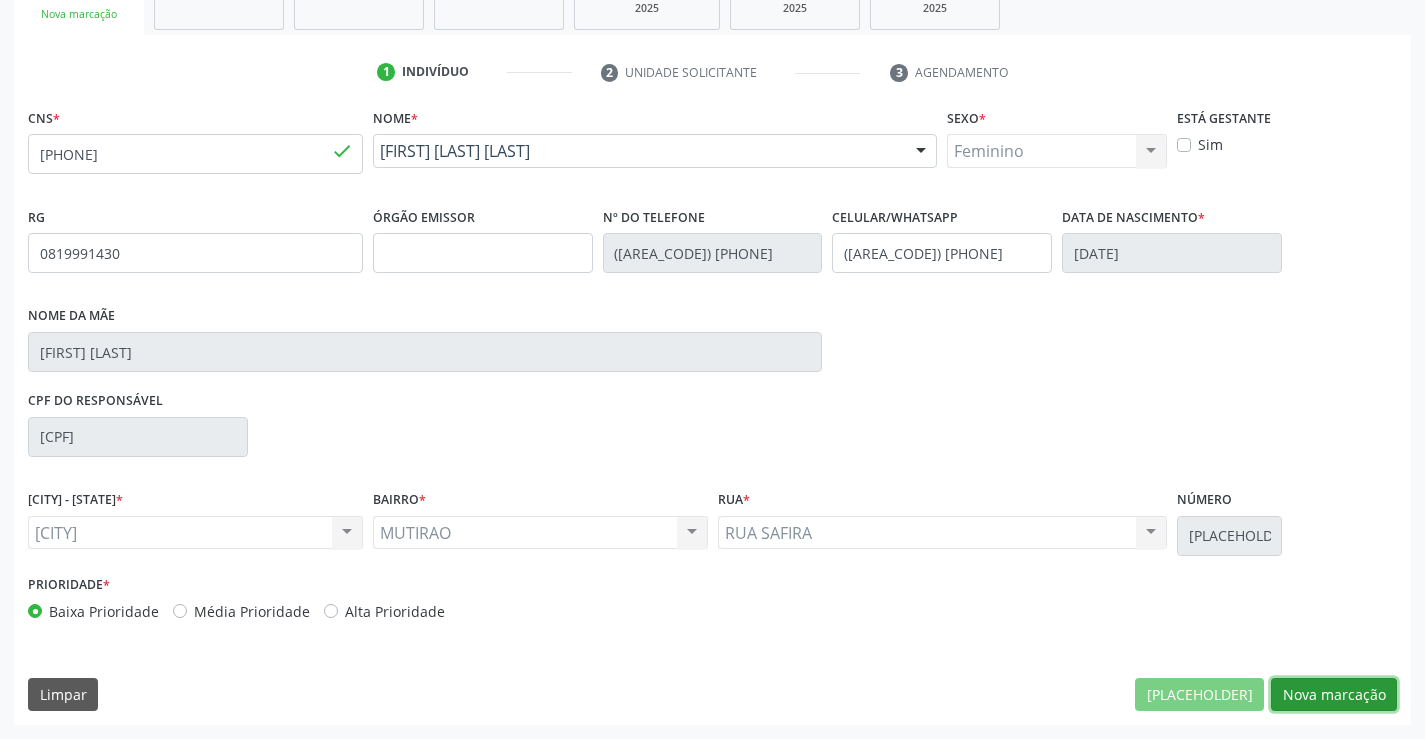 click on "Nova marcação" at bounding box center (1199, 695) 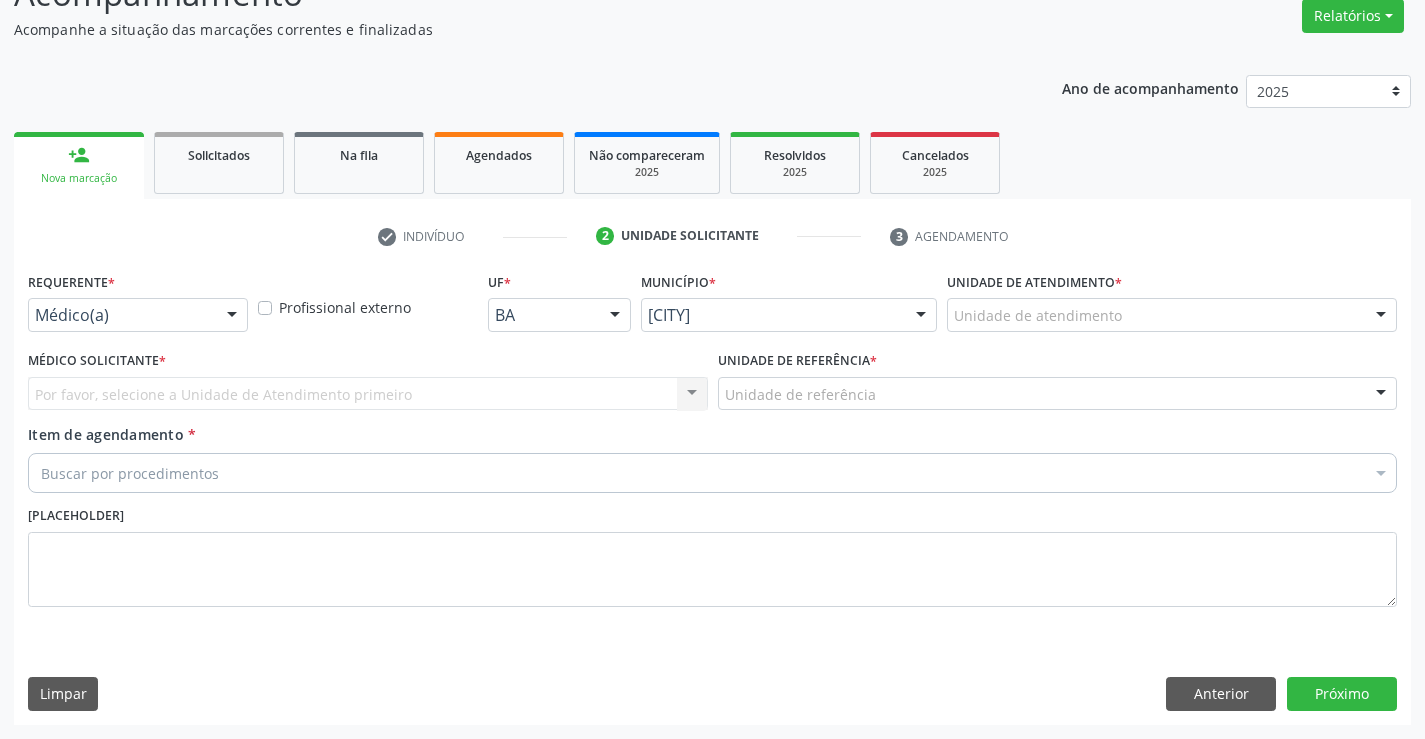 scroll, scrollTop: 167, scrollLeft: 0, axis: vertical 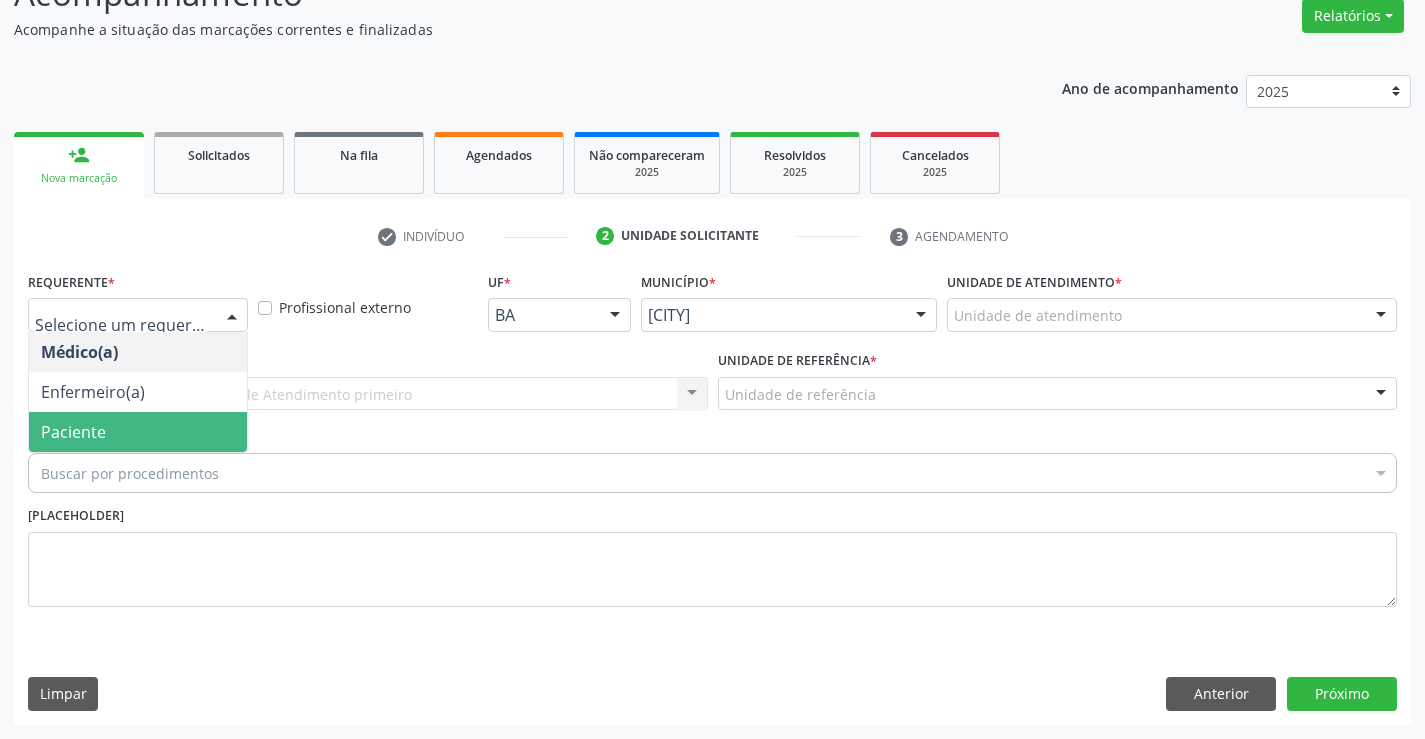 click on "Paciente" at bounding box center [138, 432] 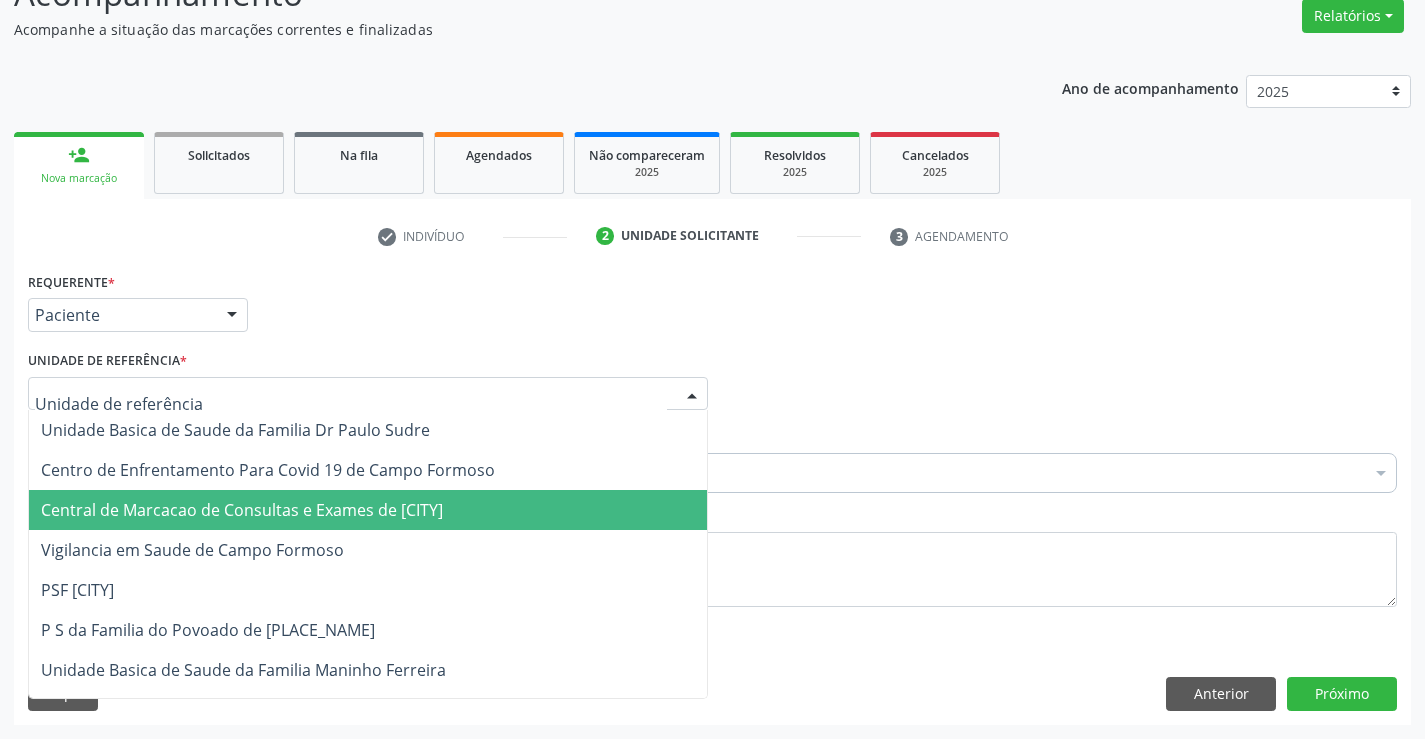 click on "Central de Marcacao de Consultas e Exames de [CITY]" at bounding box center [242, 510] 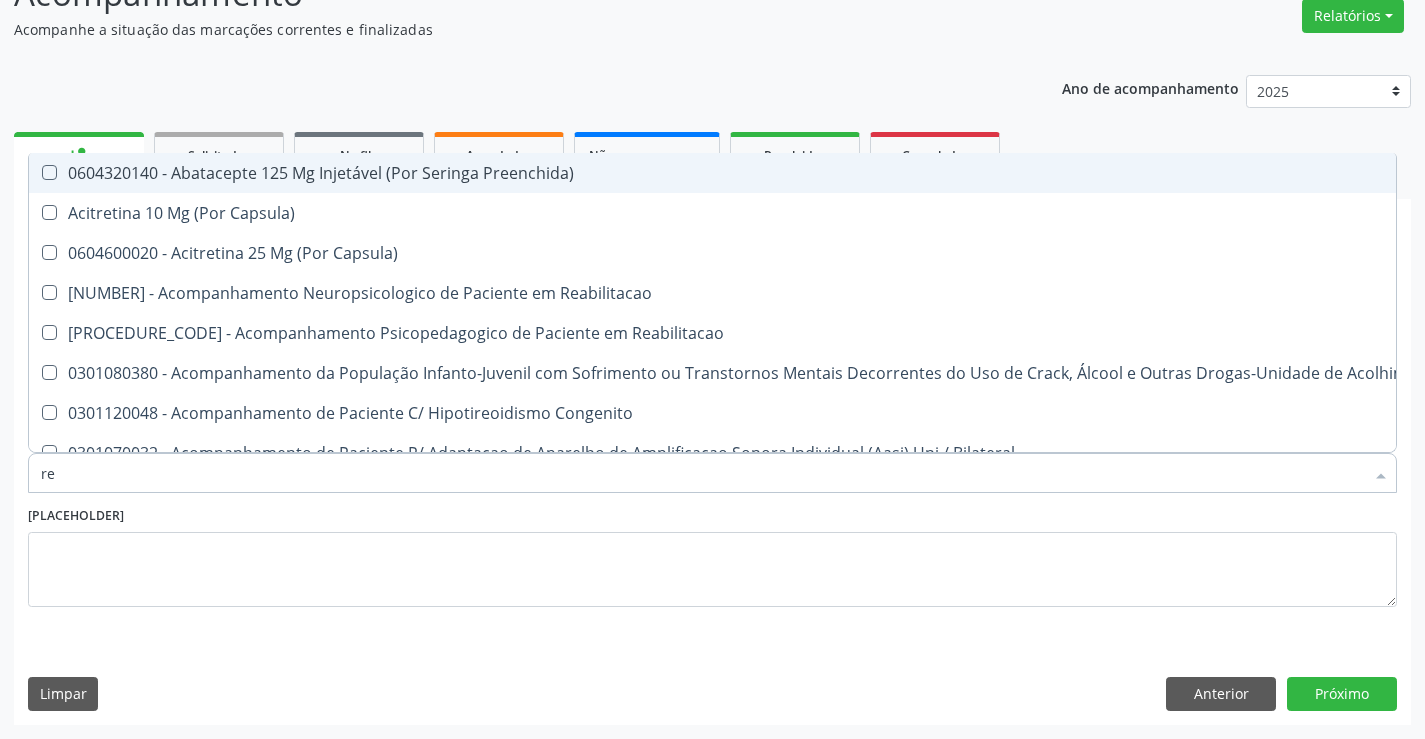 type on "[LAST]" 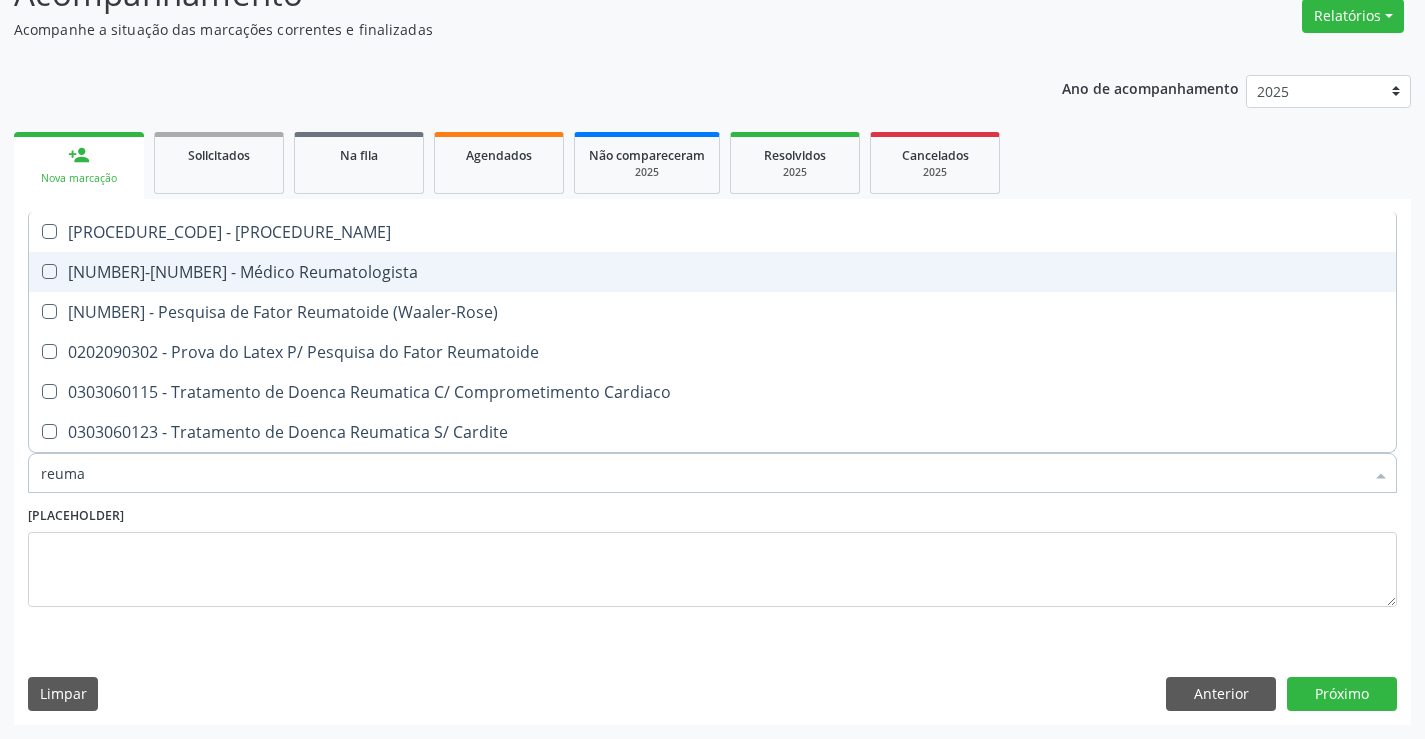 click on "[CODE] - Médico Reumatologista" at bounding box center [712, 272] 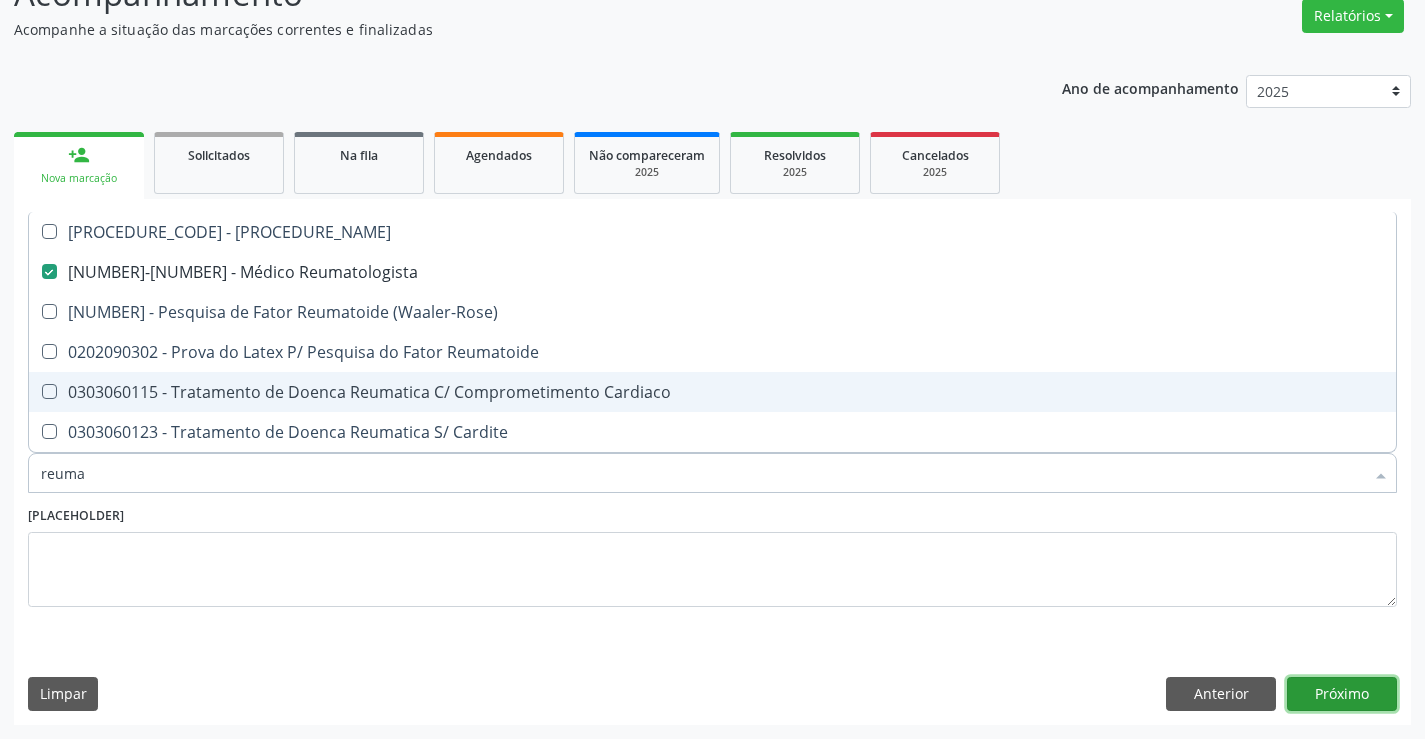 click on "Próximo" at bounding box center [1342, 694] 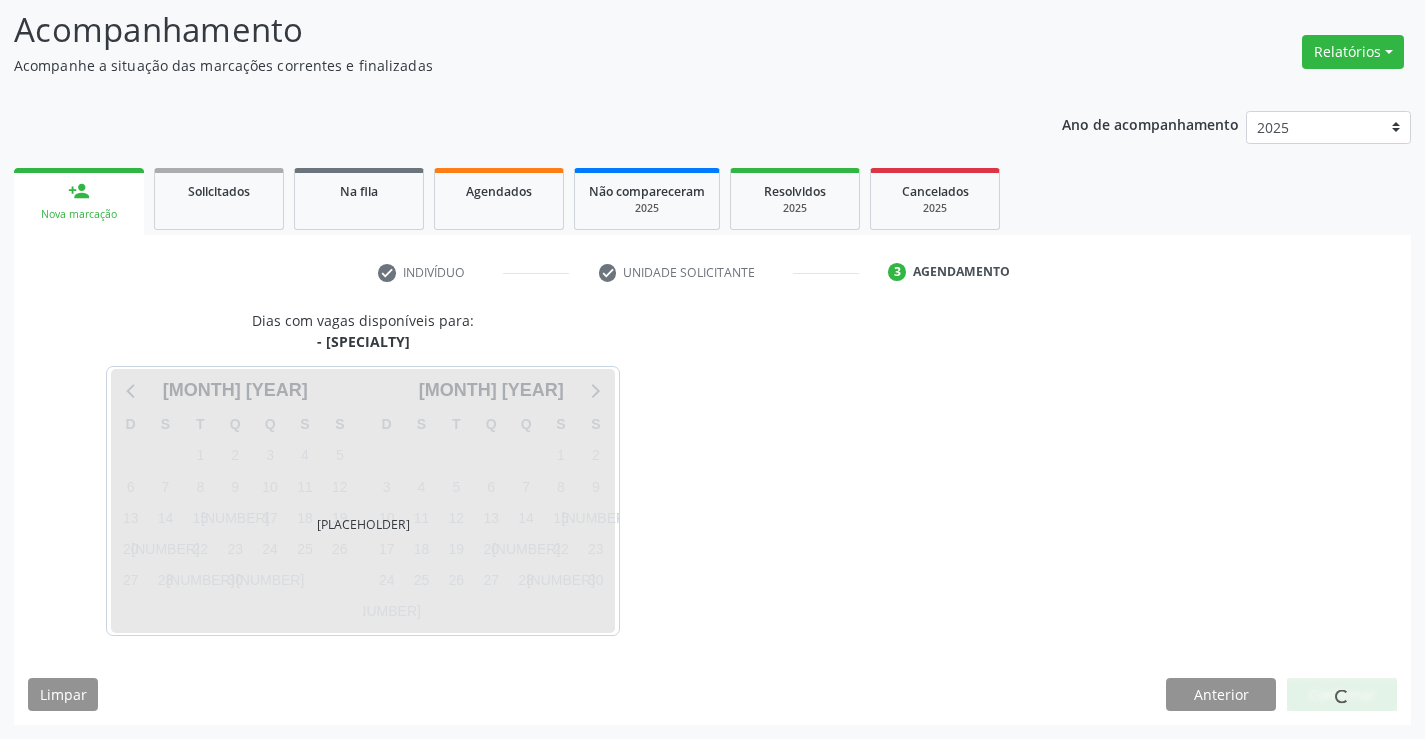scroll, scrollTop: 131, scrollLeft: 0, axis: vertical 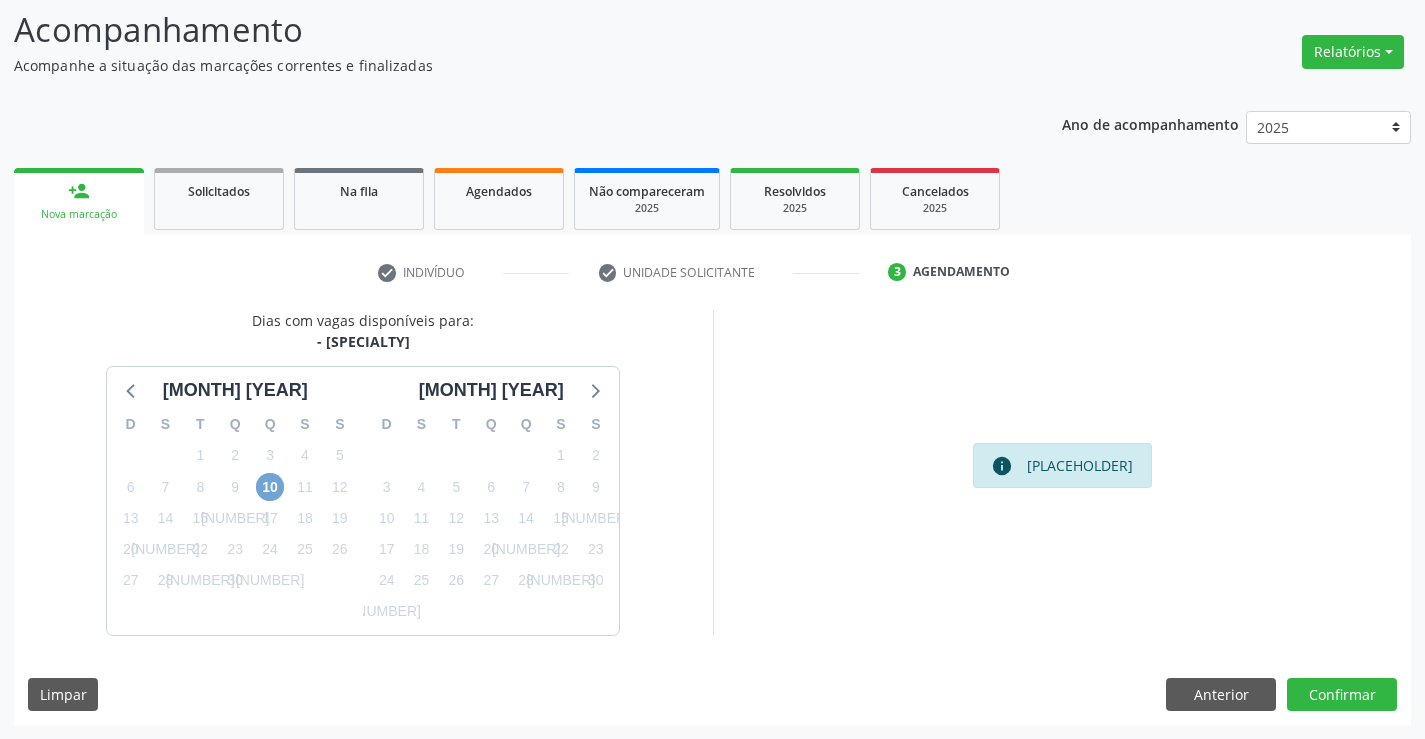 click on "[NUMBER]" at bounding box center [270, 487] 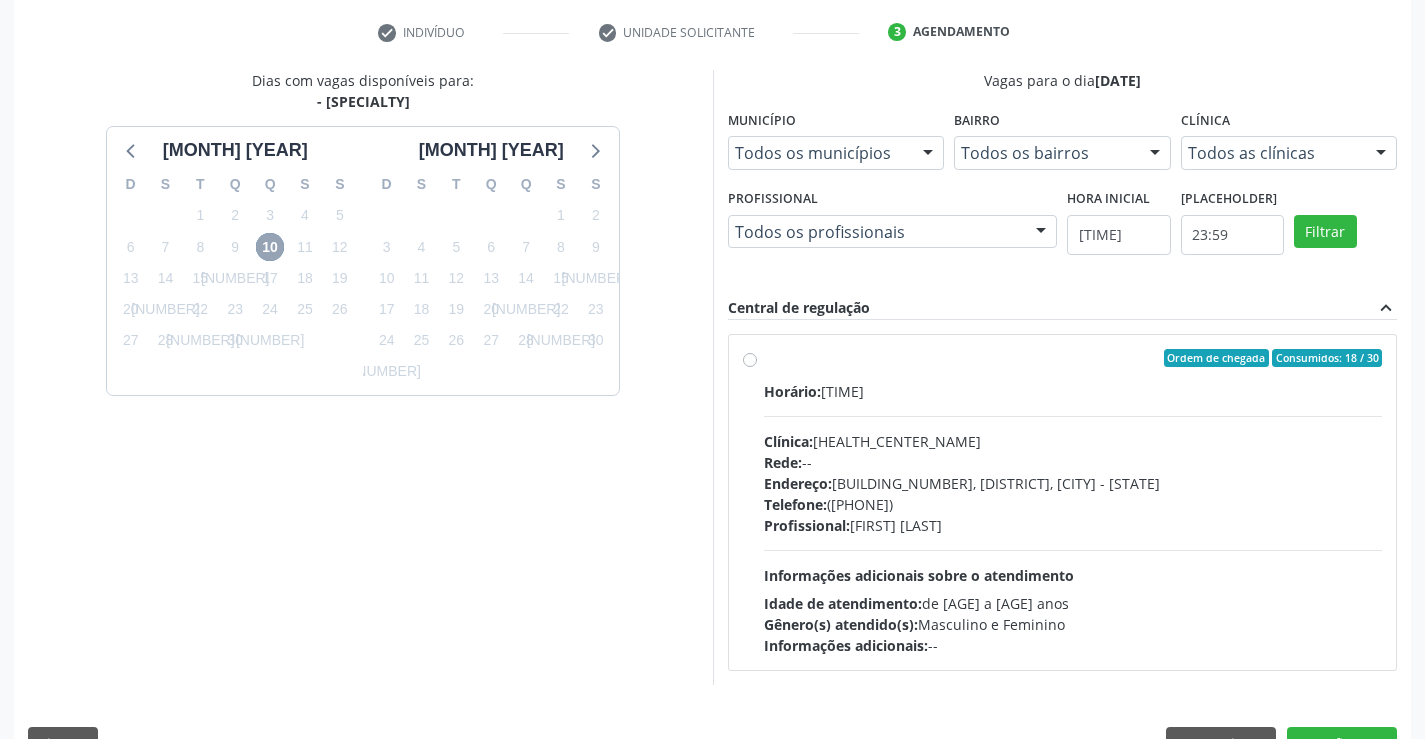 scroll, scrollTop: 420, scrollLeft: 0, axis: vertical 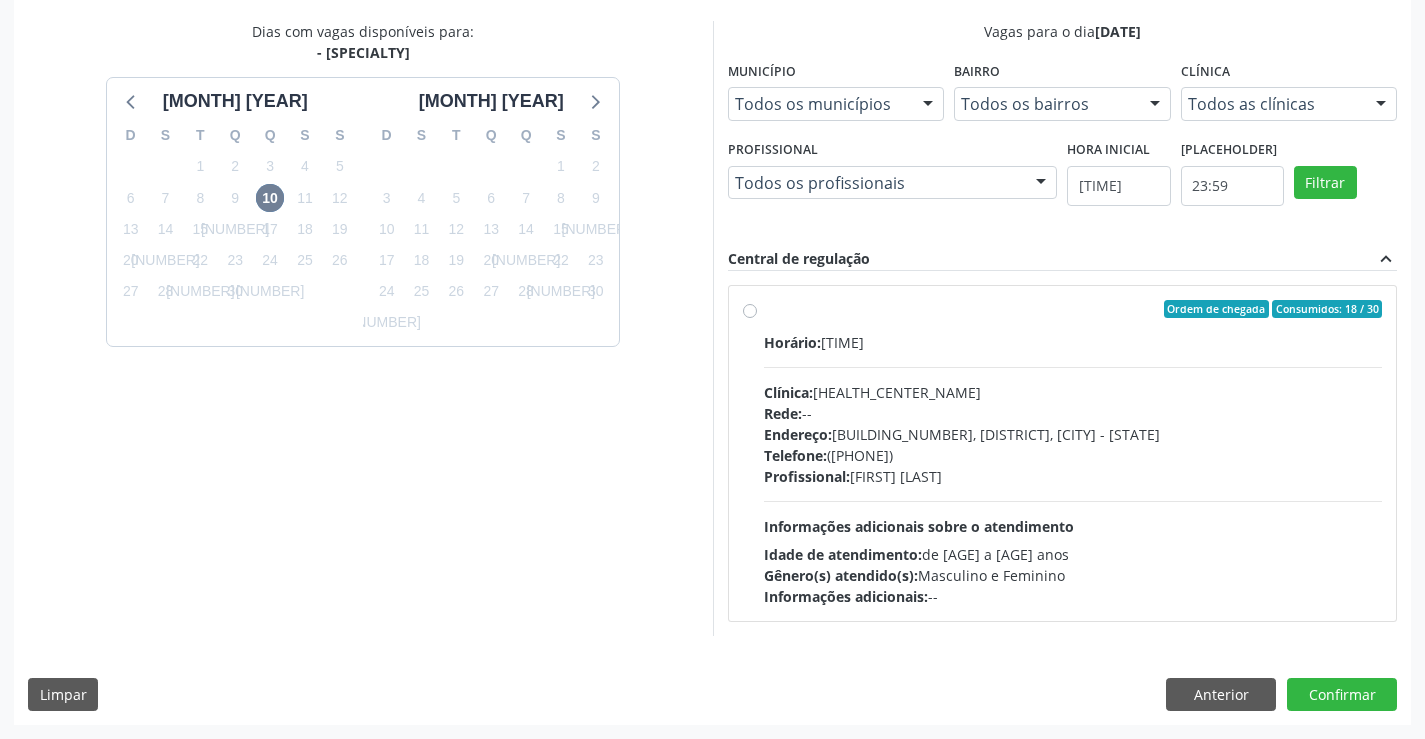 click on "Ordem de chegada
Consumidos: 18 / 30
Horário:   07:30
Clínica:  Policlínica Municipal
Rede:
--
Endereço:   Predio, nº 386, Centro, Campo Formoso - BA
Telefone:   (74) 6451312
Profissional:
Juvenilson Jose de Sa Andrade
Informações adicionais sobre o atendimento
Idade de atendimento:
de 0 a 120 anos
Gênero(s) atendido(s):
Masculino e Feminino
Informações adicionais:
--" at bounding box center (1073, 453) 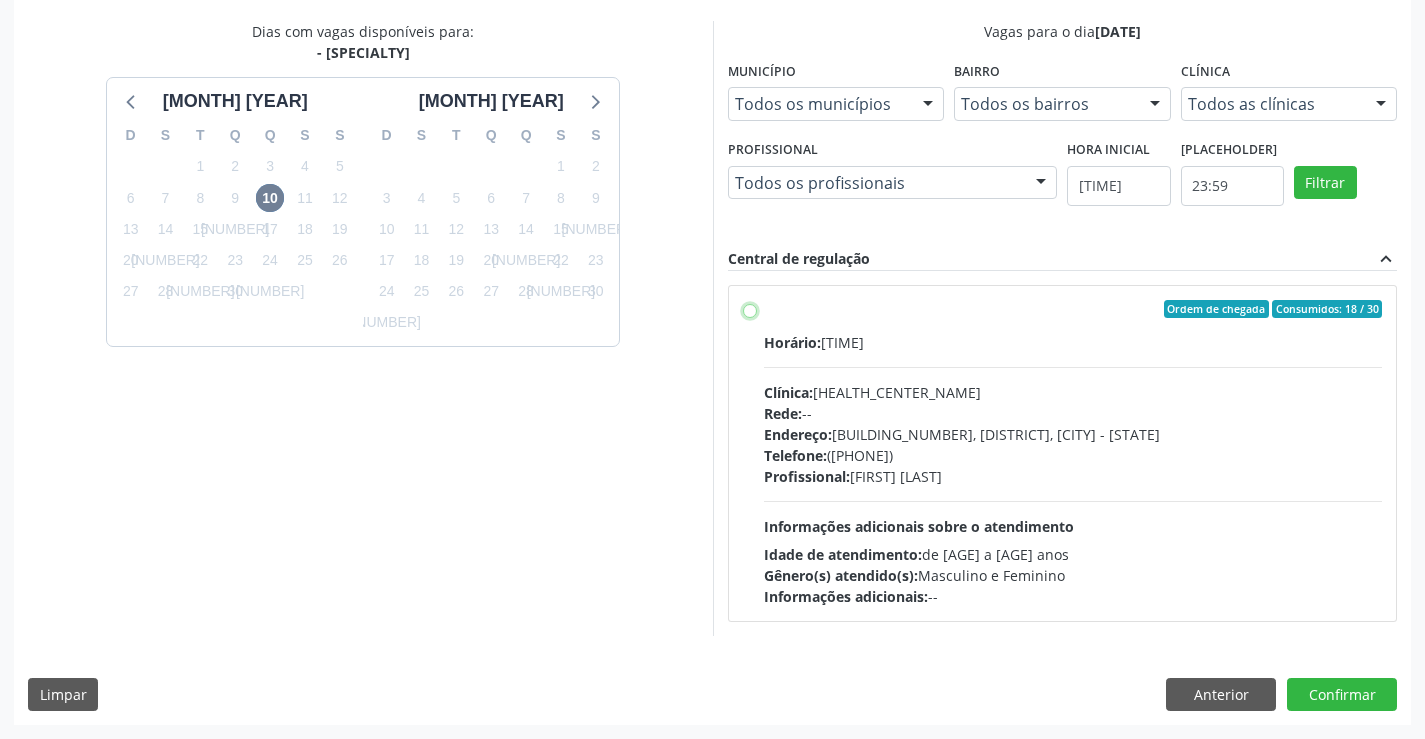 click on "Ordem de chegada
Consumidos: 18 / 30
Horário:   07:30
Clínica:  Policlínica Municipal
Rede:
--
Endereço:   Predio, nº 386, Centro, Campo Formoso - BA
Telefone:   (74) 6451312
Profissional:
Juvenilson Jose de Sa Andrade
Informações adicionais sobre o atendimento
Idade de atendimento:
de 0 a 120 anos
Gênero(s) atendido(s):
Masculino e Feminino
Informações adicionais:
--" at bounding box center [750, 309] 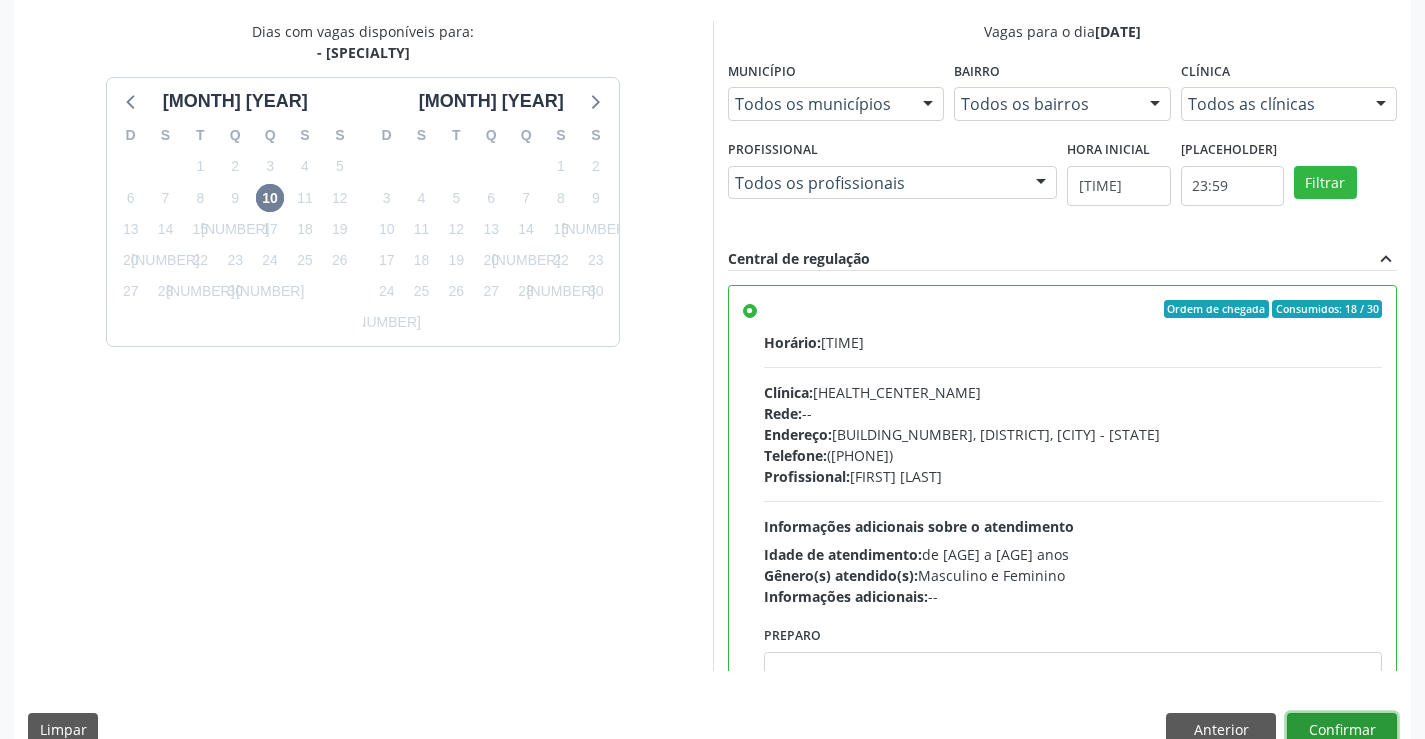 click on "Confirmar" at bounding box center [1342, 730] 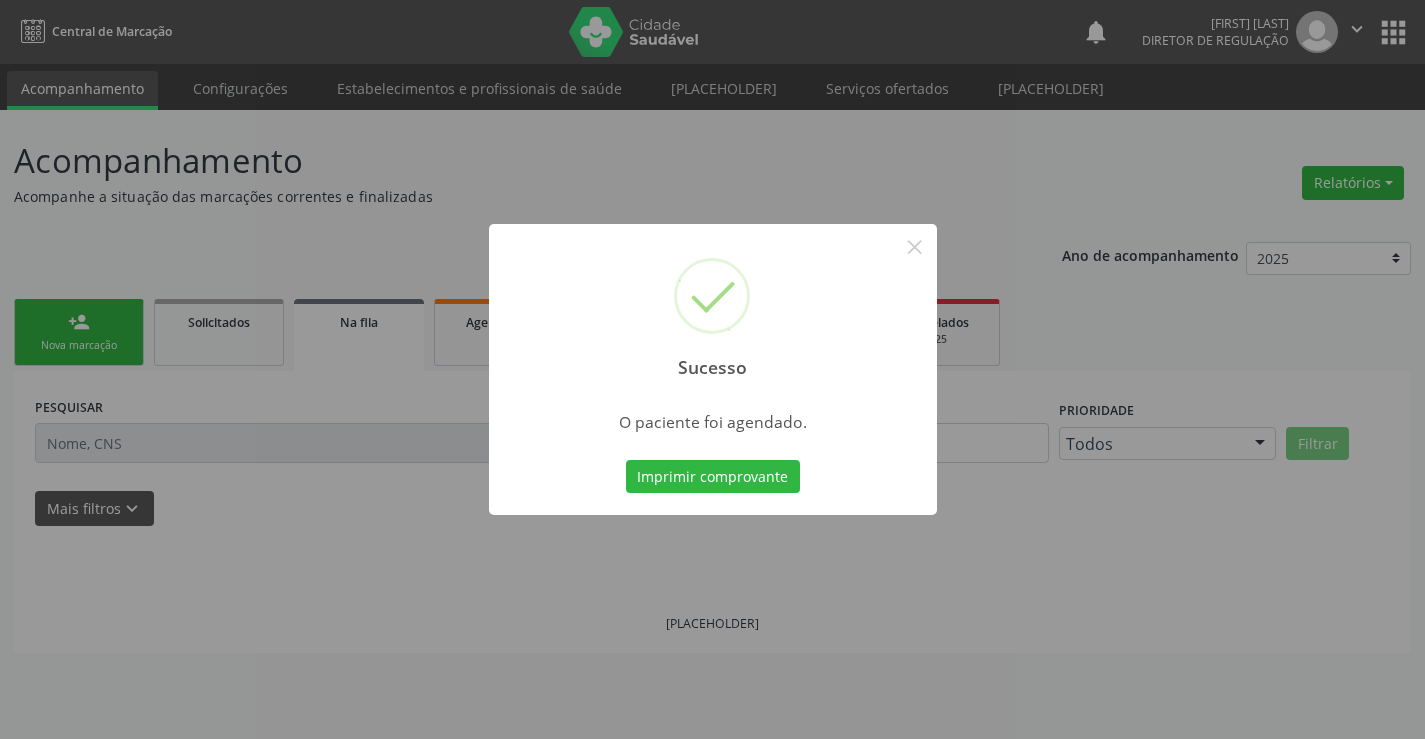 scroll, scrollTop: 0, scrollLeft: 0, axis: both 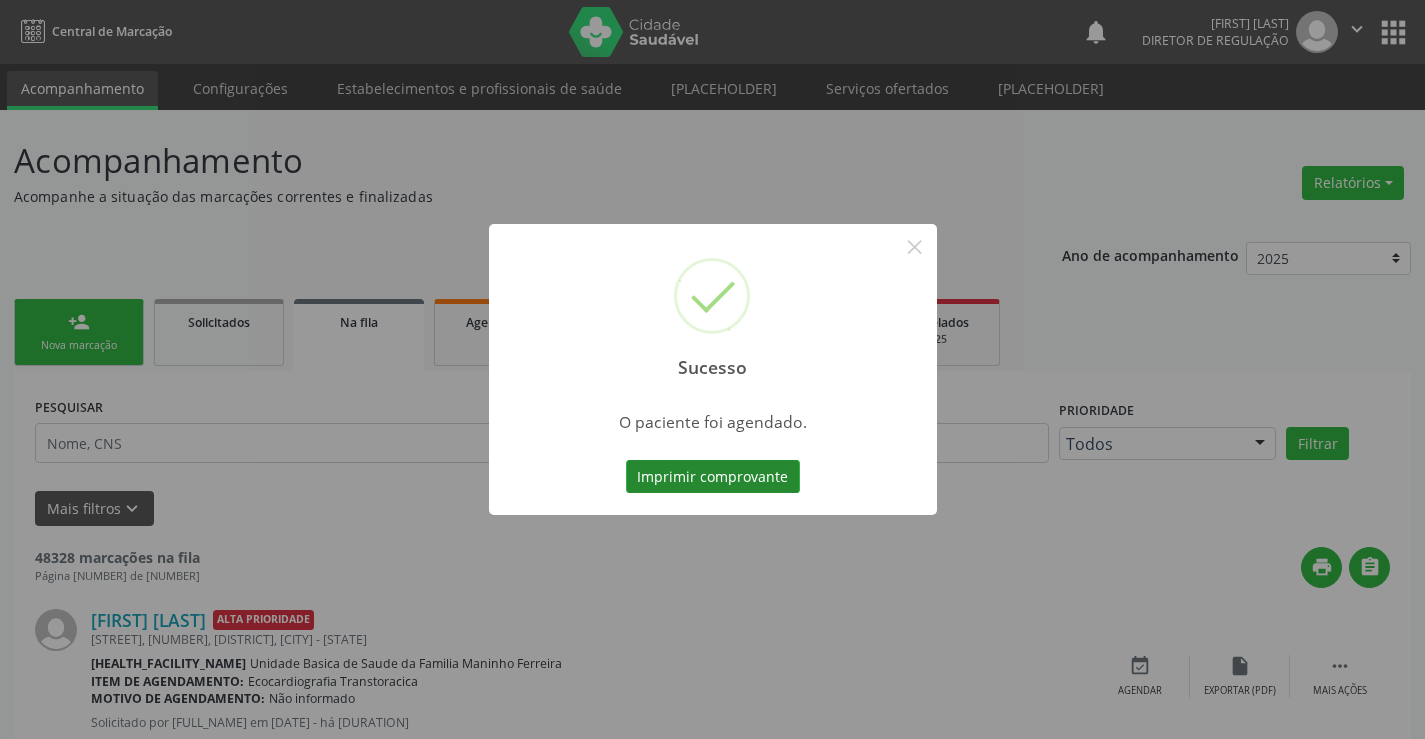 click on "Imprimir comprovante" at bounding box center (713, 477) 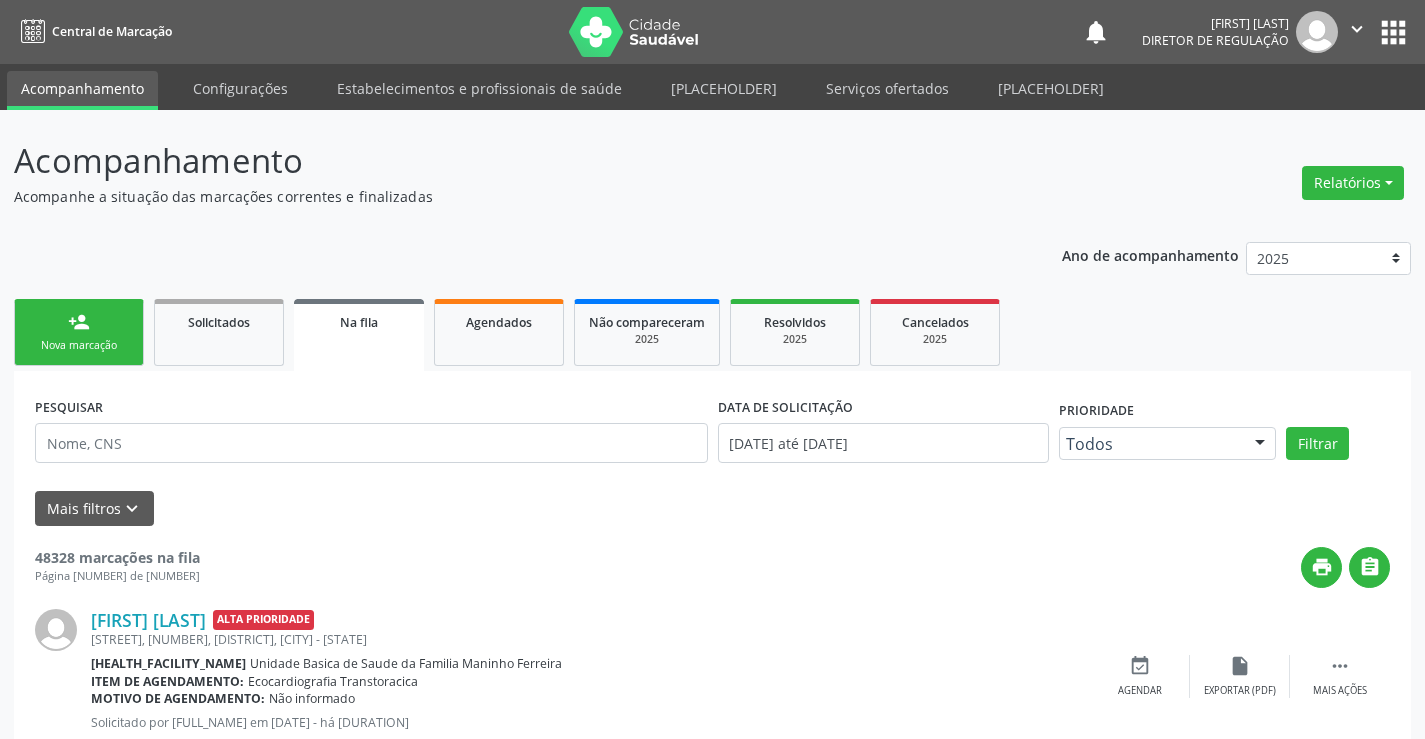 click on "person_add" at bounding box center [79, 322] 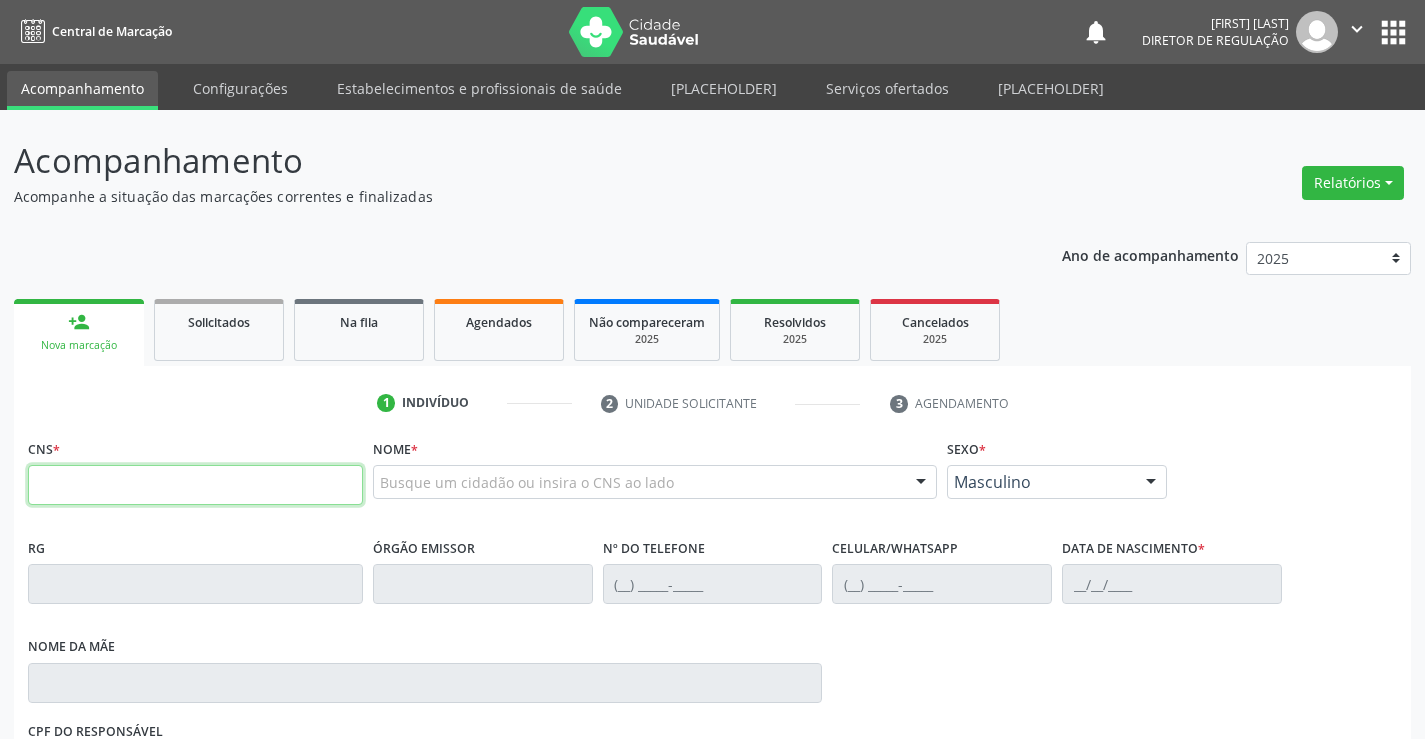 click at bounding box center [195, 485] 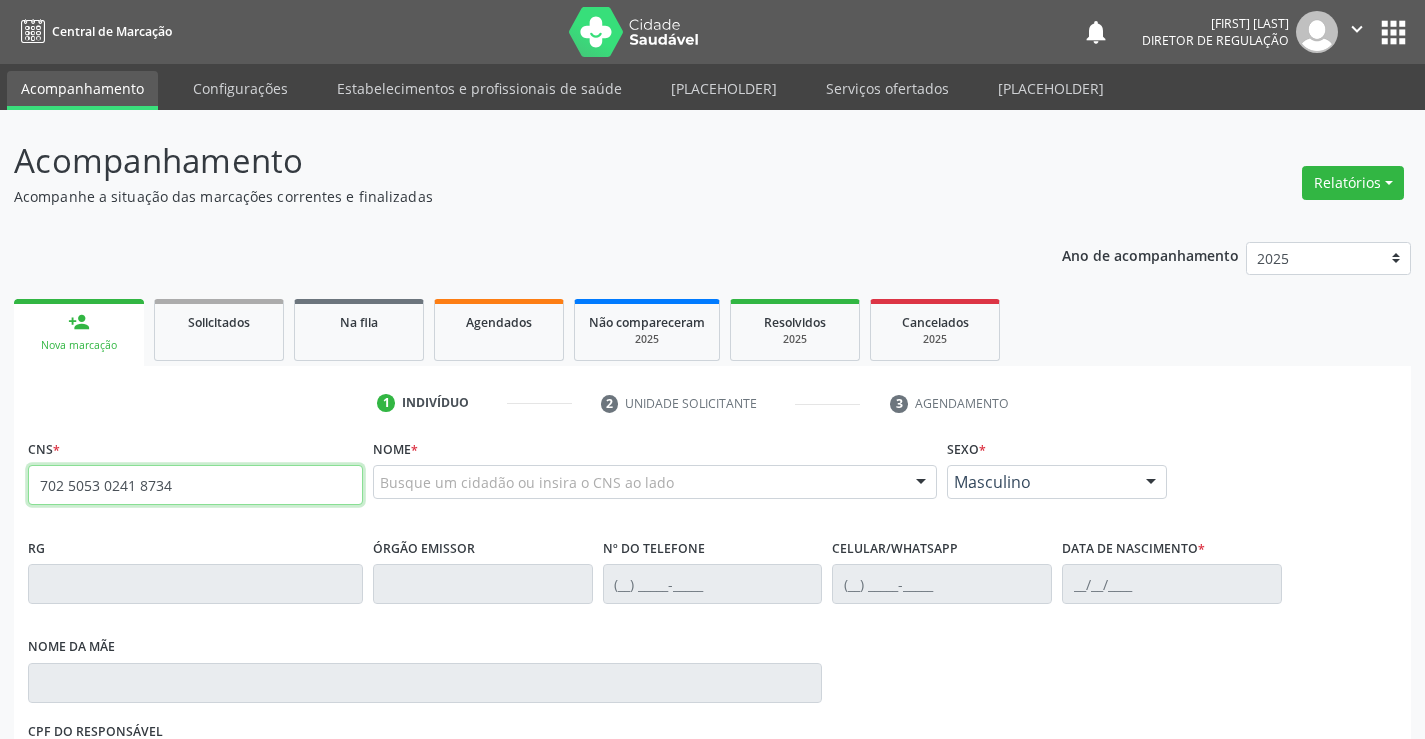 type on "702 5053 0241 8734" 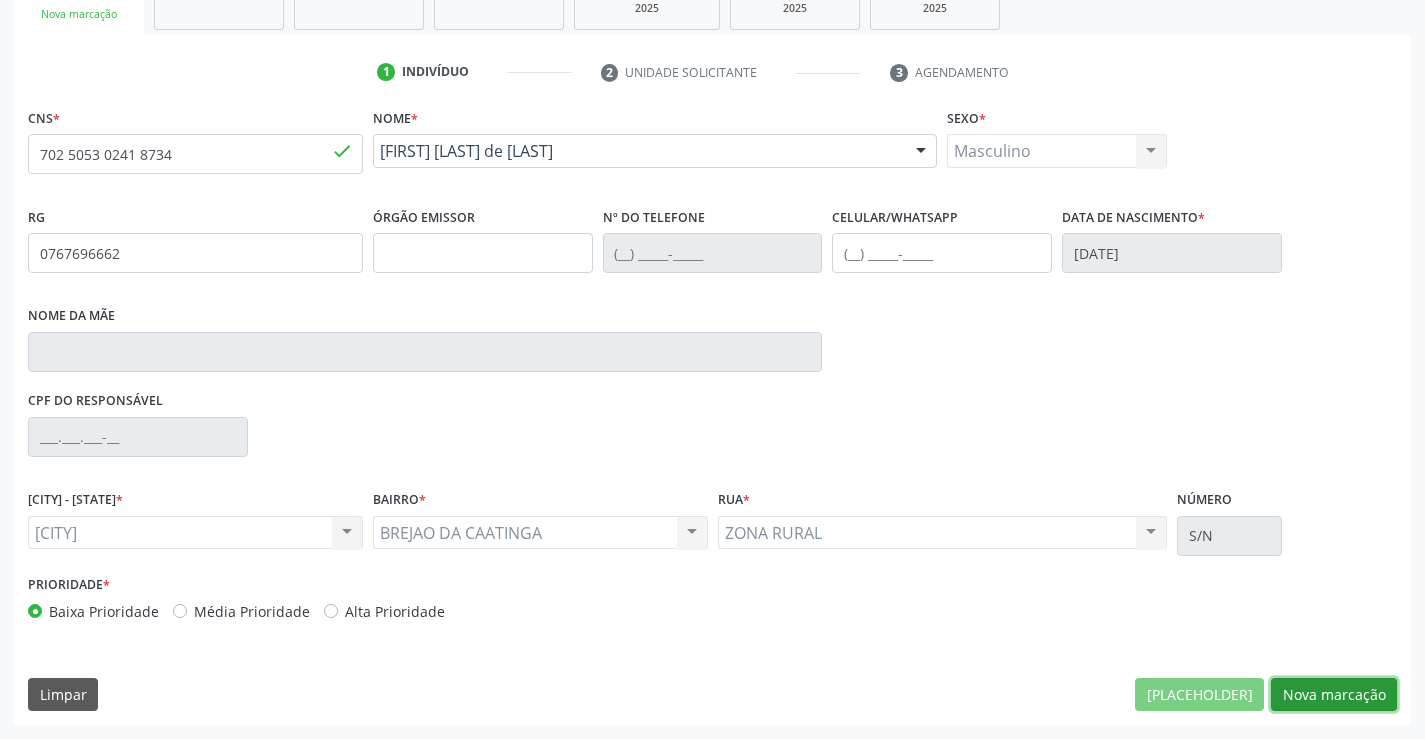 click on "Nova marcação" at bounding box center (1199, 695) 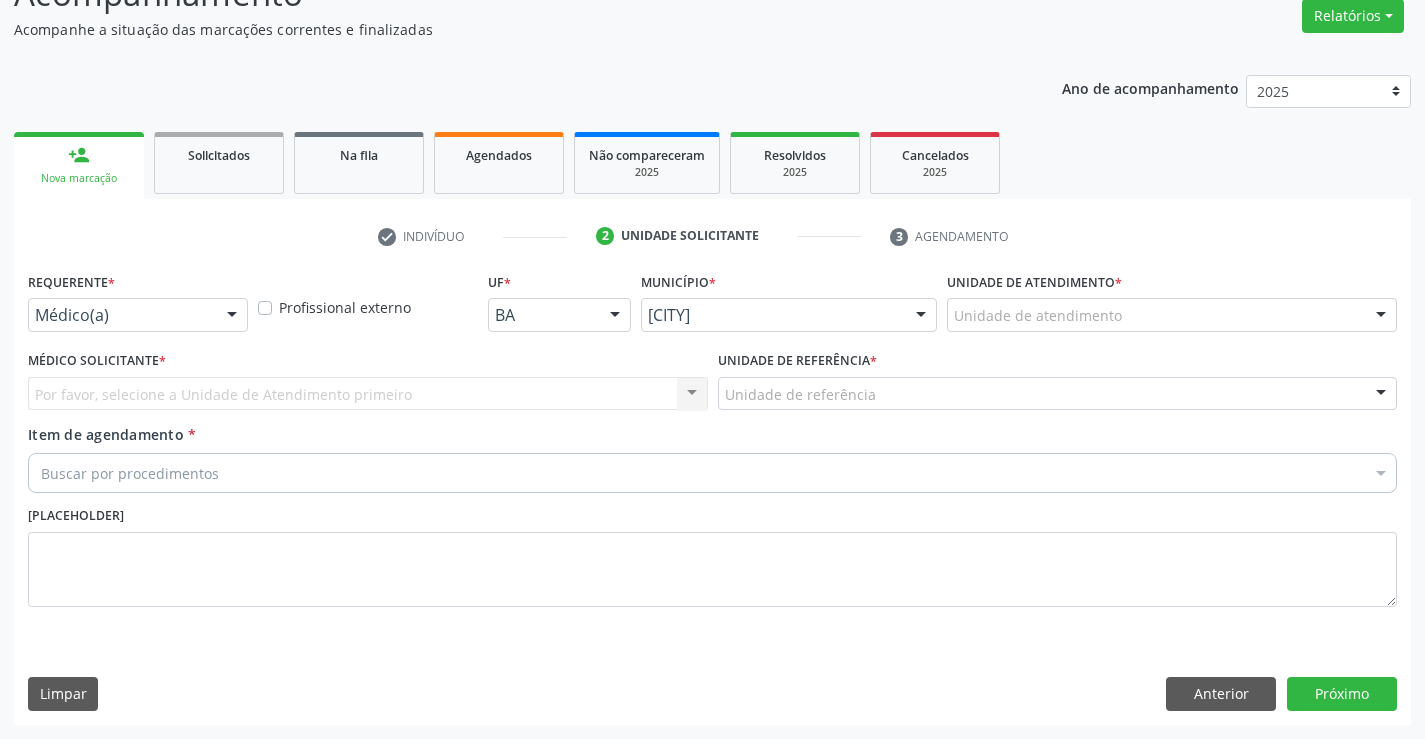 scroll, scrollTop: 167, scrollLeft: 0, axis: vertical 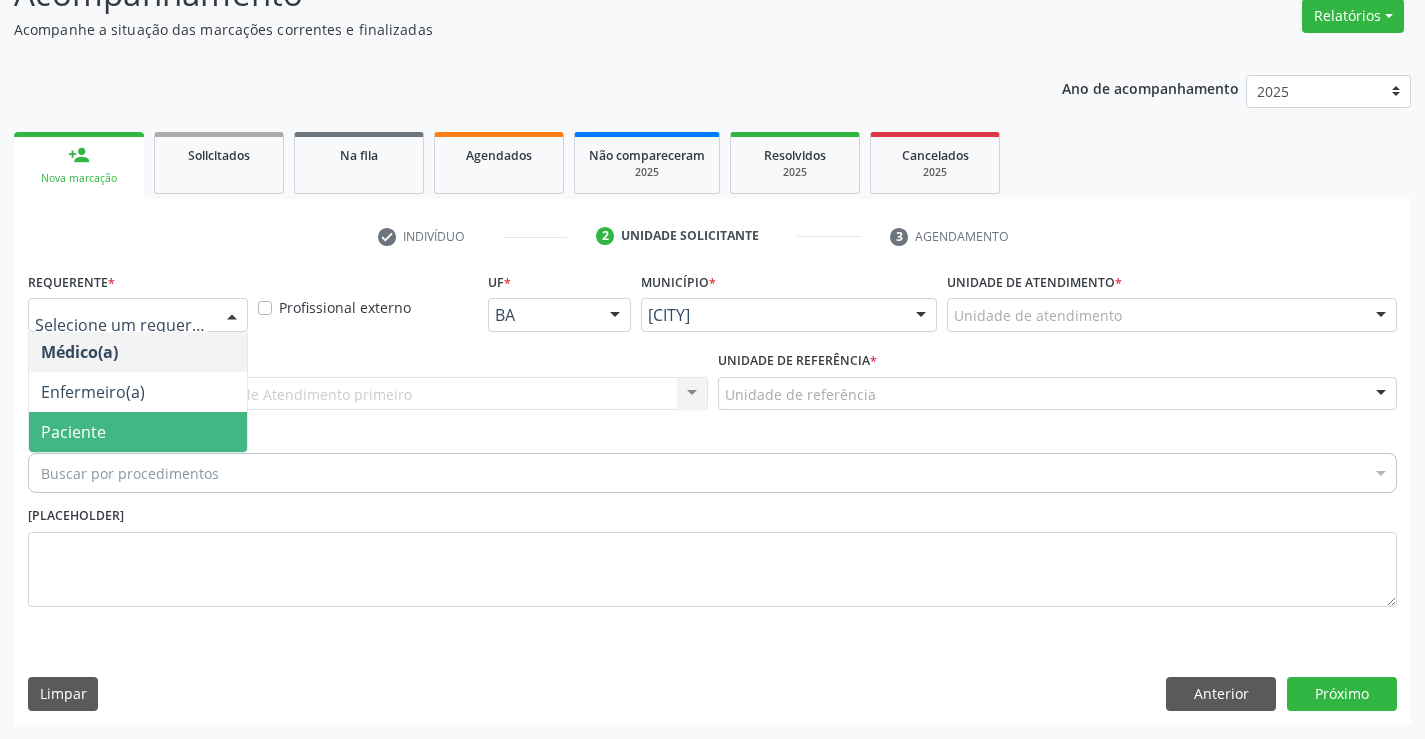 click on "Paciente" at bounding box center [138, 432] 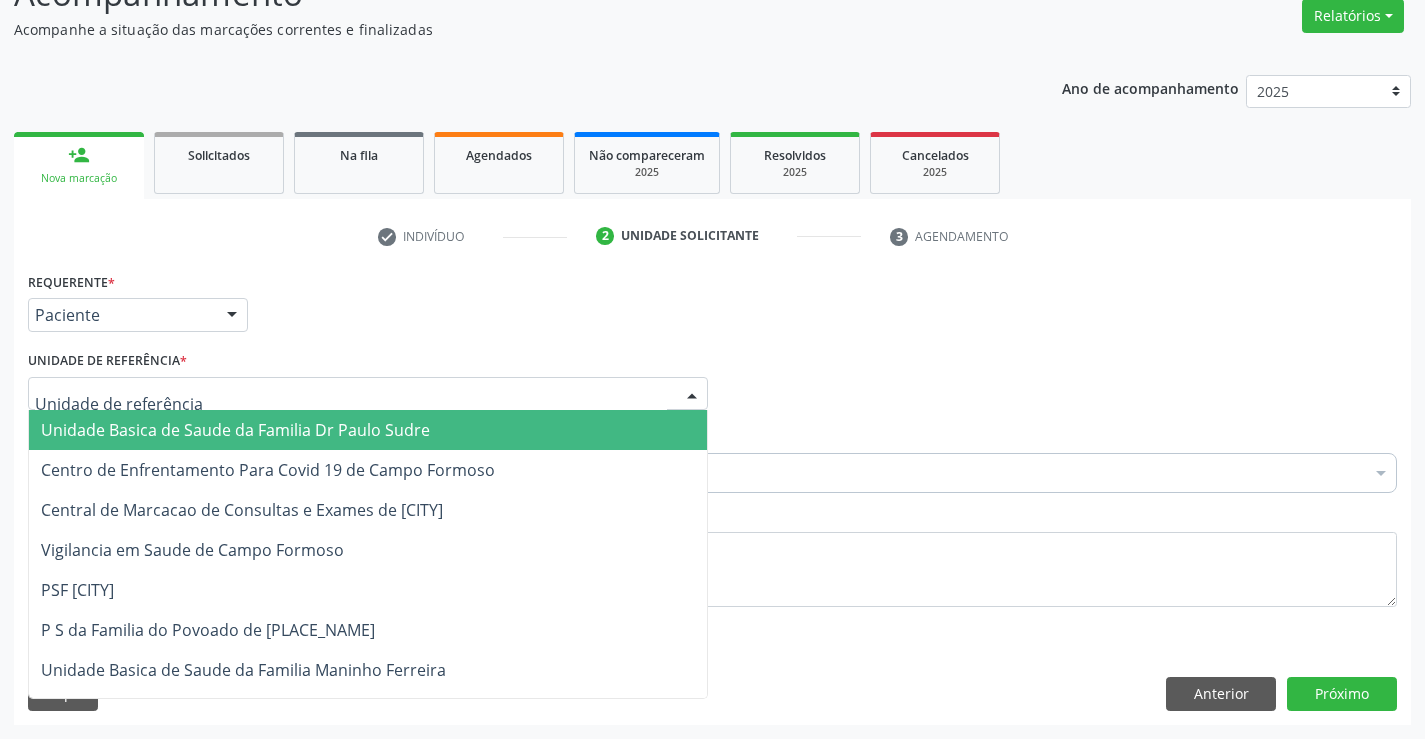 click at bounding box center (368, 394) 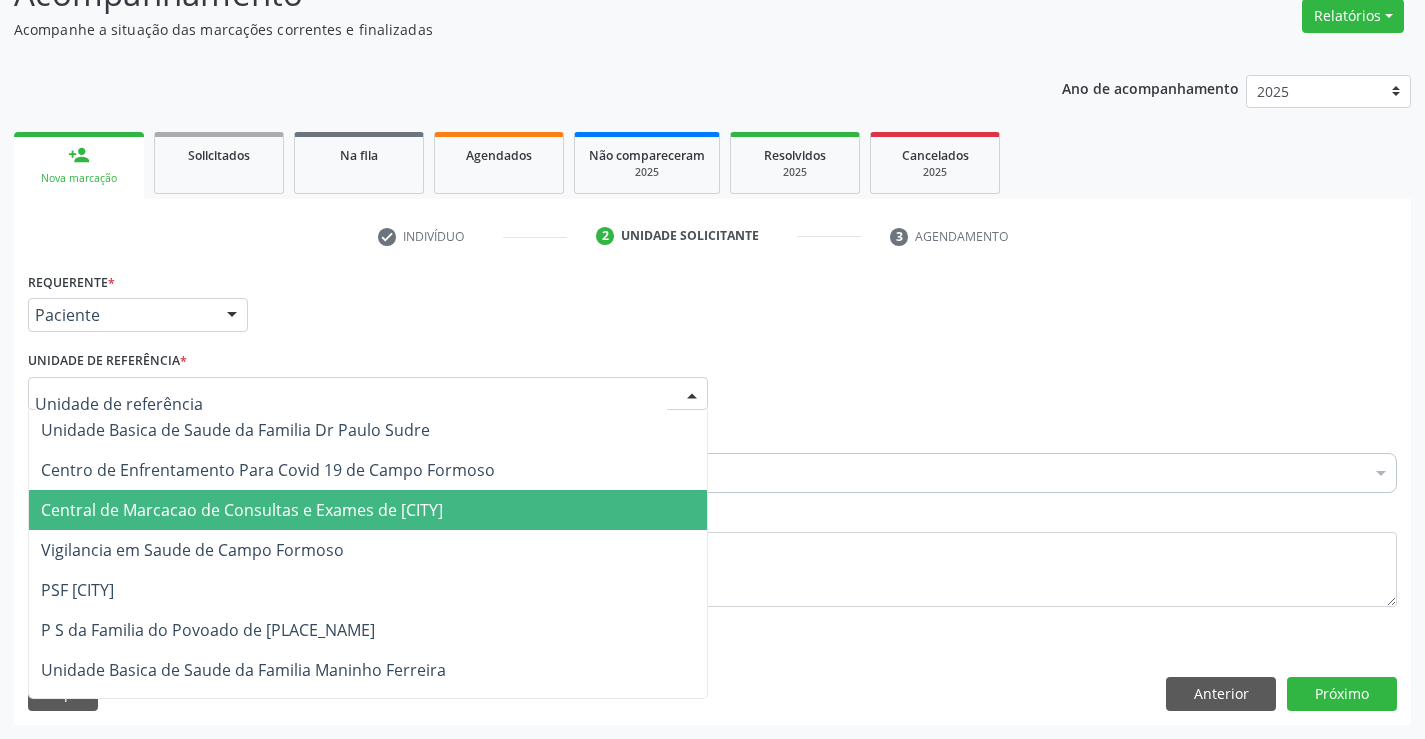 click on "Central de Marcacao de Consultas e Exames de [CITY]" at bounding box center [242, 510] 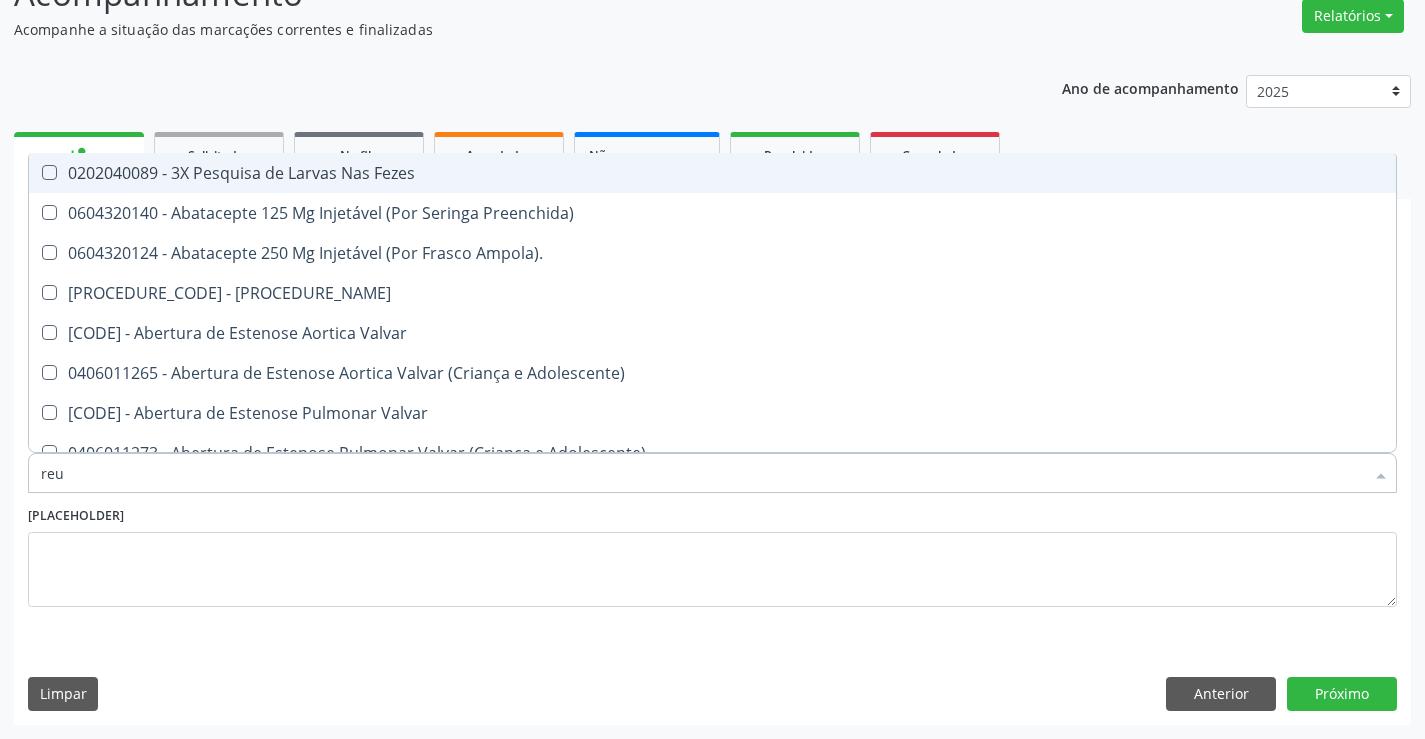 type on "reum" 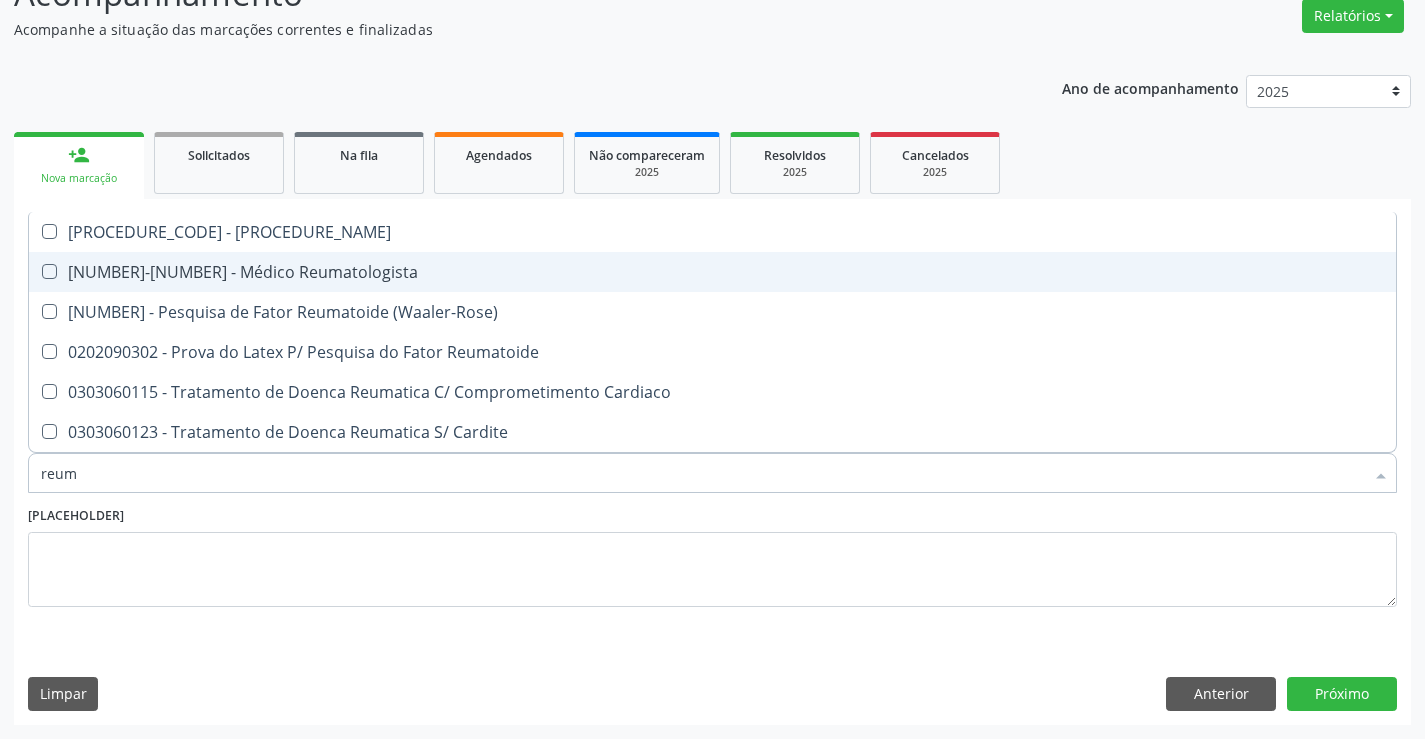 click on "[CODE] - Médico Reumatologista" at bounding box center [712, 272] 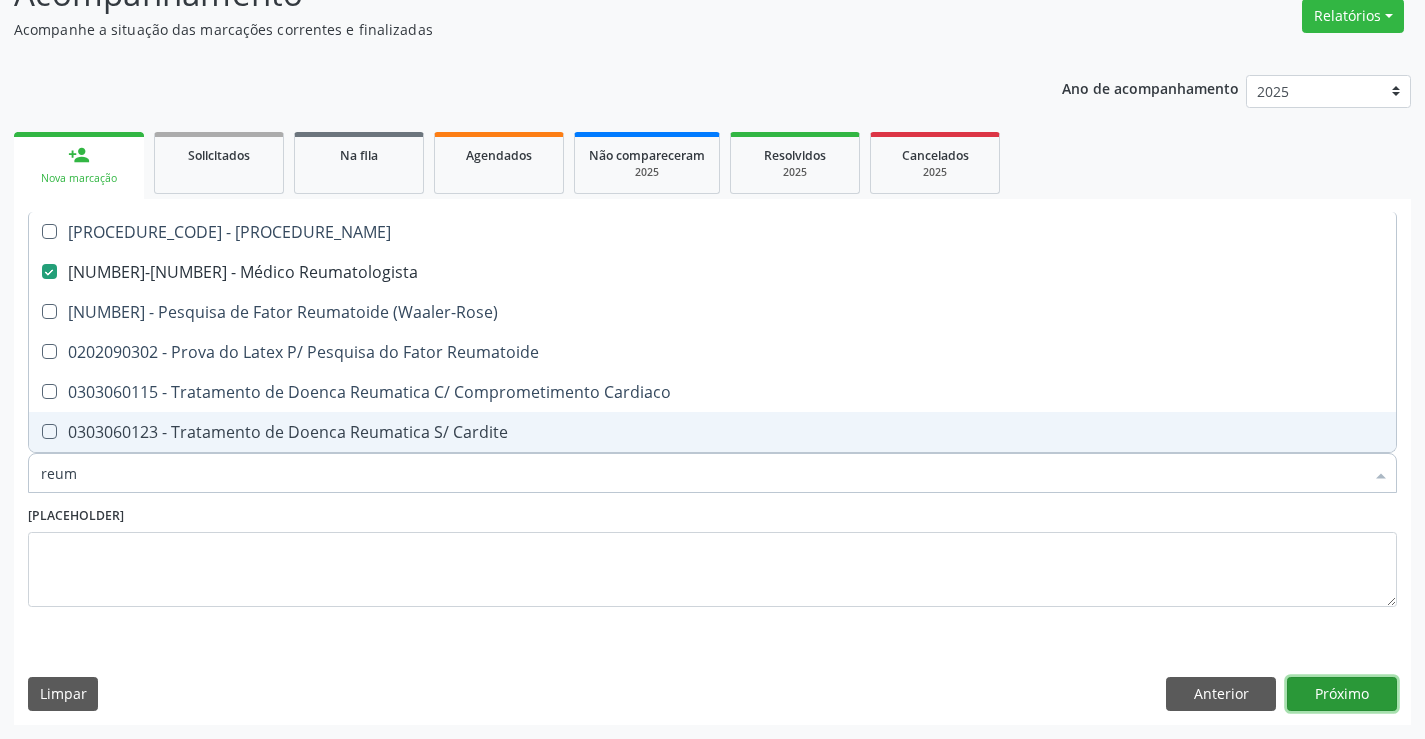 click on "Próximo" at bounding box center [1342, 694] 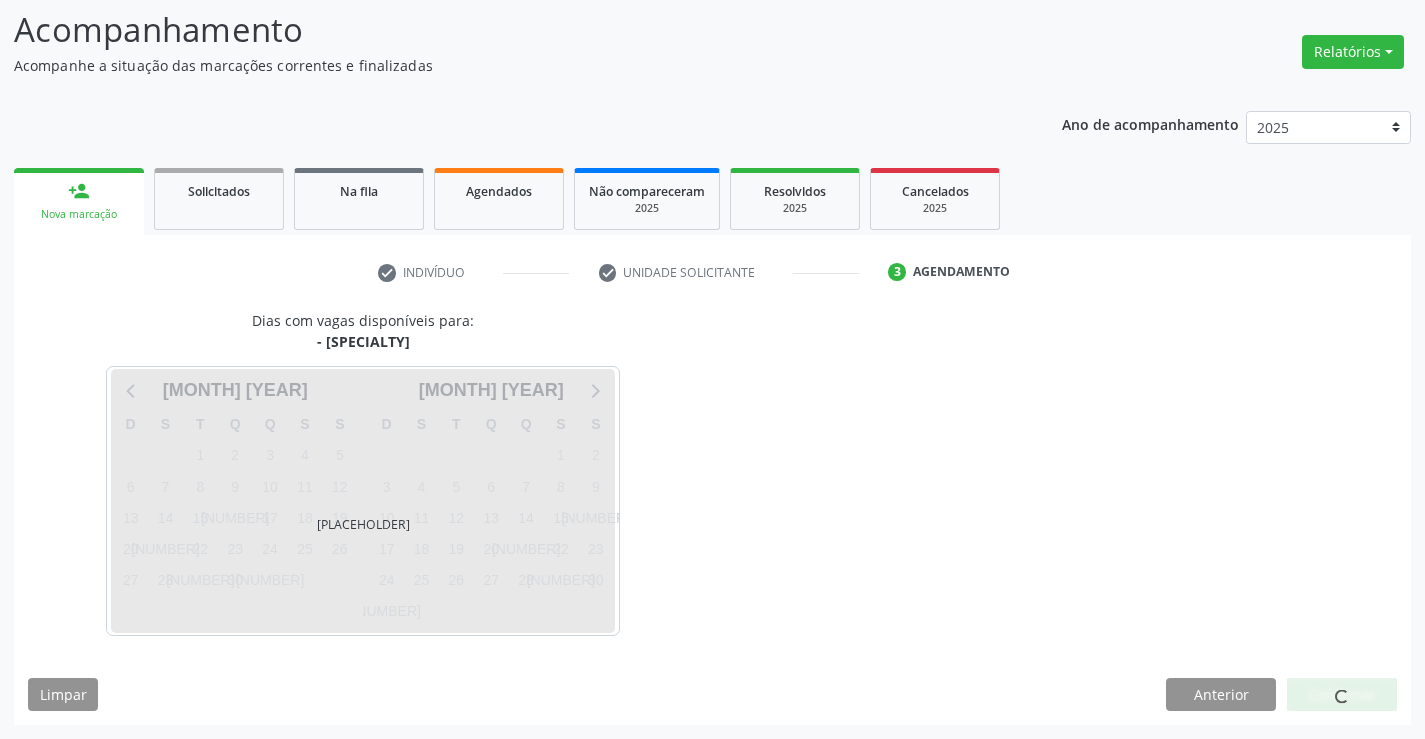 scroll, scrollTop: 131, scrollLeft: 0, axis: vertical 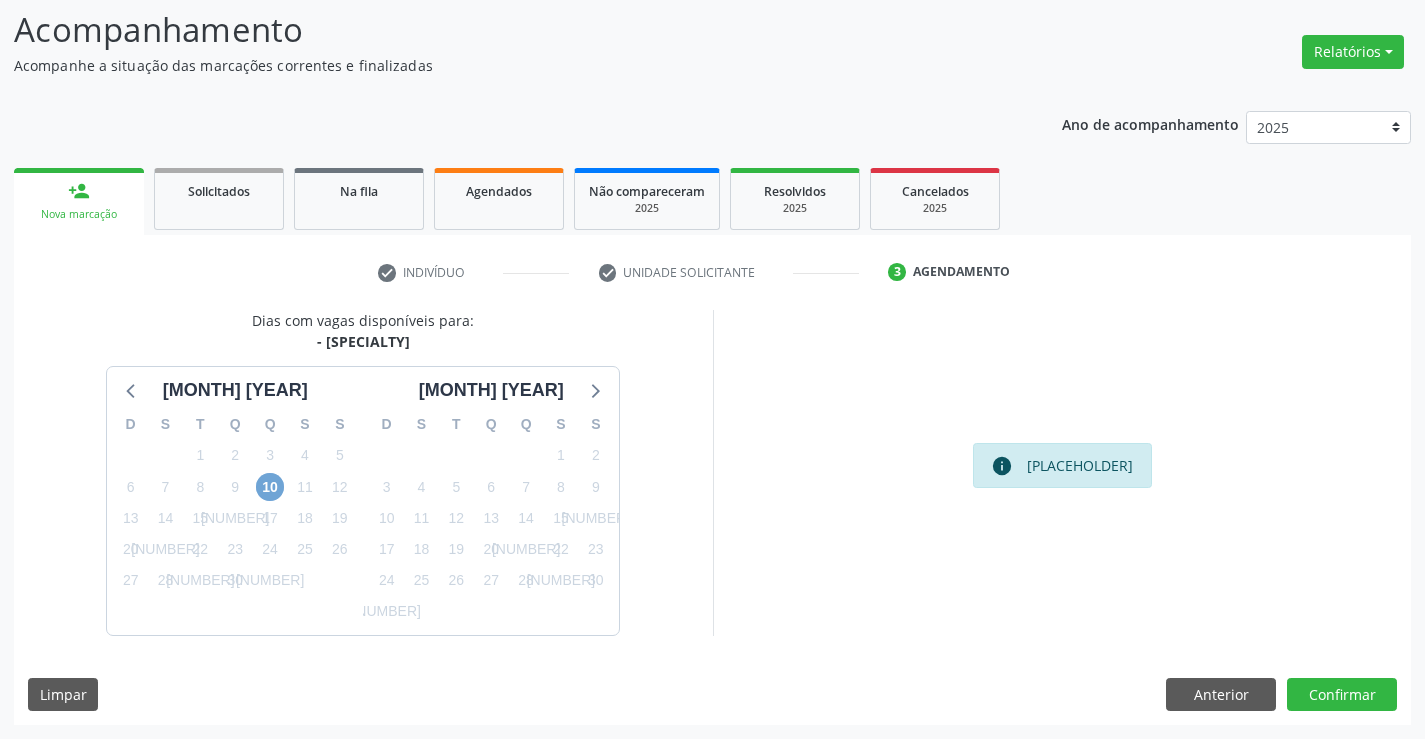 click on "[NUMBER]" at bounding box center (270, 487) 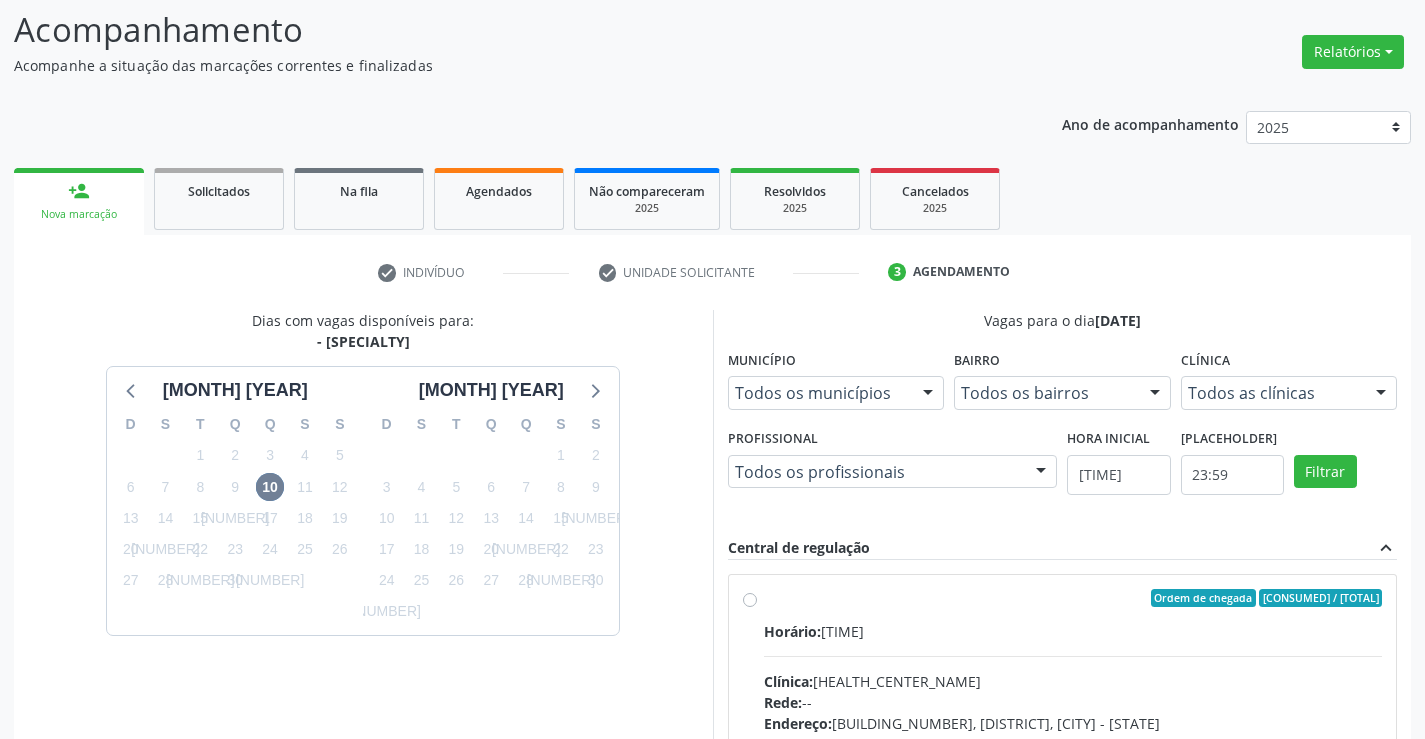 click on "Ordem de chegada
Consumidos: 19 / 30
Horário:   07:30
Clínica:  Policlínica Municipal
Rede:
--
Endereço:   Predio, nº 386, Centro, Campo Formoso - BA
Telefone:   (74) 6451312
Profissional:
Juvenilson Jose de Sa Andrade
Informações adicionais sobre o atendimento
Idade de atendimento:
de 0 a 120 anos
Gênero(s) atendido(s):
Masculino e Feminino
Informações adicionais:
--" at bounding box center [1073, 742] 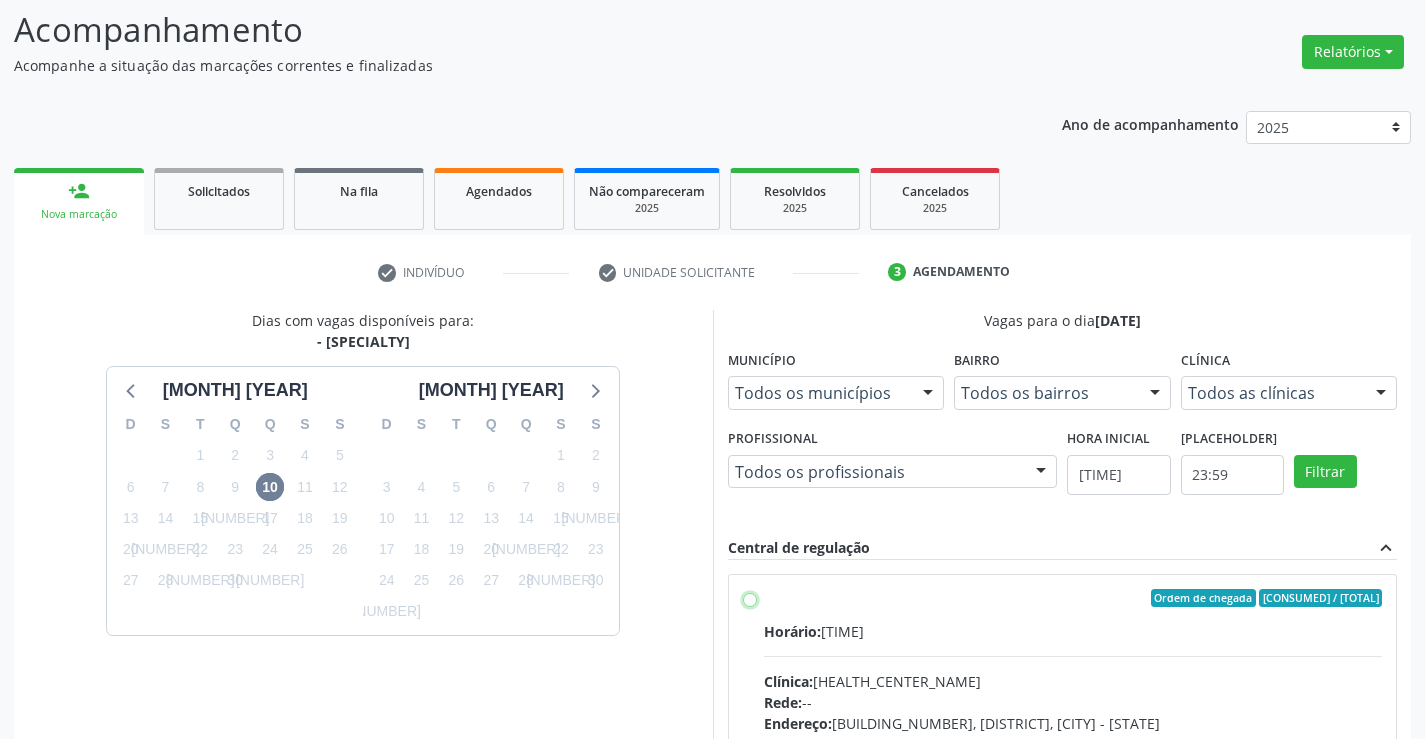 click on "Ordem de chegada
Consumidos: 19 / 30
Horário:   07:30
Clínica:  Policlínica Municipal
Rede:
--
Endereço:   Predio, nº 386, Centro, Campo Formoso - BA
Telefone:   (74) 6451312
Profissional:
Juvenilson Jose de Sa Andrade
Informações adicionais sobre o atendimento
Idade de atendimento:
de 0 a 120 anos
Gênero(s) atendido(s):
Masculino e Feminino
Informações adicionais:
--" at bounding box center (750, 598) 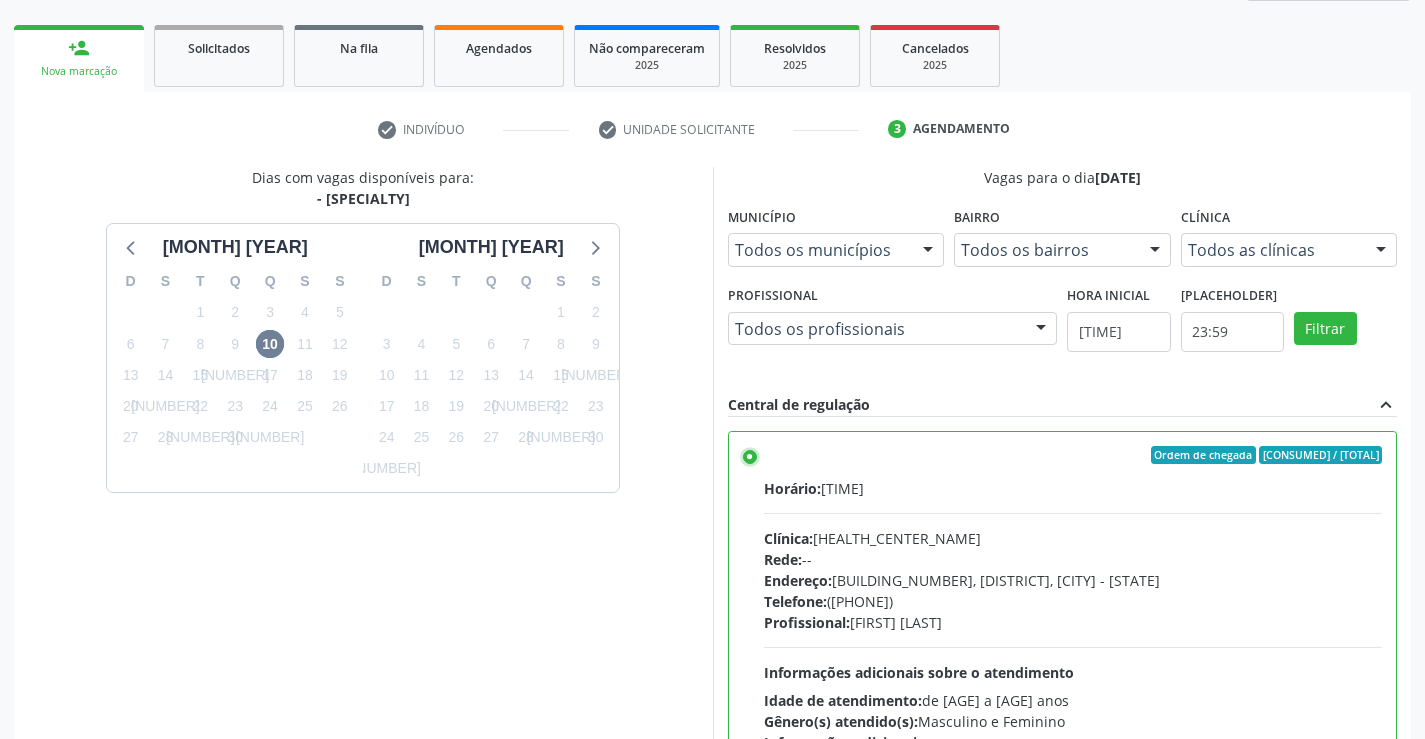 scroll, scrollTop: 456, scrollLeft: 0, axis: vertical 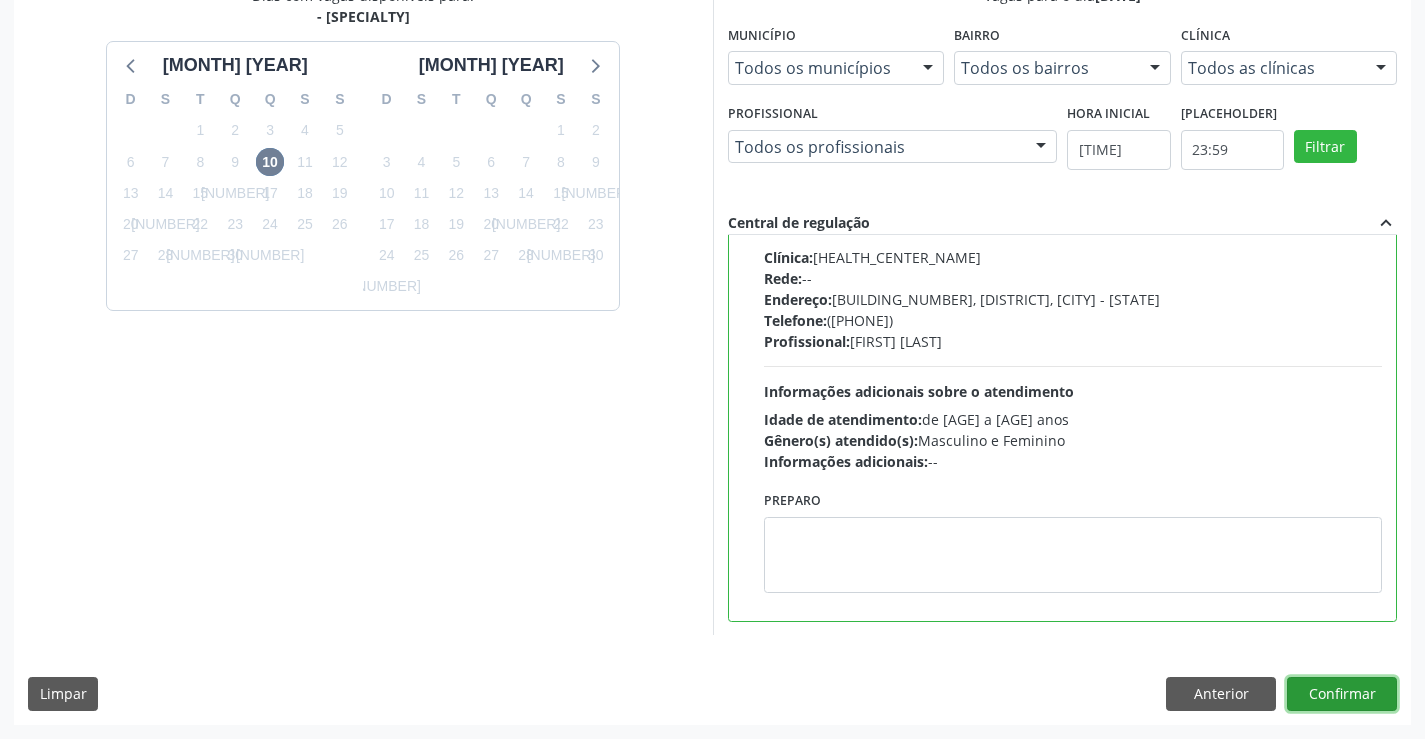 click on "Confirmar" at bounding box center (1342, 694) 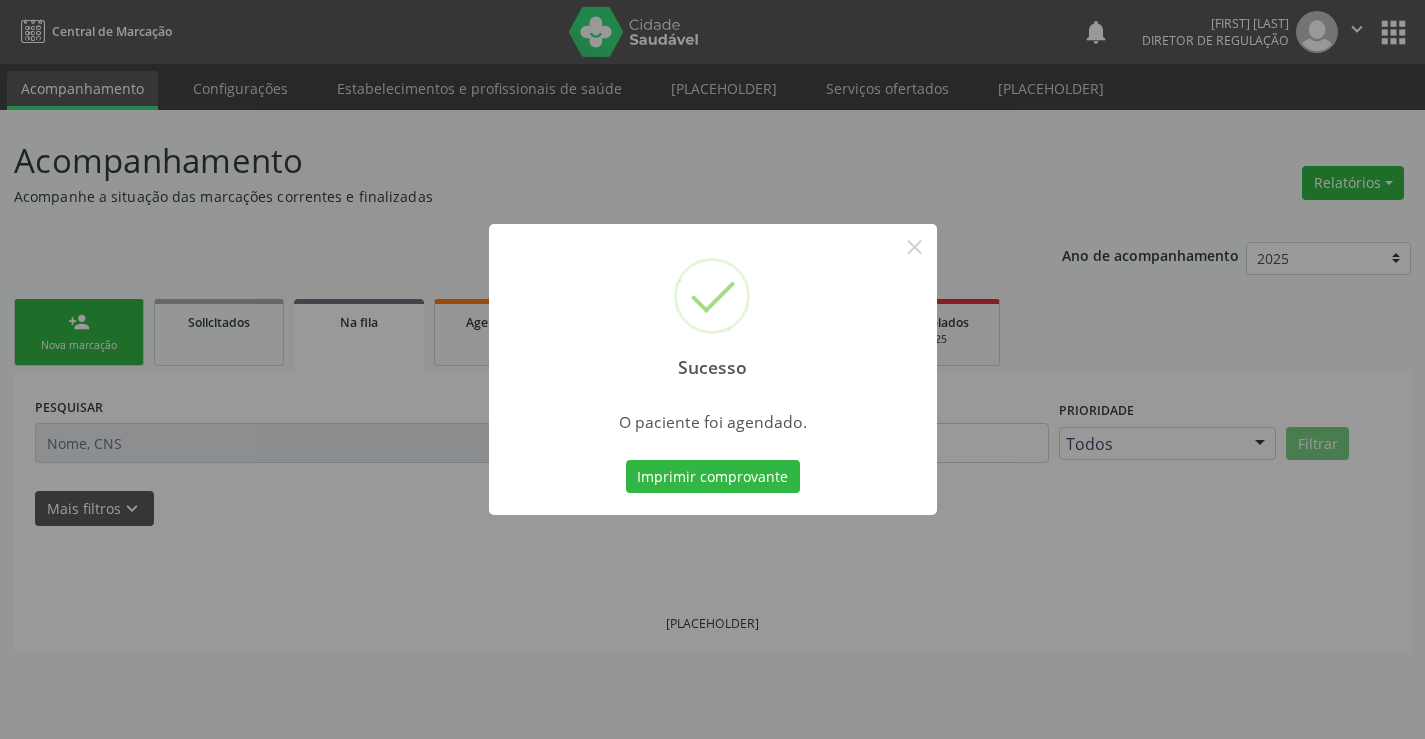 scroll, scrollTop: 0, scrollLeft: 0, axis: both 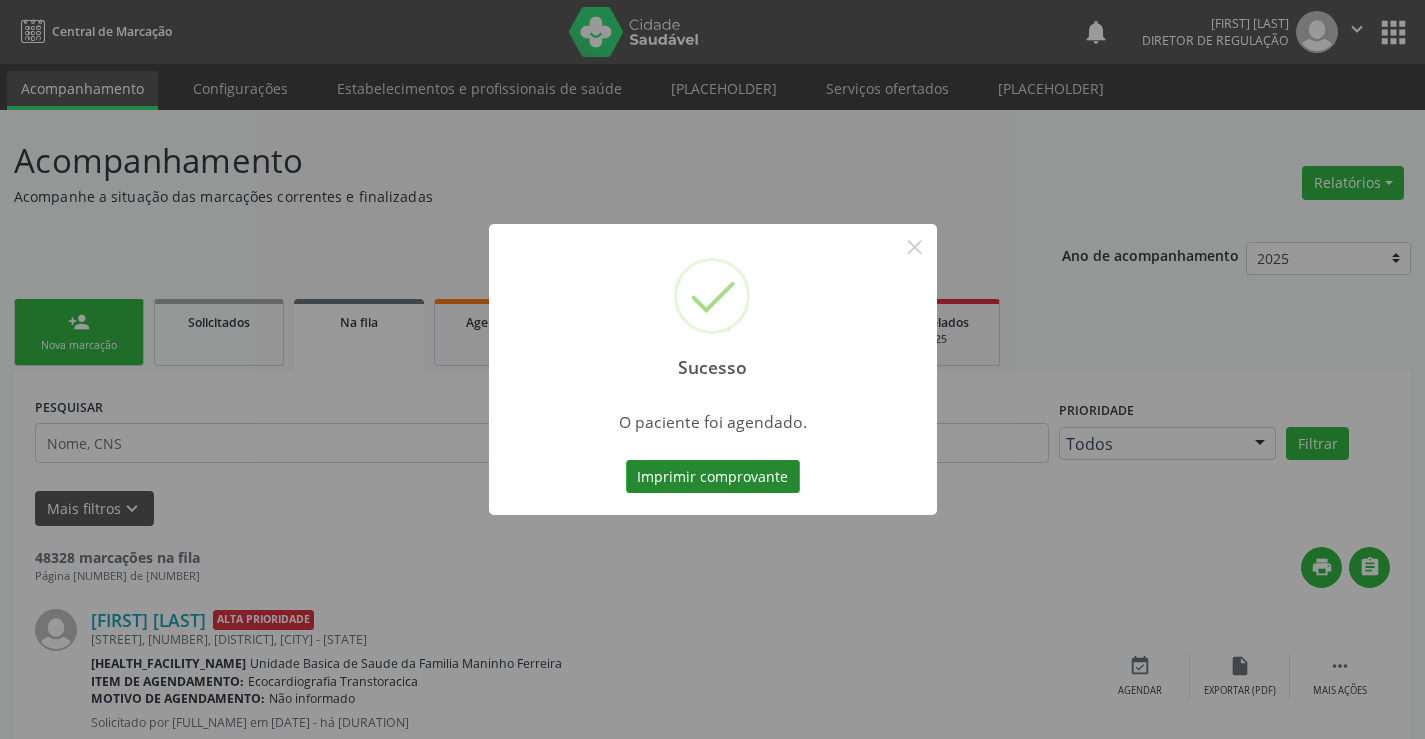 click on "Imprimir comprovante" at bounding box center [713, 477] 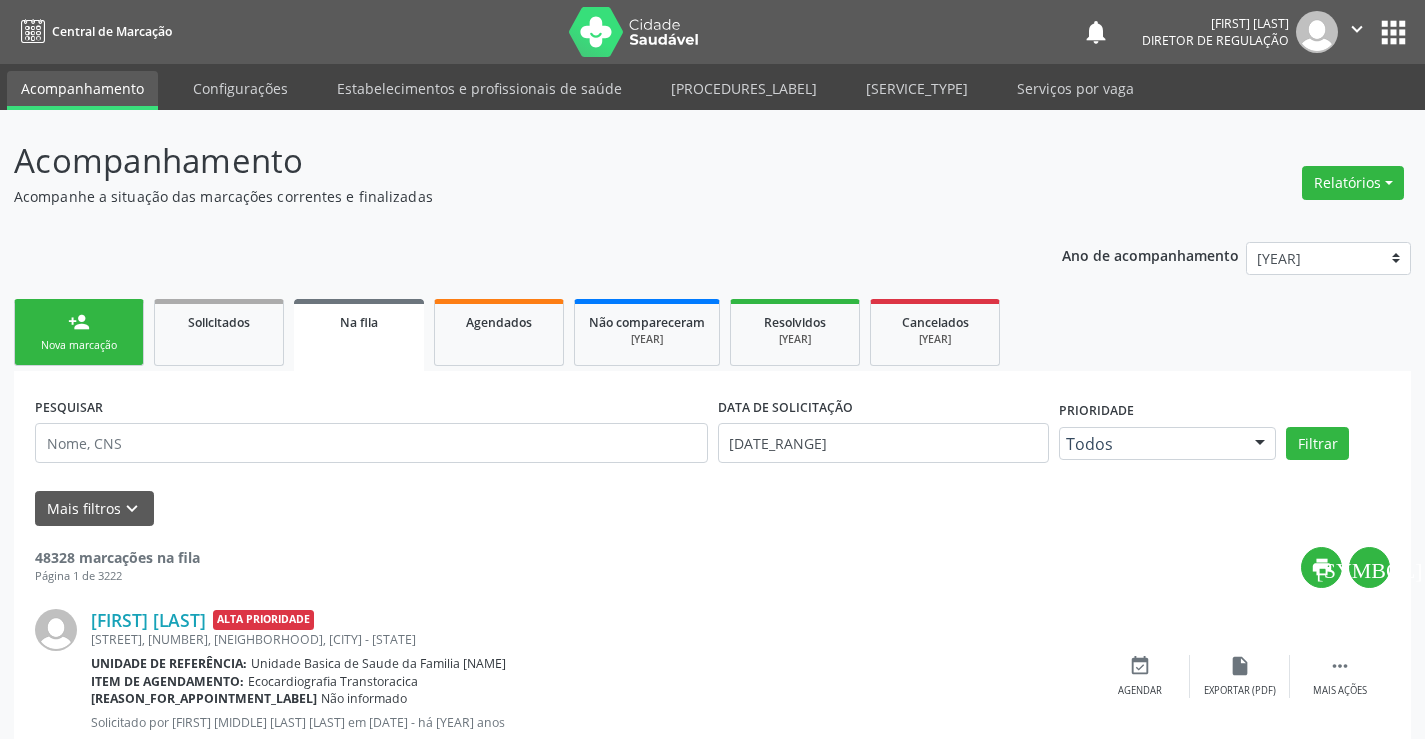 scroll, scrollTop: 0, scrollLeft: 0, axis: both 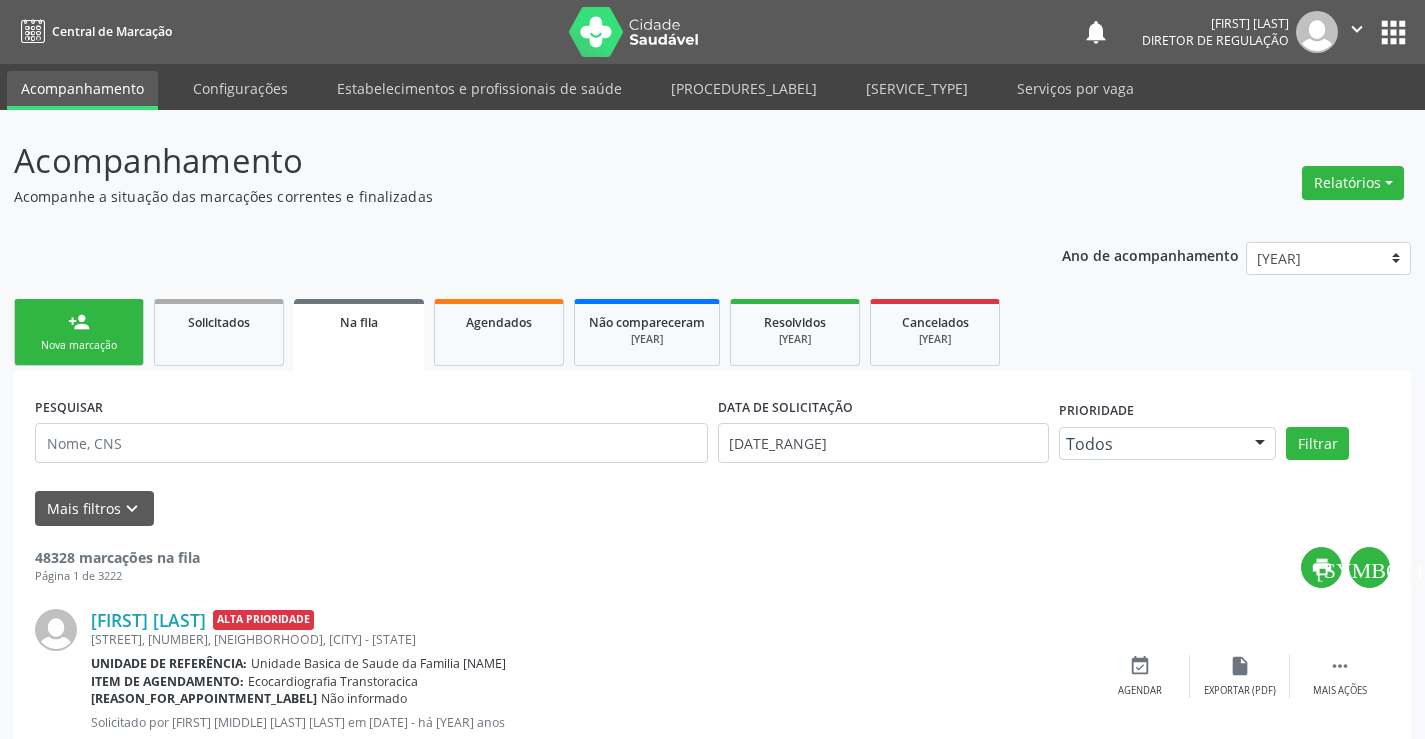 click on "person_add" at bounding box center (79, 322) 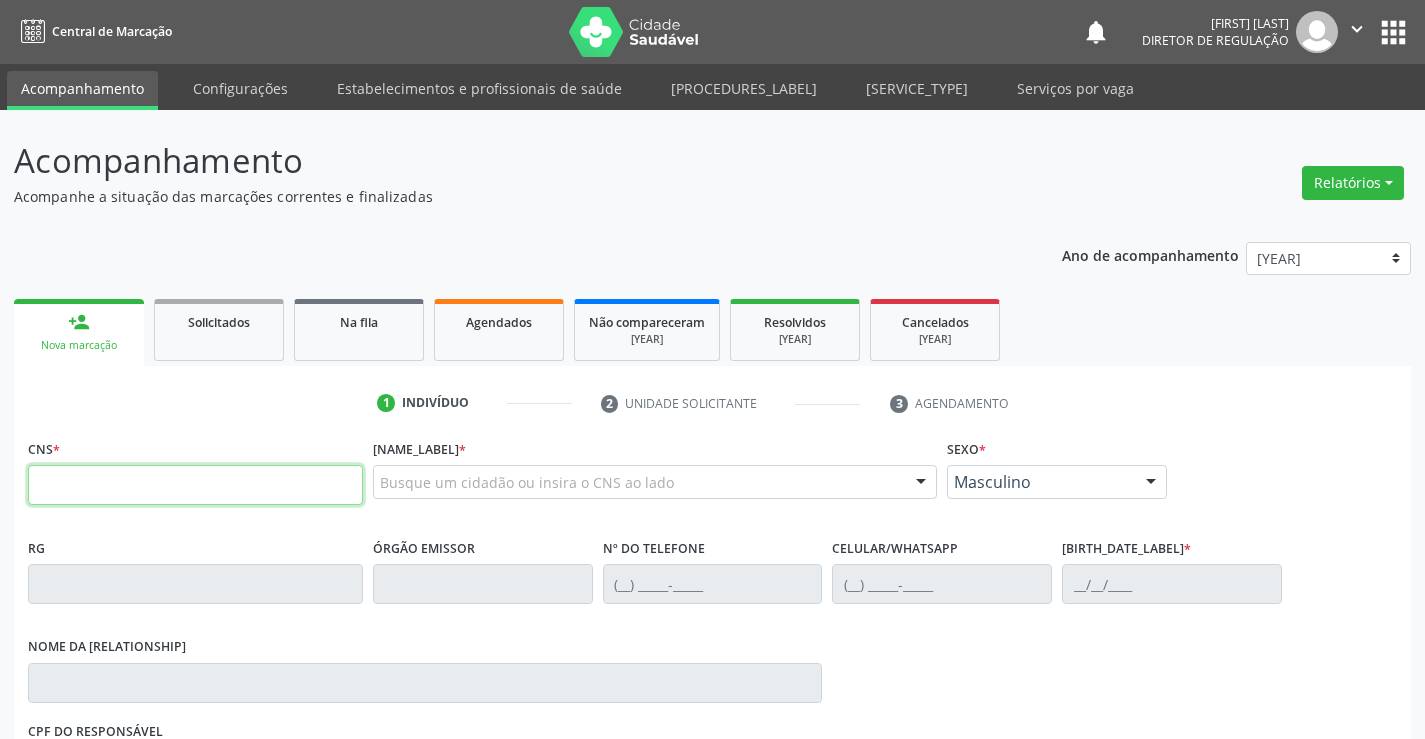 click at bounding box center (195, 485) 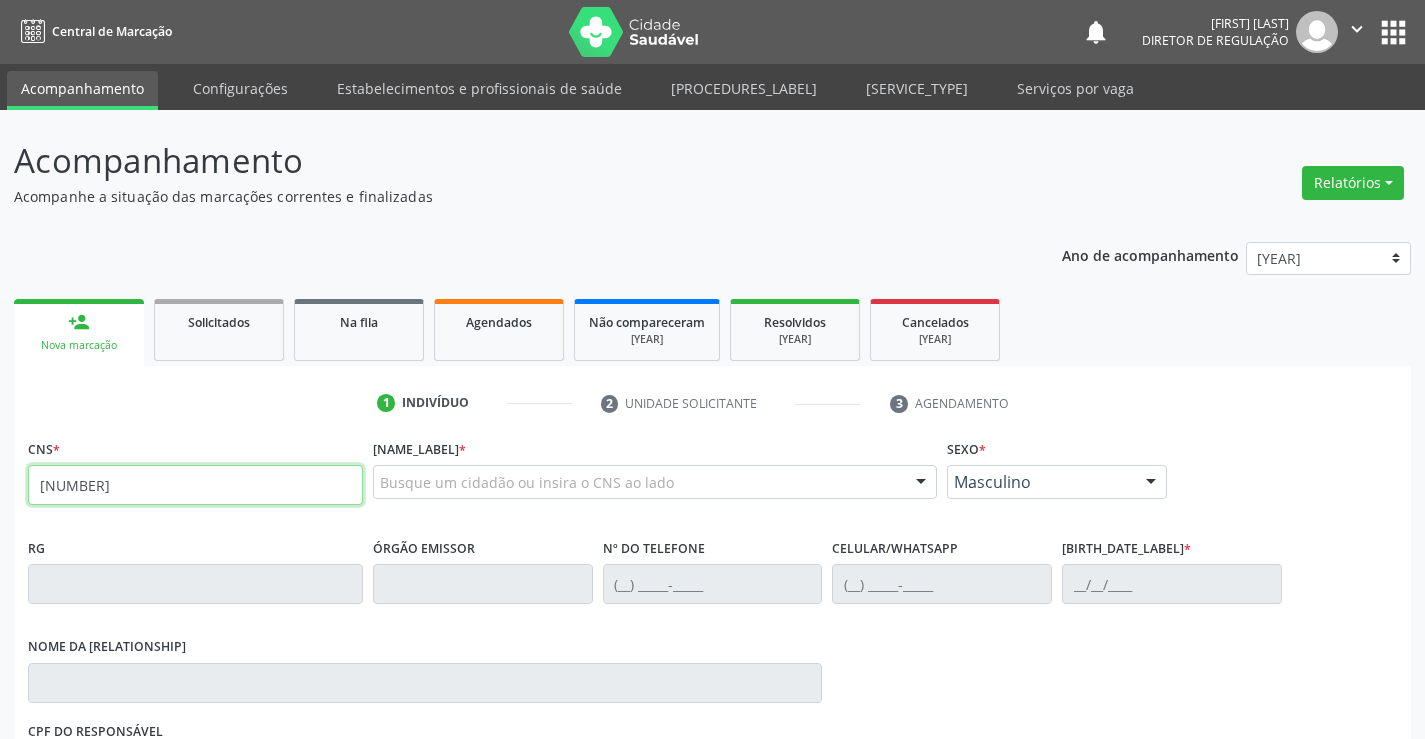 type on "700 9039 0941 5195" 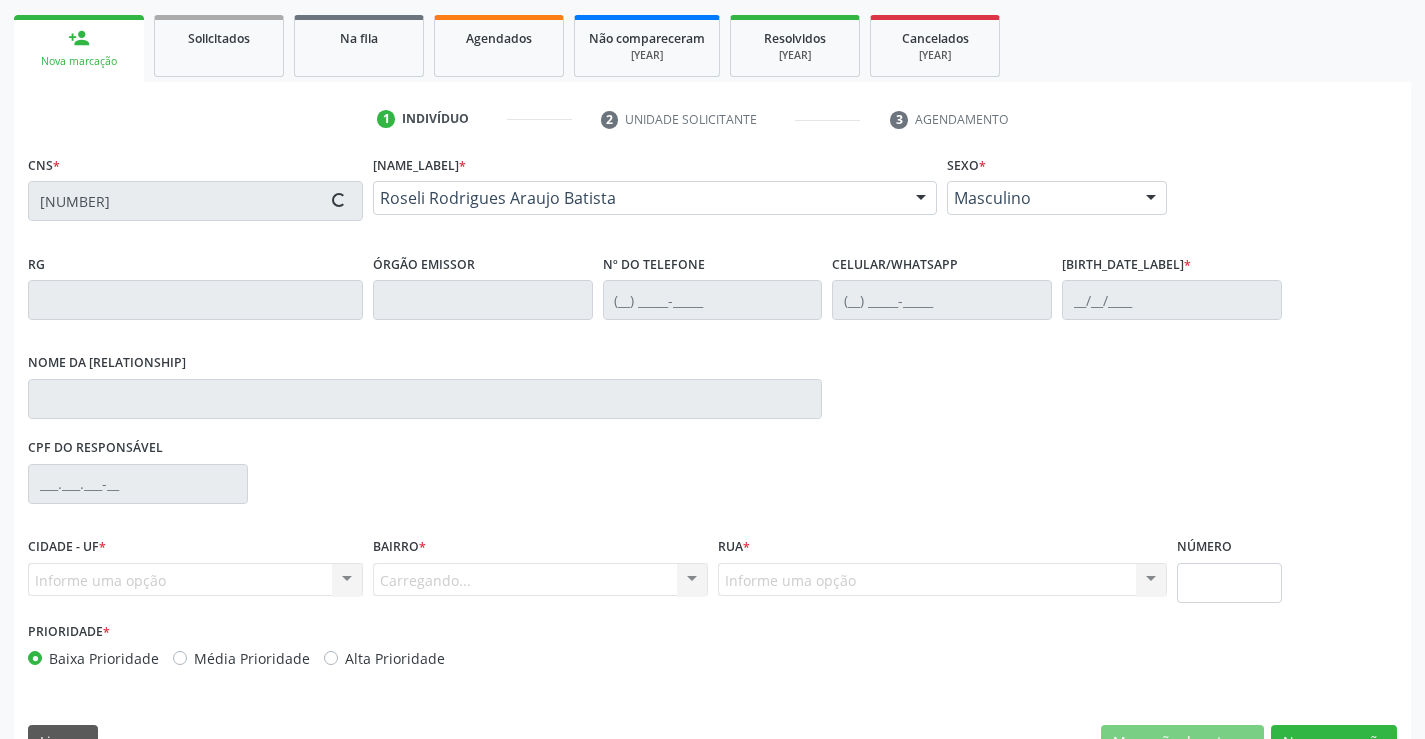 scroll, scrollTop: 331, scrollLeft: 0, axis: vertical 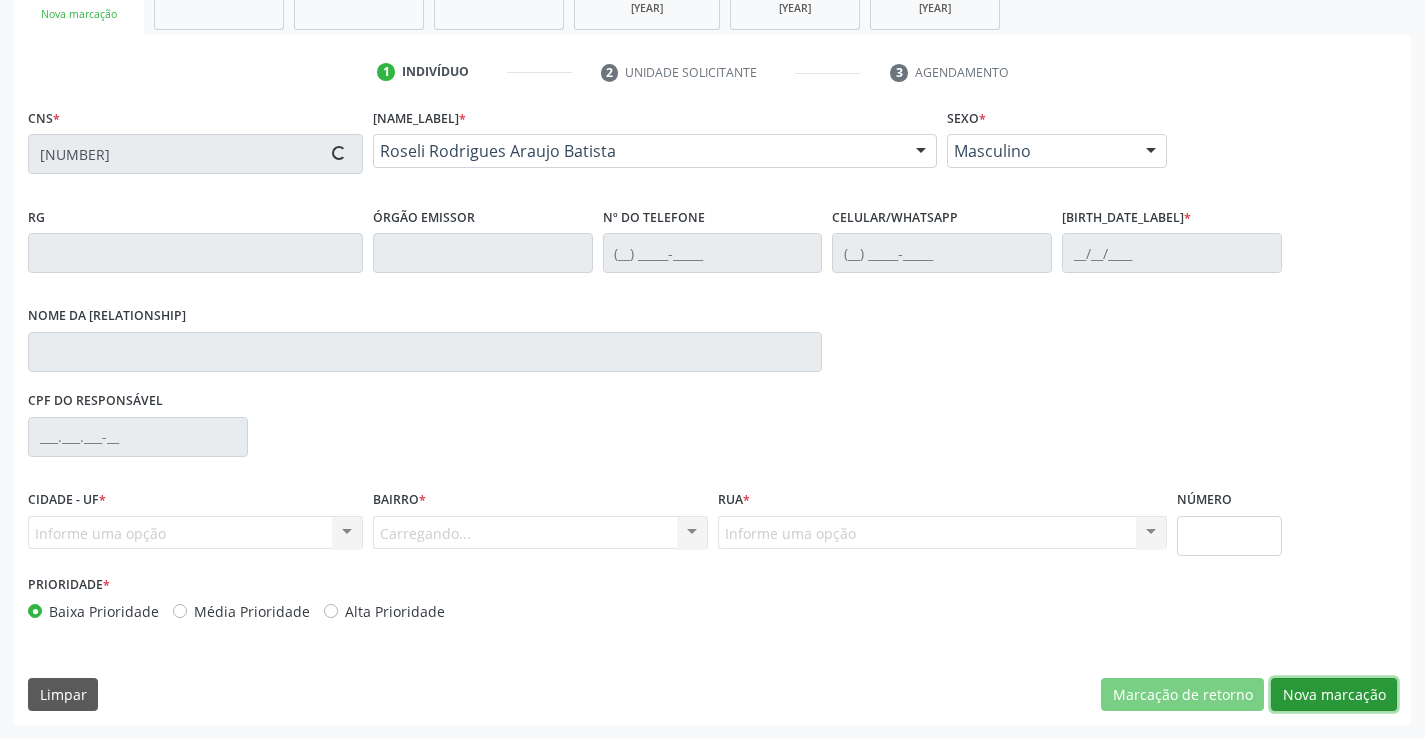 click on "Nova marcação" at bounding box center (1182, 695) 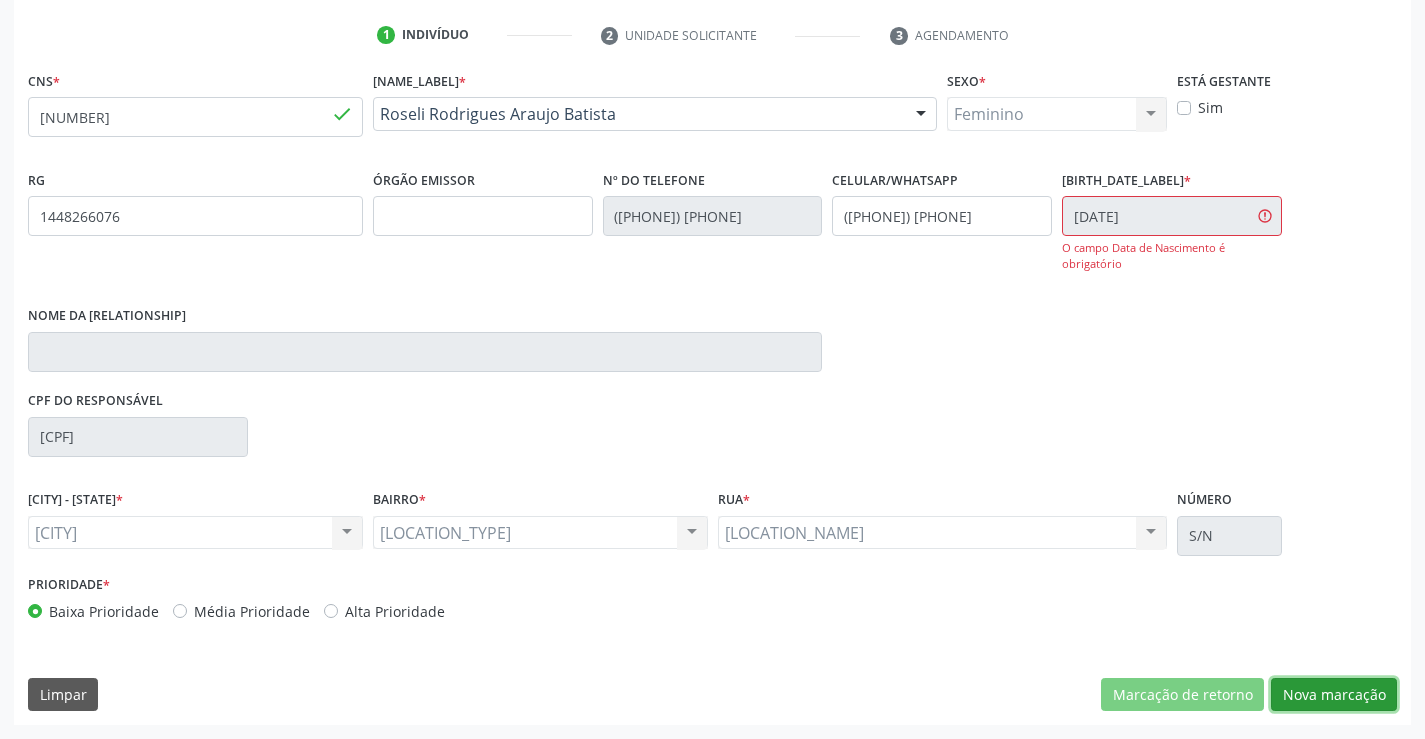 click on "Nova marcação" at bounding box center (1182, 695) 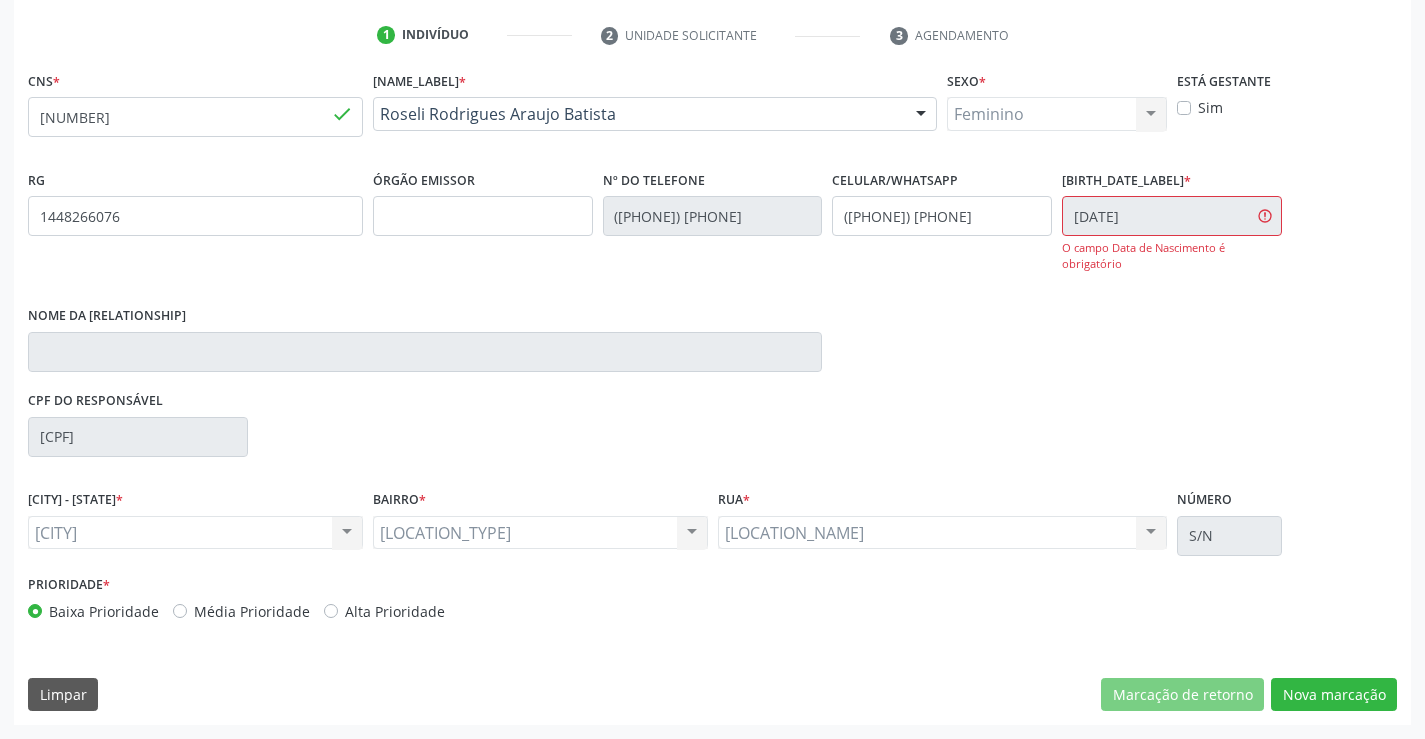 scroll, scrollTop: 167, scrollLeft: 0, axis: vertical 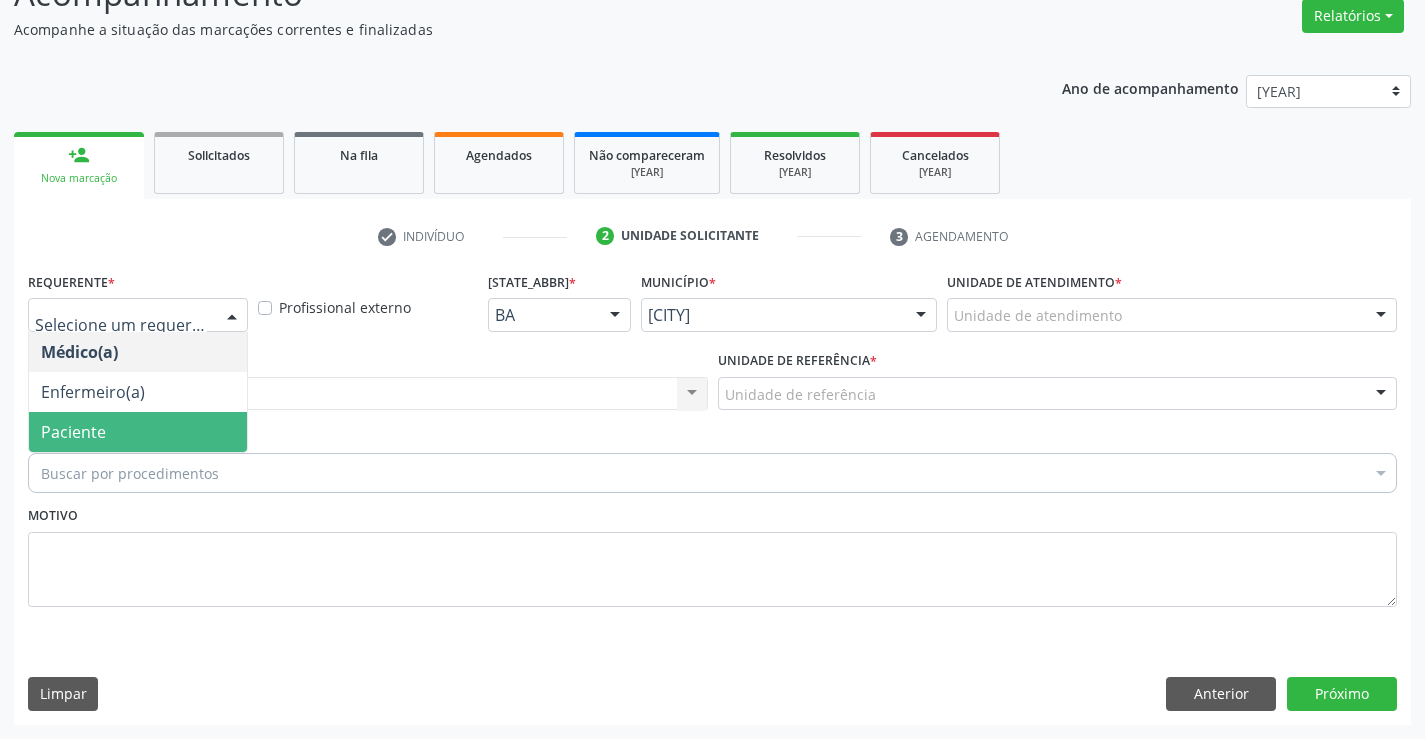 drag, startPoint x: 75, startPoint y: 431, endPoint x: 85, endPoint y: 428, distance: 10.440307 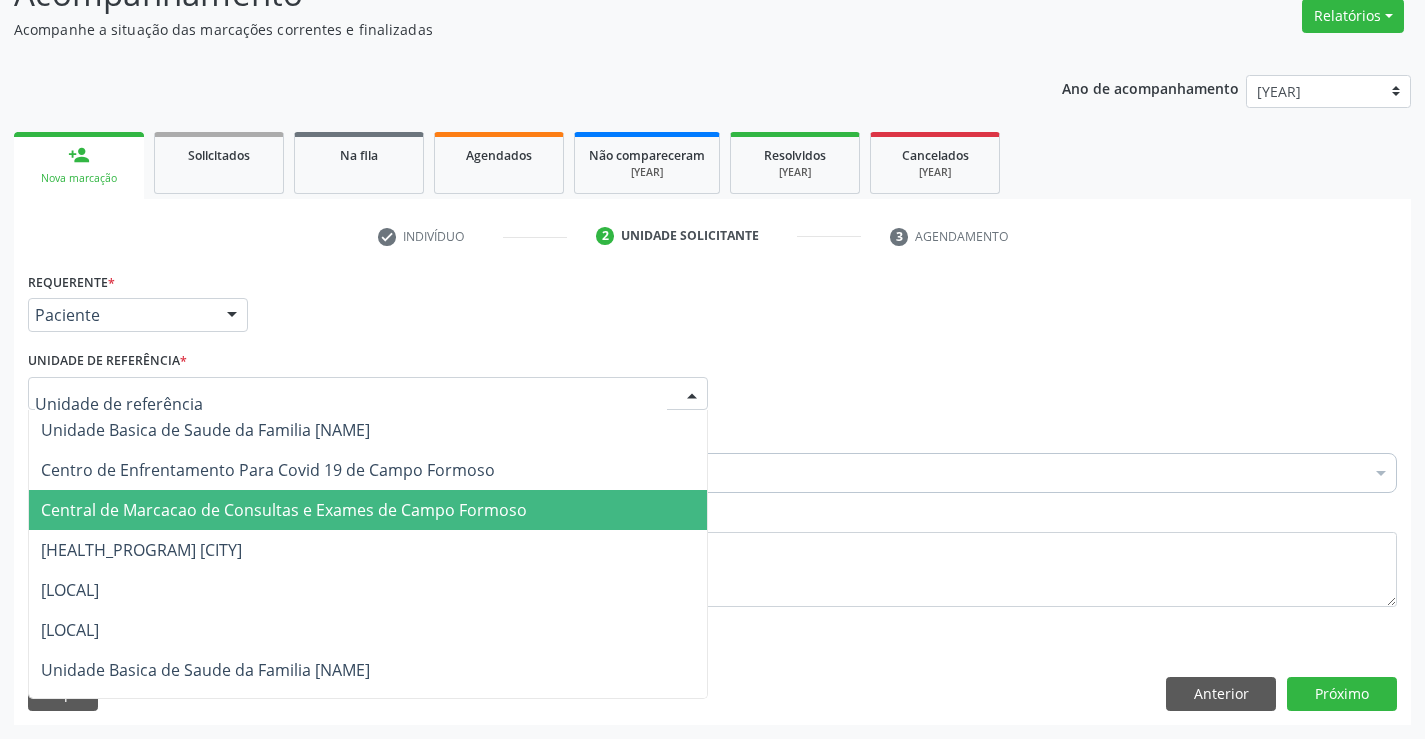 click on "Central de Marcacao de Consultas e Exames de Campo Formoso" at bounding box center (284, 510) 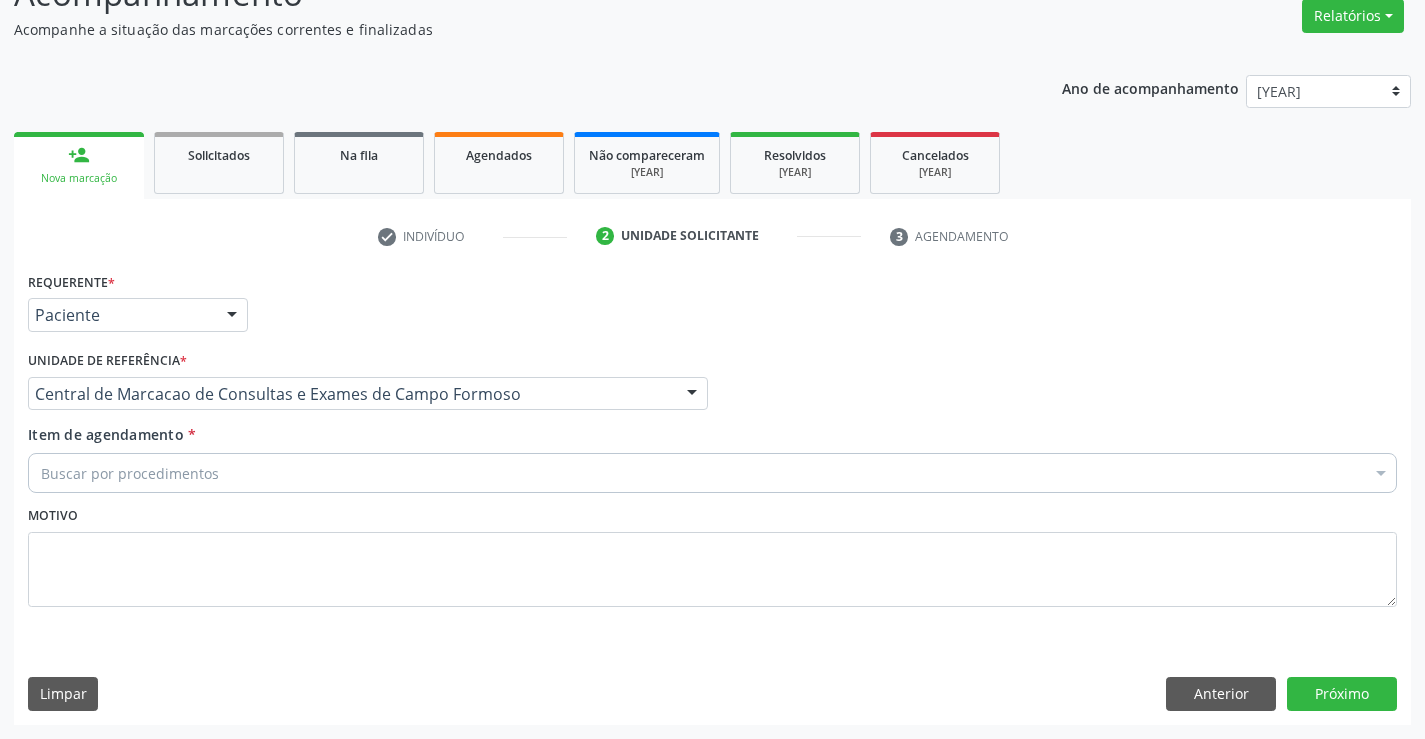 drag, startPoint x: 135, startPoint y: 445, endPoint x: 135, endPoint y: 465, distance: 20 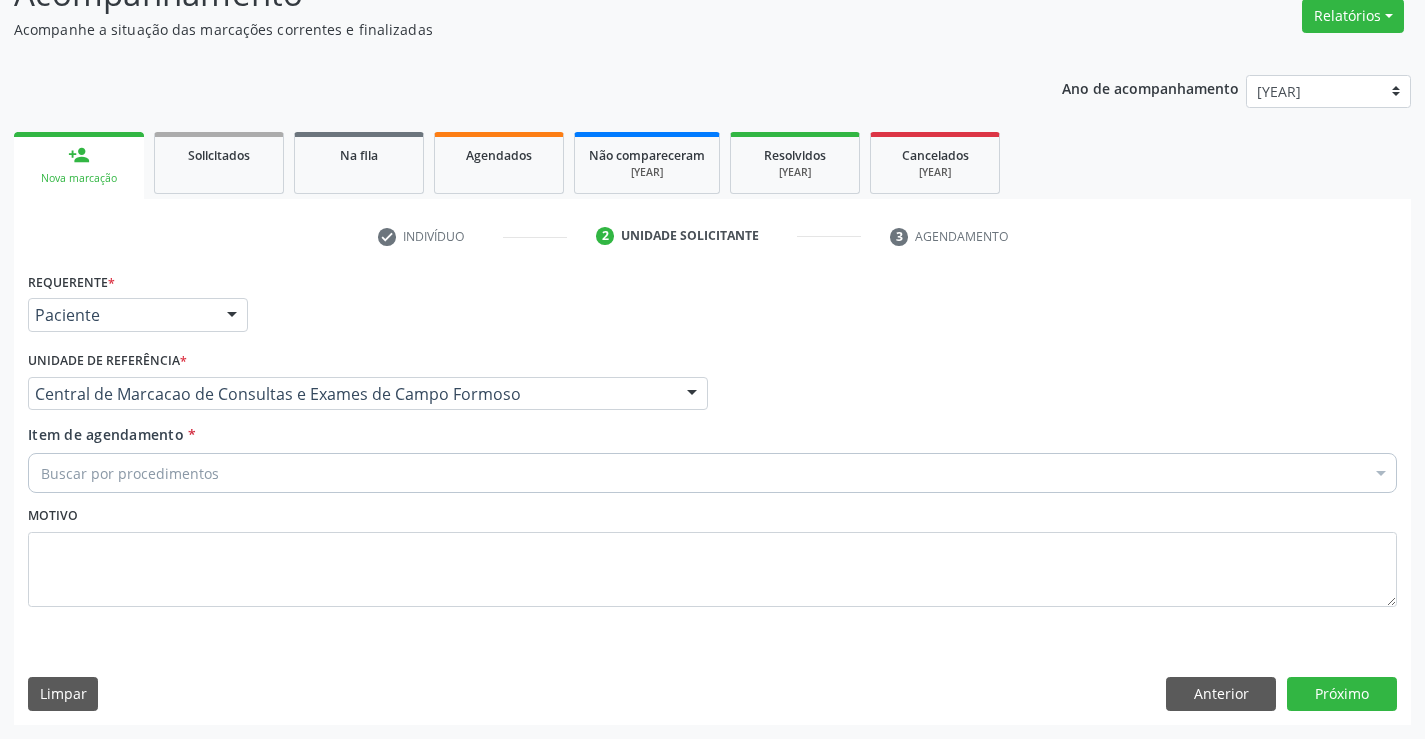click on "Buscar por procedimentos" at bounding box center (712, 473) 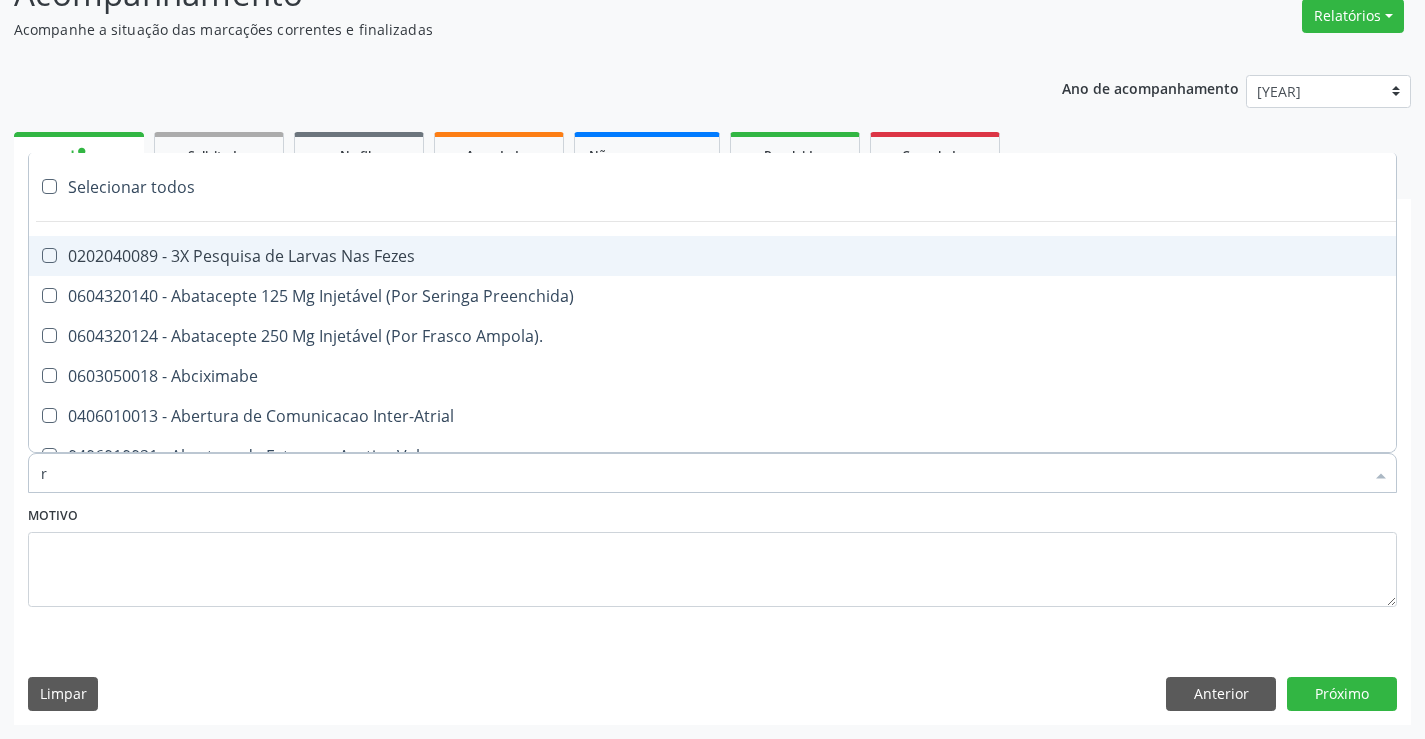 type on "re" 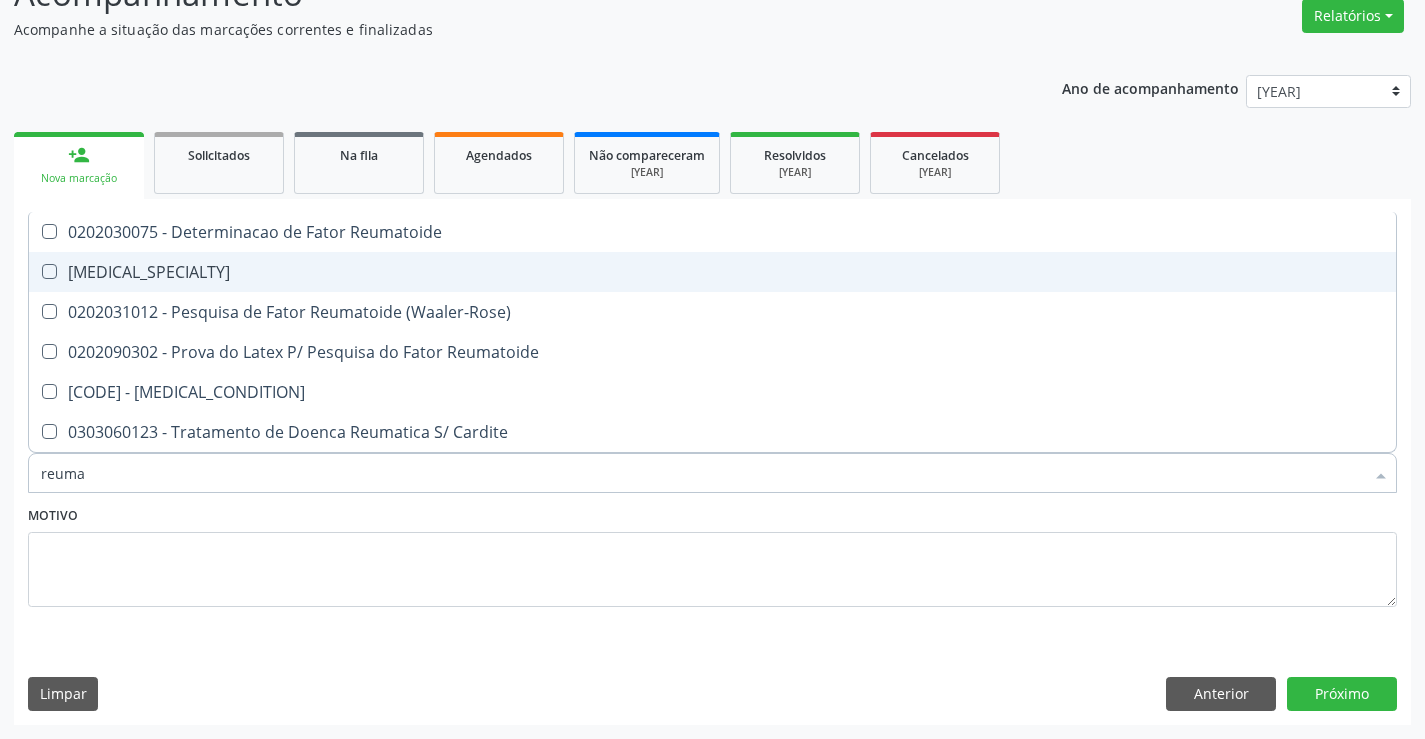 click on "[CODE] - Médico Reumatologista" at bounding box center [712, 272] 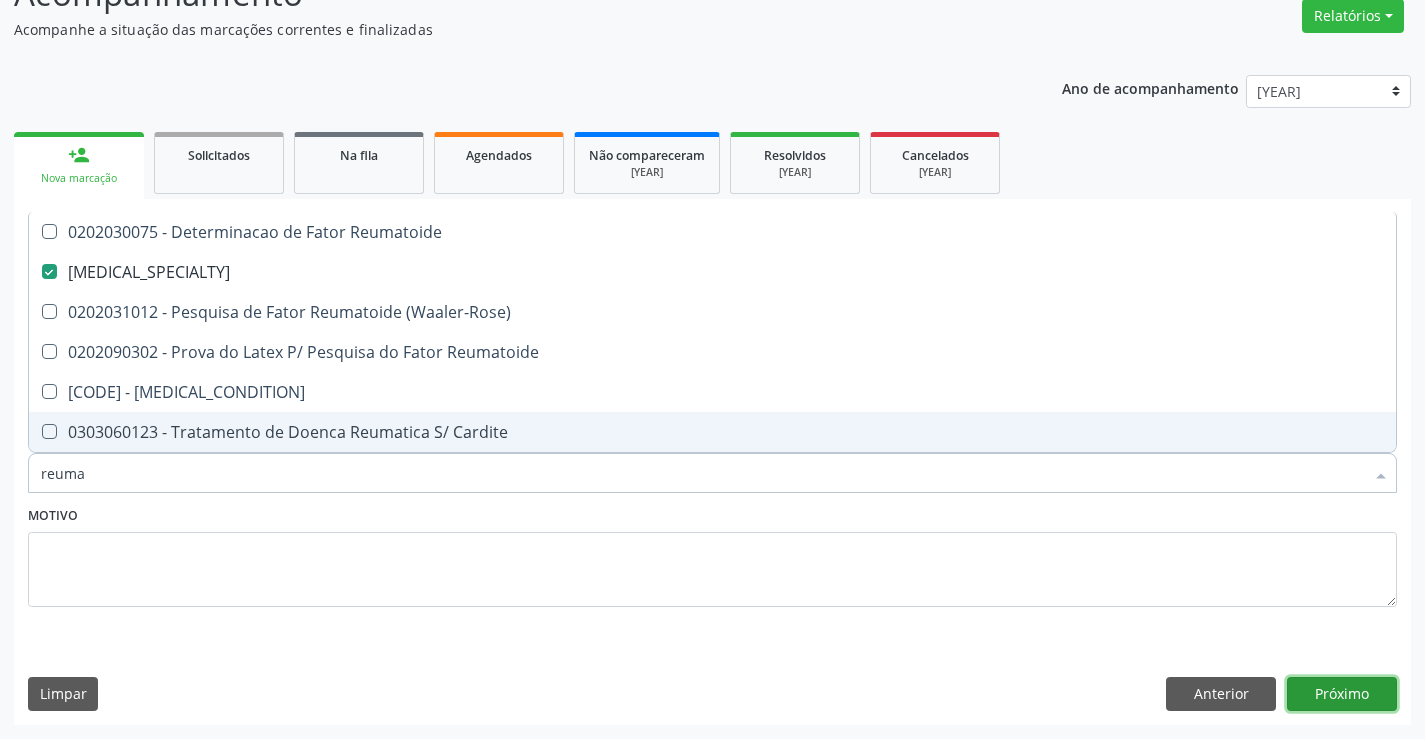 click on "Próximo" at bounding box center [1342, 694] 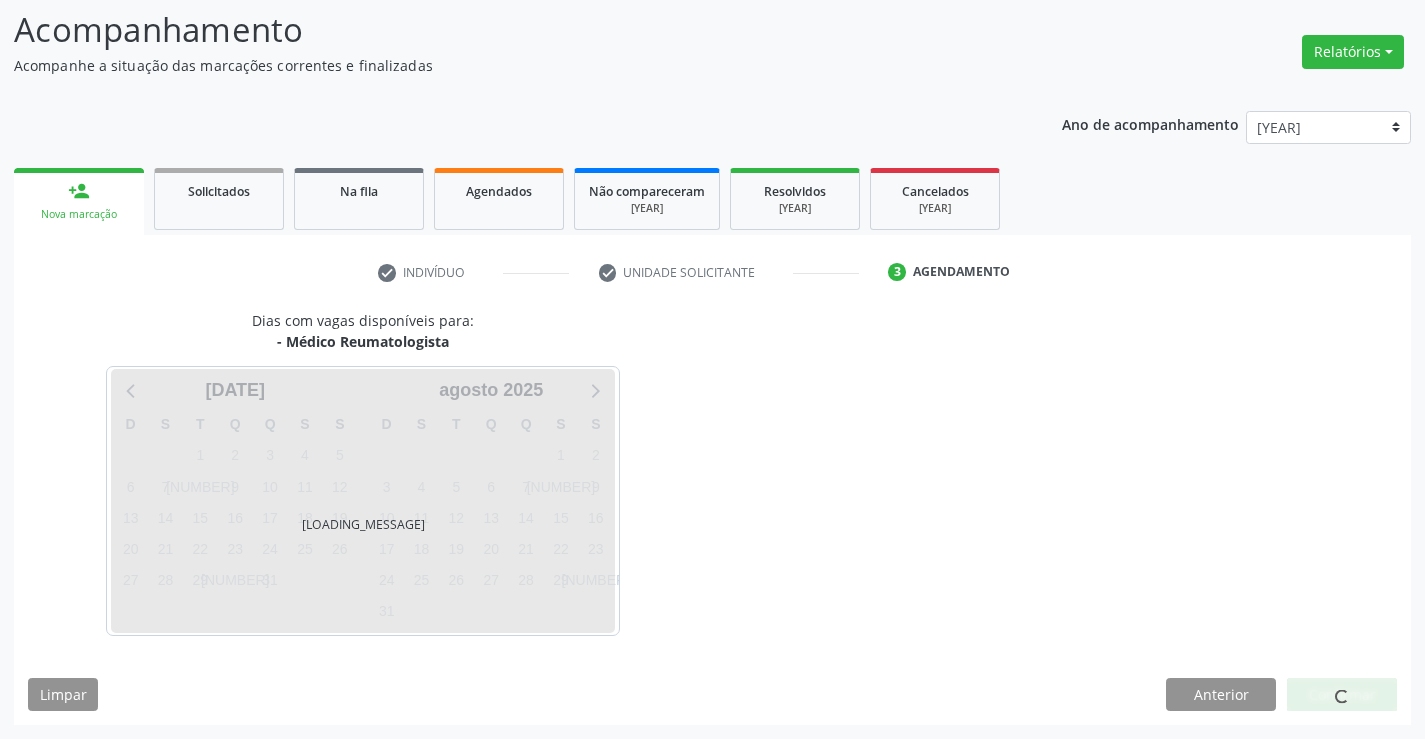 scroll, scrollTop: 131, scrollLeft: 0, axis: vertical 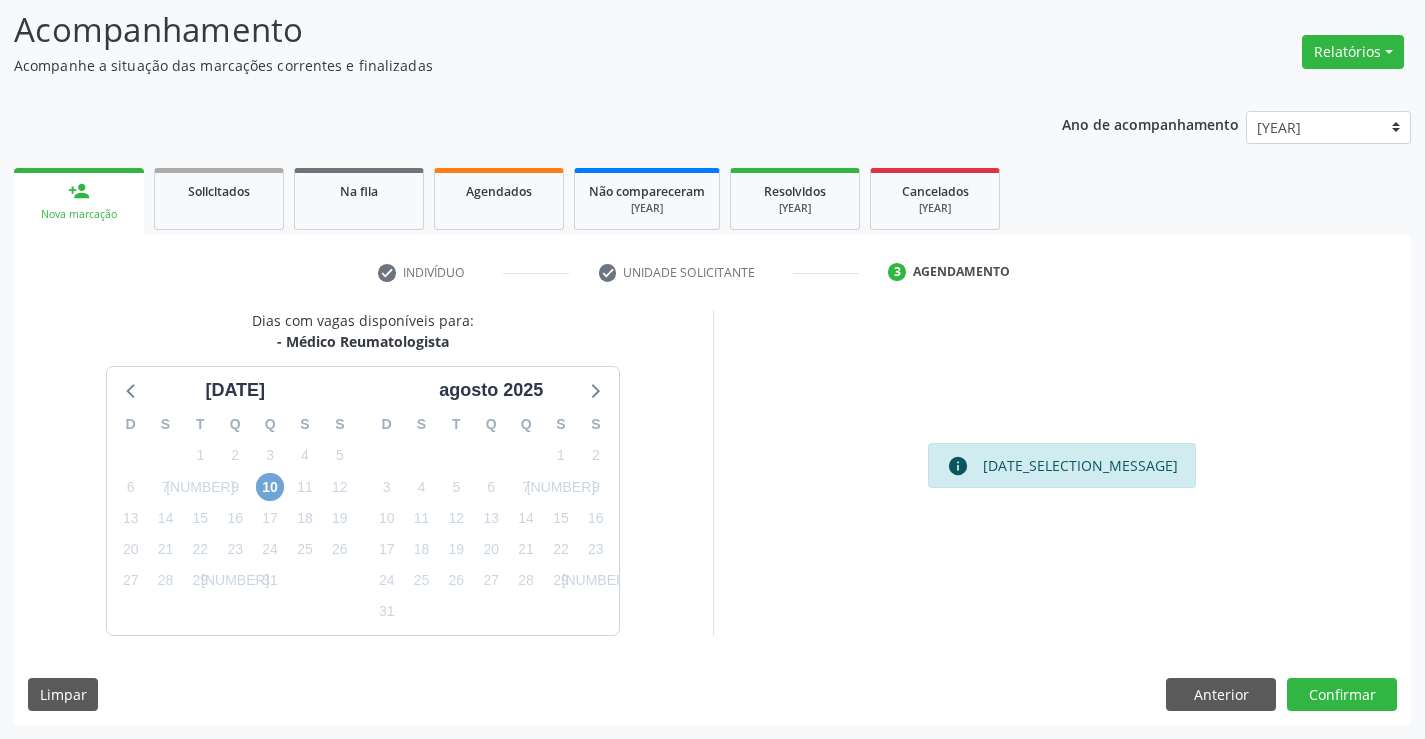 click on "[NUMBER]" at bounding box center [270, 487] 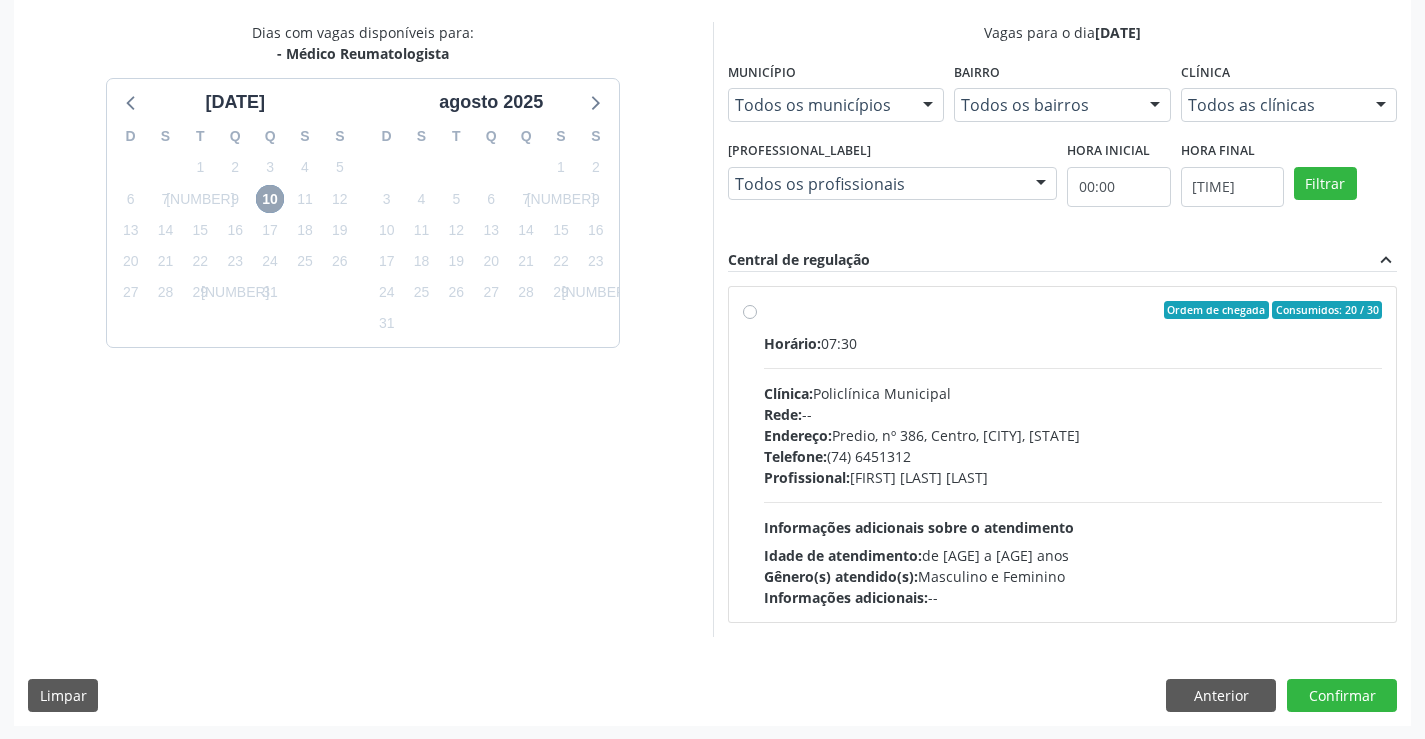 scroll, scrollTop: 420, scrollLeft: 0, axis: vertical 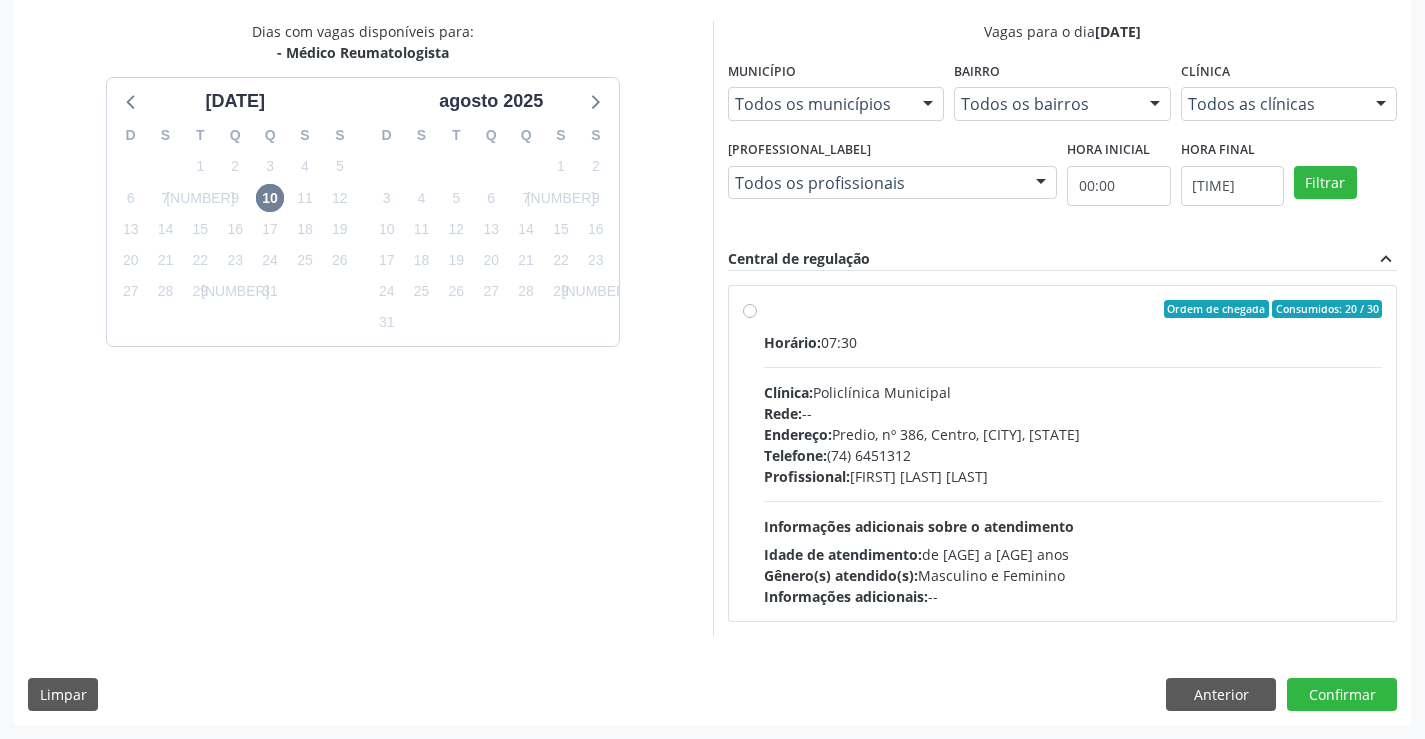 click on "Ordem de chegada
Consumidos: 20 / 30
Horário:   07:30
Clínica:  Policlínica Municipal
Rede:
--
Endereço:   Predio, nº 386, Centro, Campo Formoso - BA
Telefone:   (74) 6451312
Profissional:
Juvenilson Jose de Sa Andrade
Informações adicionais sobre o atendimento
Idade de atendimento:
de 0 a 120 anos
Gênero(s) atendido(s):
Masculino e Feminino
Informações adicionais:
--" at bounding box center (1073, 453) 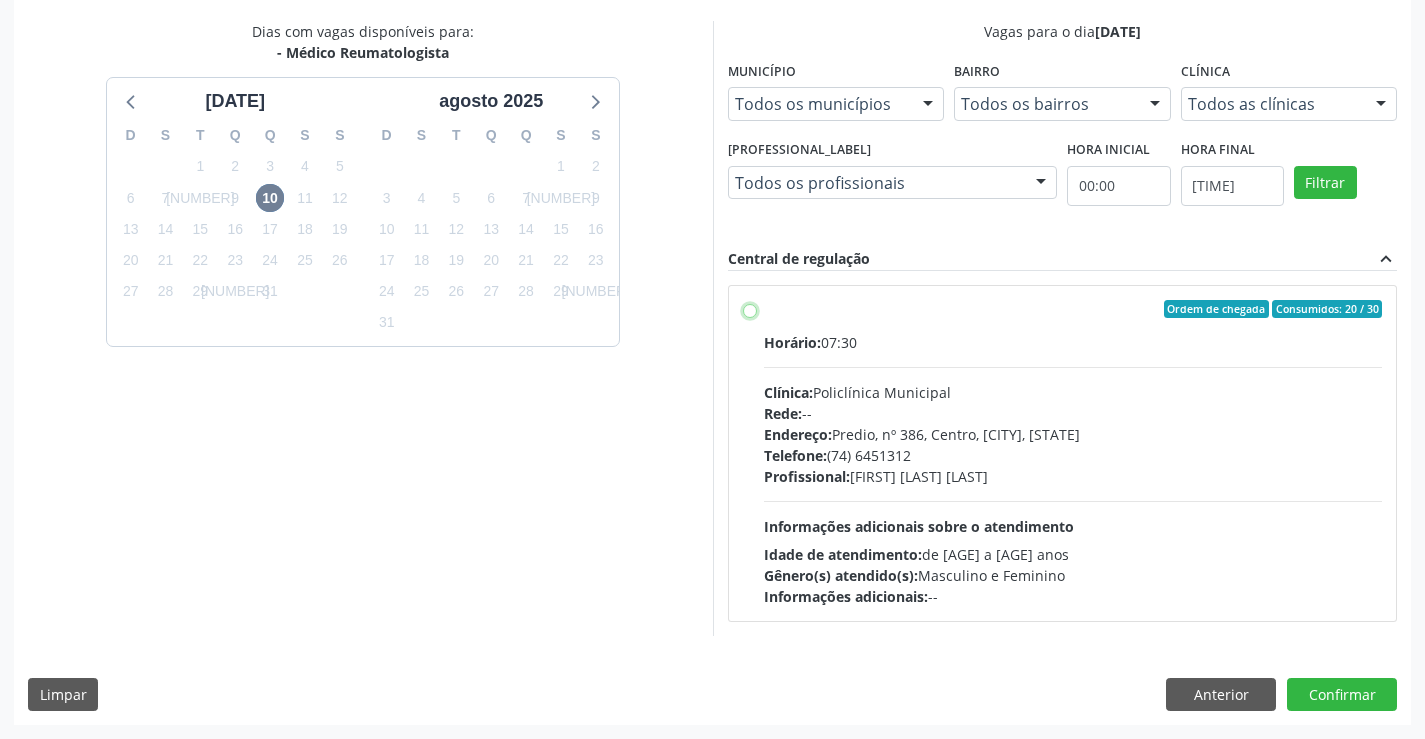 click on "Ordem de chegada
Consumidos: 20 / 30
Horário:   07:30
Clínica:  Policlínica Municipal
Rede:
--
Endereço:   Predio, nº 386, Centro, Campo Formoso - BA
Telefone:   (74) 6451312
Profissional:
Juvenilson Jose de Sa Andrade
Informações adicionais sobre o atendimento
Idade de atendimento:
de 0 a 120 anos
Gênero(s) atendido(s):
Masculino e Feminino
Informações adicionais:
--" at bounding box center (750, 309) 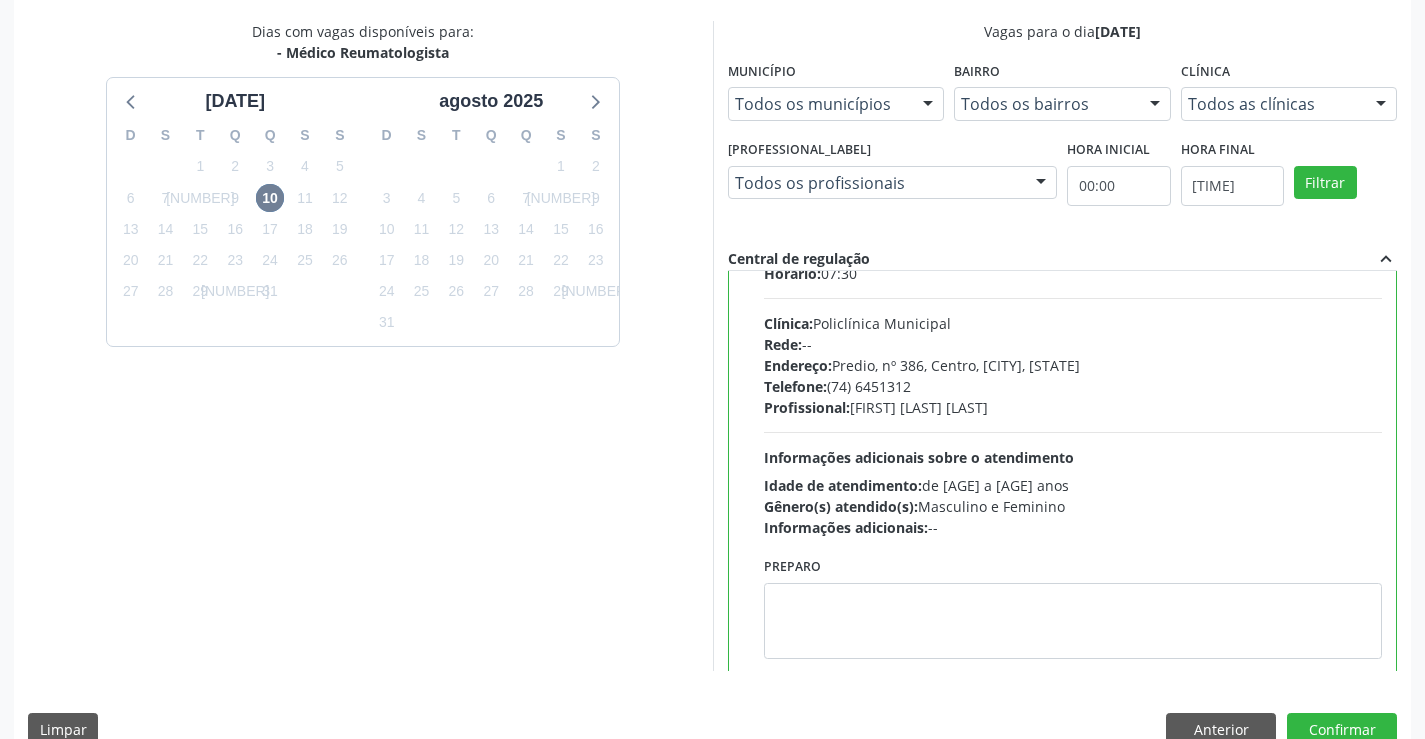 scroll, scrollTop: 99, scrollLeft: 0, axis: vertical 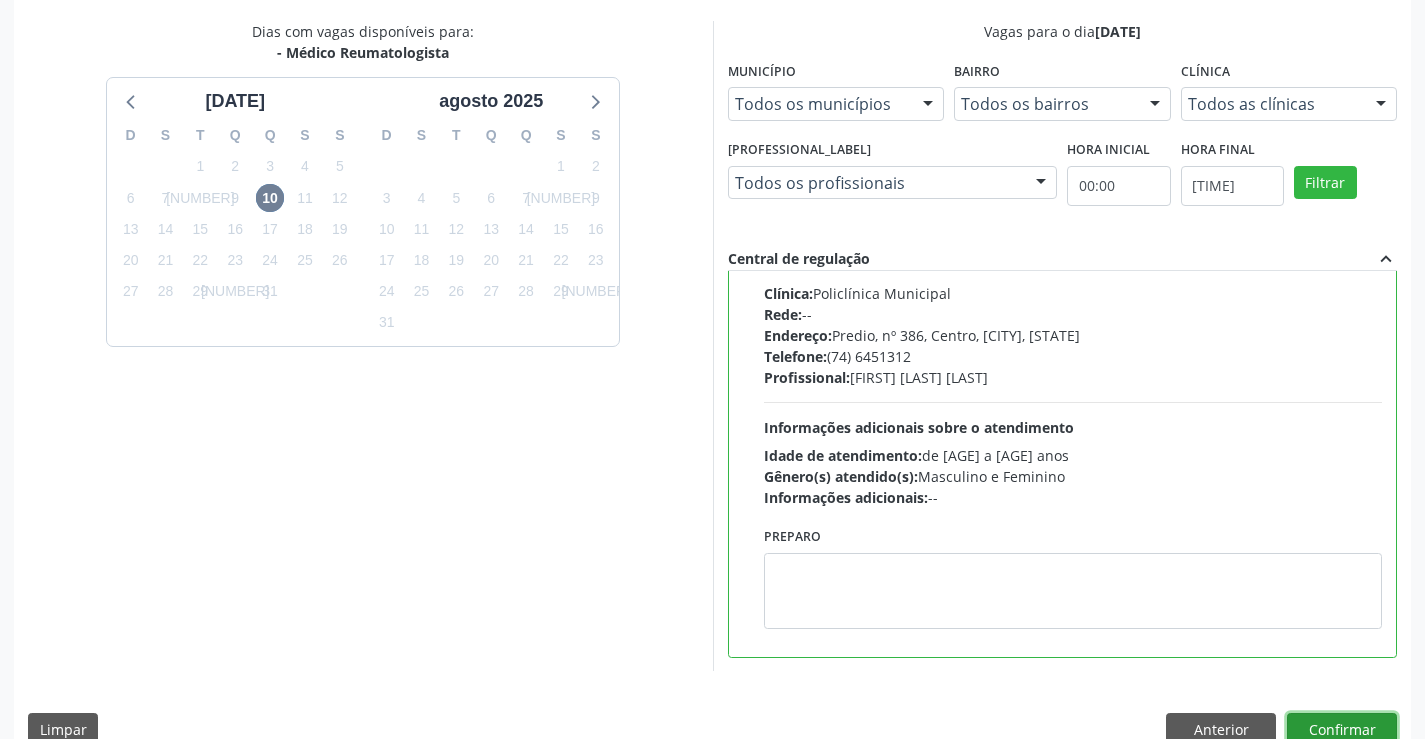 click on "Confirmar" at bounding box center [1342, 730] 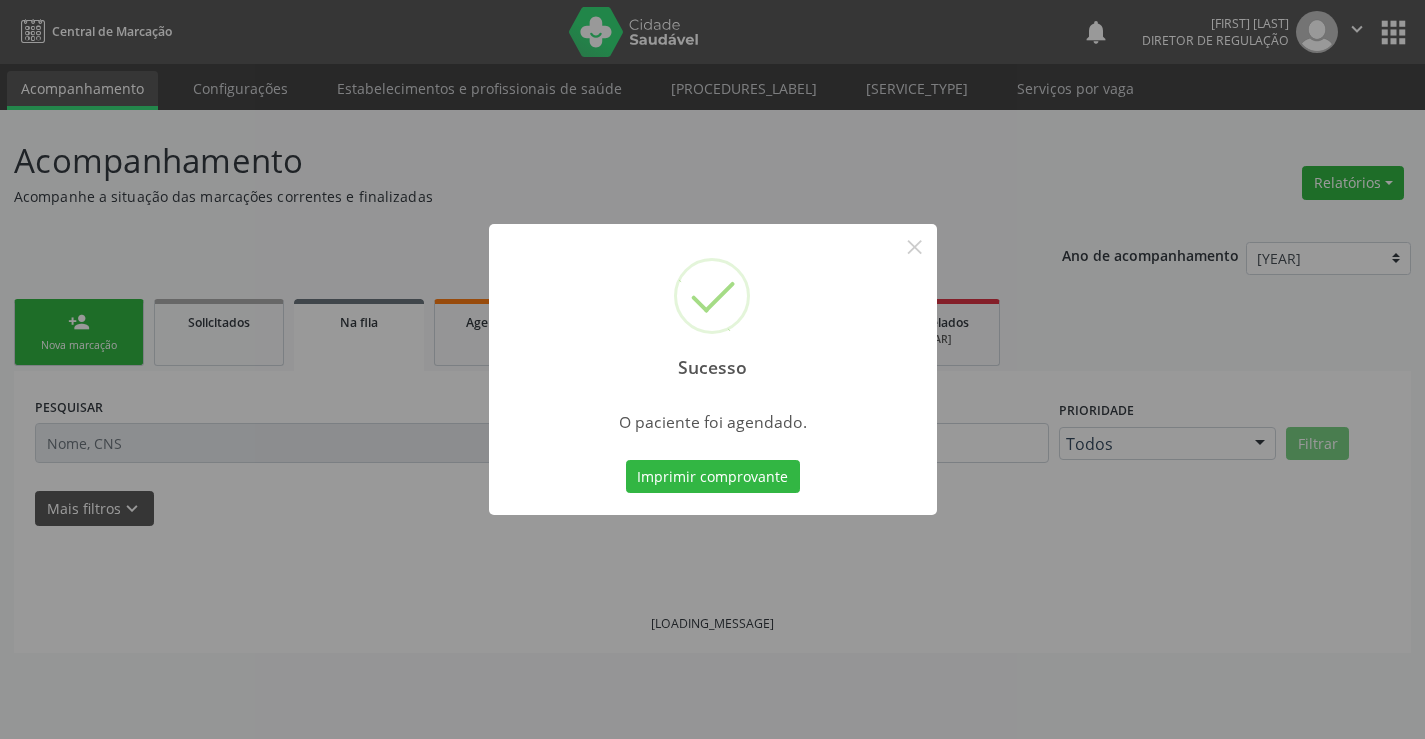 scroll, scrollTop: 0, scrollLeft: 0, axis: both 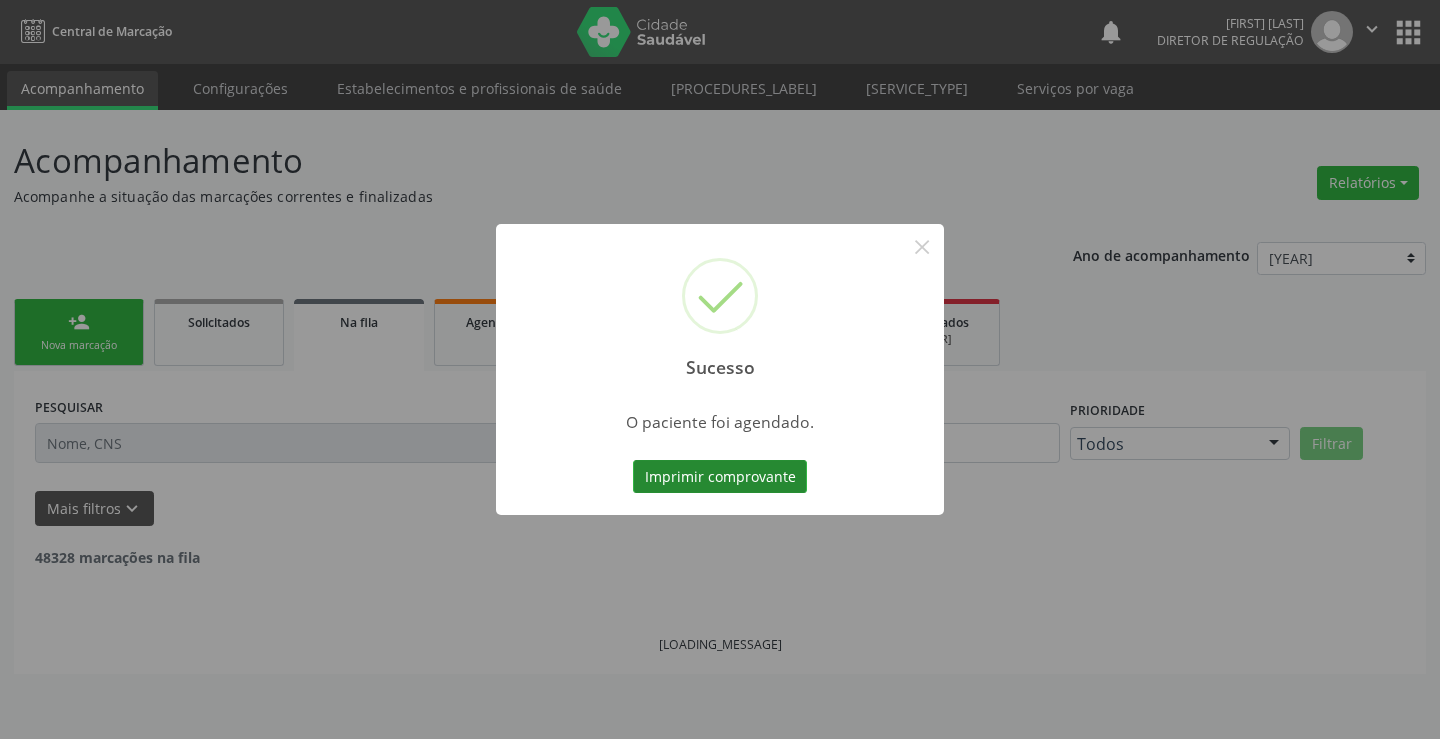 click on "Imprimir comprovante" at bounding box center (720, 477) 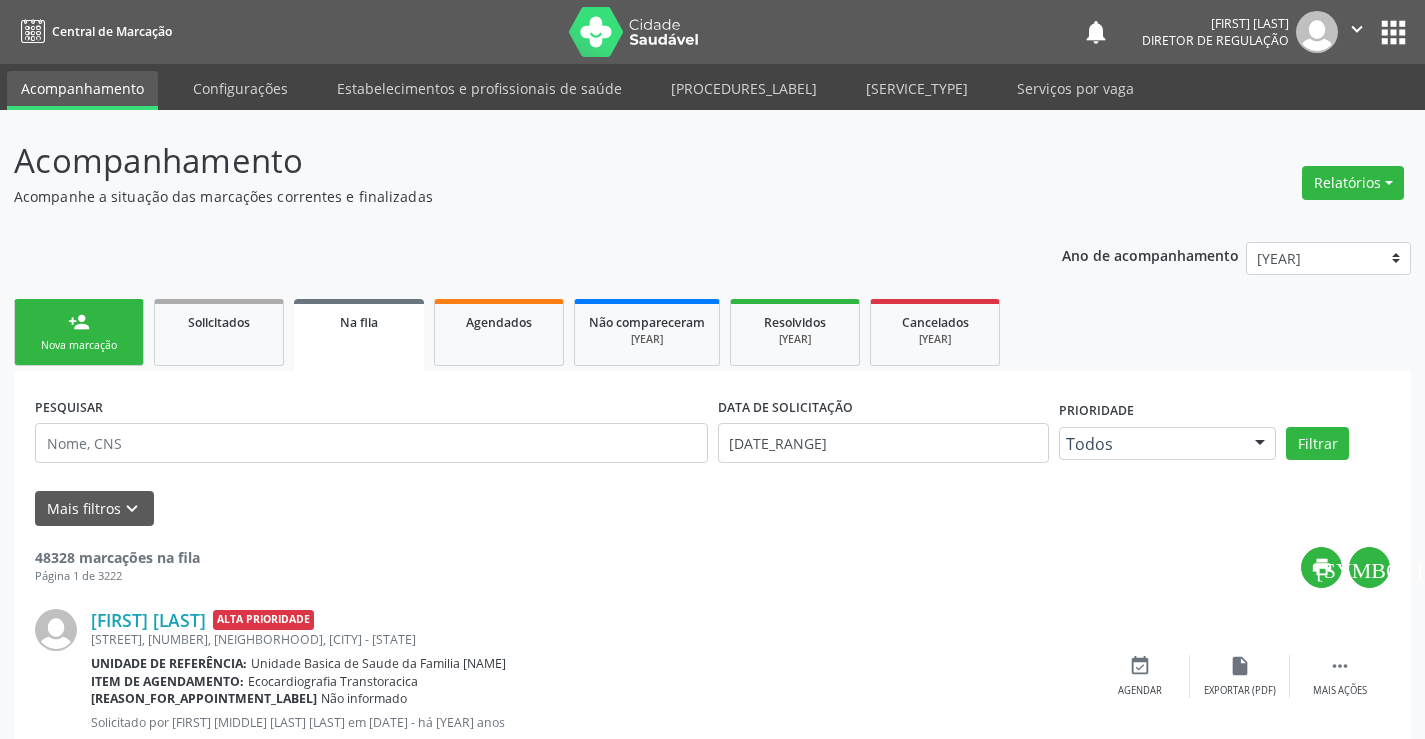 click on "person_add" at bounding box center (79, 322) 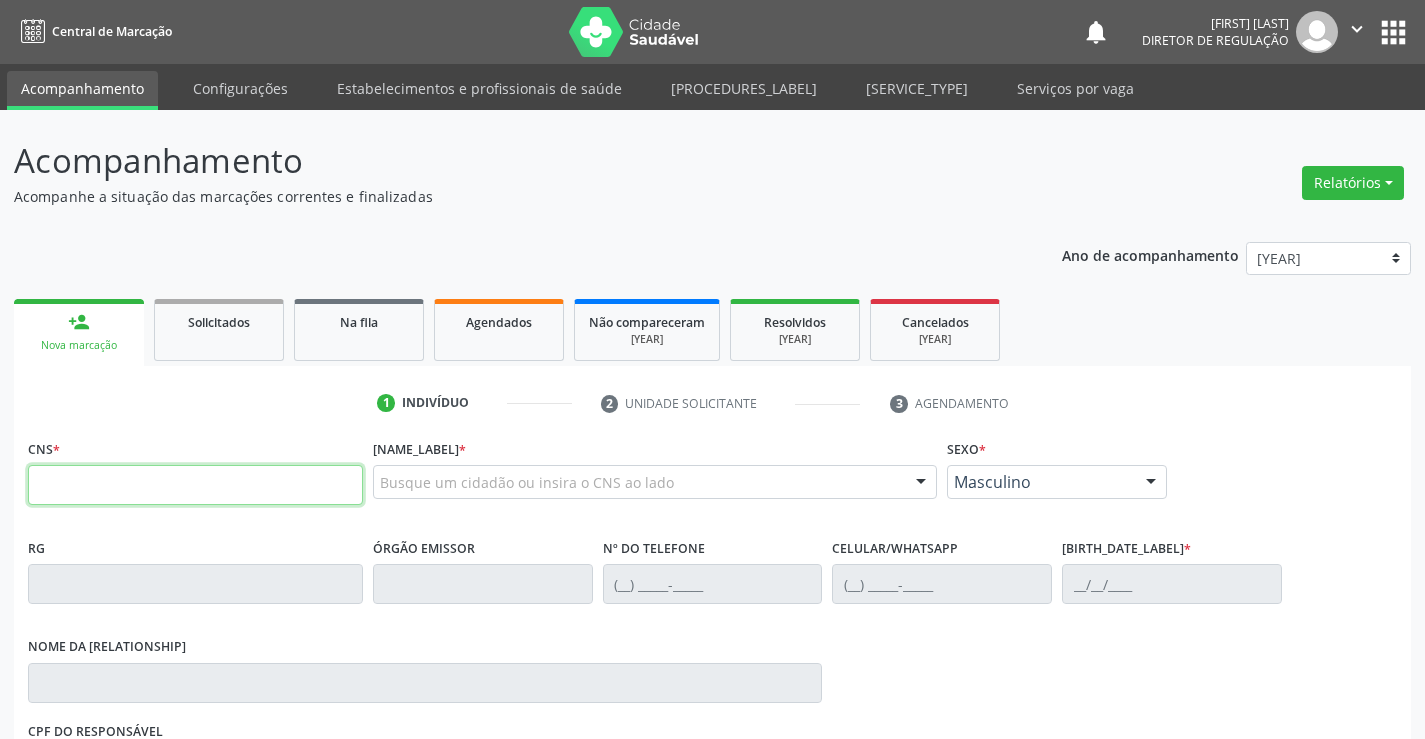 click at bounding box center [195, 485] 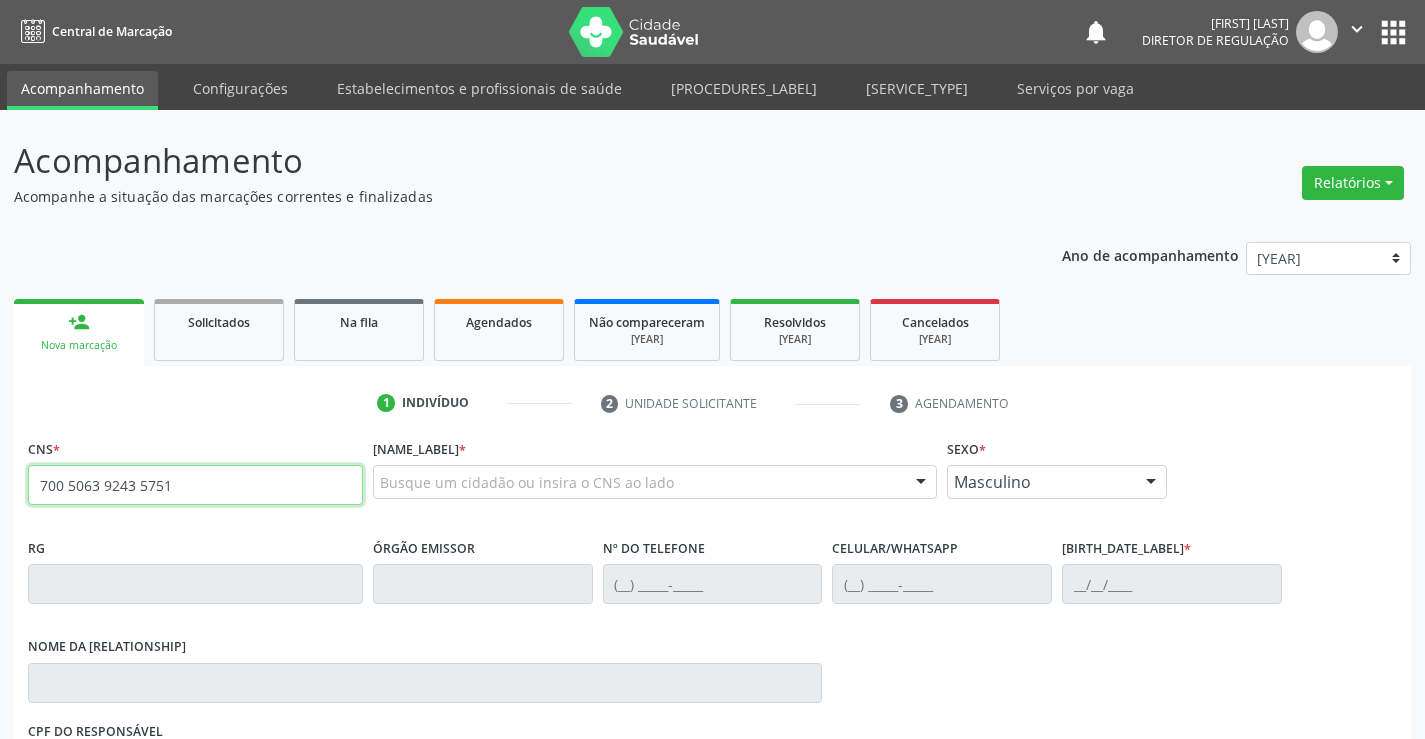 type on "700 5063 9243 5751" 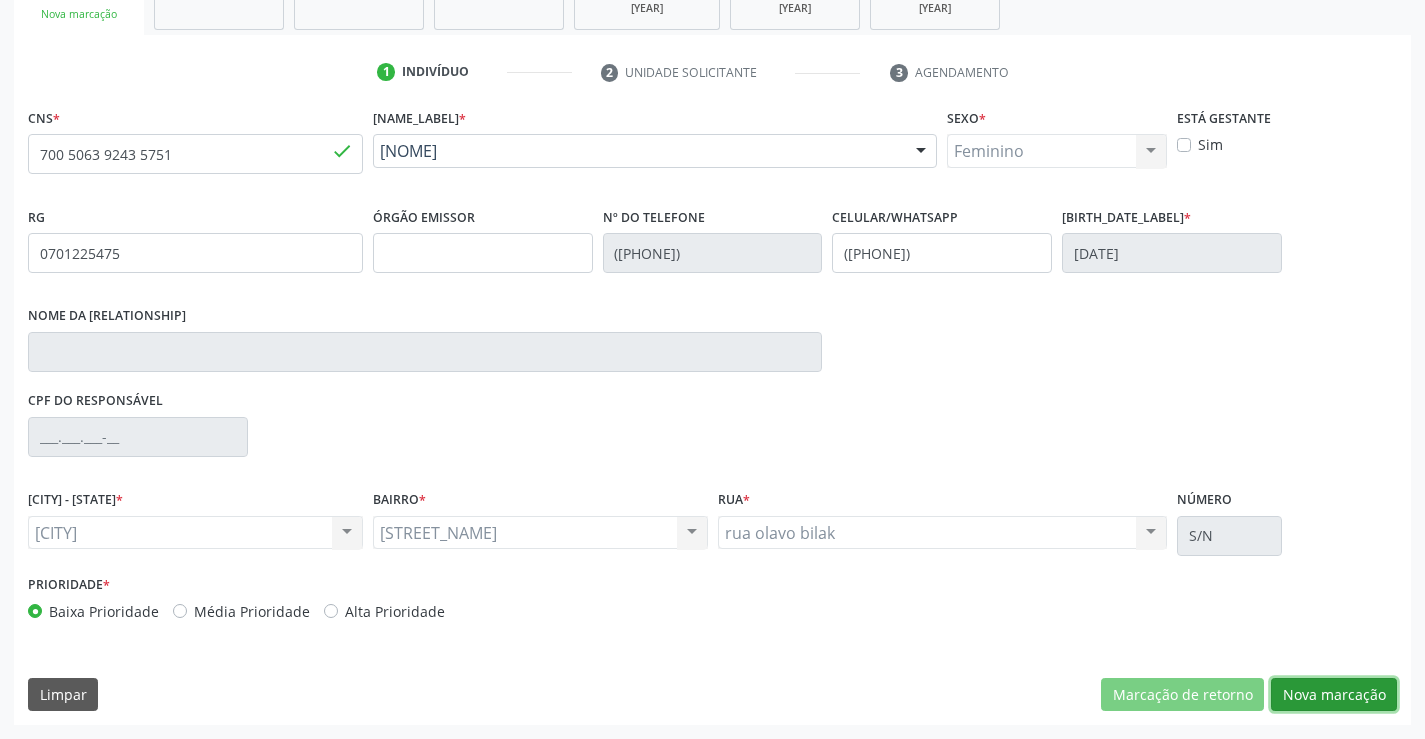 click on "Nova marcação" at bounding box center (1182, 695) 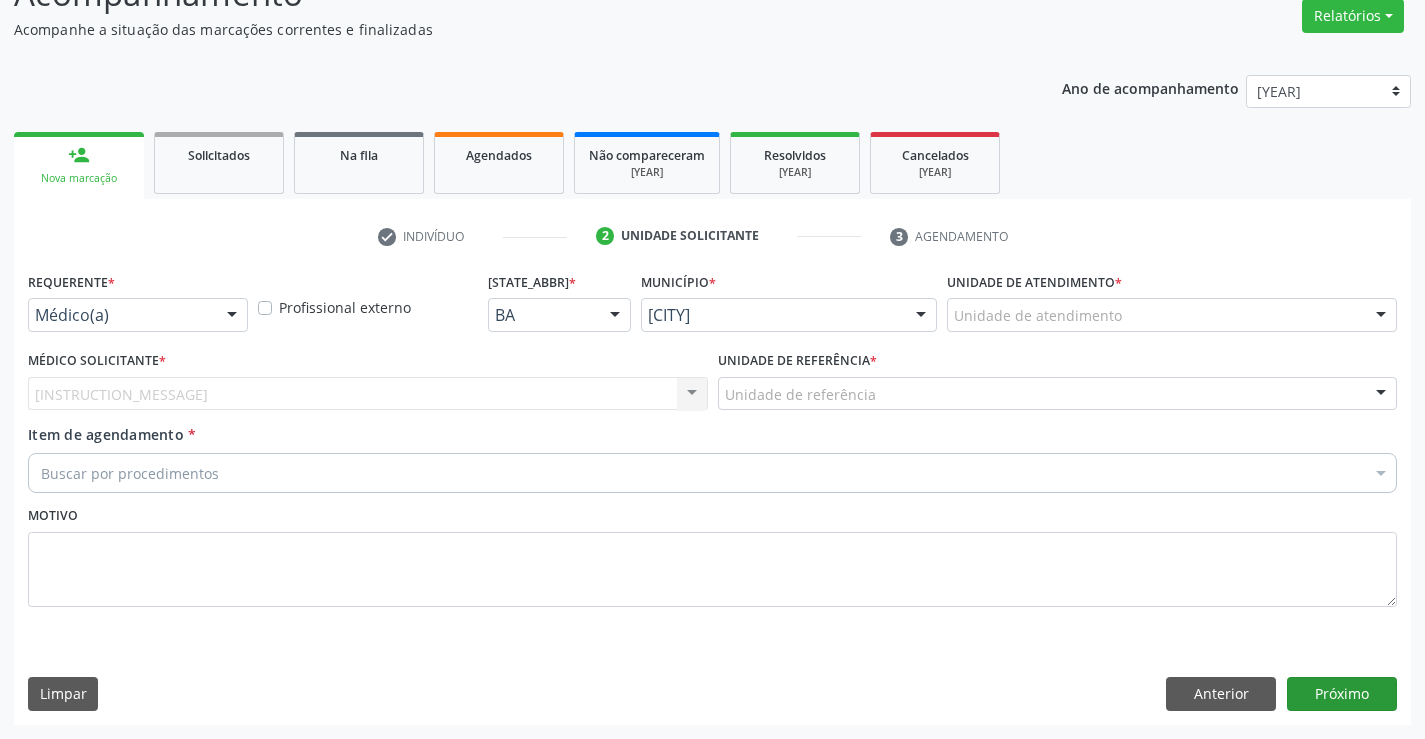 scroll, scrollTop: 167, scrollLeft: 0, axis: vertical 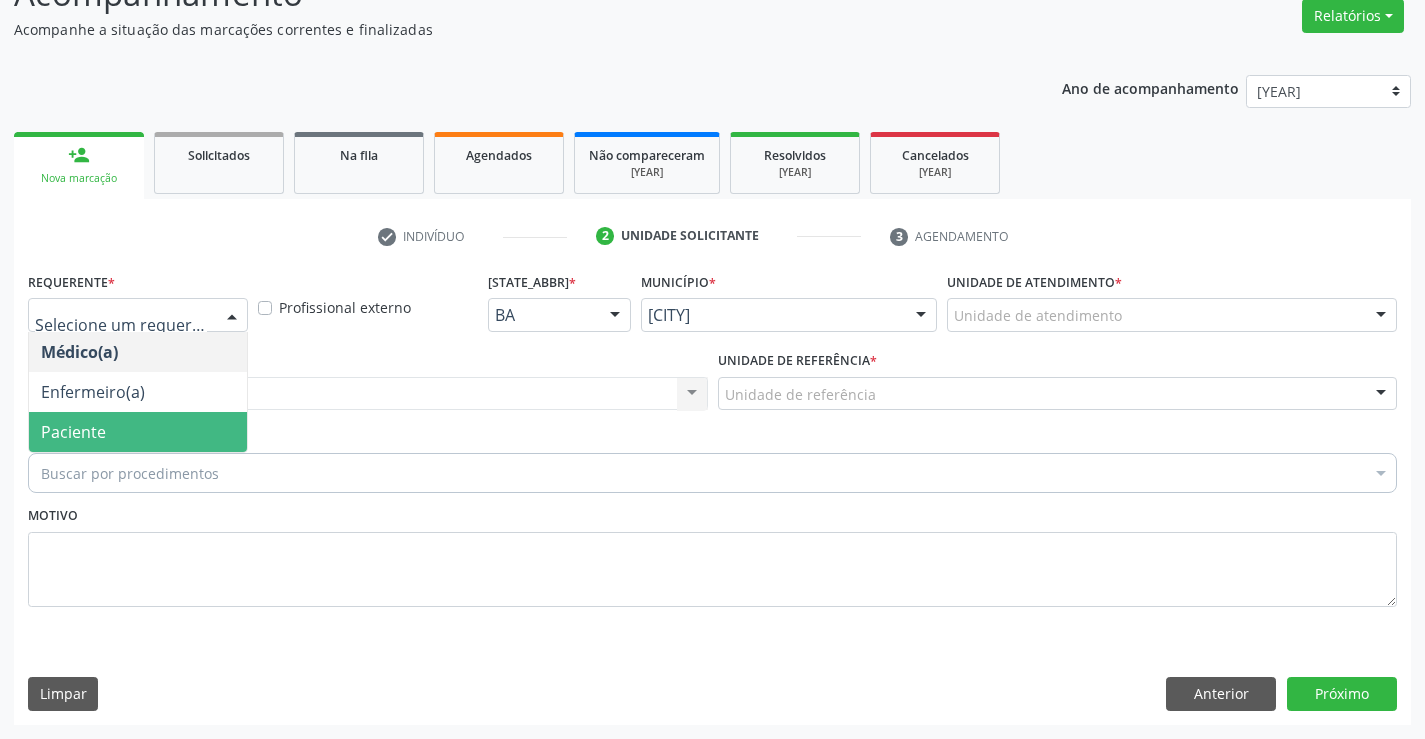 click on "Paciente" at bounding box center (138, 432) 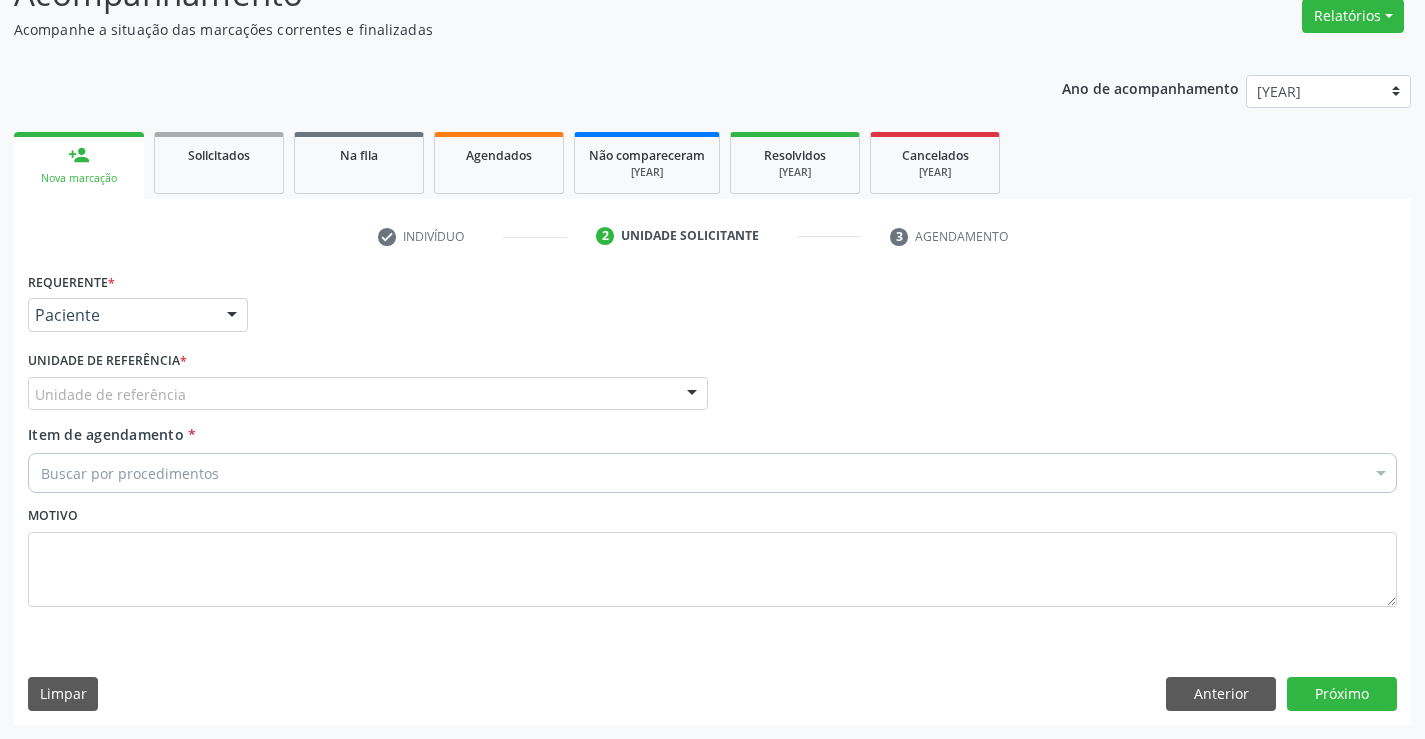 click on "[UNIT_TYPE]" at bounding box center [368, 394] 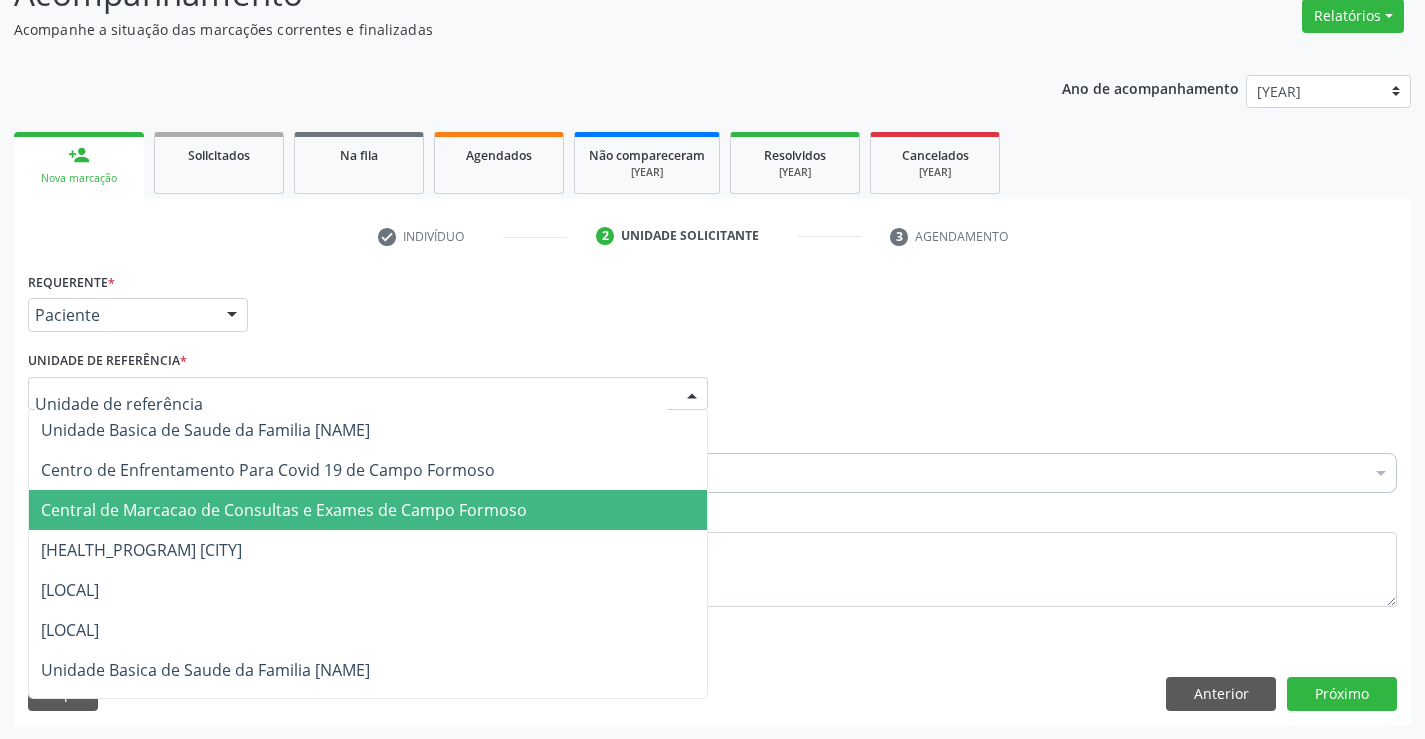 click on "Central de Marcacao de Consultas e Exames de [CITY]" at bounding box center (284, 510) 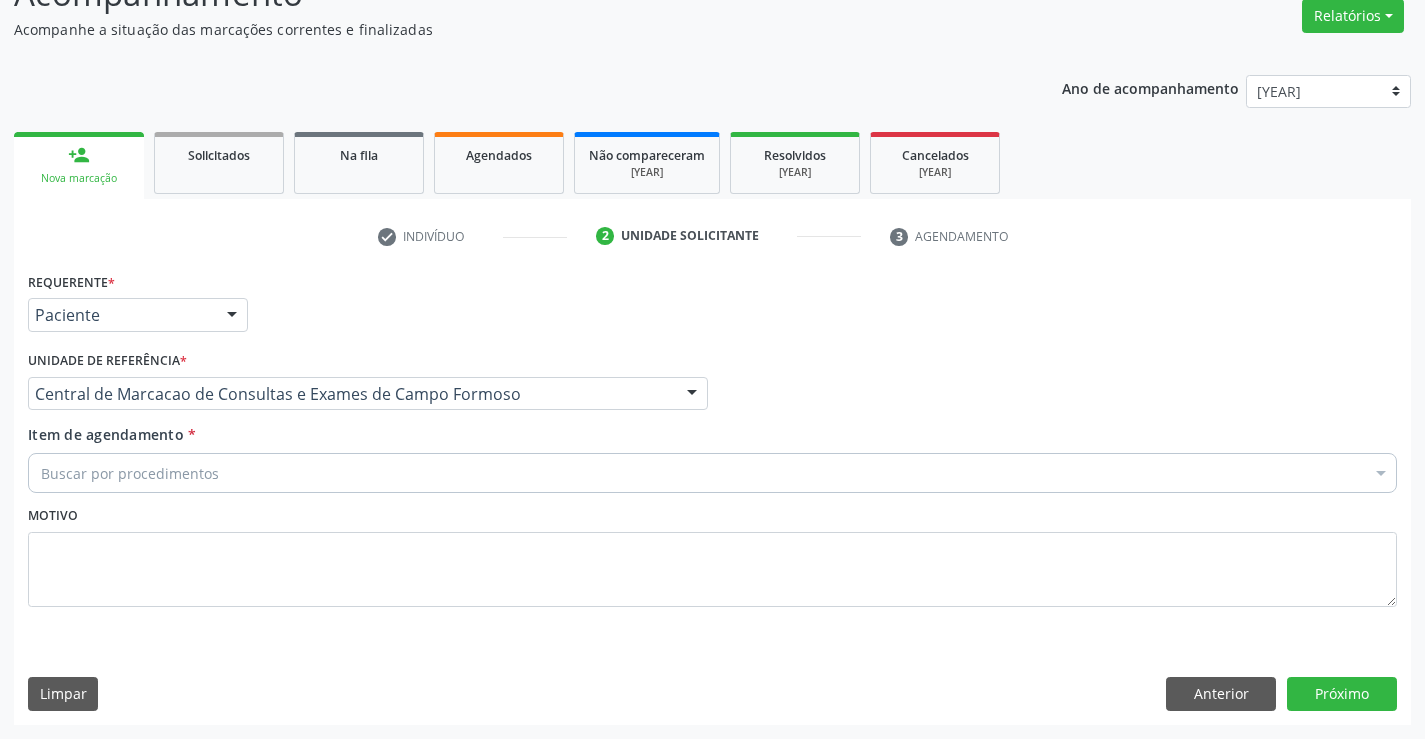 click on "Buscar por procedimentos" at bounding box center (712, 473) 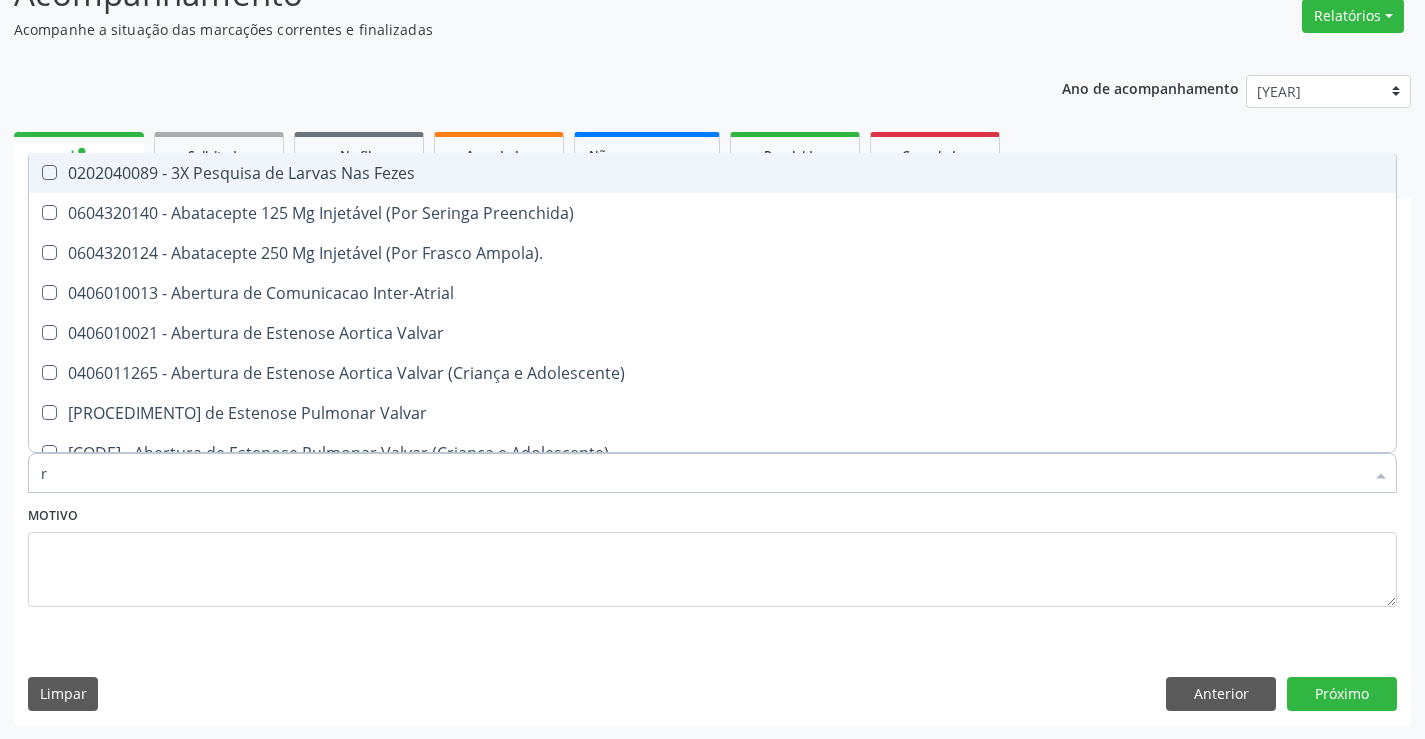 type on "re" 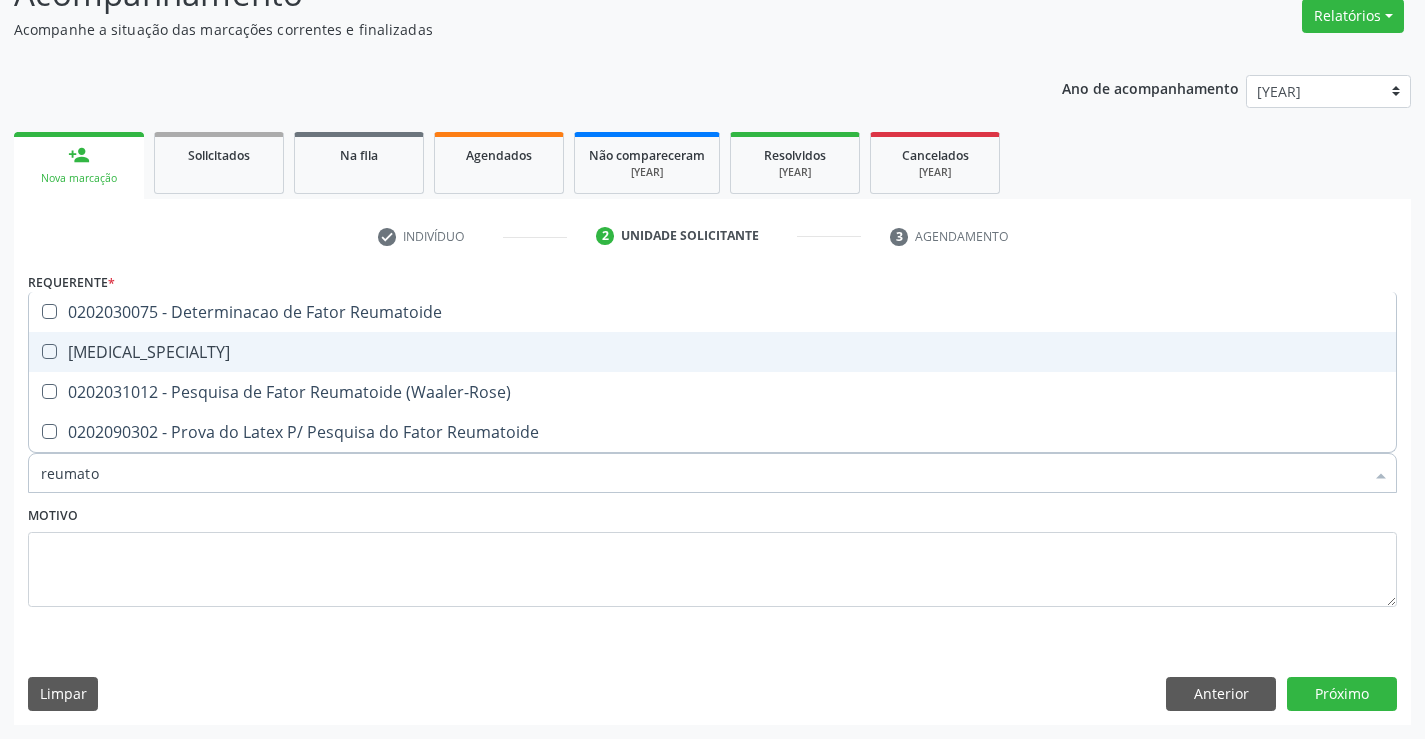 drag, startPoint x: 404, startPoint y: 350, endPoint x: 702, endPoint y: 484, distance: 326.7415 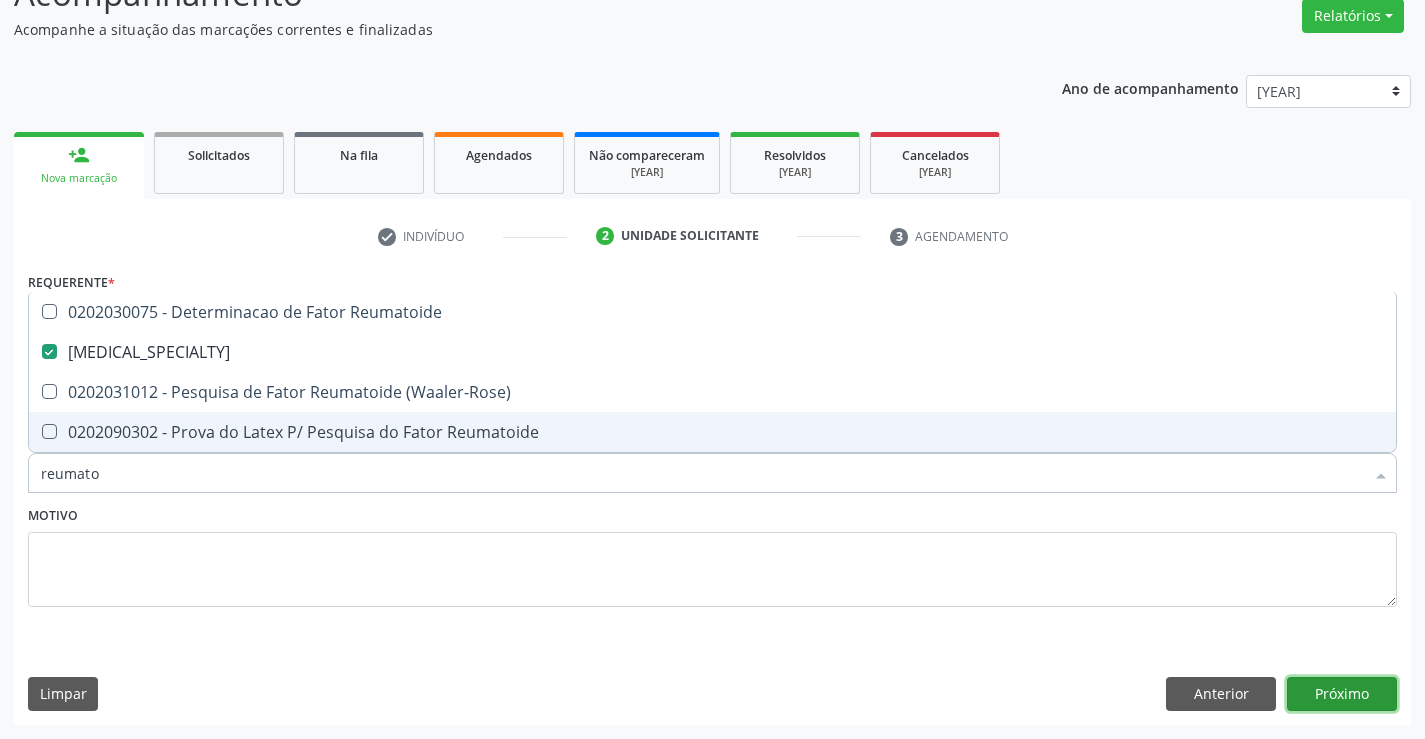 click on "Próximo" at bounding box center (1342, 694) 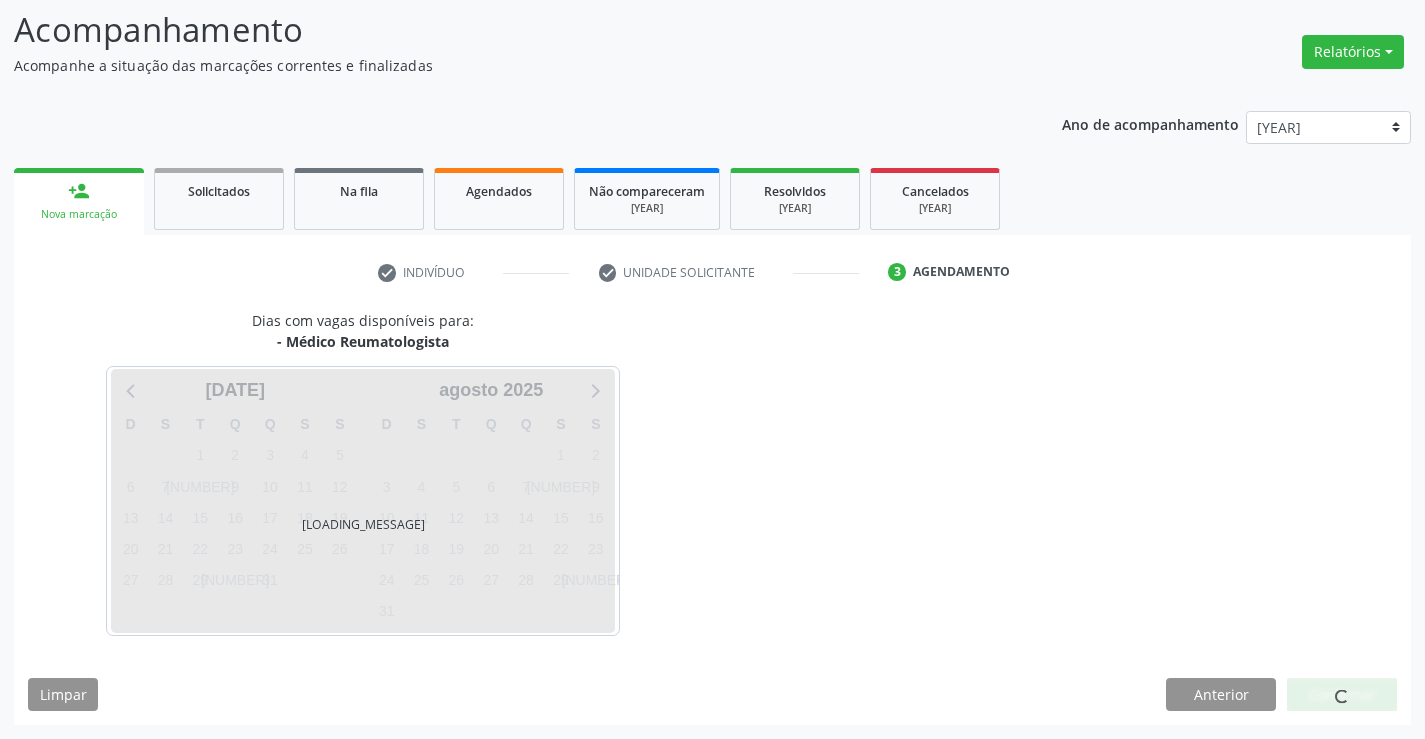 scroll, scrollTop: 131, scrollLeft: 0, axis: vertical 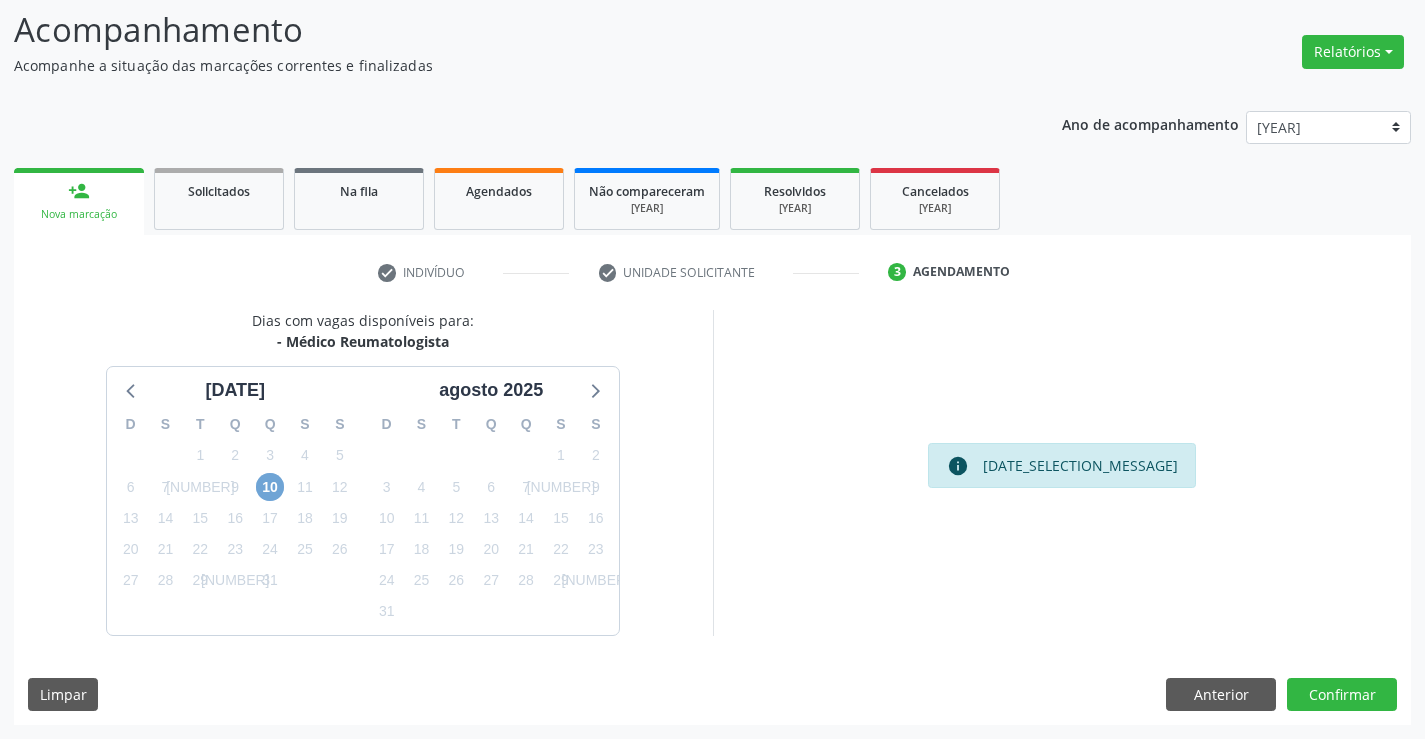 click on "[NUMBER]" at bounding box center [270, 487] 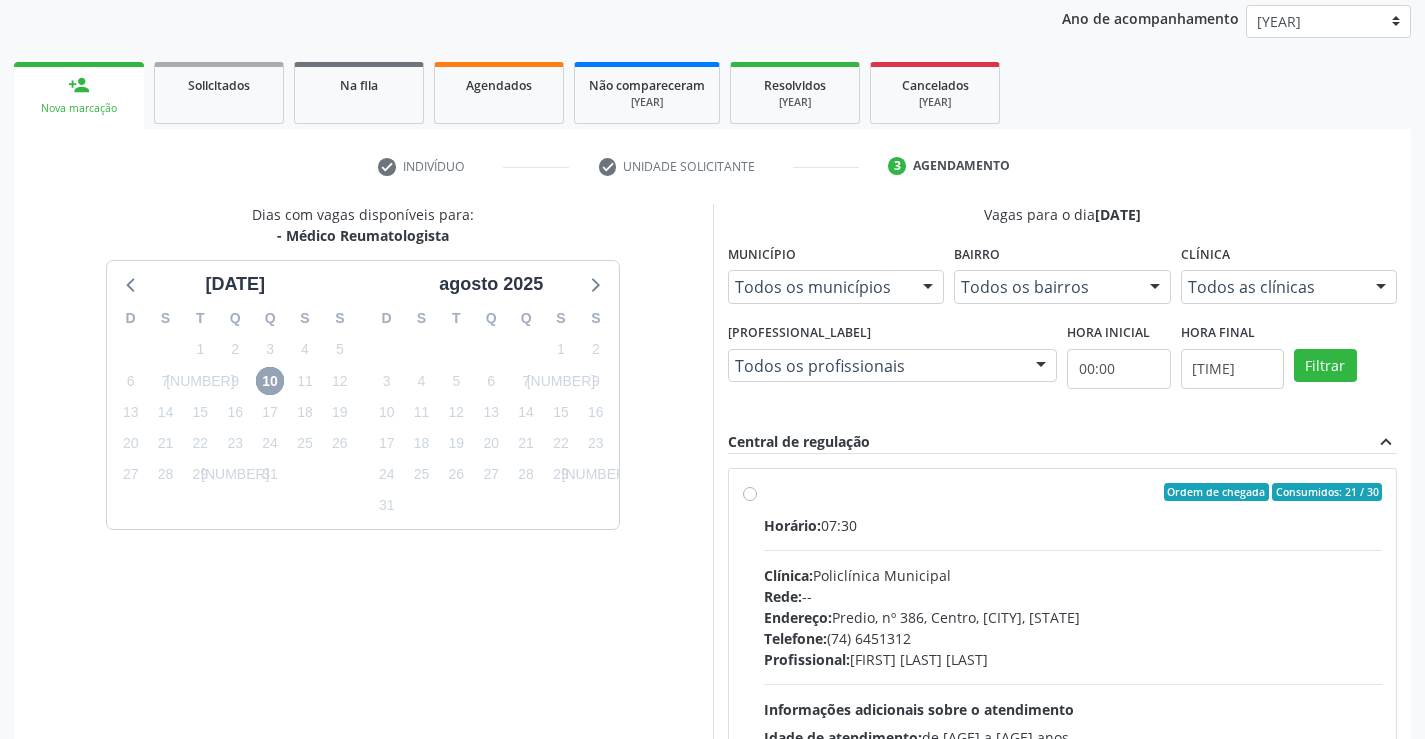 scroll, scrollTop: 420, scrollLeft: 0, axis: vertical 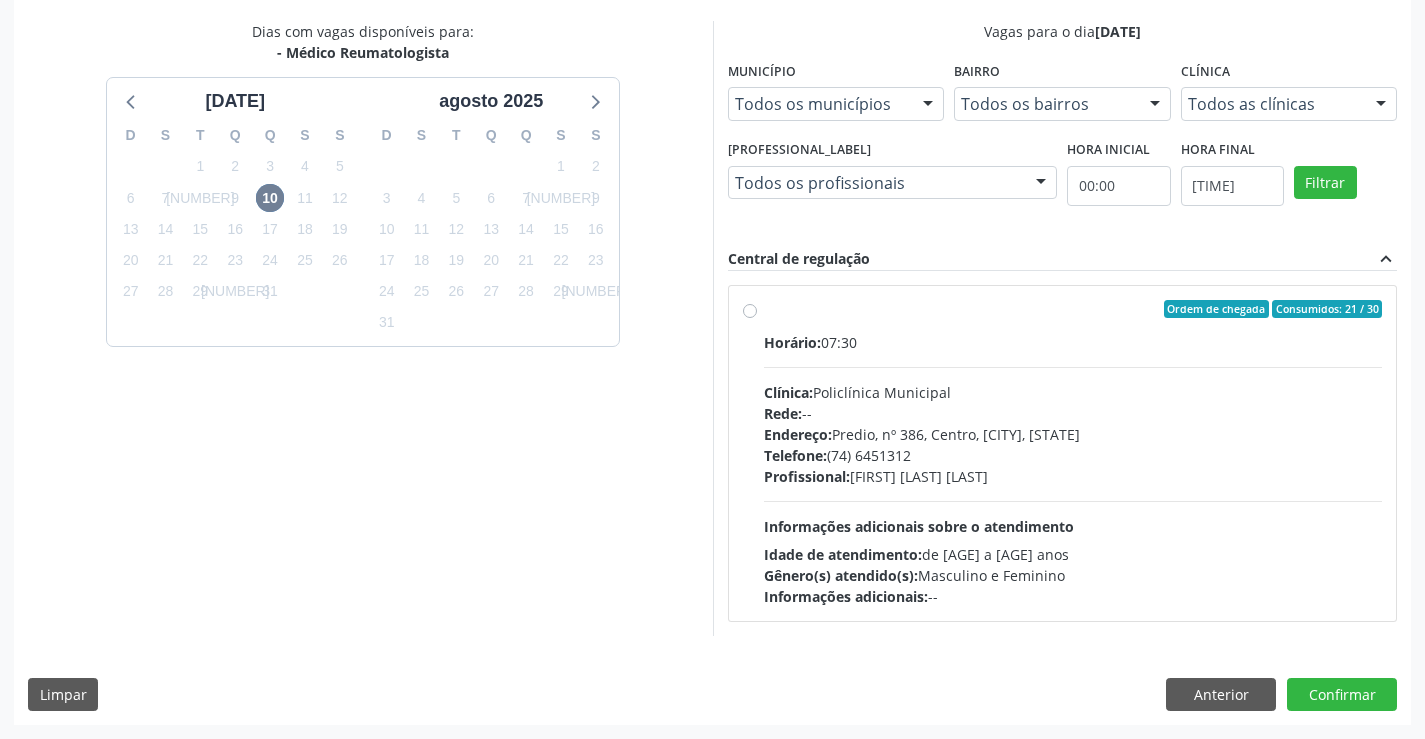 click on "Ordem de chegada
Consumidos: 21 / 30
Horário:   07:30
Clínica:  Policlínica Municipal
Rede:
--
Endereço:   Predio, nº 386, Centro, Campo Formoso - BA
Telefone:   (74) 6451312
Profissional:
Juvenilson Jose de Sa Andrade
Informações adicionais sobre o atendimento
Idade de atendimento:
de 0 a 120 anos
Gênero(s) atendido(s):
Masculino e Feminino
Informações adicionais:
--" at bounding box center (1073, 453) 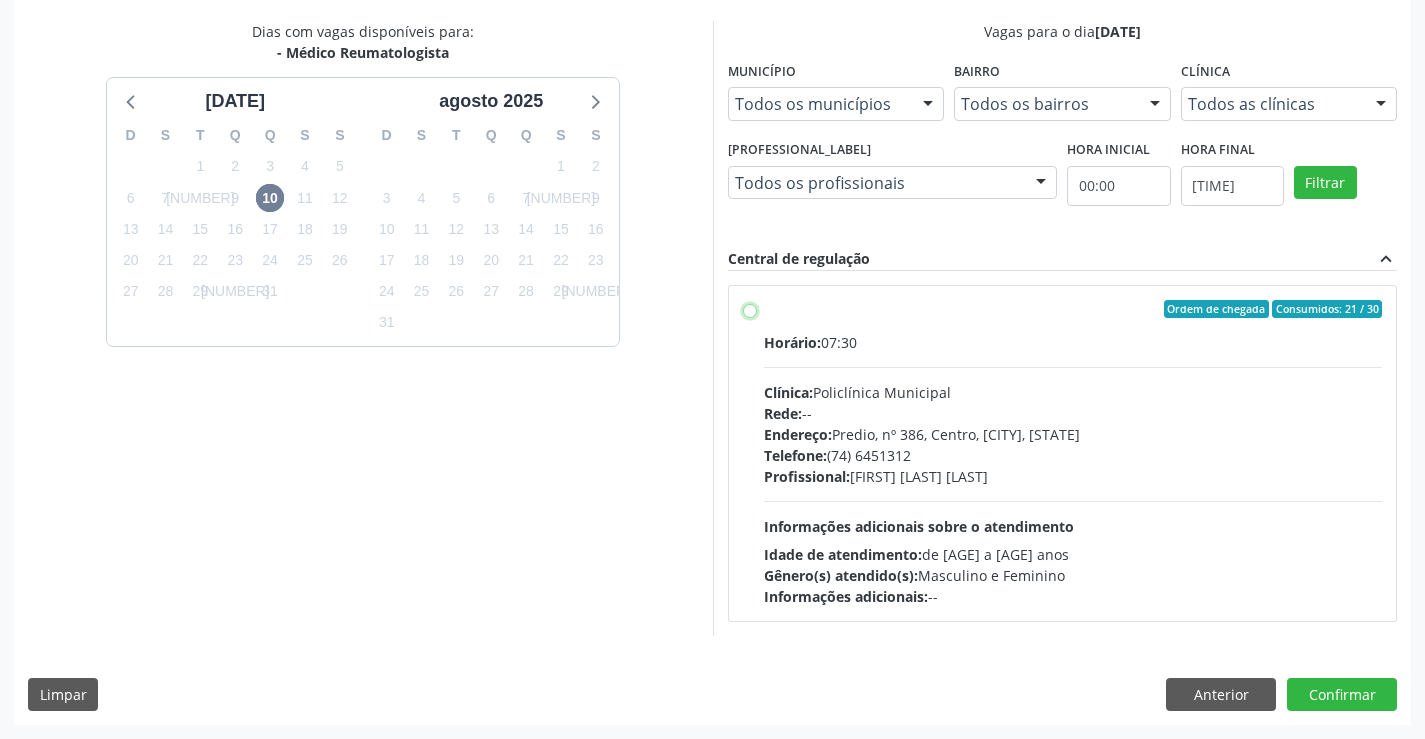 click on "Ordem de chegada
Consumidos: 21 / 30
Horário:   07:30
Clínica:  Policlínica Municipal
Rede:
--
Endereço:   Predio, nº 386, Centro, Campo Formoso - BA
Telefone:   (74) 6451312
Profissional:
Juvenilson Jose de Sa Andrade
Informações adicionais sobre o atendimento
Idade de atendimento:
de 0 a 120 anos
Gênero(s) atendido(s):
Masculino e Feminino
Informações adicionais:
--" at bounding box center [750, 309] 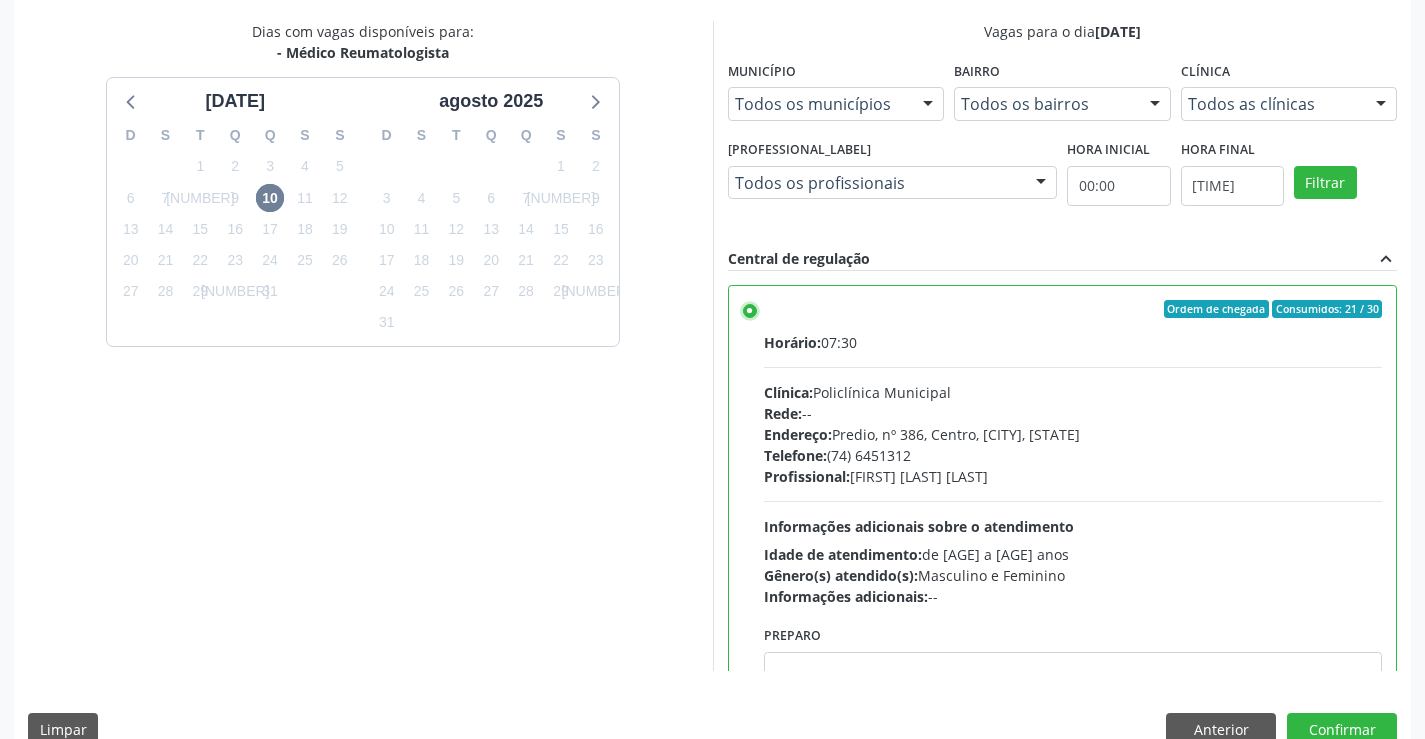 scroll, scrollTop: 456, scrollLeft: 0, axis: vertical 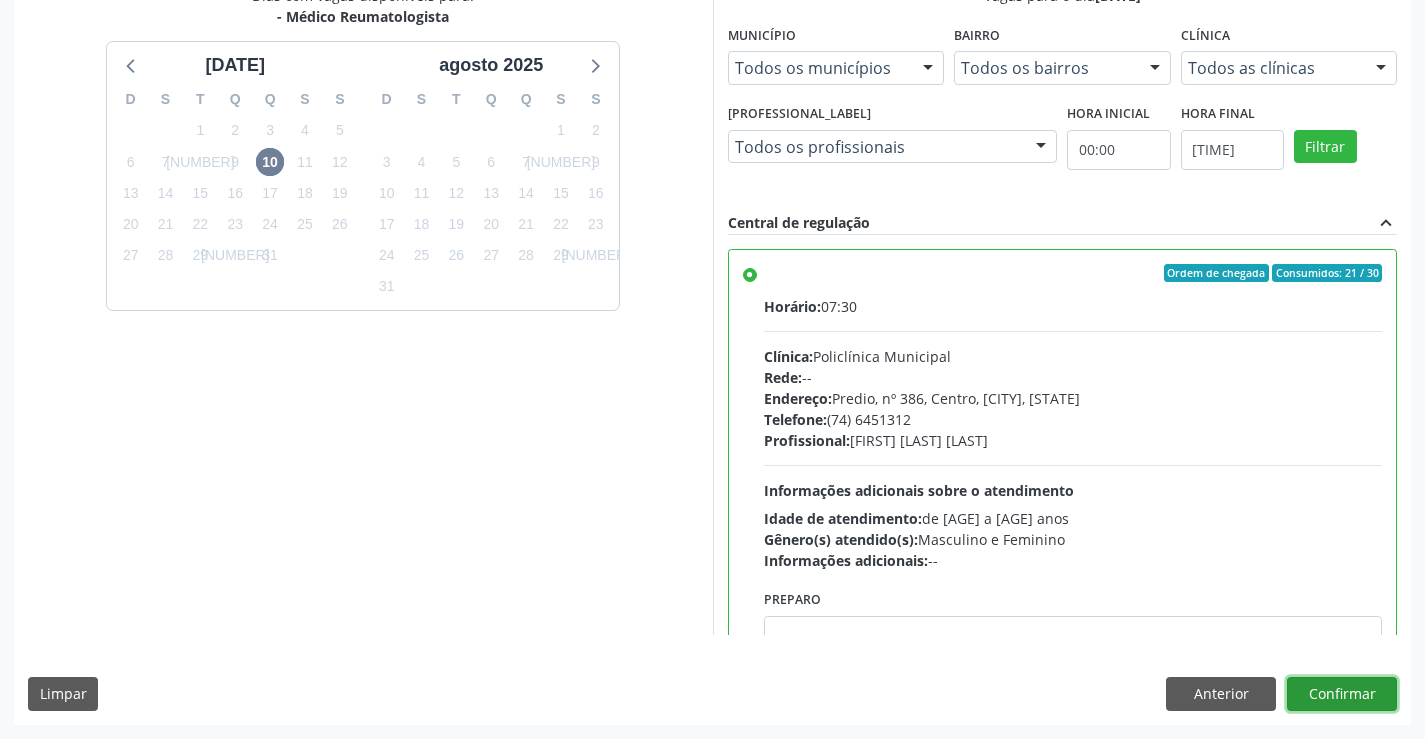 click on "Confirmar" at bounding box center (1342, 694) 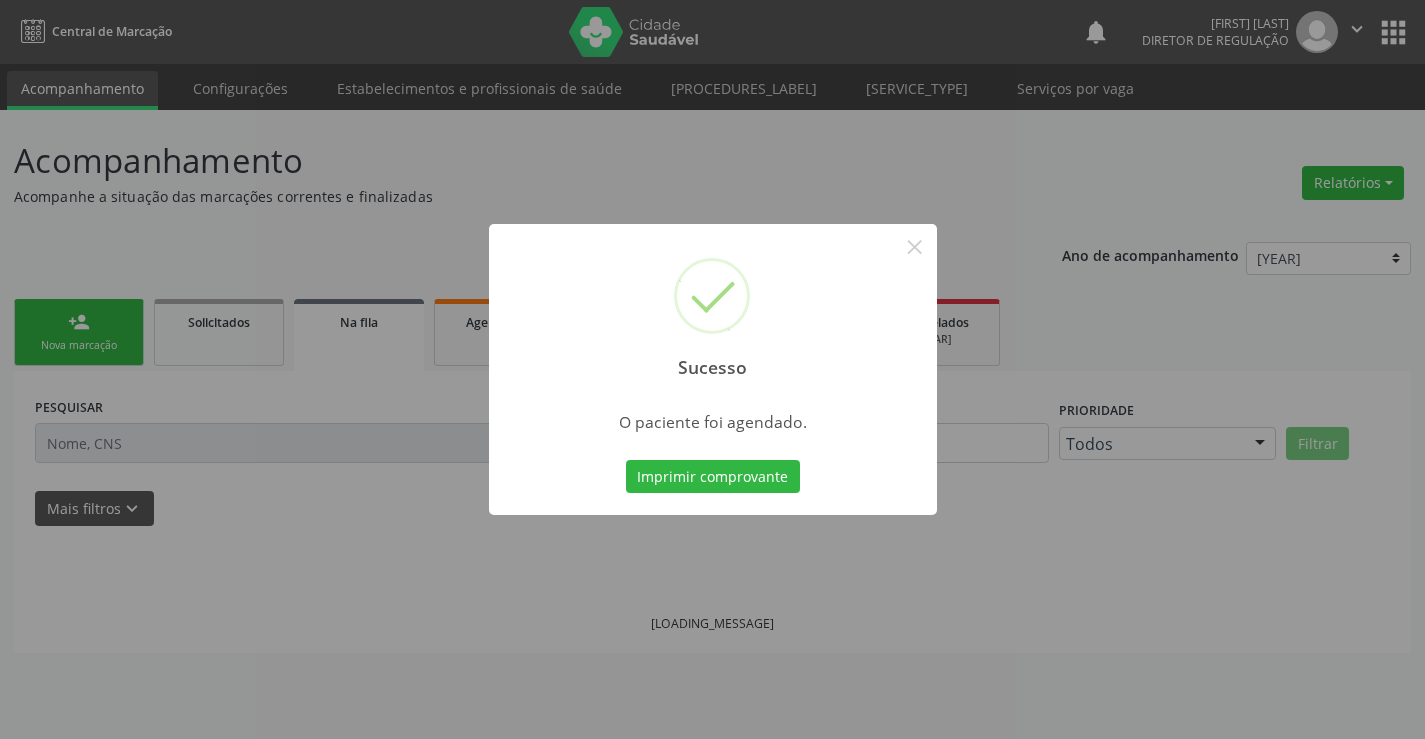 scroll, scrollTop: 0, scrollLeft: 0, axis: both 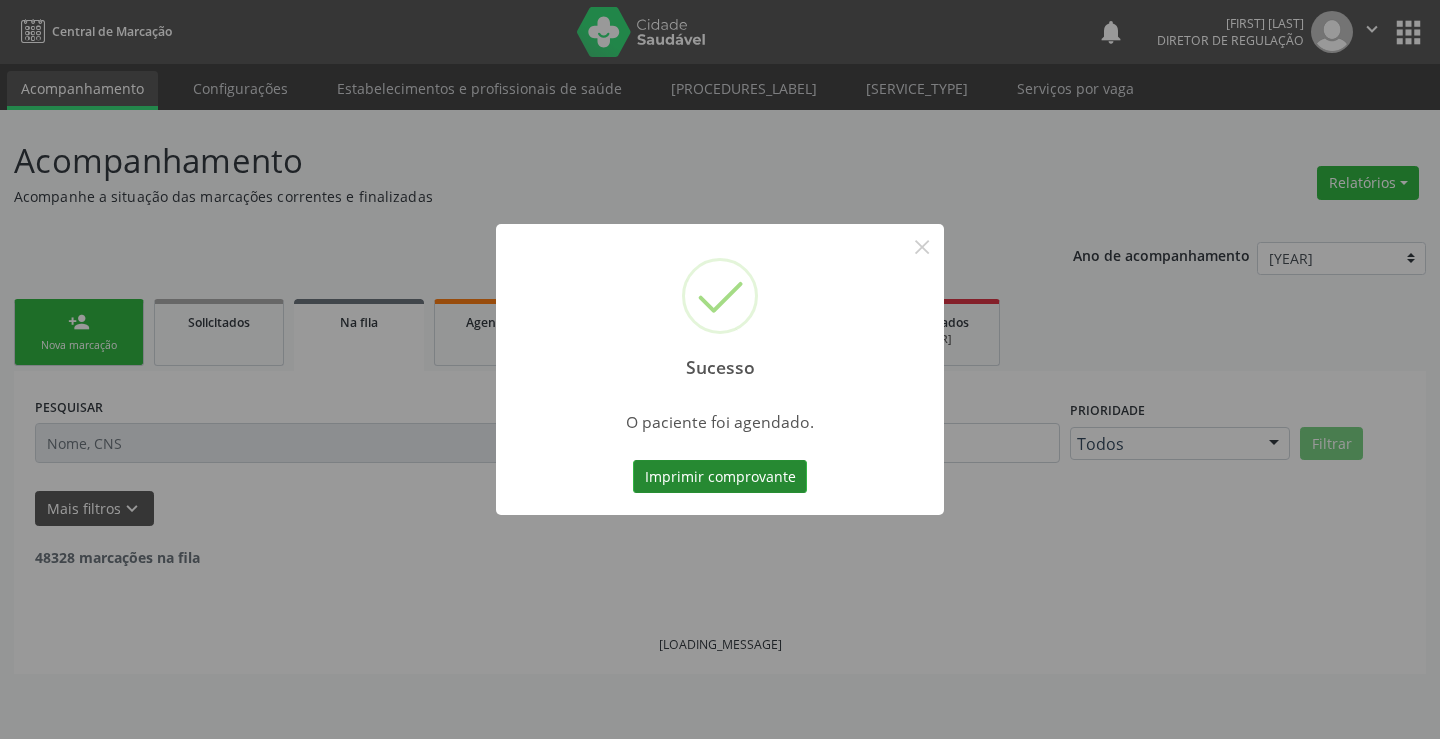 click on "Imprimir comprovante" at bounding box center (720, 477) 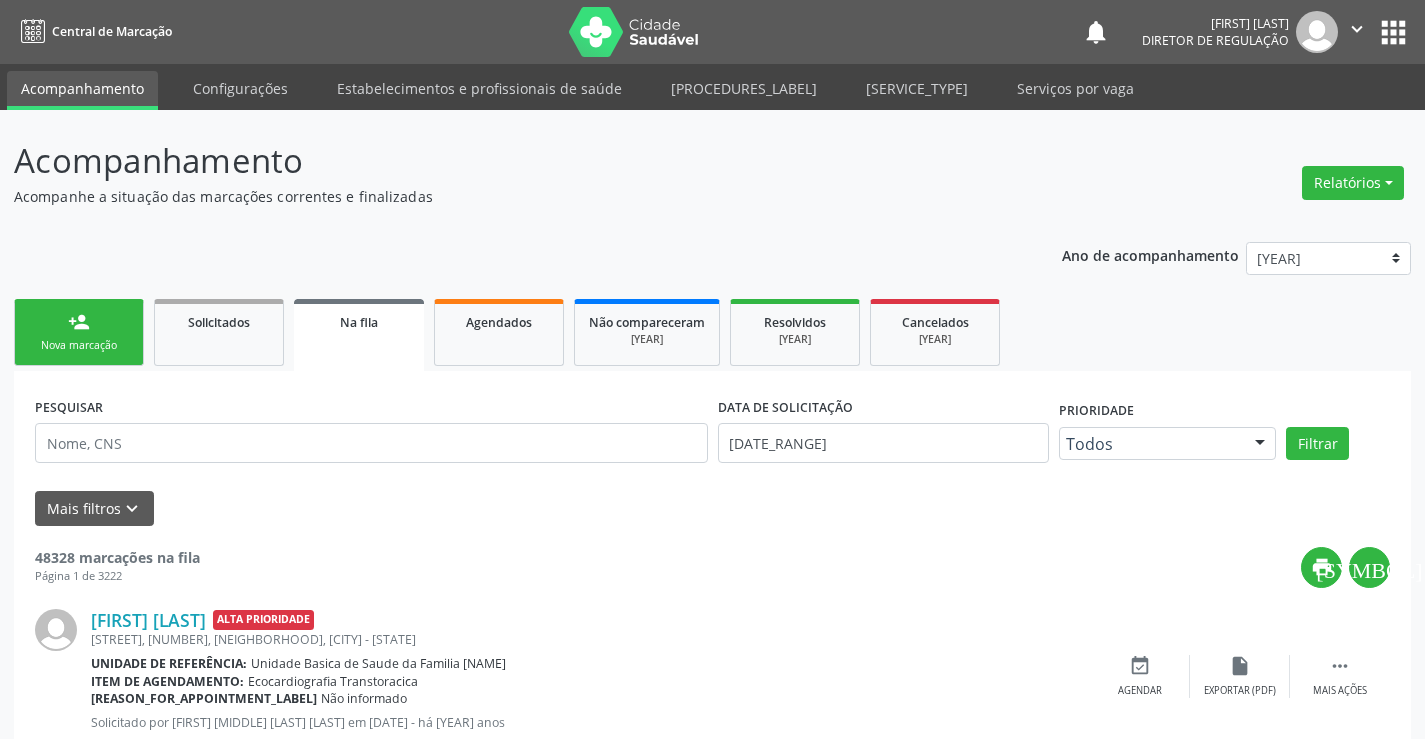 click on "person_add" at bounding box center (79, 322) 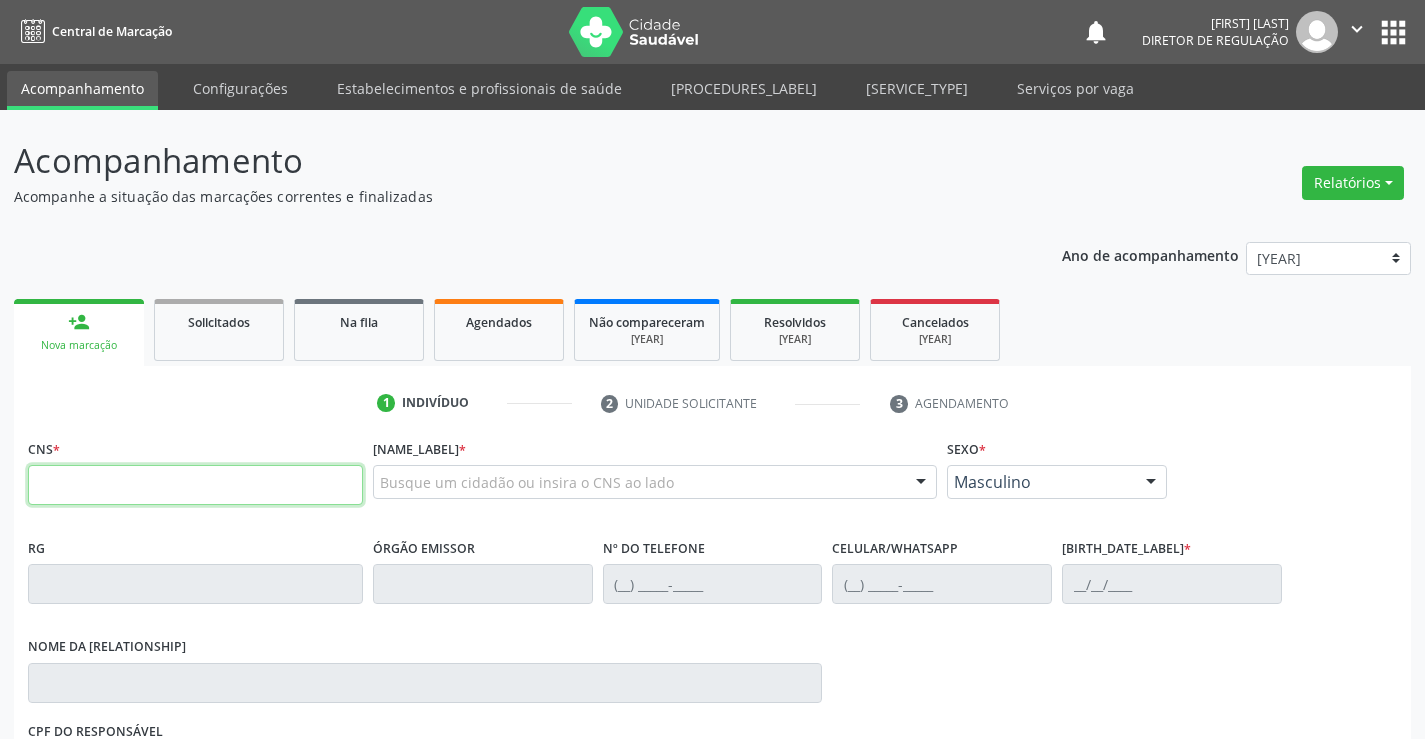 drag, startPoint x: 163, startPoint y: 488, endPoint x: 186, endPoint y: 481, distance: 24.04163 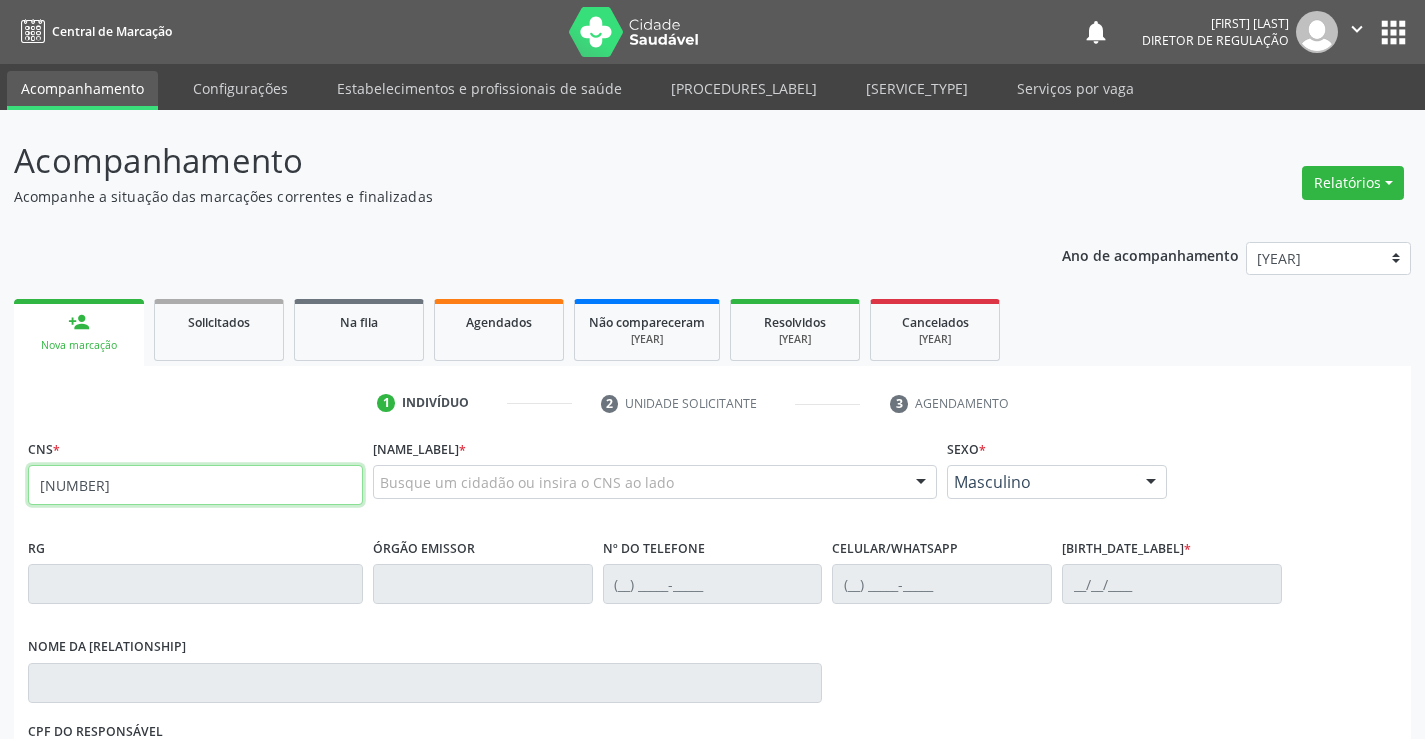 type on "704 0028 5179 2560" 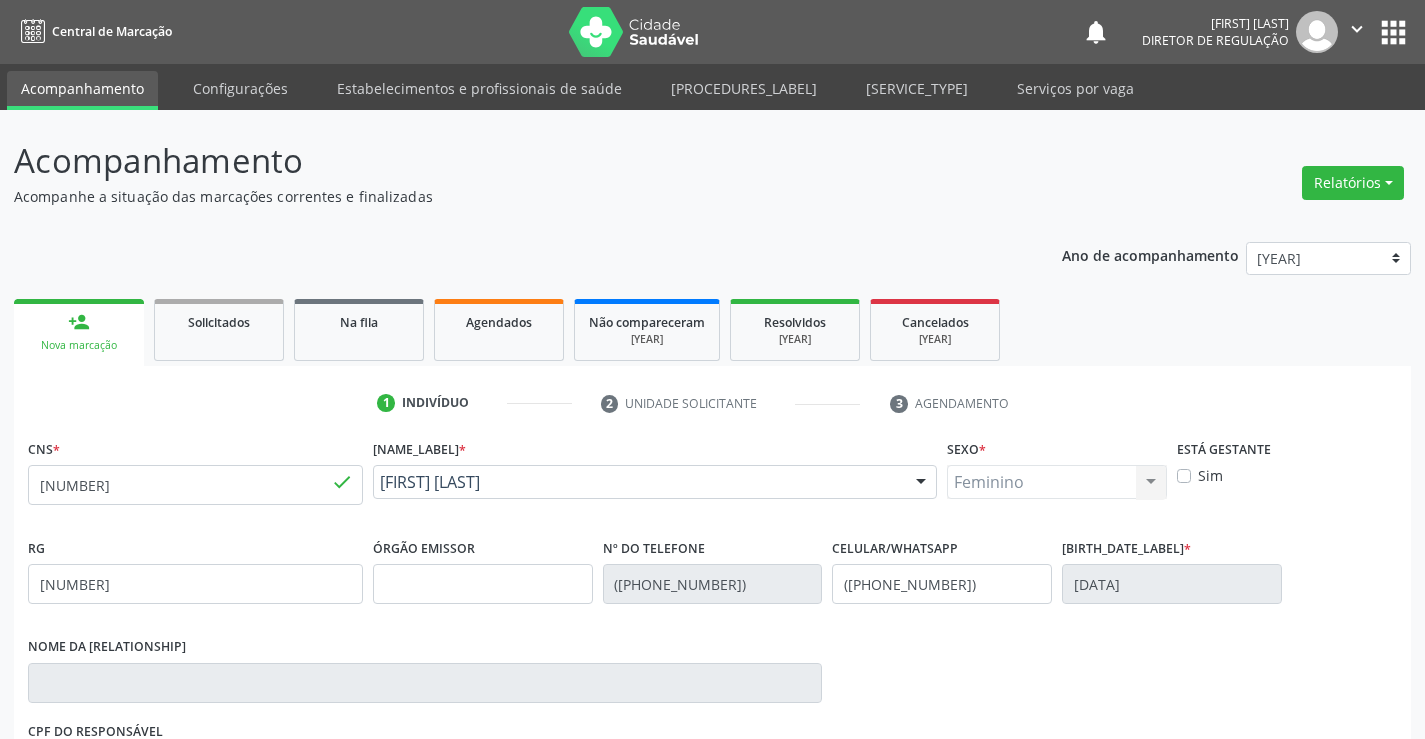 scroll, scrollTop: 331, scrollLeft: 0, axis: vertical 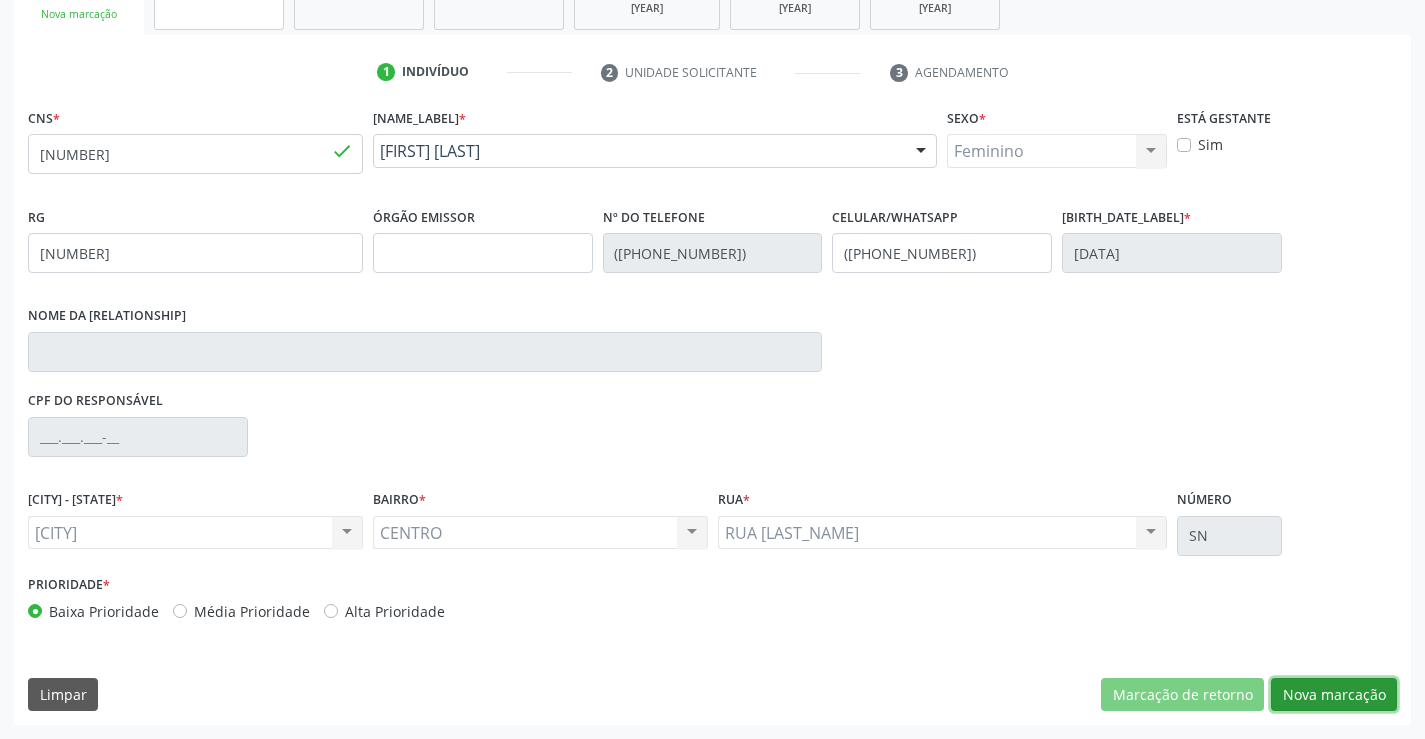 drag, startPoint x: 1293, startPoint y: 700, endPoint x: 204, endPoint y: 177, distance: 1208.077 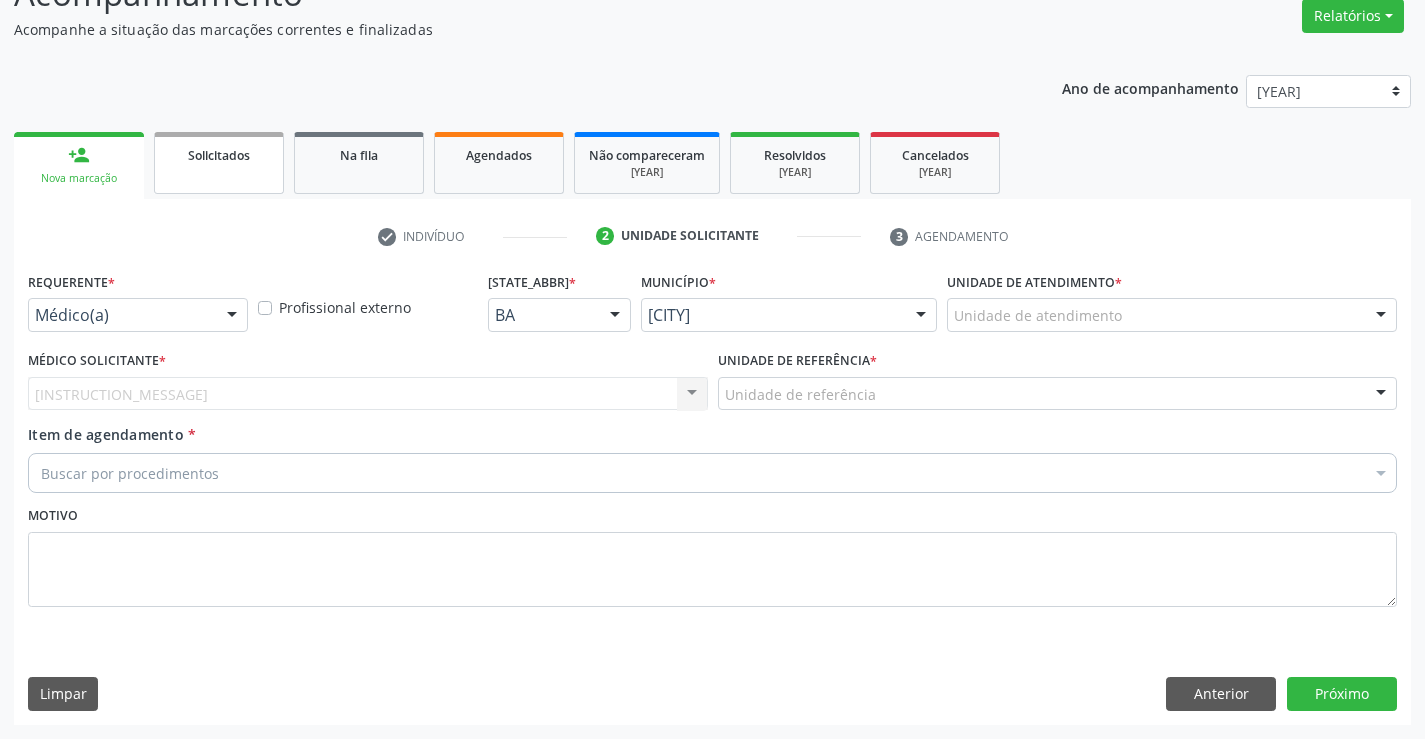 scroll, scrollTop: 167, scrollLeft: 0, axis: vertical 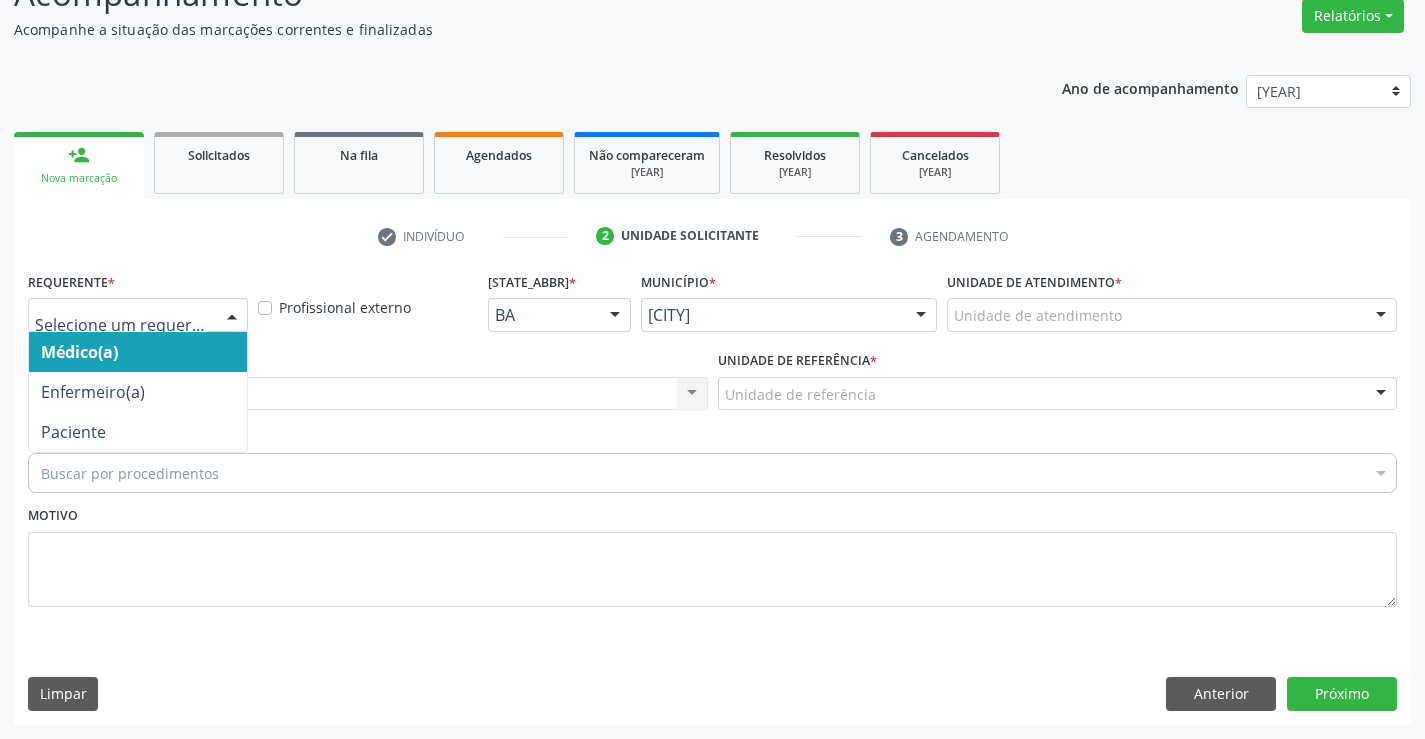 drag, startPoint x: 130, startPoint y: 319, endPoint x: 138, endPoint y: 351, distance: 32.984844 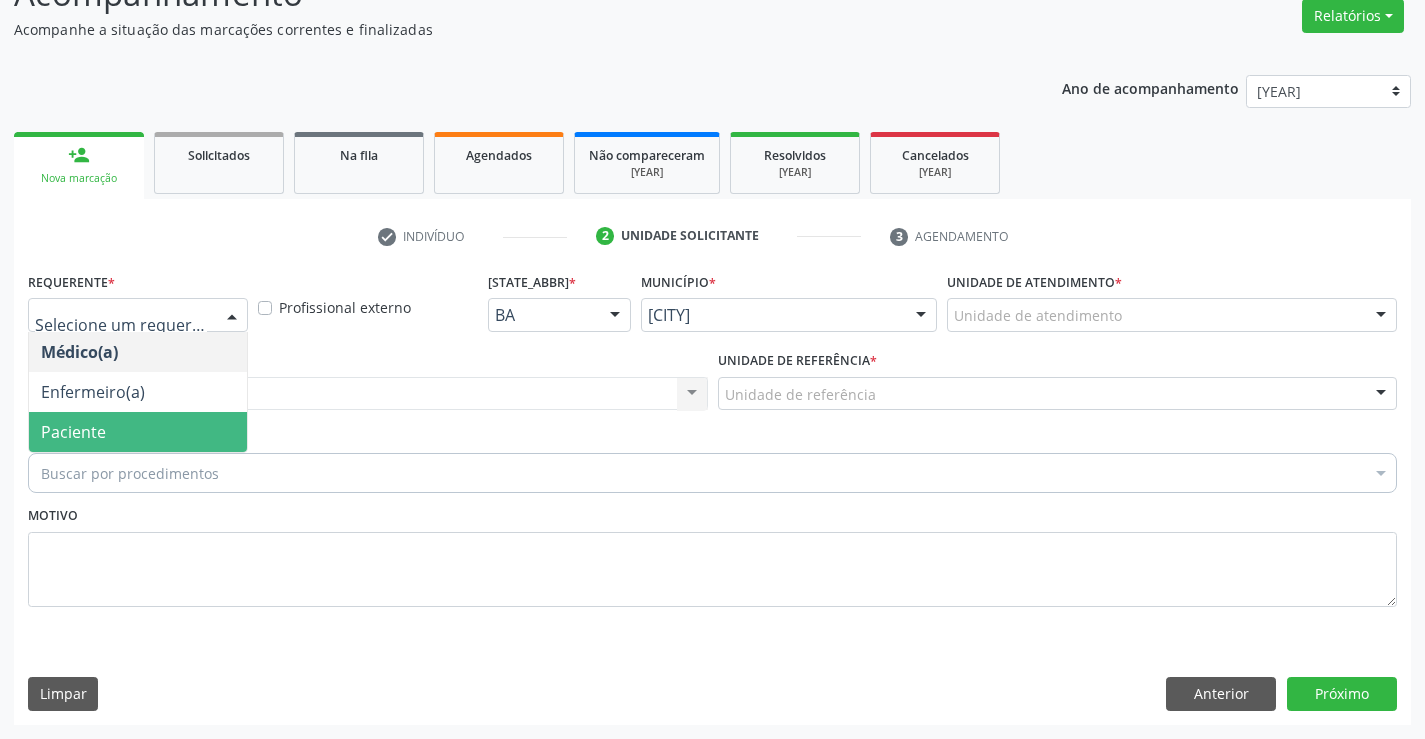 click on "Paciente" at bounding box center [138, 432] 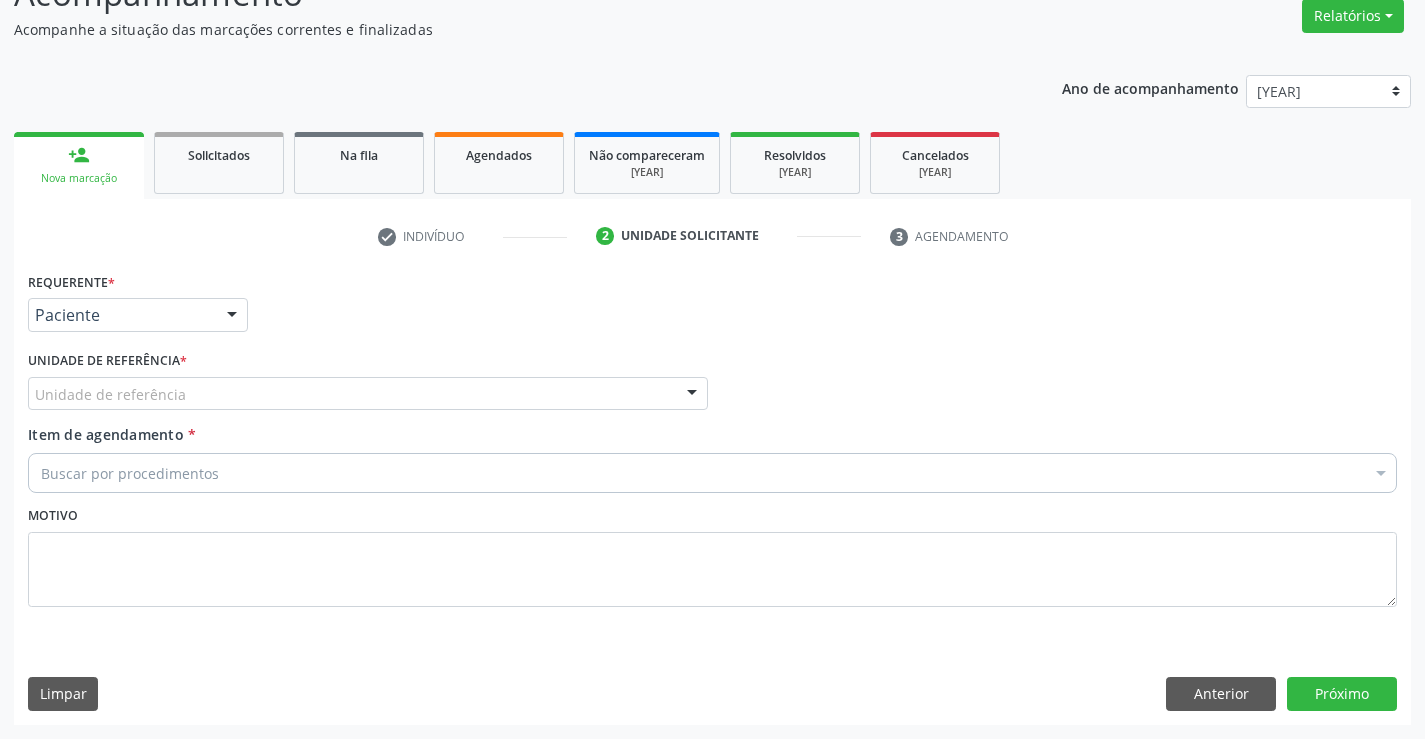 click on "[UNIT_TYPE]" at bounding box center [368, 394] 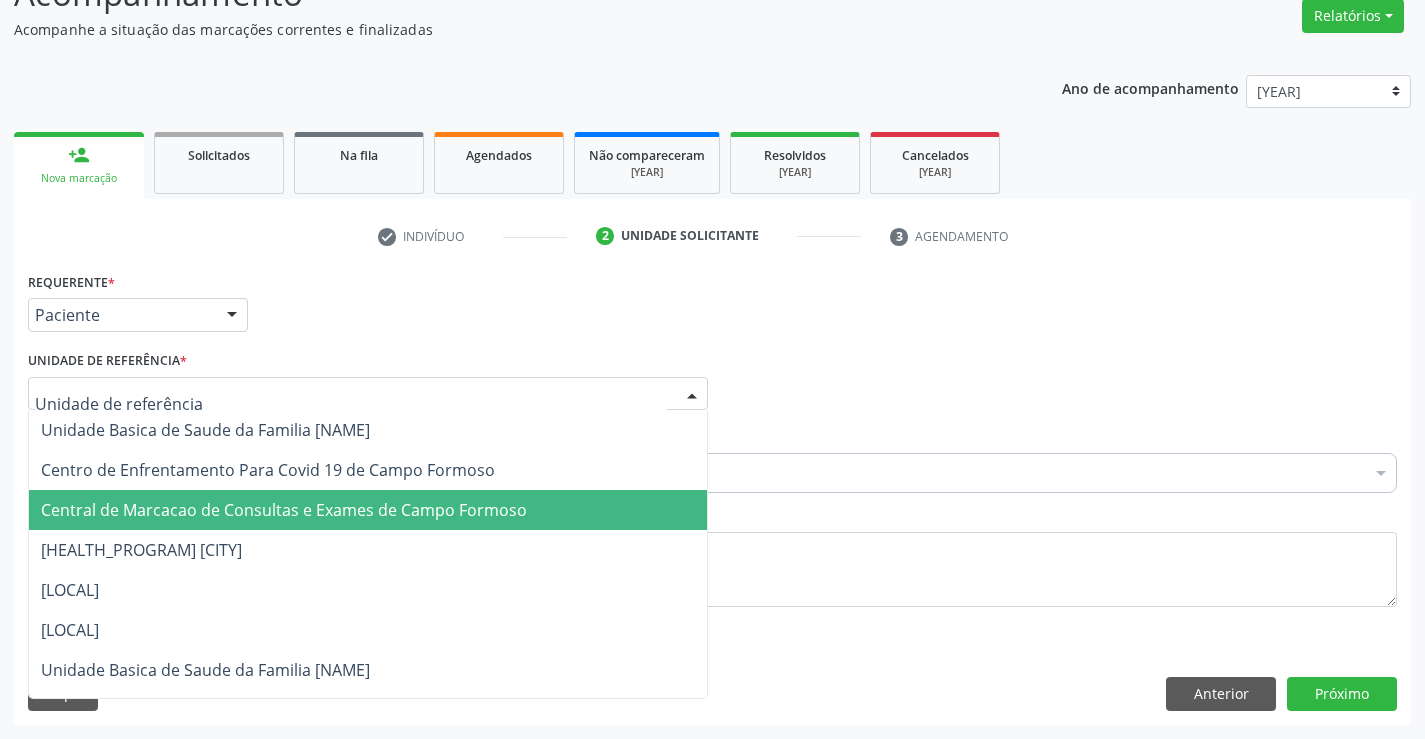 click on "Central de Marcacao de Consultas e Exames de [CITY]" at bounding box center (284, 510) 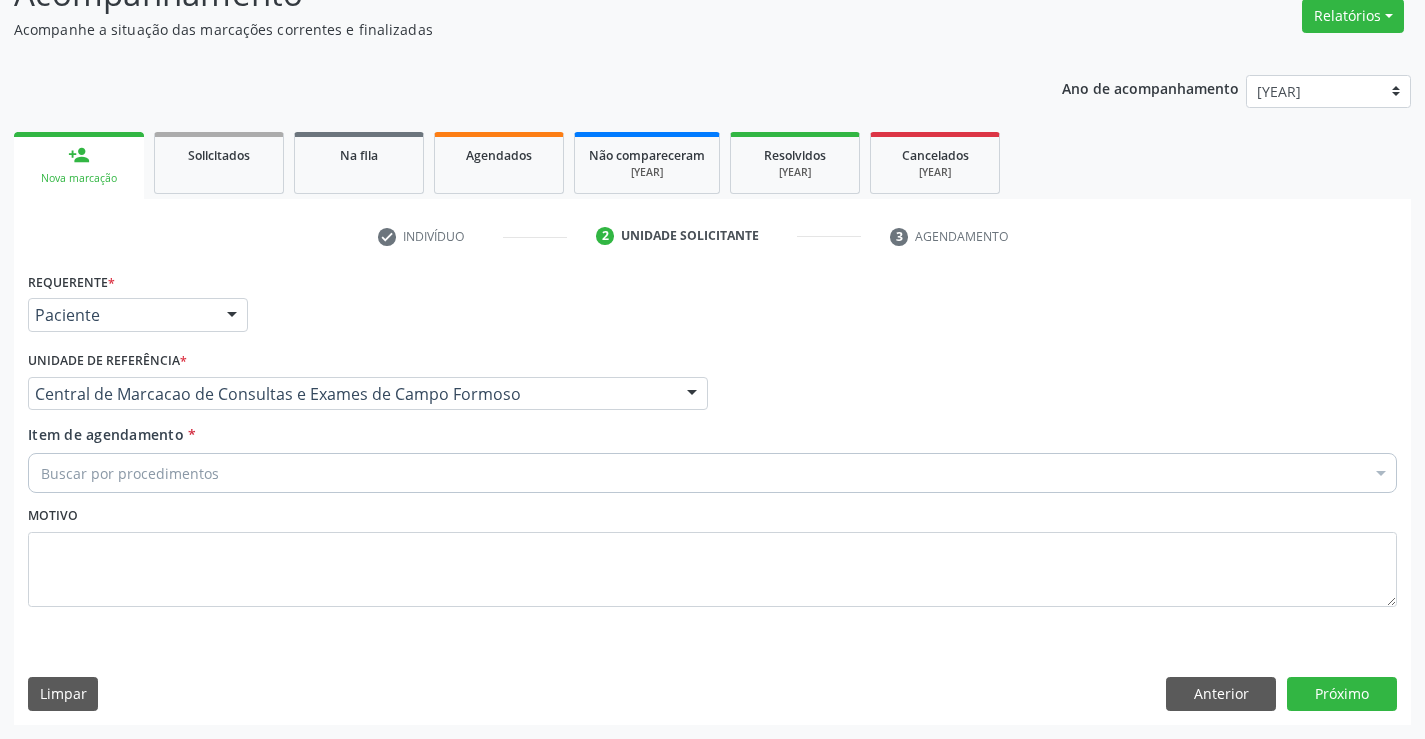 click on "Item de agendamento
*
Buscar por procedimentos
Selecionar todos
0202040089 - 3X Pesquisa de Larvas Nas Fezes
0604320140 - Abatacepte 125 Mg Injetável (Por Seringa Preenchida)
0604320124 - Abatacepte 250 Mg Injetável (Por Frasco Ampola).
0603050018 - Abciximabe
0406010013 - Abertura de Comunicacao Inter-Atrial
0406010021 - Abertura de Estenose Aortica Valvar
0406011265 - Abertura de Estenose Aortica Valvar (Criança e Adolescente)
0406010030 - Abertura de Estenose Pulmonar Valvar
0406011273 - Abertura de Estenose Pulmonar Valvar (Criança e Adolescente)
0301080011 - Abordagem Cognitiva Comportamental do Fumante (Por Atendimento / Paciente)
0307020010 - Acesso A Polpa Dentaria e Medicacao (Por Dente)
0604660030 - Acetazolamida 250 Mg (Por Comprimido)" at bounding box center [712, 455] 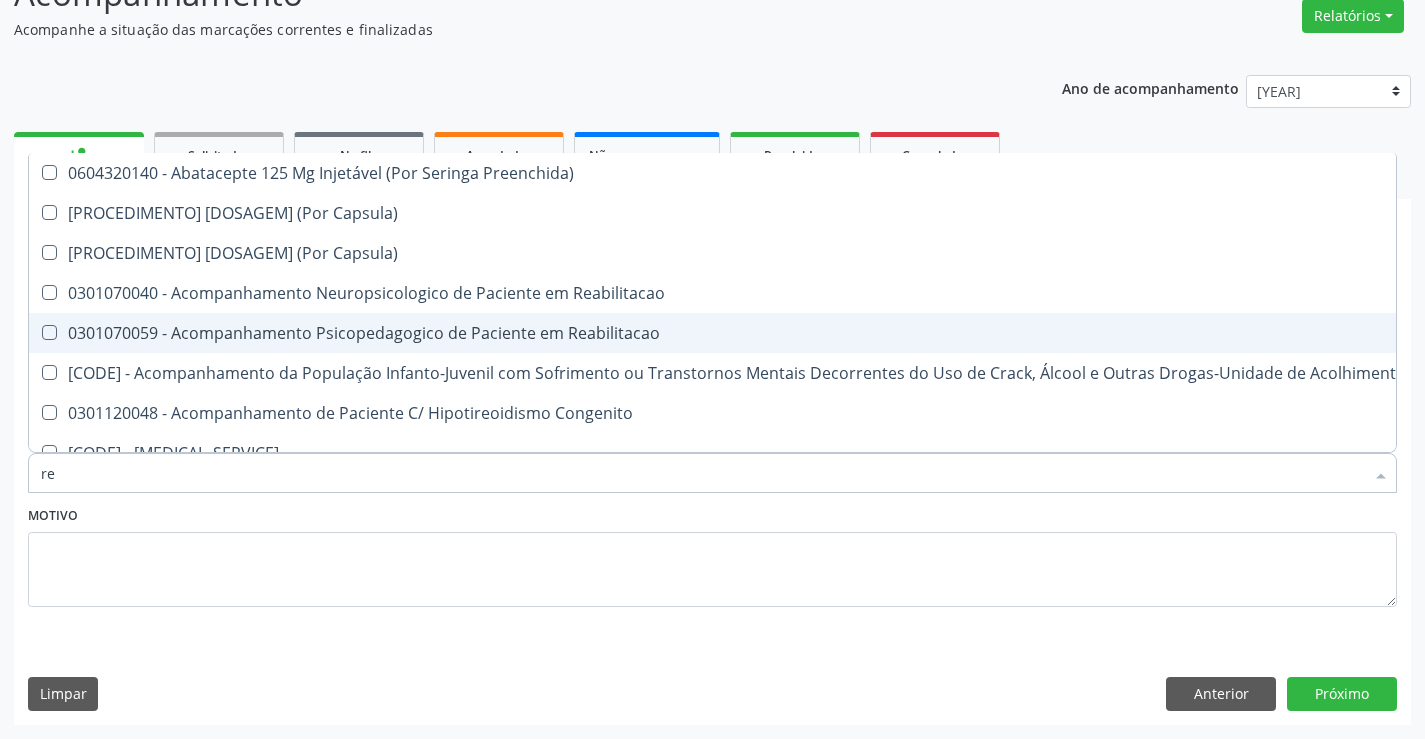 type on "[LAST]" 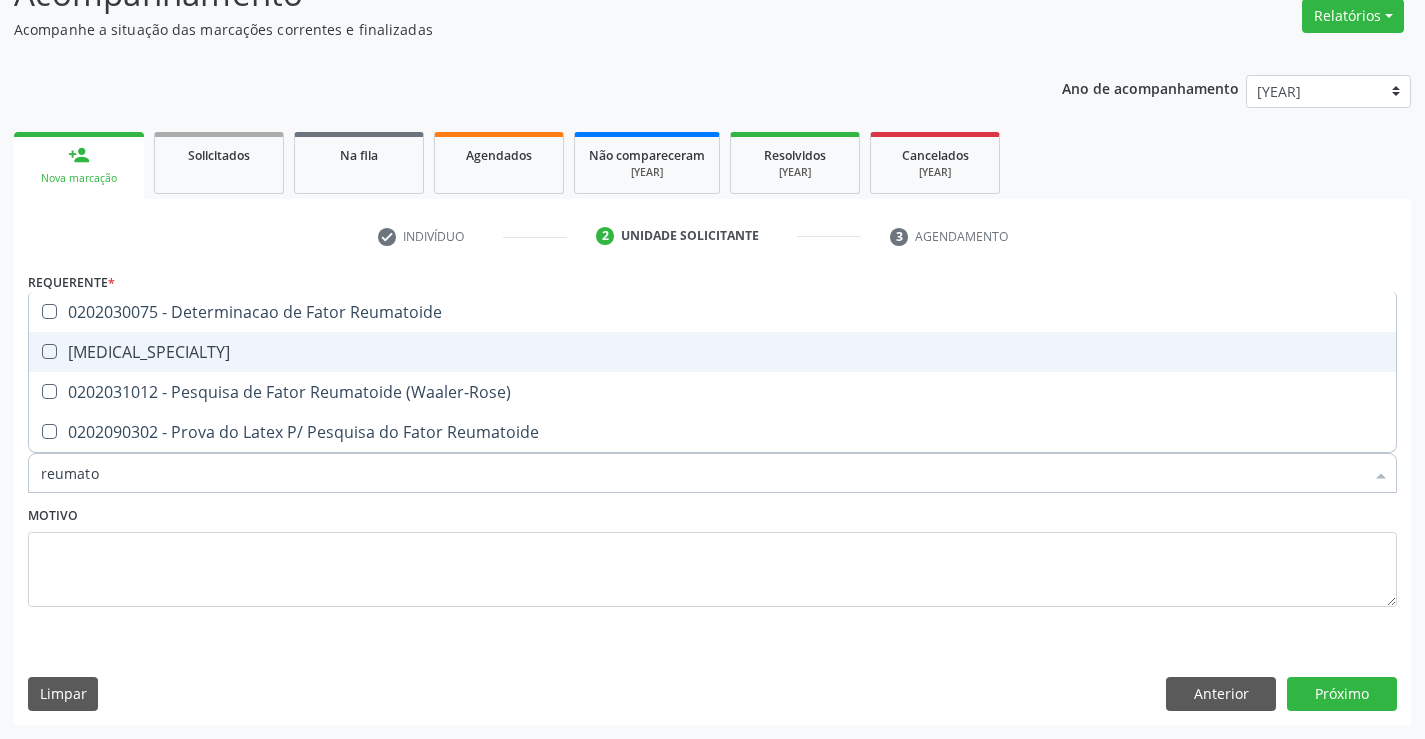 click on "[CODE] - Médico Reumatologista" at bounding box center (712, 352) 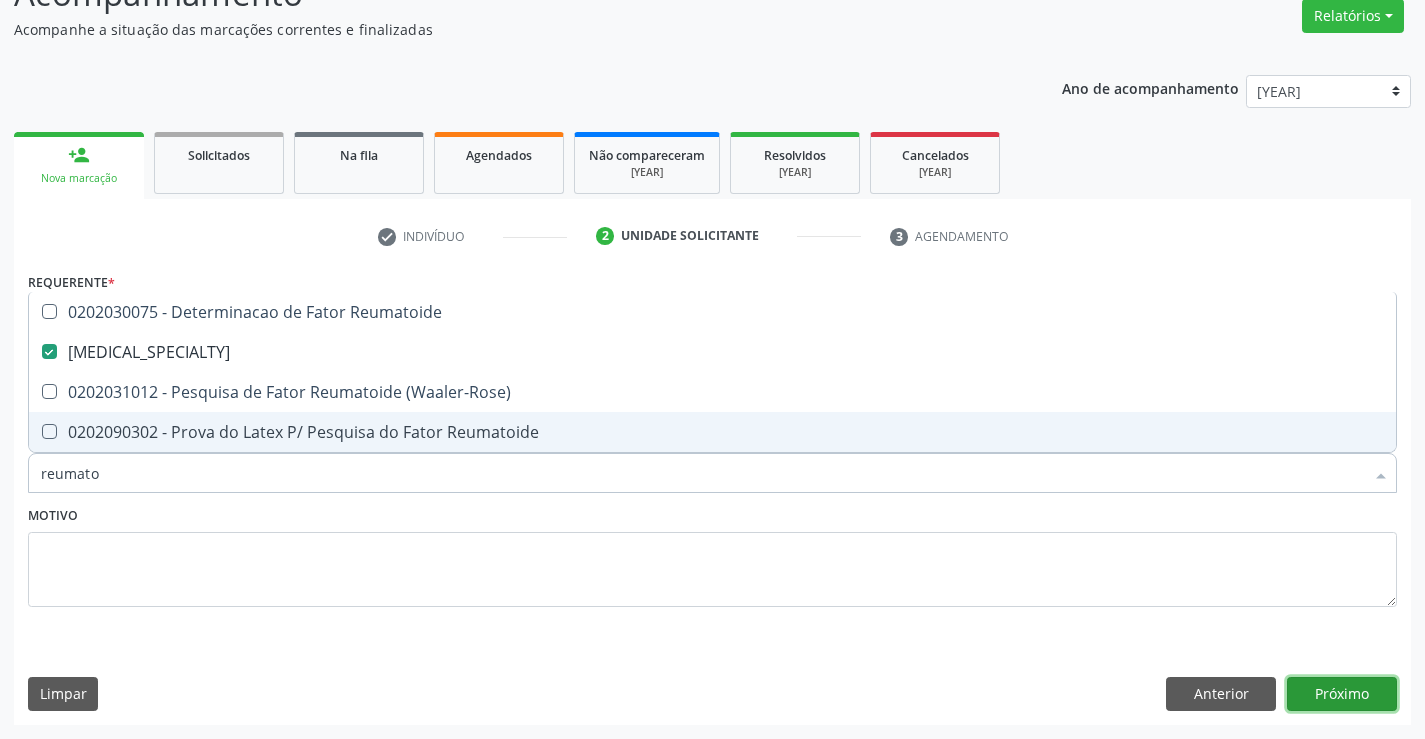 click on "Próximo" at bounding box center (1342, 694) 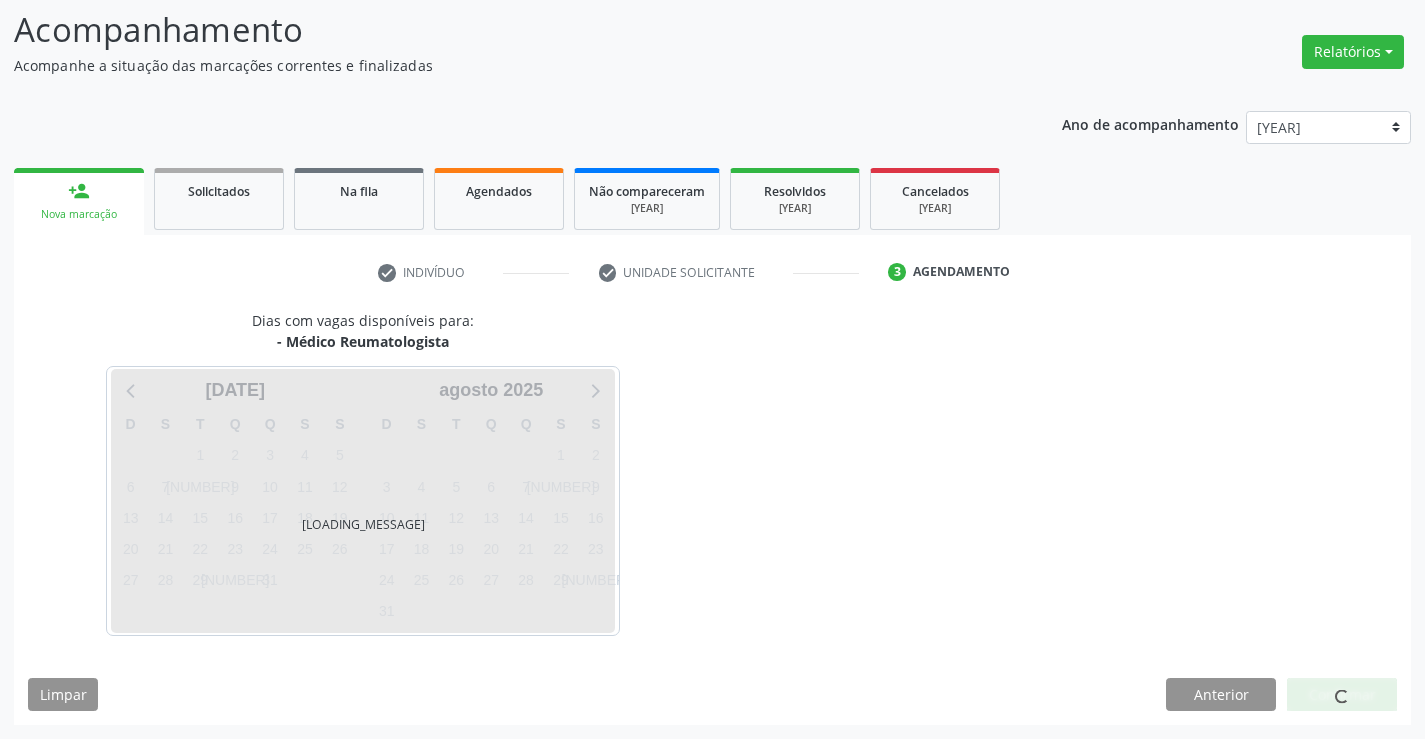 scroll, scrollTop: 131, scrollLeft: 0, axis: vertical 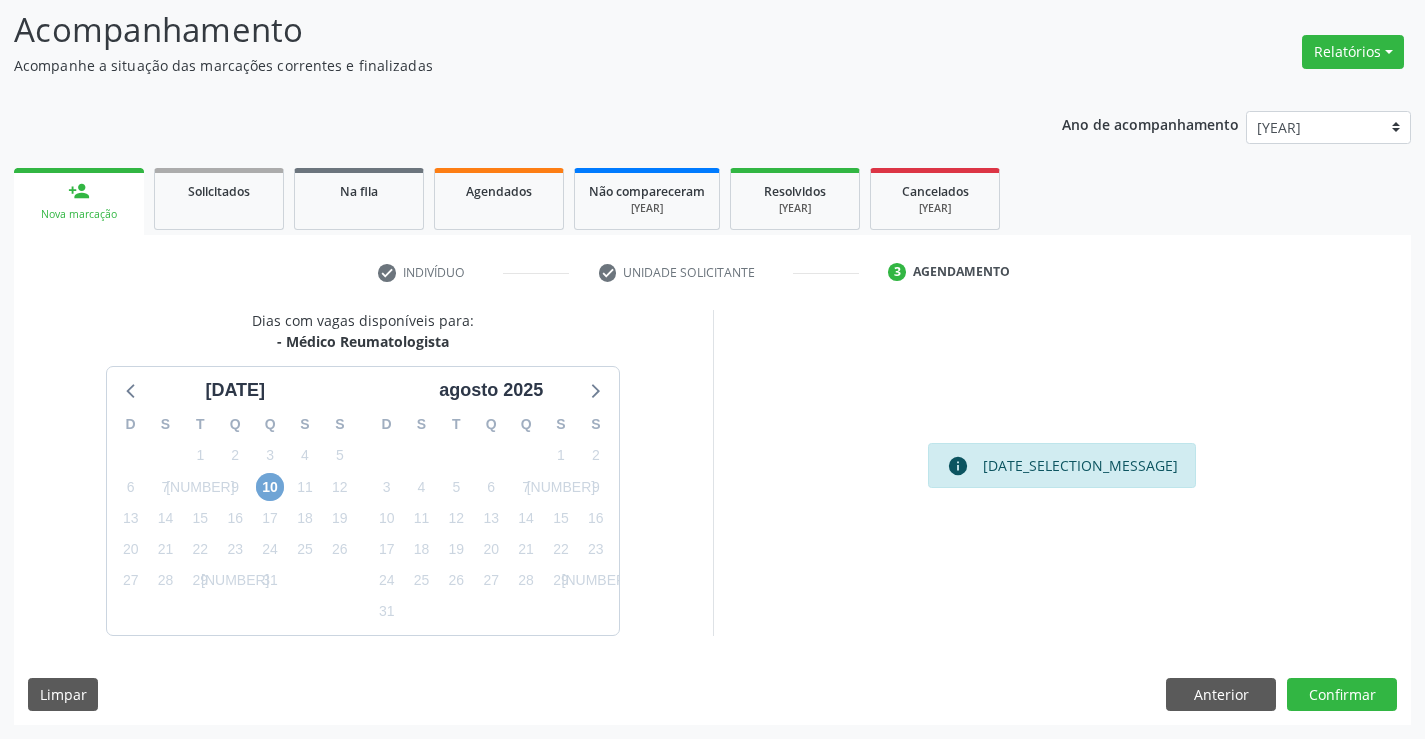 click on "[NUMBER]" at bounding box center [270, 487] 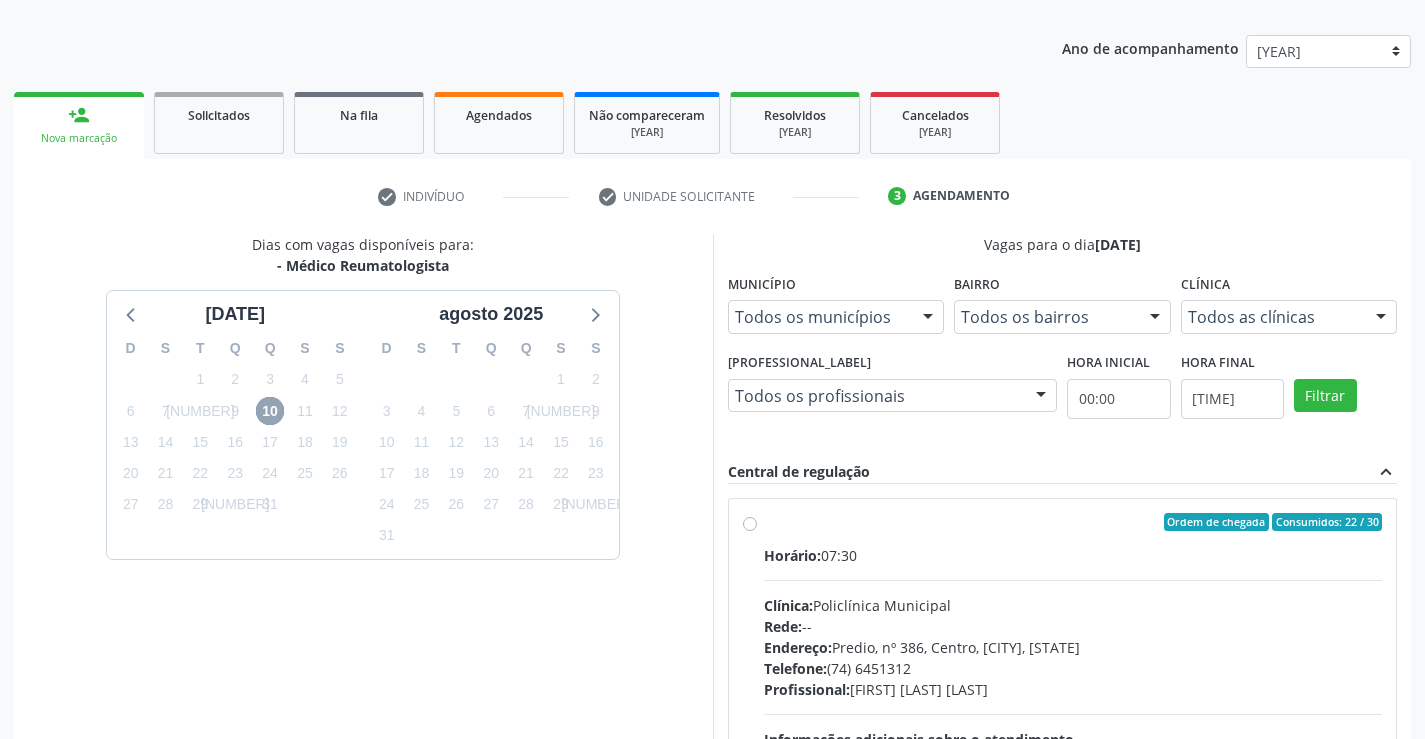 scroll, scrollTop: 331, scrollLeft: 0, axis: vertical 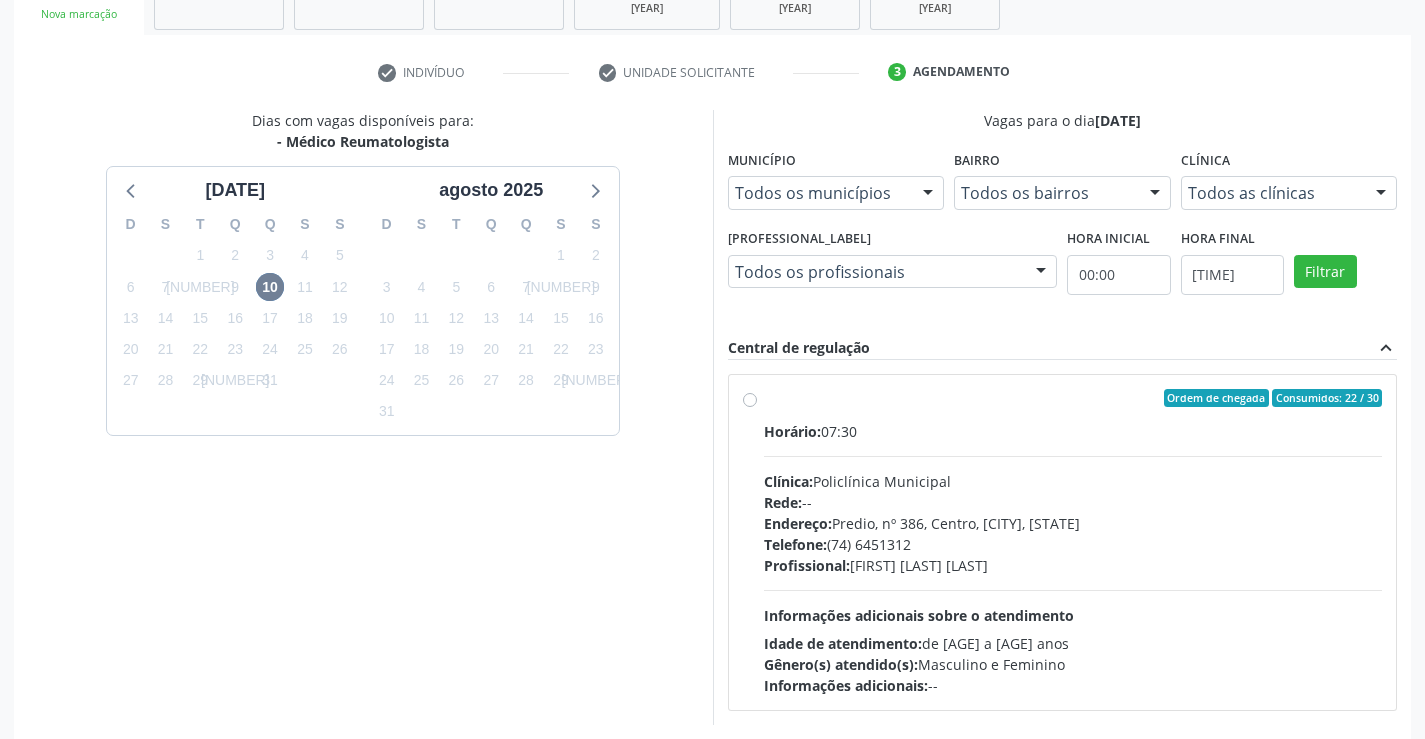 click on "Ordem de chegada
Consumidos: 22 / 30
Horário:   07:30
Clínica:  Policlínica Municipal
Rede:
--
Endereço:   Predio, nº 386, Centro, Campo Formoso - BA
Telefone:   (74) 6451312
Profissional:
Juvenilson Jose de Sa Andrade
Informações adicionais sobre o atendimento
Idade de atendimento:
de 0 a 120 anos
Gênero(s) atendido(s):
Masculino e Feminino
Informações adicionais:
--" at bounding box center (1073, 542) 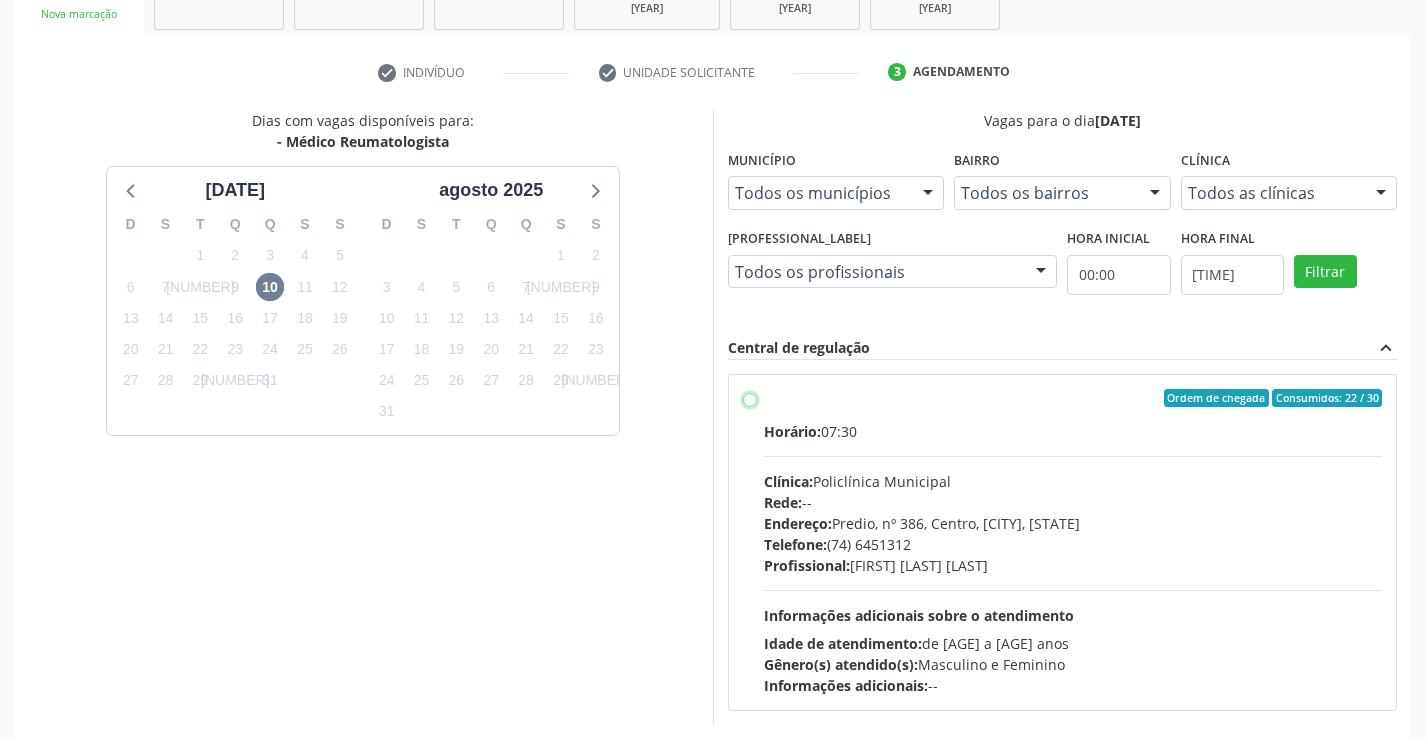 click on "Ordem de chegada
Consumidos: 22 / 30
Horário:   07:30
Clínica:  Policlínica Municipal
Rede:
--
Endereço:   Predio, nº 386, Centro, Campo Formoso - BA
Telefone:   (74) 6451312
Profissional:
Juvenilson Jose de Sa Andrade
Informações adicionais sobre o atendimento
Idade de atendimento:
de 0 a 120 anos
Gênero(s) atendido(s):
Masculino e Feminino
Informações adicionais:
--" at bounding box center (750, 398) 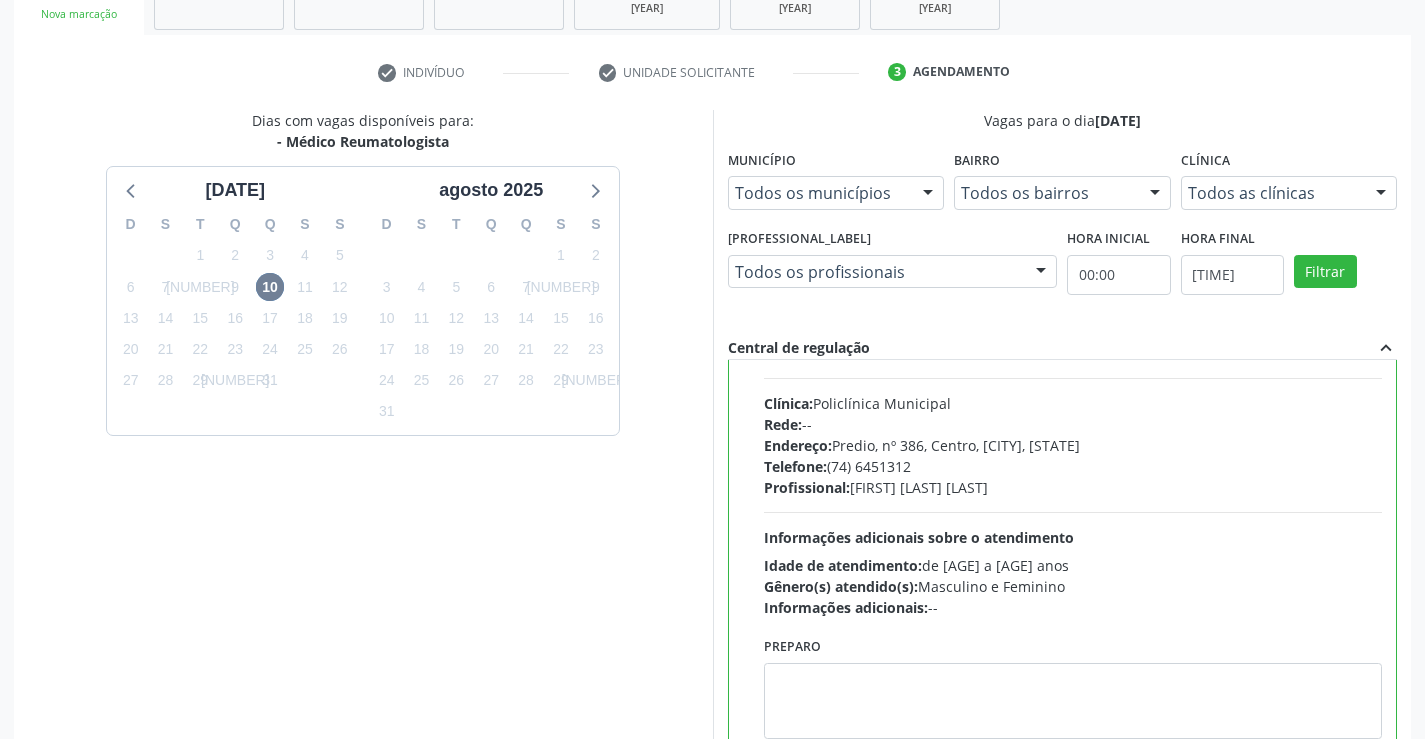 scroll, scrollTop: 99, scrollLeft: 0, axis: vertical 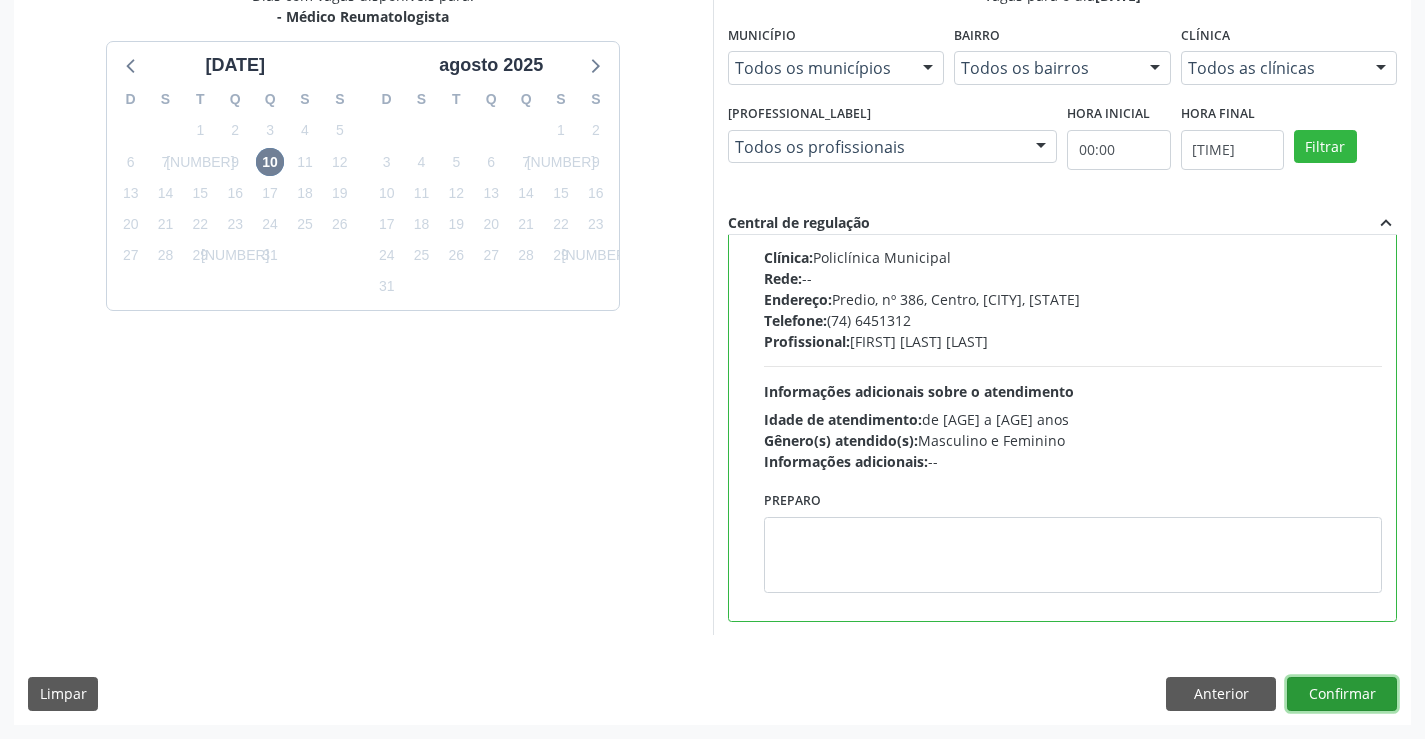 click on "Confirmar" at bounding box center (1342, 694) 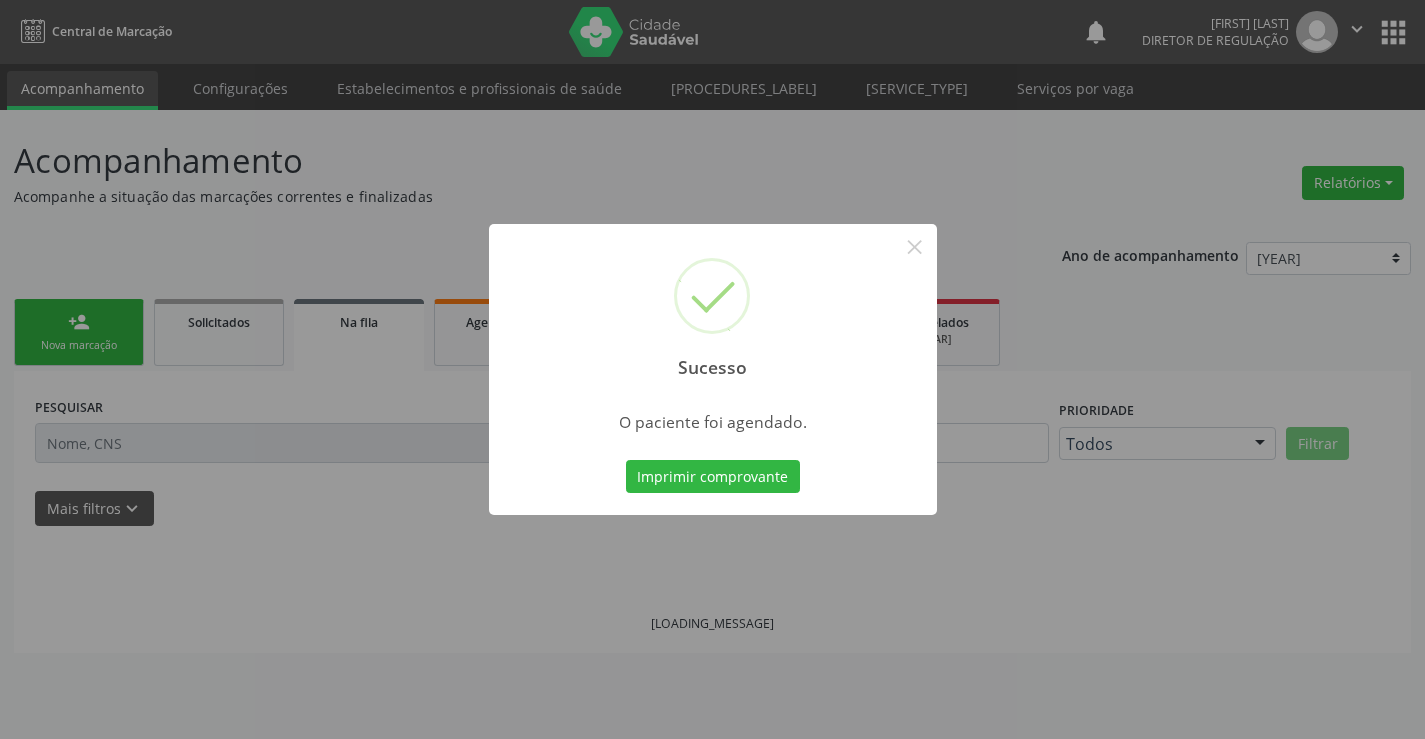 scroll, scrollTop: 0, scrollLeft: 0, axis: both 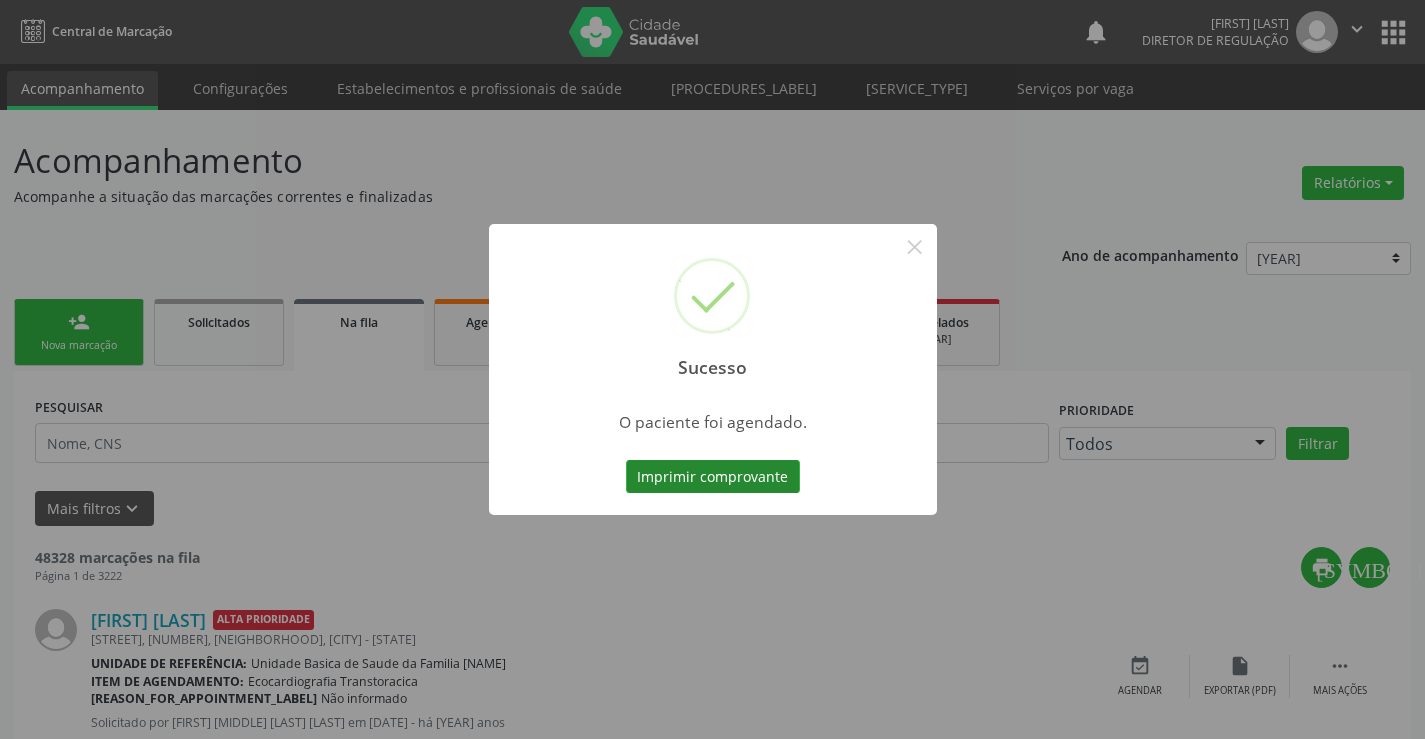 click on "Imprimir comprovante" at bounding box center [713, 477] 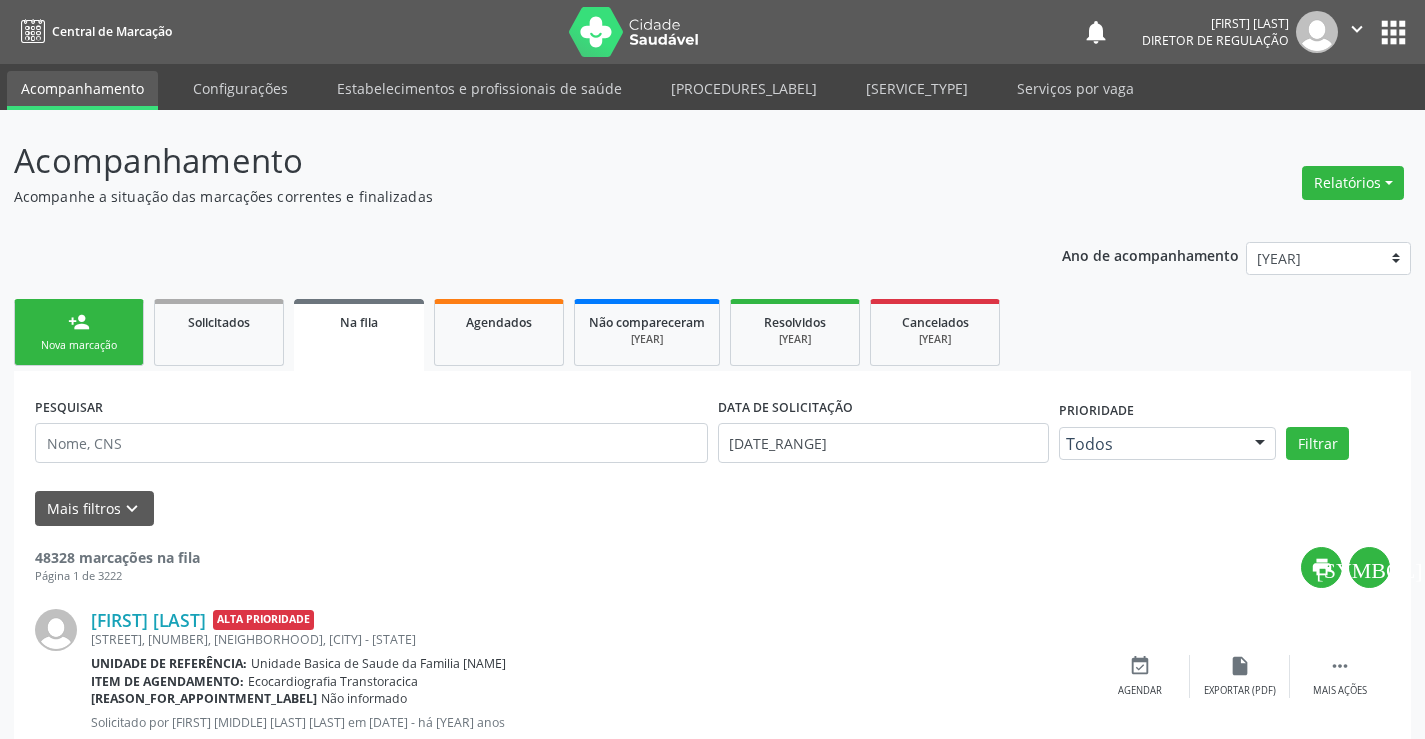 click on "person_add
Nova marcação" at bounding box center [79, 332] 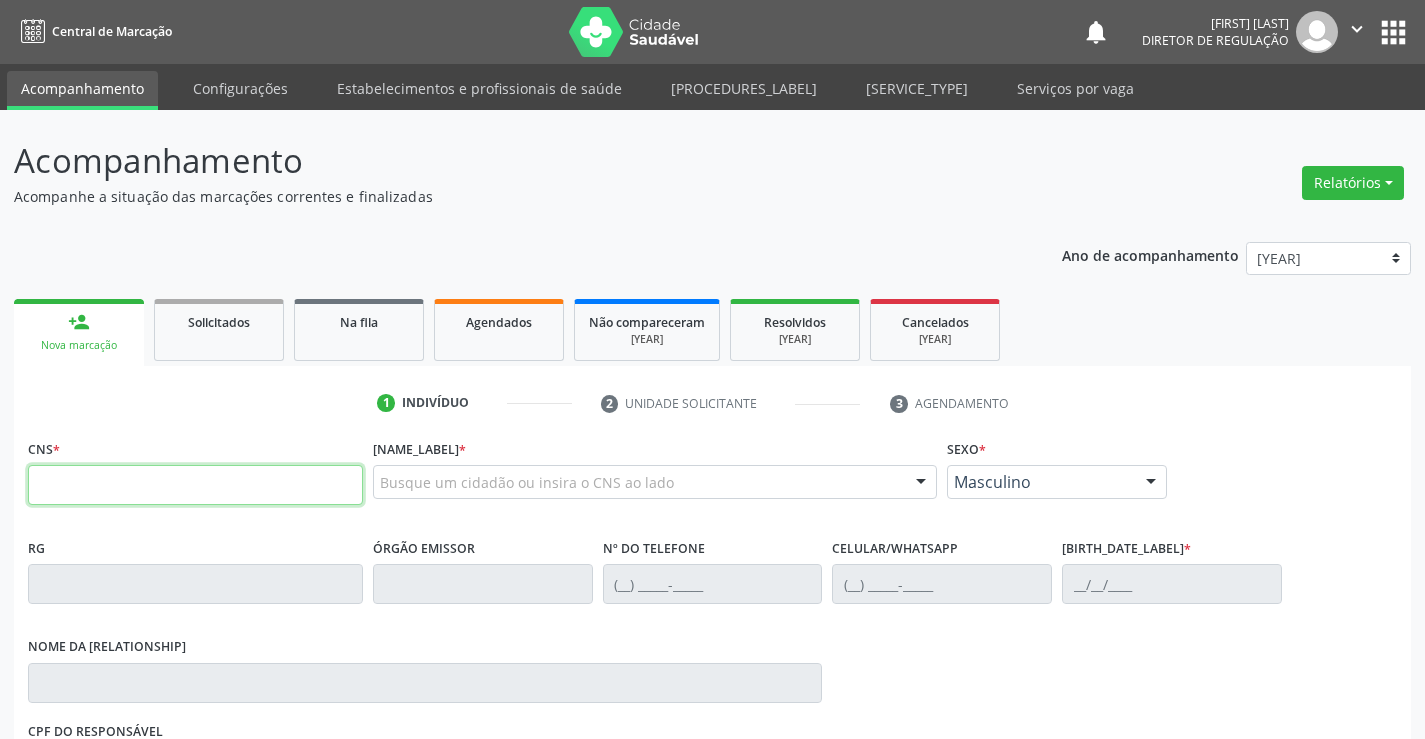 click on "CNS
*" at bounding box center [195, 469] 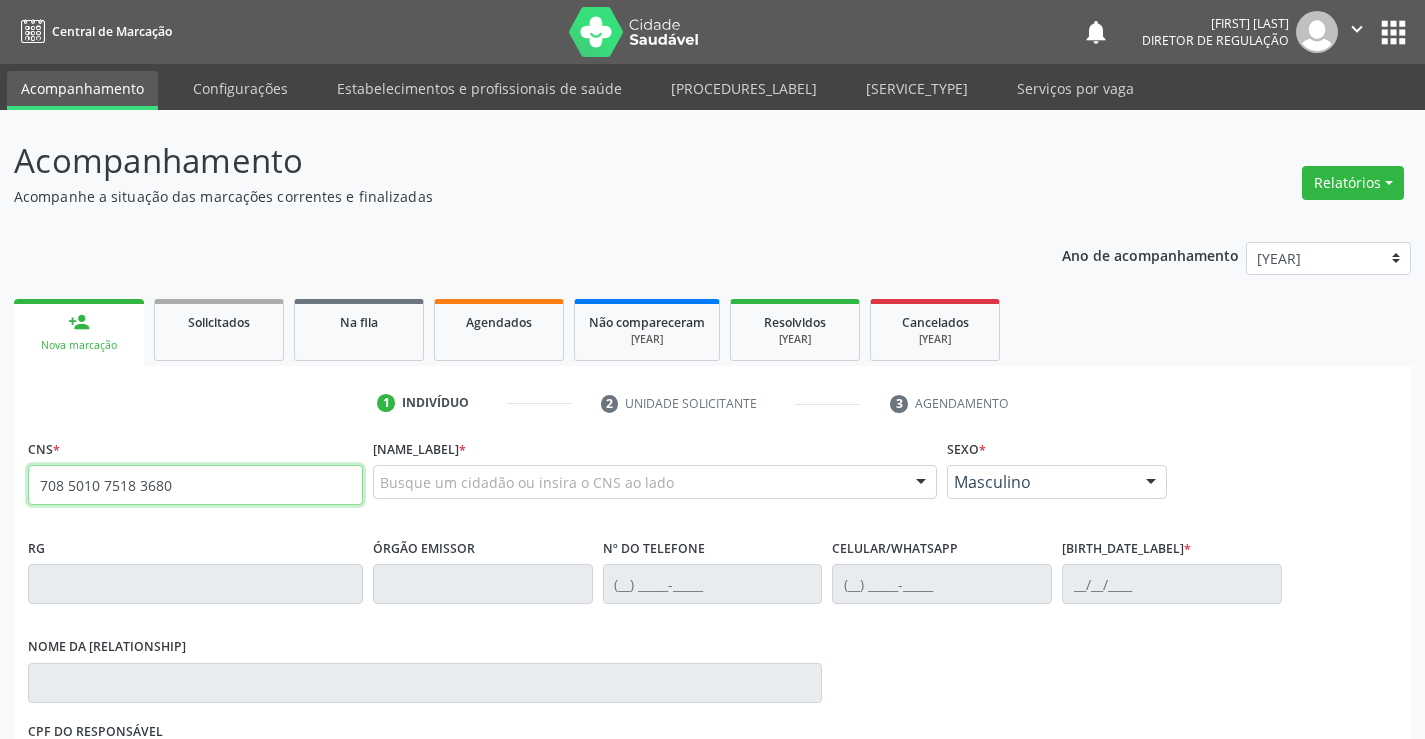 type on "708 5010 7518 3680" 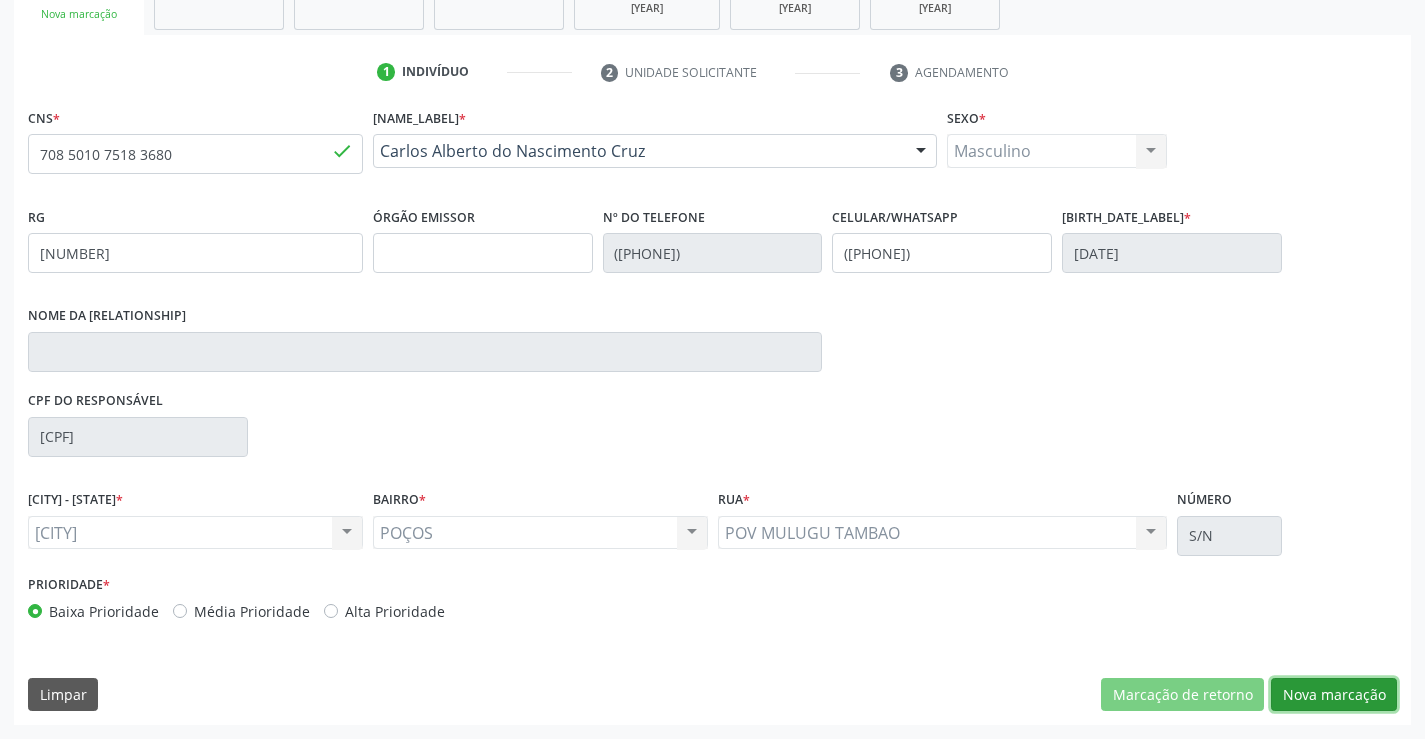 click on "Nova marcação" at bounding box center [1182, 695] 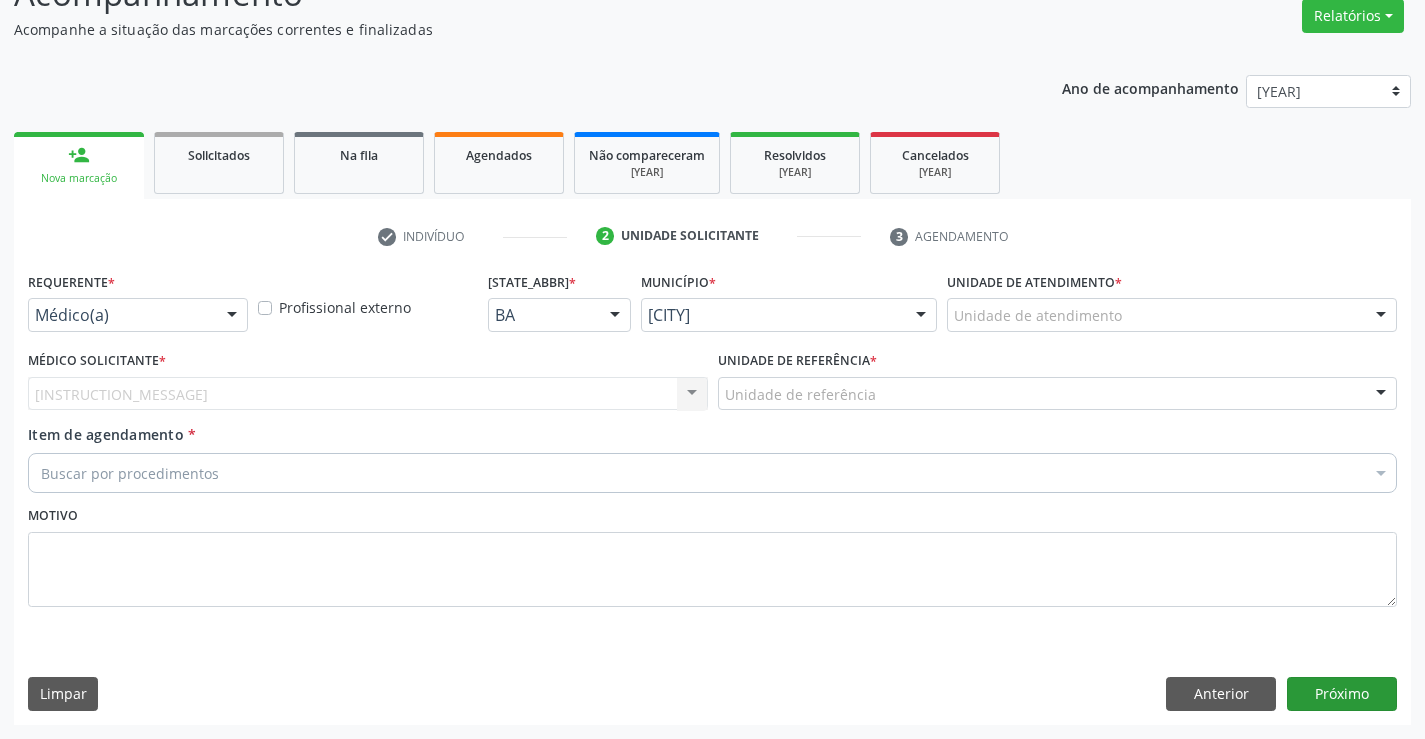 scroll, scrollTop: 167, scrollLeft: 0, axis: vertical 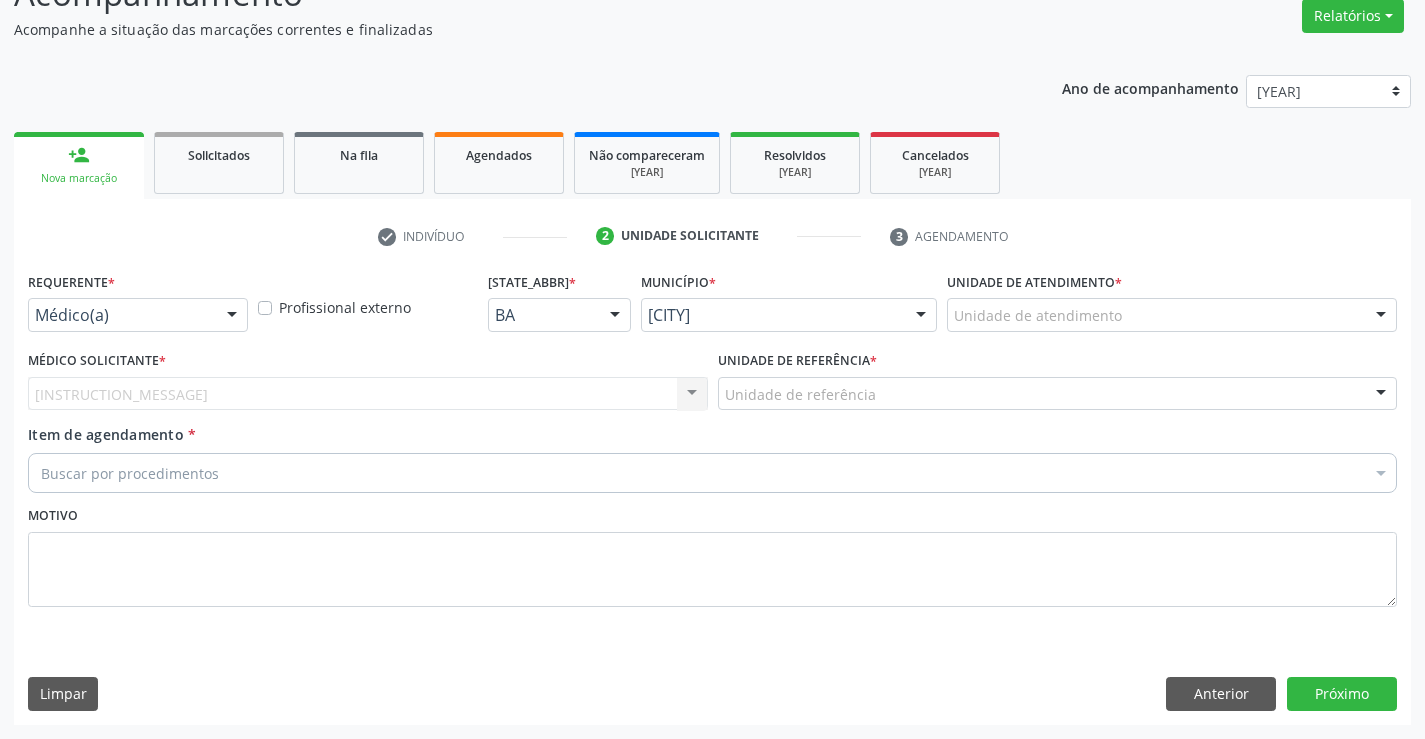 click on "Médico(a)" at bounding box center (138, 315) 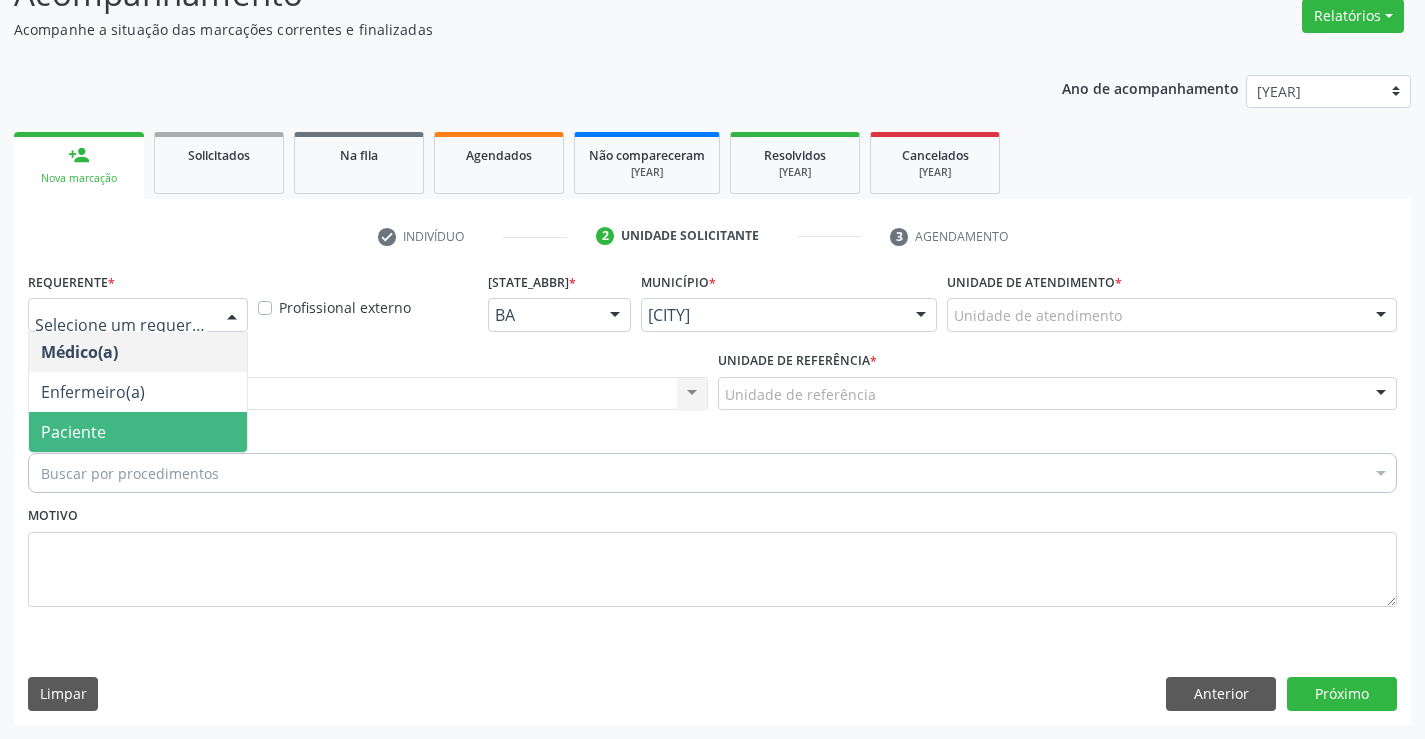 click on "Paciente" at bounding box center [138, 432] 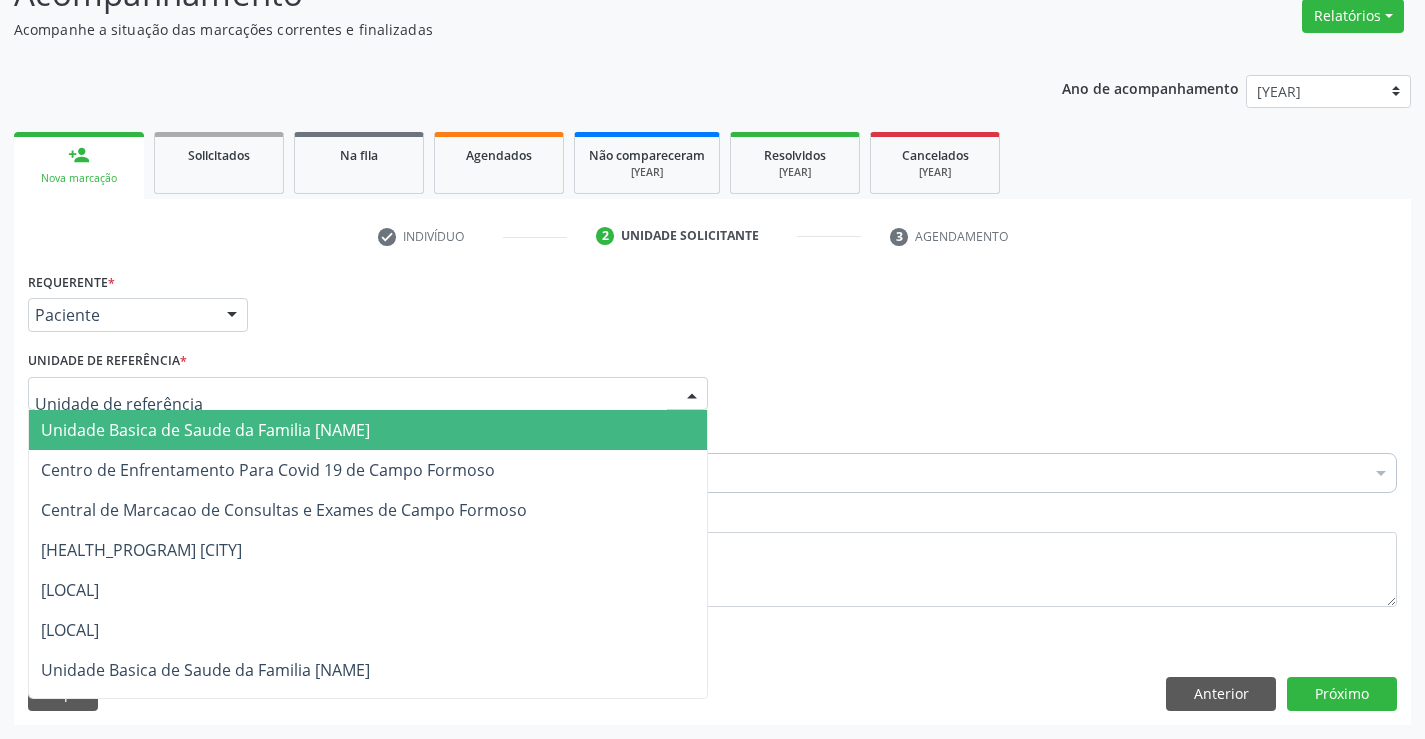click at bounding box center [368, 394] 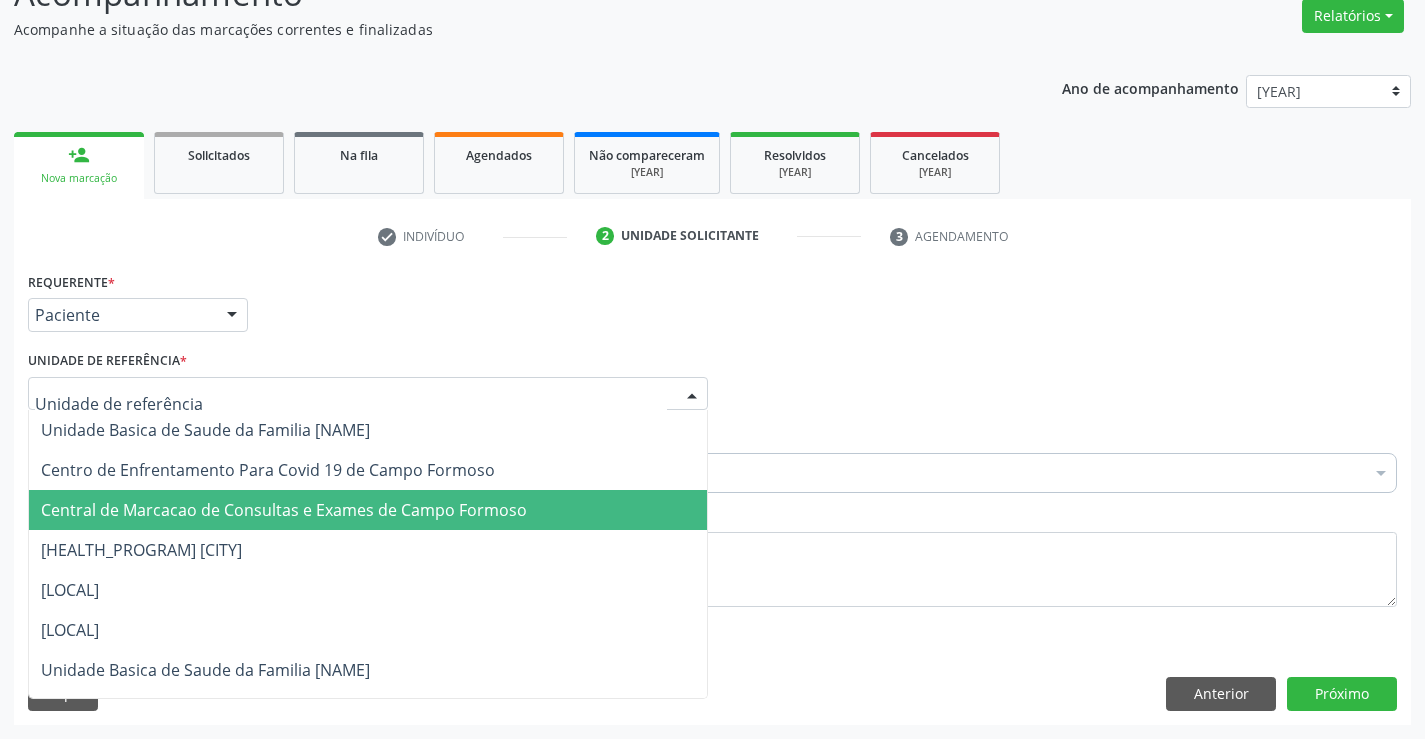 click on "Central de Marcacao de Consultas e Exames de [CITY]" at bounding box center [284, 510] 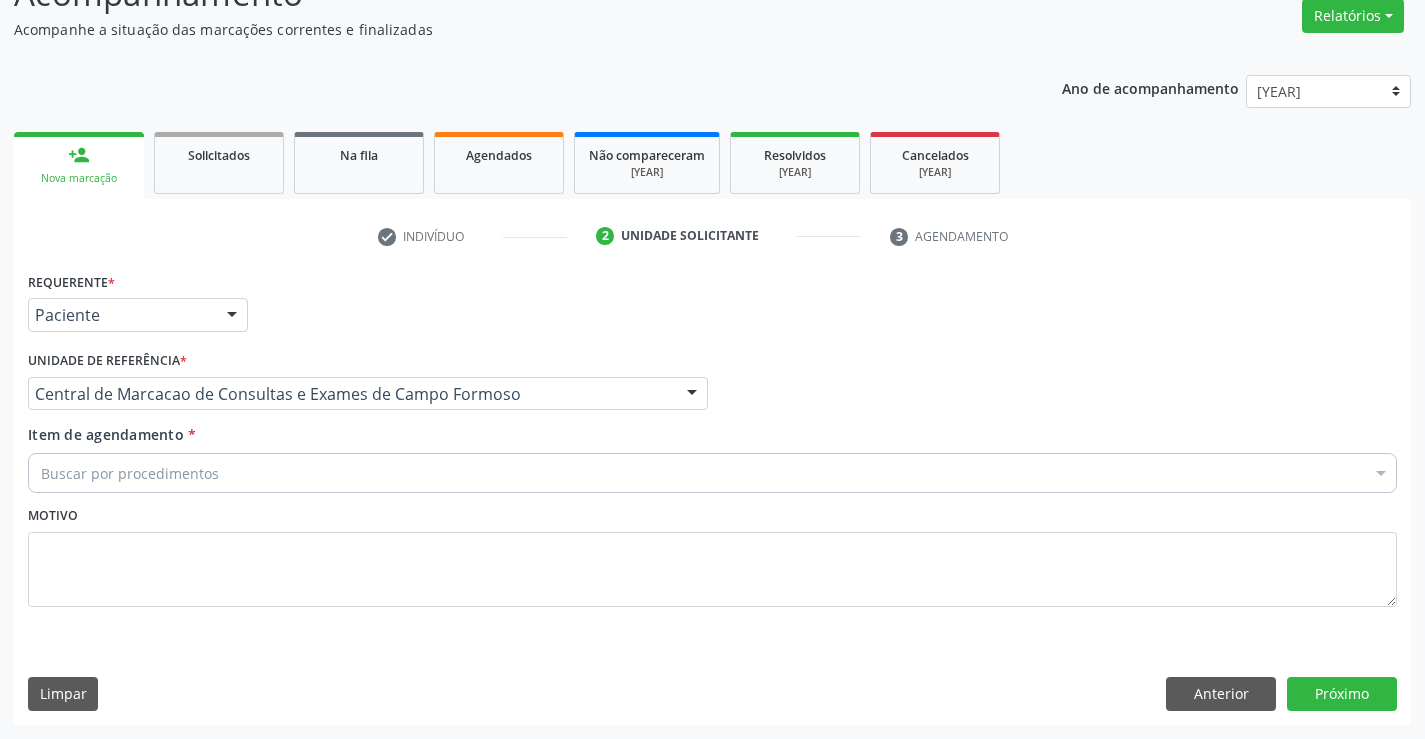 click on "Buscar por procedimentos" at bounding box center [712, 473] 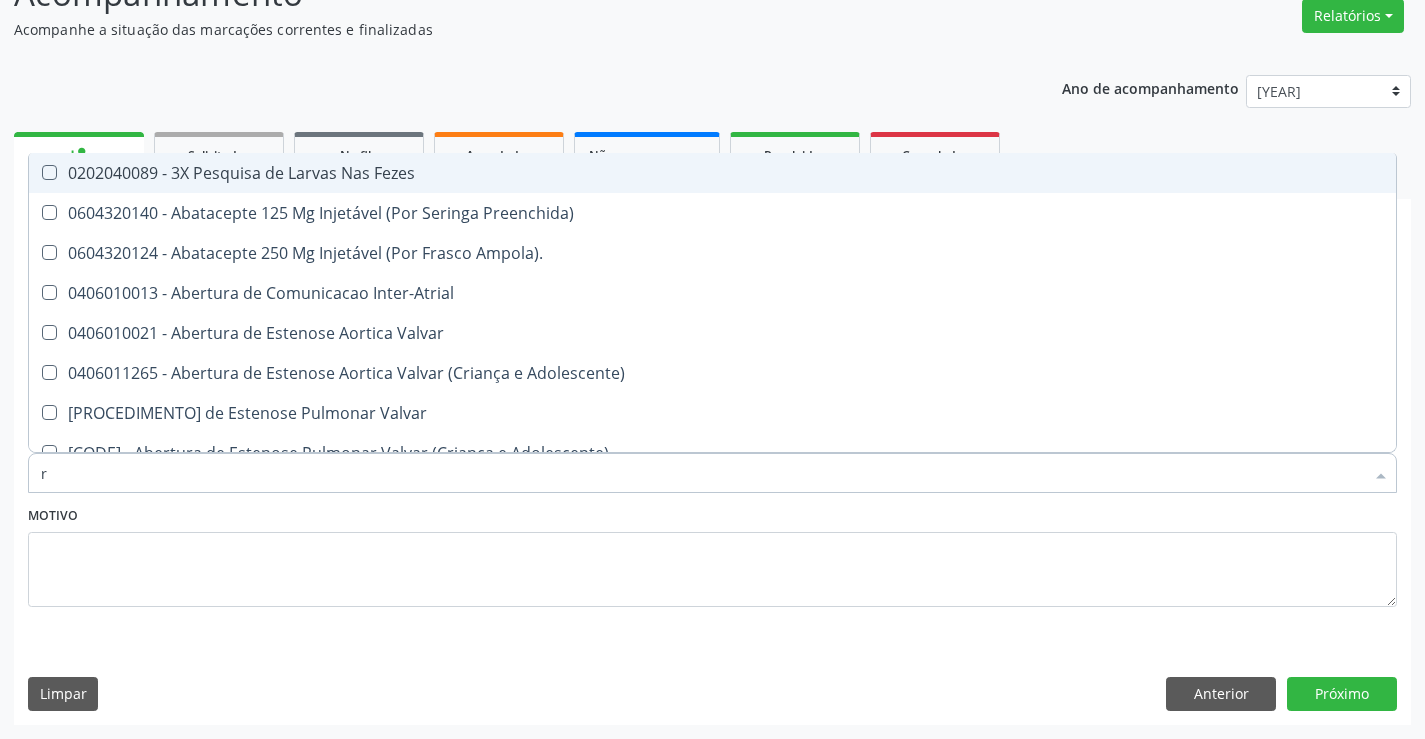 type on "re" 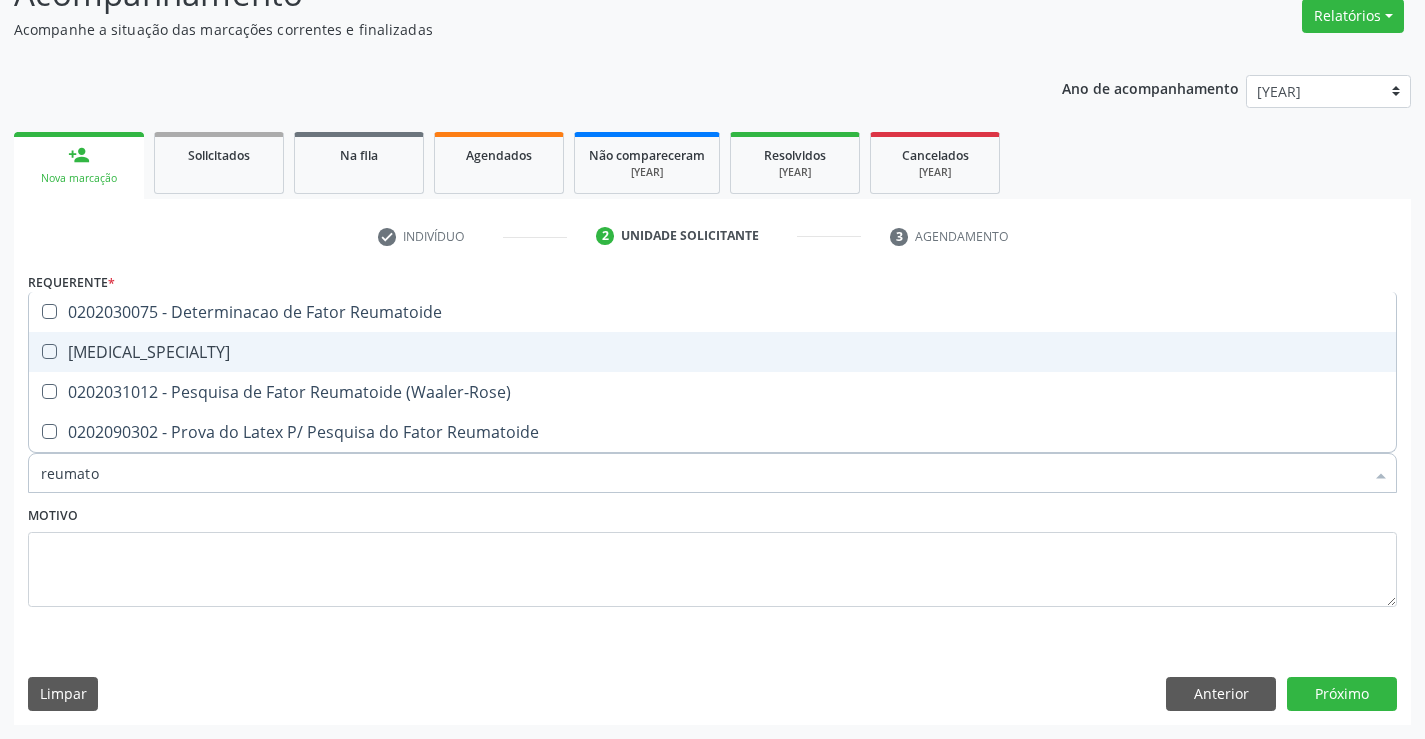 click on "[CODE] - Médico Reumatologista" at bounding box center (712, 352) 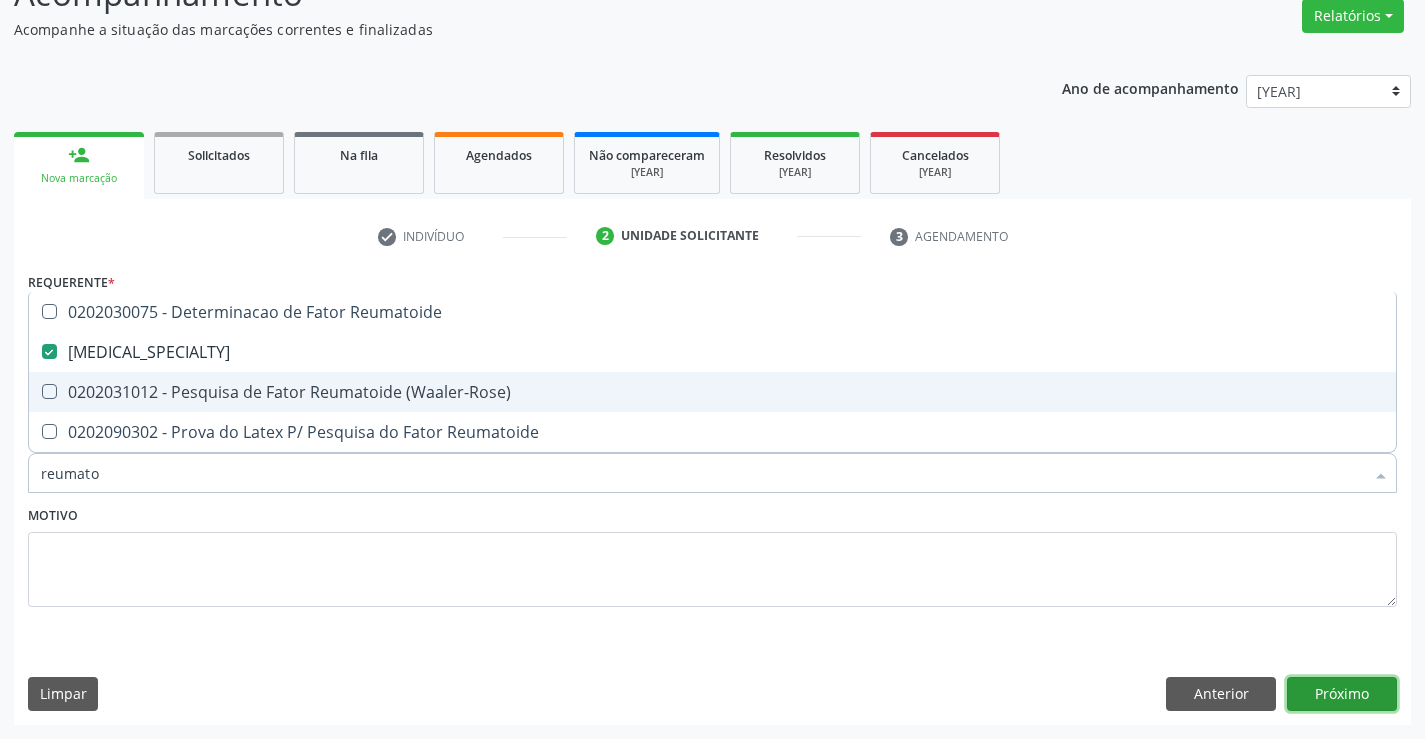 click on "Próximo" at bounding box center [1342, 694] 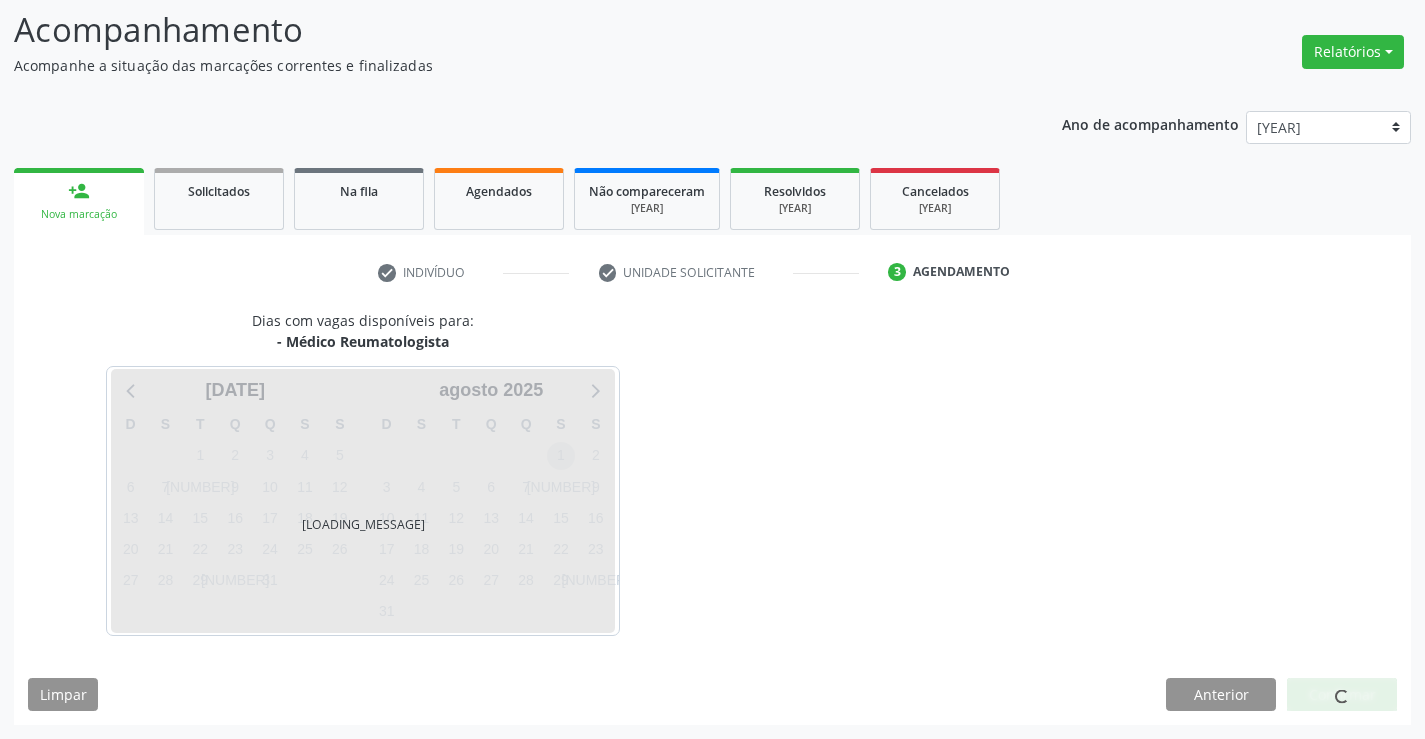 scroll, scrollTop: 131, scrollLeft: 0, axis: vertical 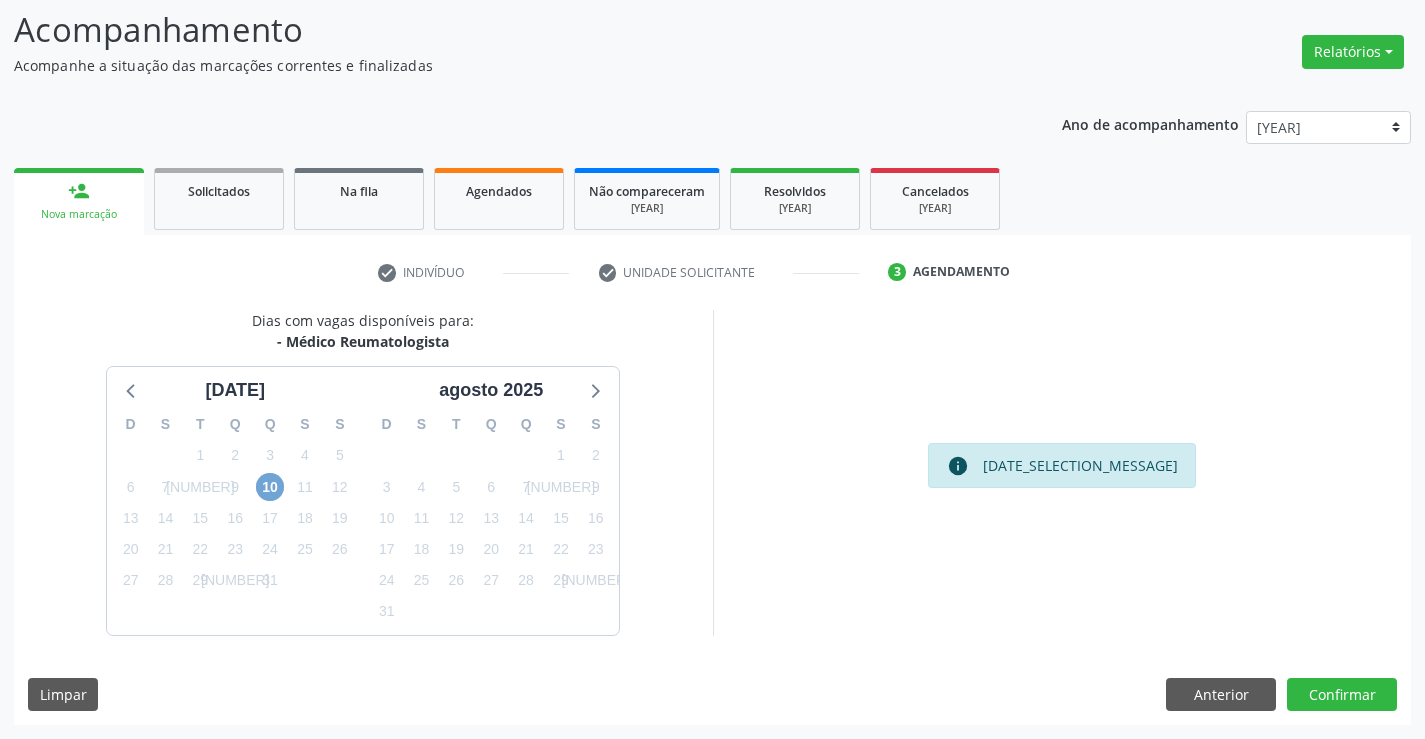 click on "[NUMBER]" at bounding box center [270, 487] 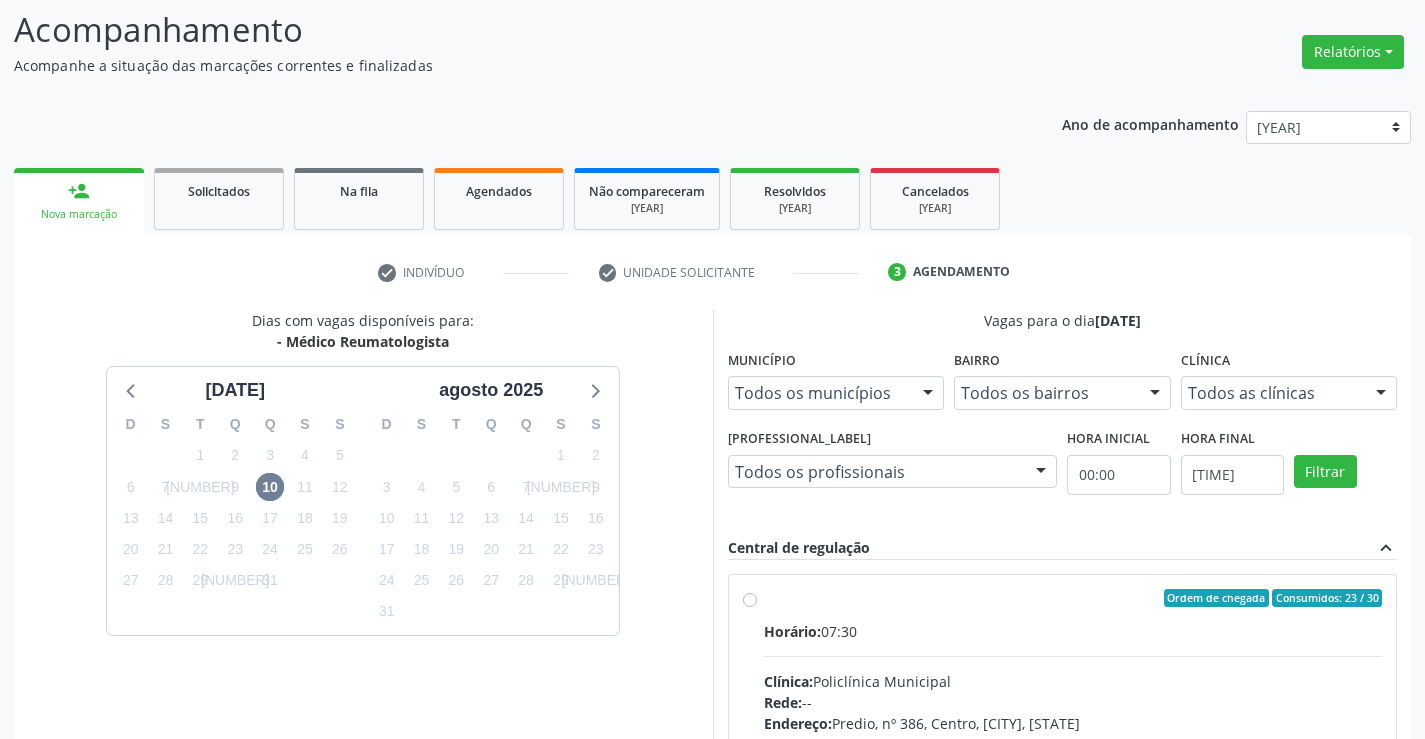 drag, startPoint x: 747, startPoint y: 600, endPoint x: 1039, endPoint y: 593, distance: 292.0839 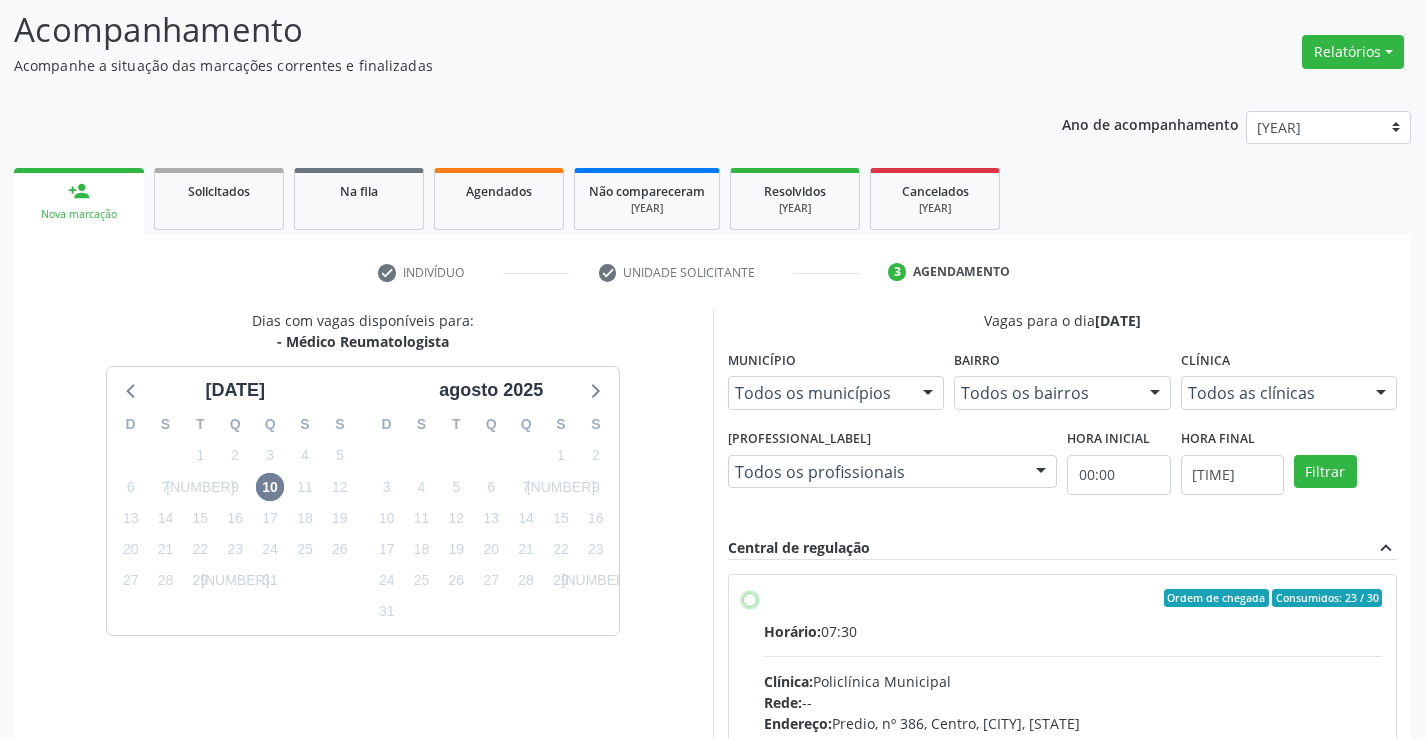click on "Ordem de chegada
Consumidos: 23 / 30
Horário:   07:30
Clínica:  Policlínica Municipal
Rede:
--
Endereço:   Predio, nº 386, Centro, Campo Formoso - BA
Telefone:   (74) 6451312
Profissional:
Juvenilson Jose de Sa Andrade
Informações adicionais sobre o atendimento
Idade de atendimento:
de 0 a 120 anos
Gênero(s) atendido(s):
Masculino e Feminino
Informações adicionais:
--" at bounding box center [750, 598] 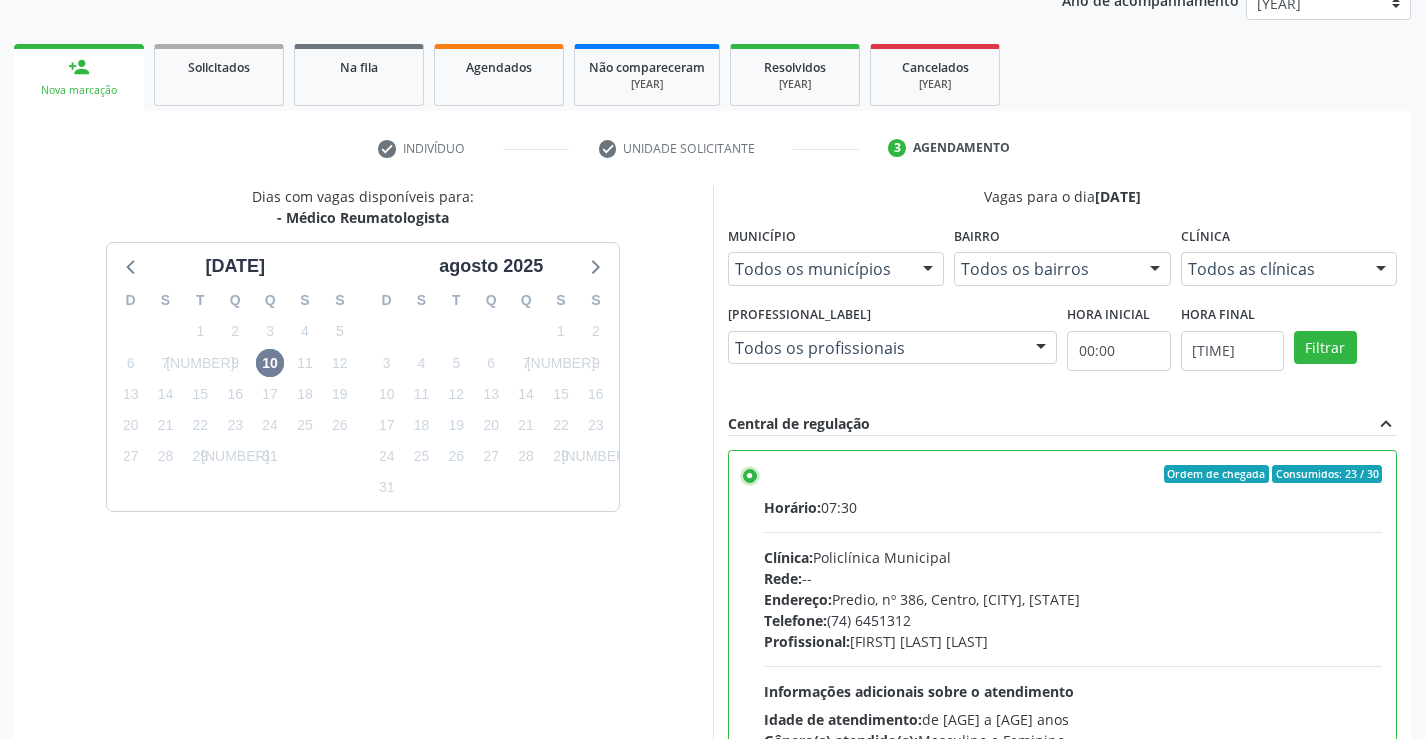 scroll, scrollTop: 456, scrollLeft: 0, axis: vertical 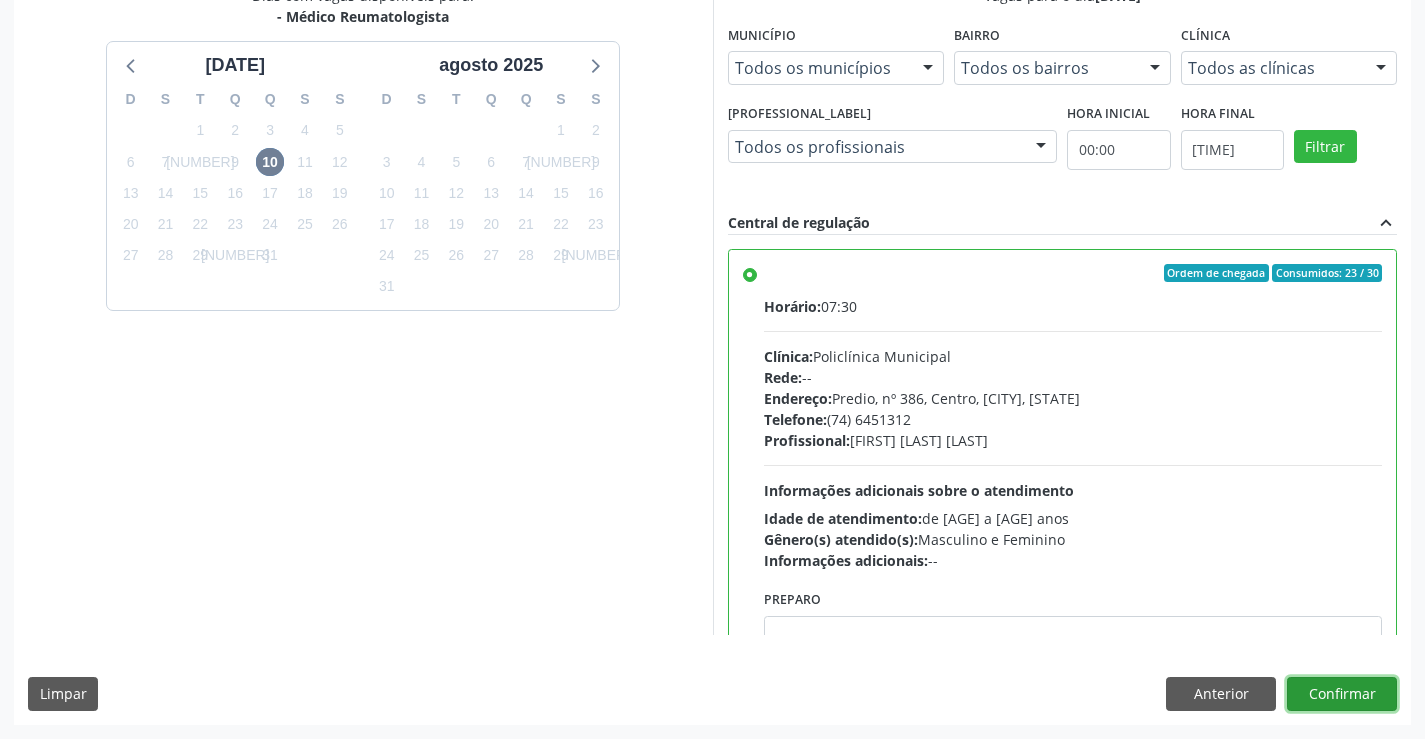 click on "Confirmar" at bounding box center [1342, 694] 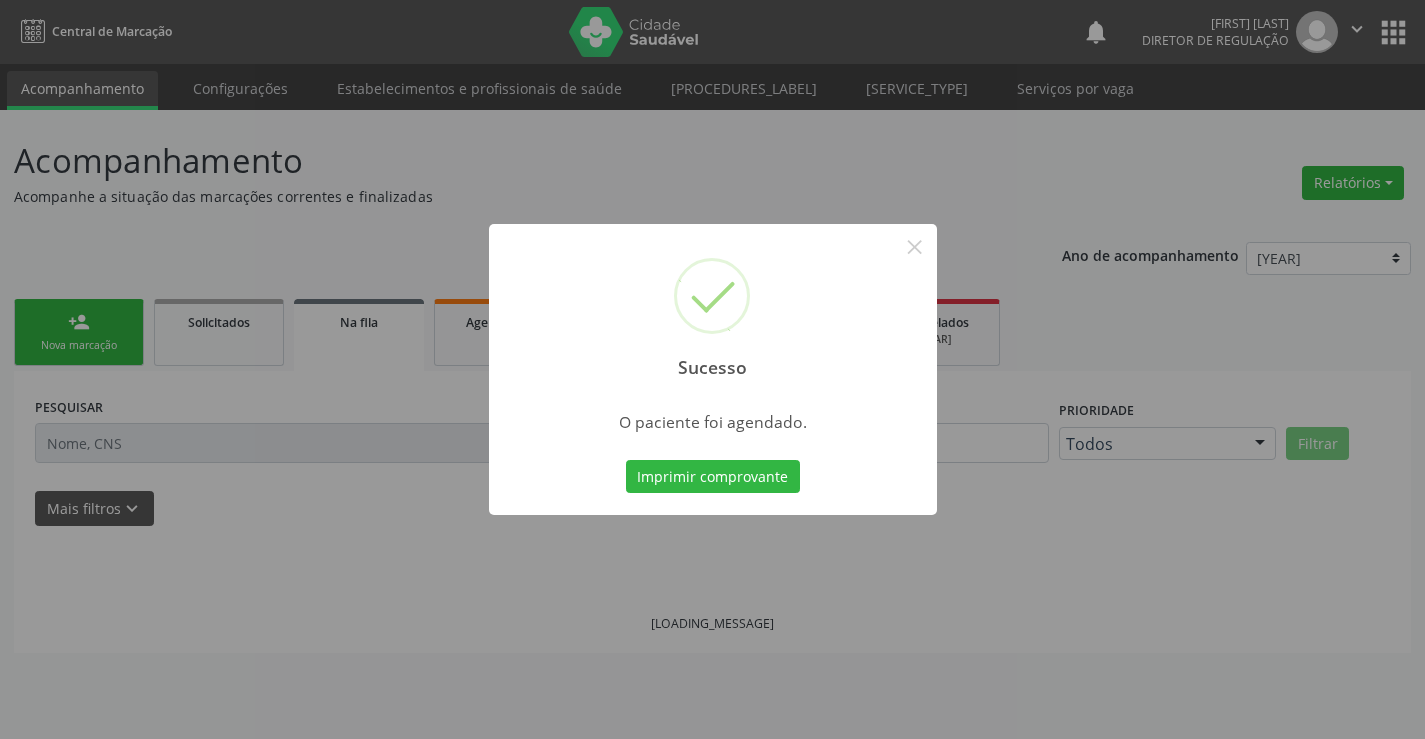 scroll, scrollTop: 0, scrollLeft: 0, axis: both 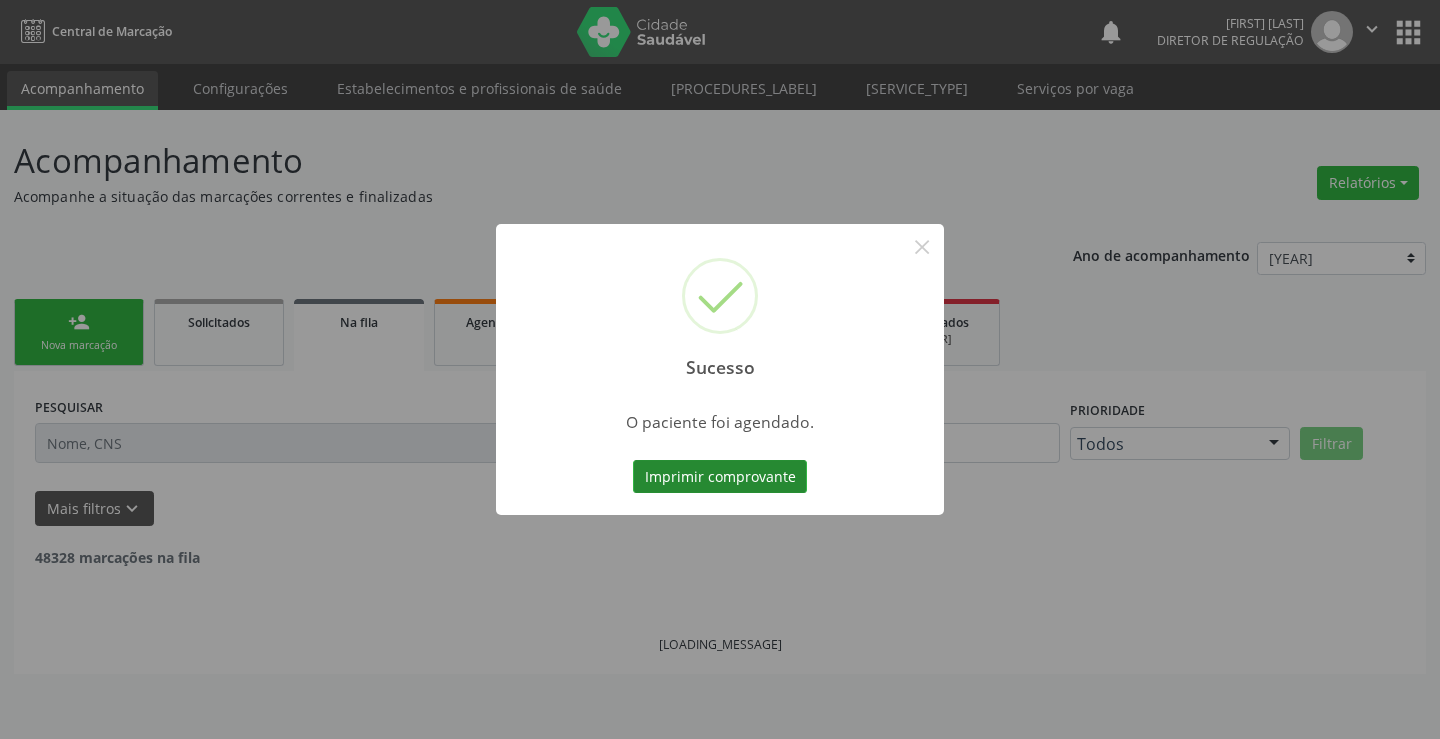 click on "Imprimir comprovante" at bounding box center (720, 477) 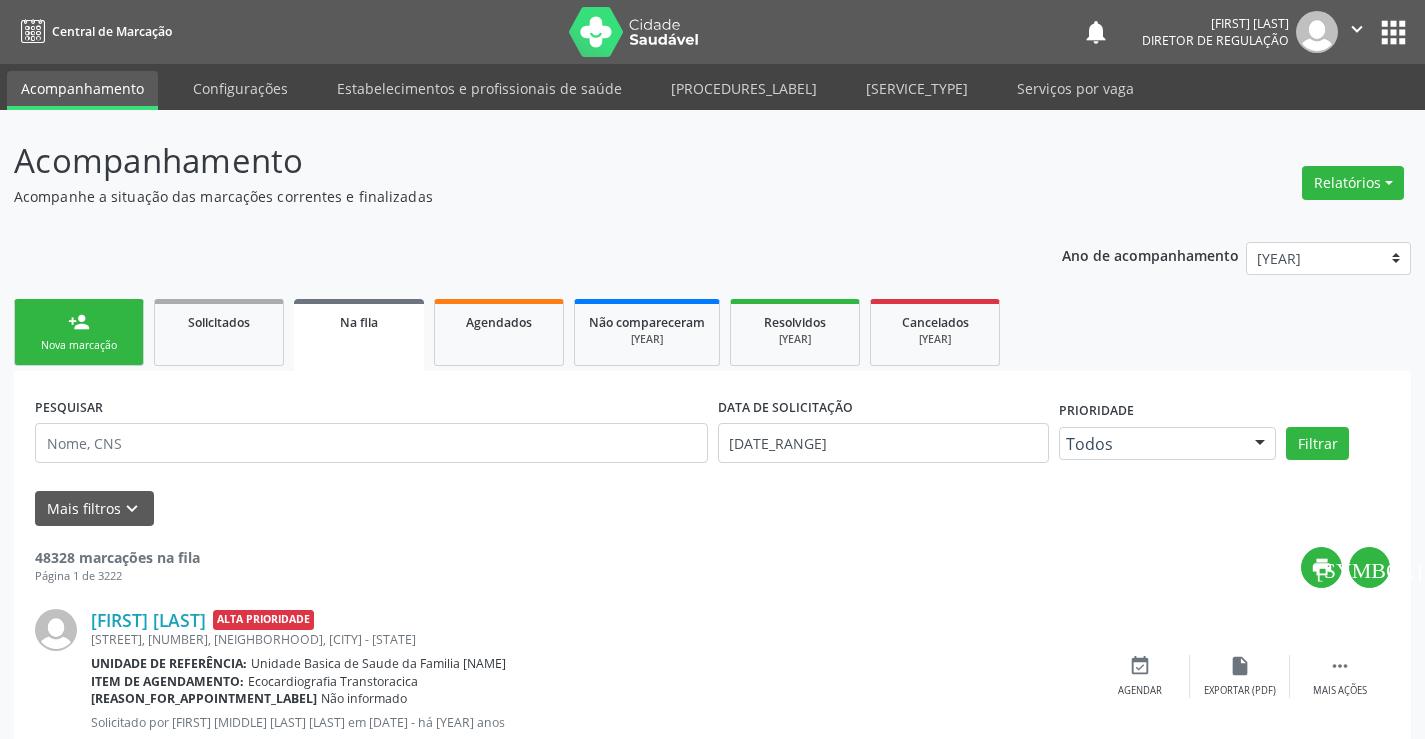 click on "" at bounding box center (1357, 29) 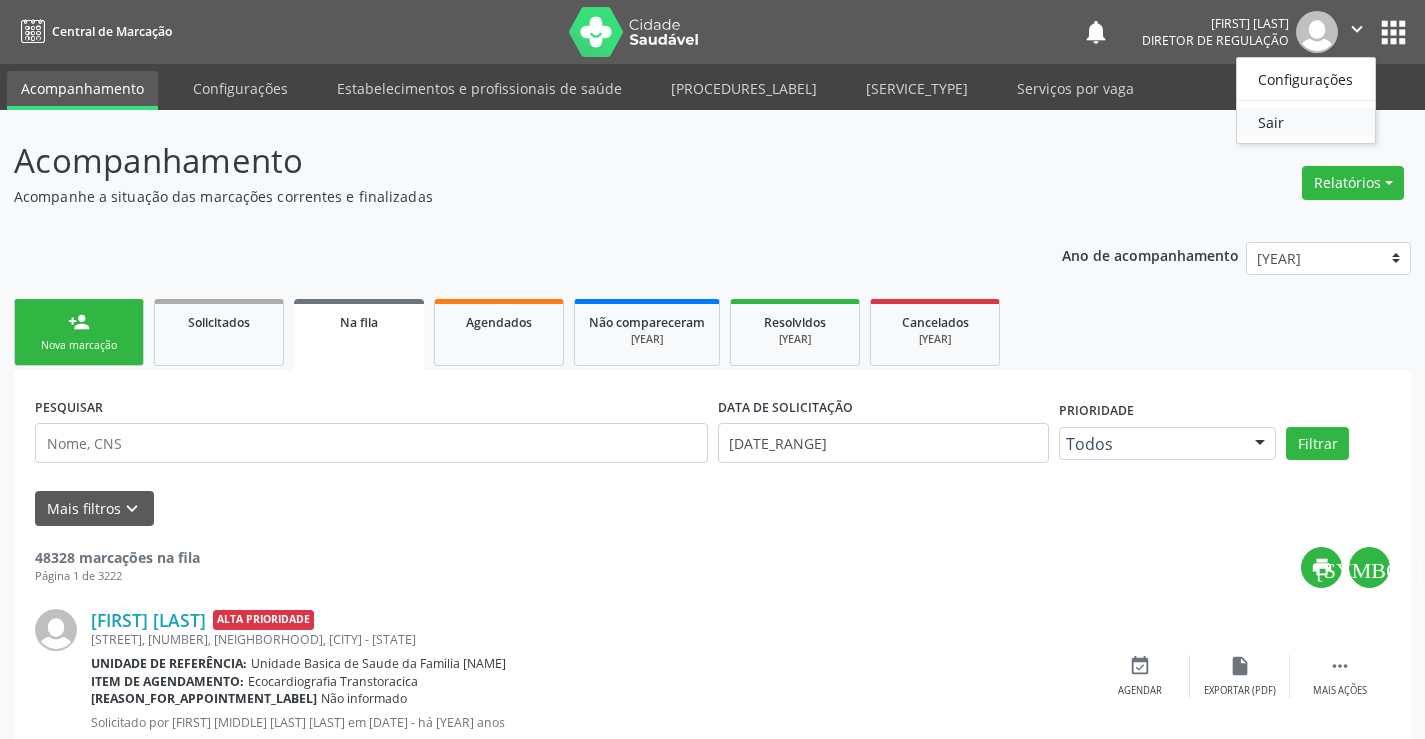 click on "Sair" at bounding box center [1306, 122] 